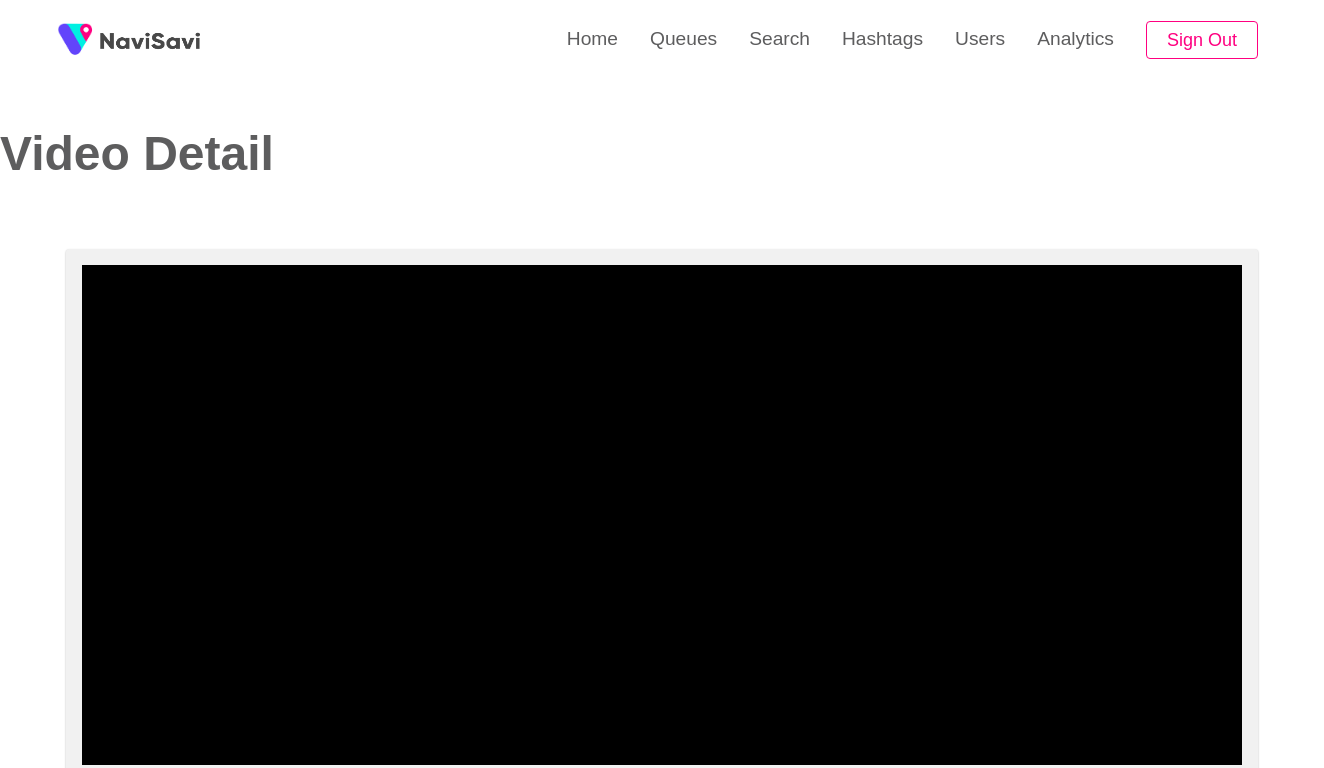 select on "**********" 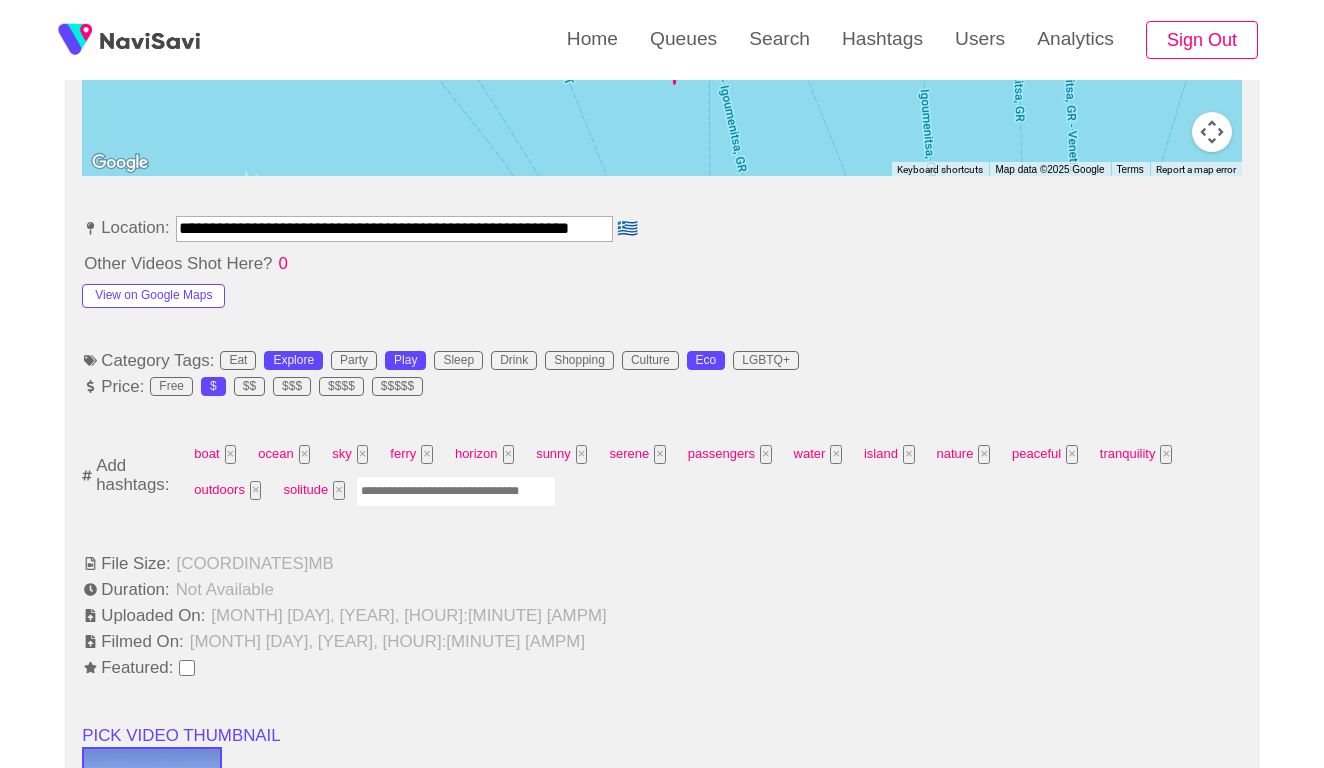 click at bounding box center (456, 491) 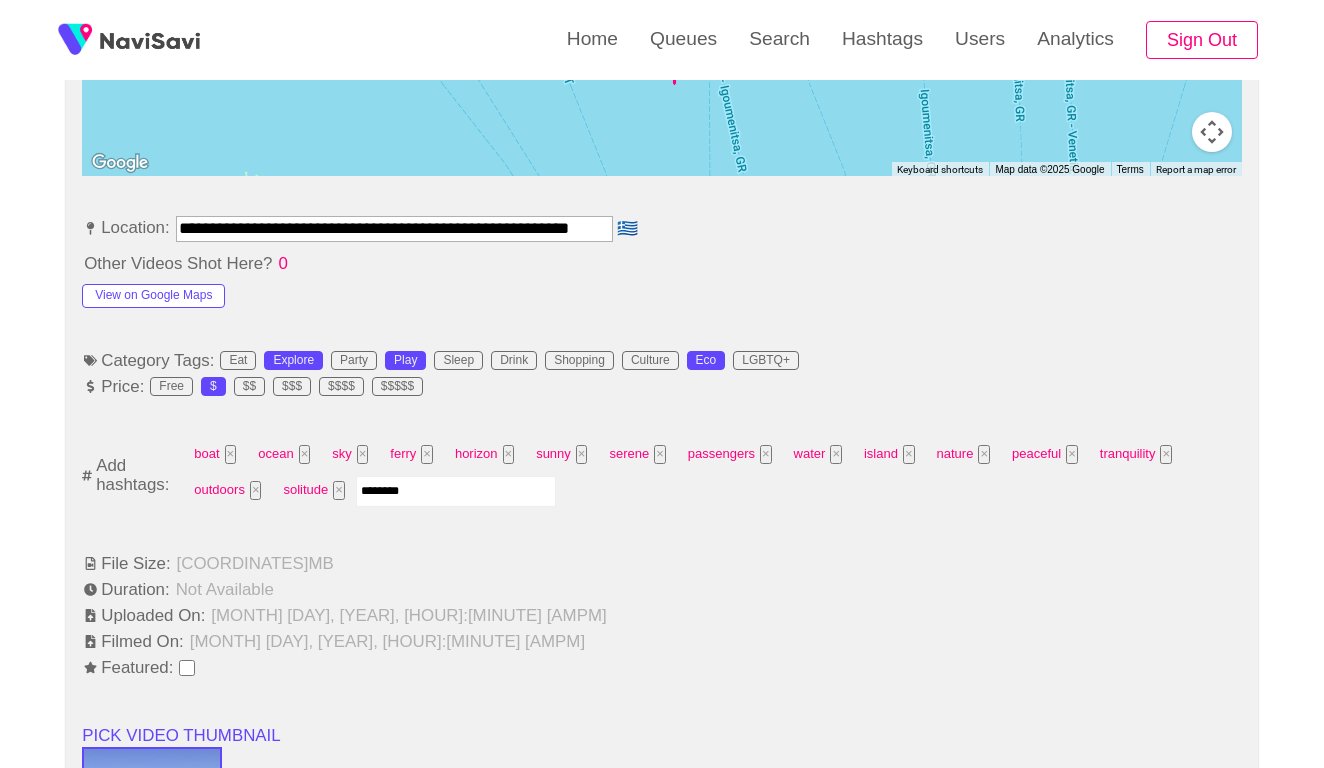 type on "*********" 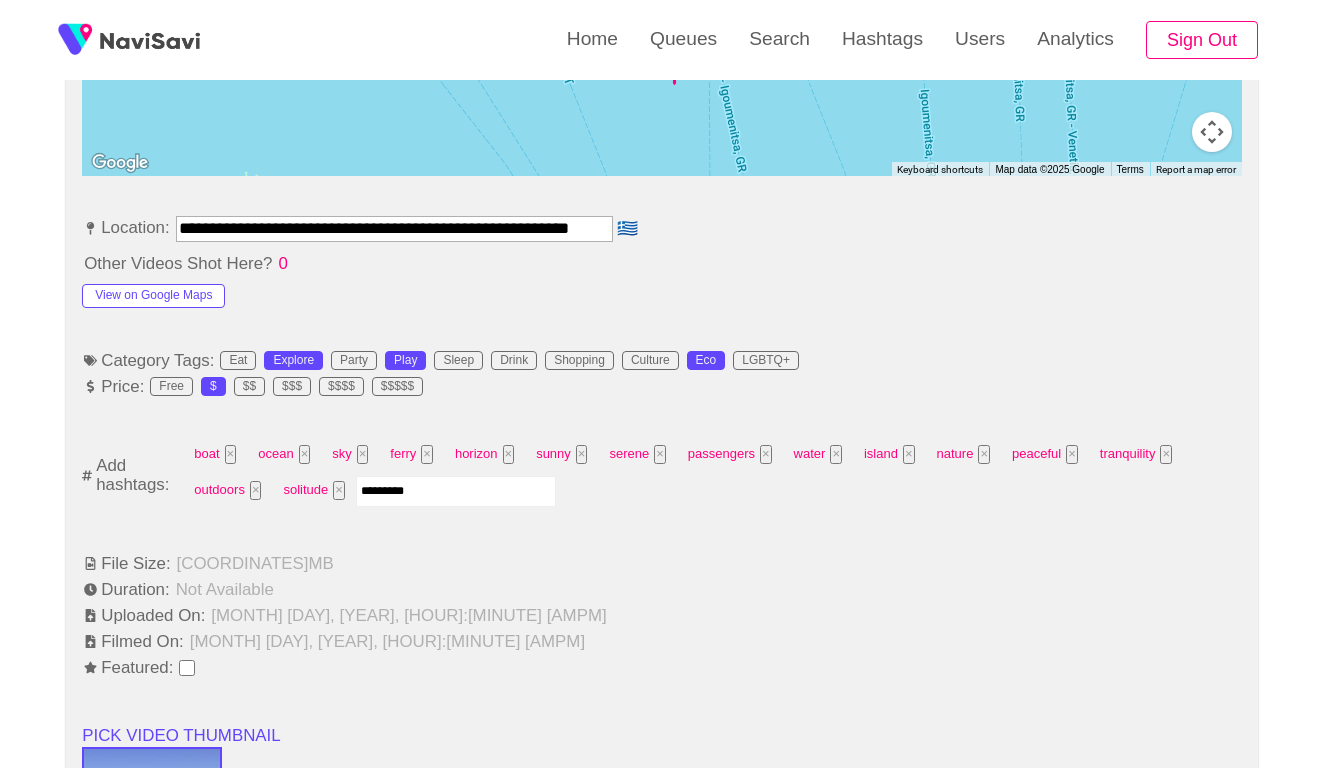 type 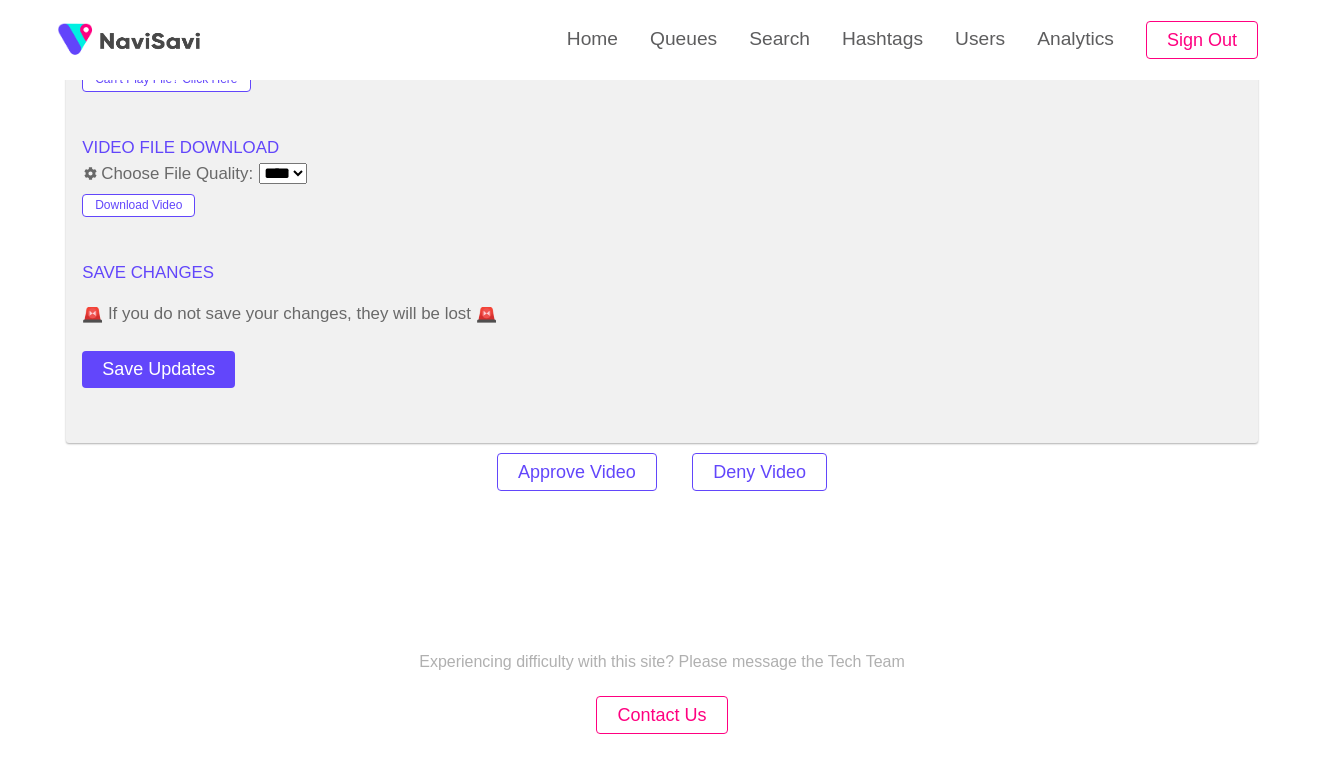 scroll, scrollTop: 2390, scrollLeft: 0, axis: vertical 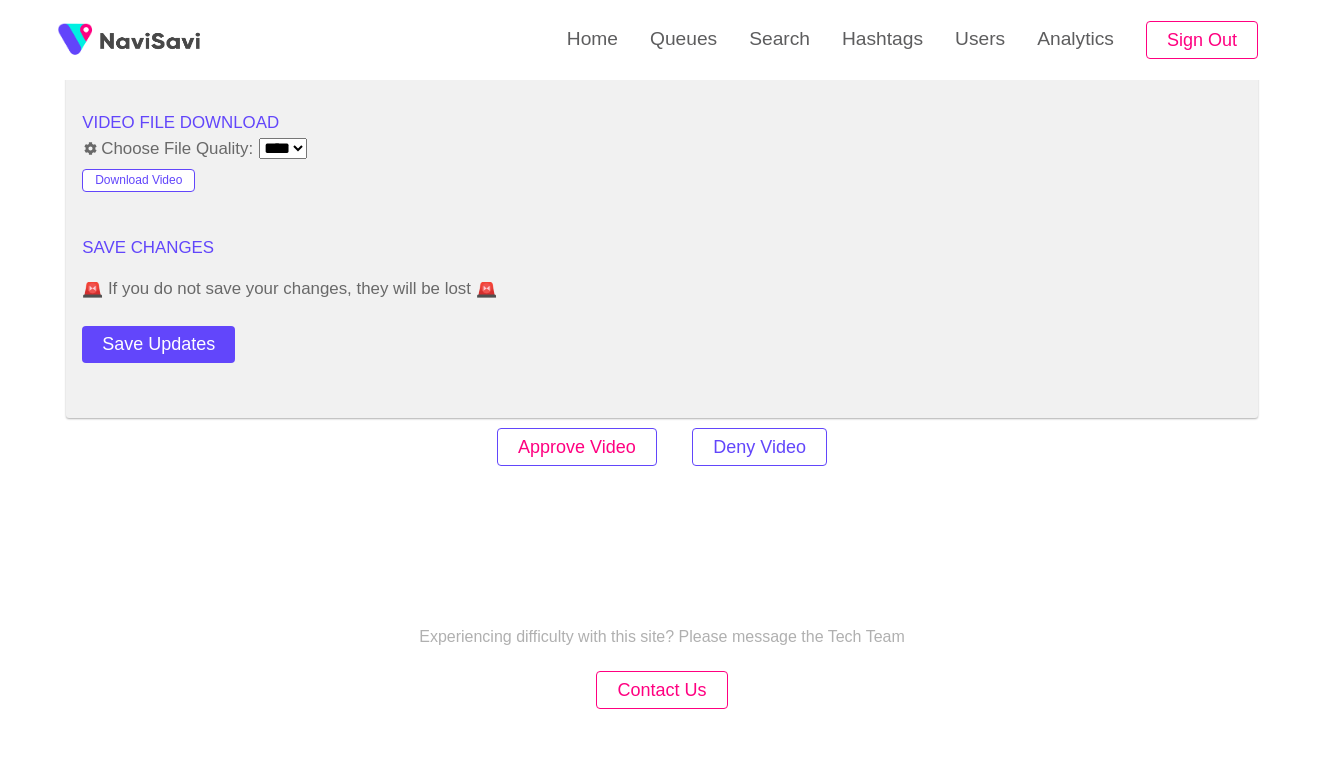 click on "Approve Video" at bounding box center (577, 447) 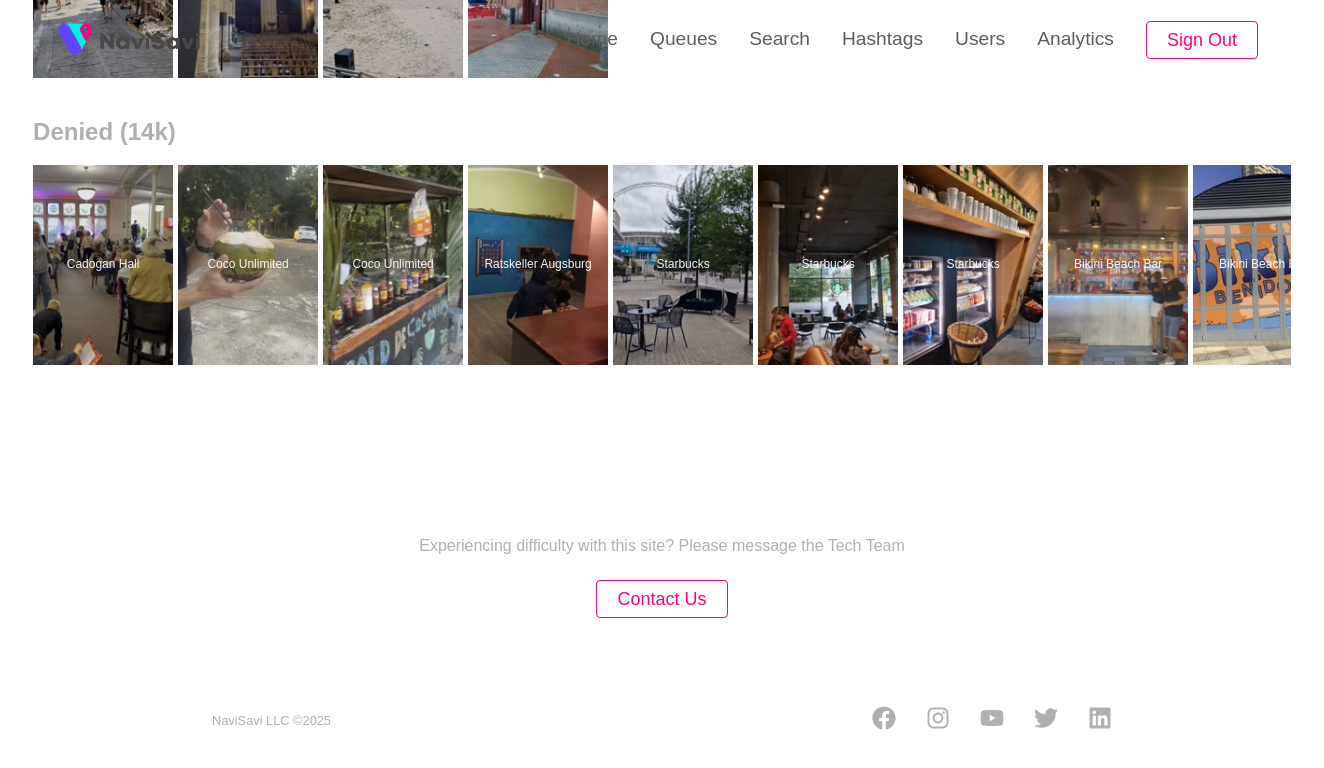 scroll, scrollTop: 0, scrollLeft: 0, axis: both 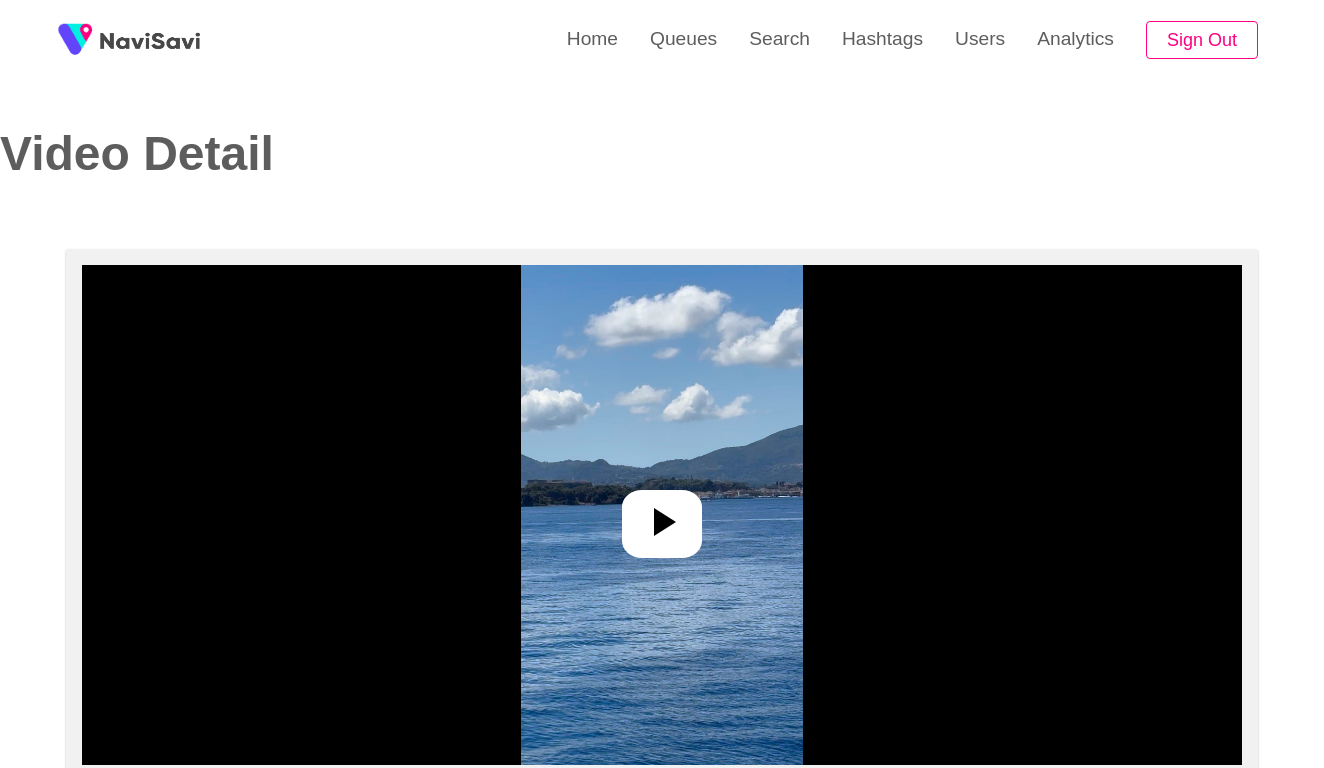 select on "**********" 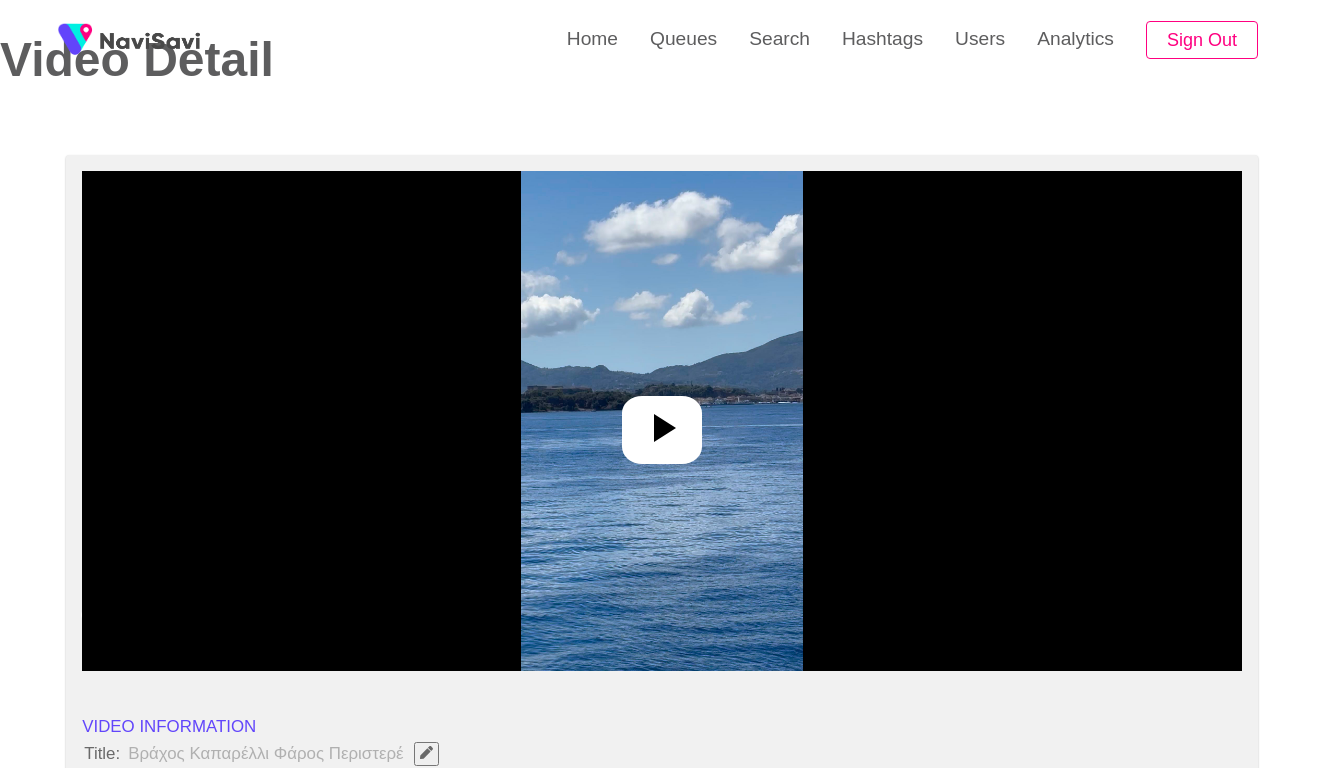click at bounding box center (661, 421) 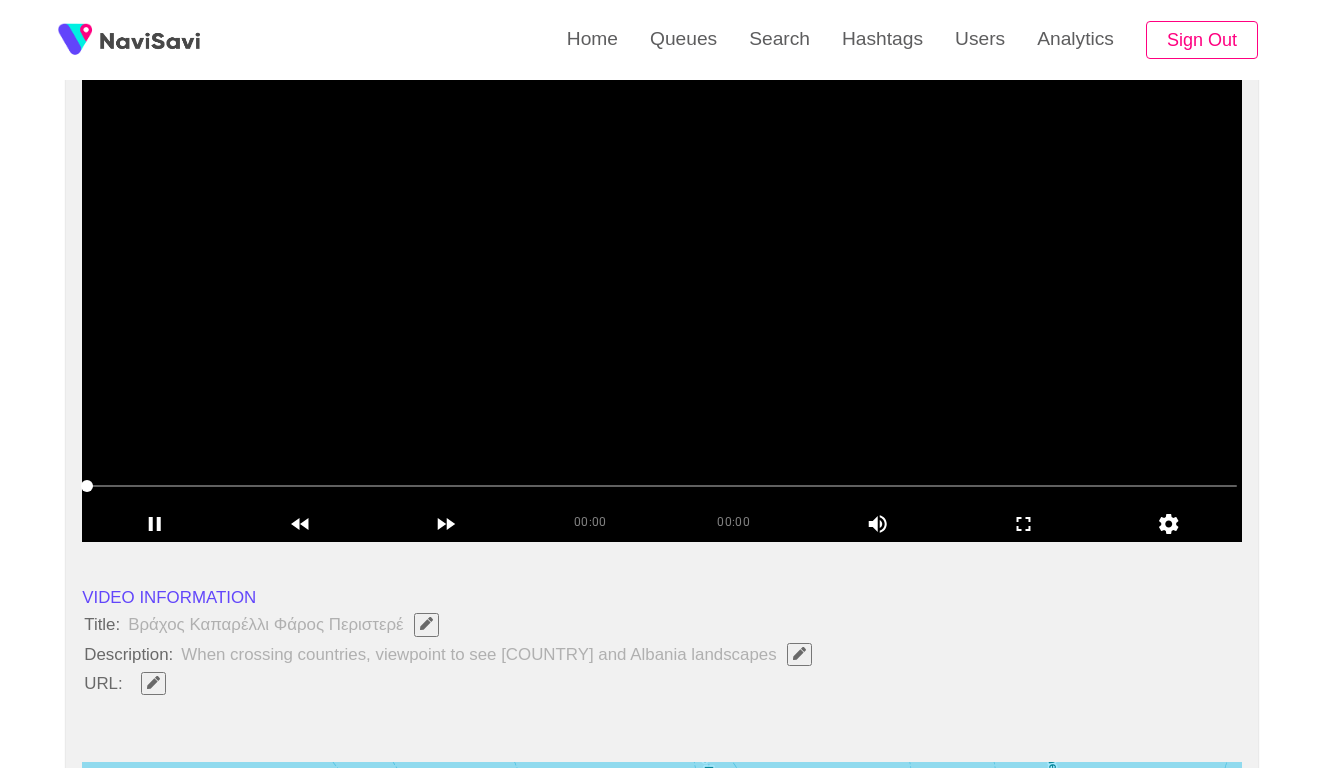 scroll, scrollTop: 236, scrollLeft: 0, axis: vertical 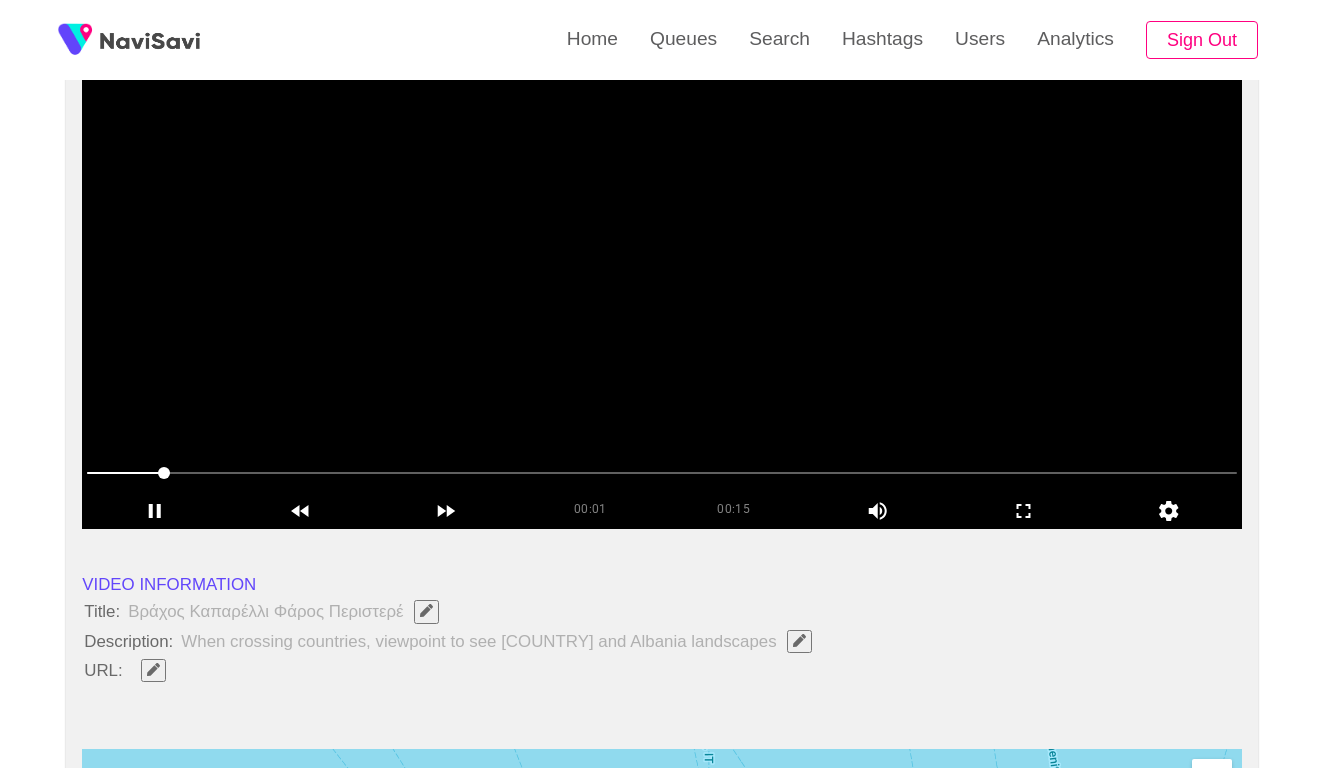 click 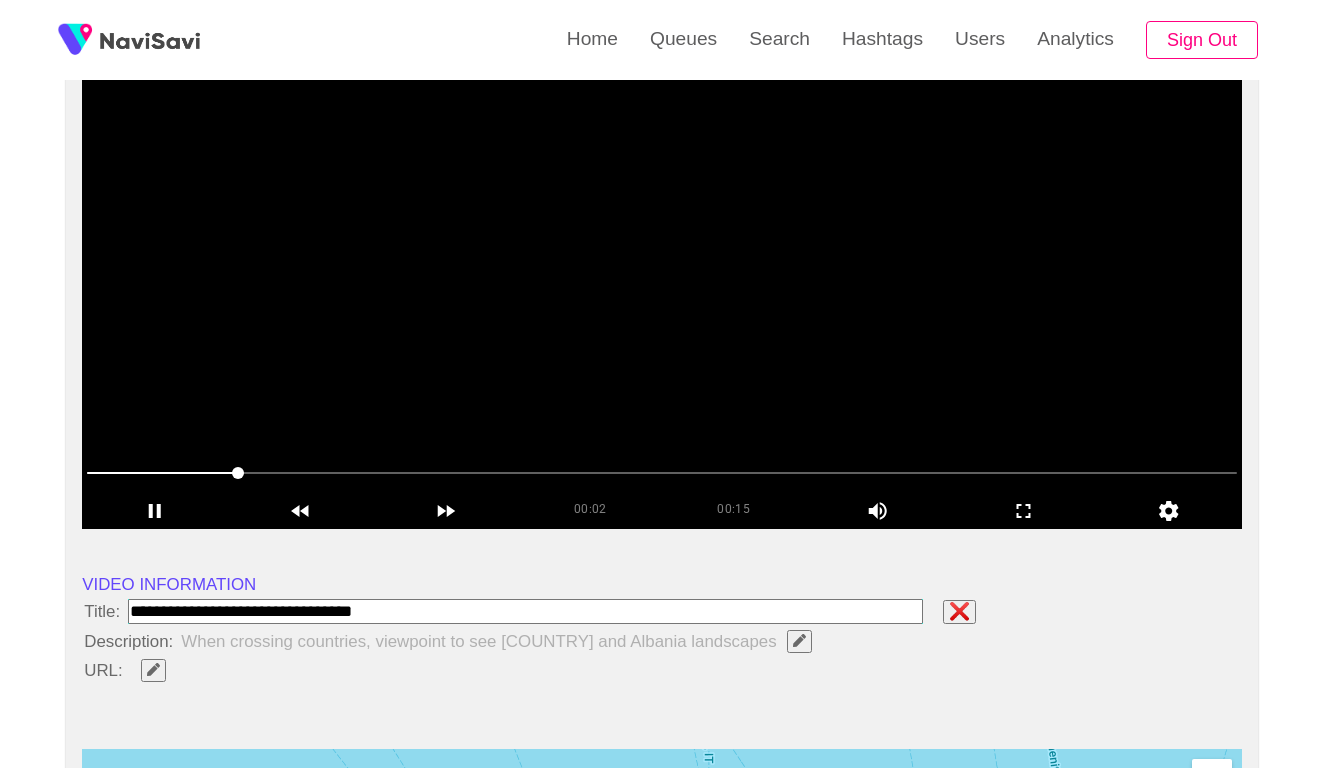 click 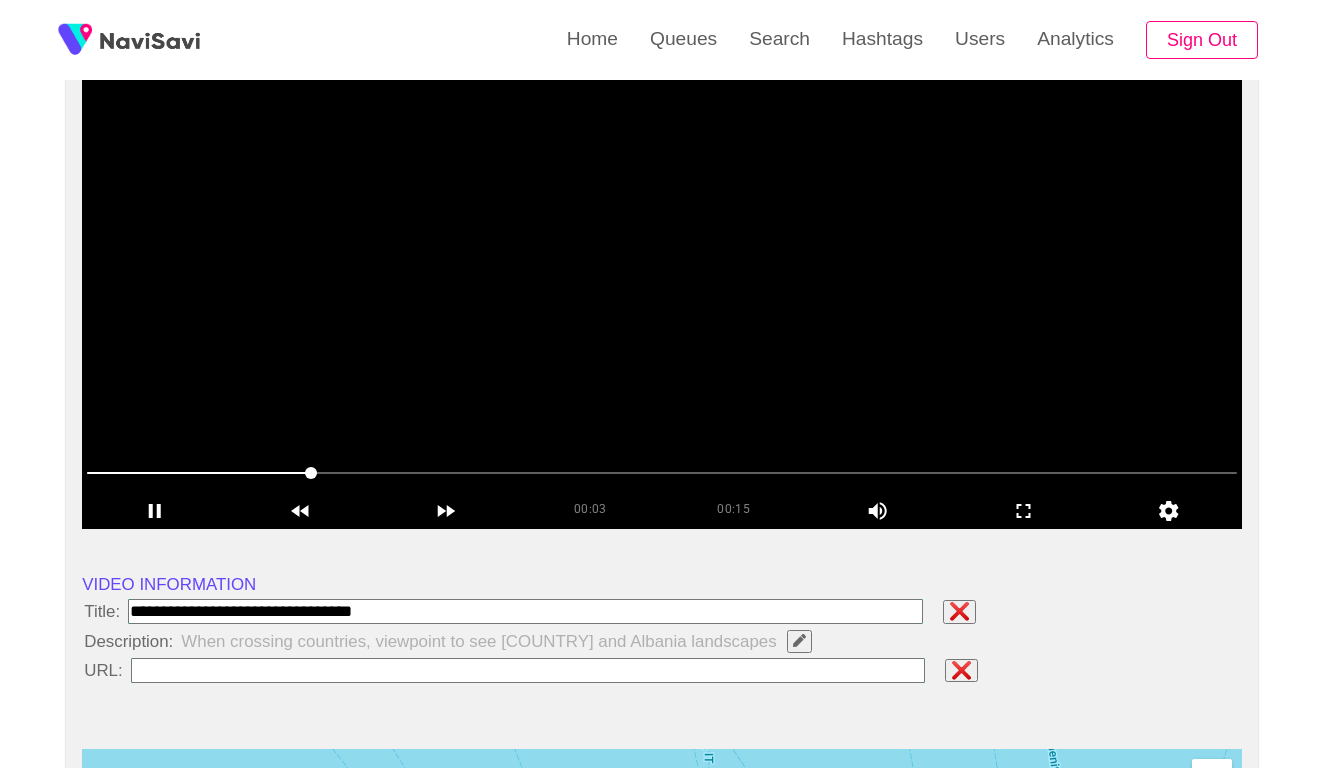 type on "**********" 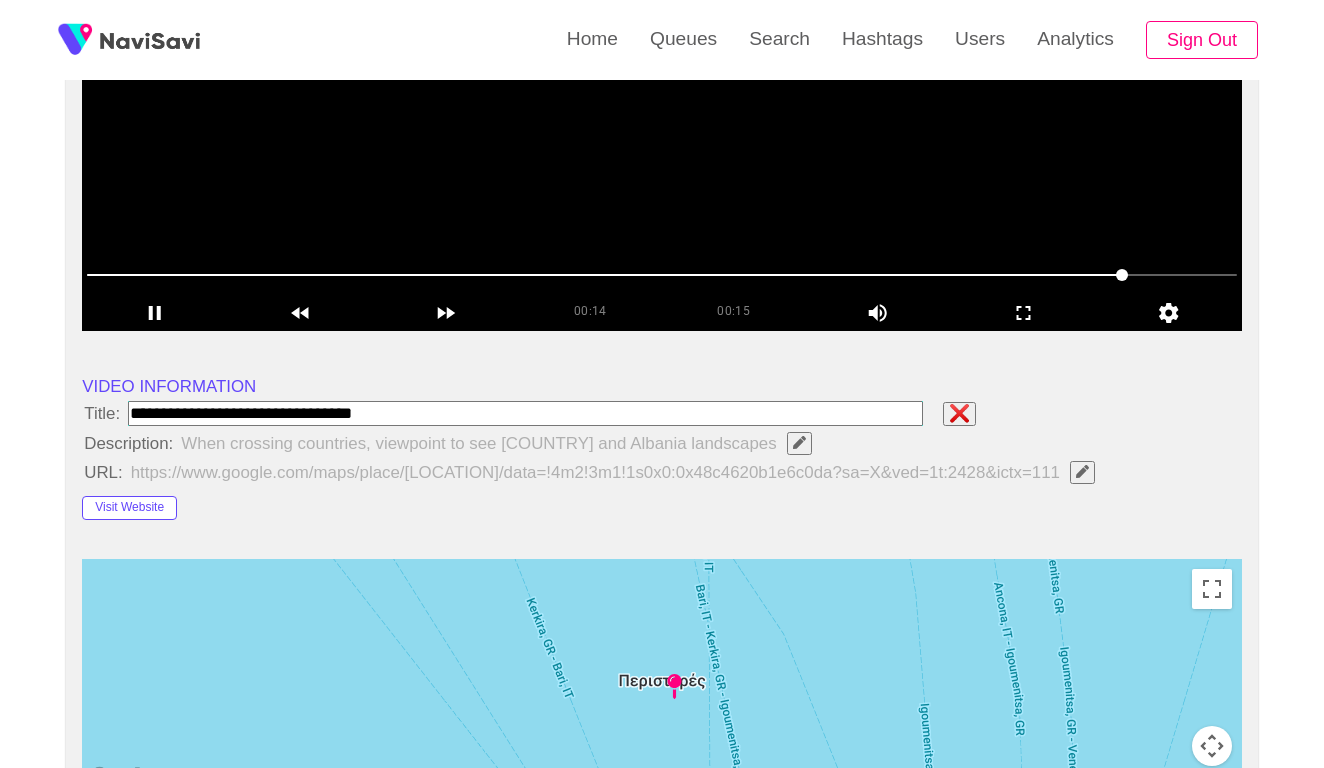 scroll, scrollTop: 465, scrollLeft: 0, axis: vertical 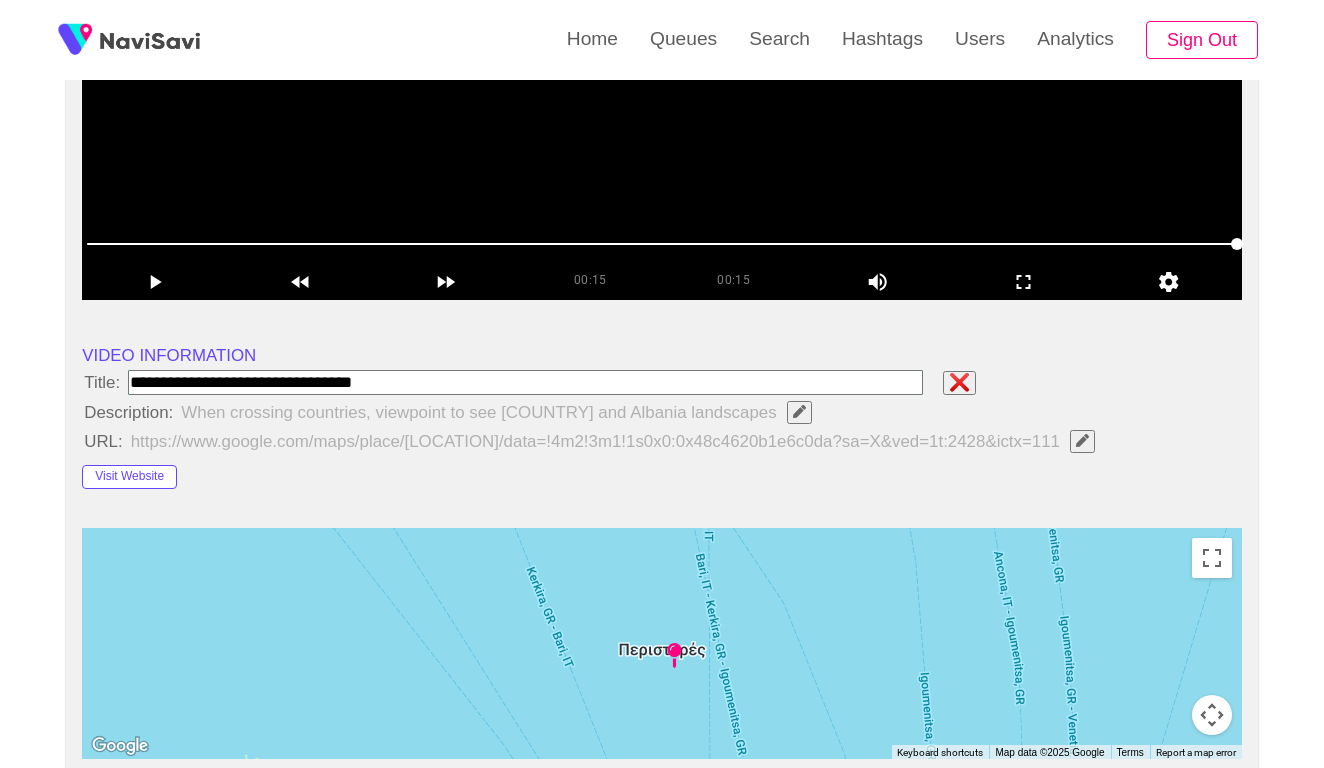 click at bounding box center (525, 382) 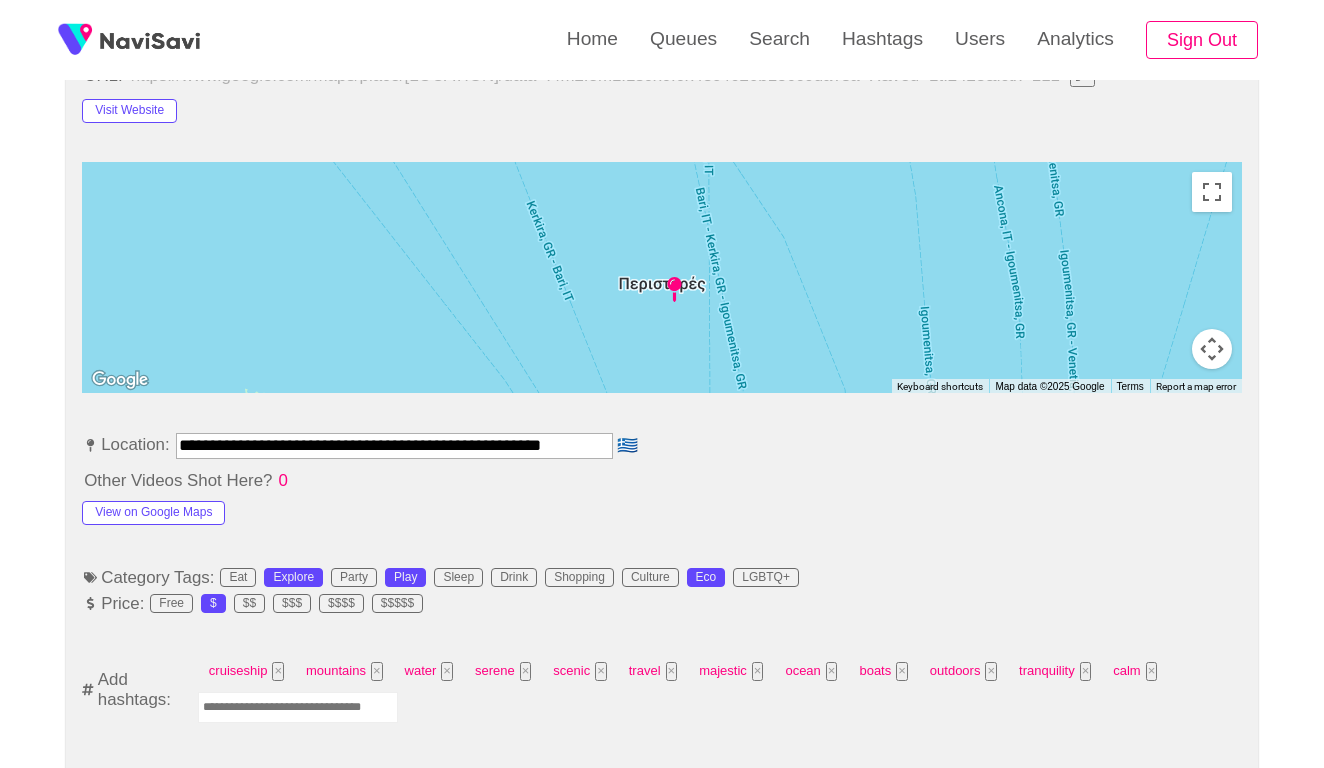 scroll, scrollTop: 912, scrollLeft: 0, axis: vertical 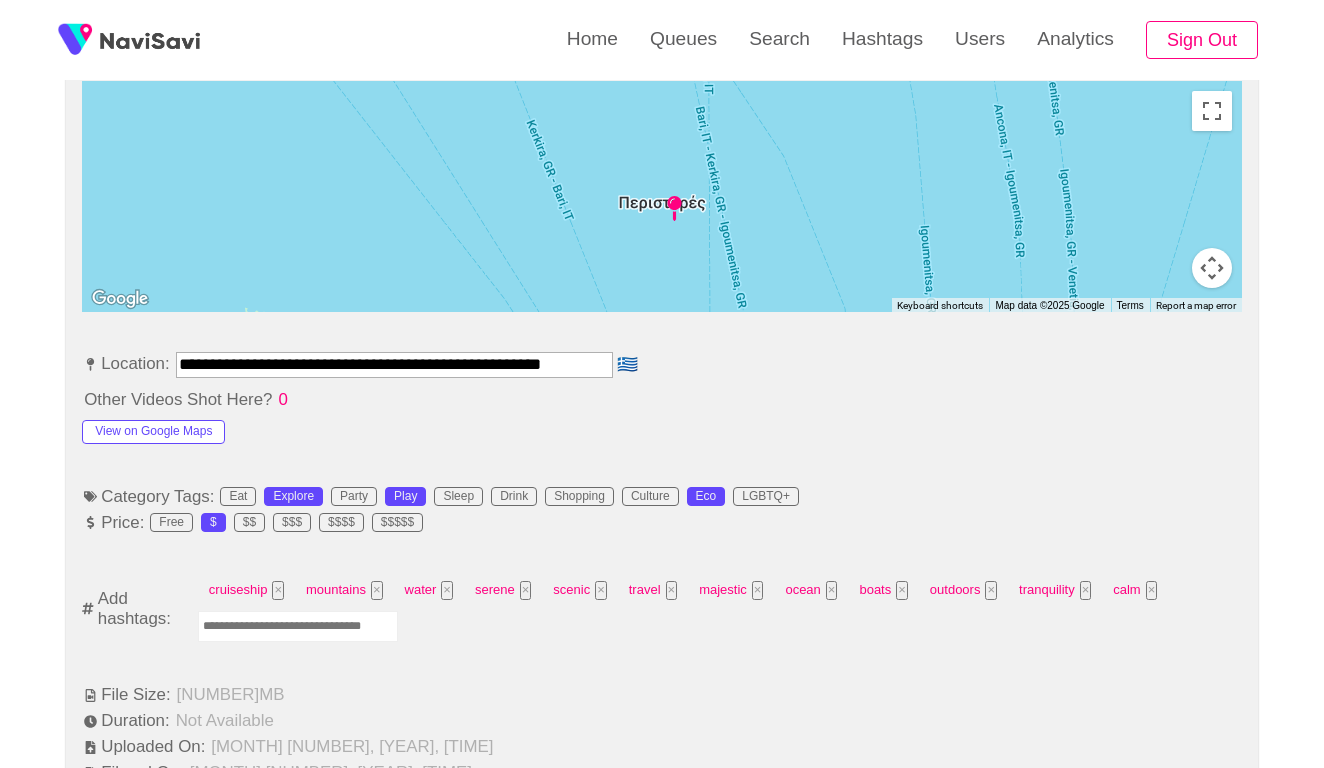 drag, startPoint x: 474, startPoint y: 366, endPoint x: 87, endPoint y: 364, distance: 387.00516 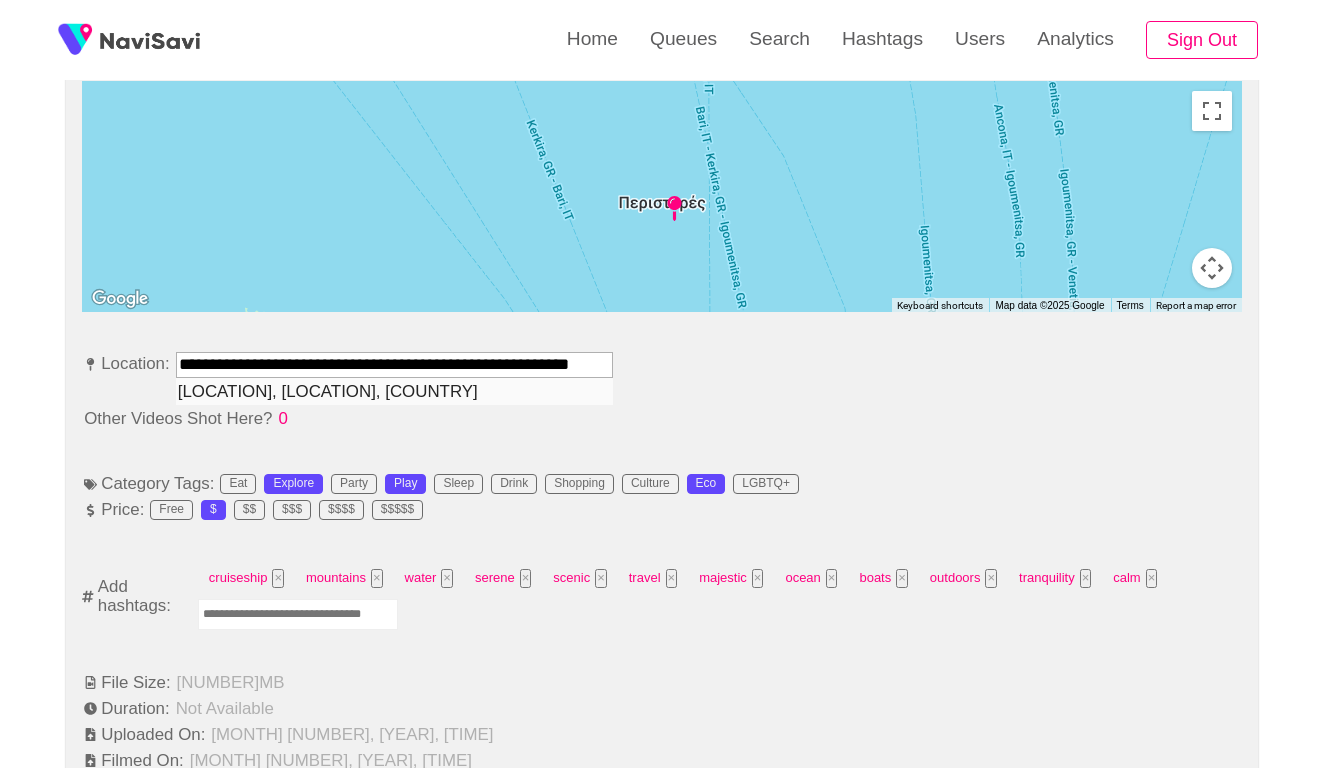 click on "Kaparelli Rock Peristeres Lighthouse, Peristeres, Greece" at bounding box center [394, 391] 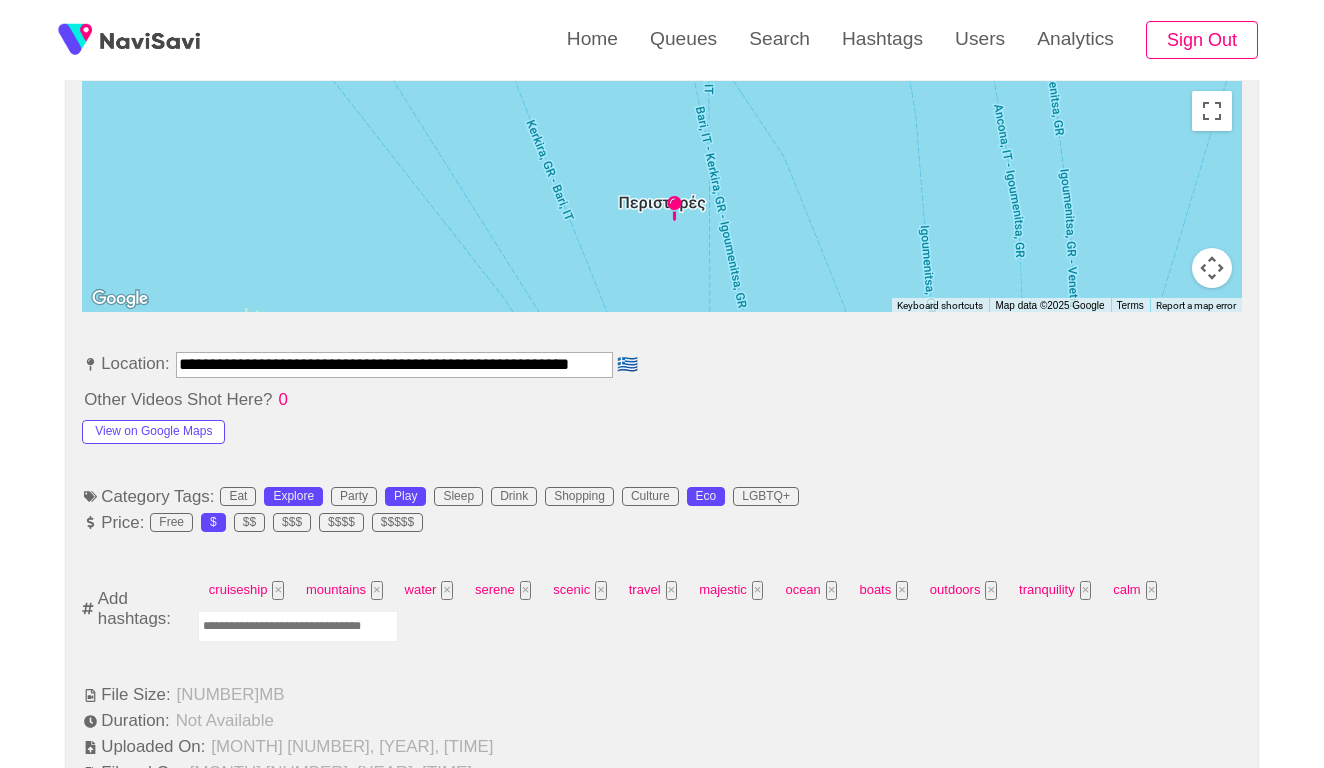 type on "**********" 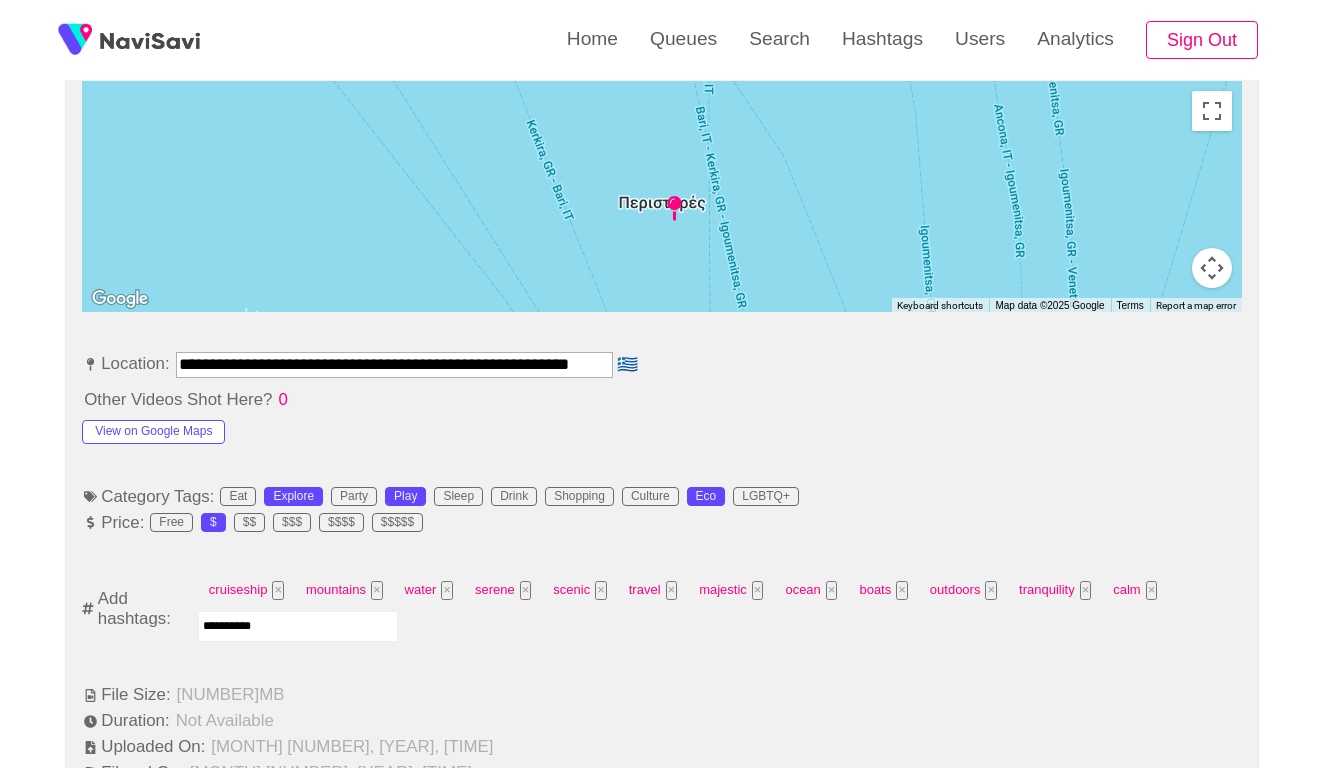 type on "*********" 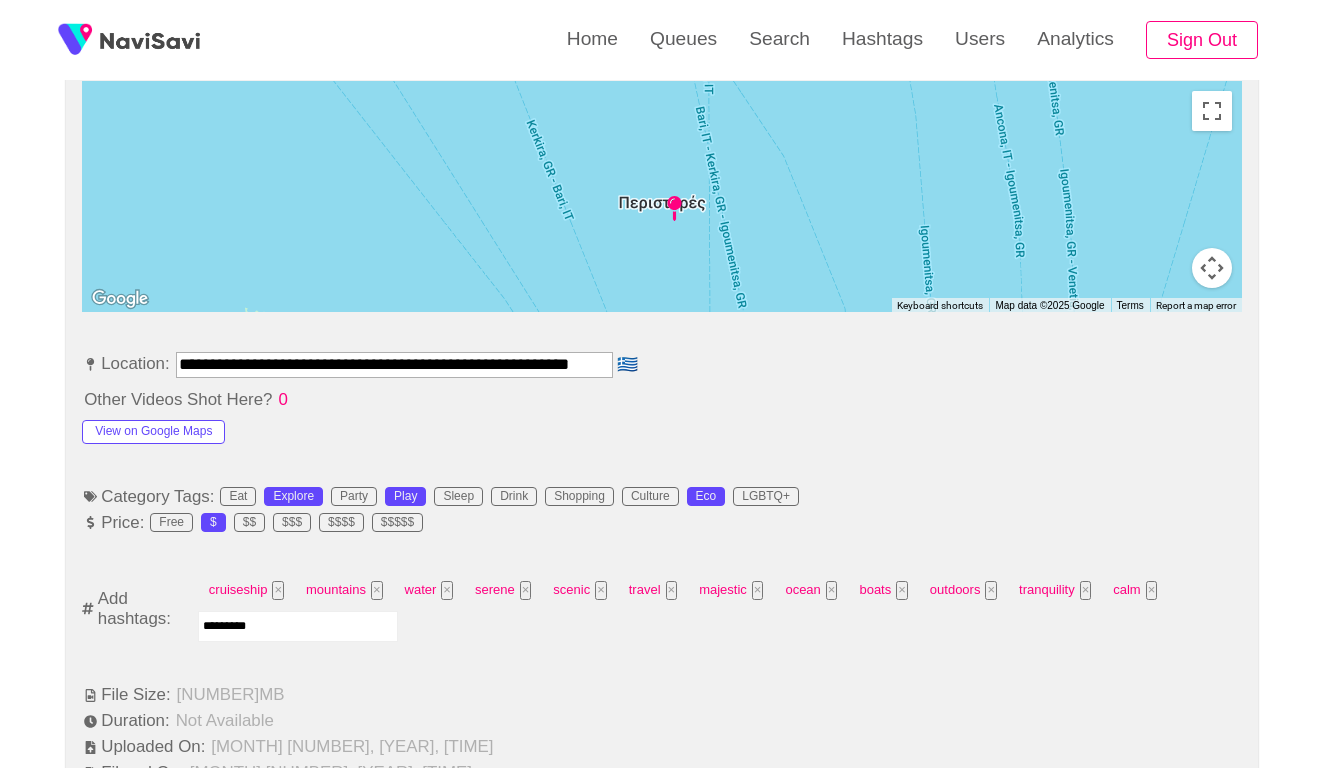 type 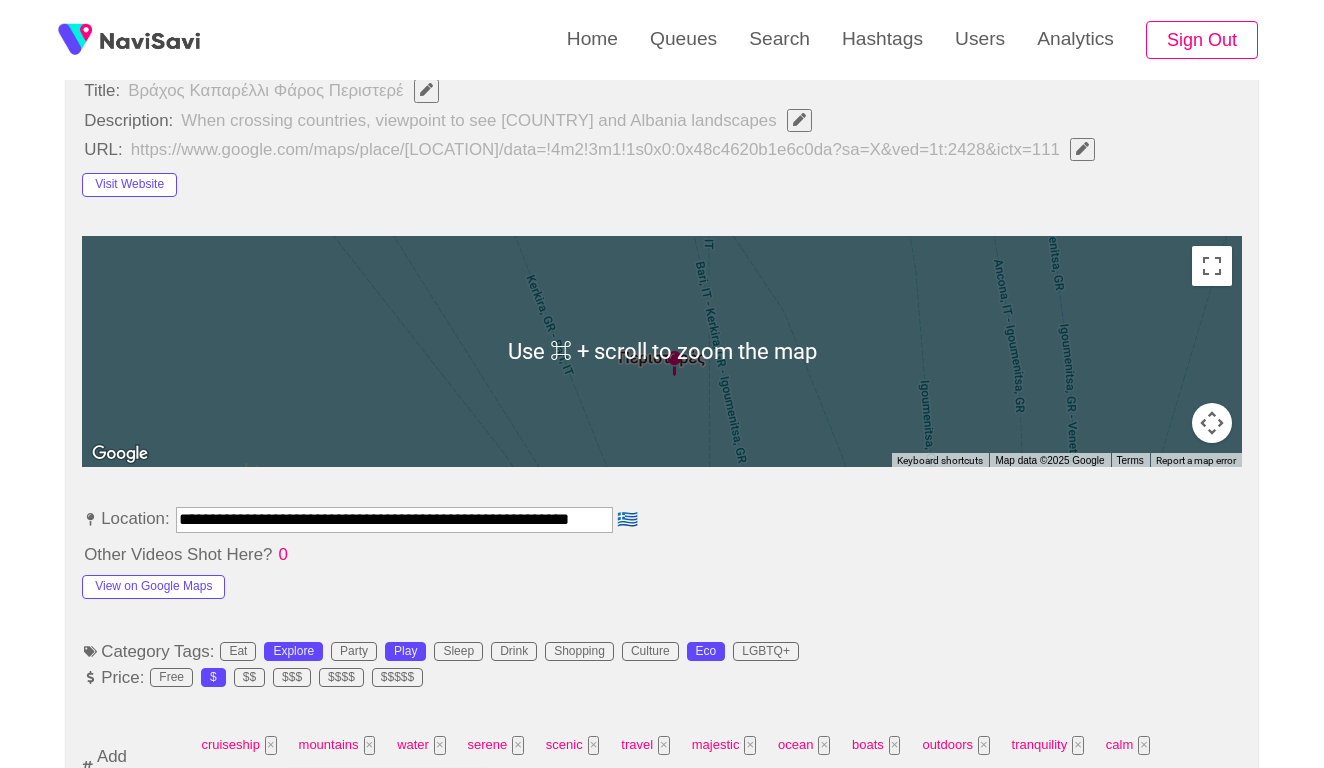 scroll, scrollTop: 814, scrollLeft: 0, axis: vertical 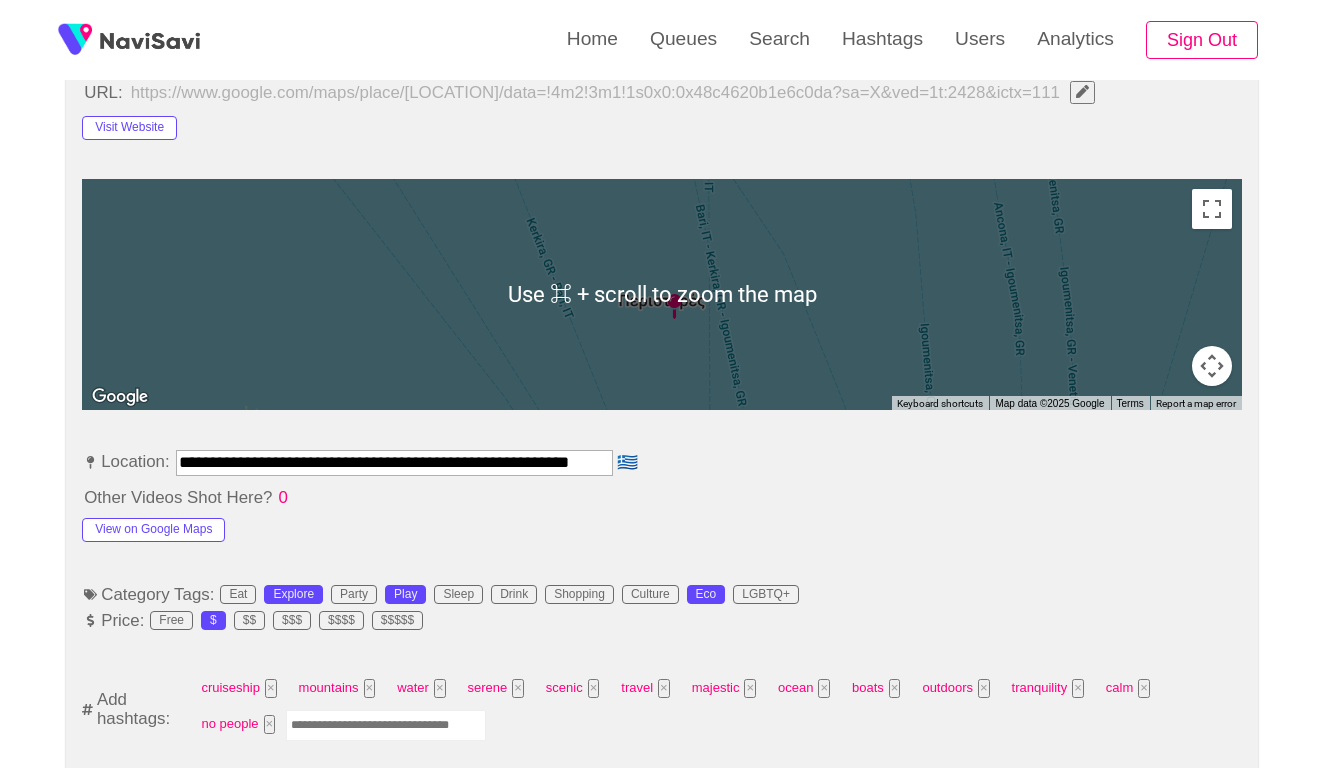 click on "**********" at bounding box center (394, 462) 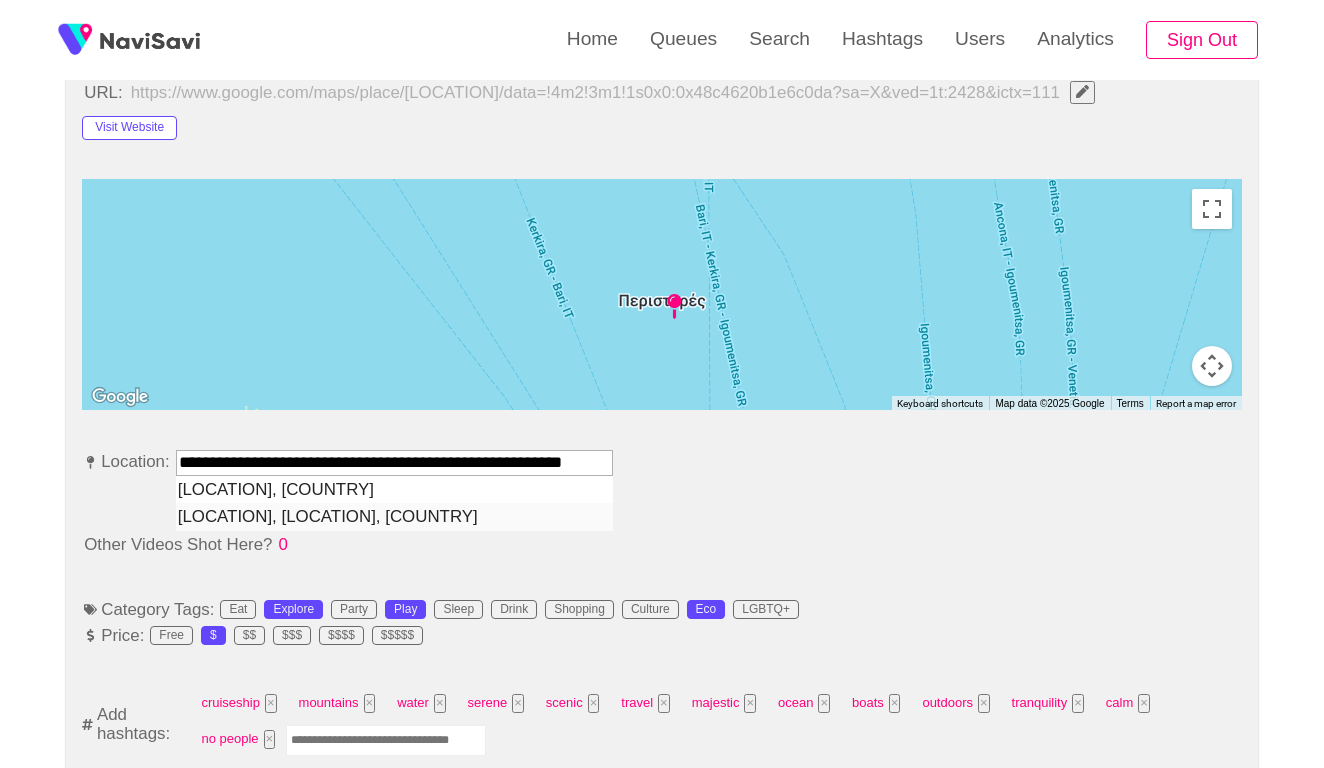 click on "Kaparelli Rock Peristeres Lighthouse, Peristeres, Greece" at bounding box center [394, 516] 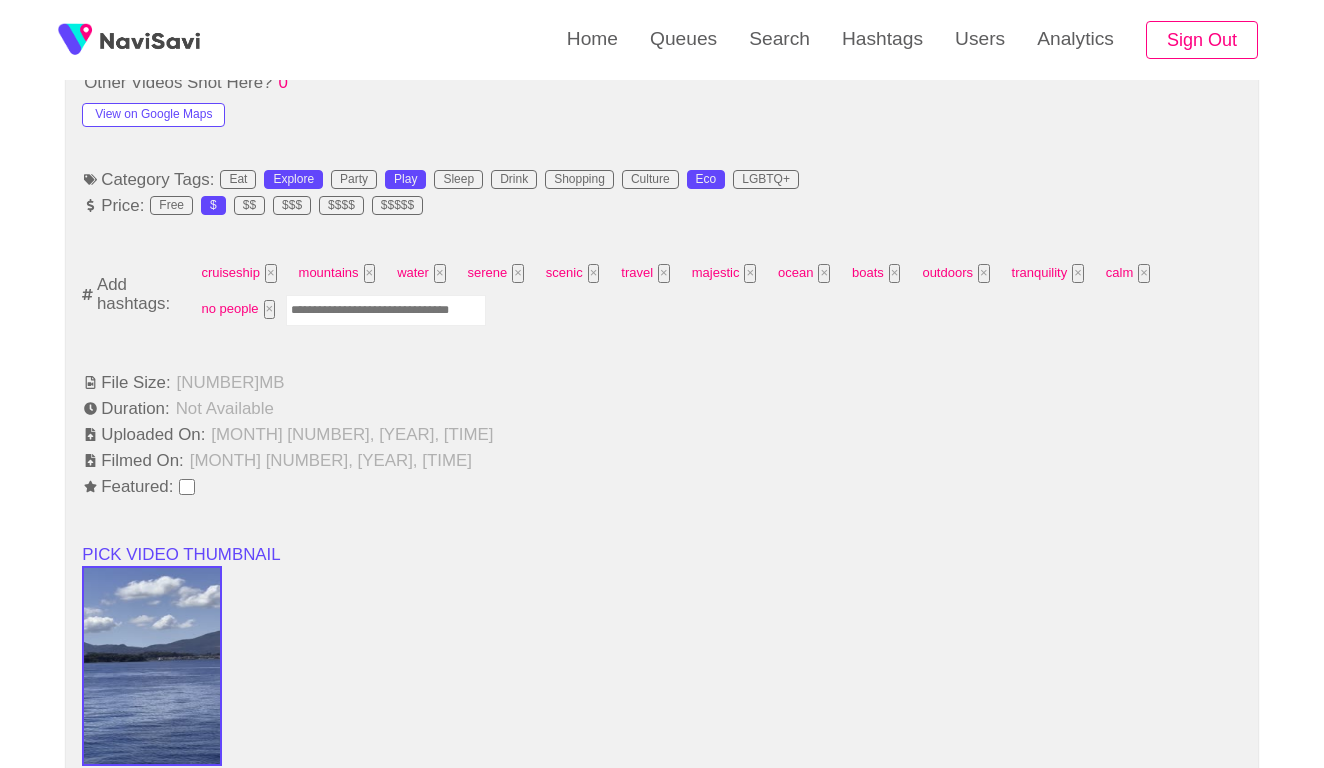scroll, scrollTop: 1227, scrollLeft: 0, axis: vertical 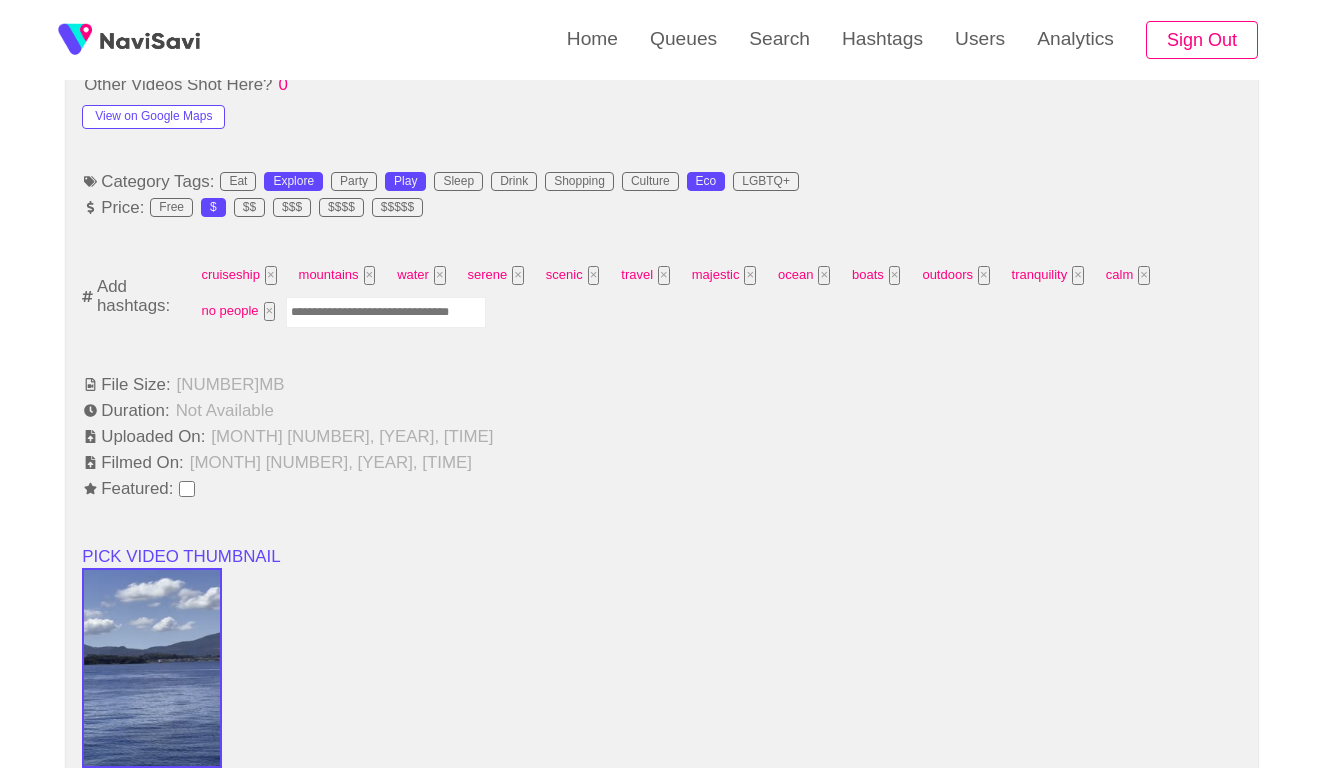 click at bounding box center [386, 312] 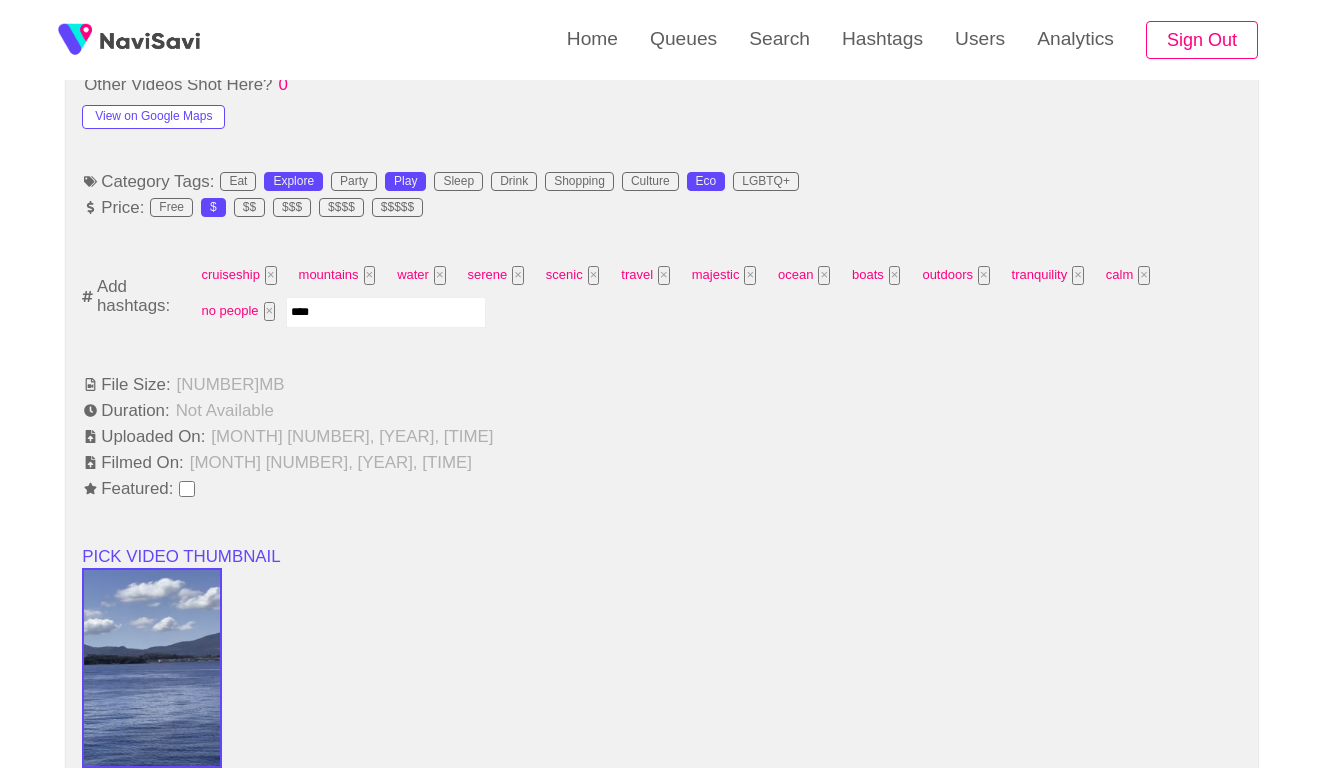 type on "*****" 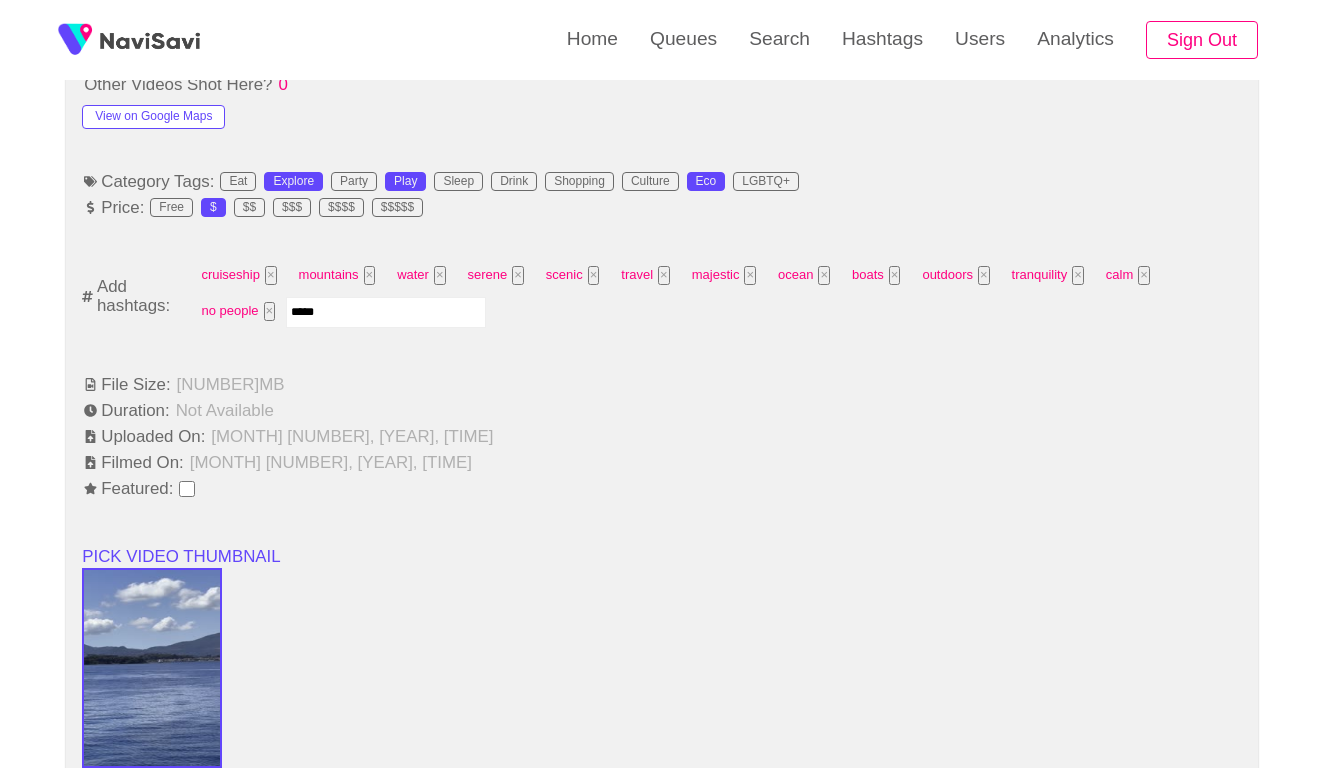 type 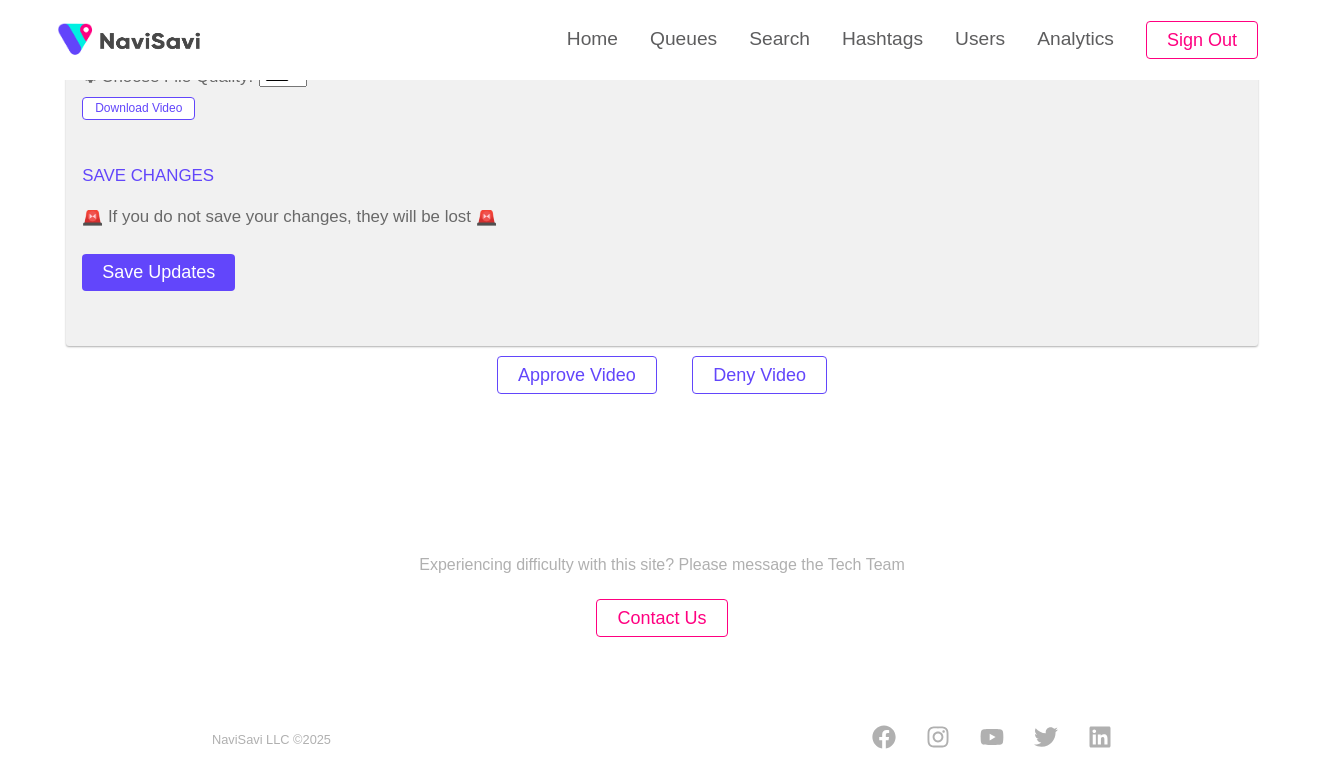 scroll, scrollTop: 2460, scrollLeft: 0, axis: vertical 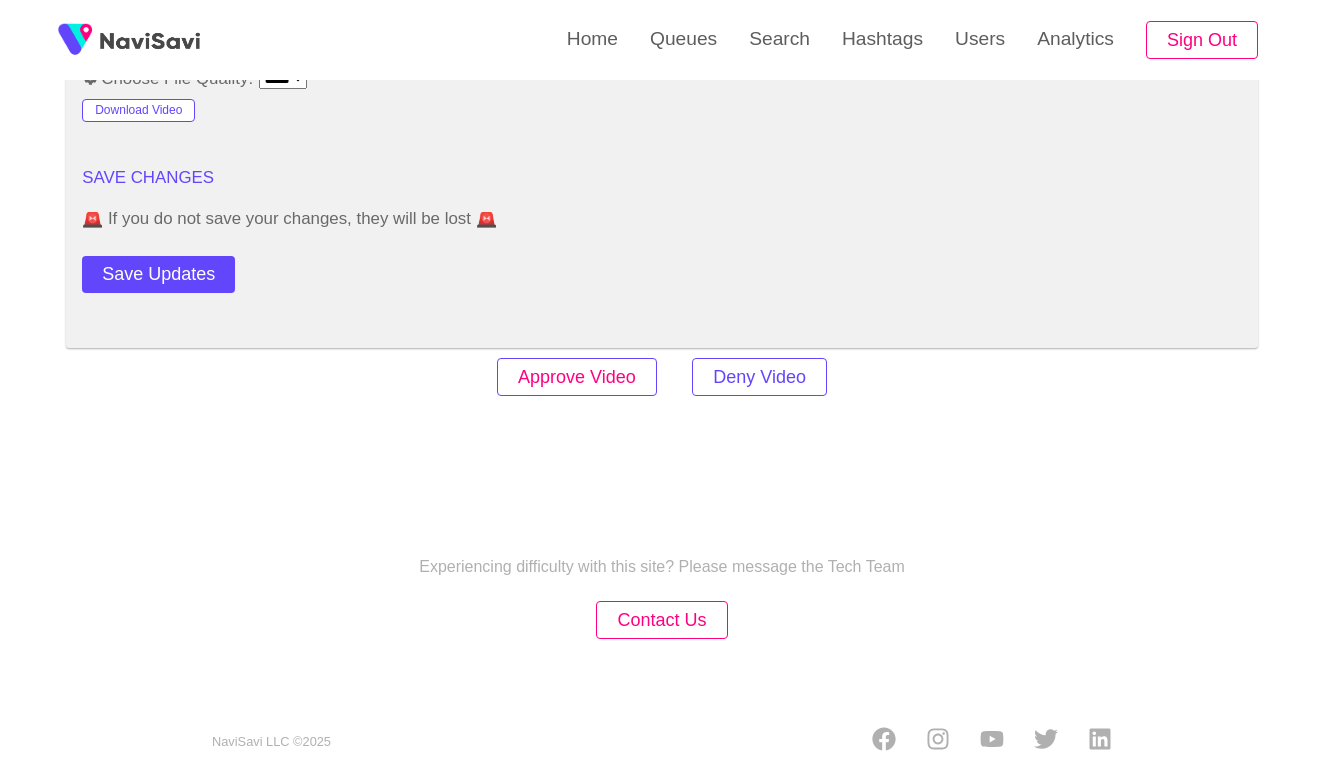 click on "Approve Video" at bounding box center (577, 377) 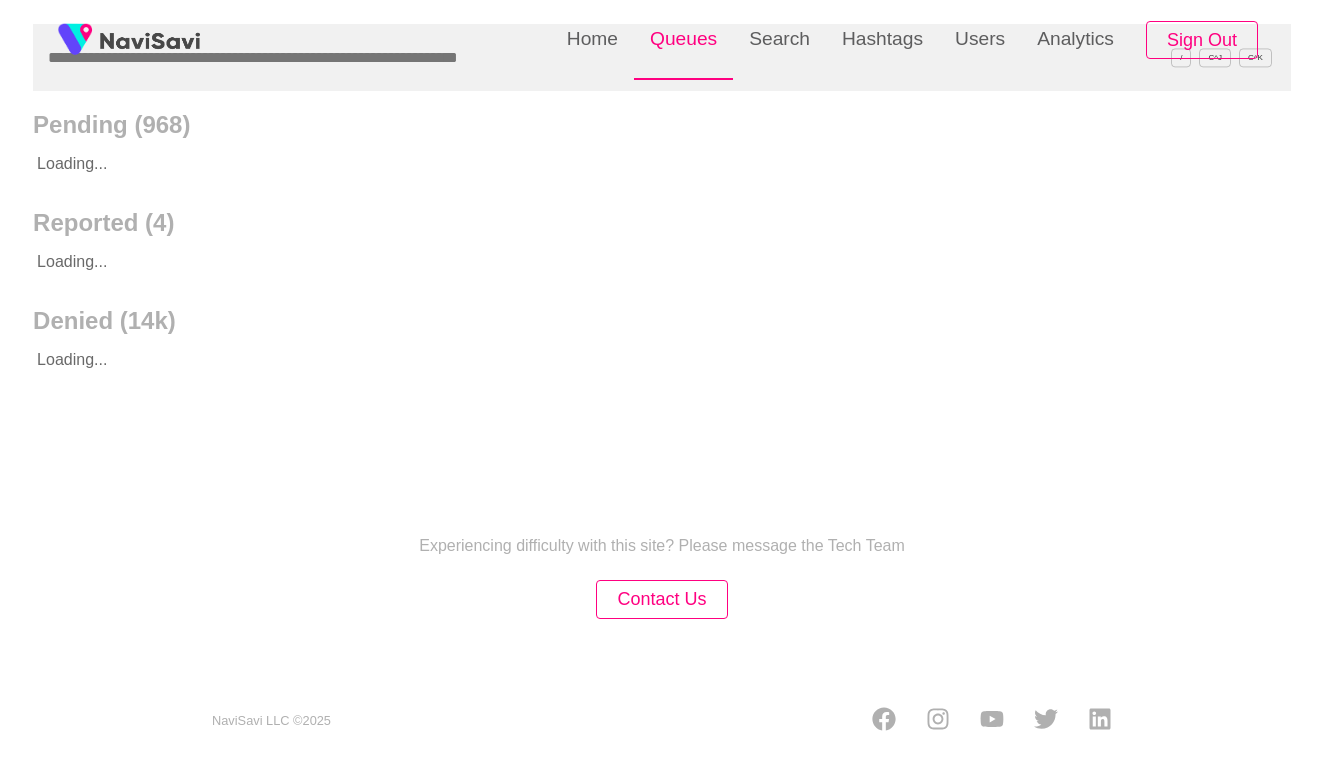 scroll, scrollTop: 0, scrollLeft: 0, axis: both 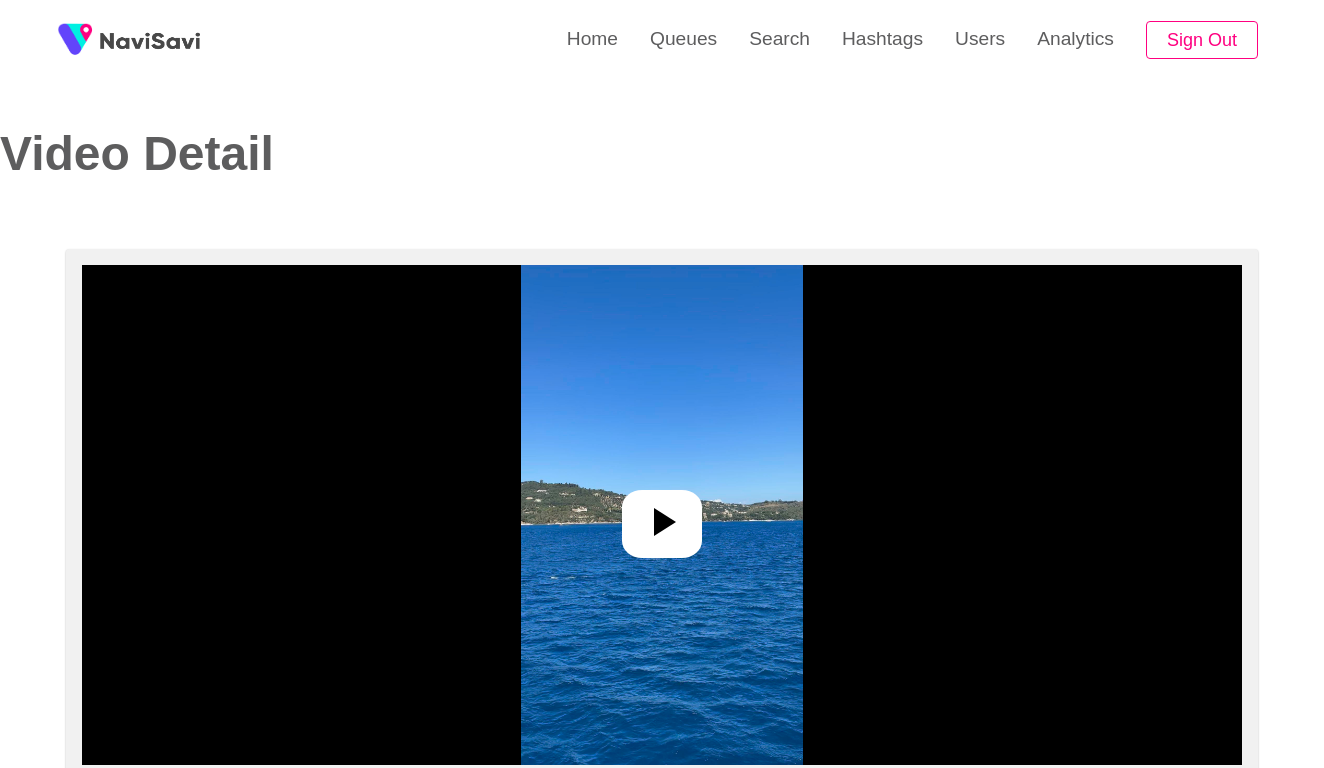 select on "**********" 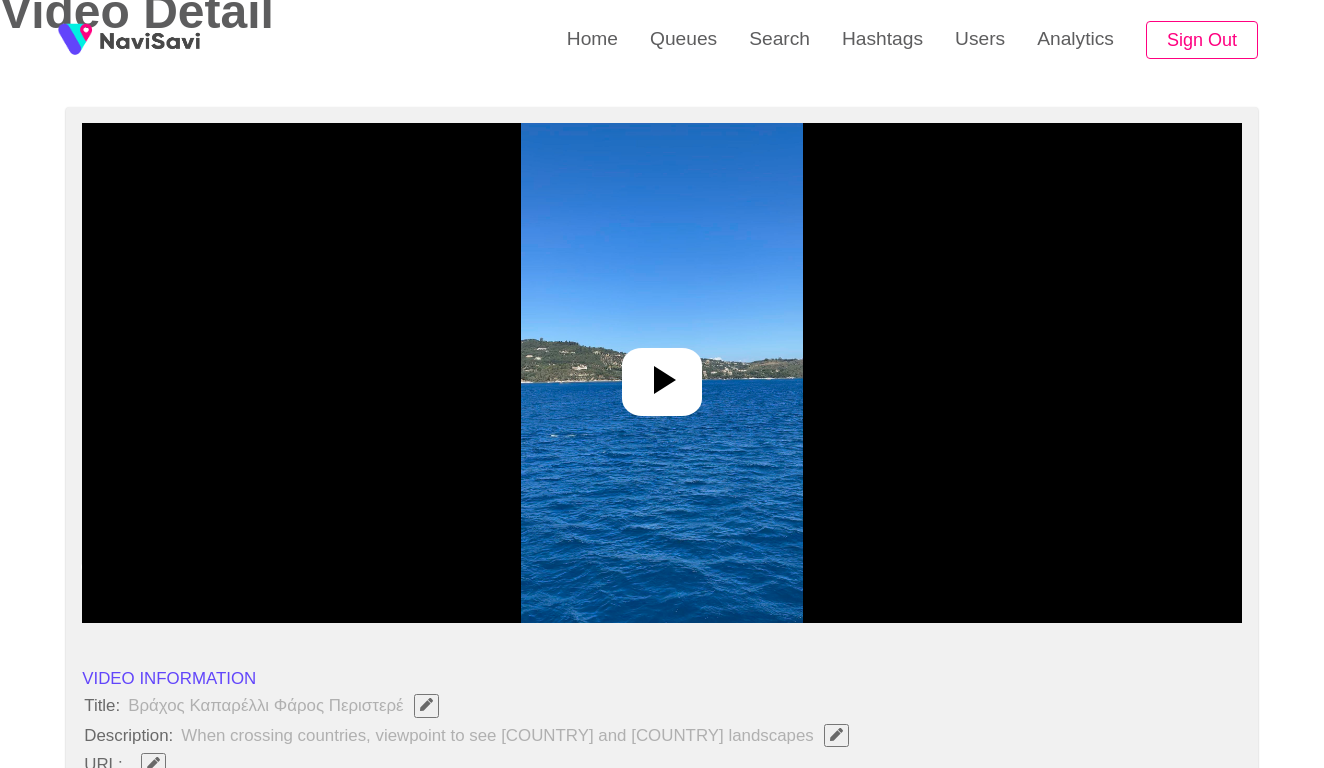 scroll, scrollTop: 235, scrollLeft: 0, axis: vertical 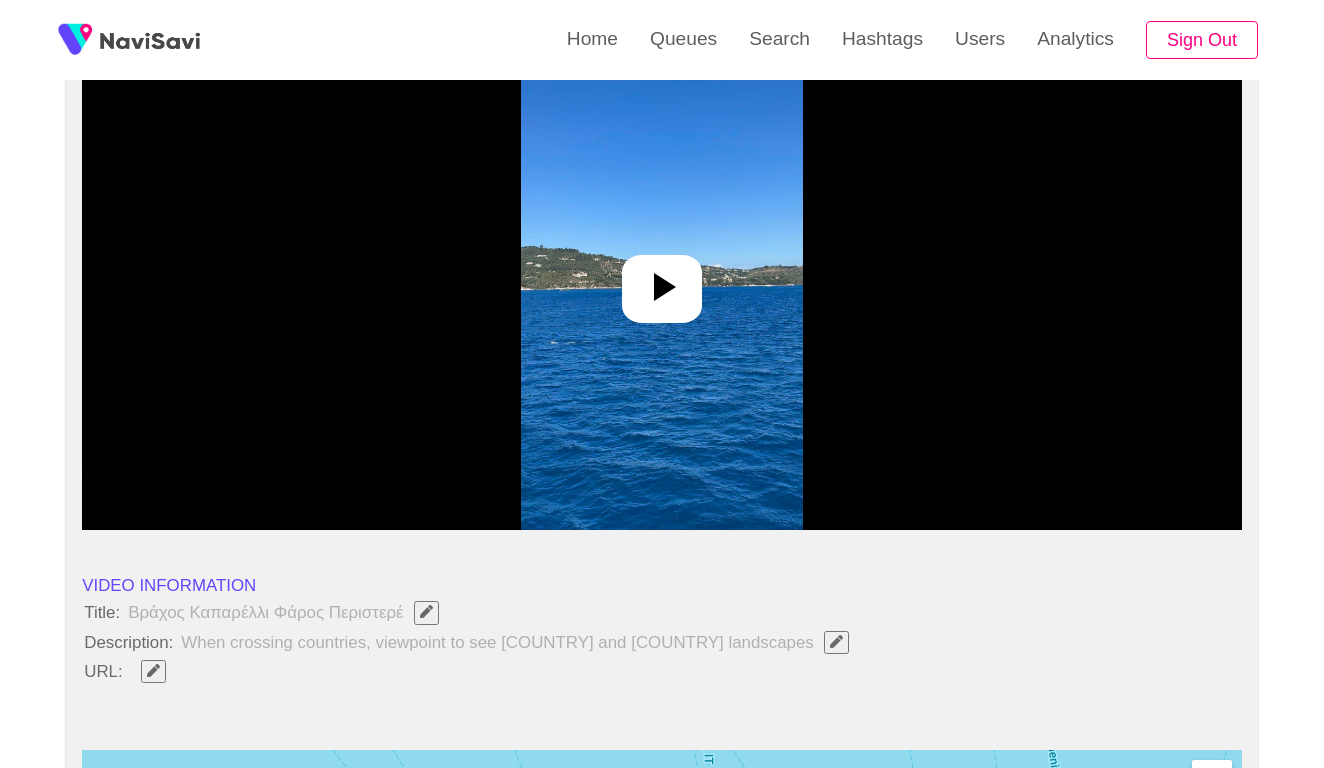 click at bounding box center (662, 289) 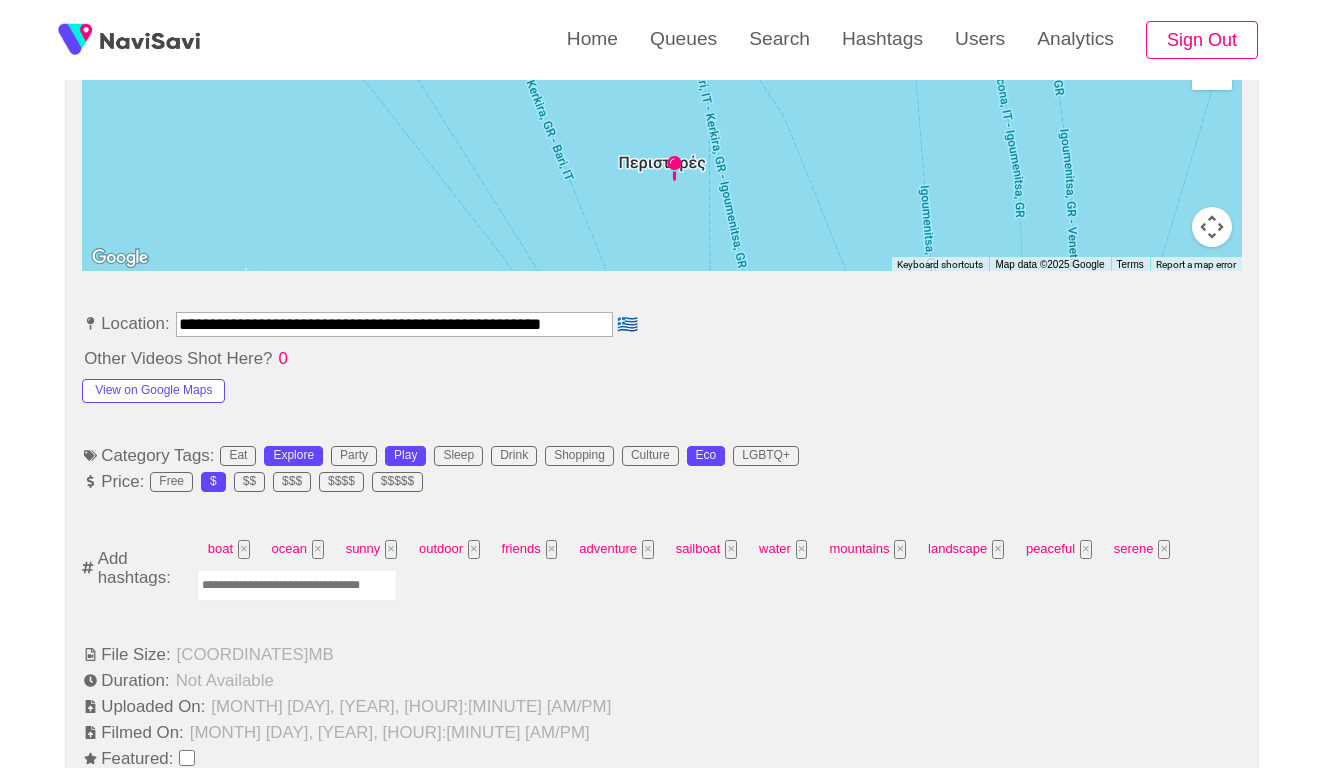 scroll, scrollTop: 952, scrollLeft: 0, axis: vertical 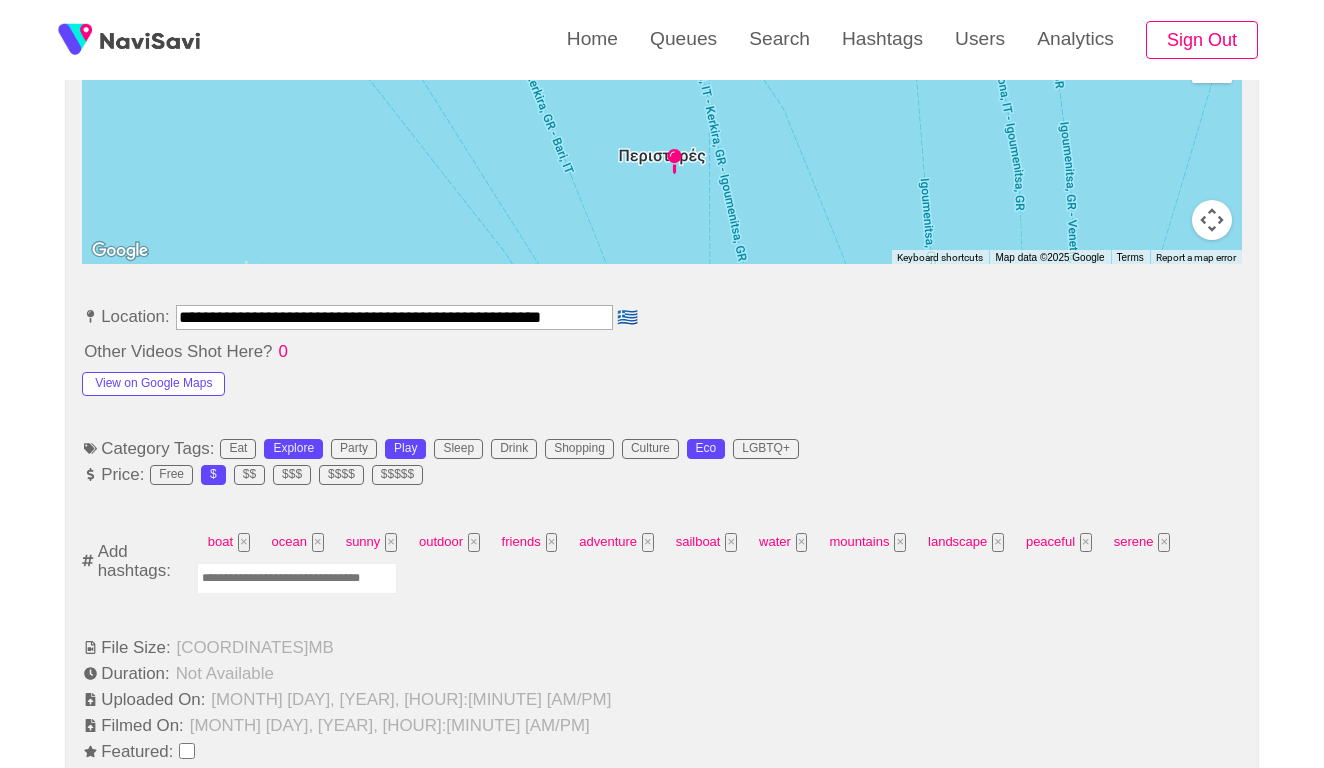drag, startPoint x: 478, startPoint y: 308, endPoint x: 168, endPoint y: 307, distance: 310.00162 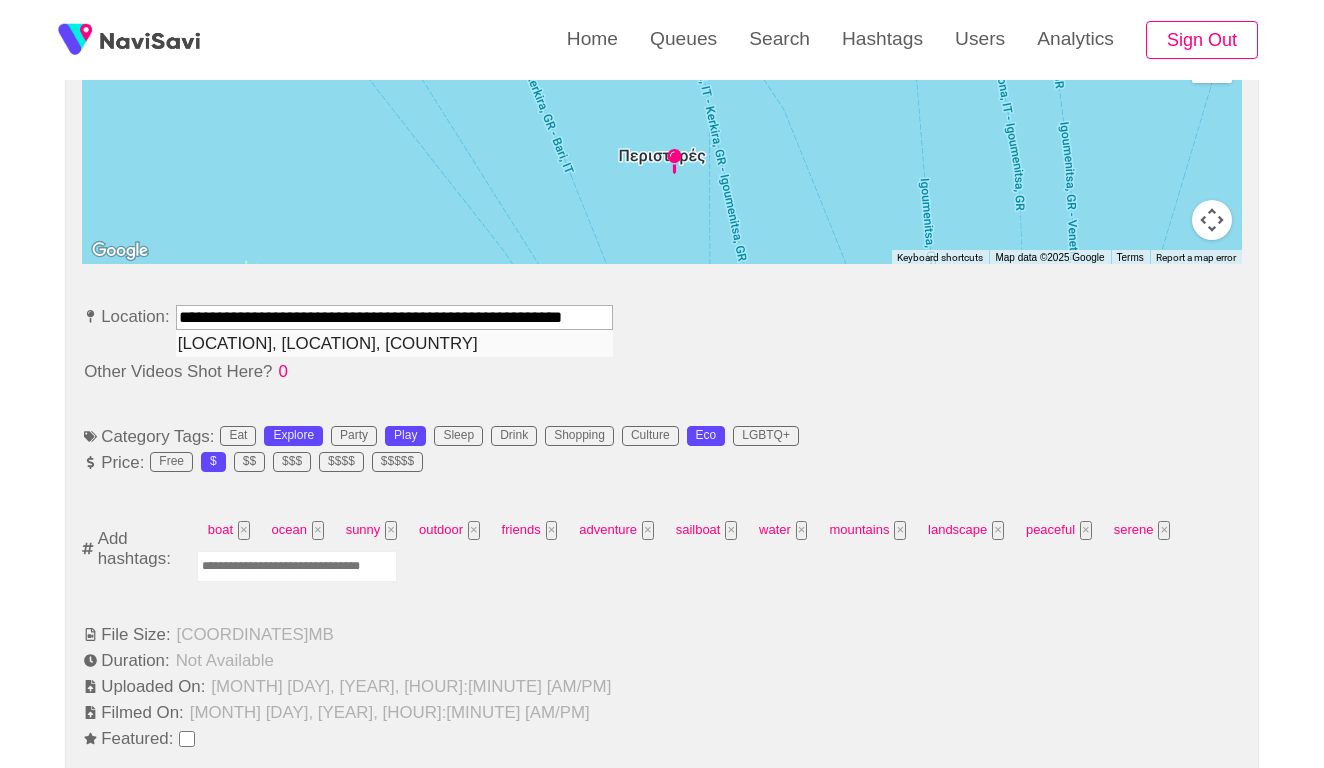 click on "Kaparelli Rock Peristeres Lighthouse, Peristeres, Greece" at bounding box center [394, 343] 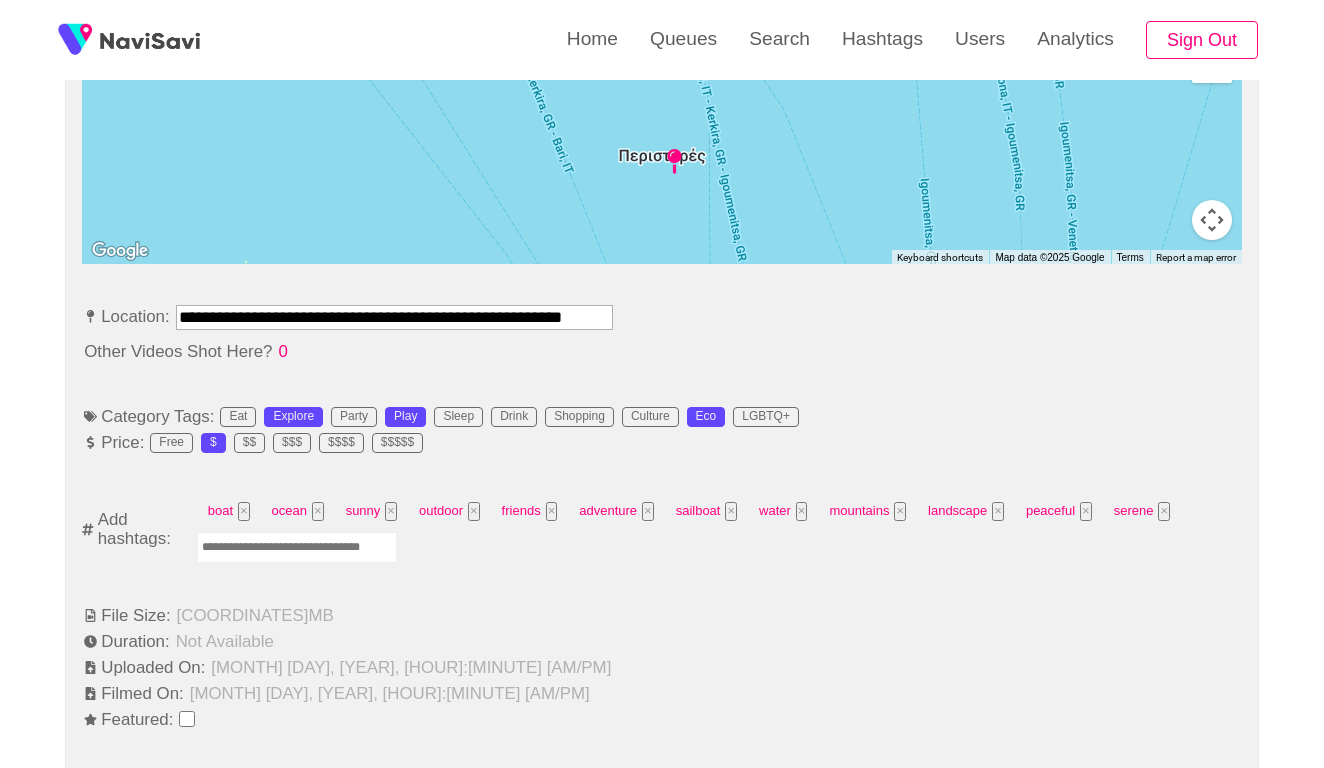type on "**********" 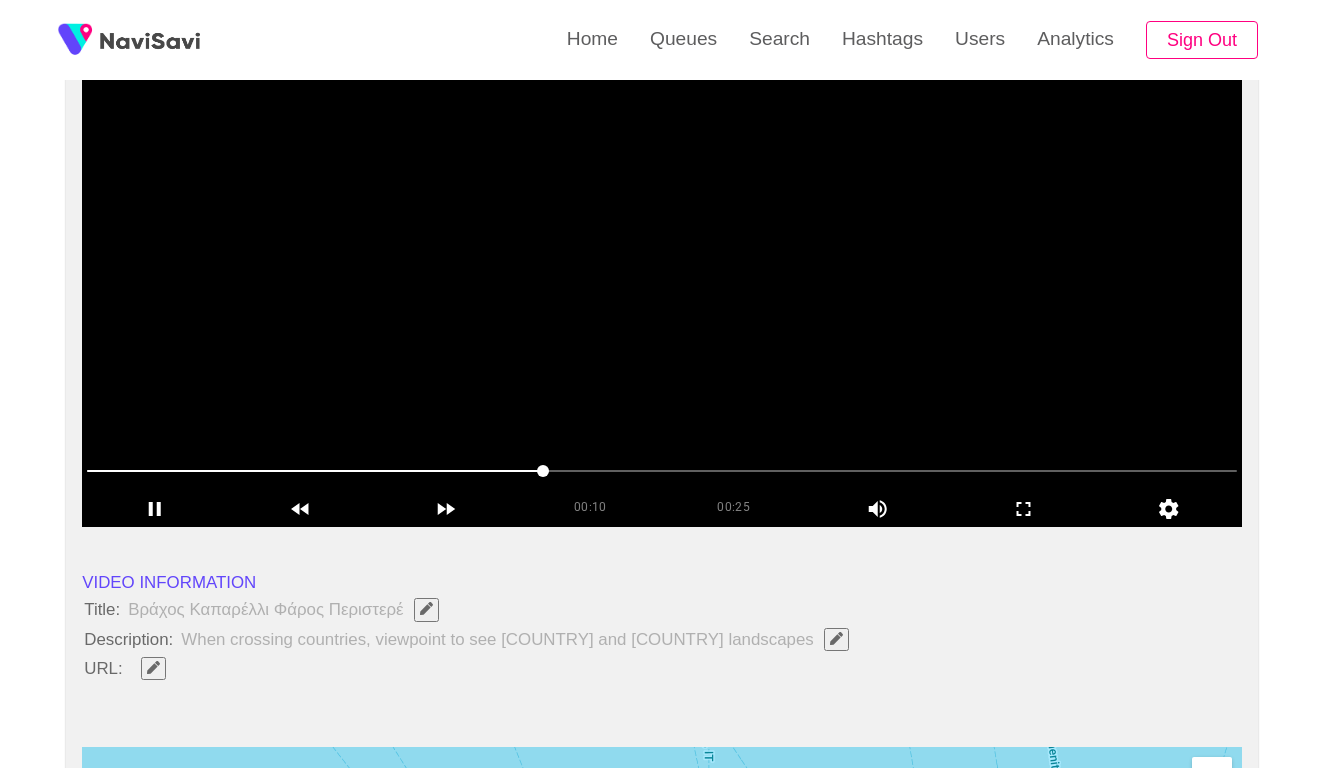 scroll, scrollTop: 234, scrollLeft: 0, axis: vertical 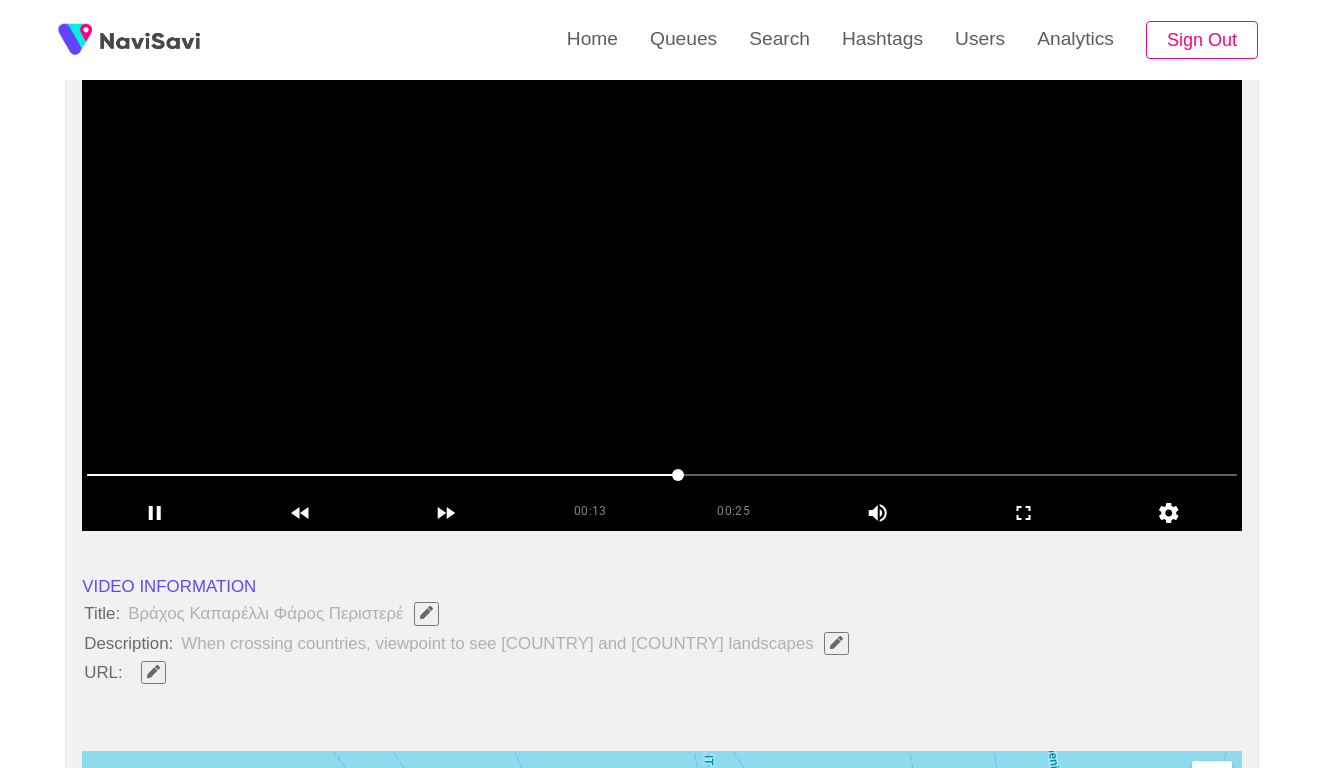 click at bounding box center [662, 475] 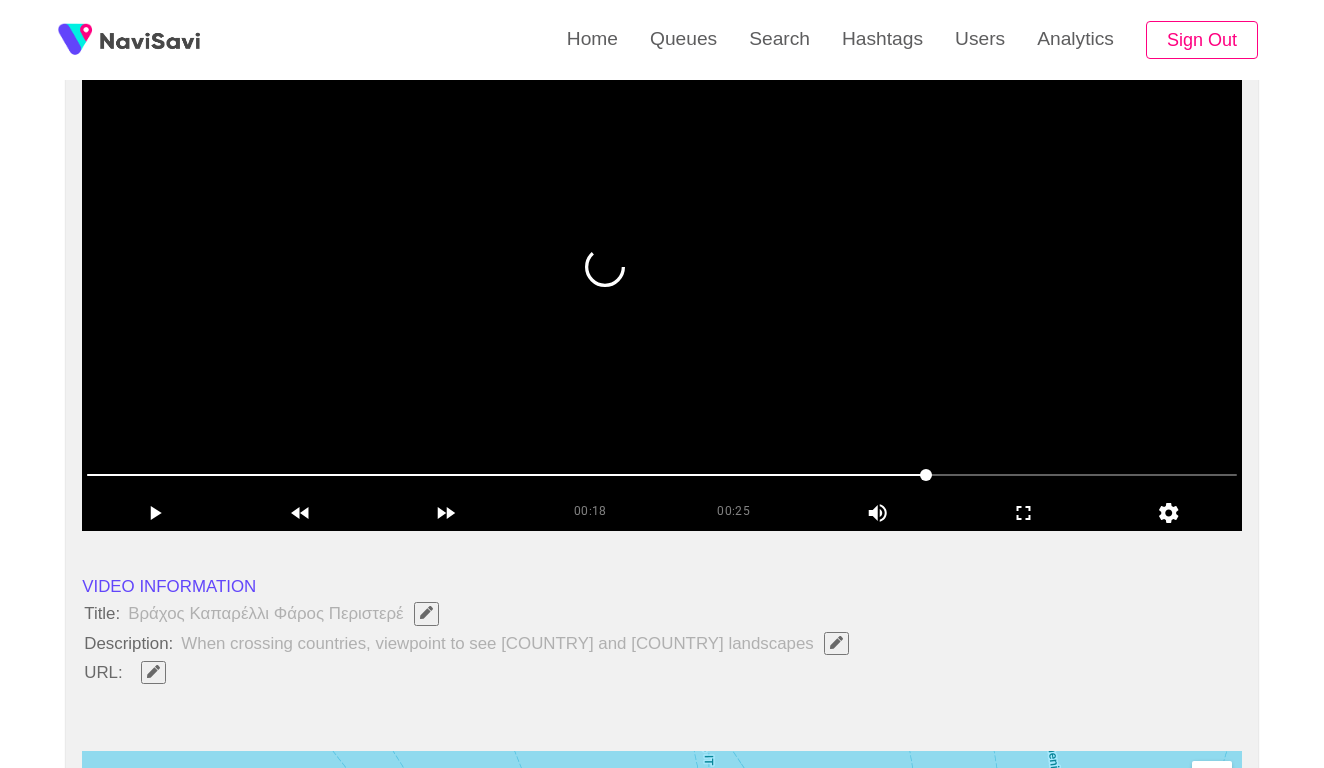 click at bounding box center [662, 475] 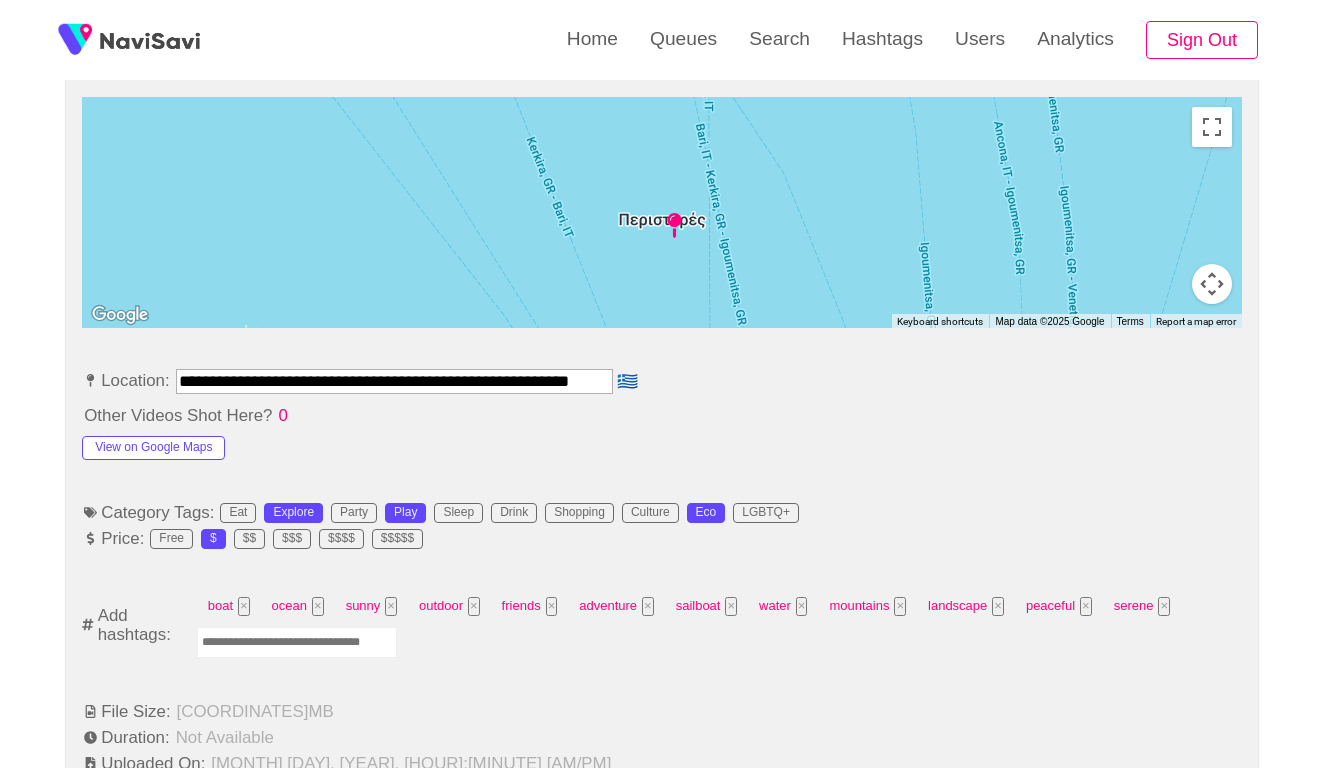 scroll, scrollTop: 1101, scrollLeft: 0, axis: vertical 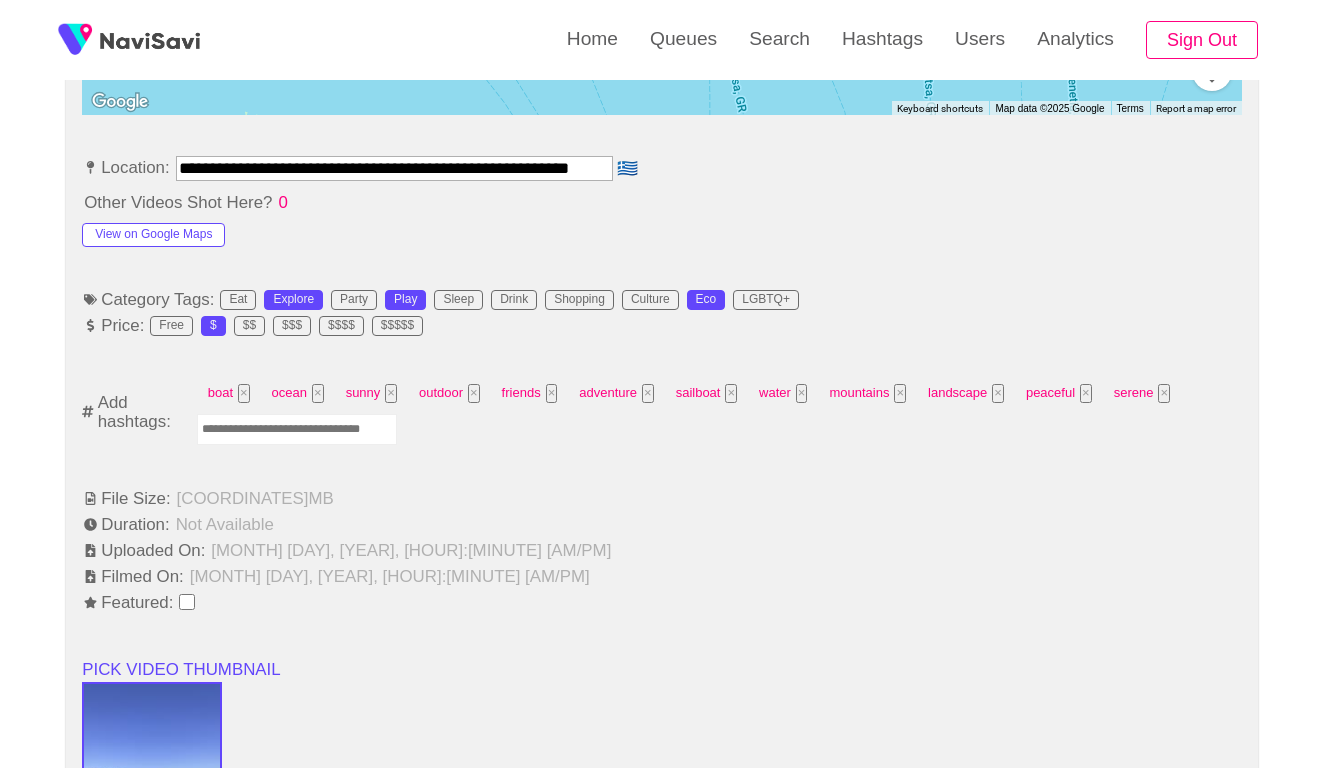click at bounding box center (297, 429) 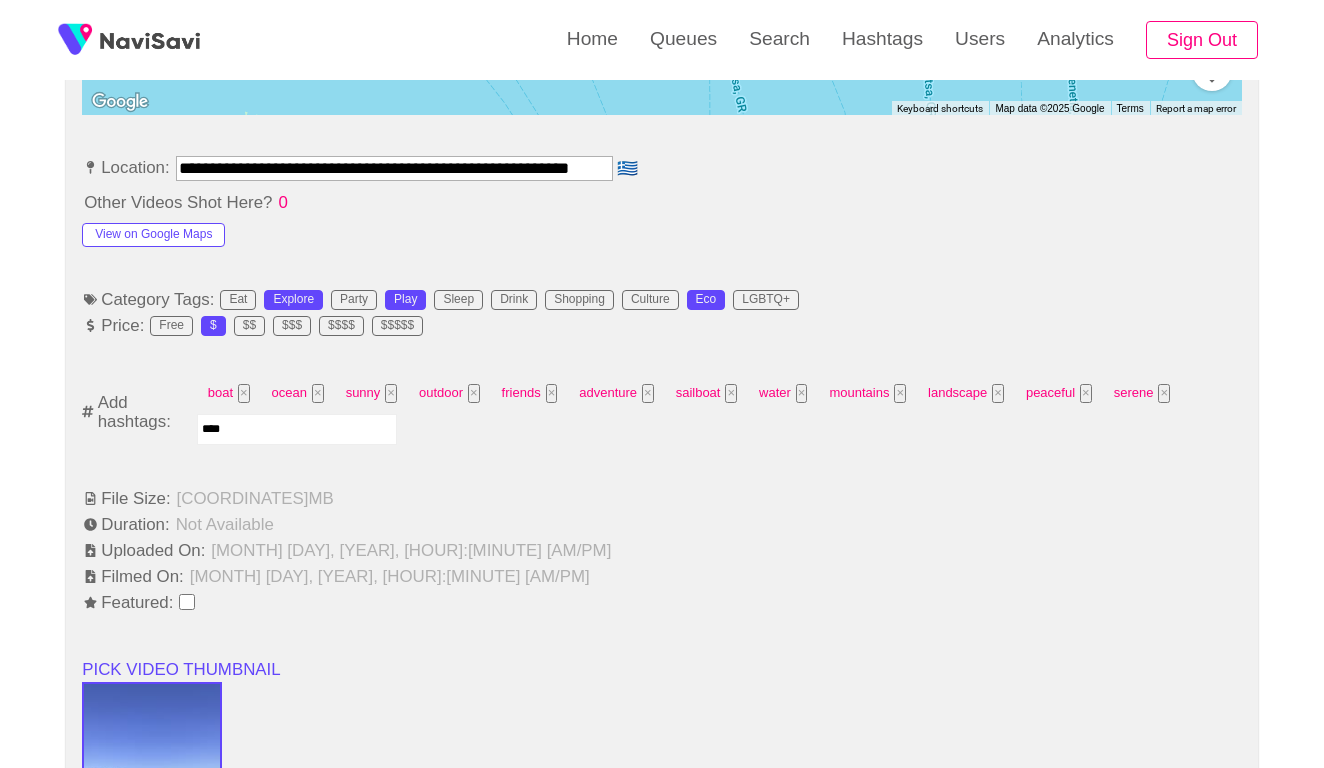 type on "*****" 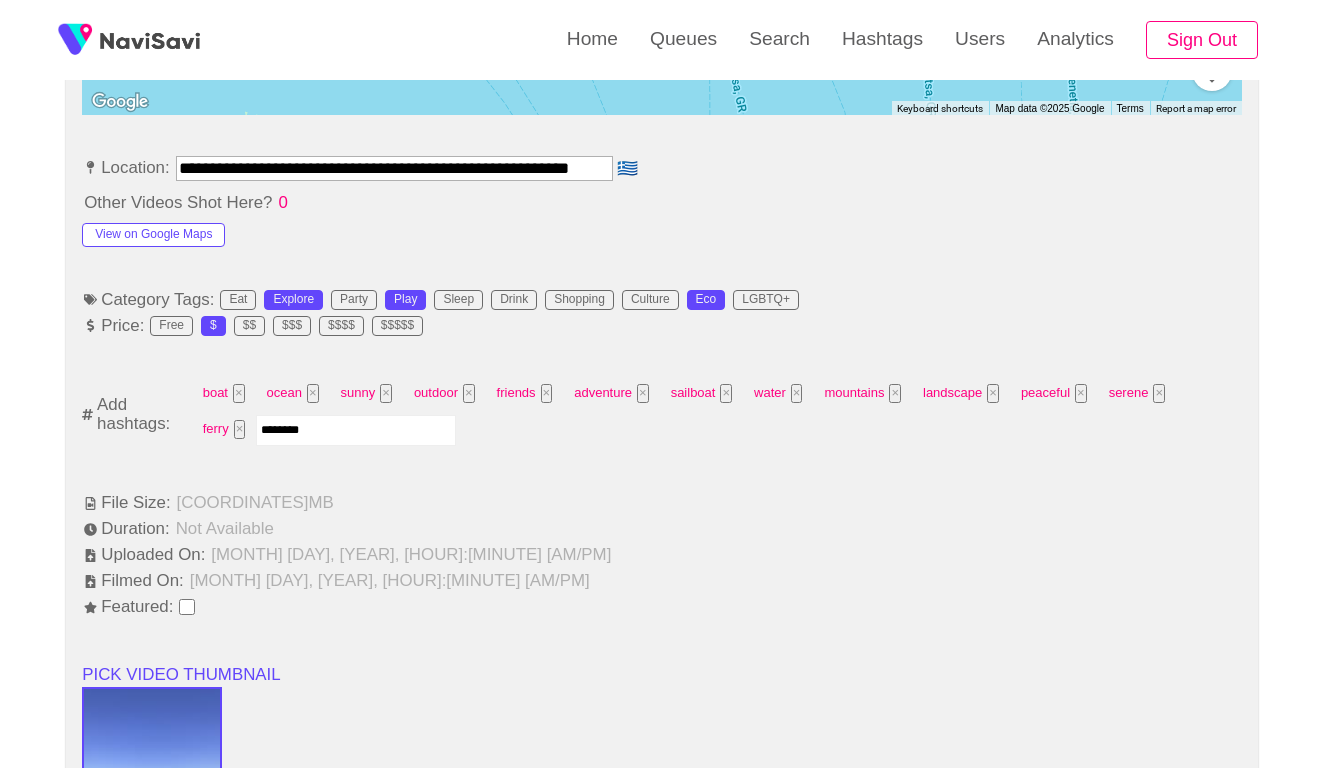 type on "*********" 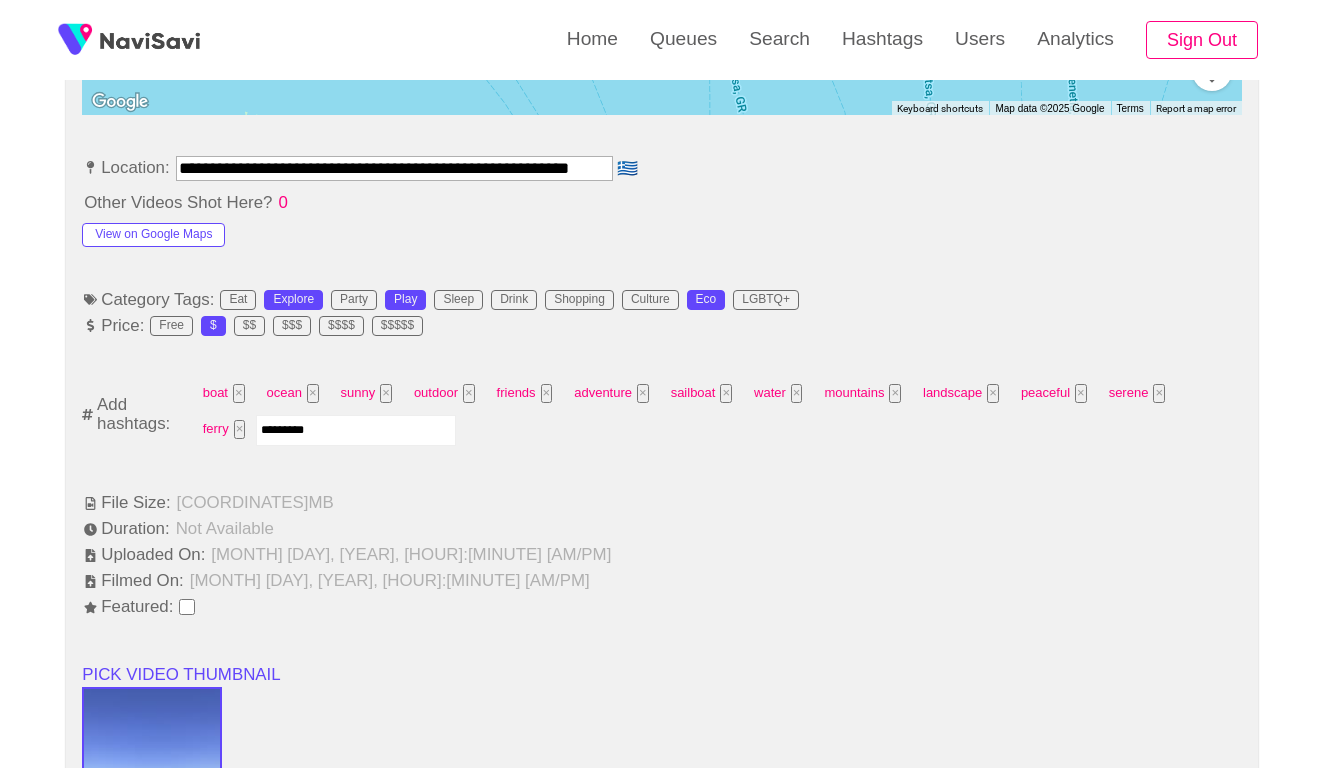 type 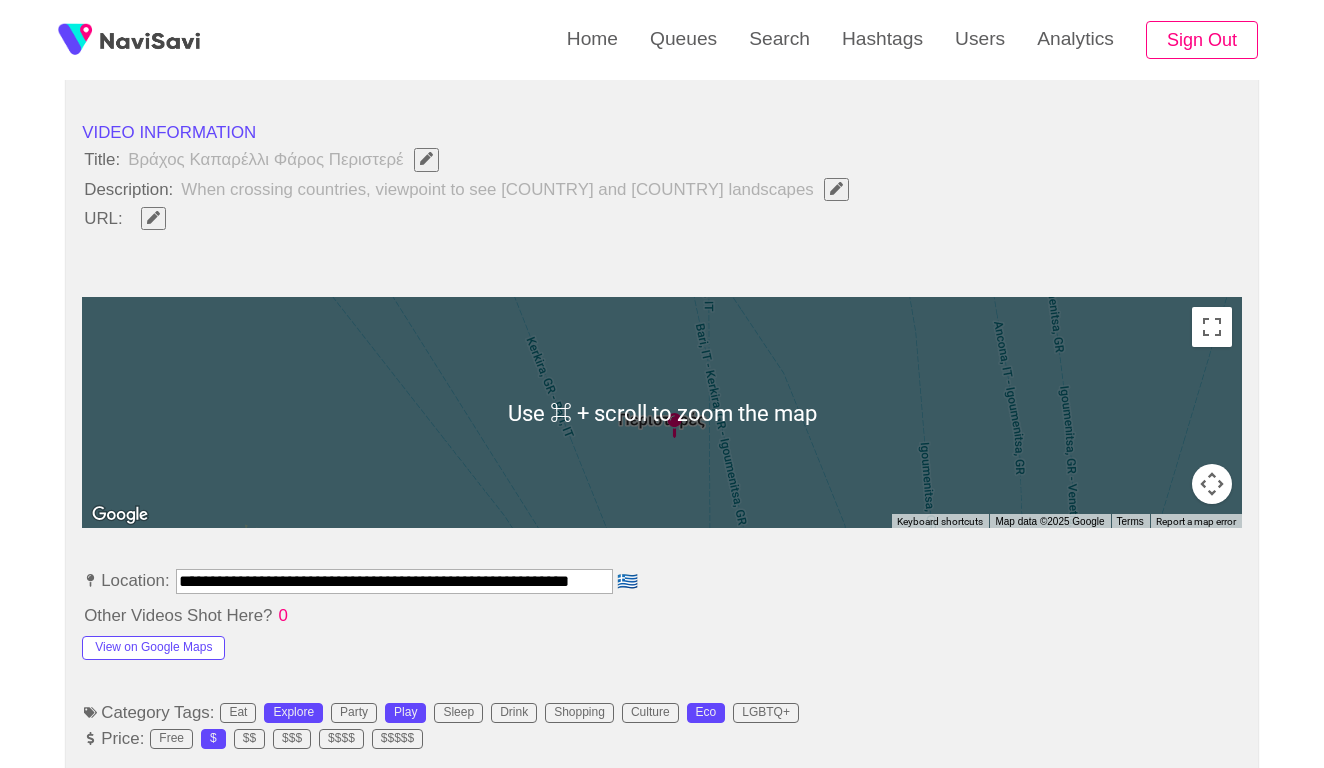 scroll, scrollTop: 622, scrollLeft: 0, axis: vertical 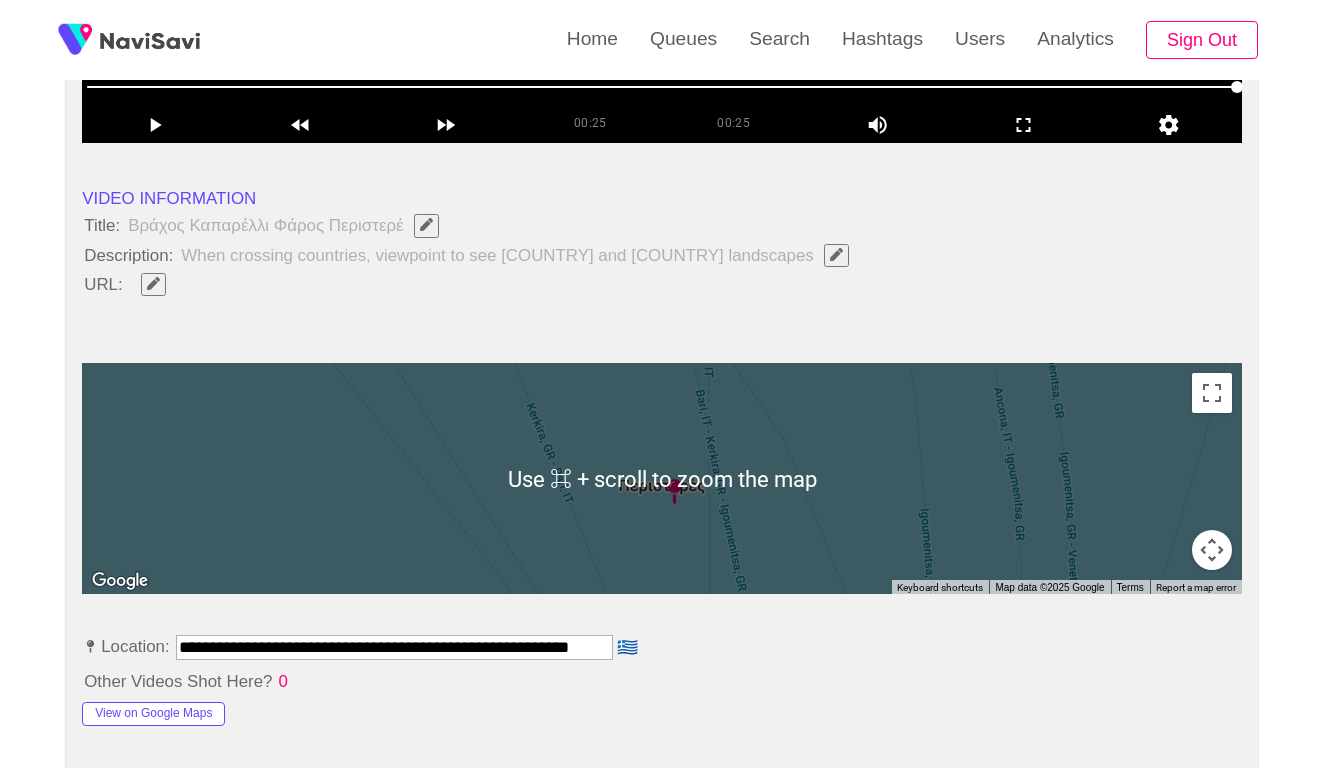 click 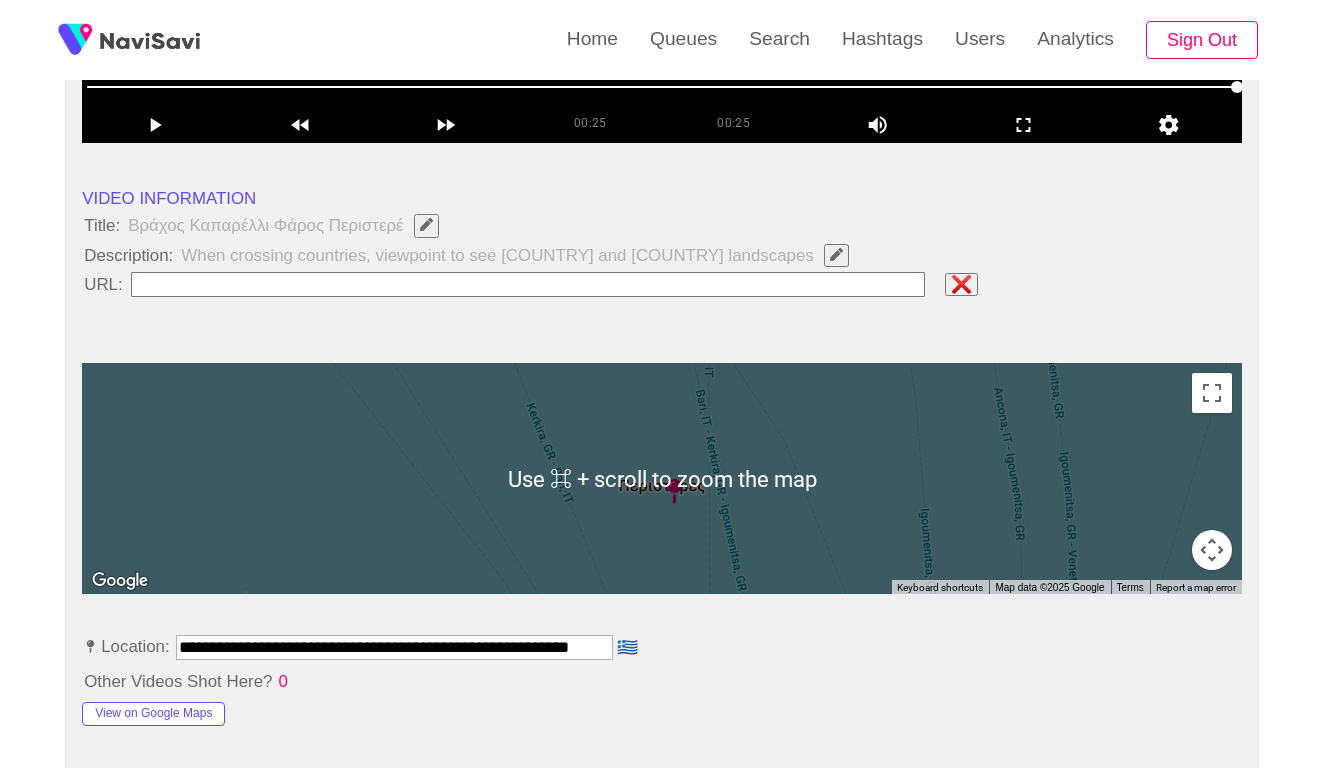 type on "**********" 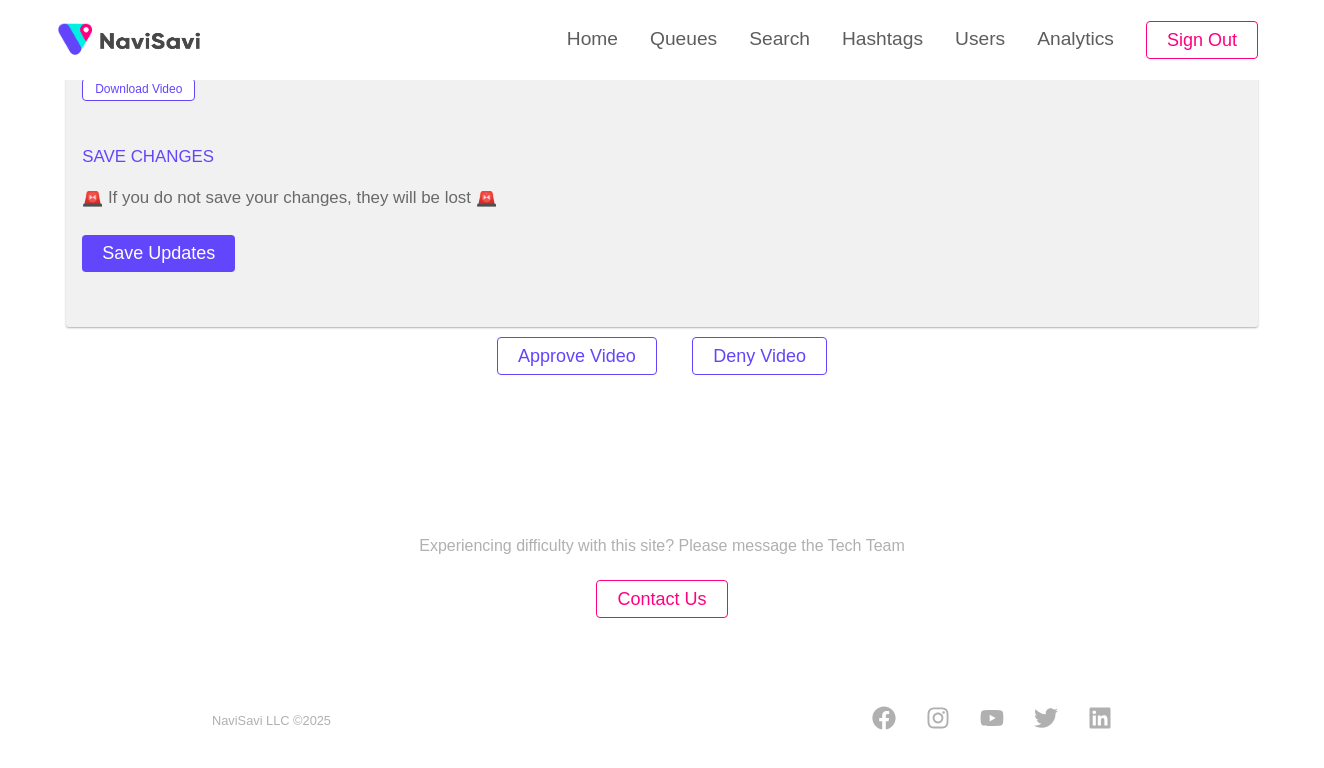 scroll, scrollTop: 2479, scrollLeft: 0, axis: vertical 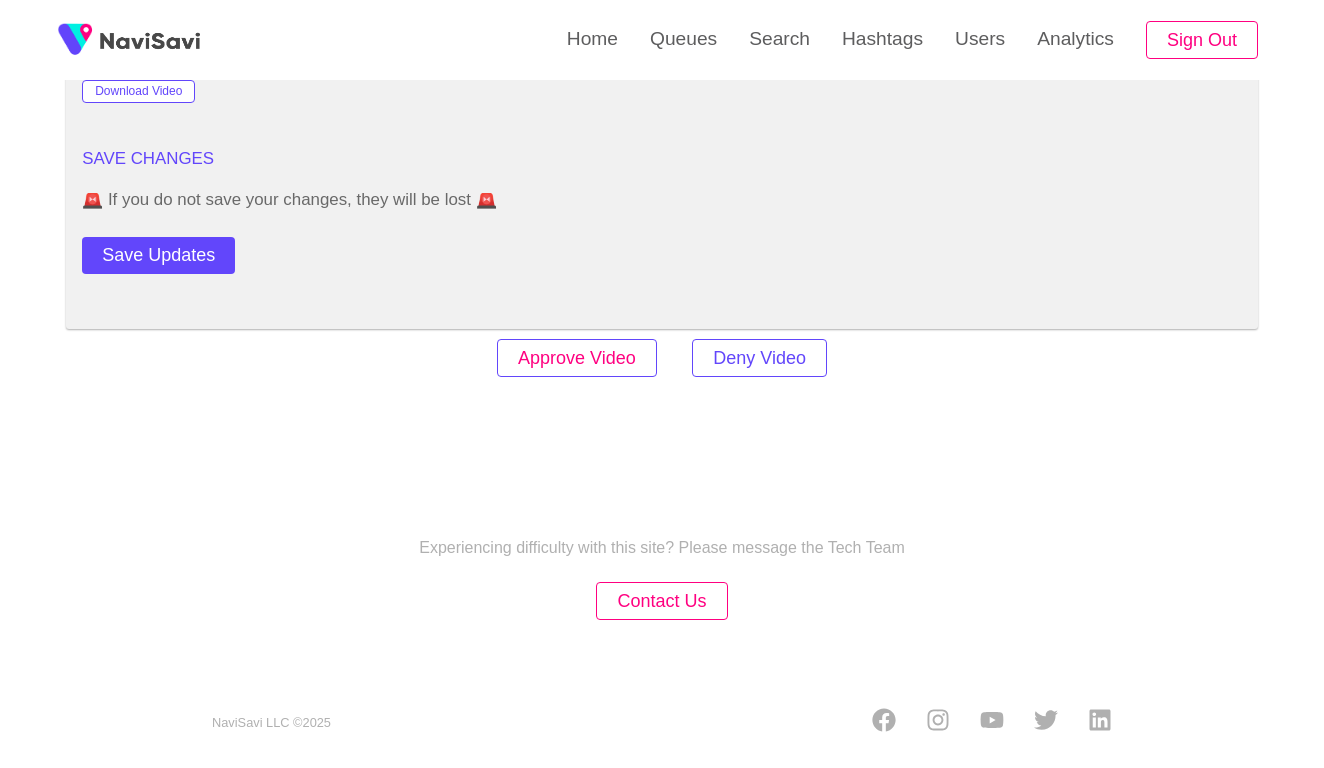 click on "Approve Video" at bounding box center (577, 358) 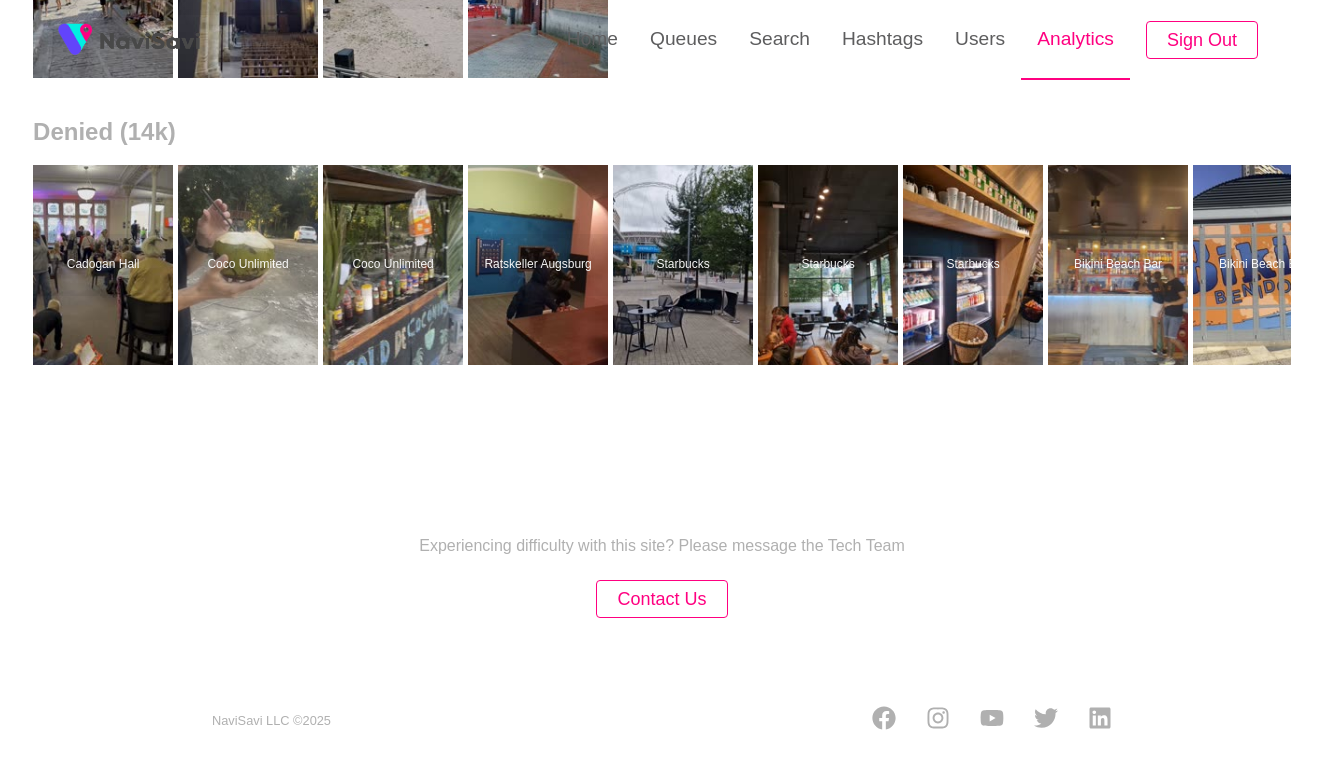scroll, scrollTop: 0, scrollLeft: 0, axis: both 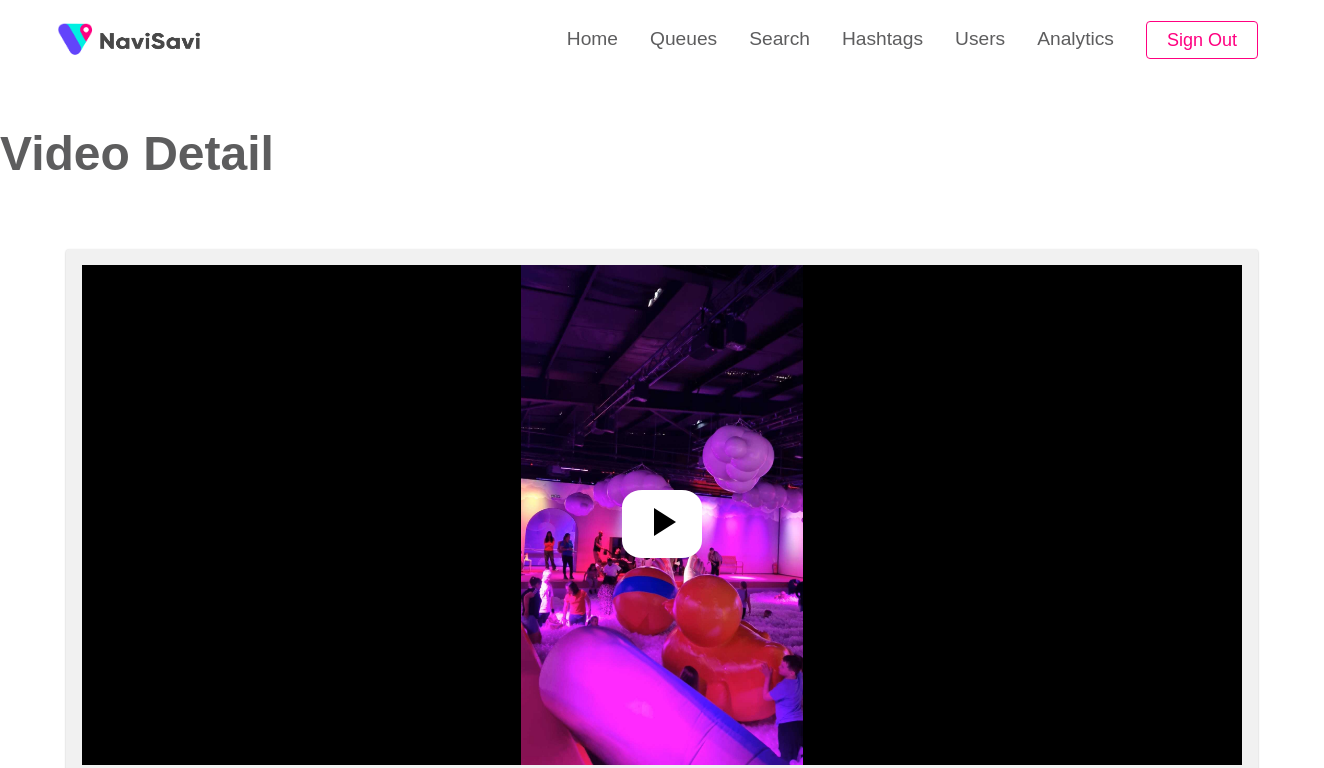 select on "**********" 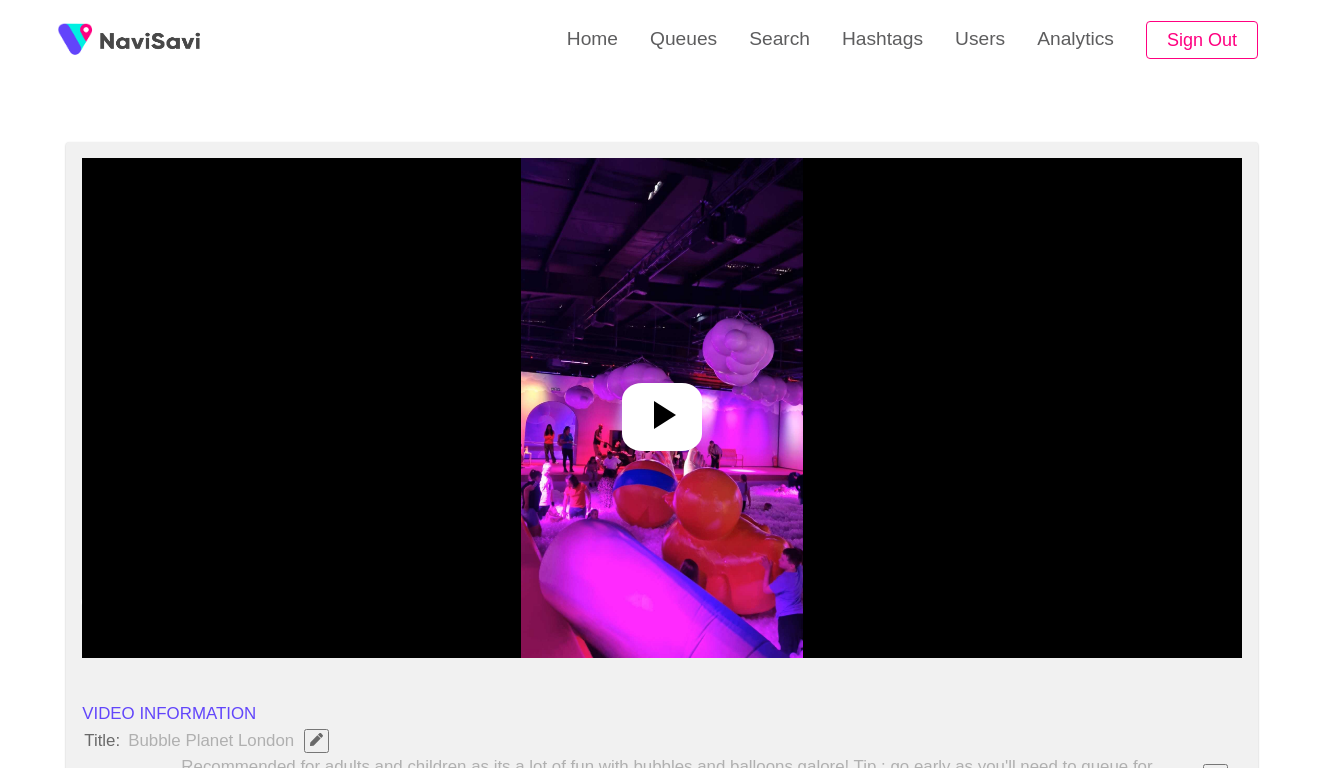 click at bounding box center [661, 408] 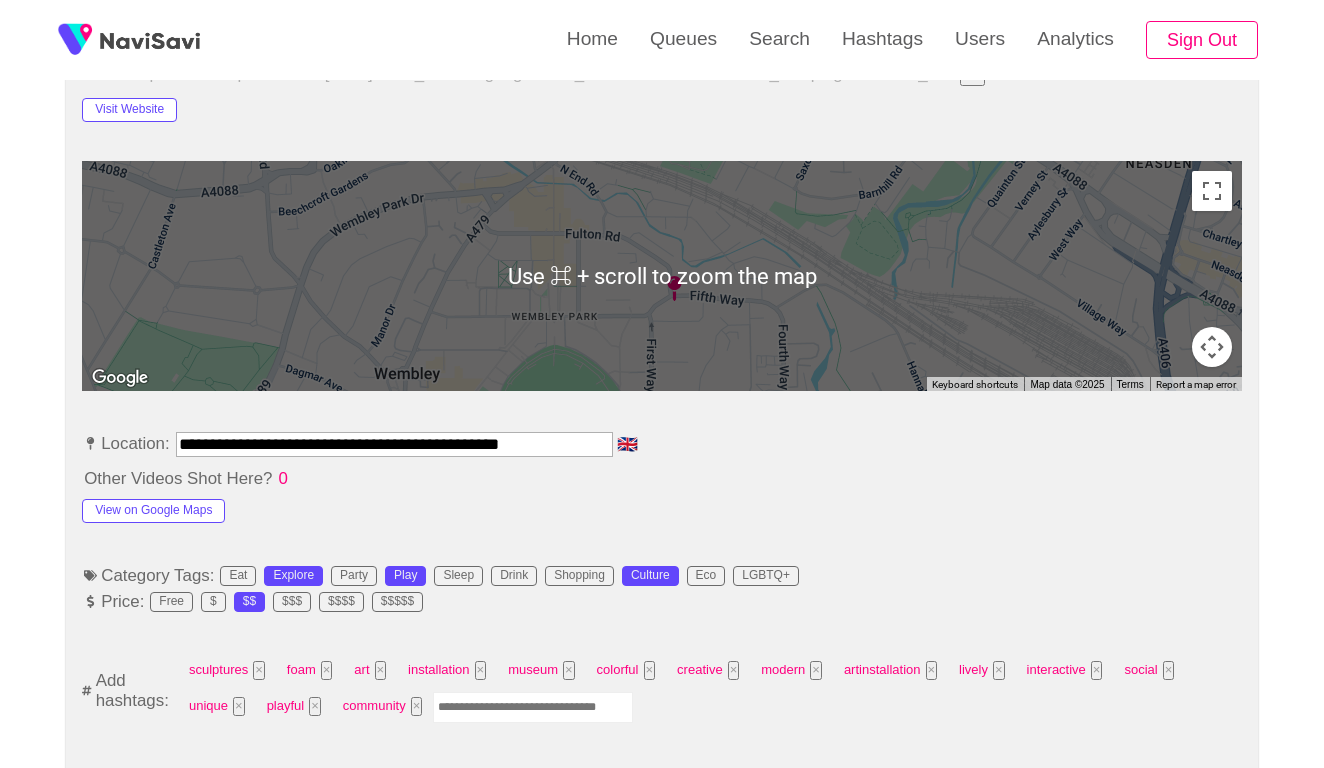scroll, scrollTop: 972, scrollLeft: 0, axis: vertical 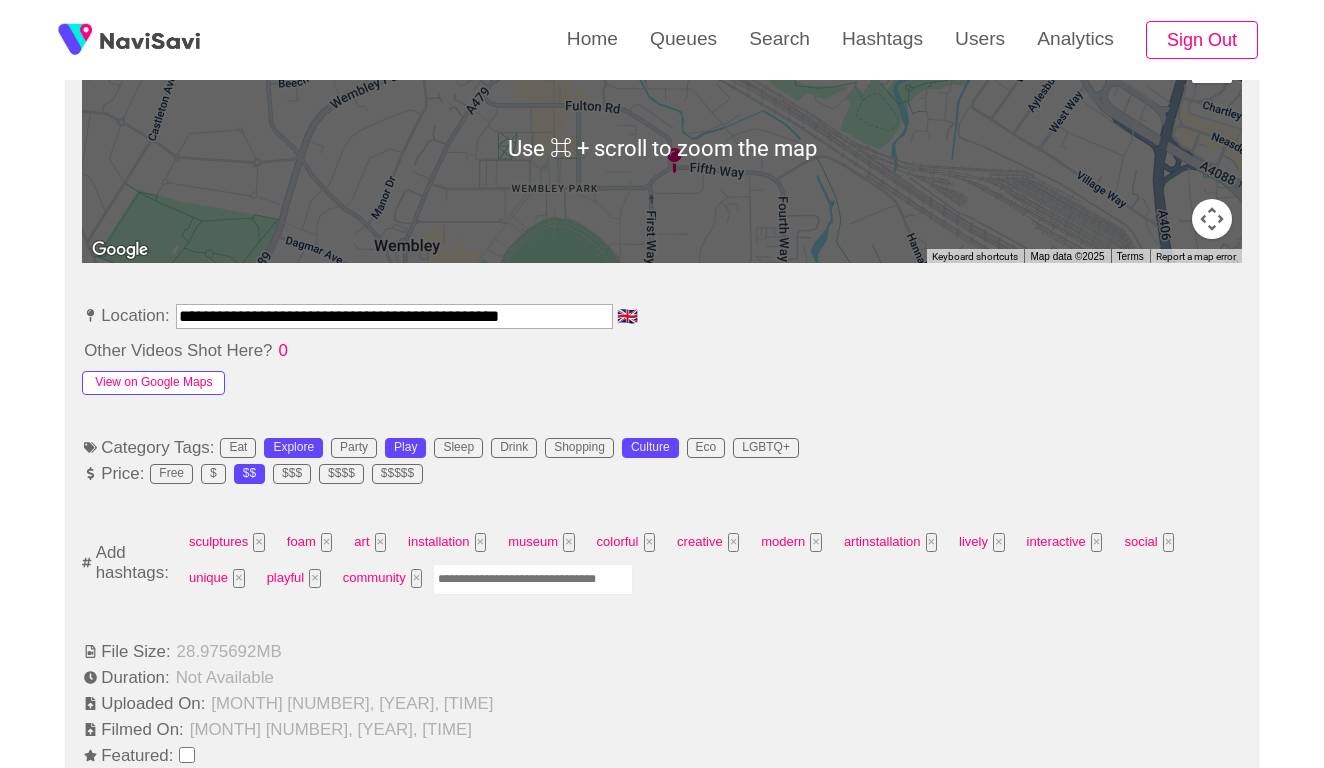click on "View on Google Maps" at bounding box center (153, 383) 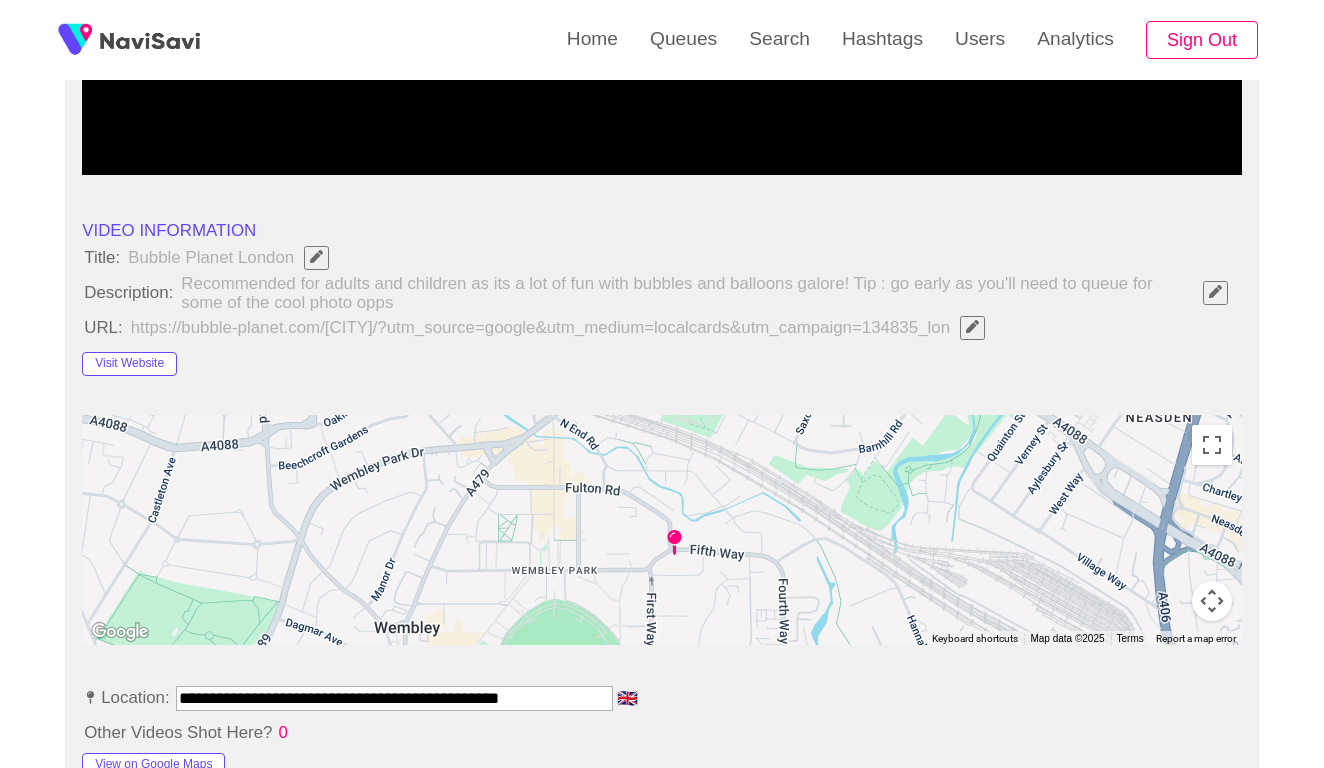 scroll, scrollTop: 26, scrollLeft: 0, axis: vertical 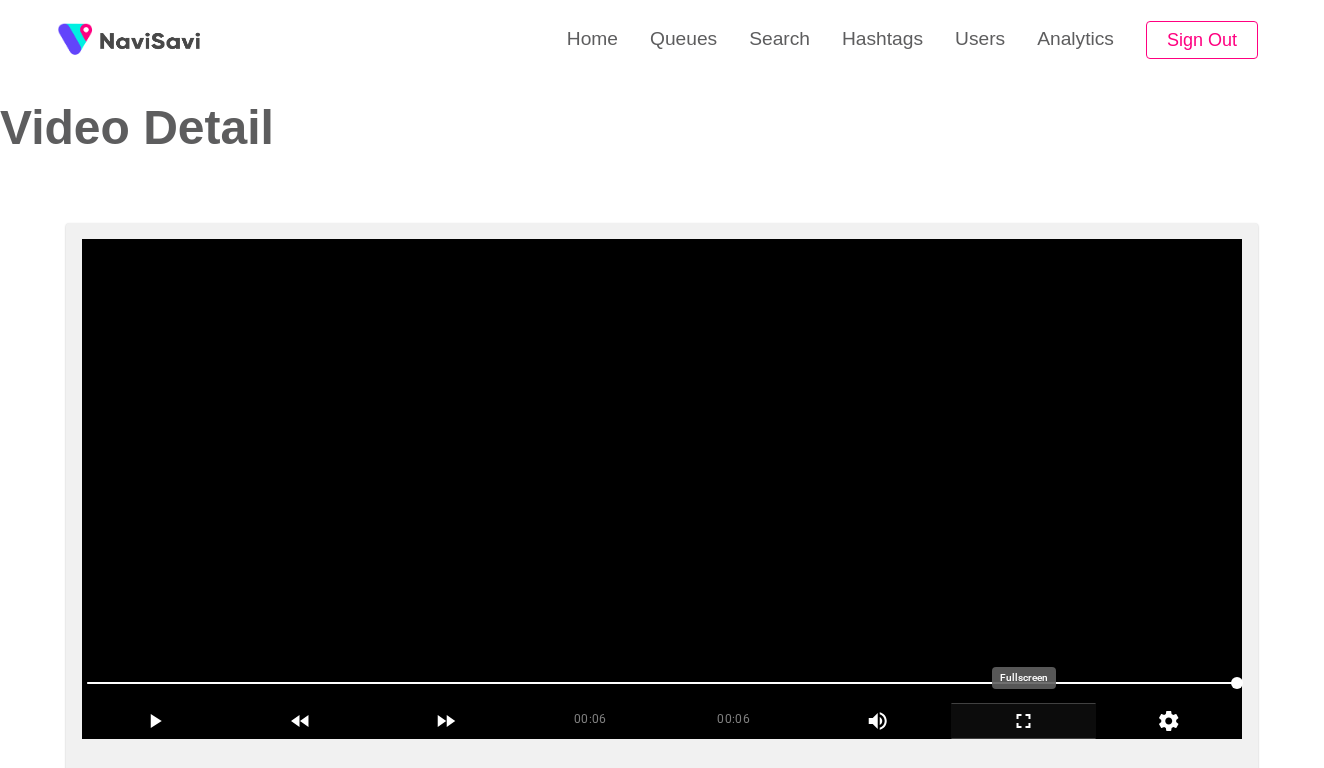 click 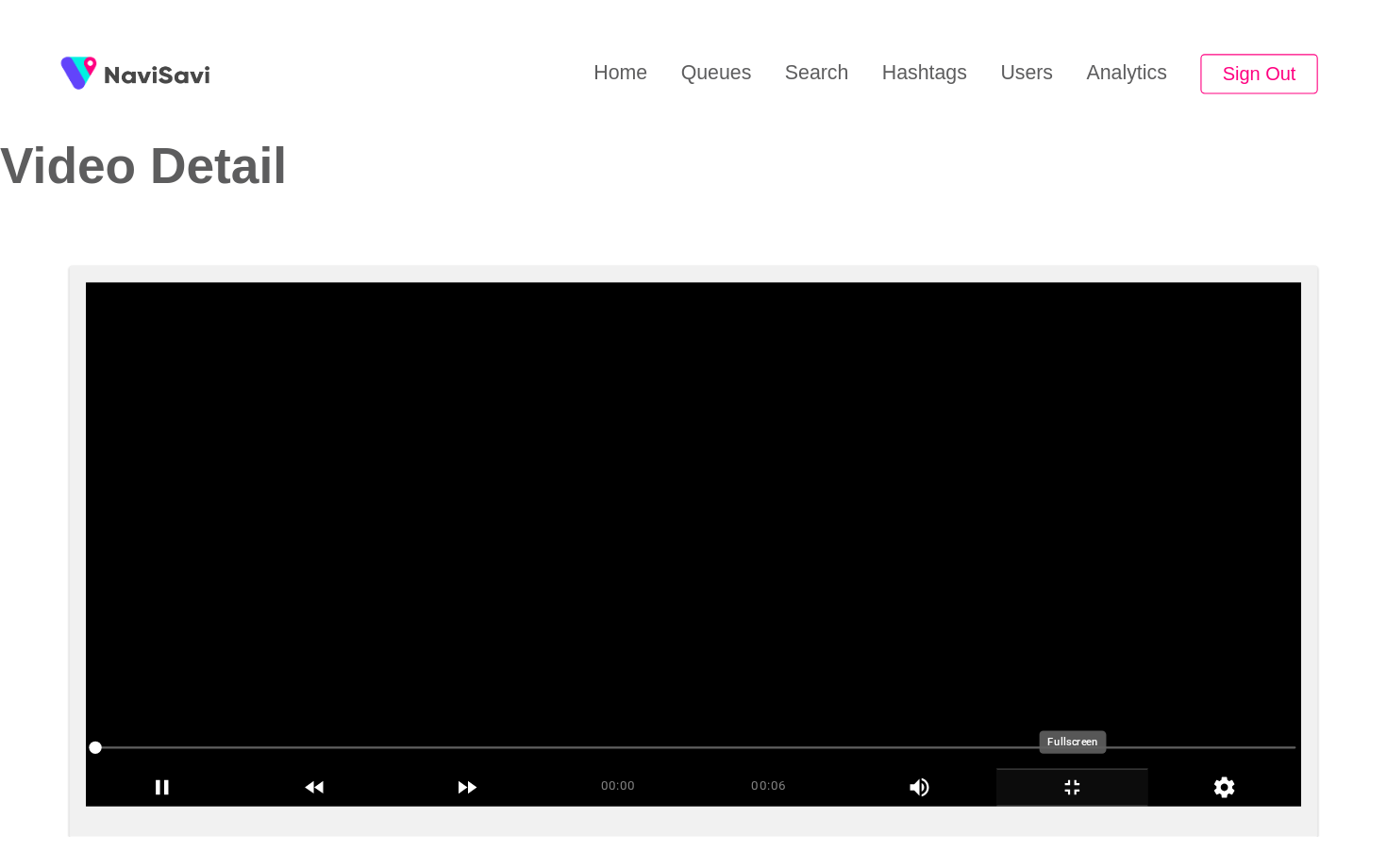 scroll, scrollTop: 0, scrollLeft: 0, axis: both 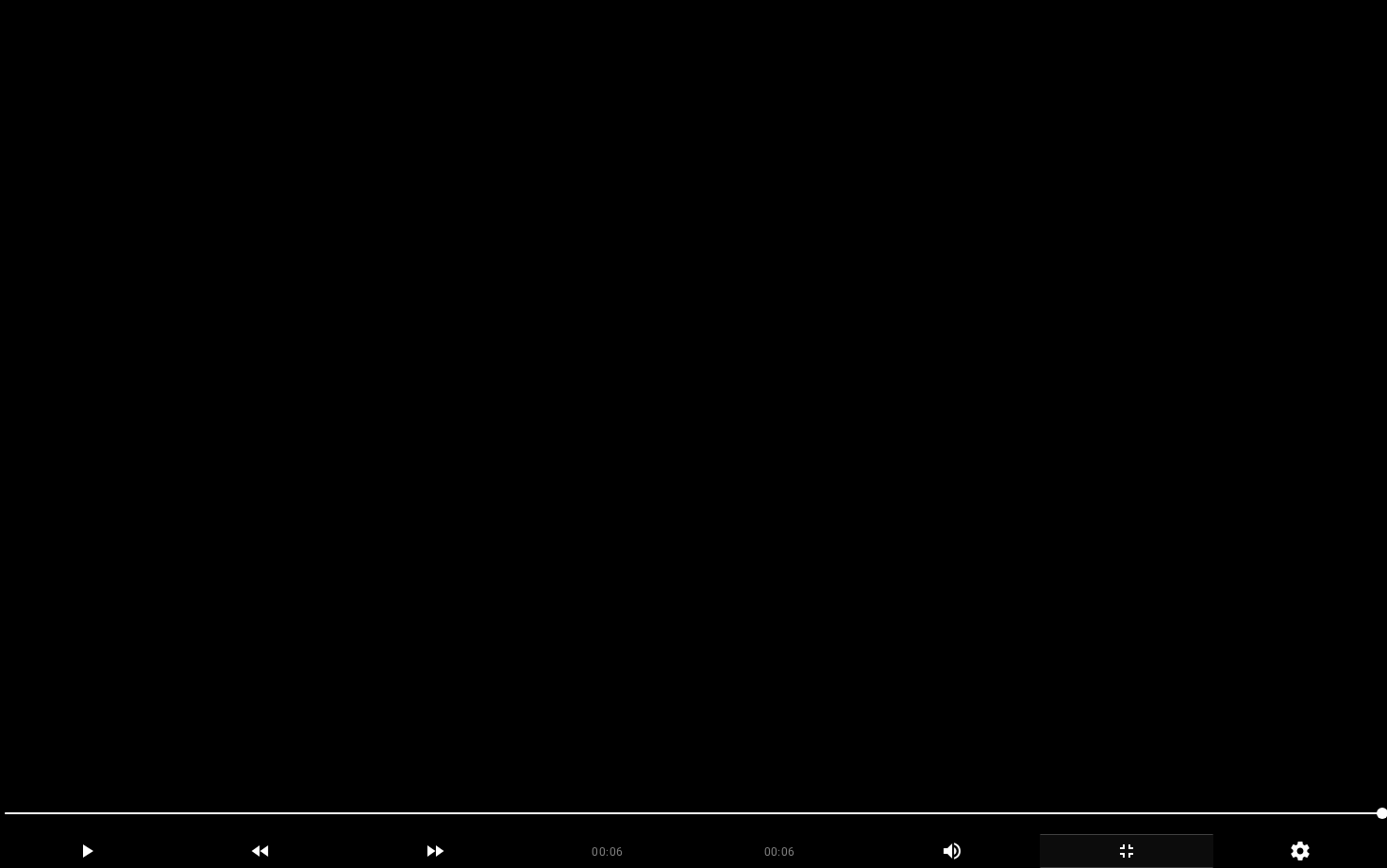 click 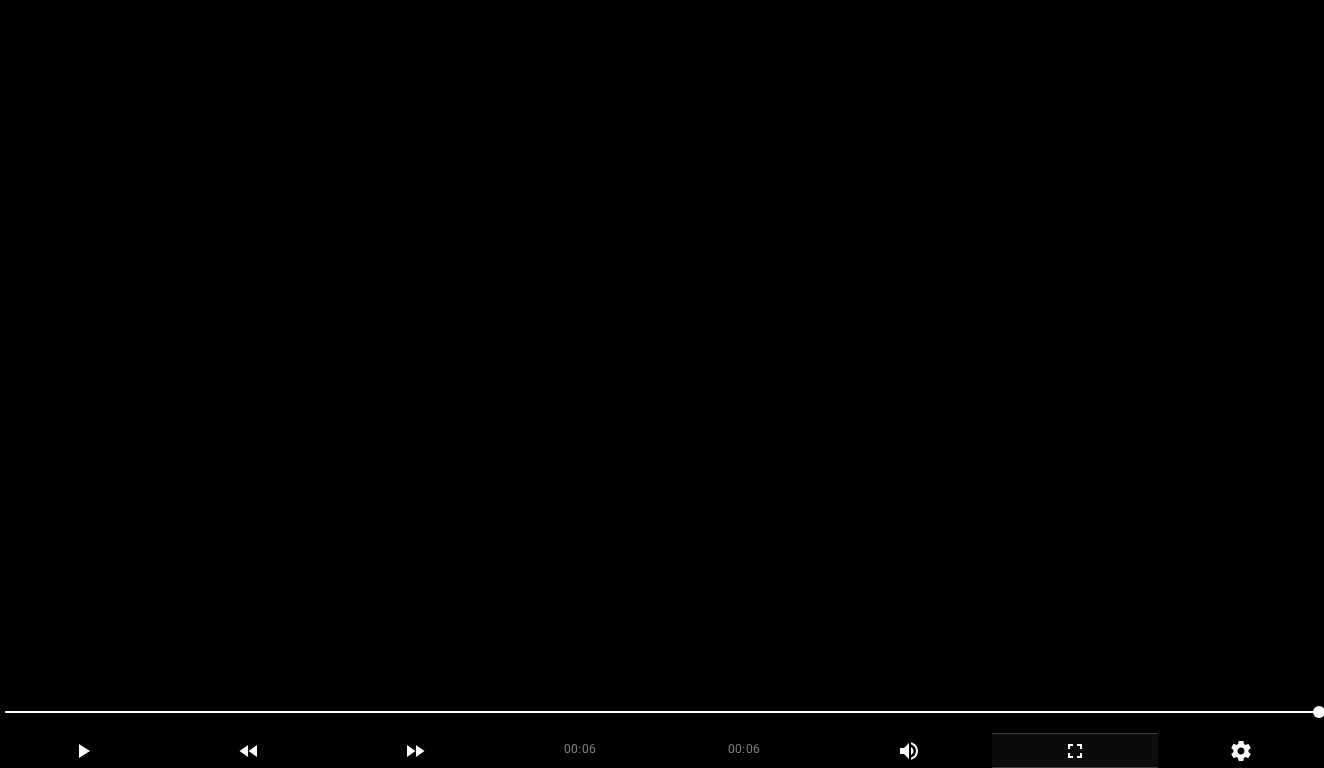 scroll, scrollTop: 2152, scrollLeft: 0, axis: vertical 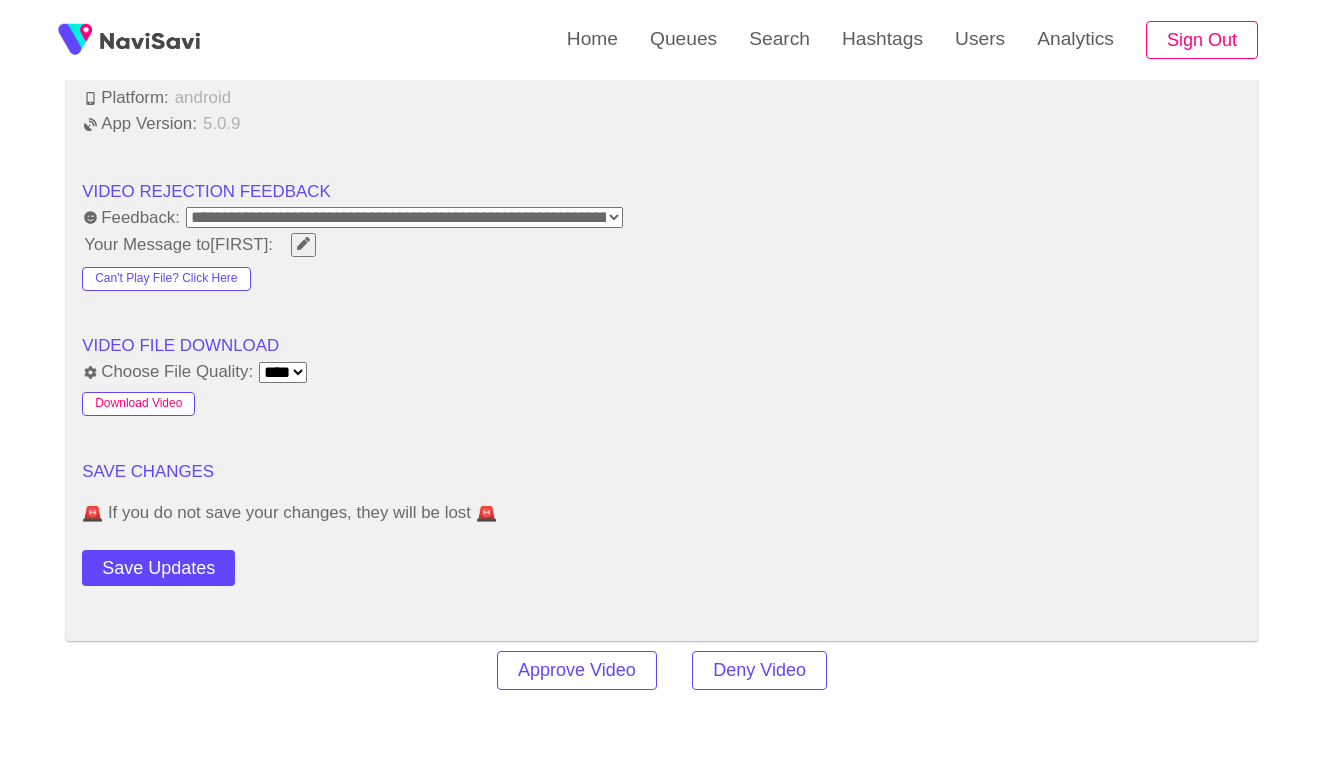 click on "Download Video" at bounding box center [138, 404] 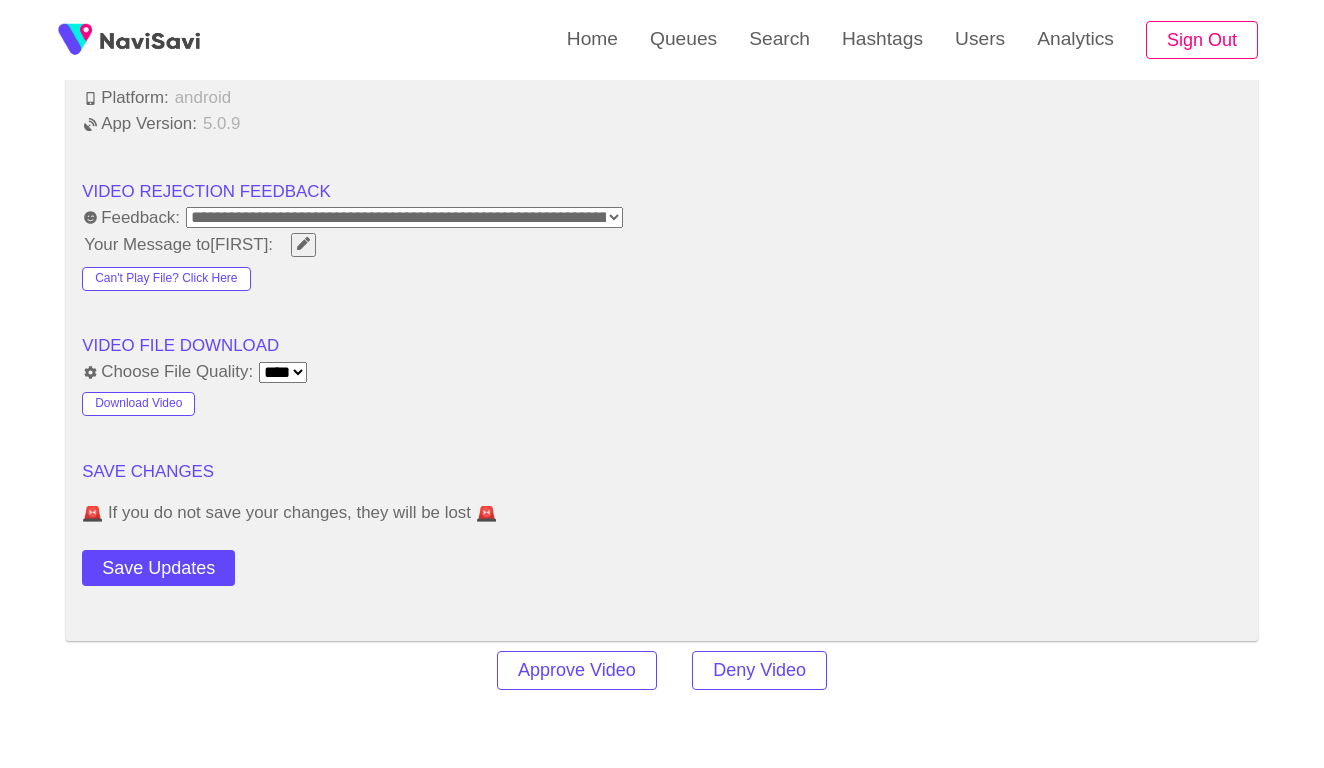 click on "Choose File Quality:   **** ****" at bounding box center [662, 372] 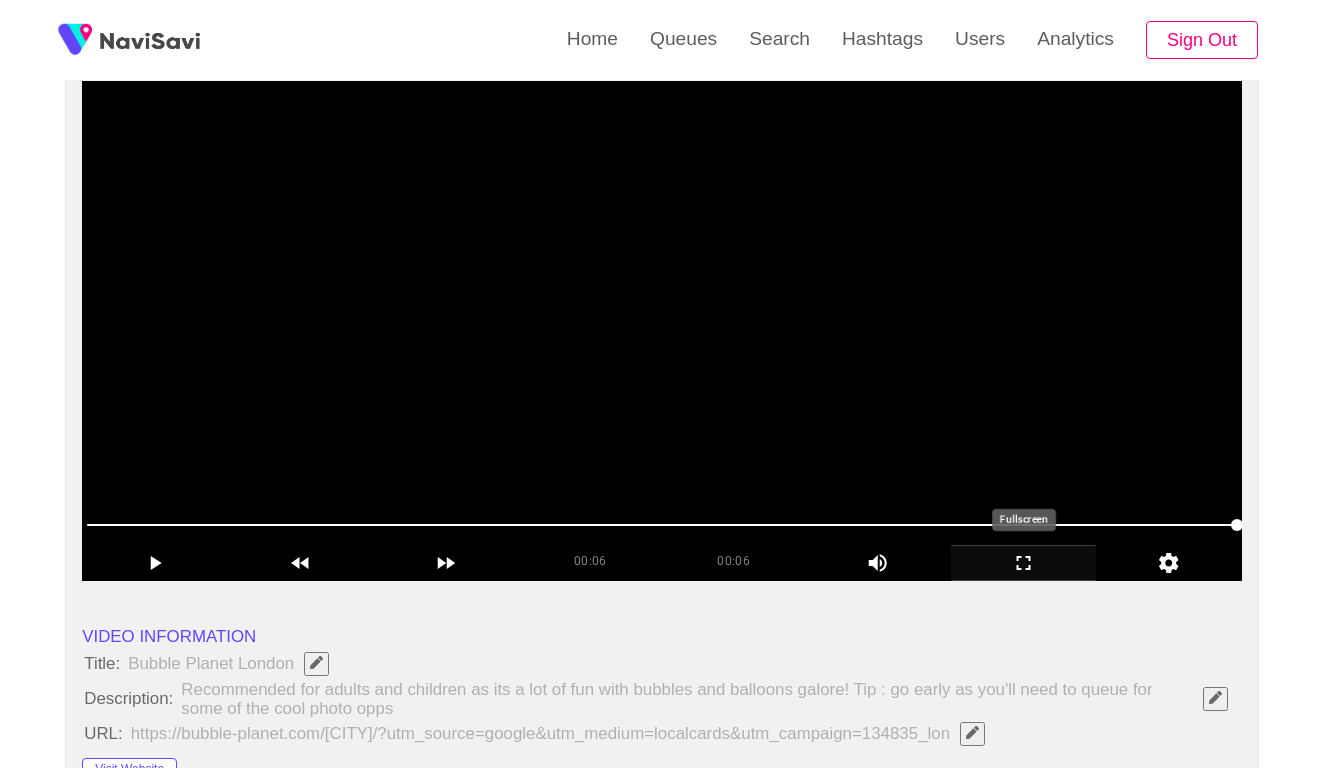 scroll, scrollTop: 264, scrollLeft: 0, axis: vertical 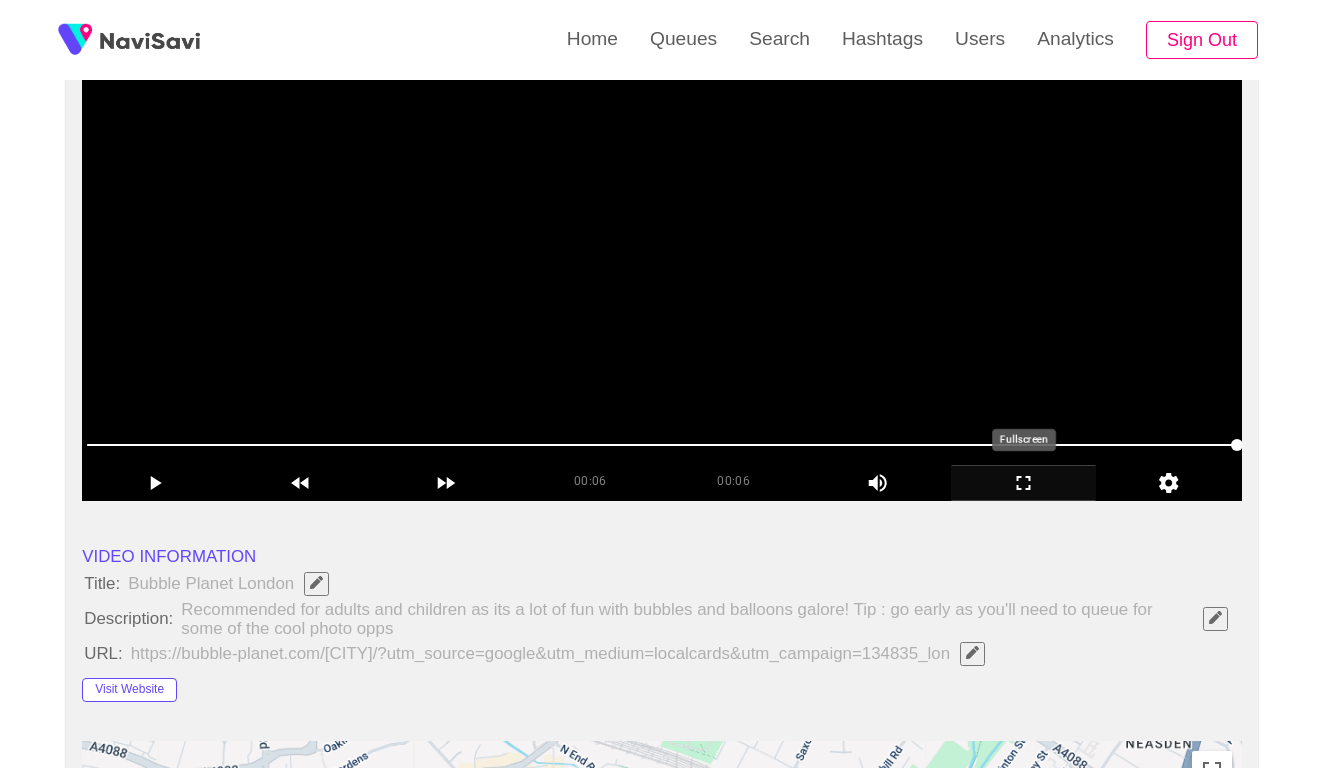 click at bounding box center [662, 251] 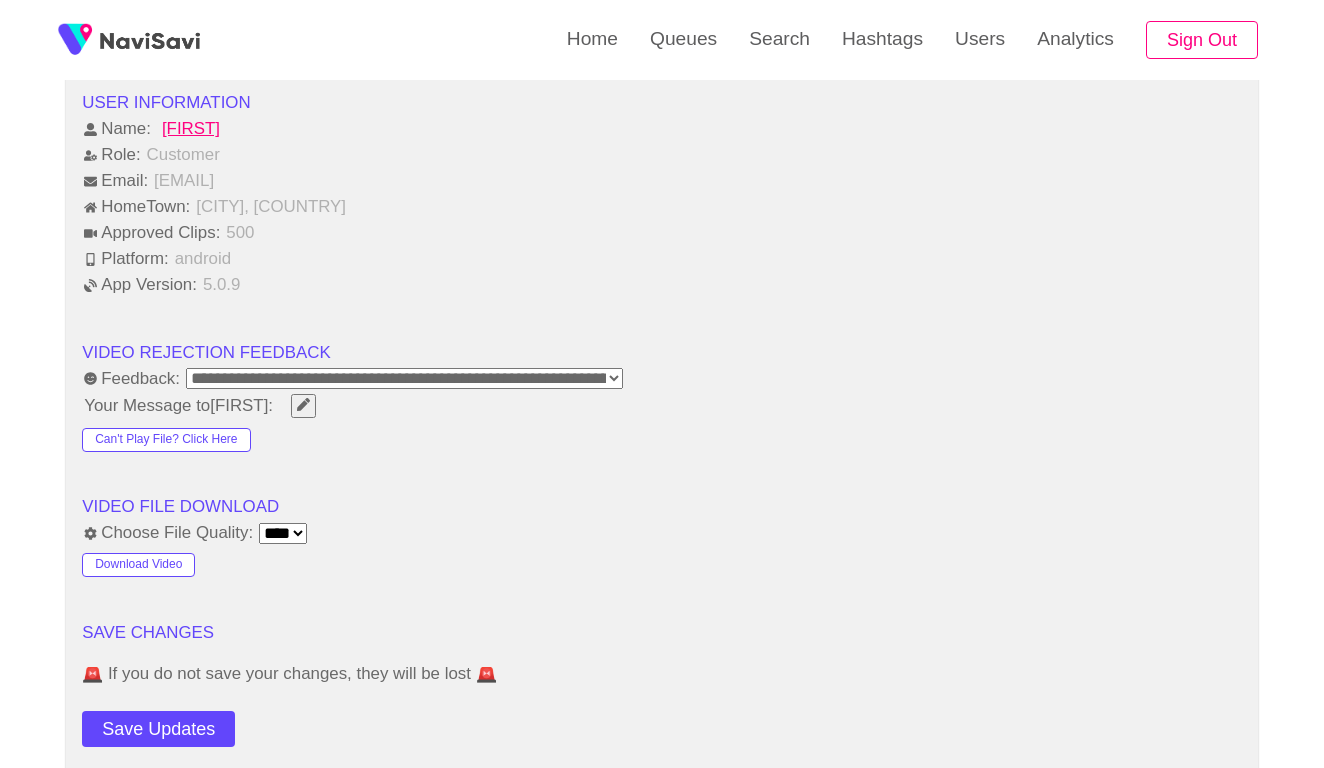 scroll, scrollTop: 2027, scrollLeft: 0, axis: vertical 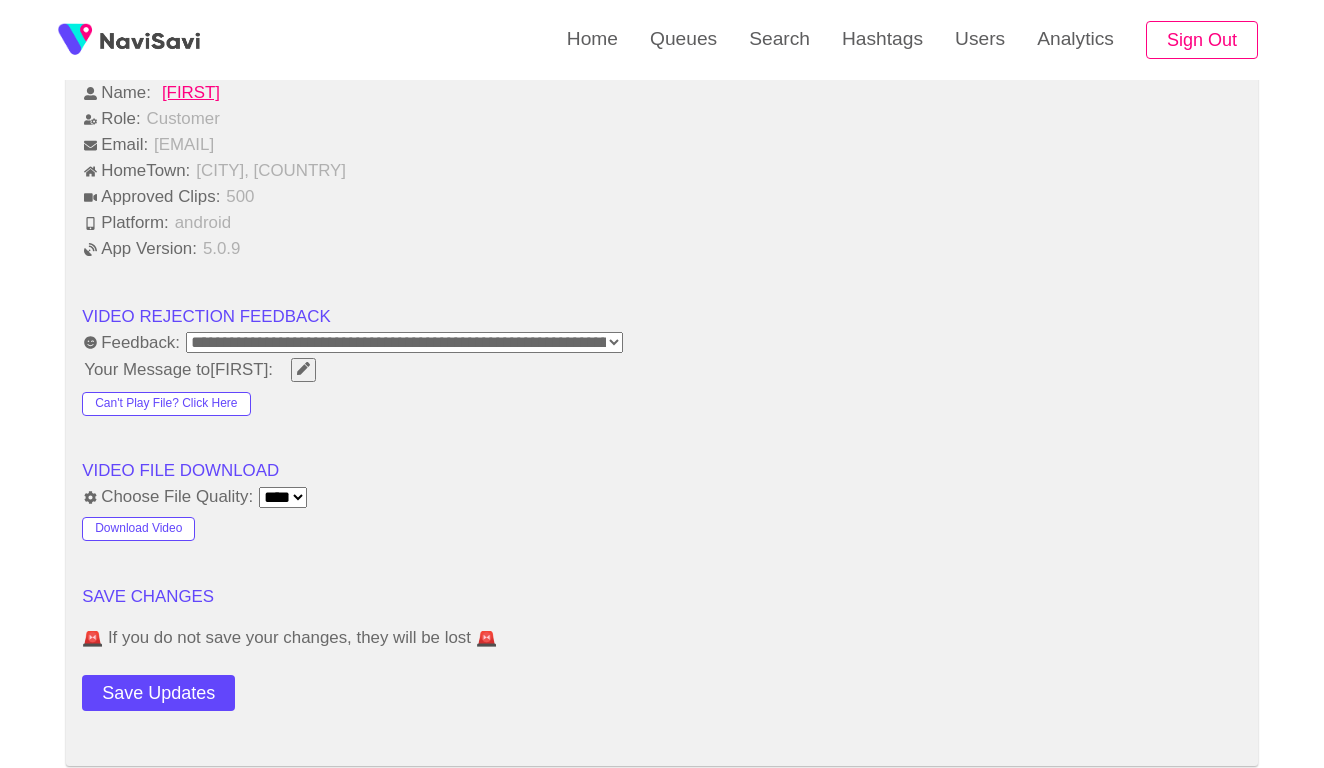 click on "**********" at bounding box center (404, 342) 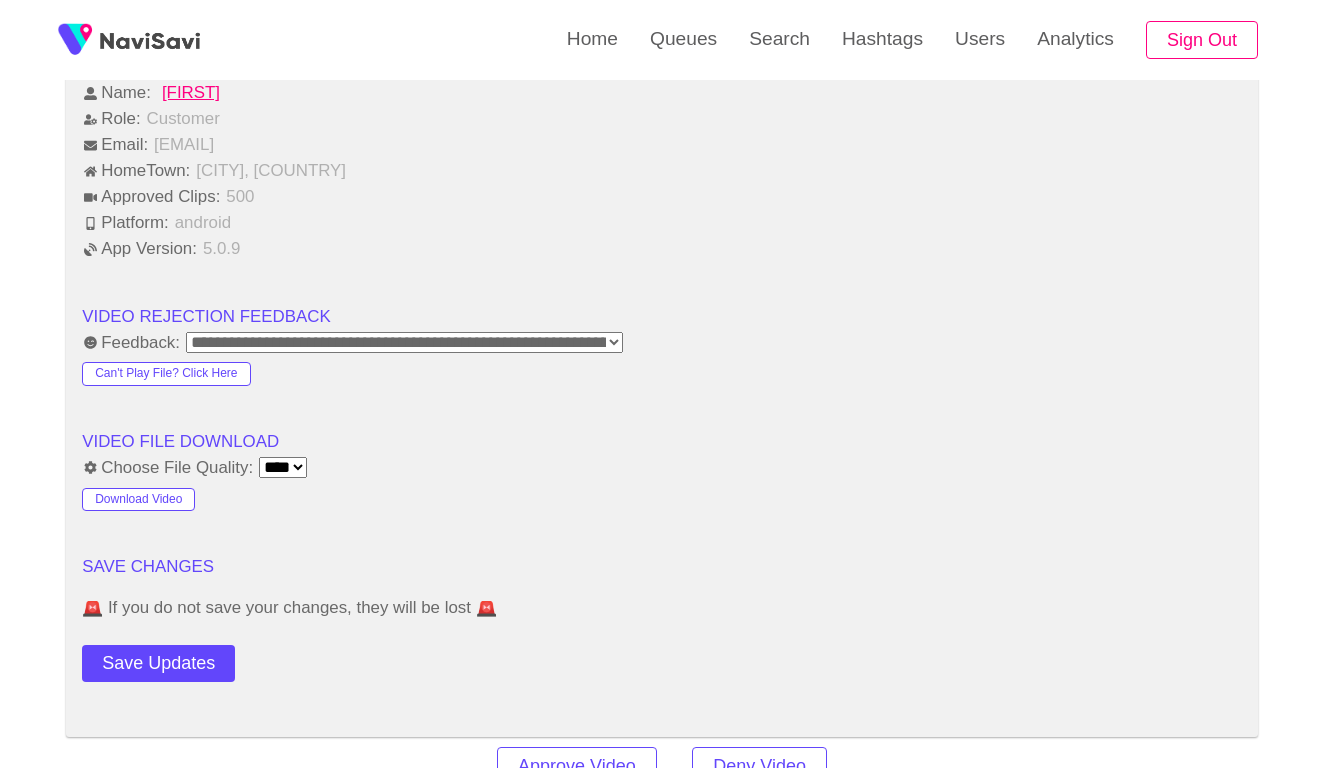 click on "Choose File Quality:   **** ****" at bounding box center (662, 468) 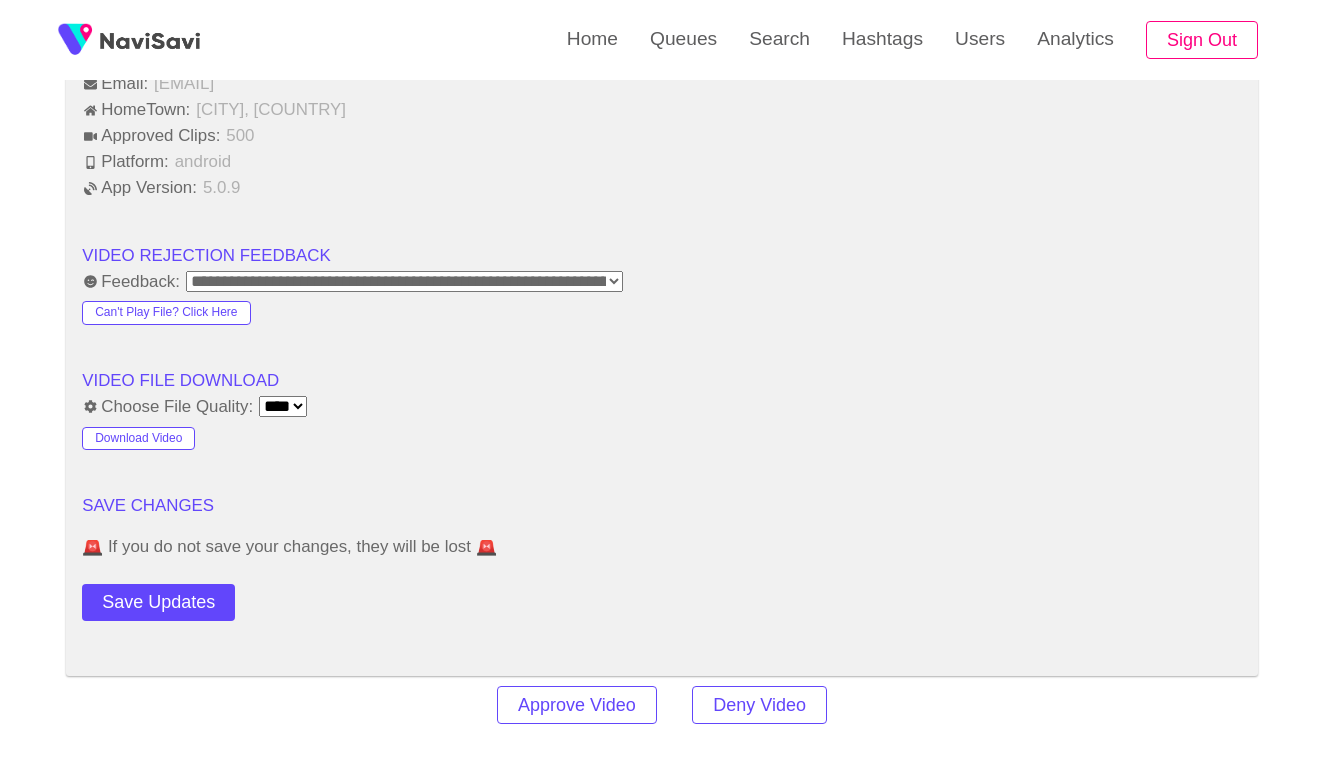 scroll, scrollTop: 2092, scrollLeft: 0, axis: vertical 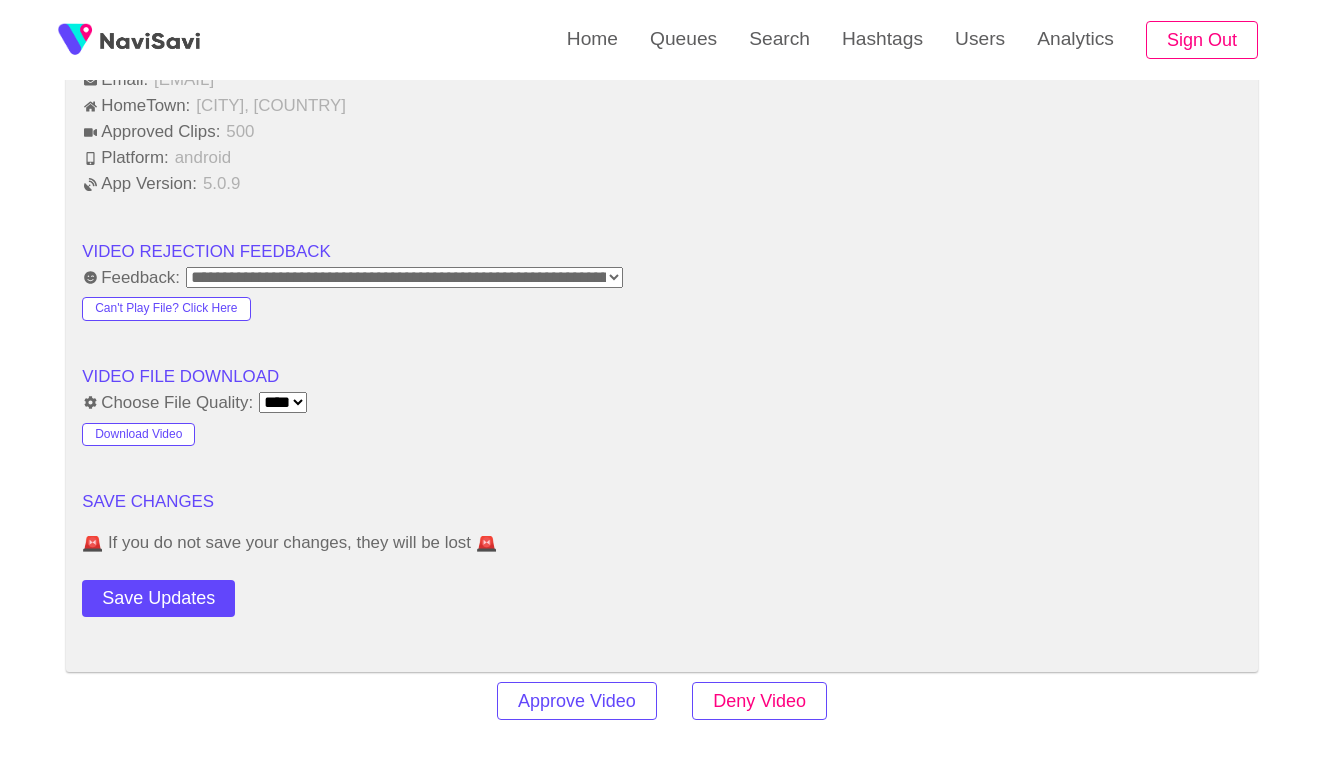 click on "Deny Video" at bounding box center [759, 701] 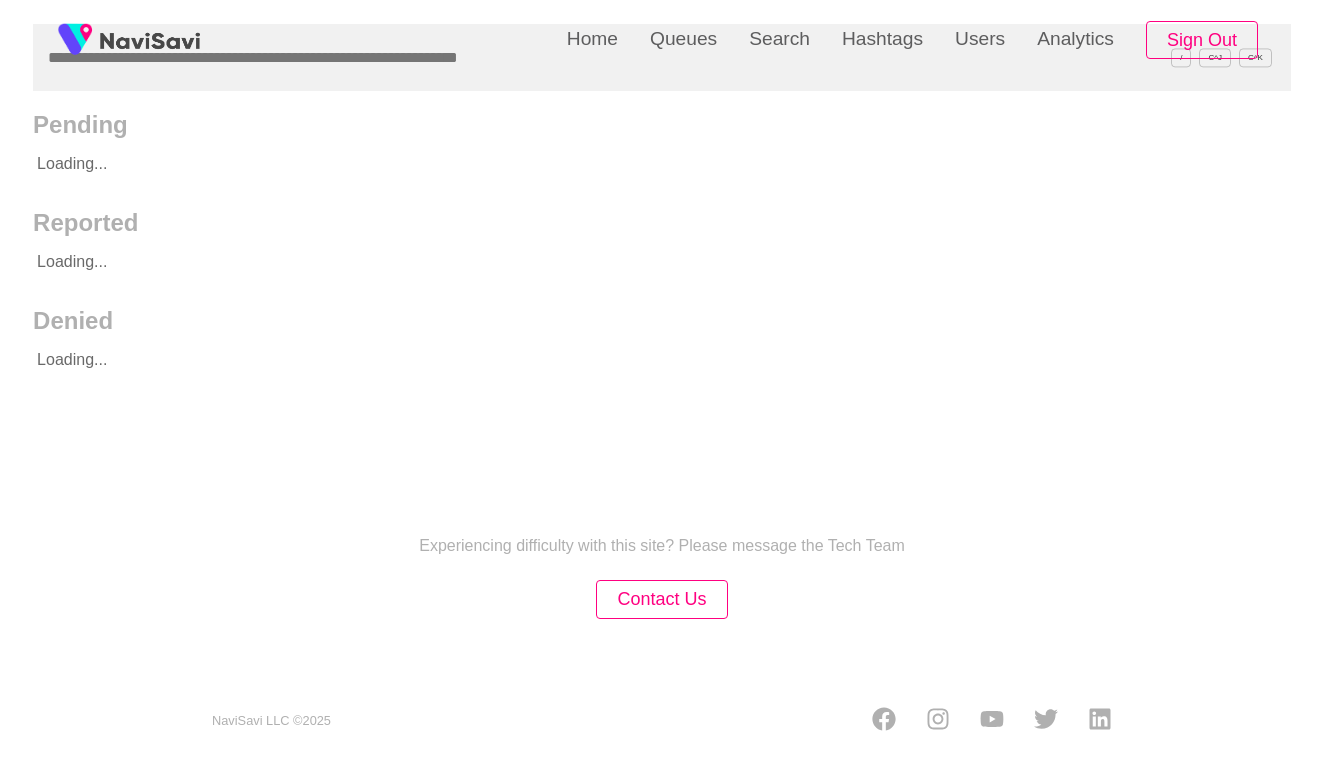 scroll, scrollTop: 0, scrollLeft: 0, axis: both 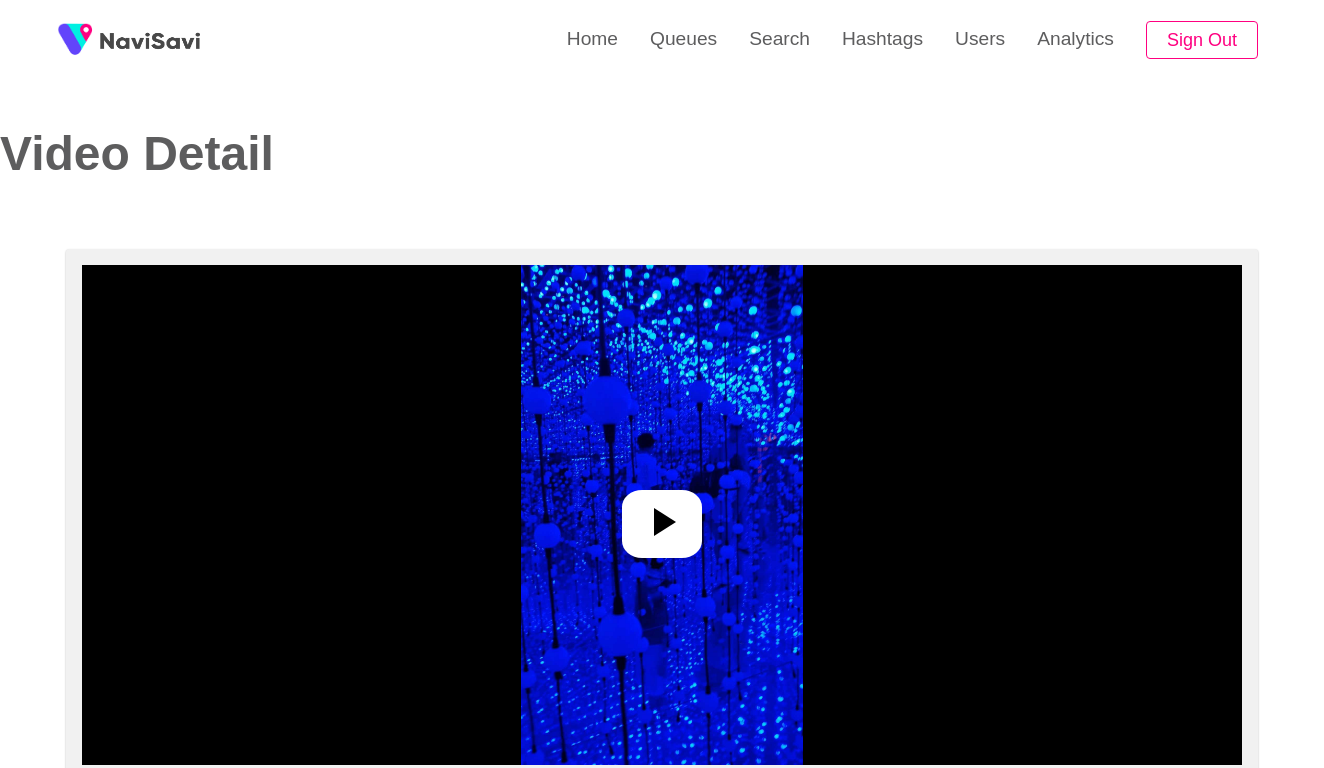 select on "**********" 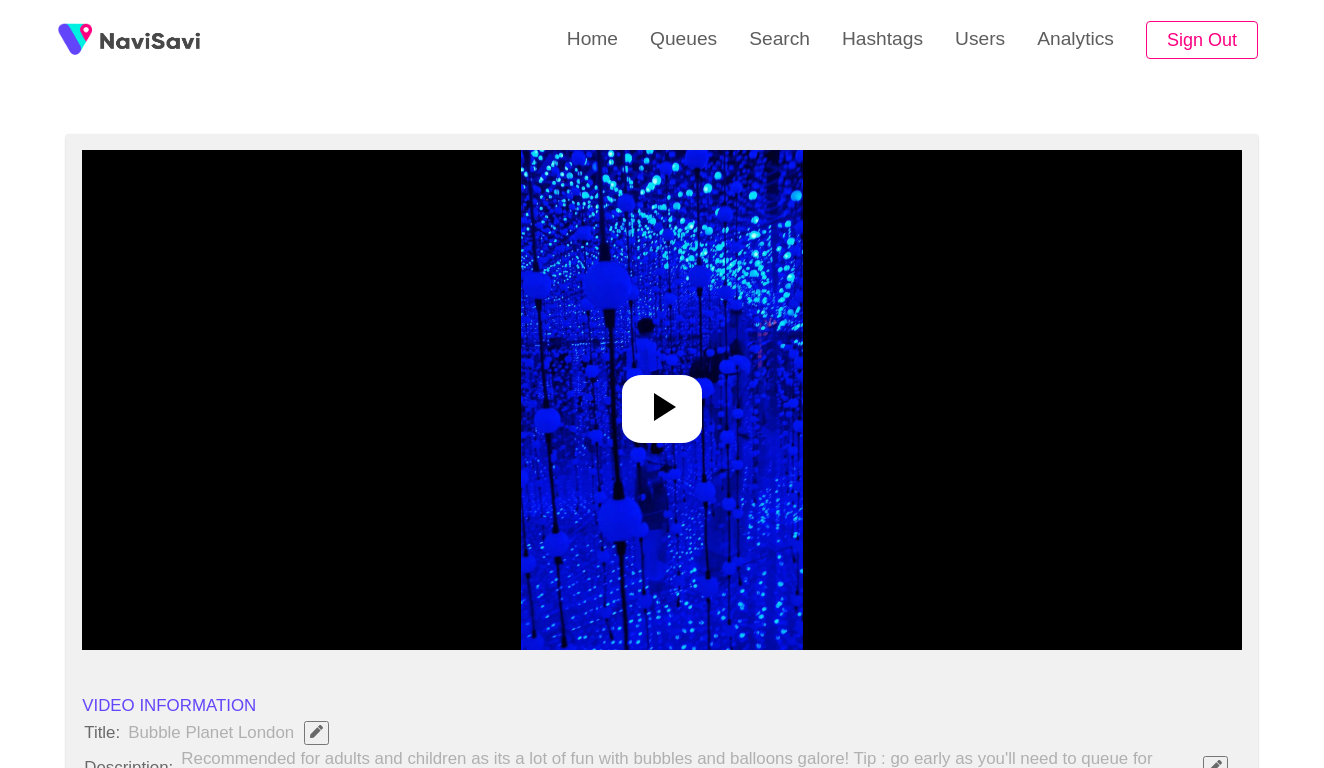 scroll, scrollTop: 174, scrollLeft: 0, axis: vertical 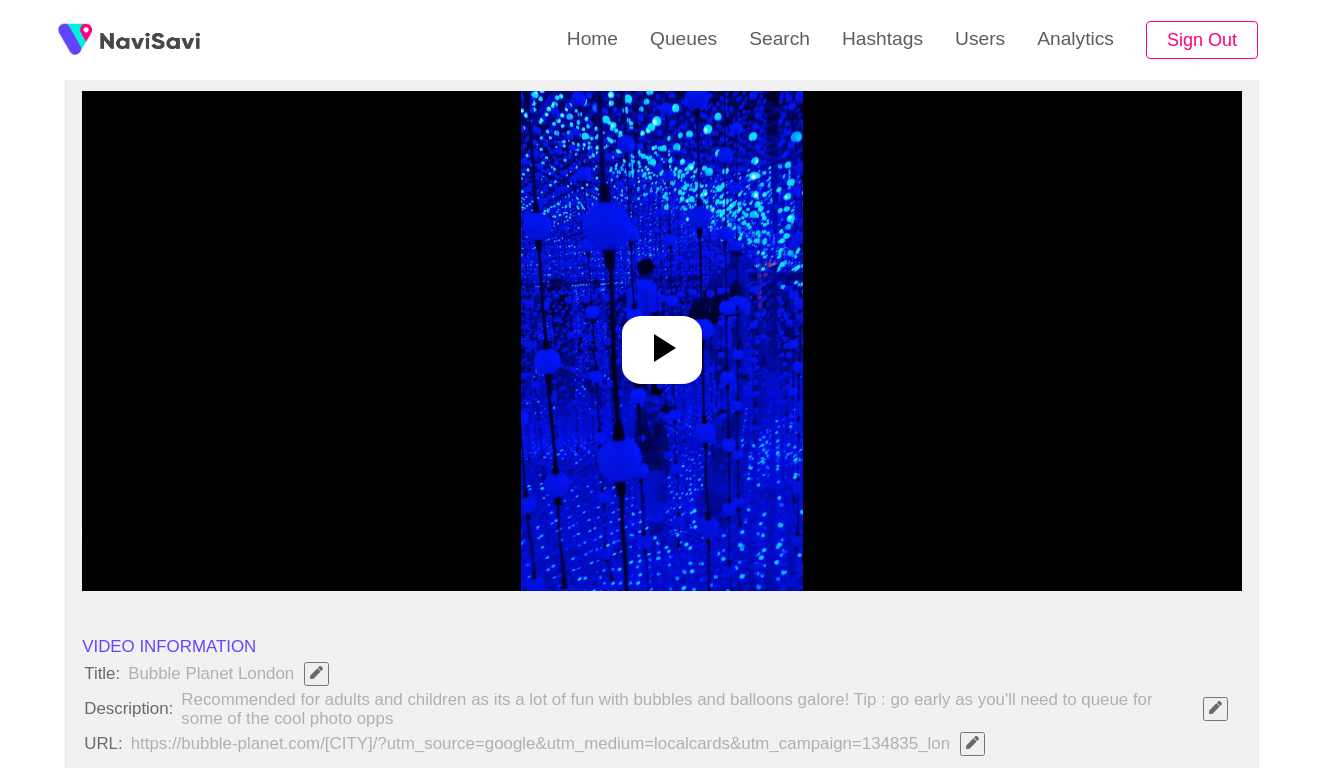 click at bounding box center [661, 341] 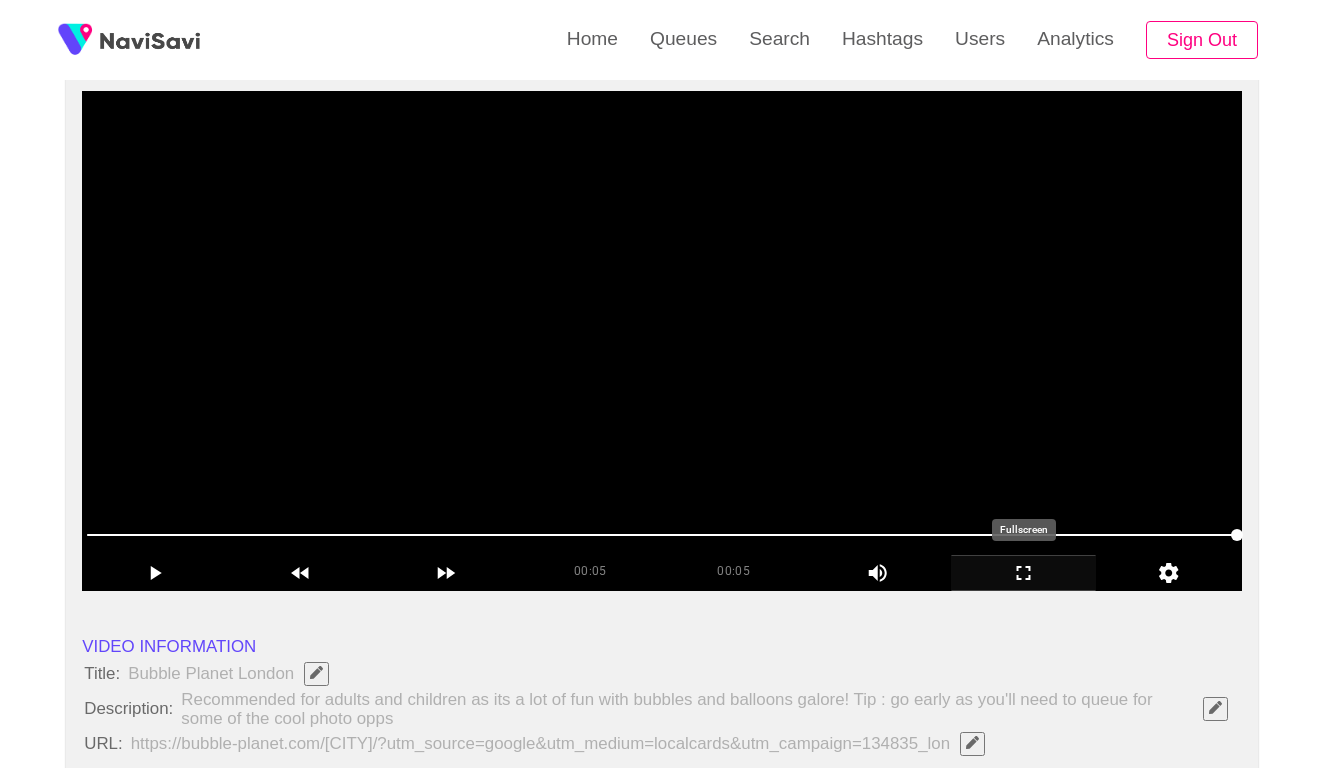 click 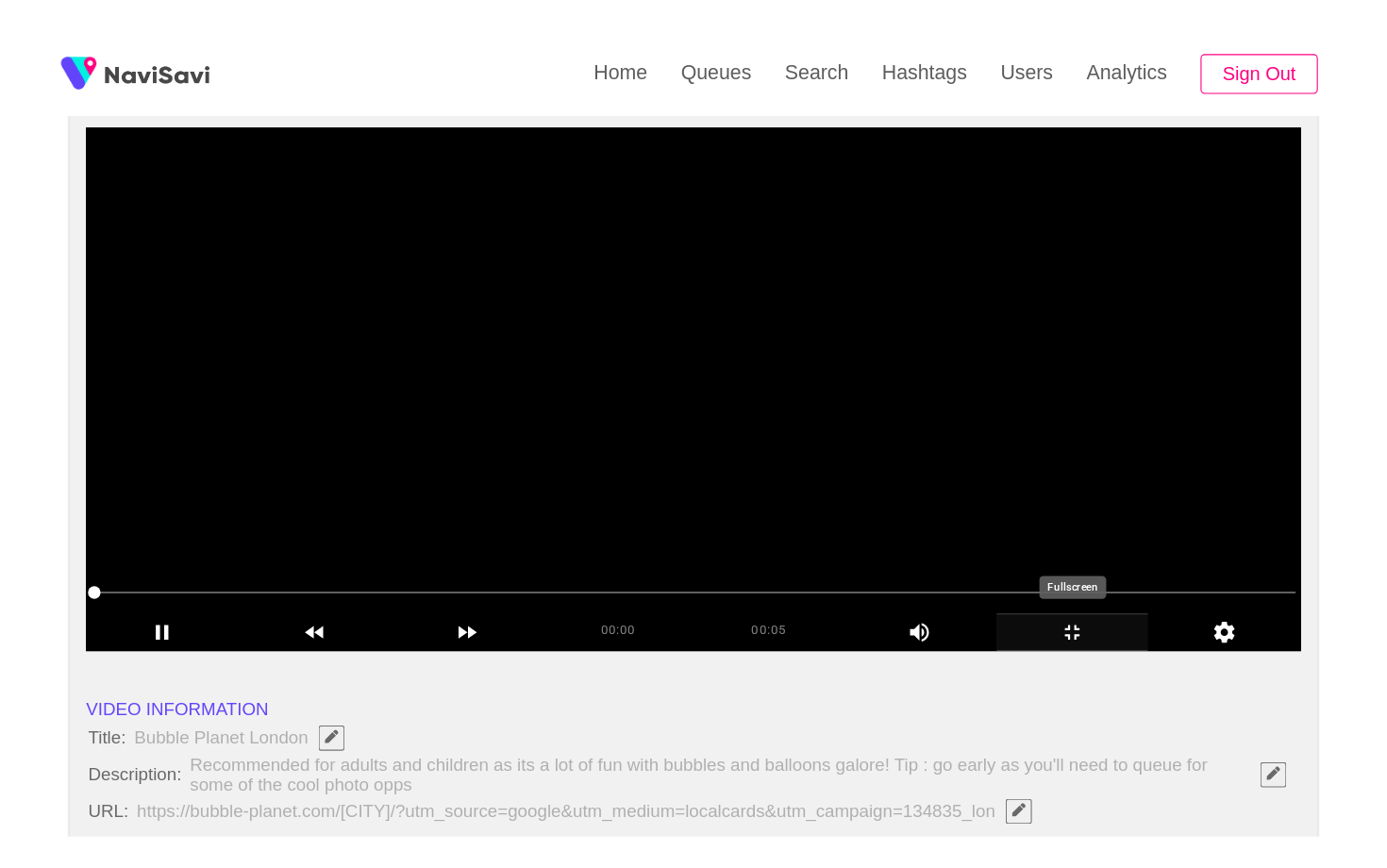 scroll, scrollTop: 0, scrollLeft: 0, axis: both 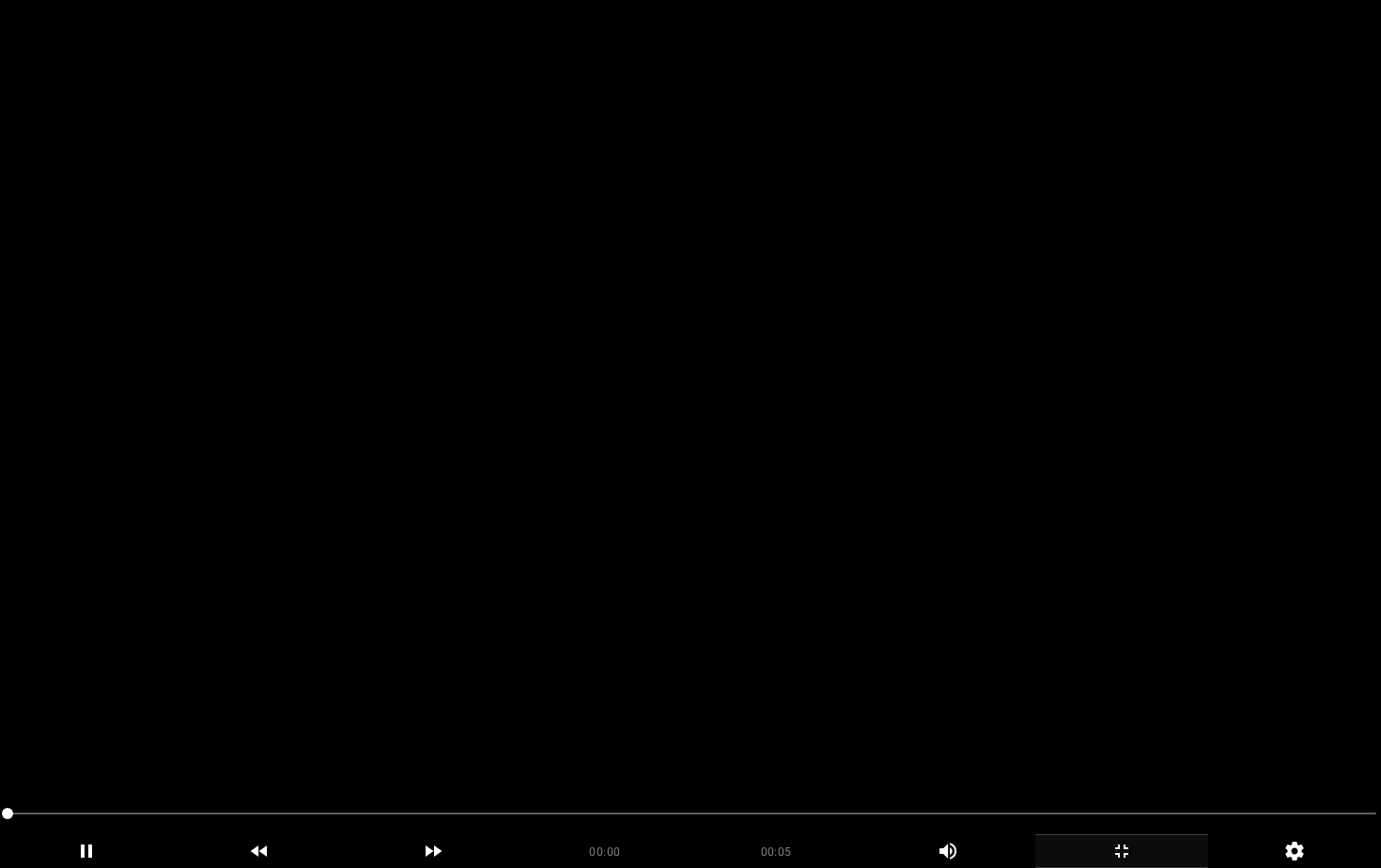 click at bounding box center (690, 434) 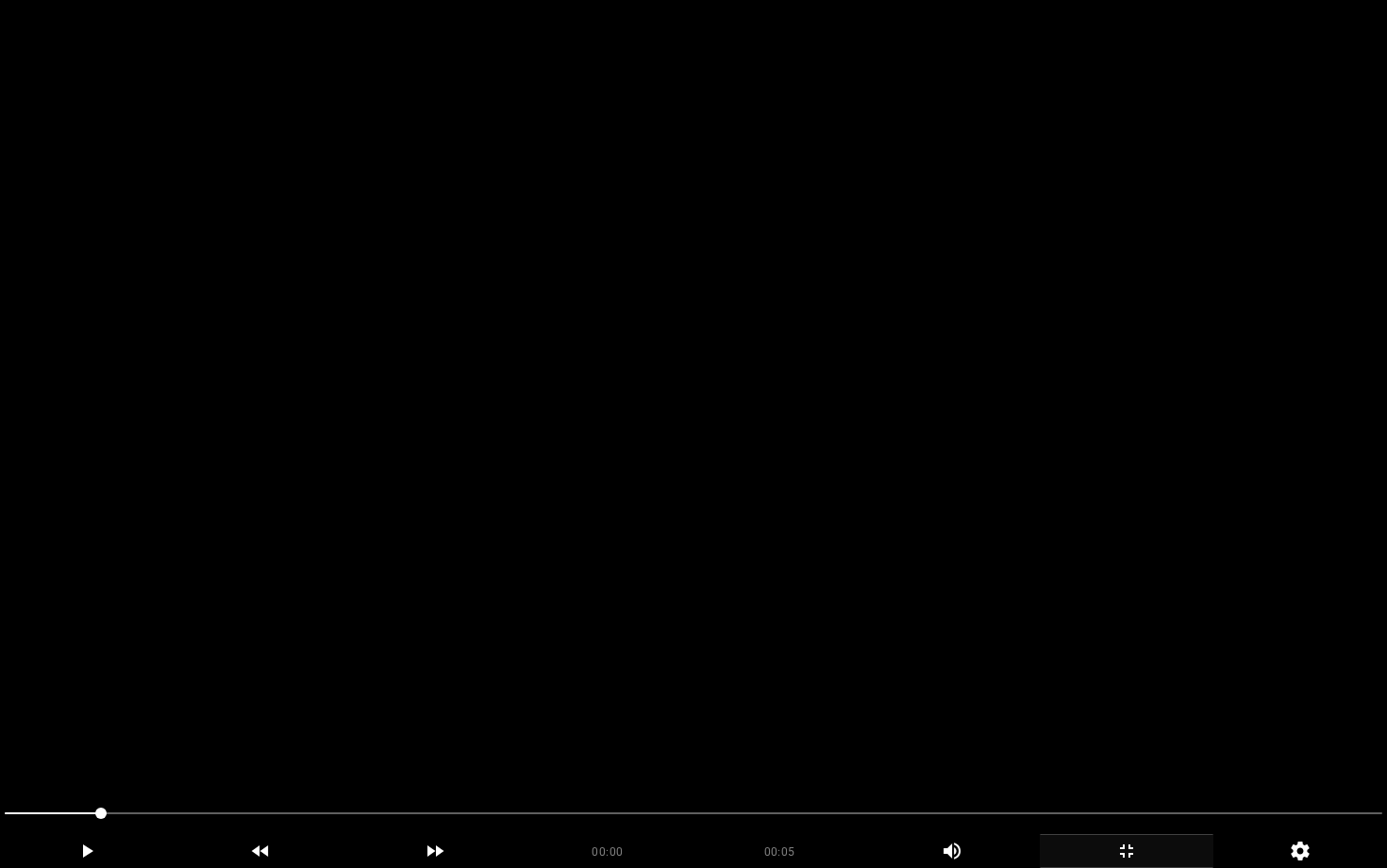 click at bounding box center (694, 434) 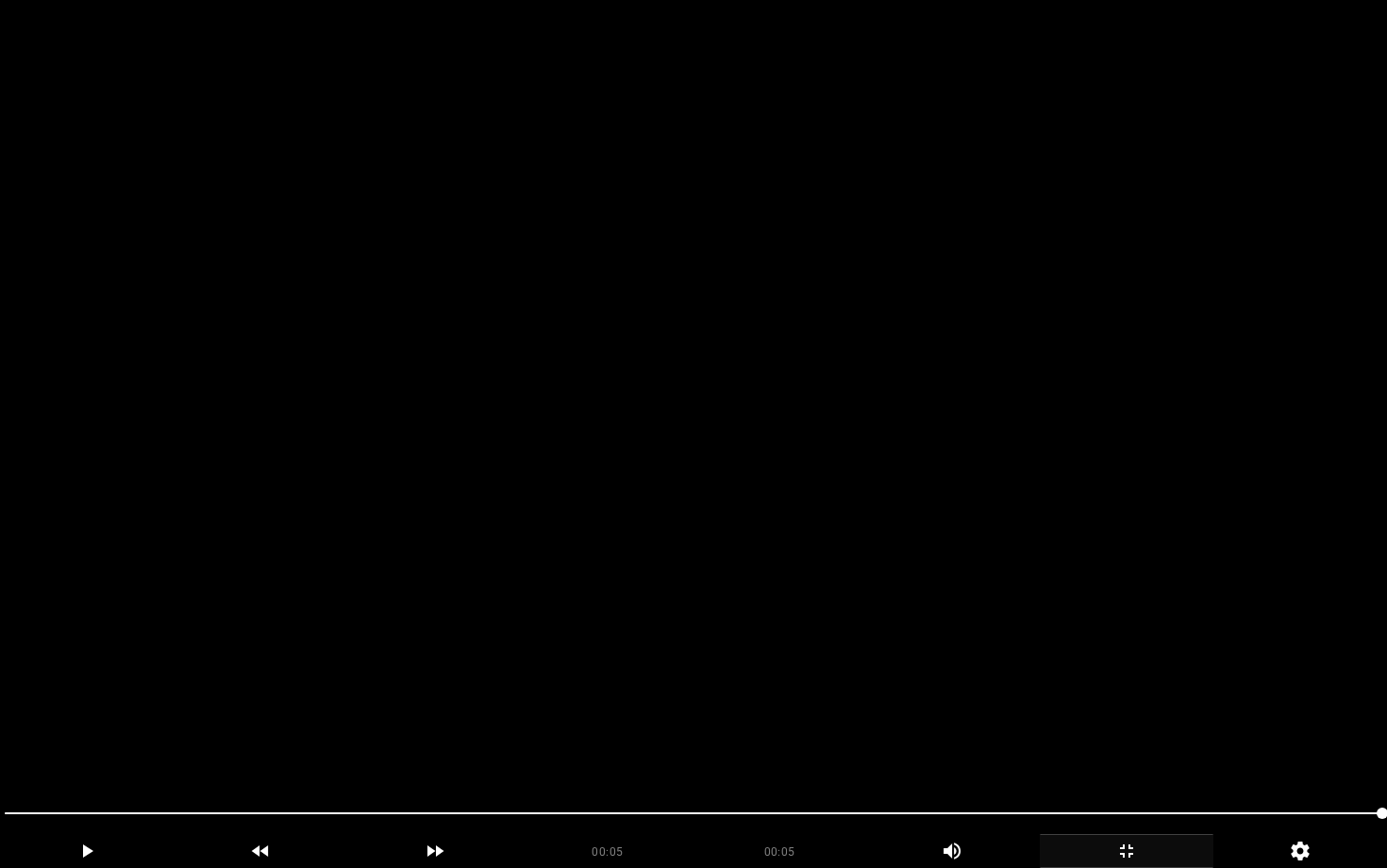 click at bounding box center [694, 434] 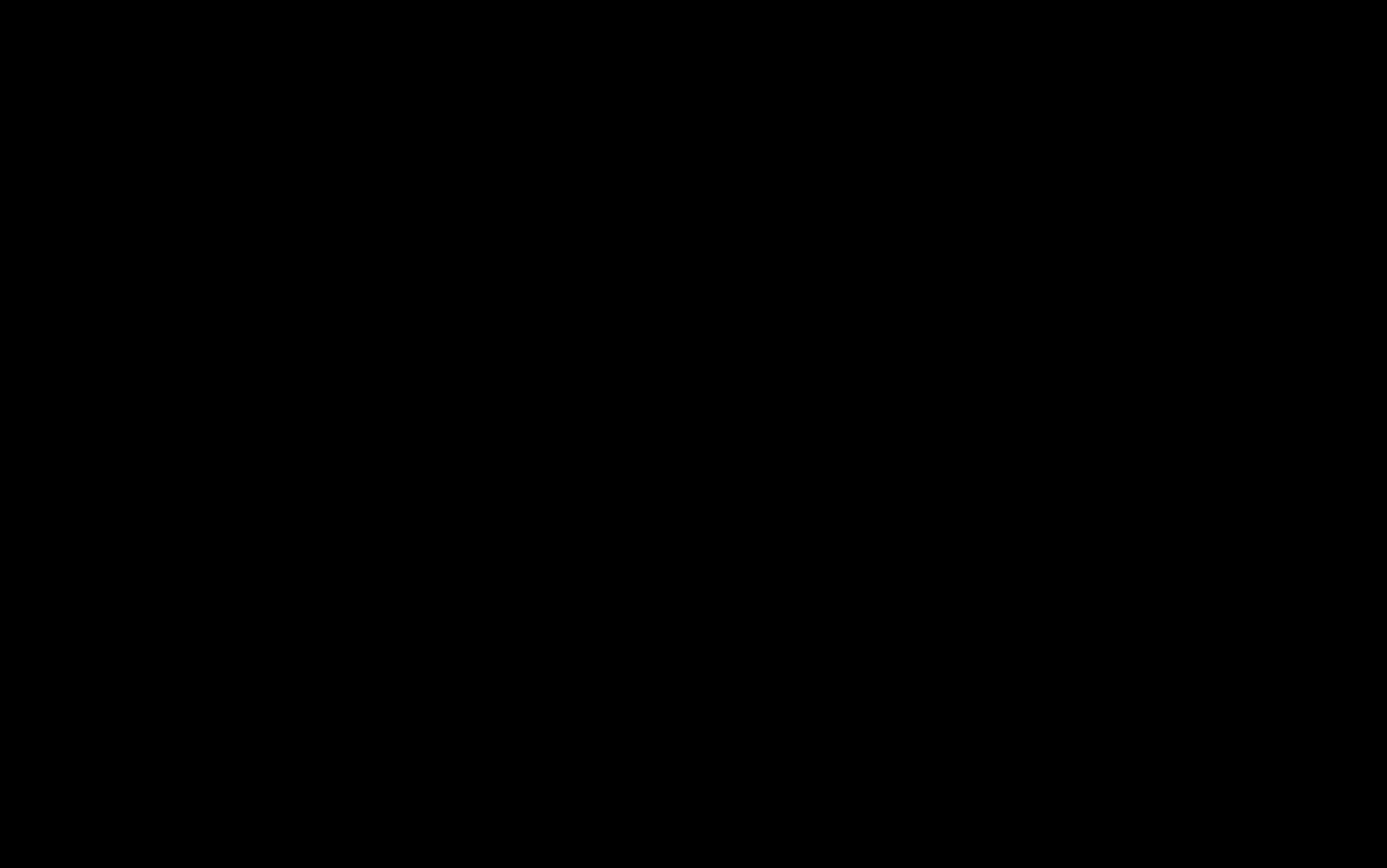 click 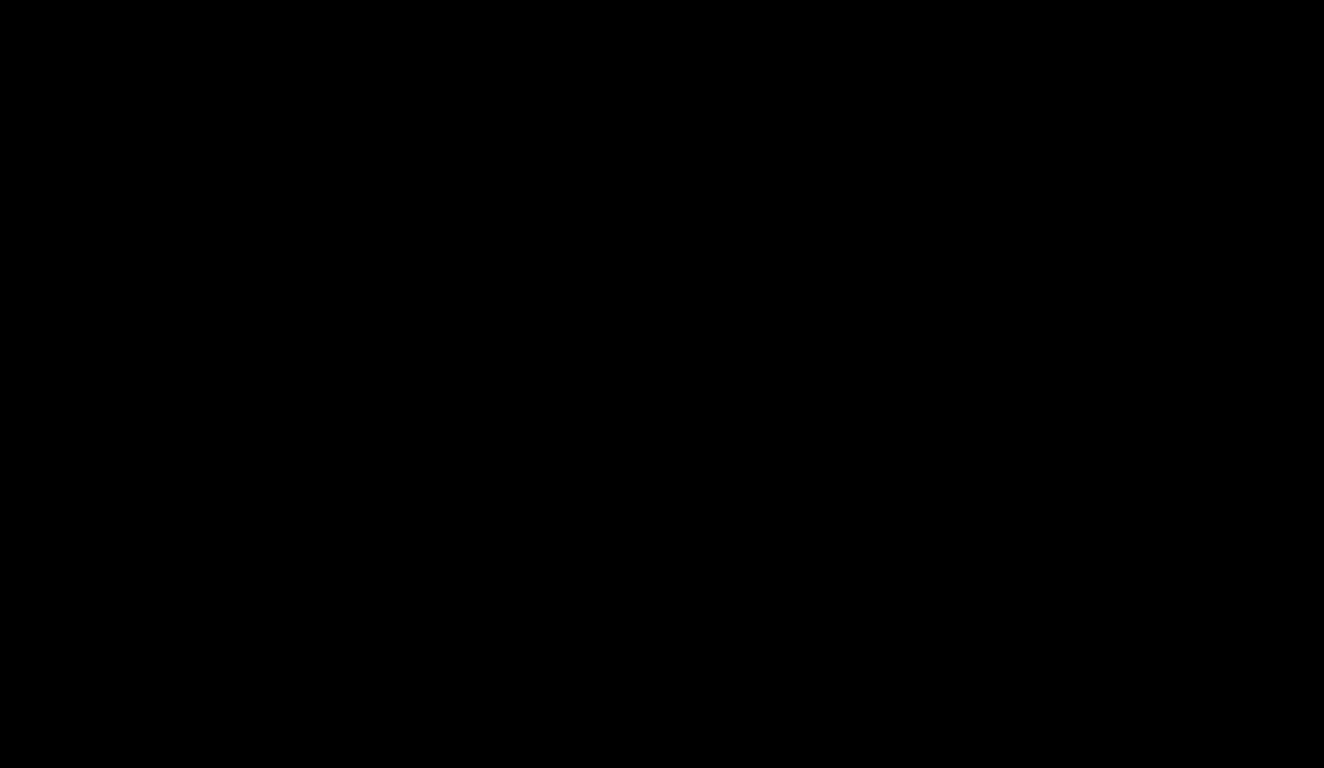 scroll, scrollTop: 1095, scrollLeft: 0, axis: vertical 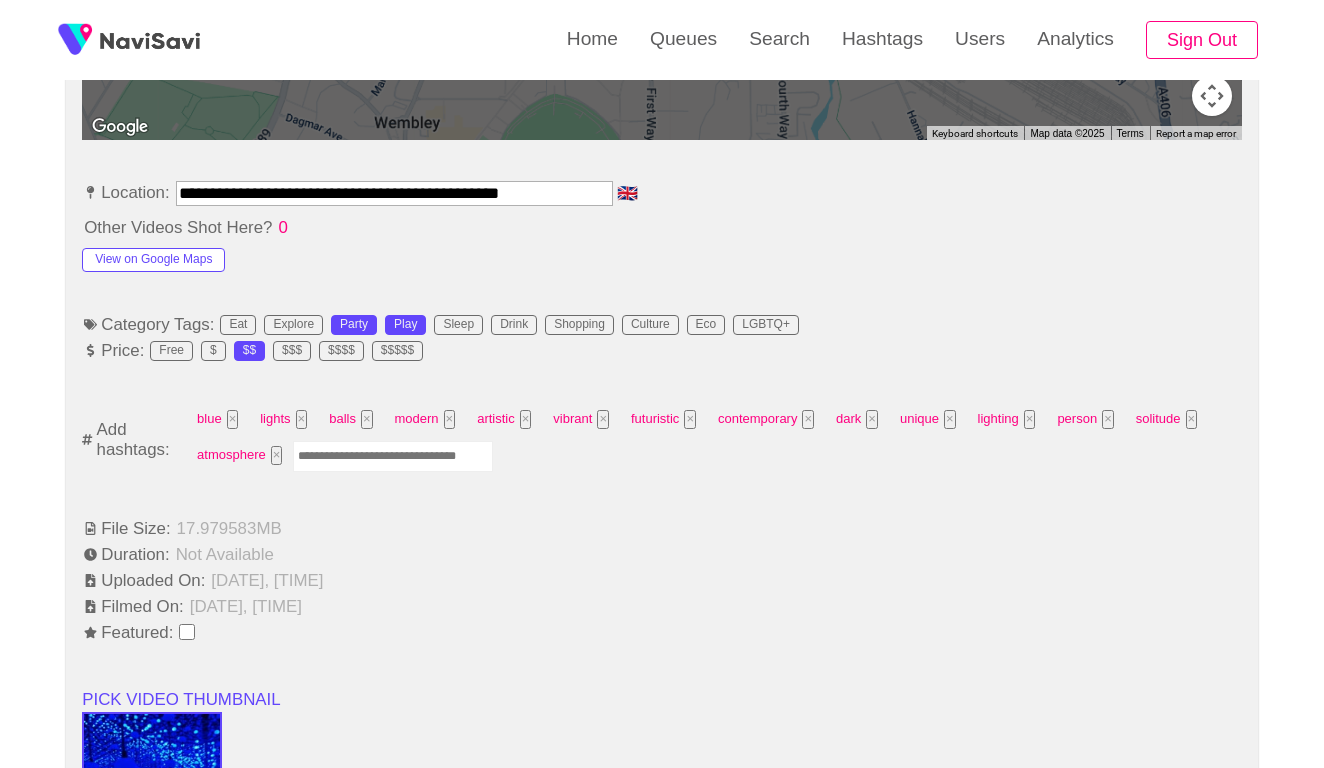 click at bounding box center (393, 456) 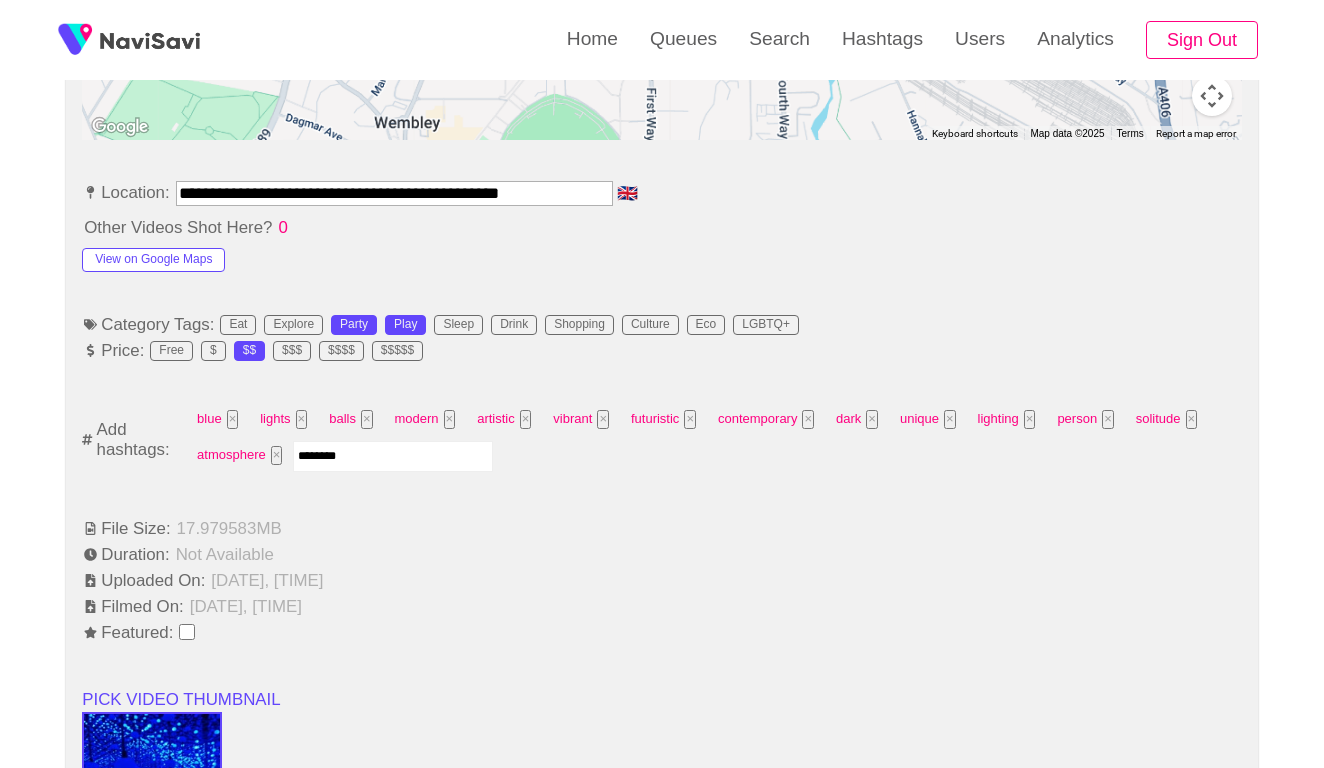 type on "*********" 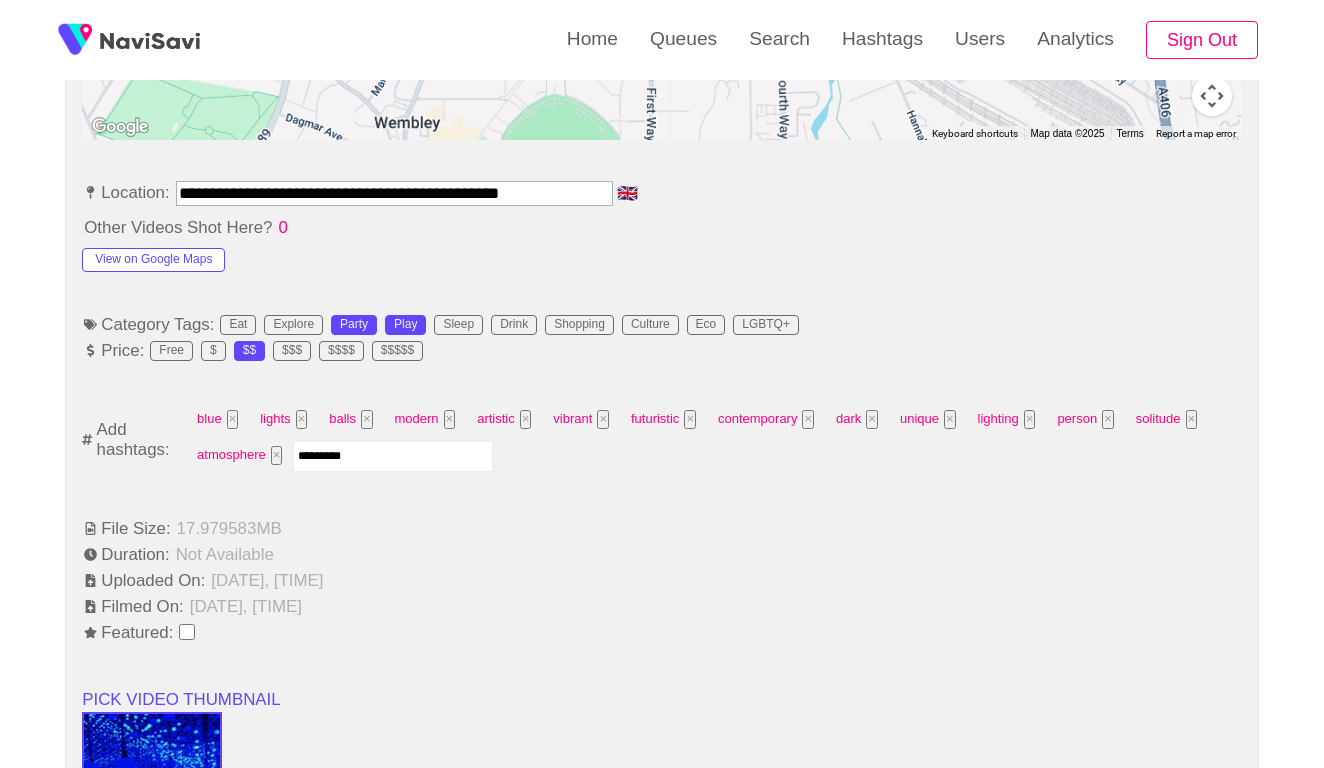 type 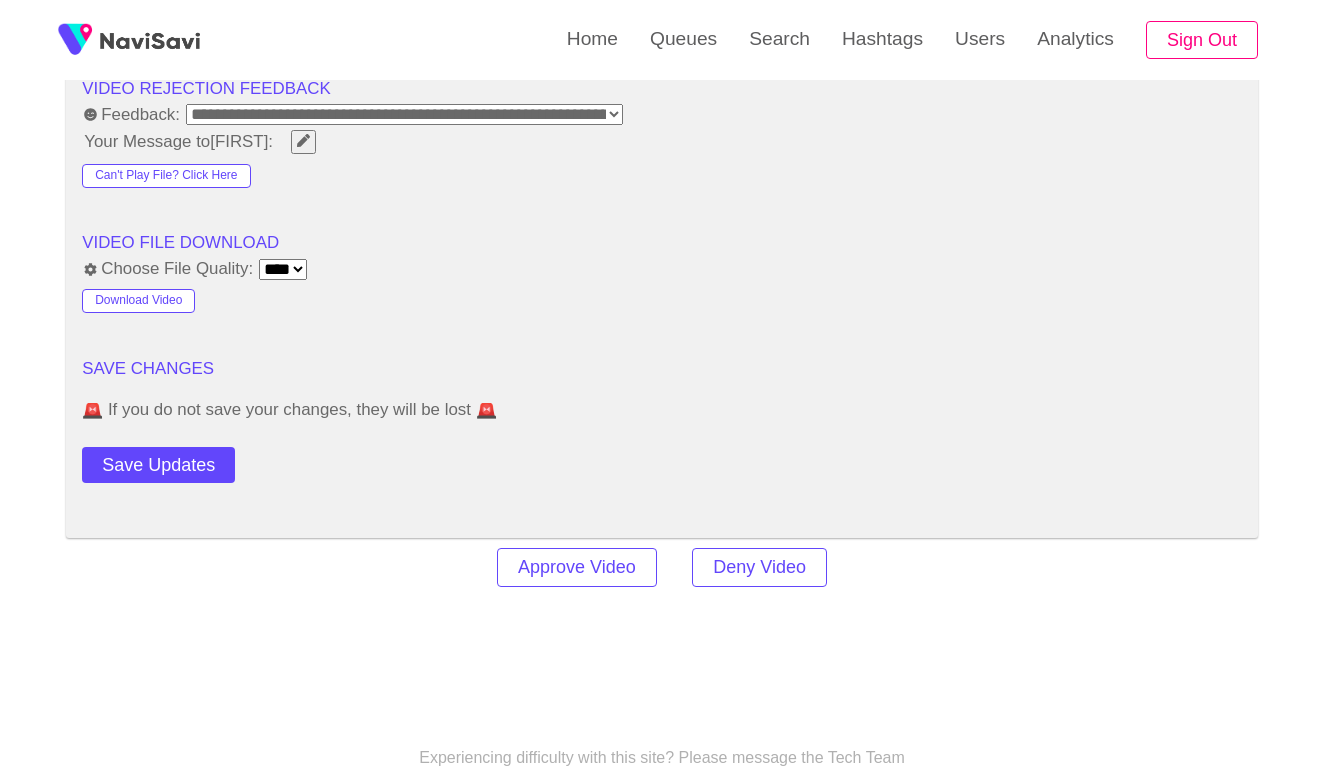 scroll, scrollTop: 2388, scrollLeft: 0, axis: vertical 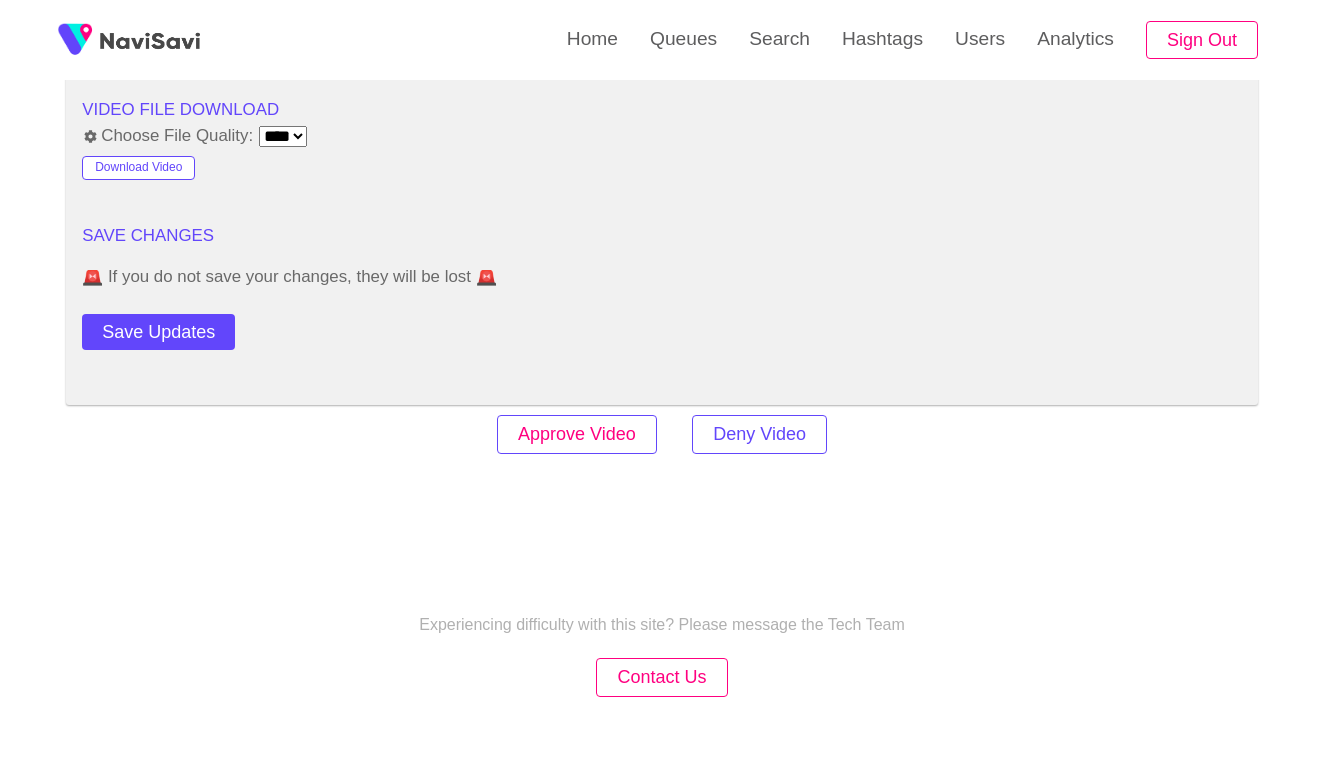 click on "Approve Video" at bounding box center [577, 434] 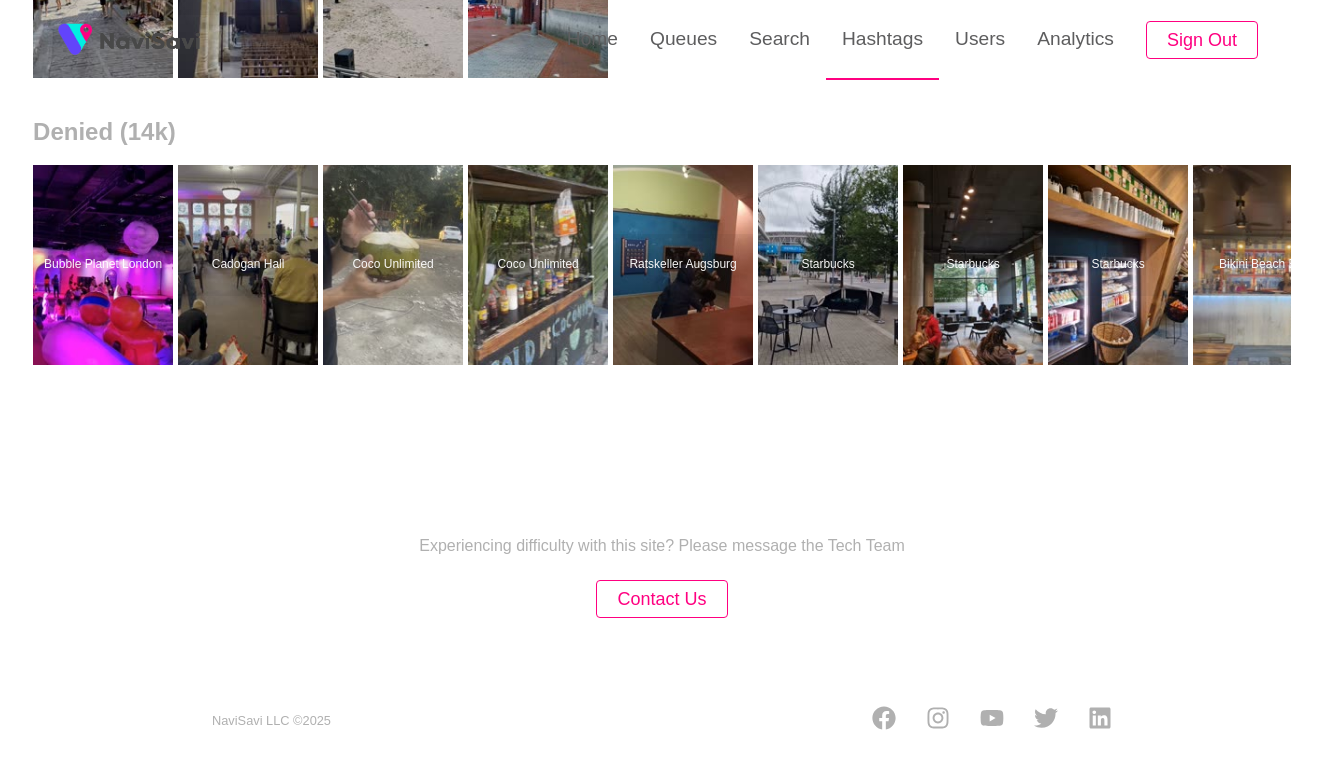 scroll, scrollTop: 0, scrollLeft: 0, axis: both 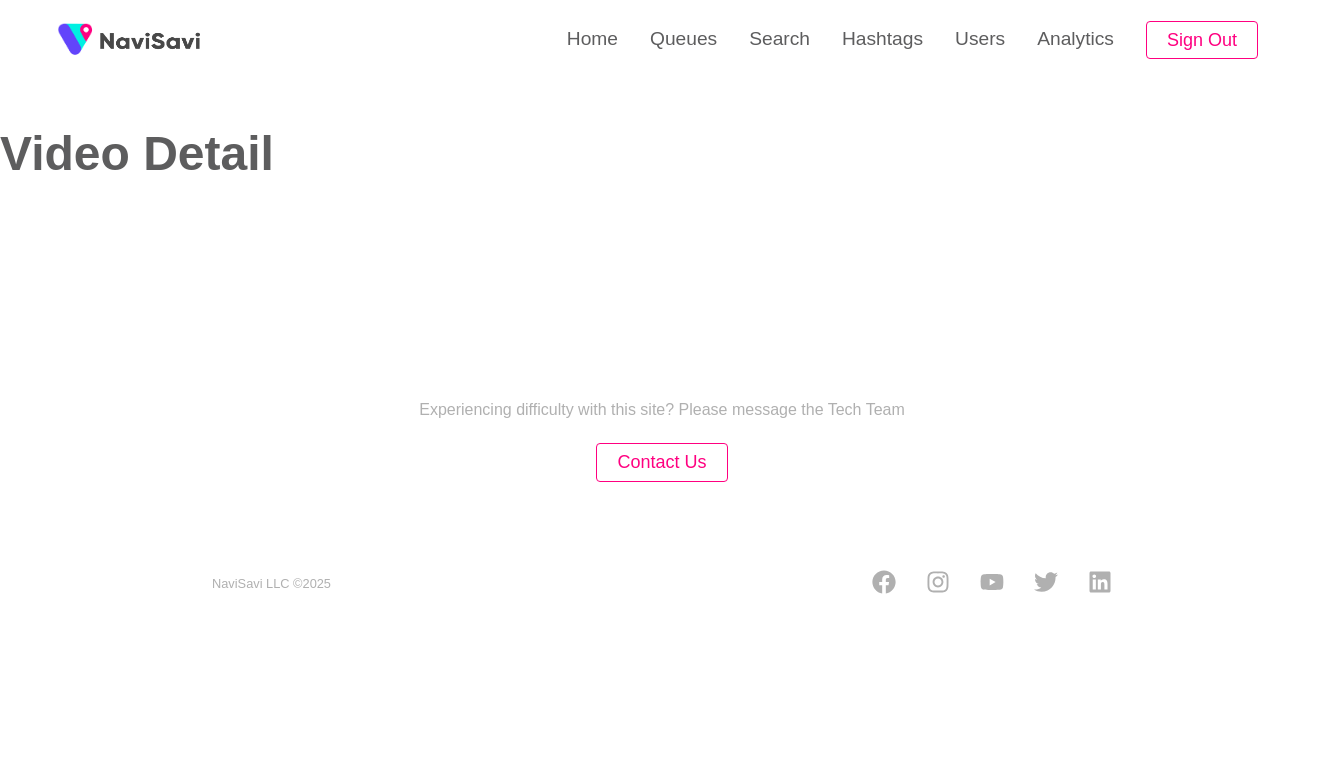 select on "**" 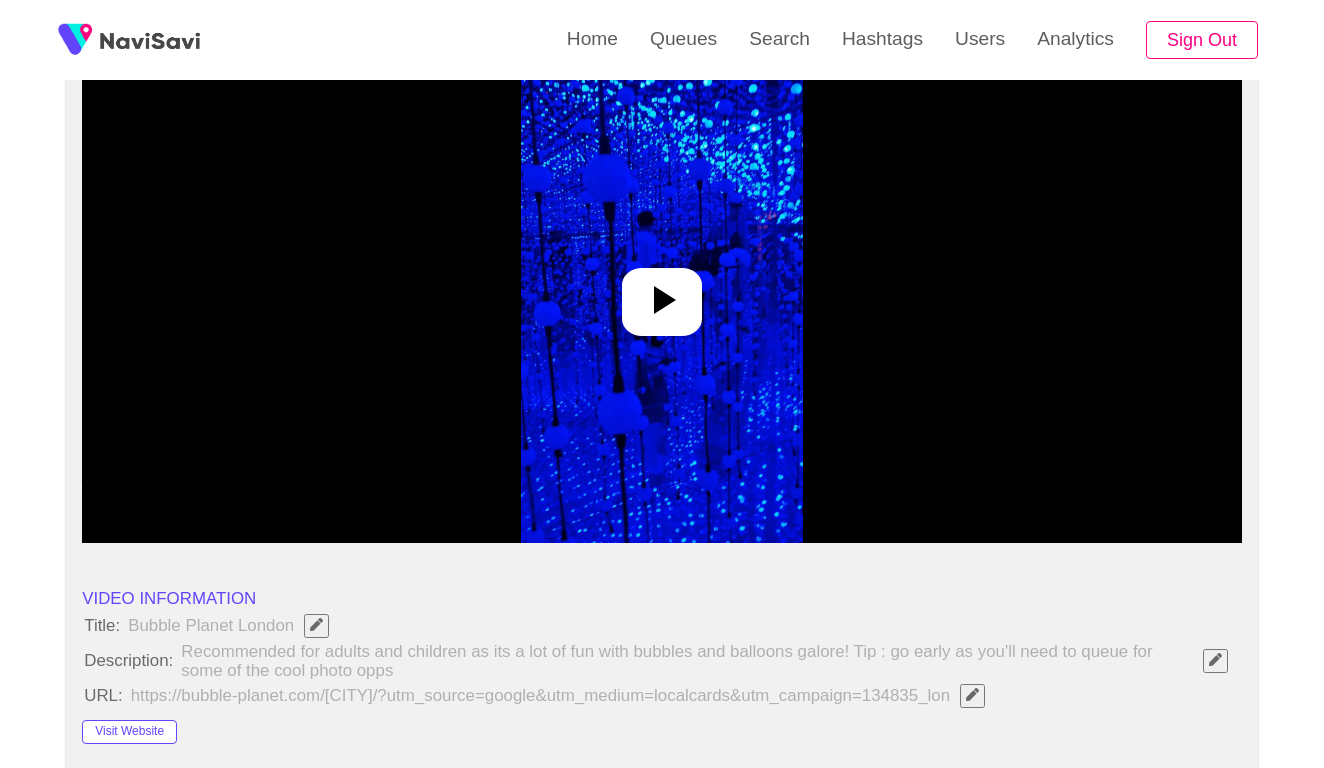 click at bounding box center (662, 293) 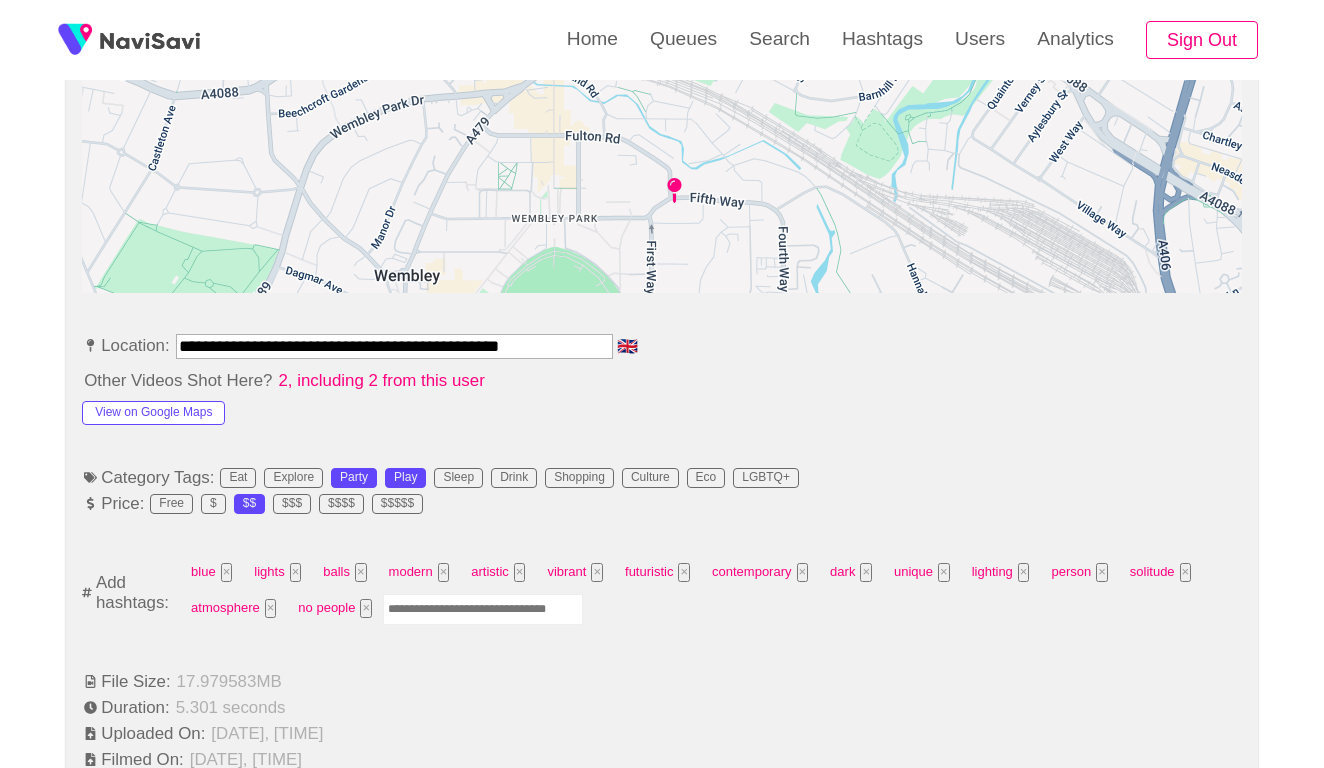 scroll, scrollTop: 975, scrollLeft: 0, axis: vertical 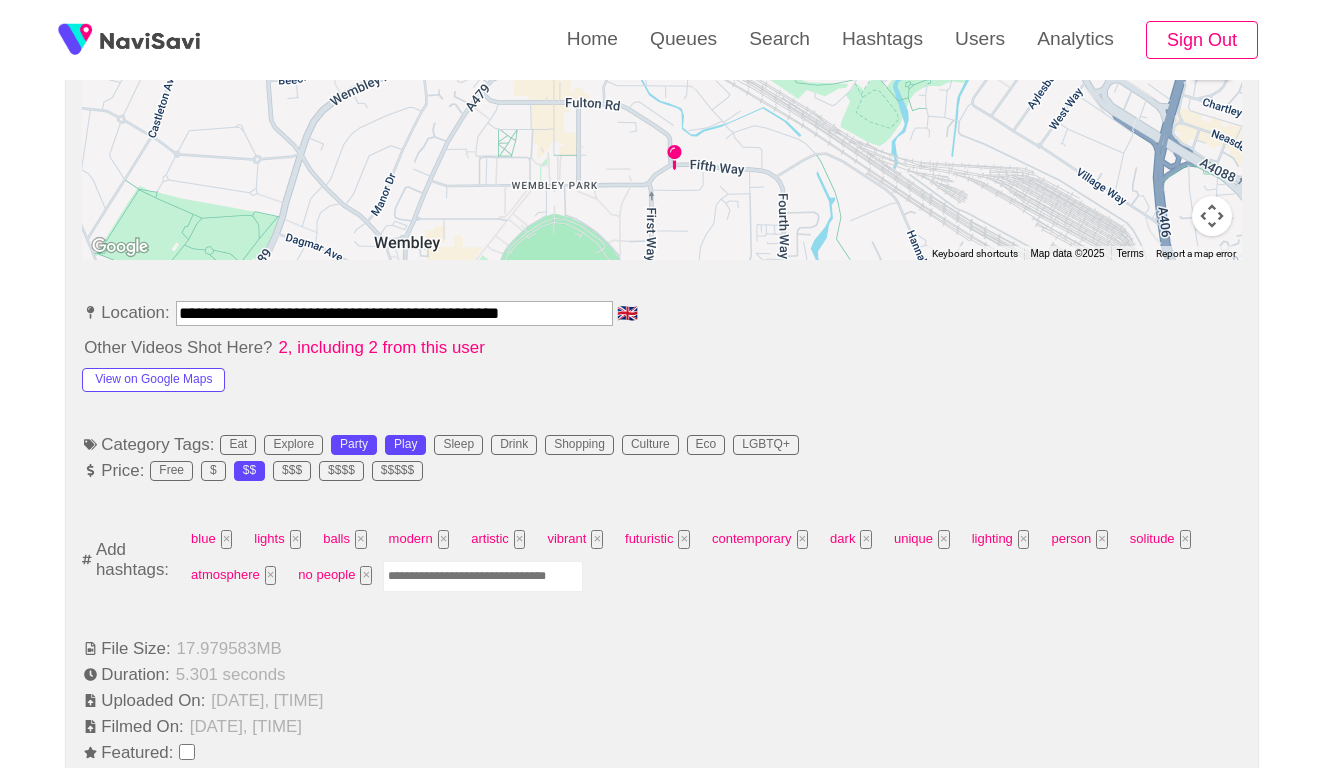 click at bounding box center [483, 576] 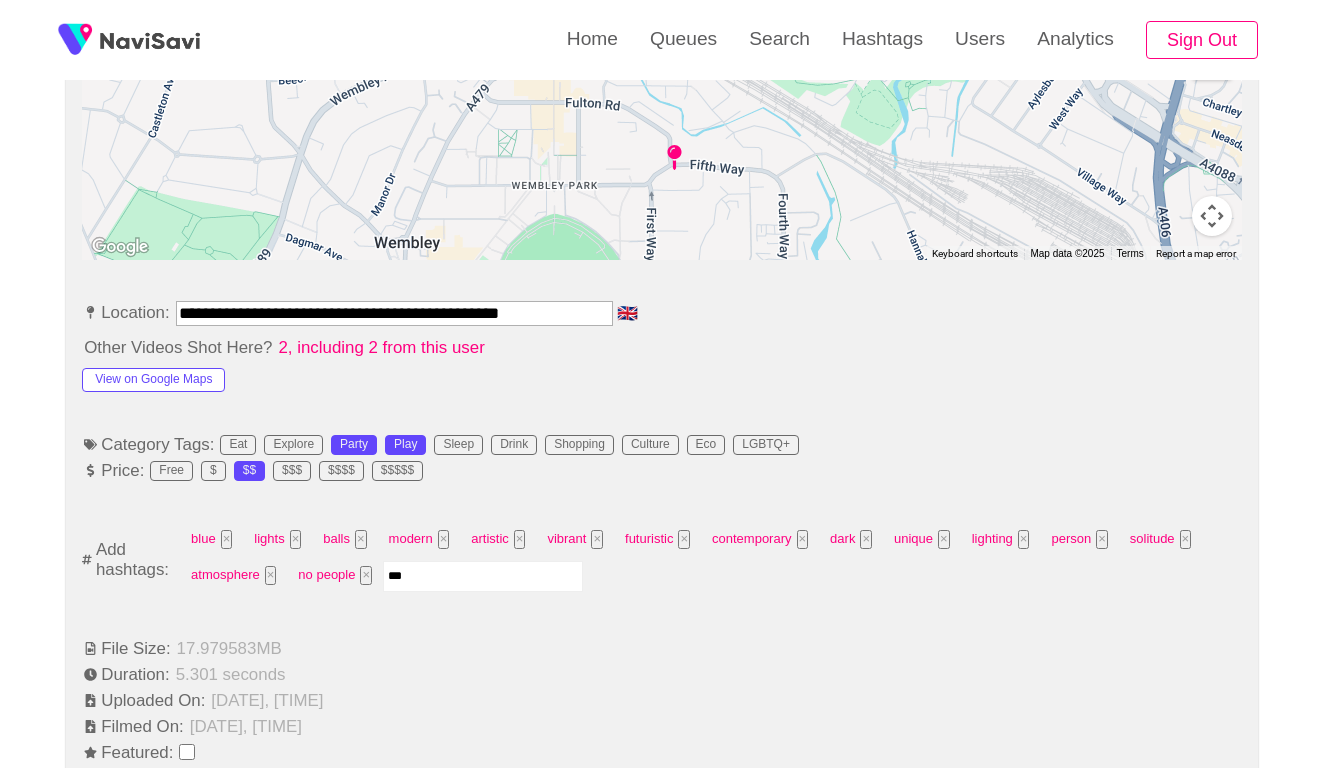 type on "****" 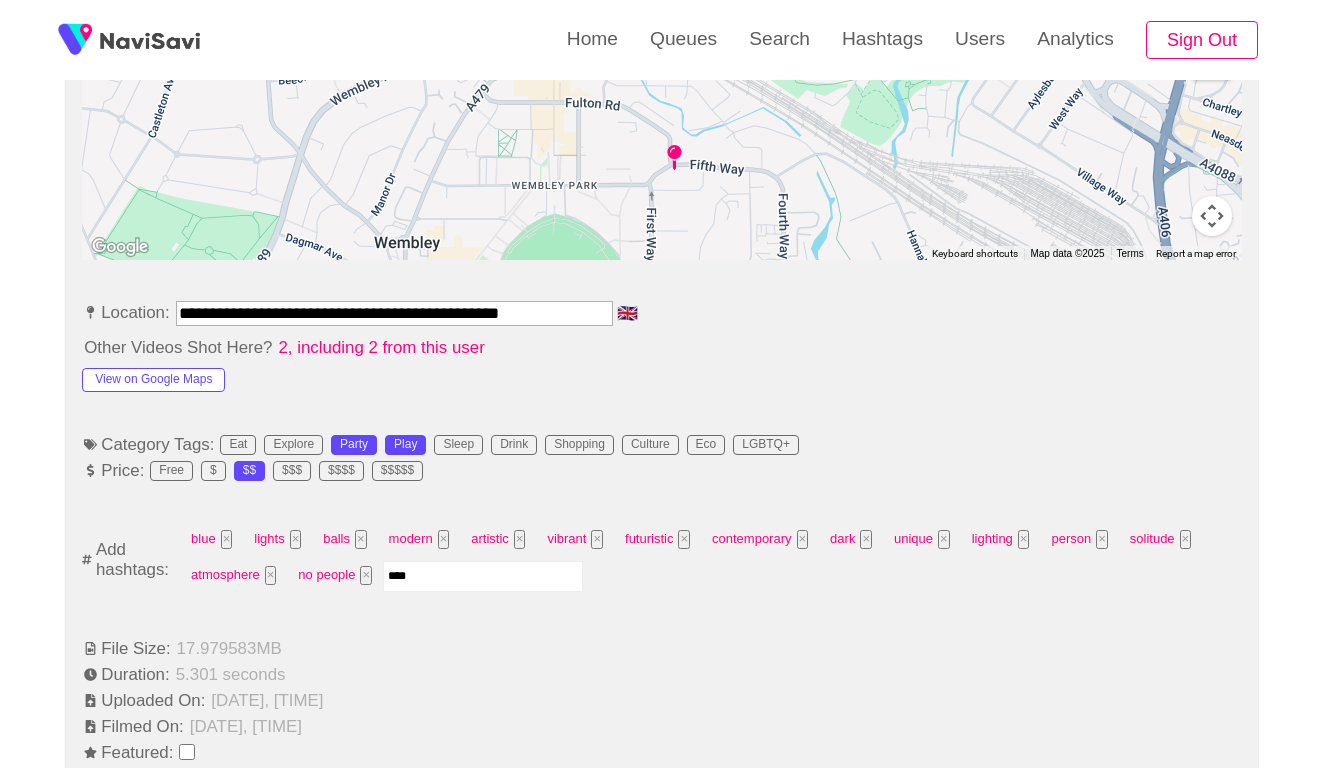 select on "**********" 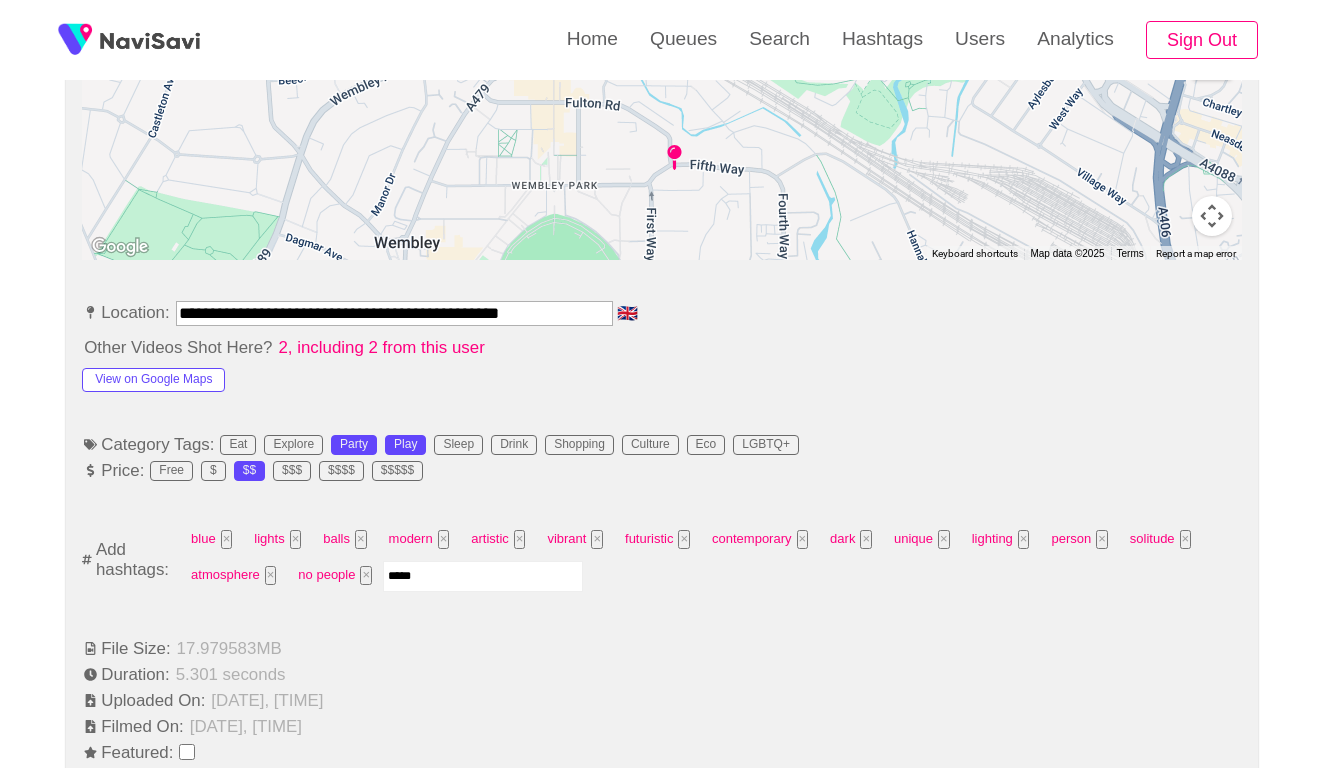 type 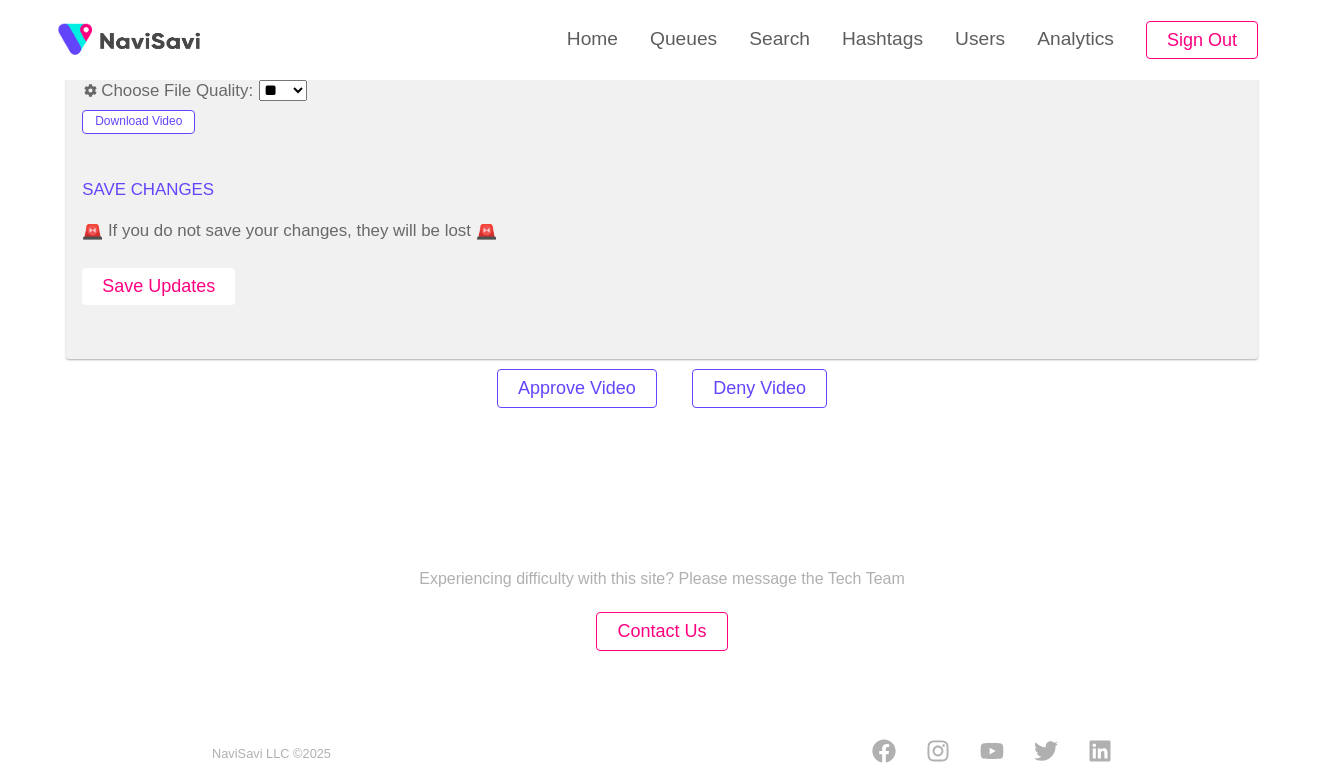 scroll, scrollTop: 2798, scrollLeft: 0, axis: vertical 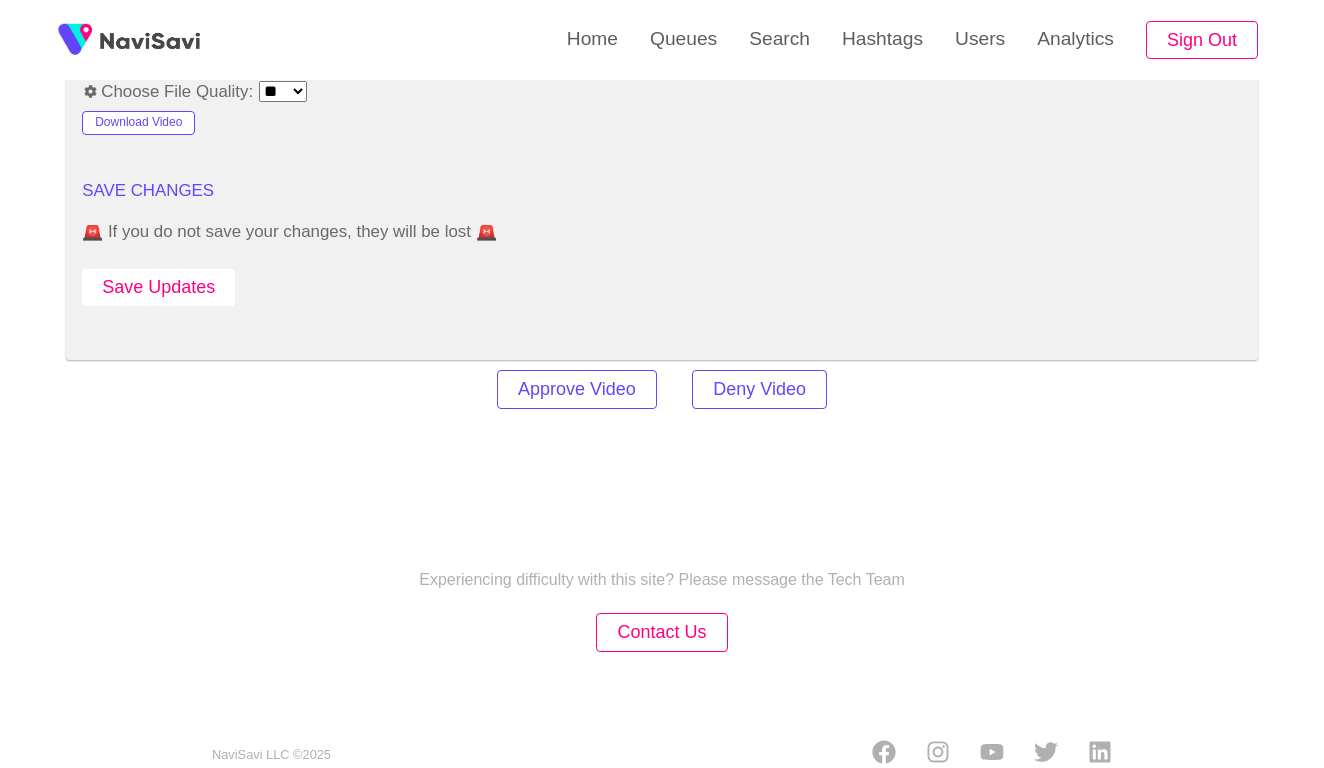 click on "Save Updates" at bounding box center [158, 287] 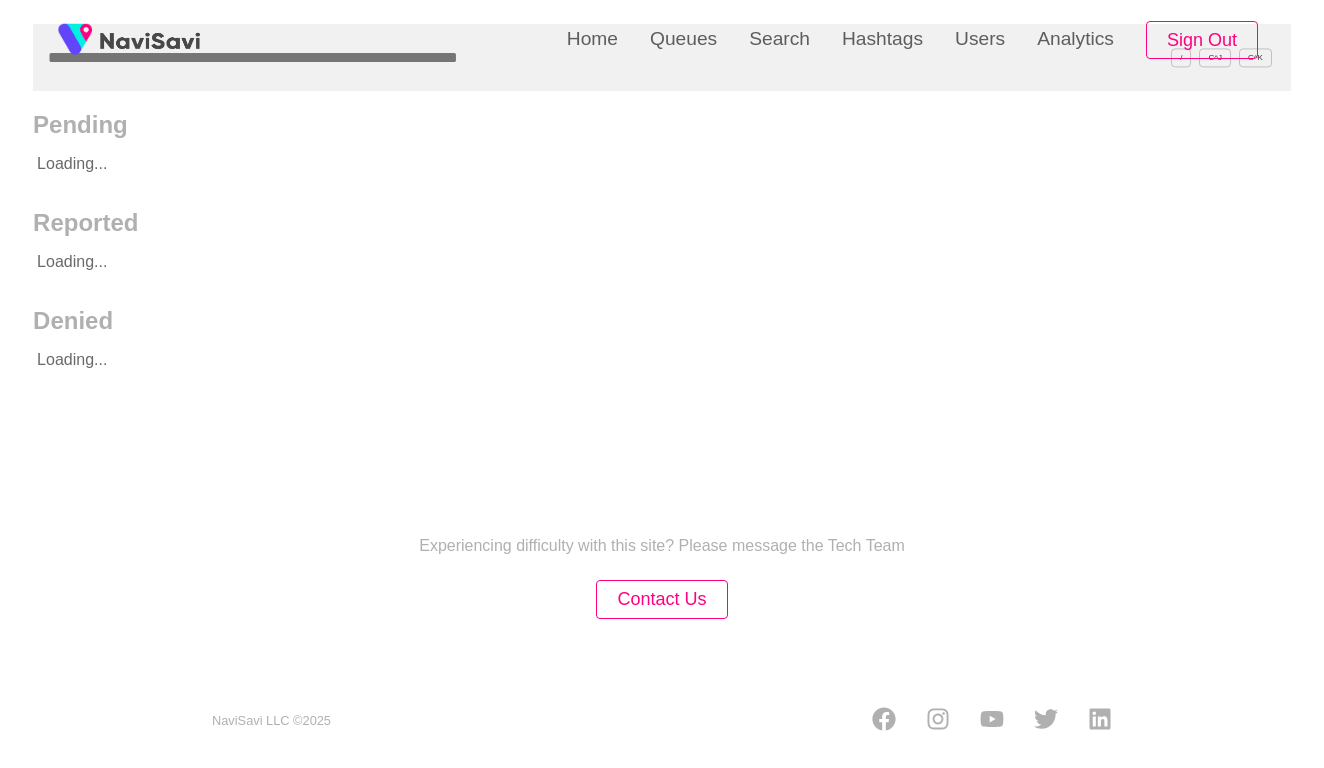 scroll, scrollTop: 0, scrollLeft: 0, axis: both 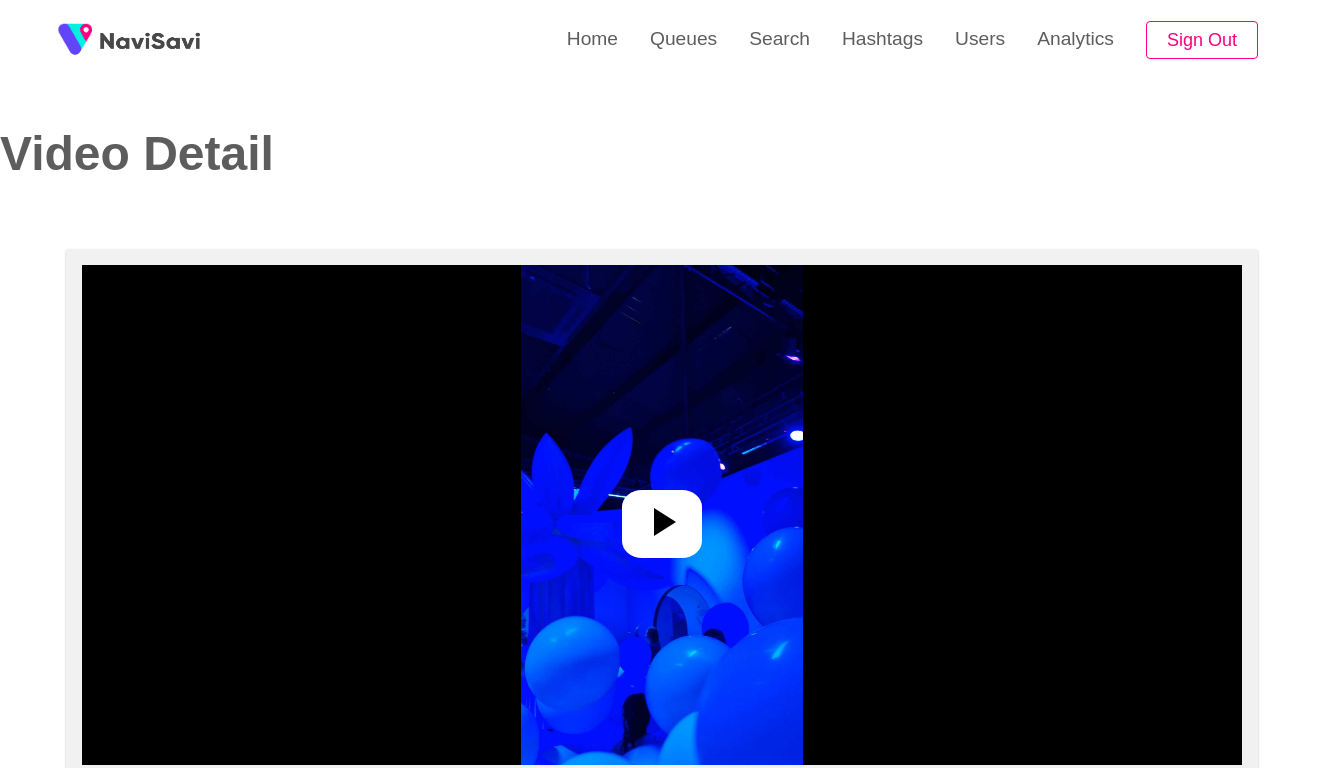 select on "**********" 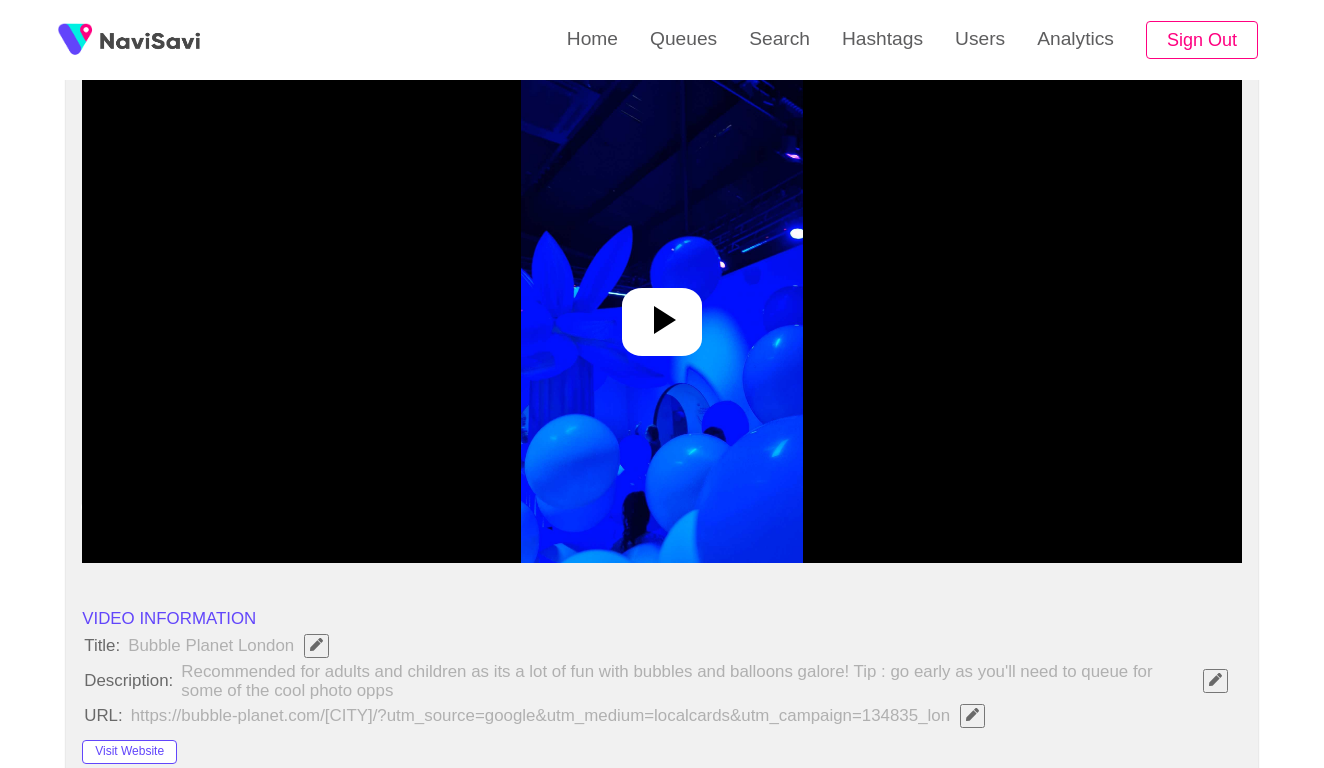 click 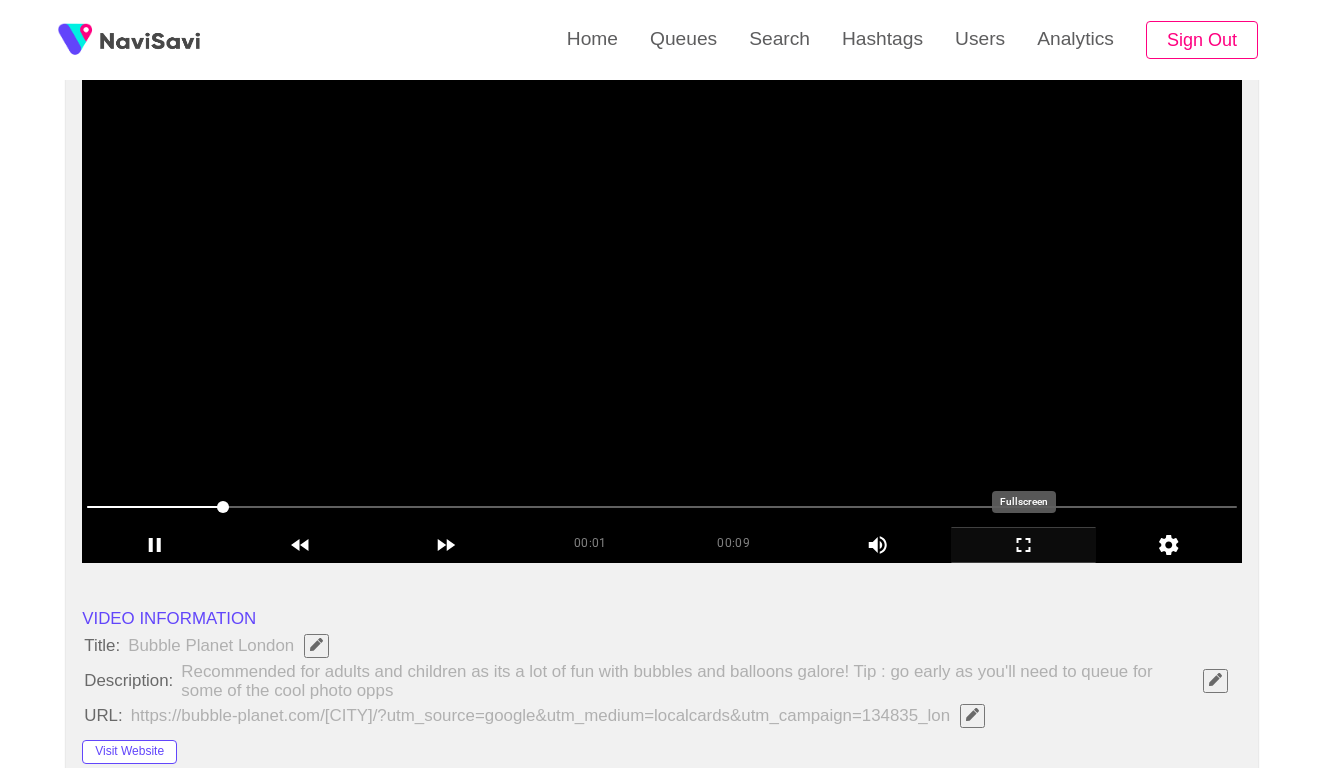 click 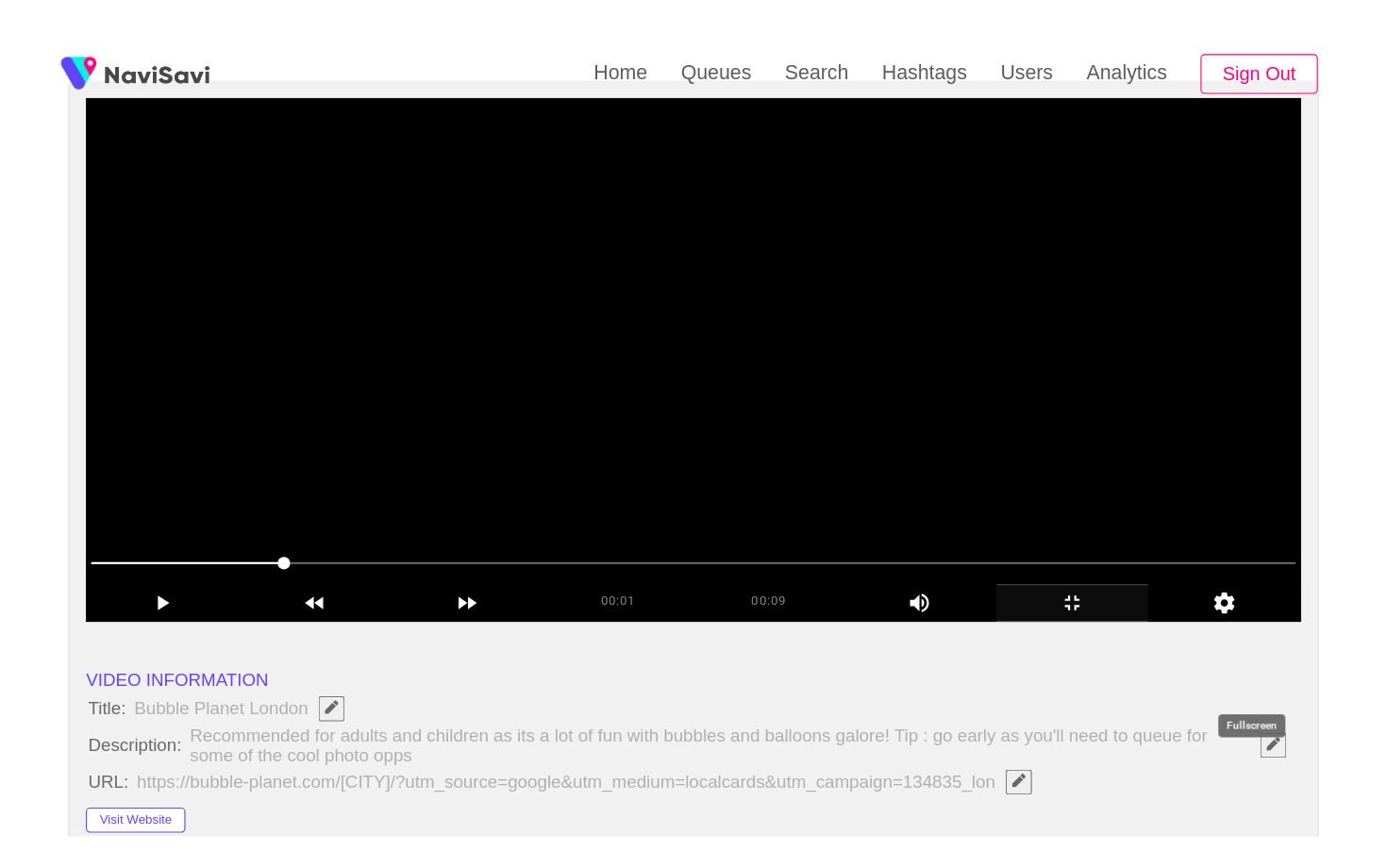 scroll, scrollTop: 0, scrollLeft: 0, axis: both 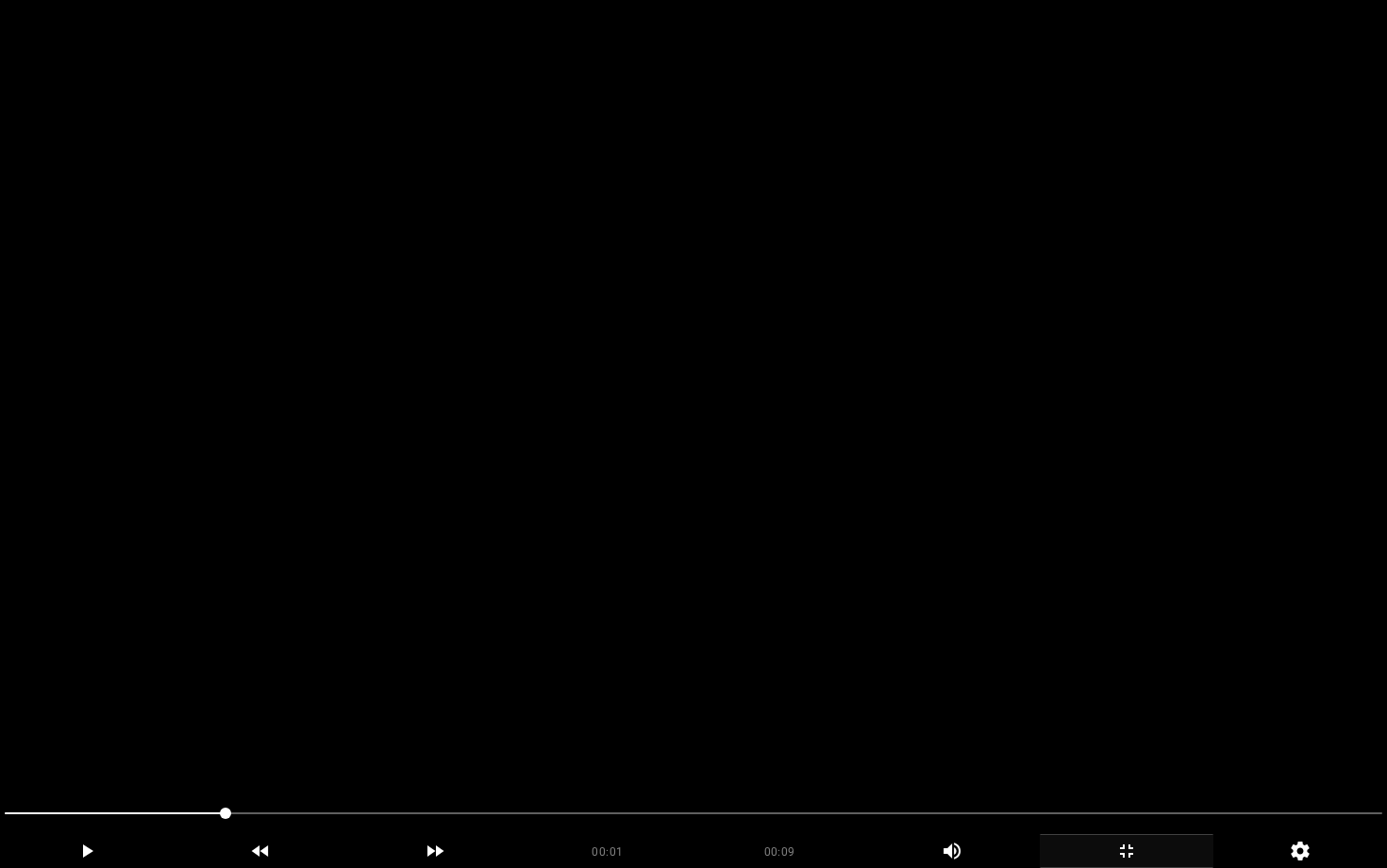 click at bounding box center [694, 434] 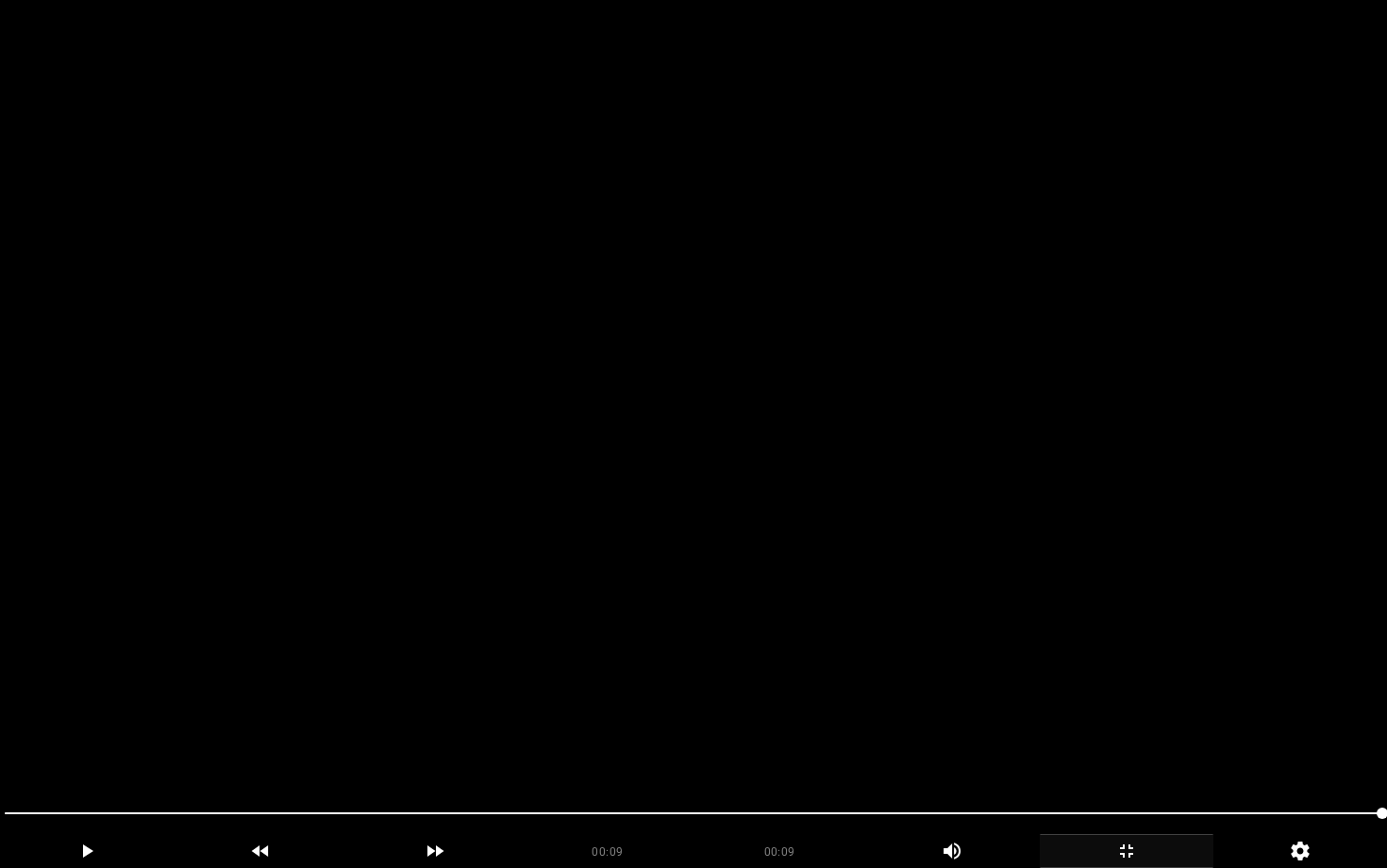 click at bounding box center [694, 434] 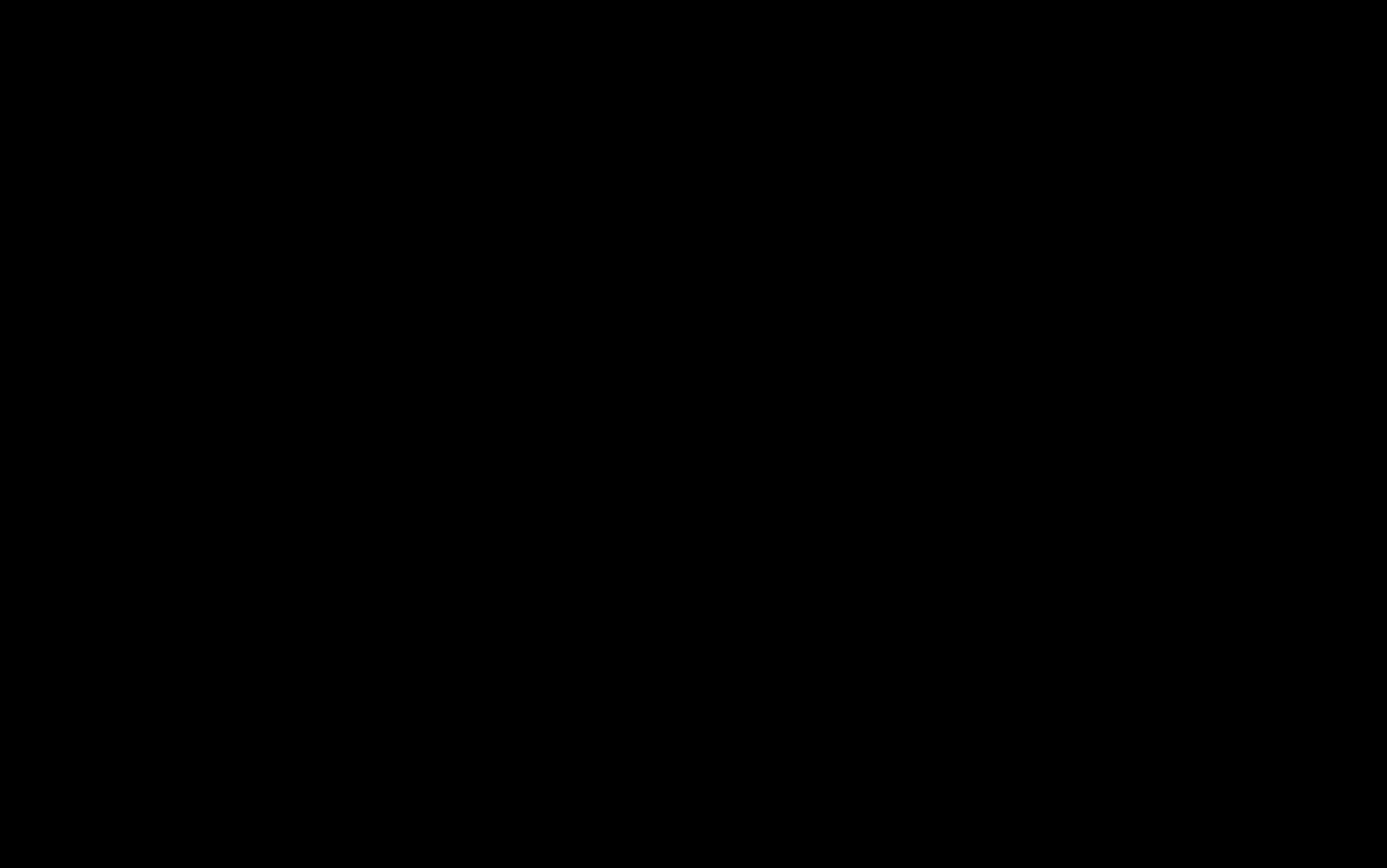 click at bounding box center (1127, 851) 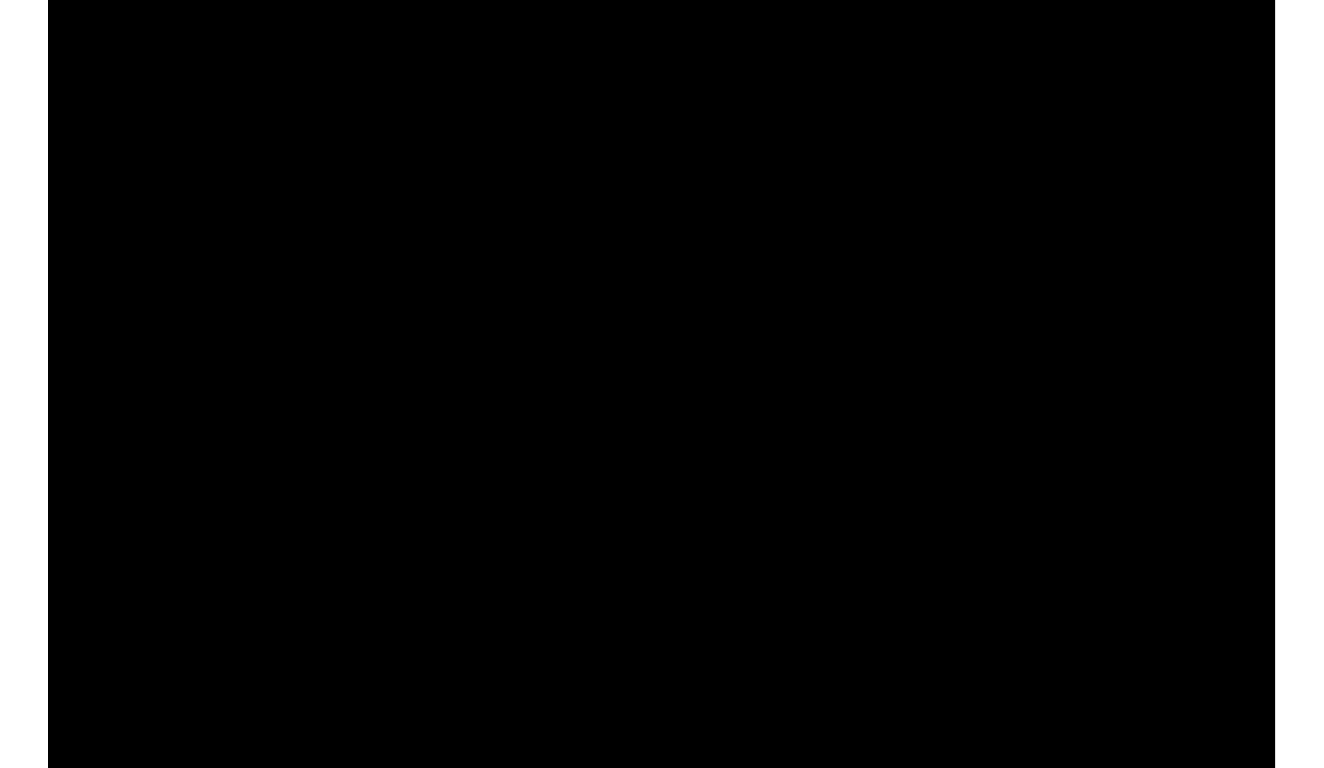 scroll, scrollTop: 202, scrollLeft: 0, axis: vertical 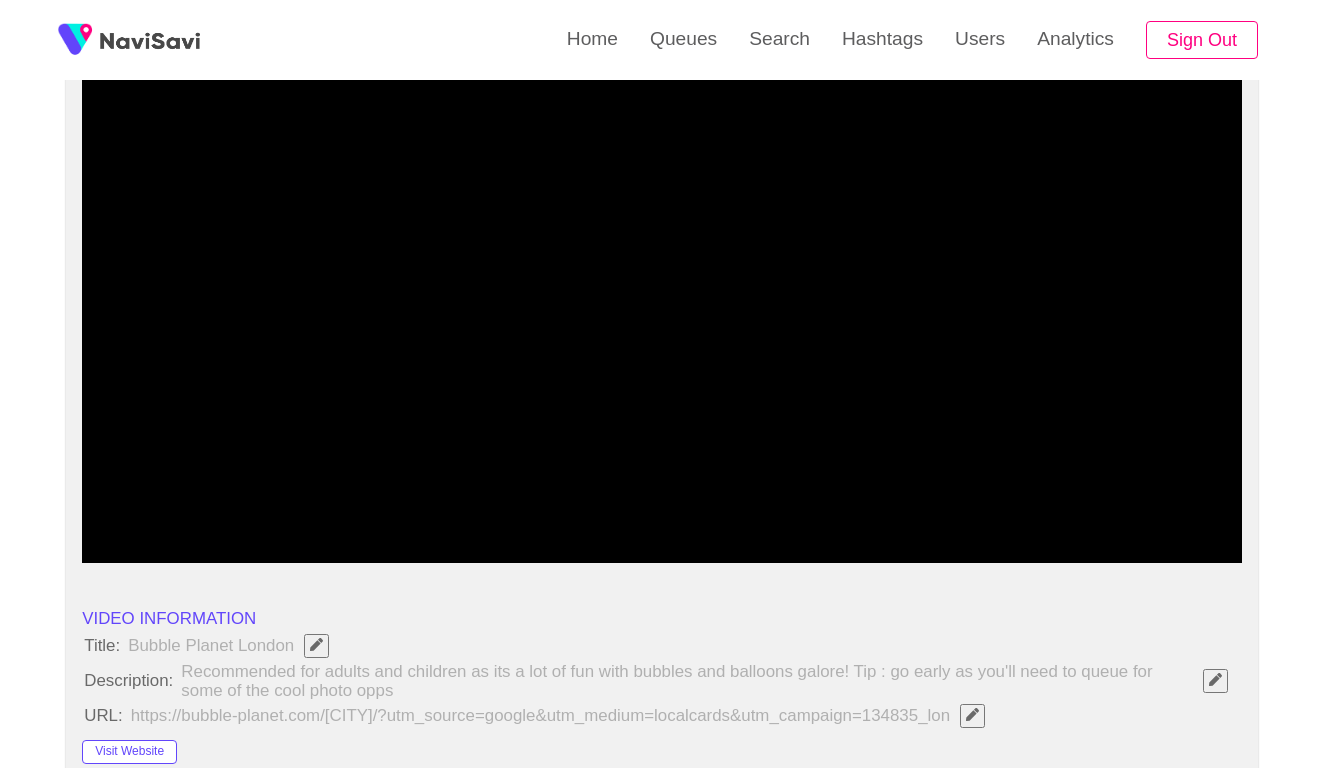click at bounding box center [662, 313] 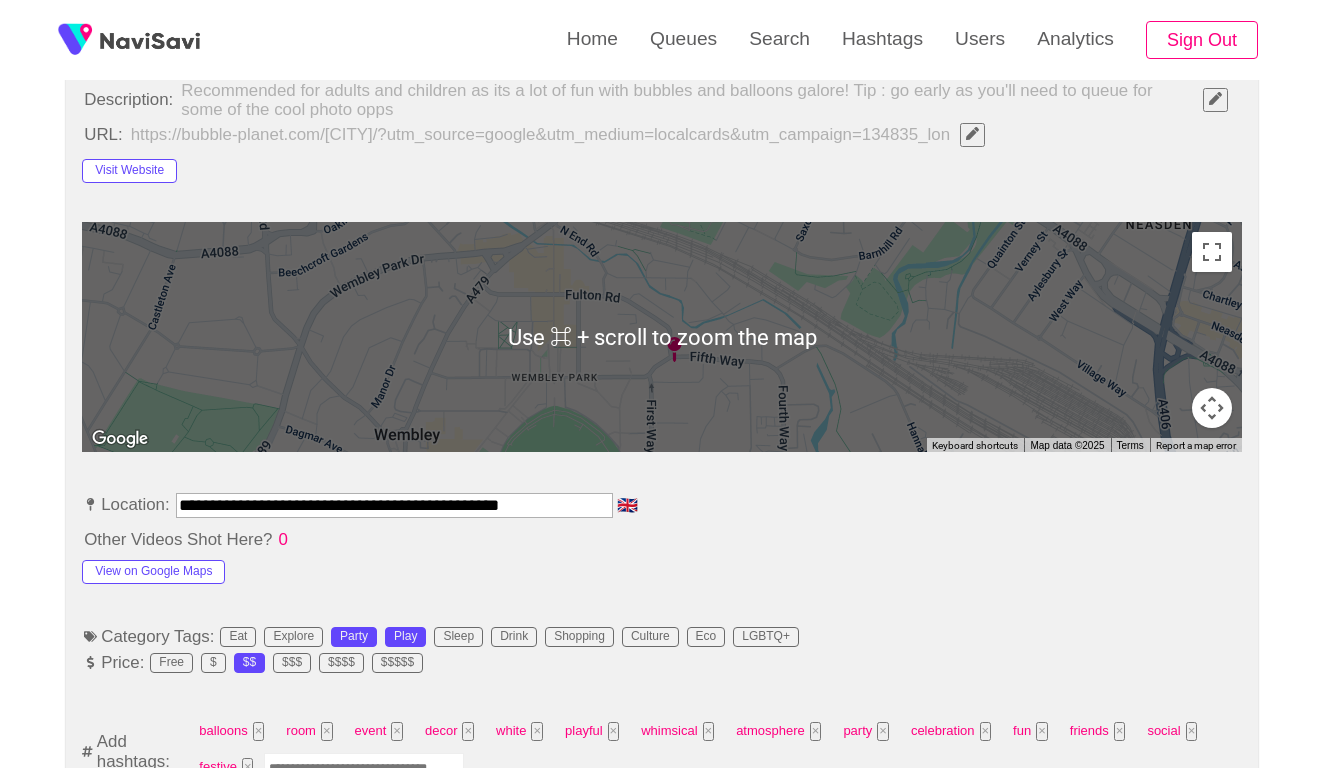 scroll, scrollTop: 875, scrollLeft: 0, axis: vertical 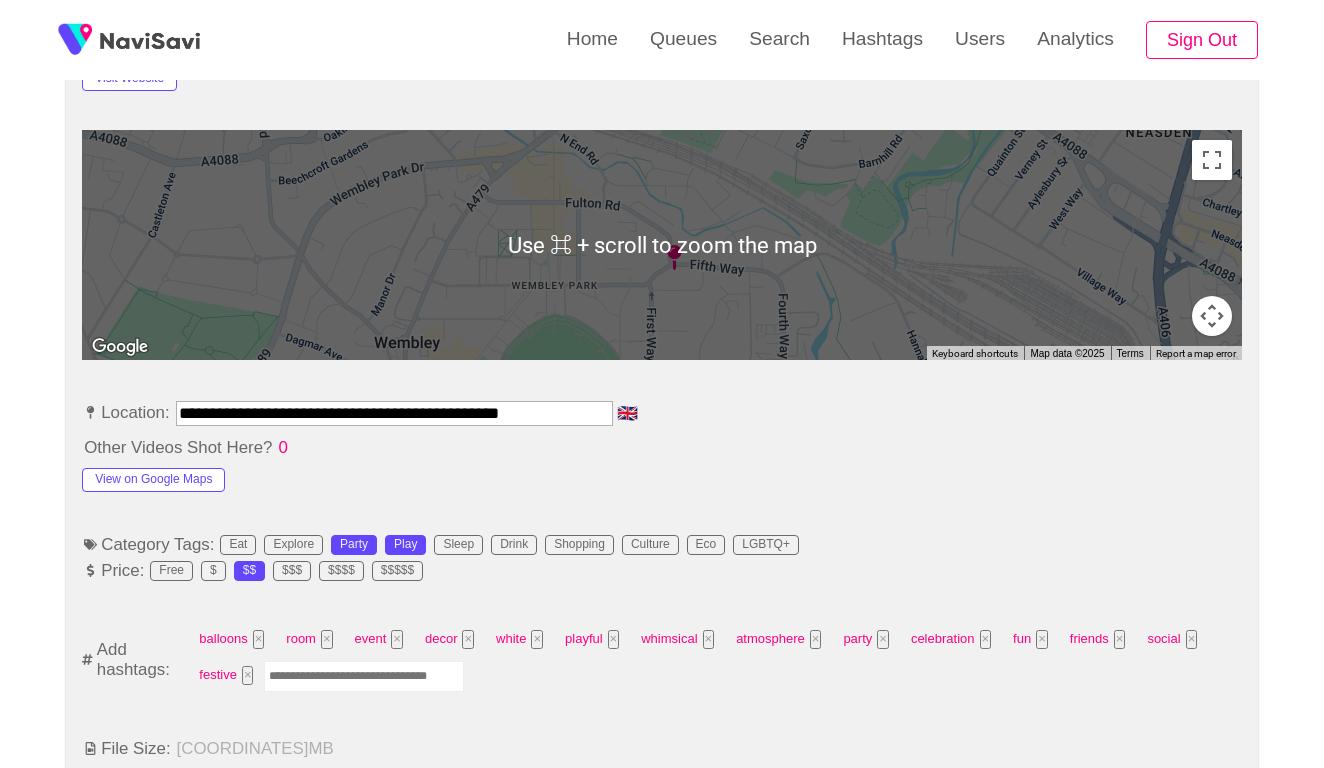 click at bounding box center (364, 676) 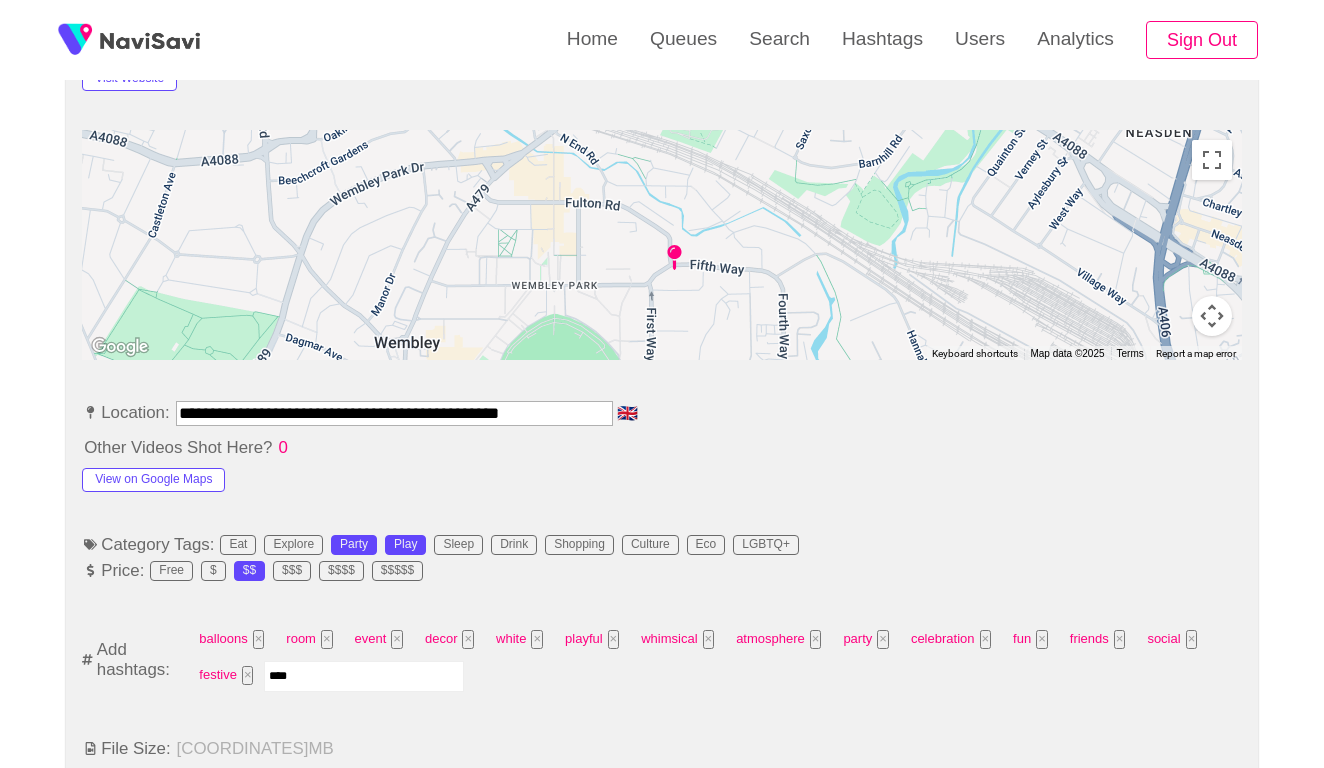type on "*****" 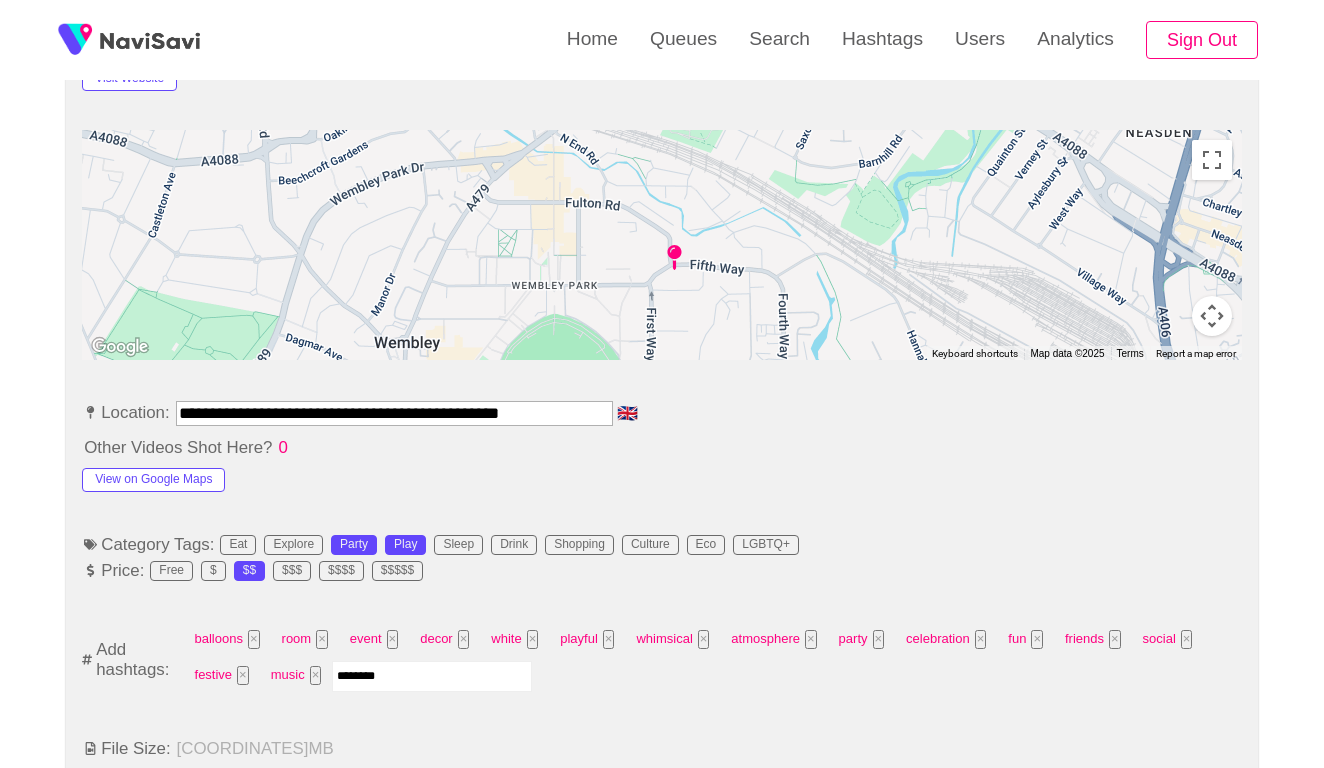 type on "*********" 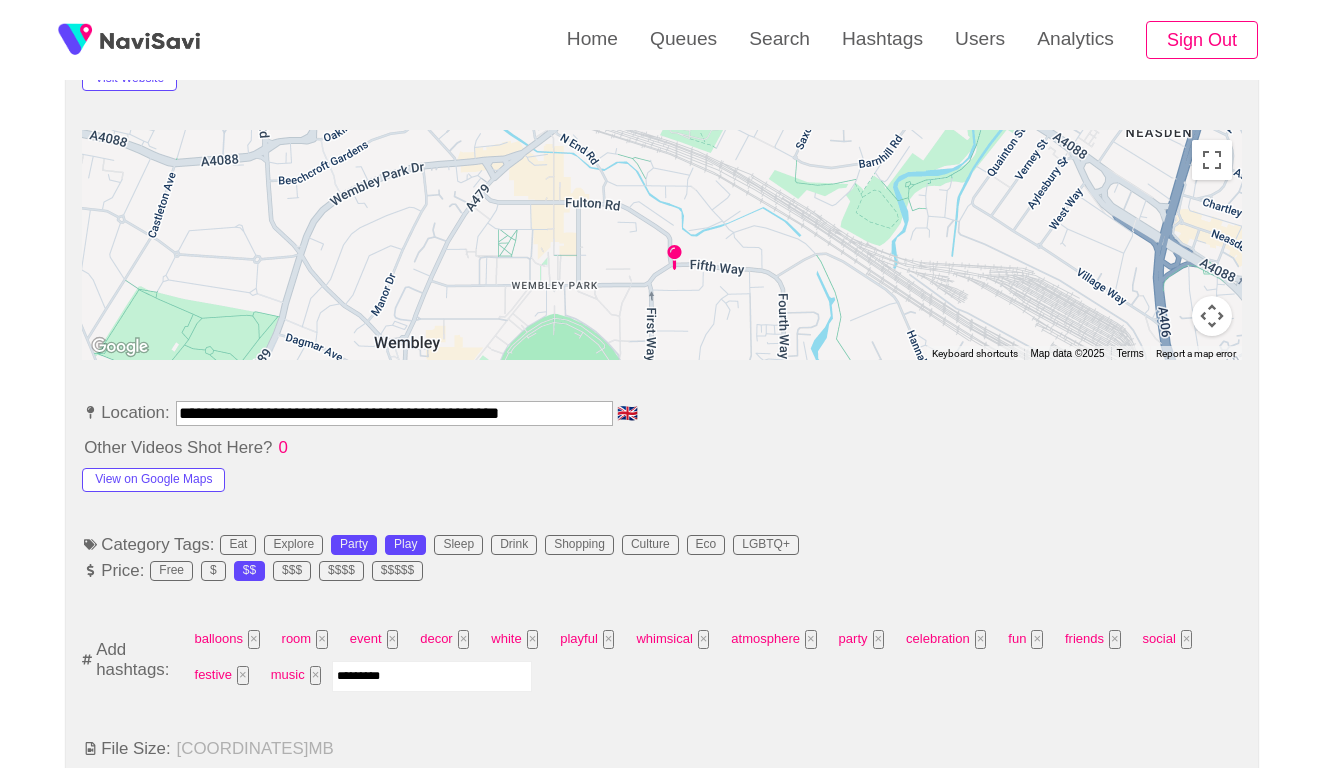 type 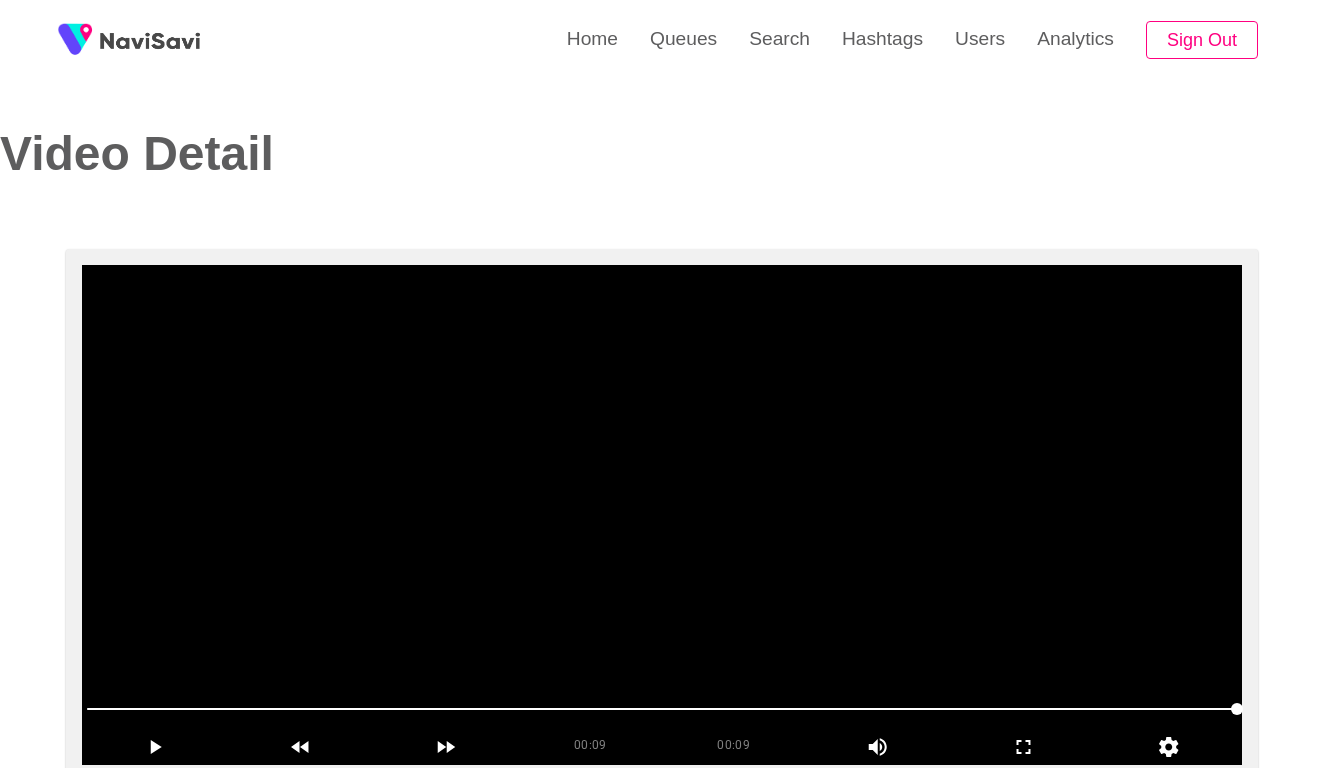 scroll, scrollTop: 0, scrollLeft: 0, axis: both 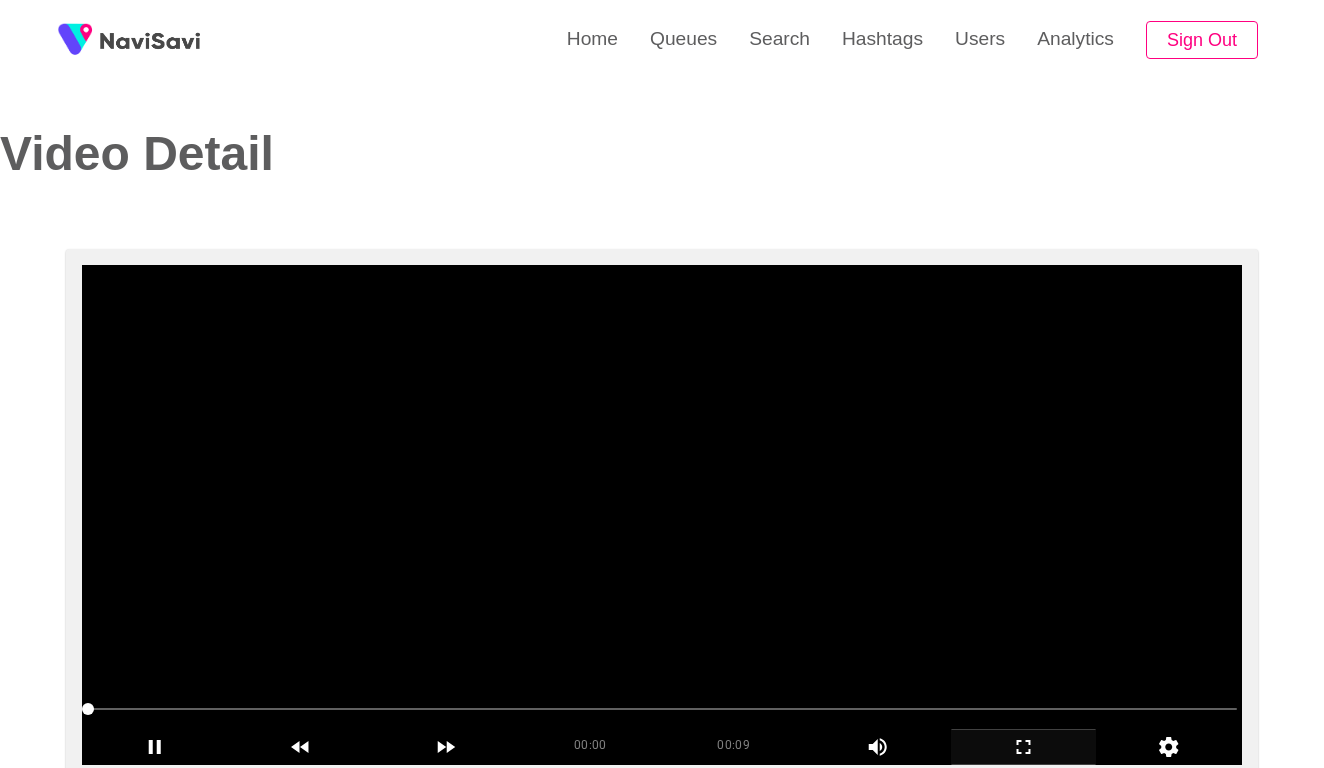 click 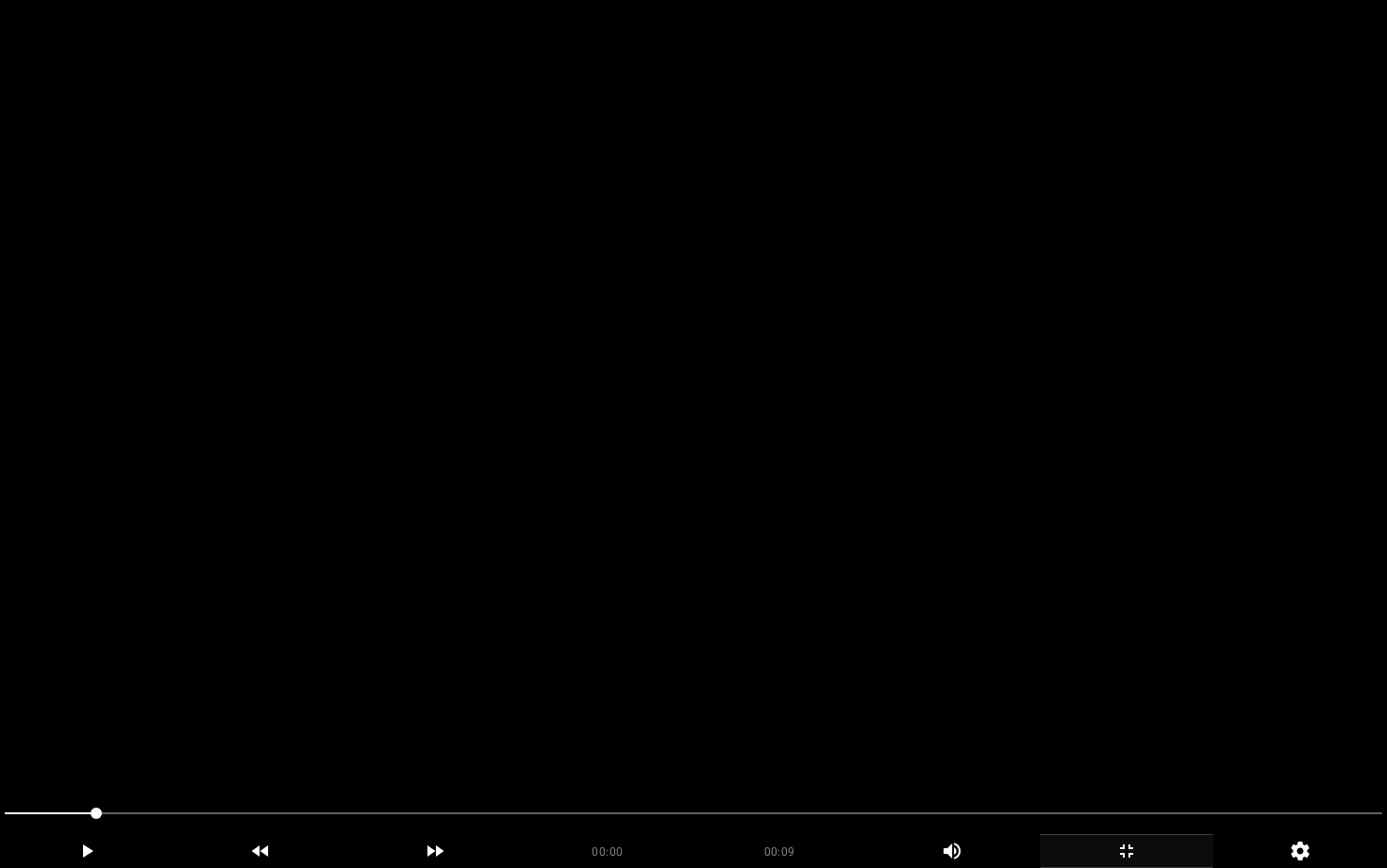 click at bounding box center (694, 434) 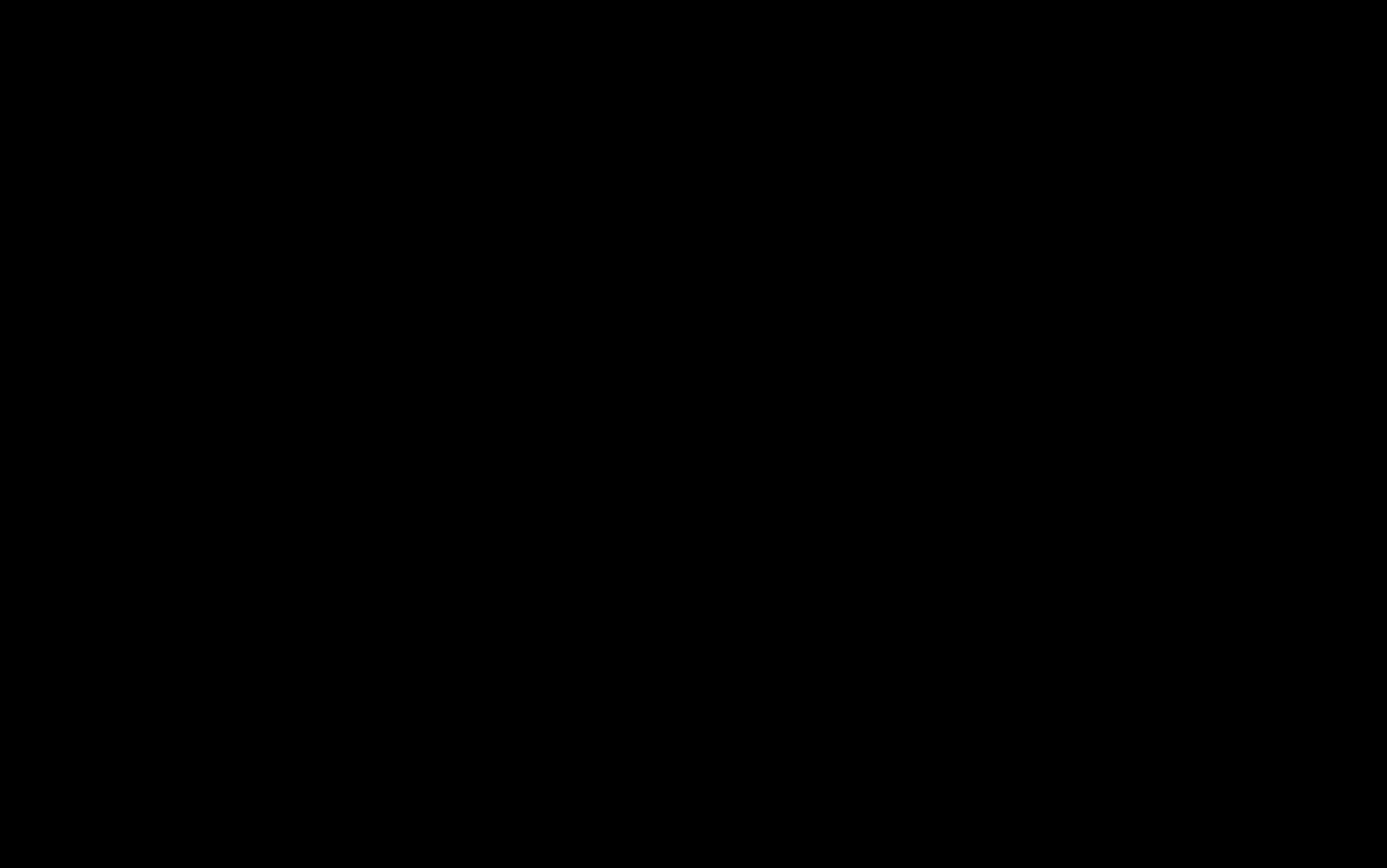 click 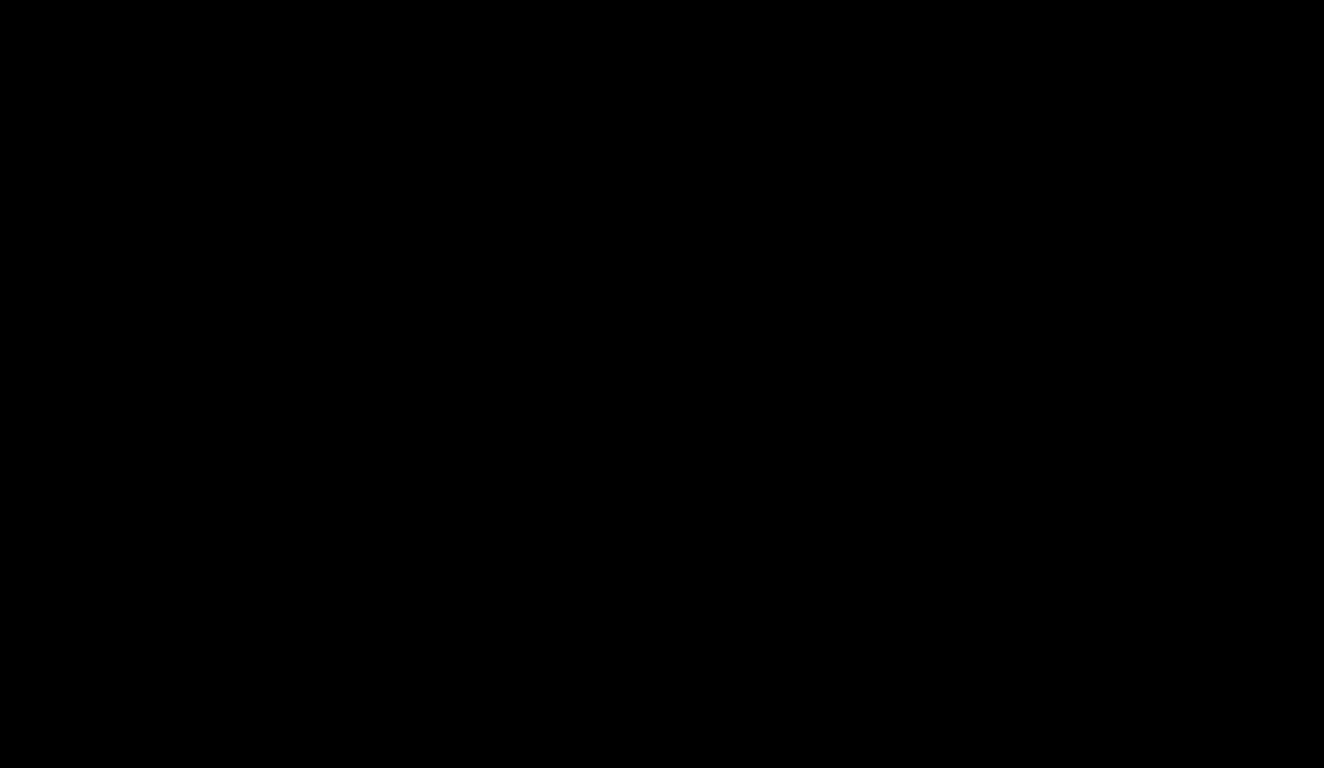 scroll, scrollTop: 2434, scrollLeft: 0, axis: vertical 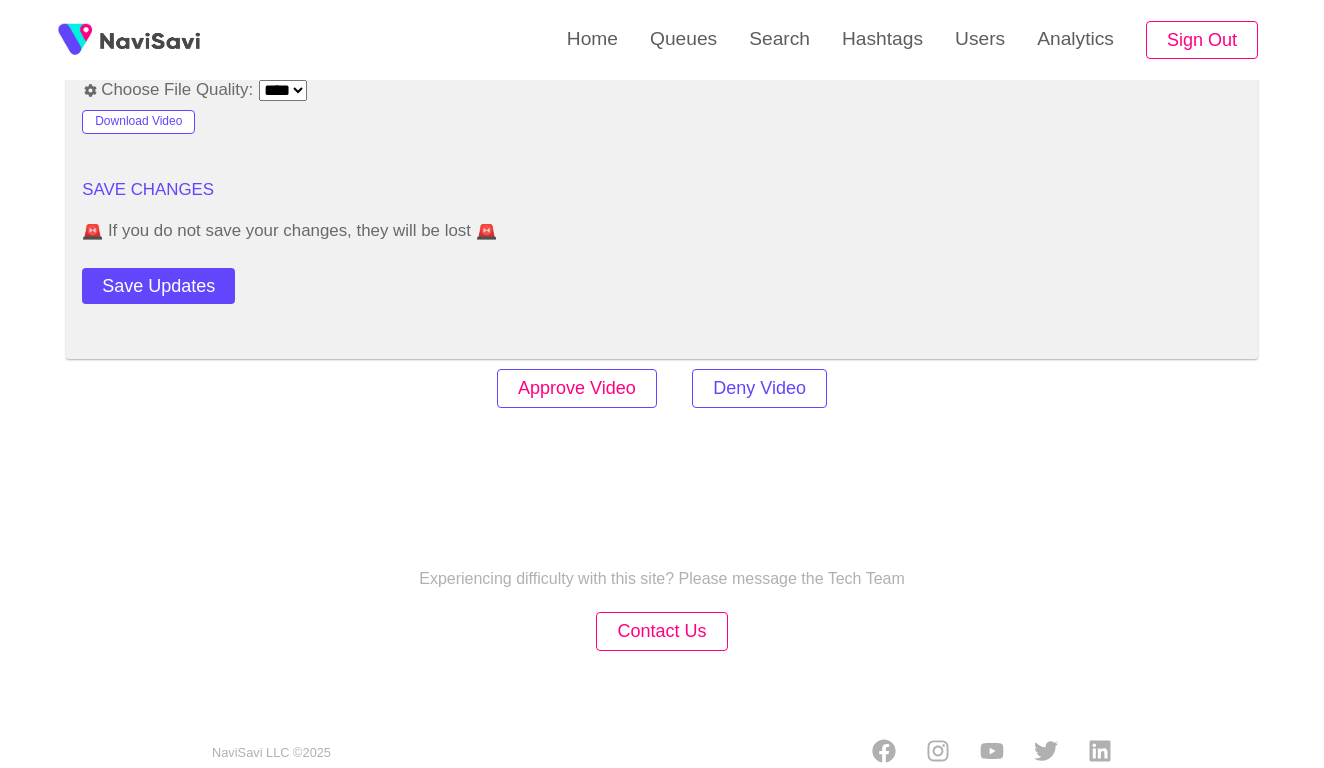 click on "Approve Video" at bounding box center (577, 388) 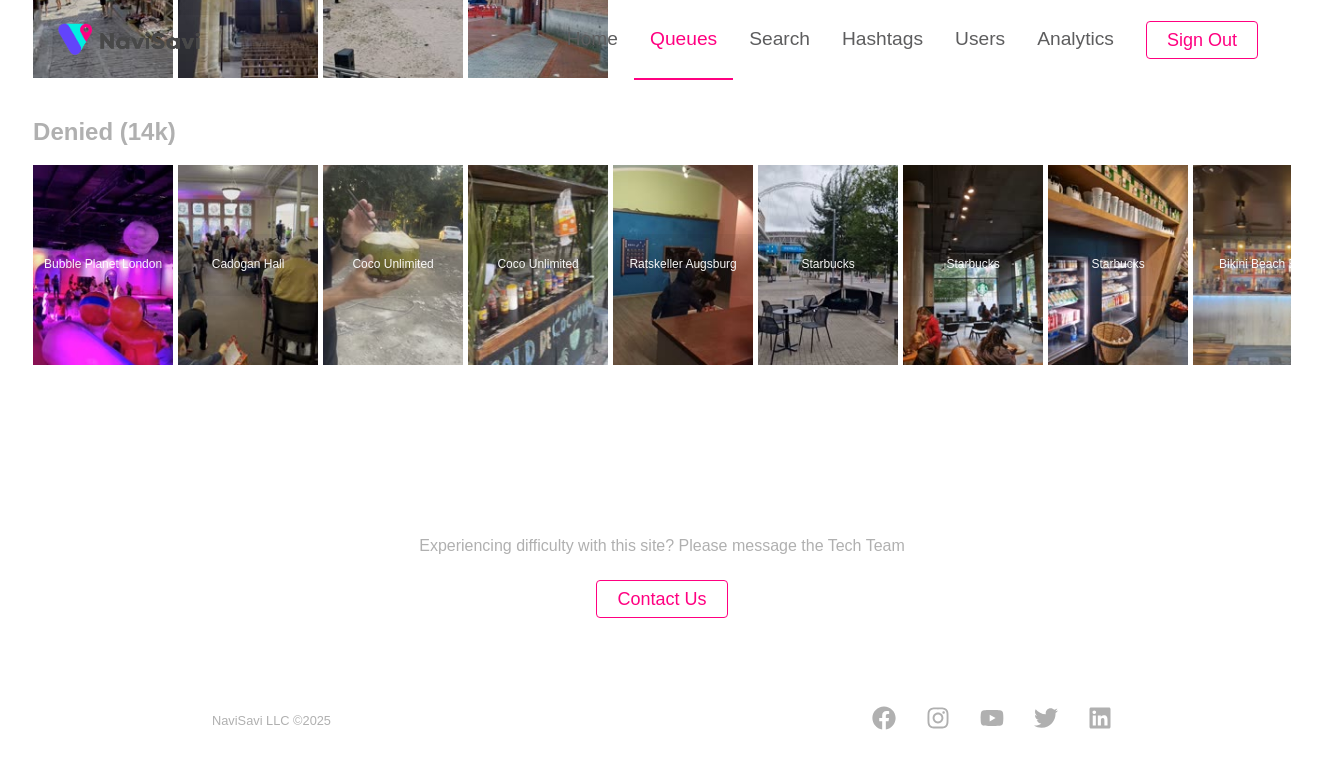 scroll, scrollTop: 0, scrollLeft: 0, axis: both 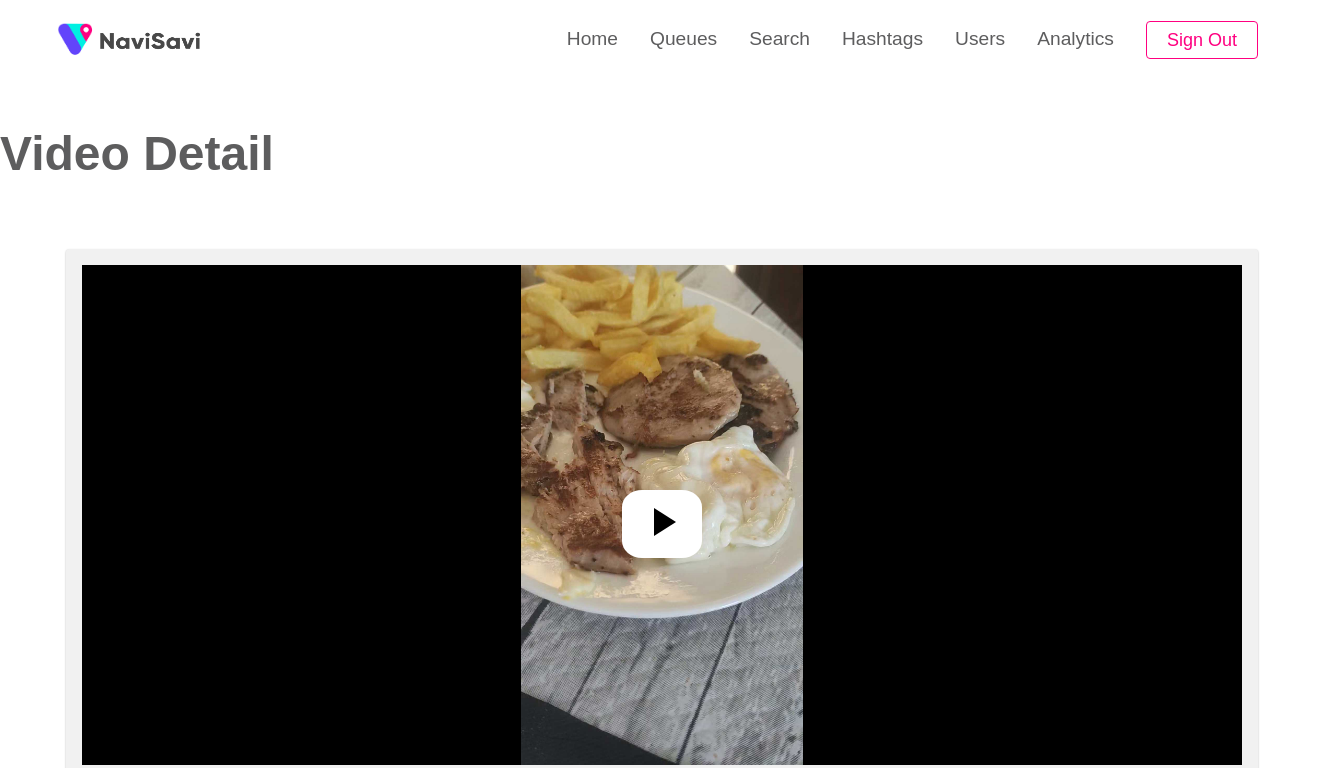 select on "**********" 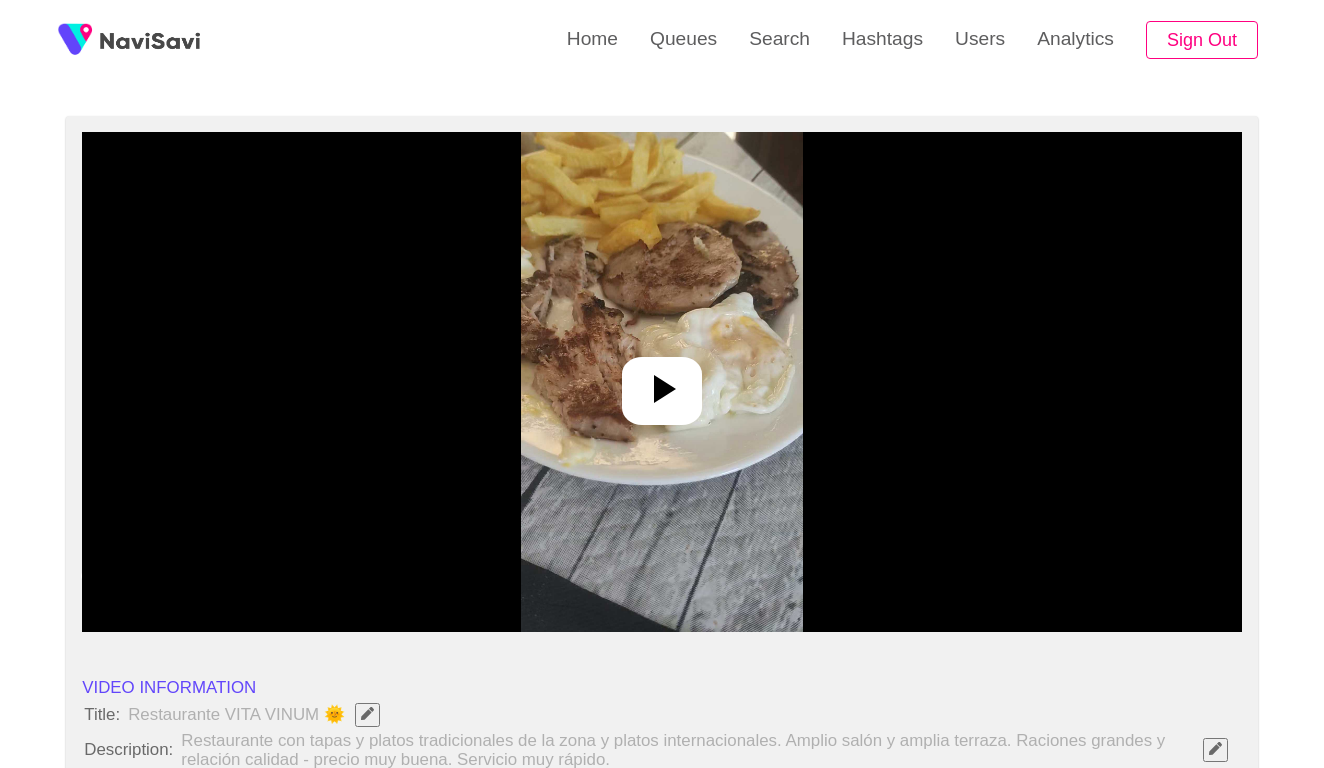 click at bounding box center [661, 382] 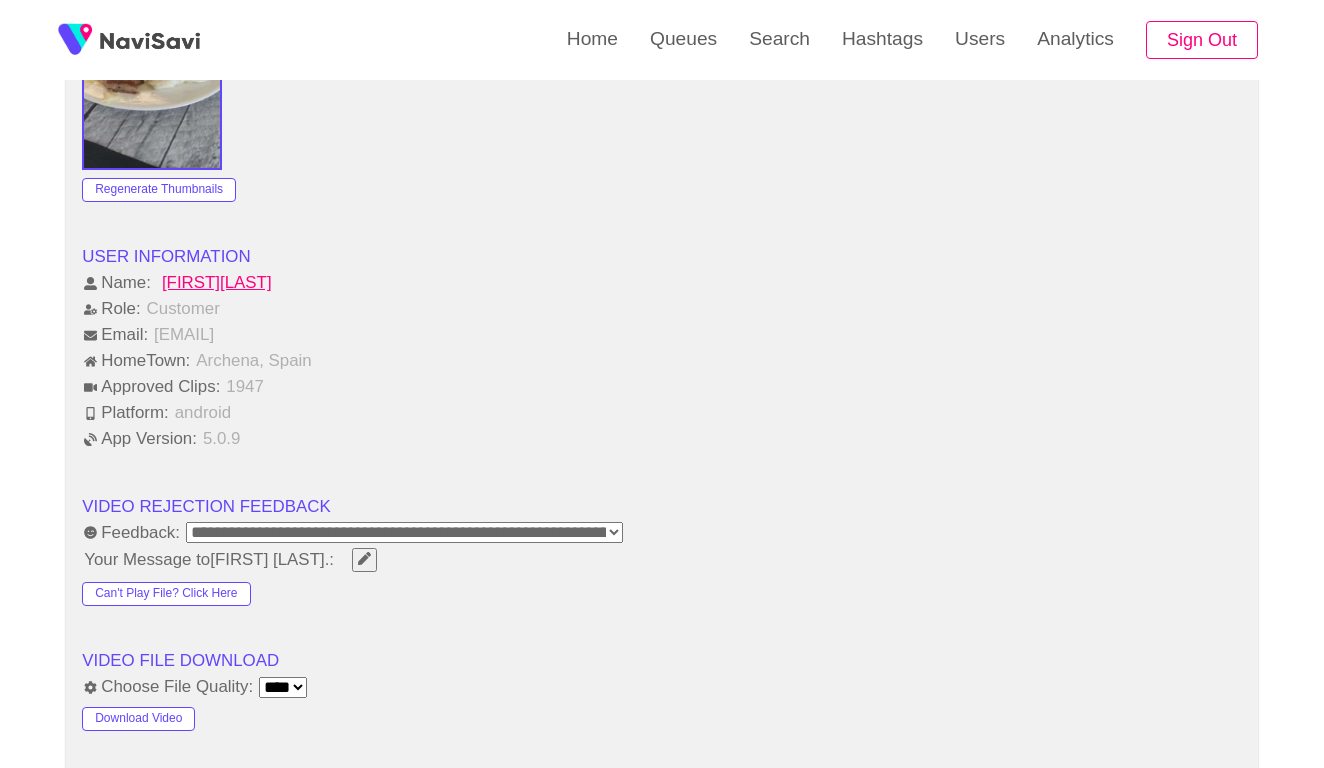 scroll, scrollTop: 1878, scrollLeft: 0, axis: vertical 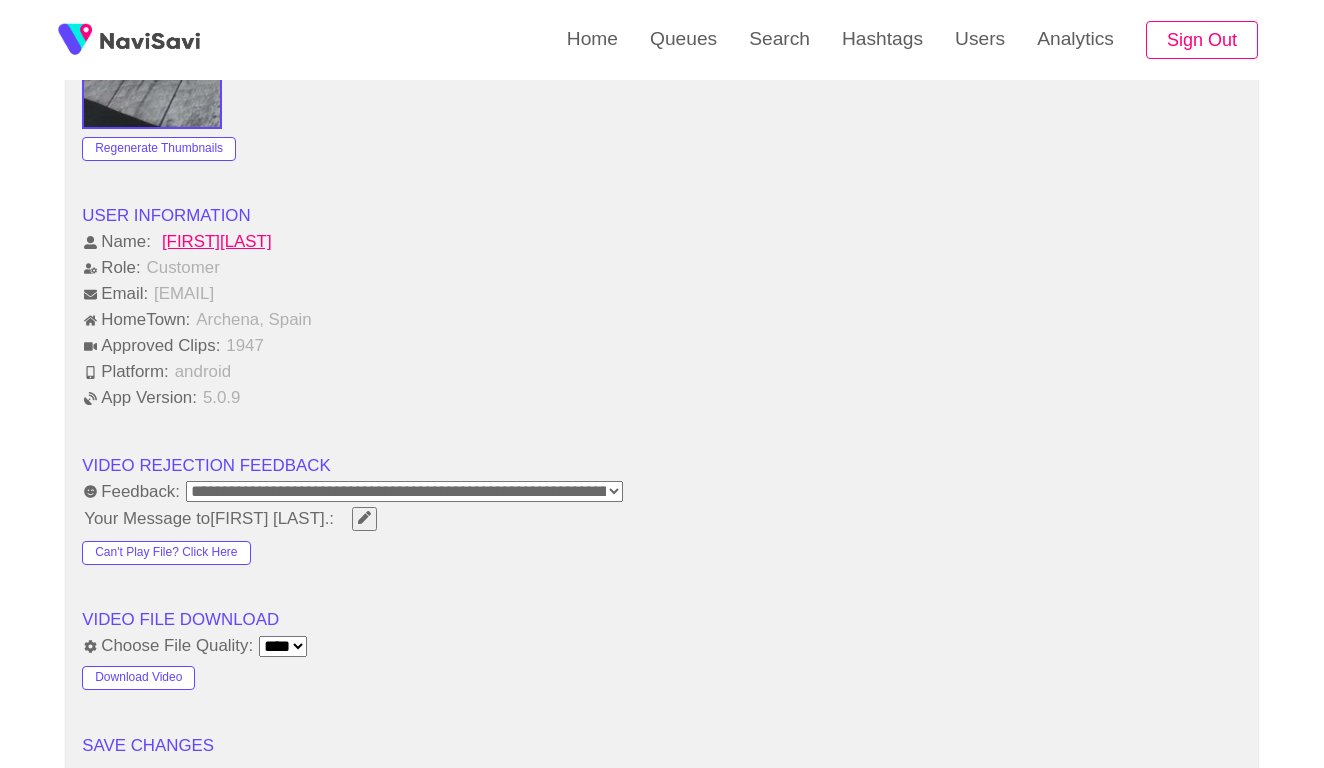 click on "**********" at bounding box center (404, 491) 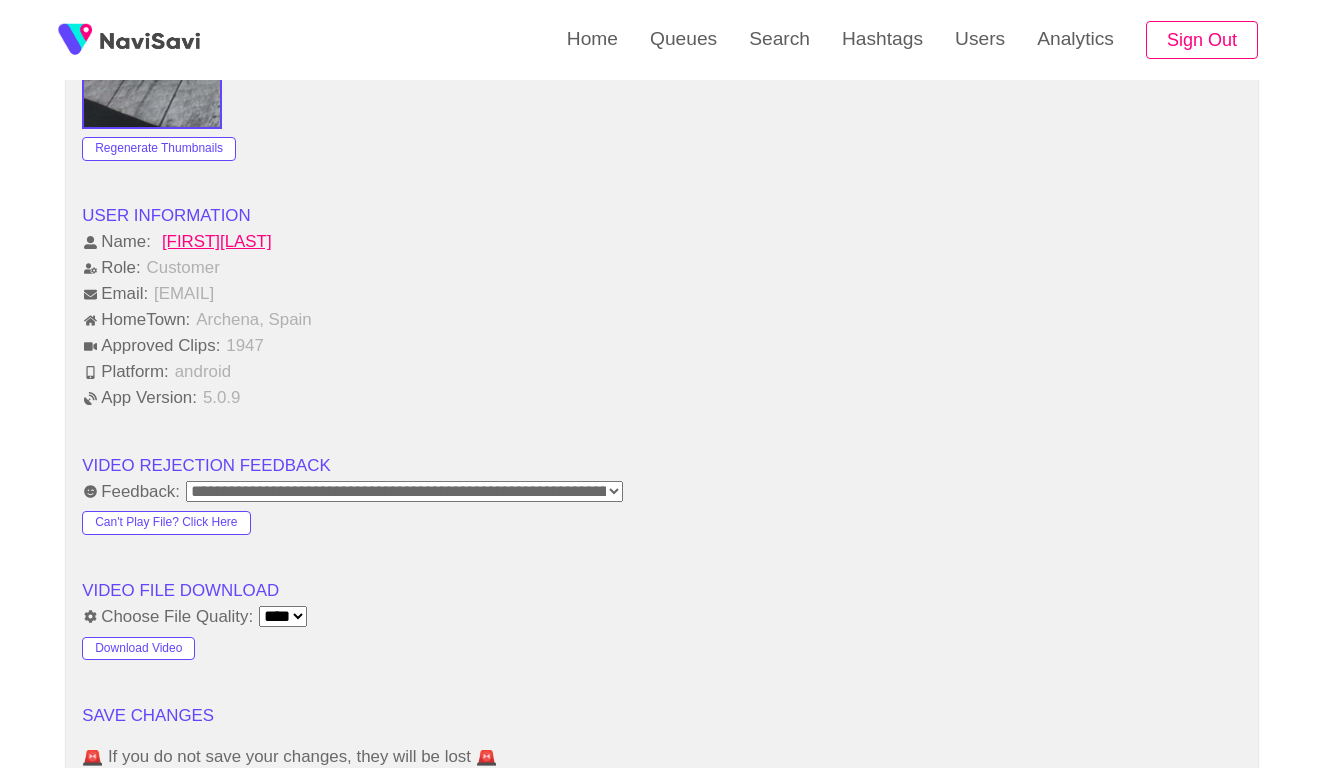 click on "VIDEO FILE DOWNLOAD" at bounding box center (662, 591) 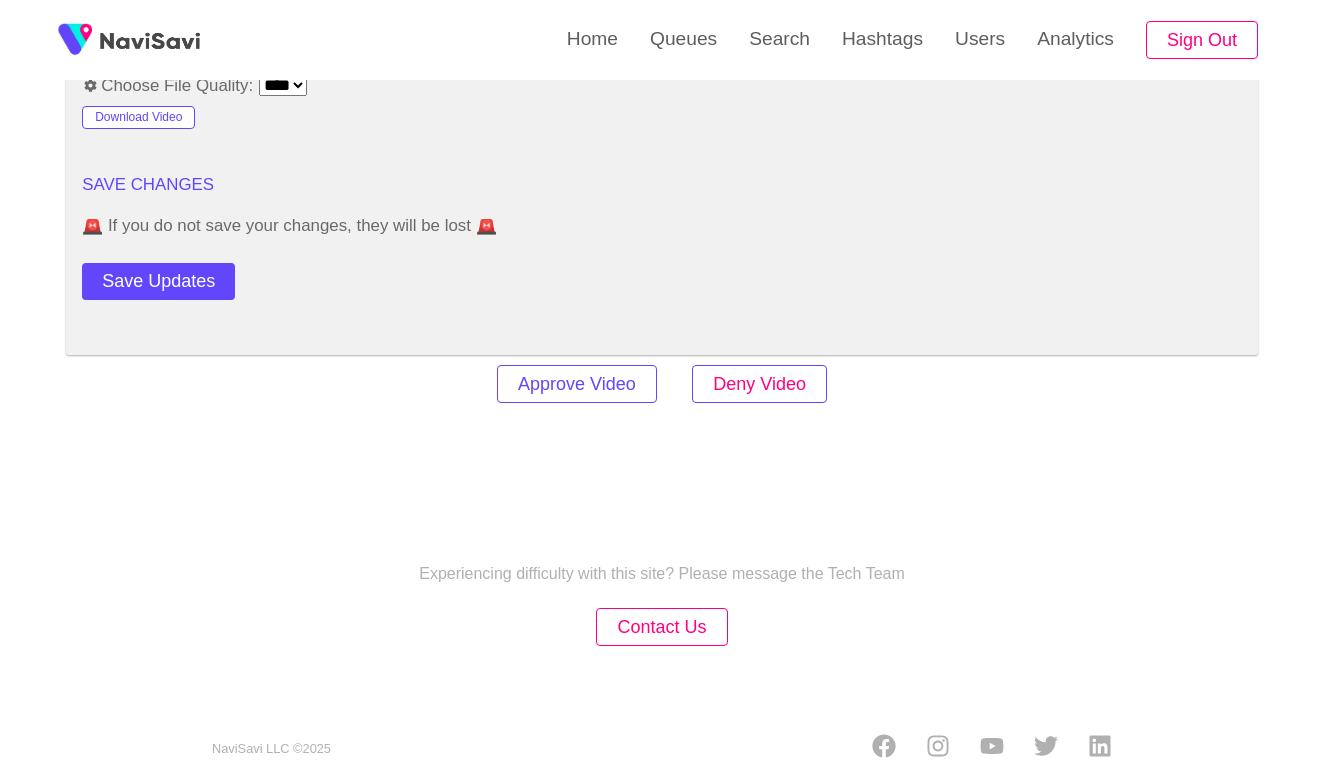 scroll, scrollTop: 2408, scrollLeft: 0, axis: vertical 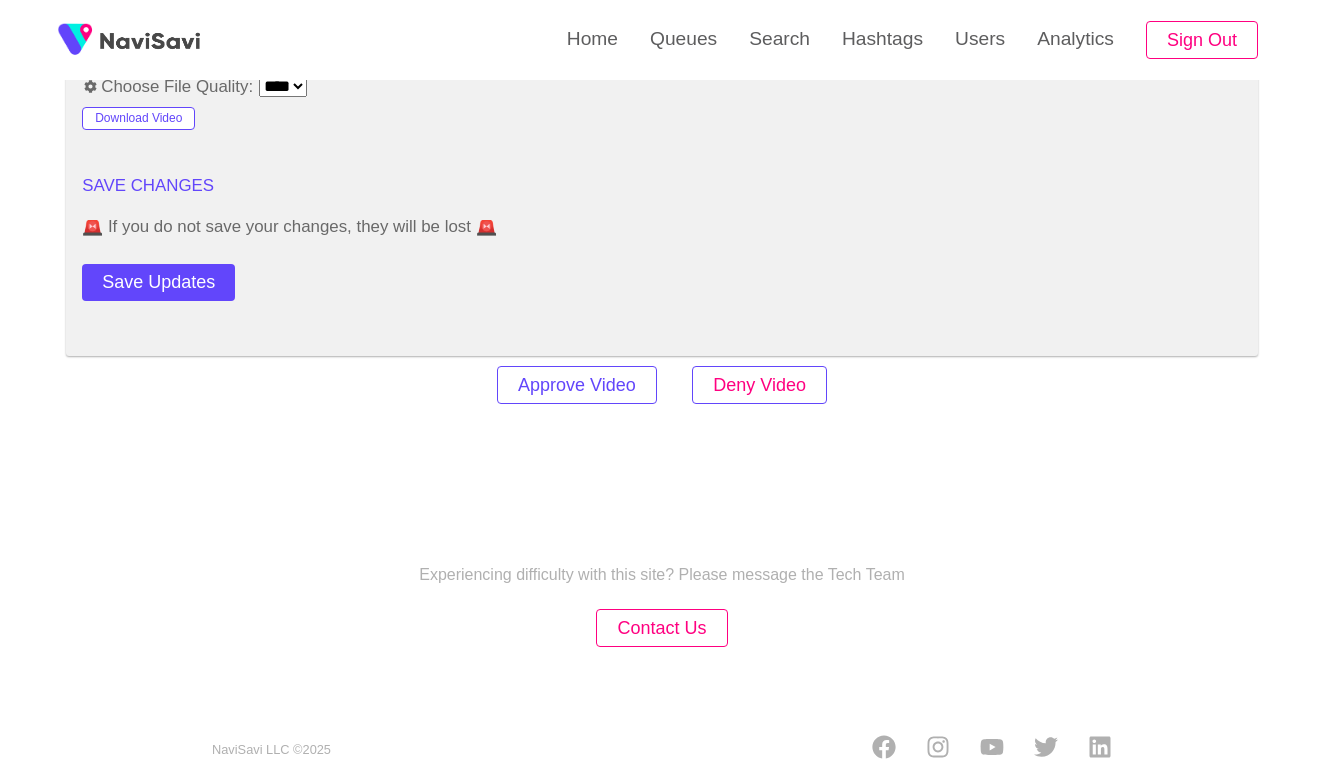 click on "Deny Video" at bounding box center [759, 385] 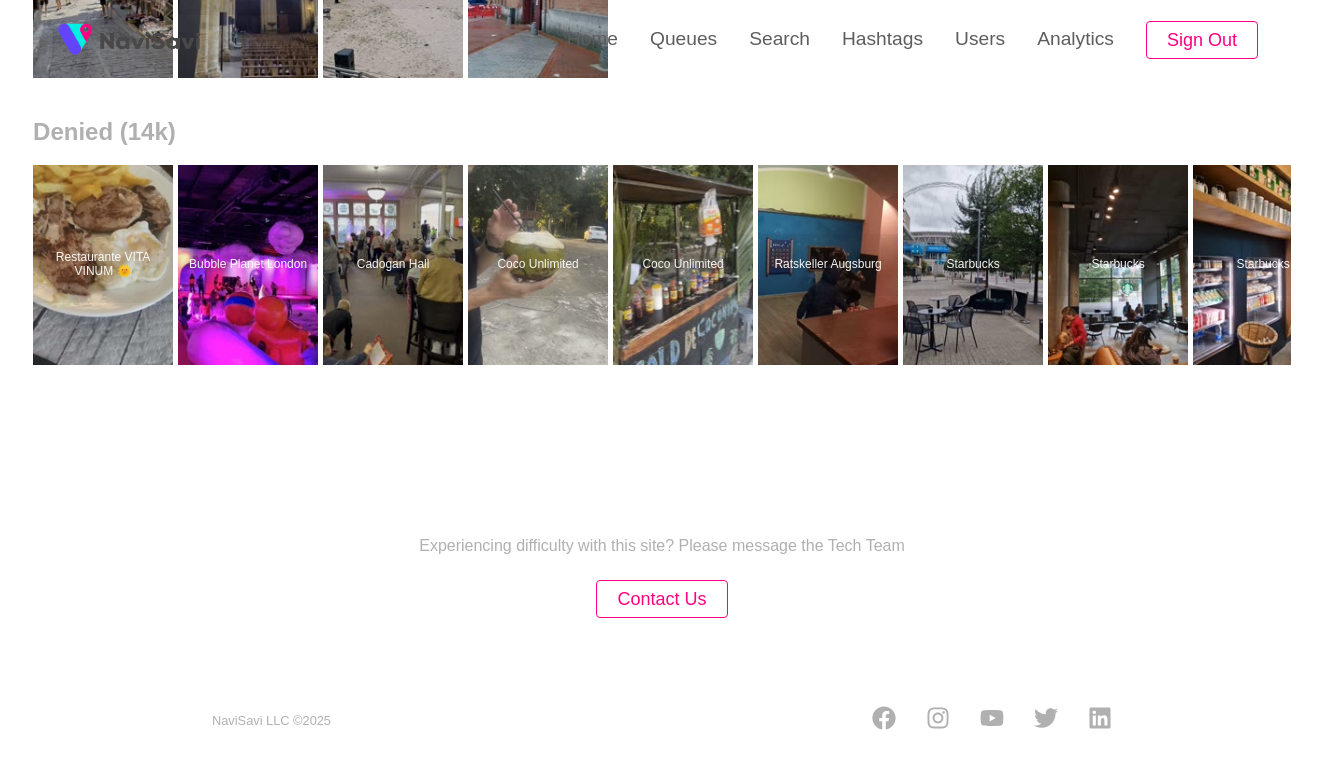 scroll, scrollTop: 0, scrollLeft: 0, axis: both 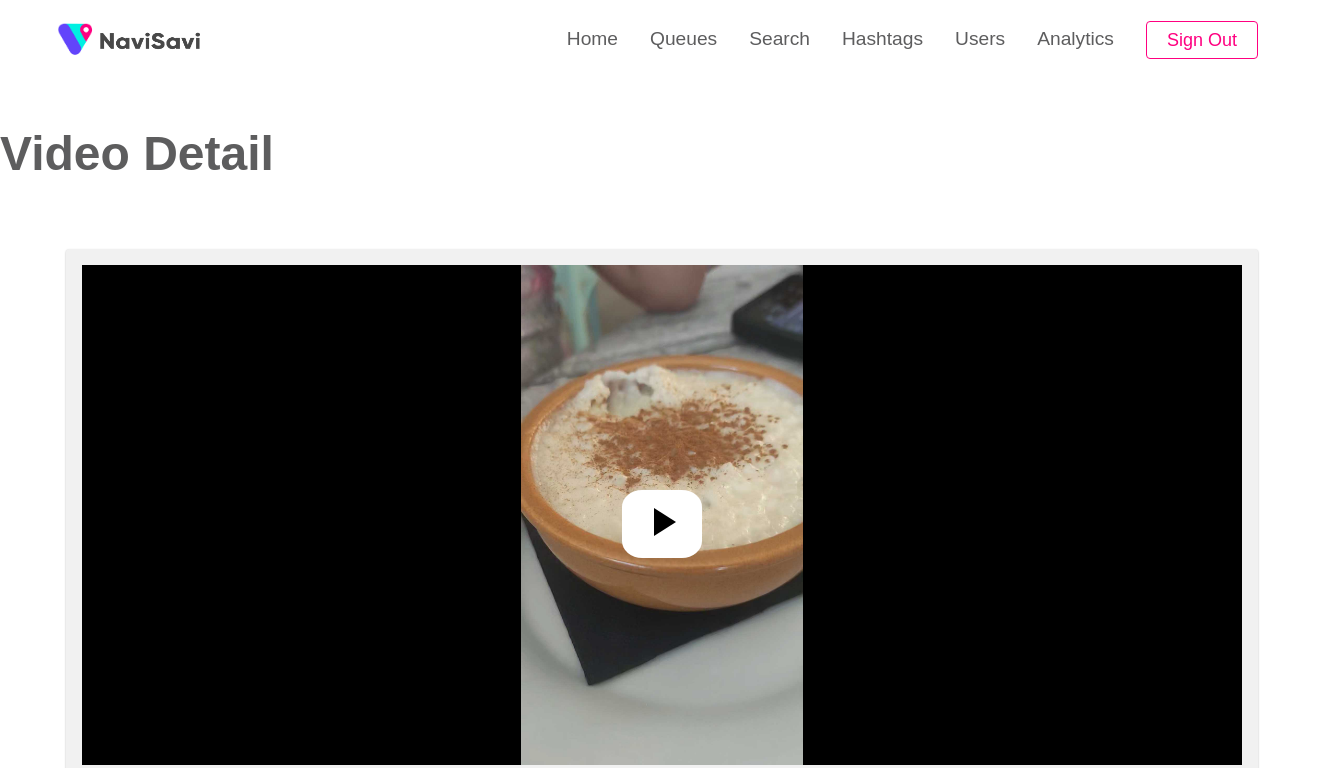 select on "**********" 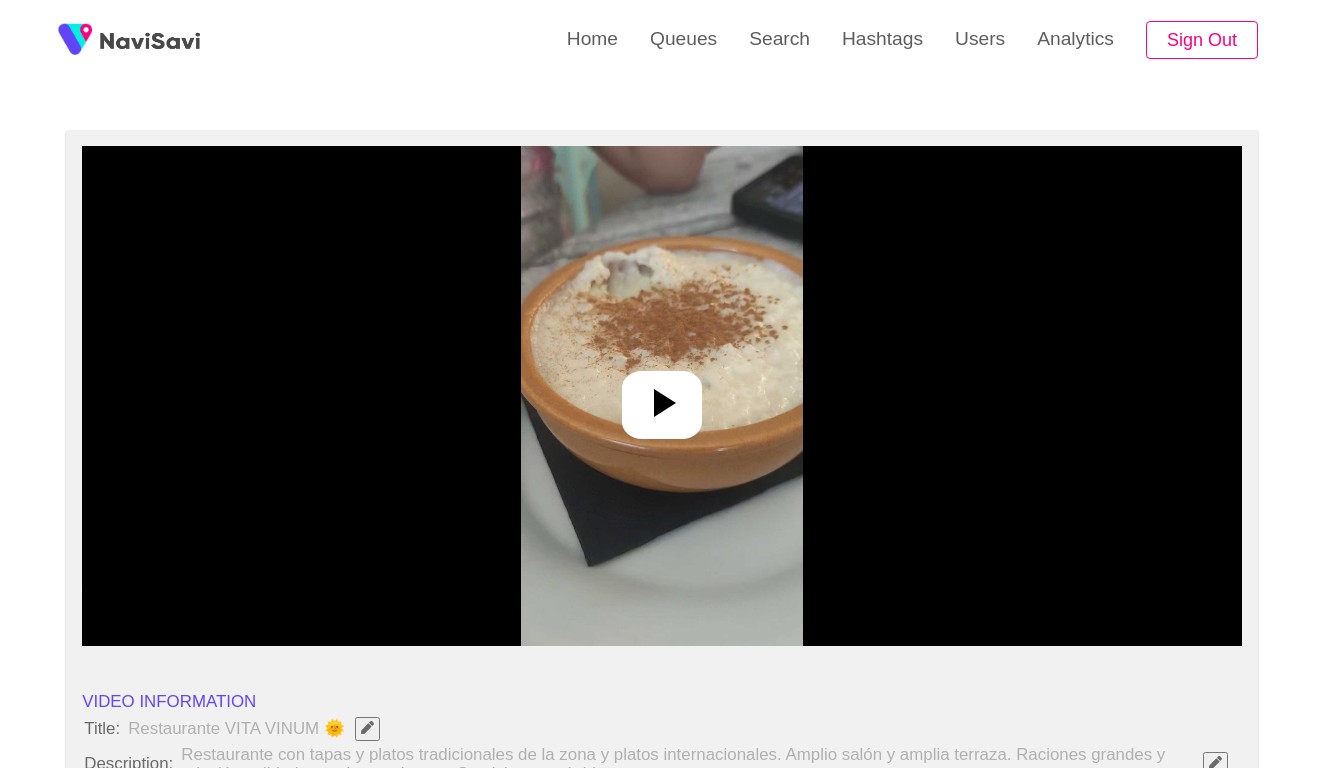 click at bounding box center (661, 396) 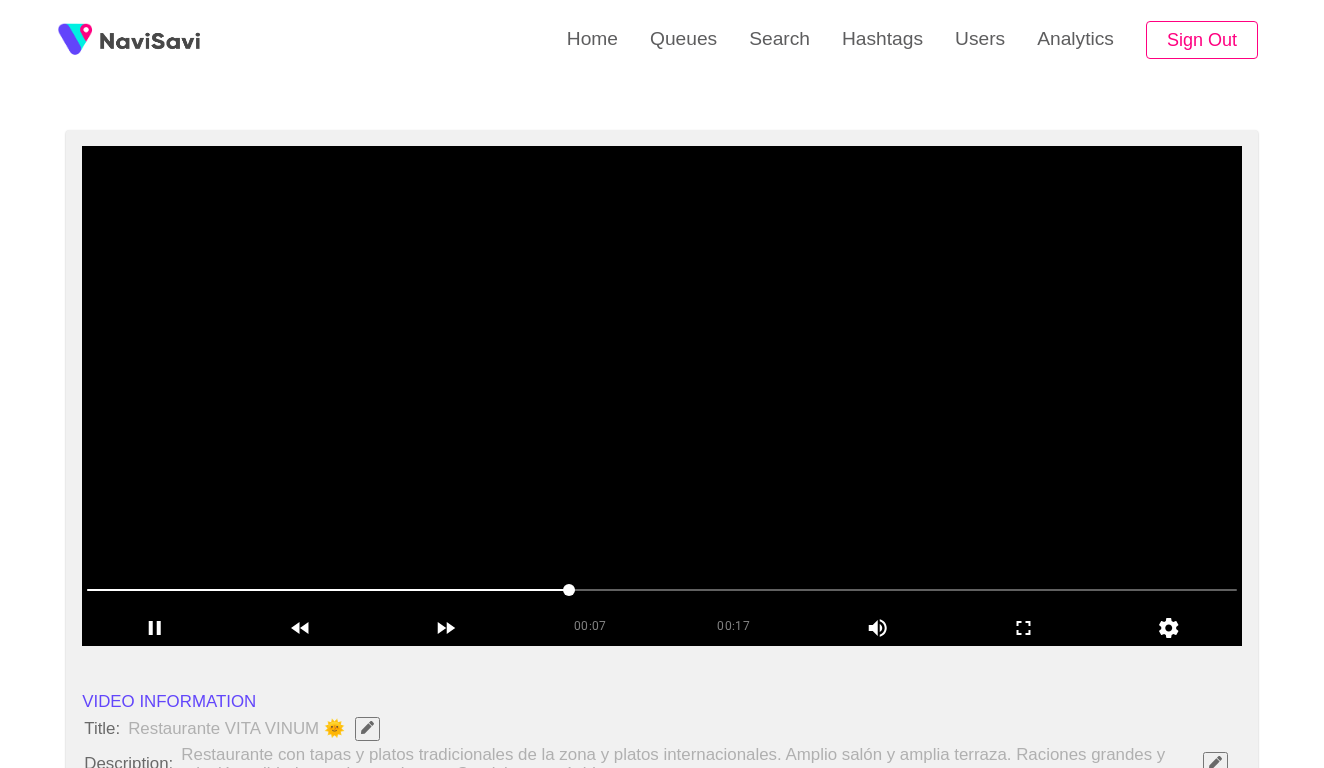 click at bounding box center [662, 590] 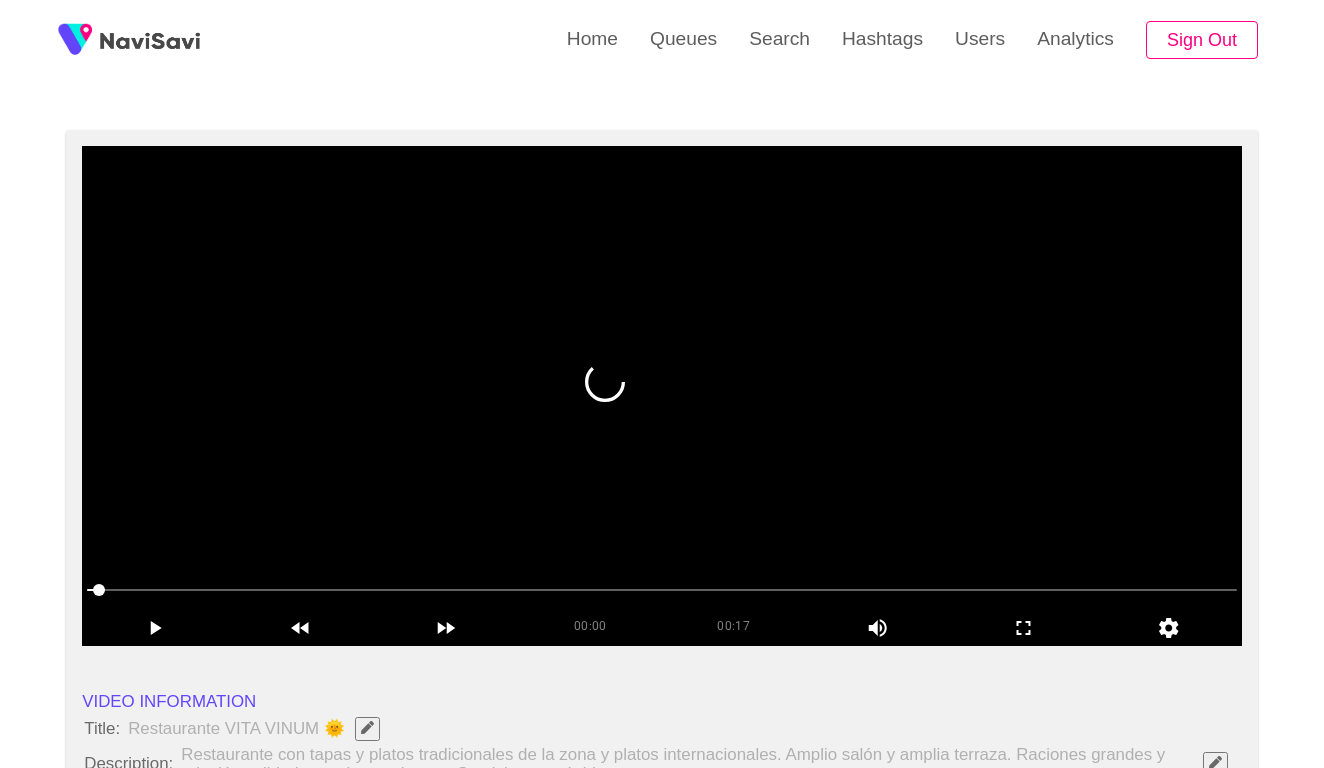 click at bounding box center (662, 396) 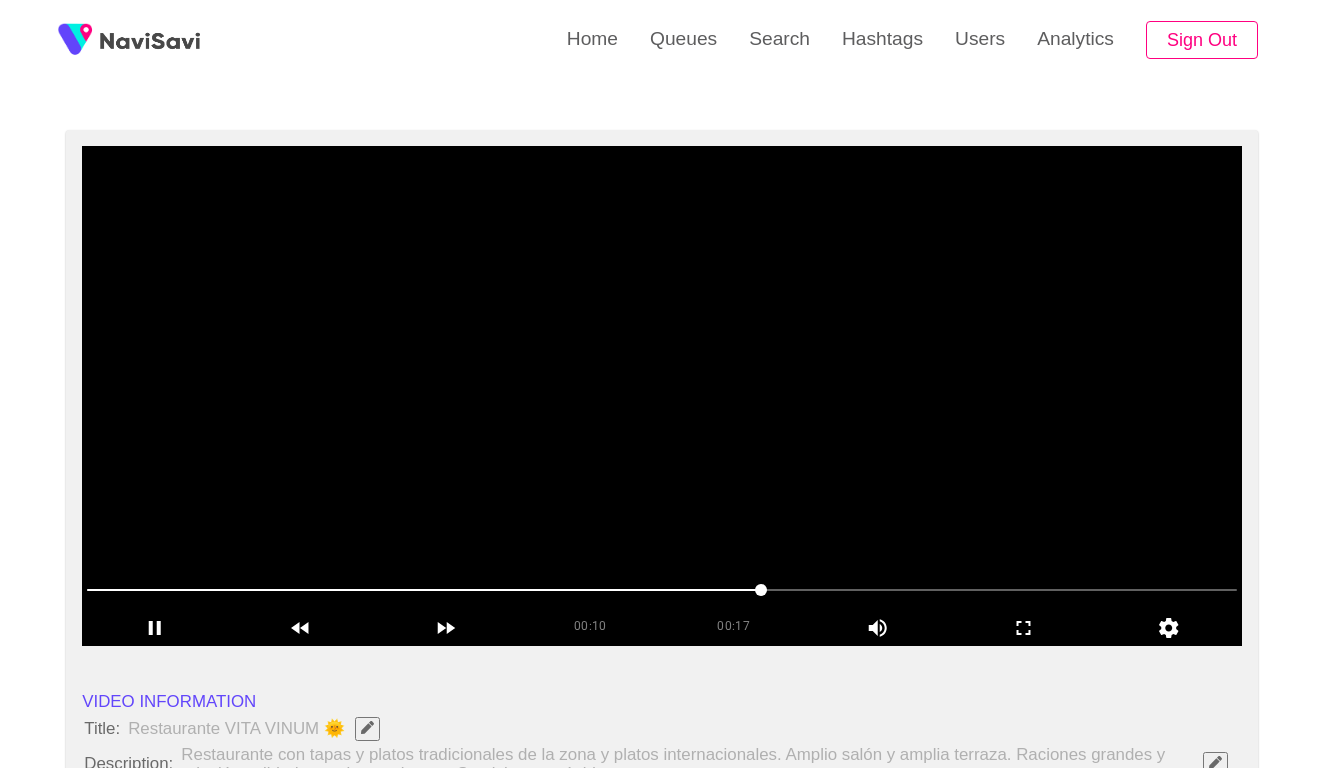click at bounding box center [662, 396] 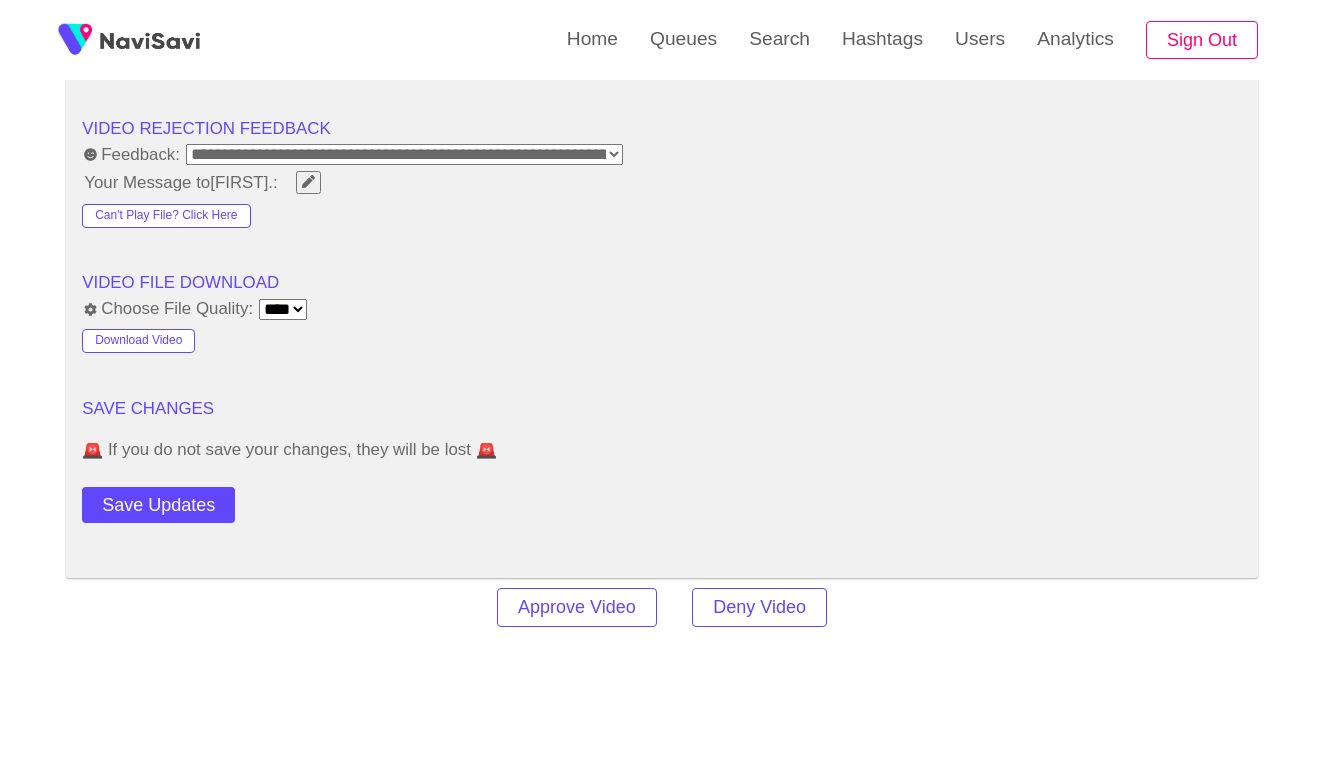 scroll, scrollTop: 2103, scrollLeft: 0, axis: vertical 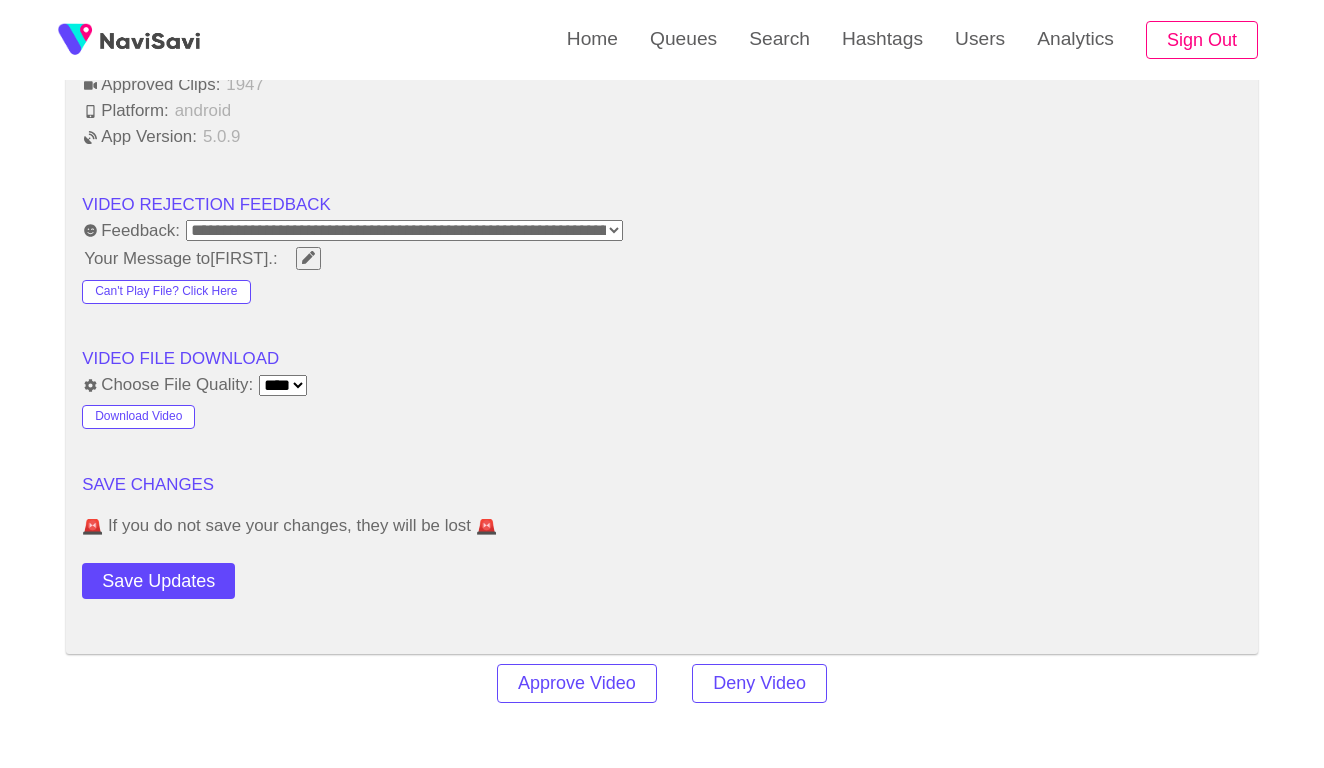 click on "**********" at bounding box center [404, 230] 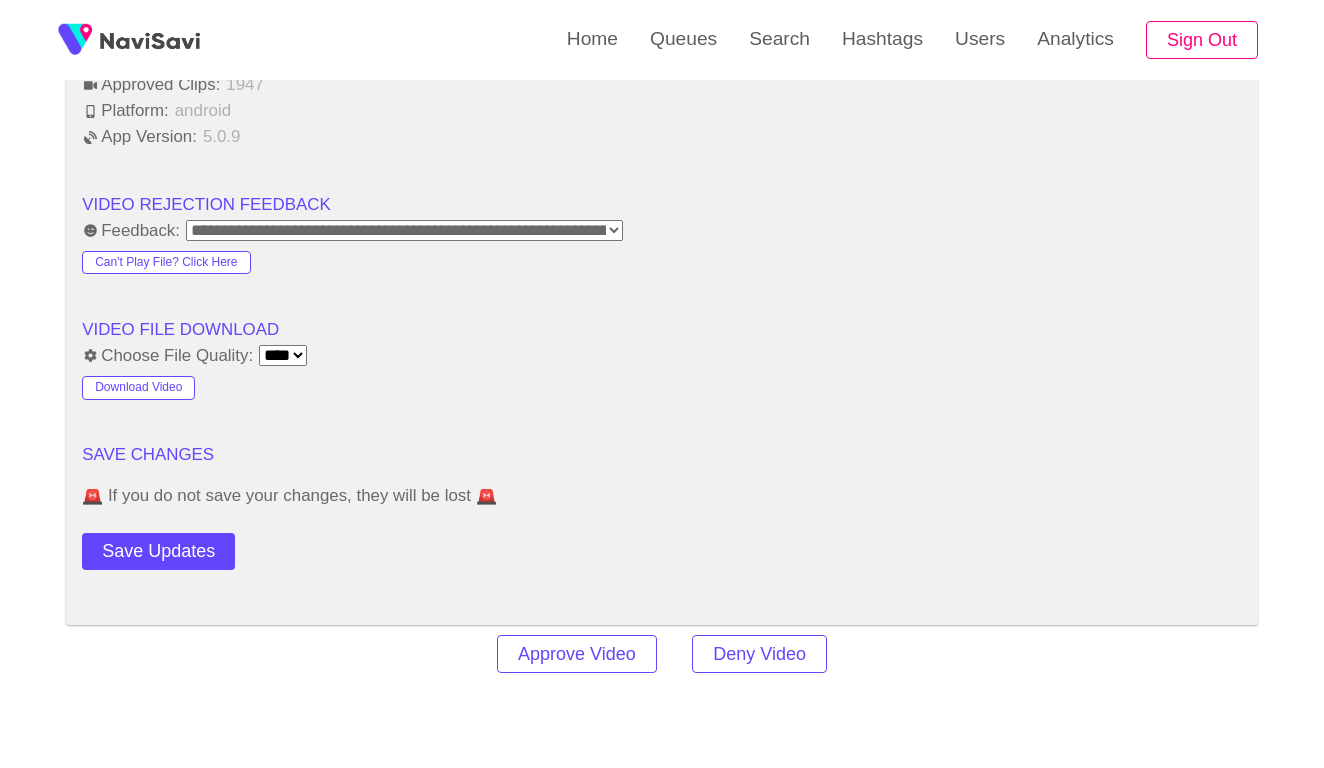 click on "**********" at bounding box center [662, -374] 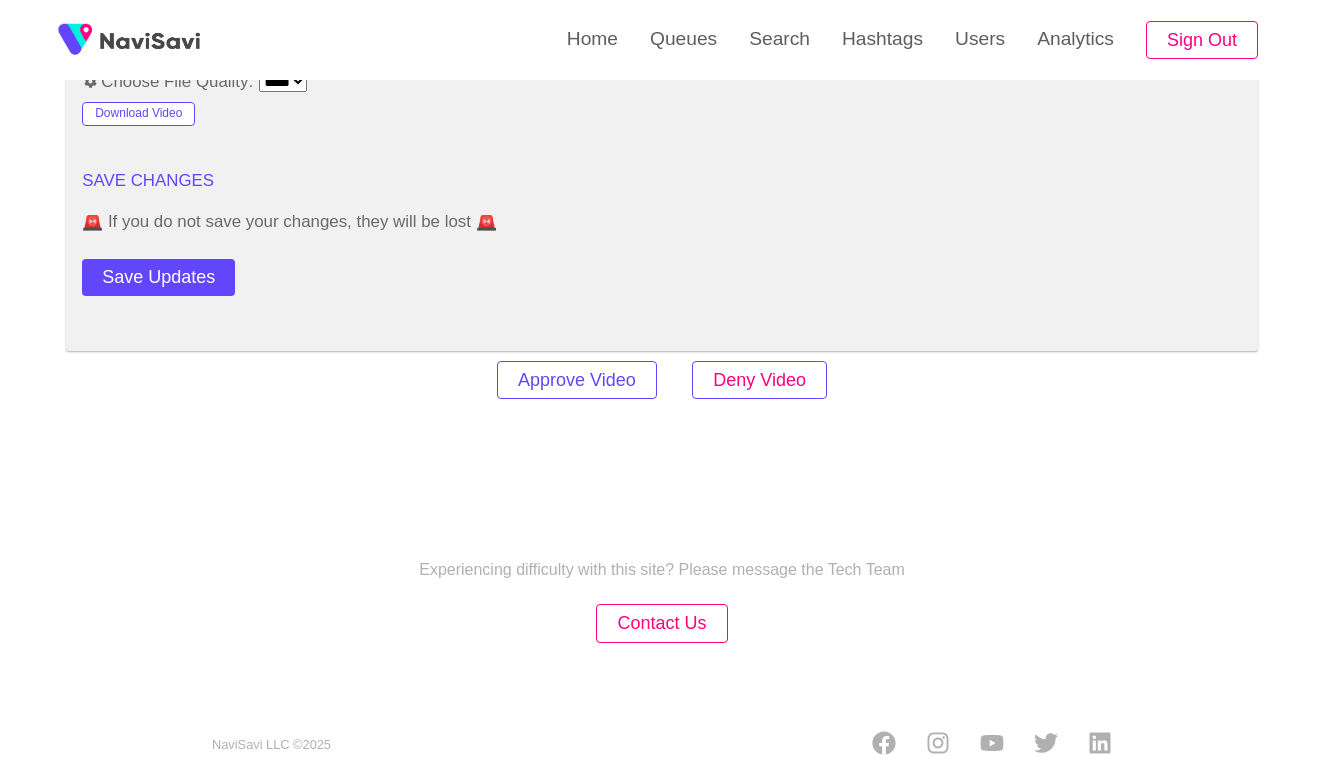 scroll, scrollTop: 2376, scrollLeft: 0, axis: vertical 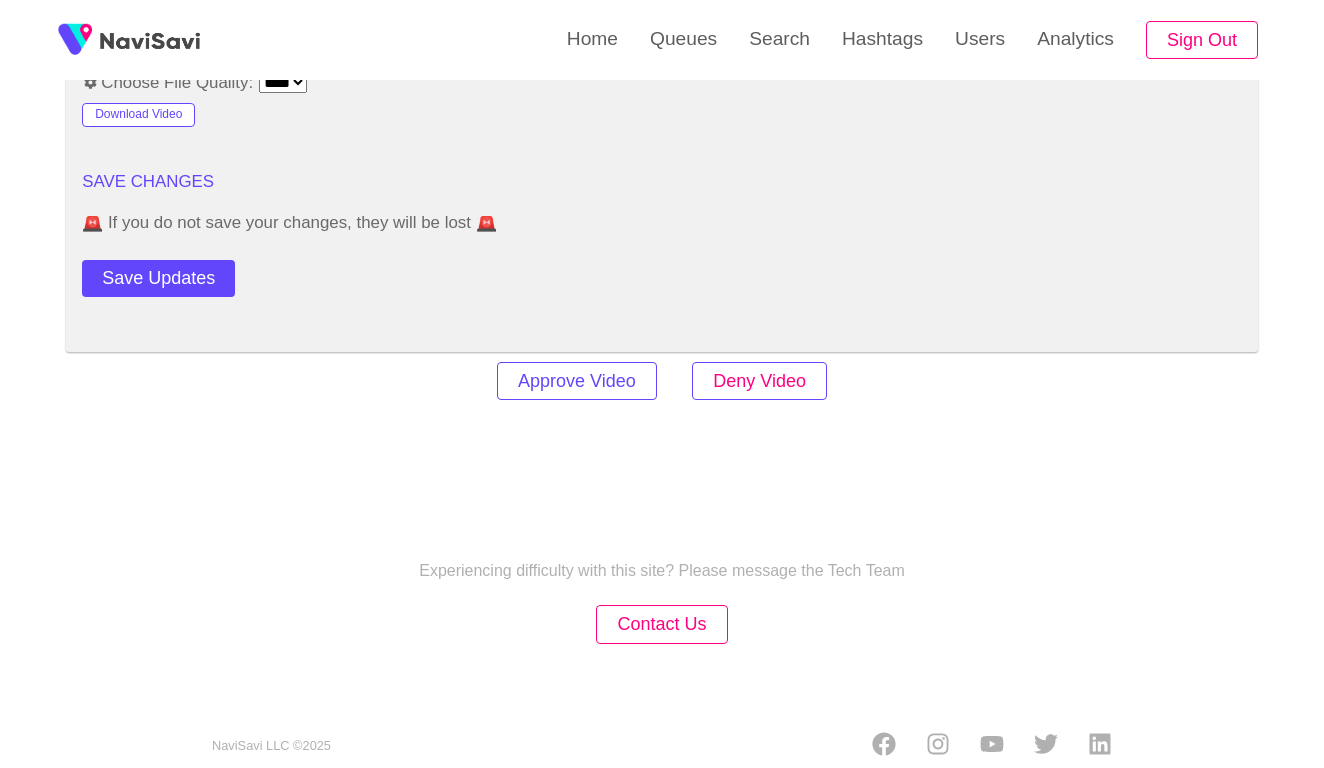 click on "Deny Video" at bounding box center [759, 381] 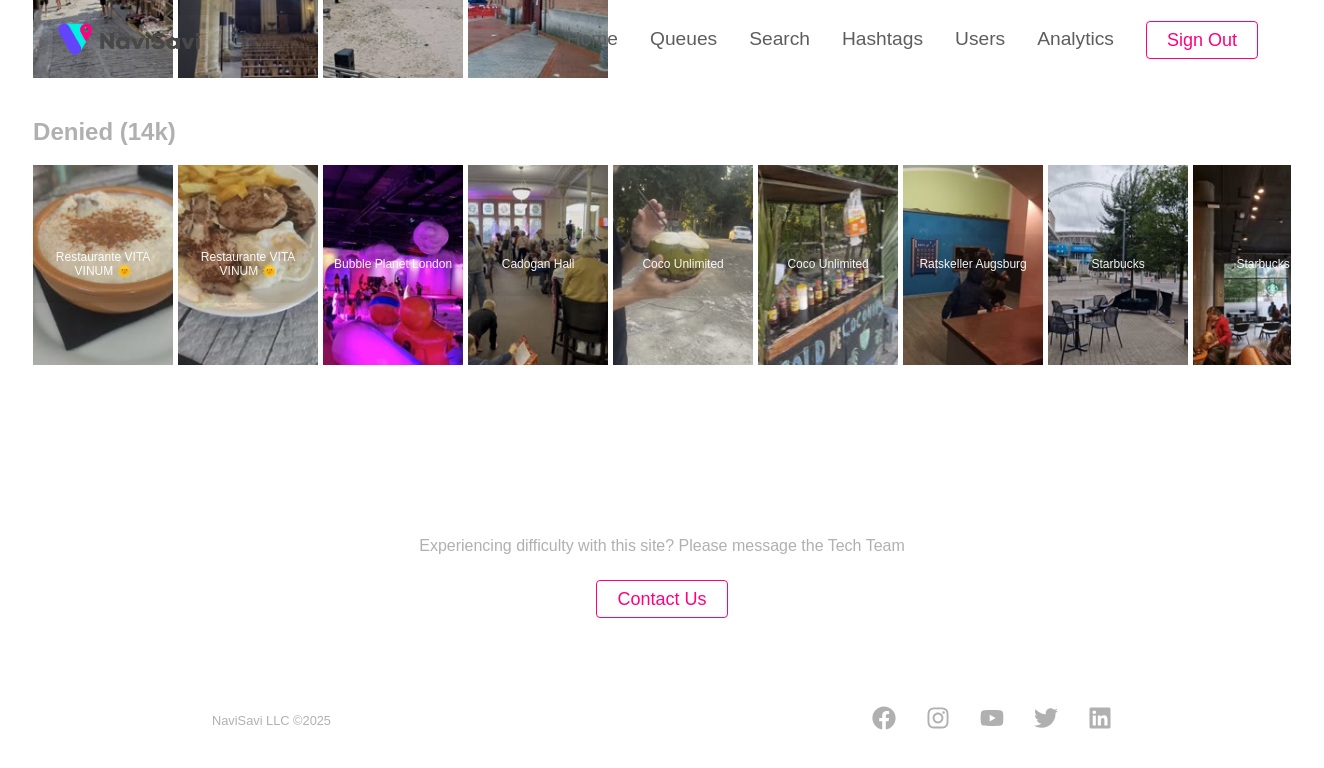 scroll, scrollTop: 0, scrollLeft: 0, axis: both 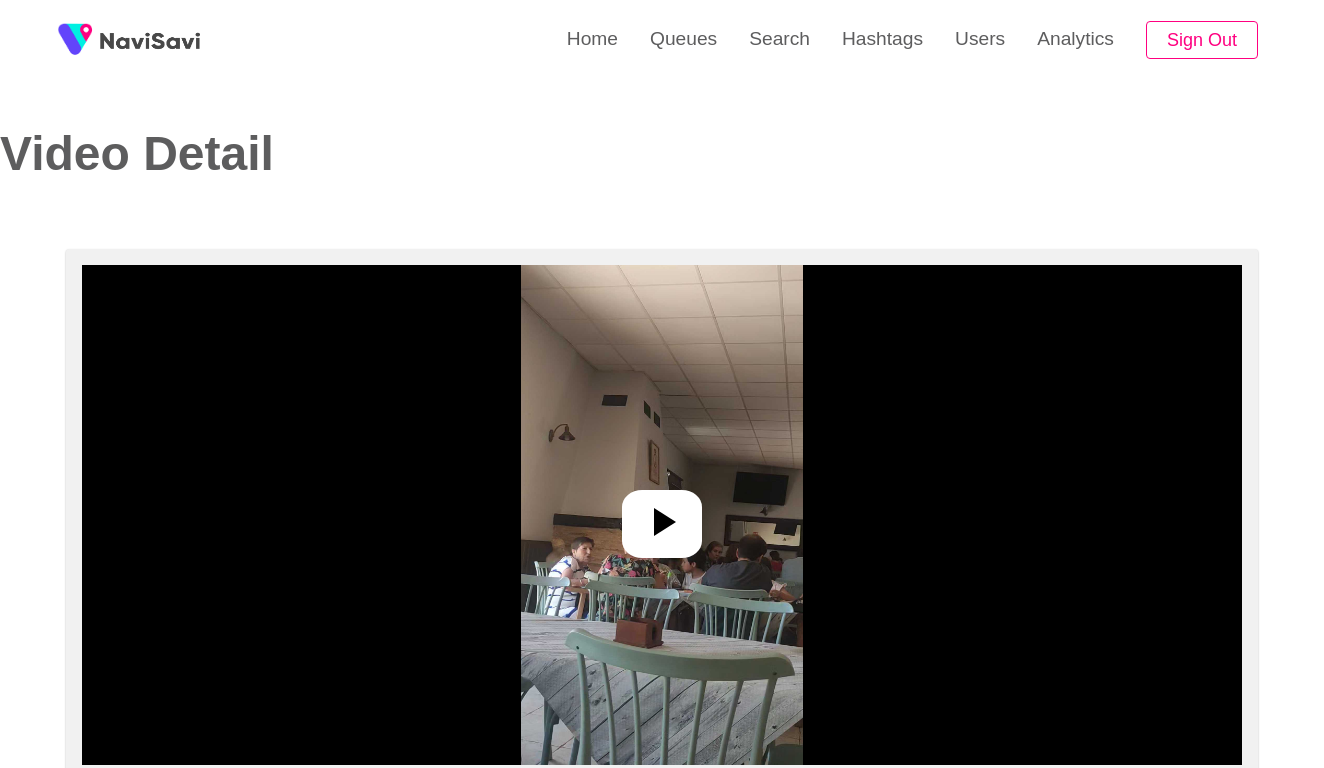 select on "**********" 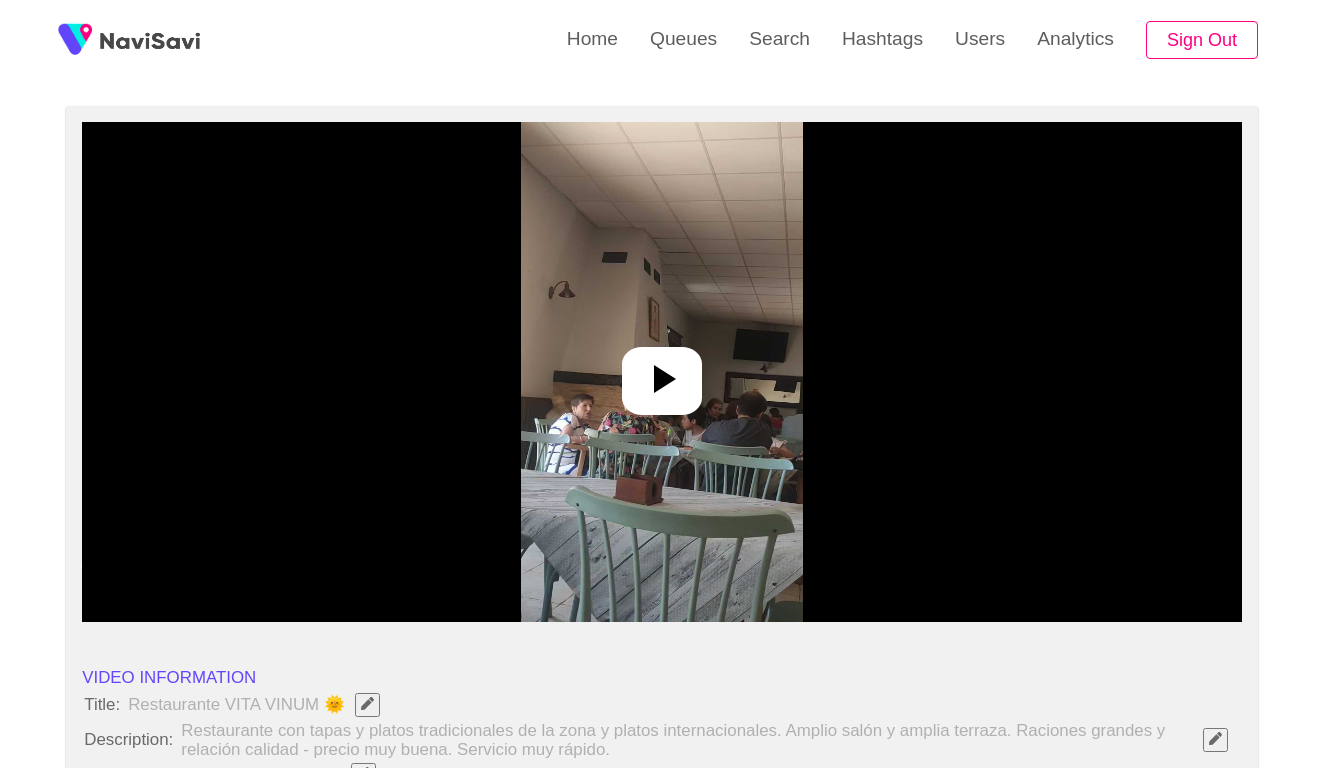 scroll, scrollTop: 170, scrollLeft: 0, axis: vertical 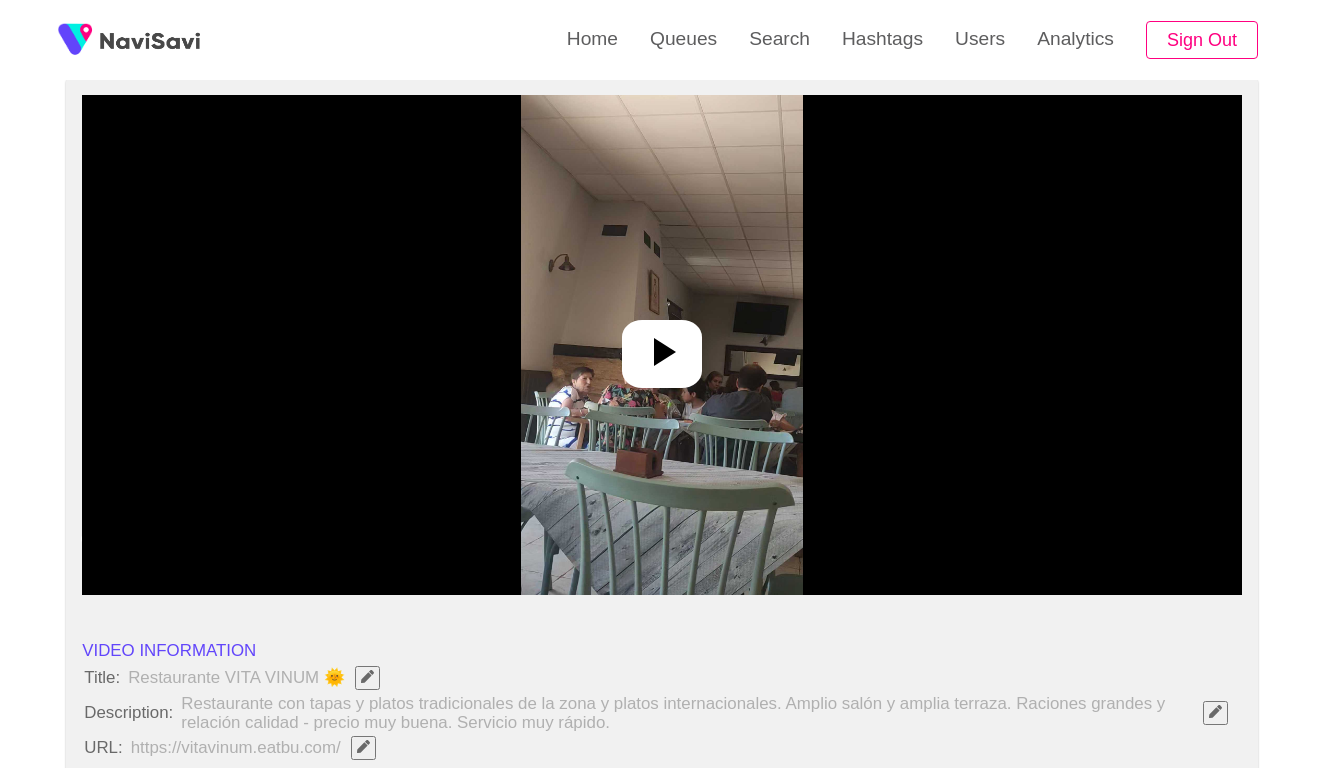 click at bounding box center (661, 345) 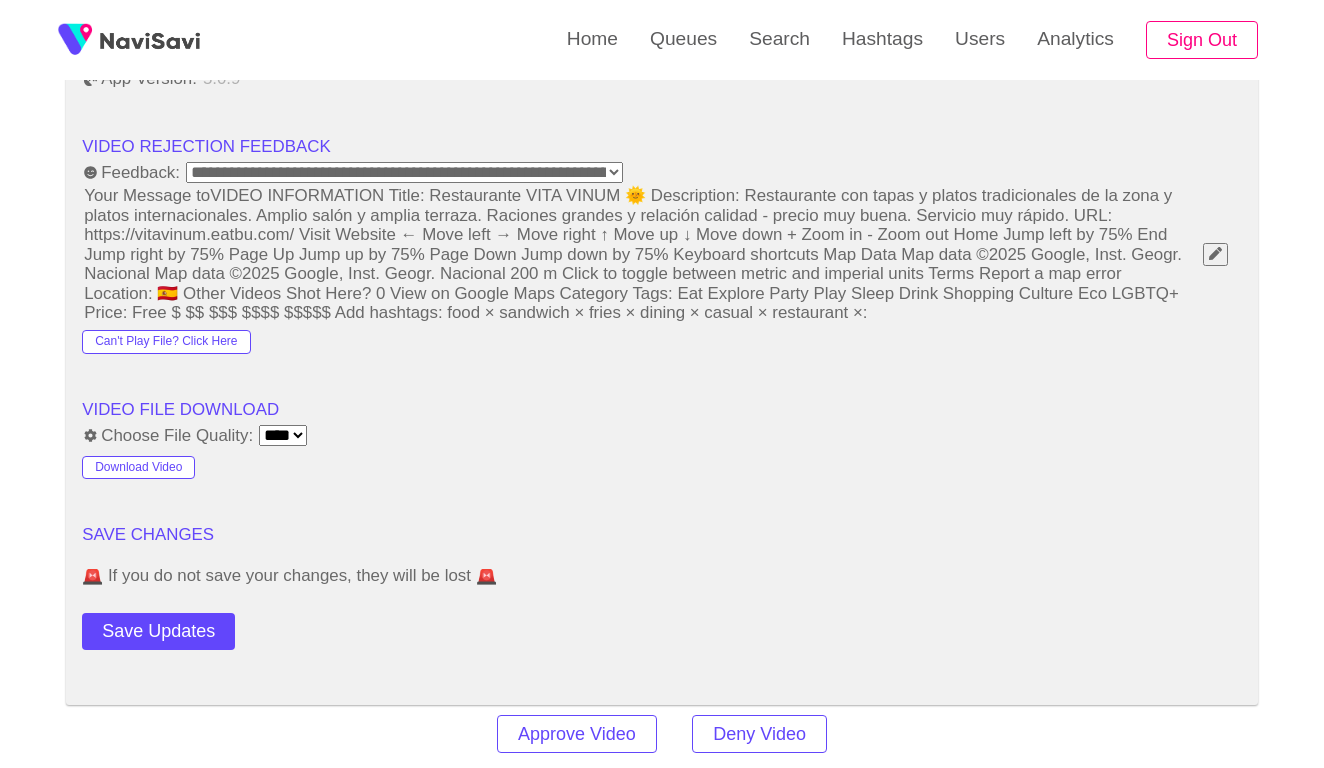 scroll, scrollTop: 2181, scrollLeft: 0, axis: vertical 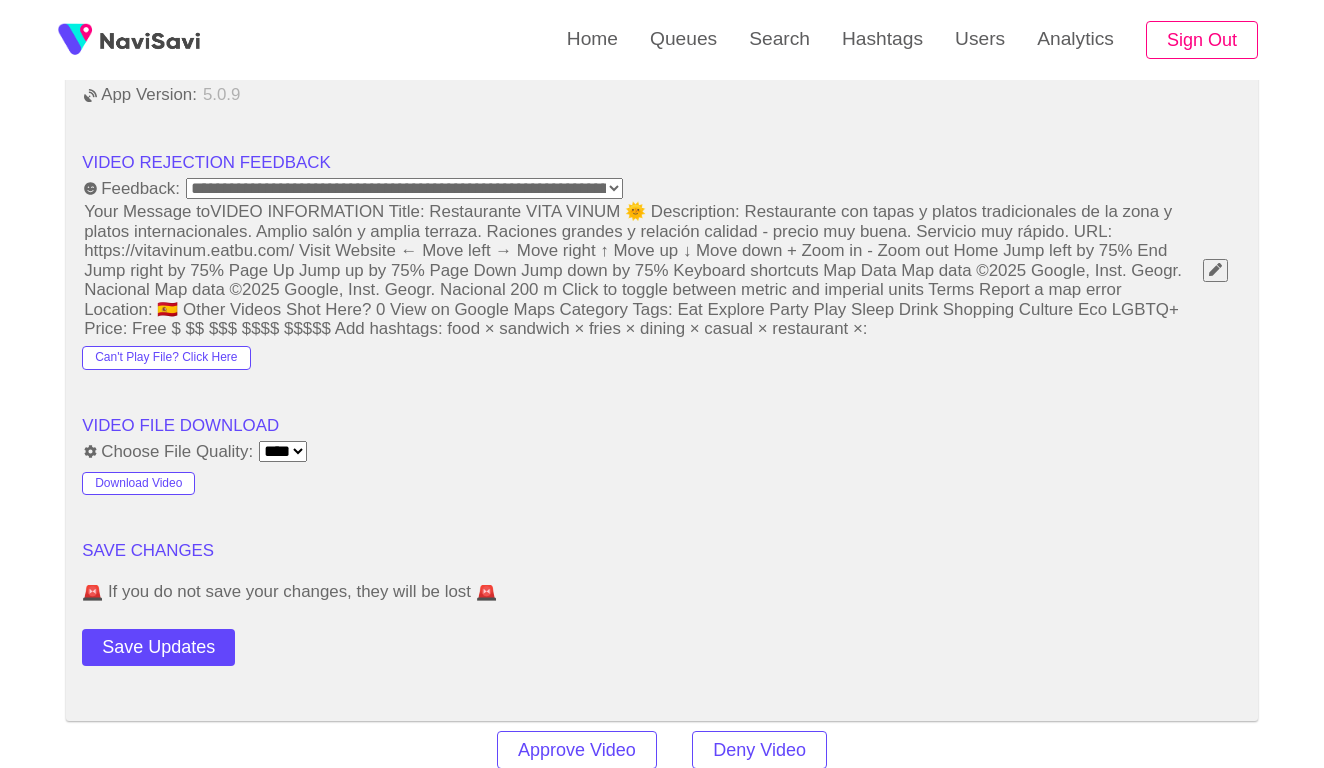 click on "**********" at bounding box center [404, 188] 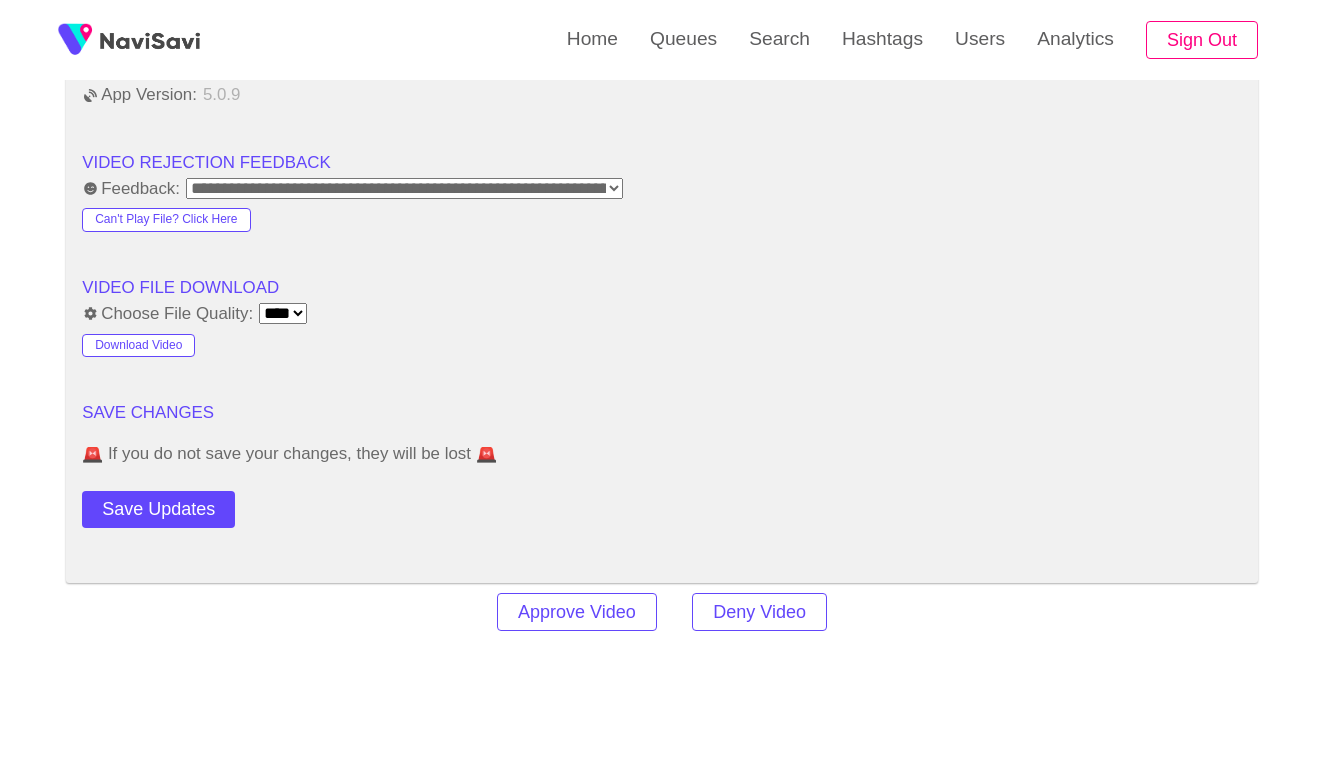 click on "**********" at bounding box center (662, -435) 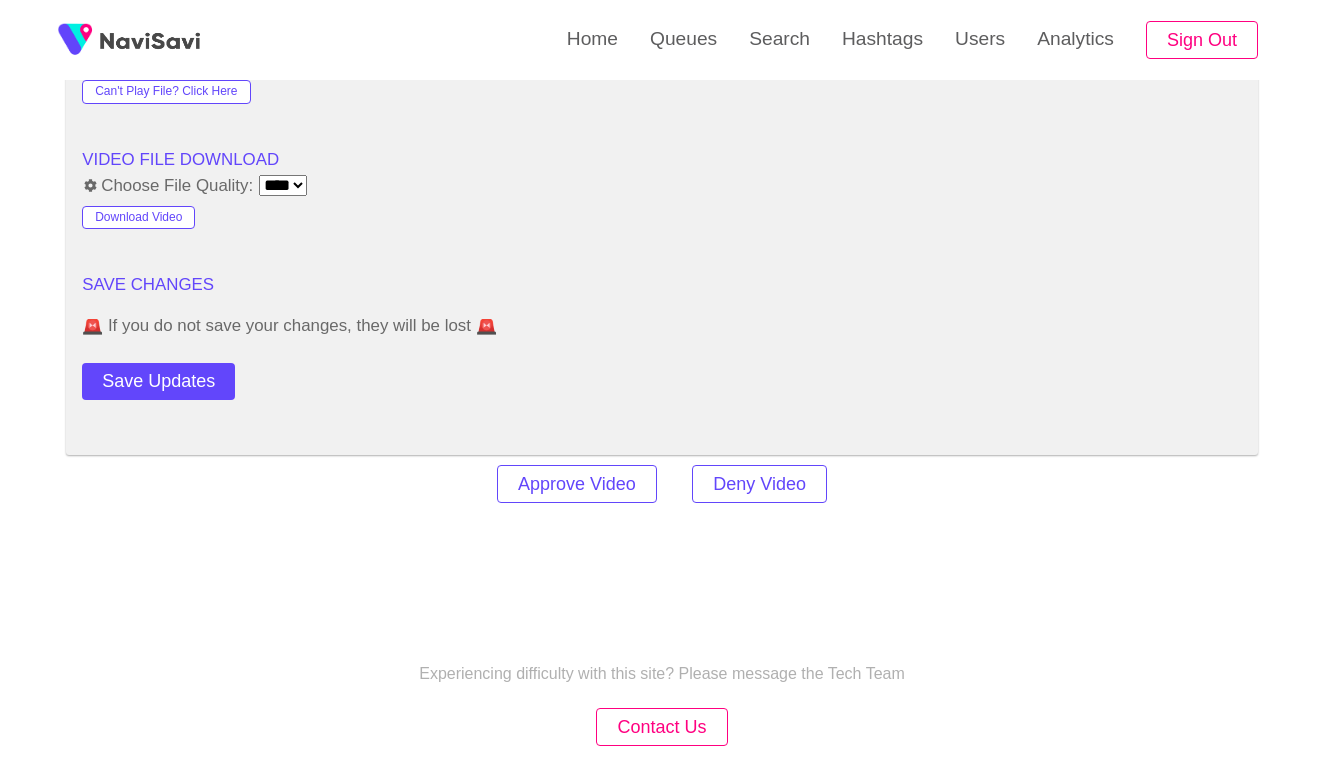scroll, scrollTop: 2347, scrollLeft: 0, axis: vertical 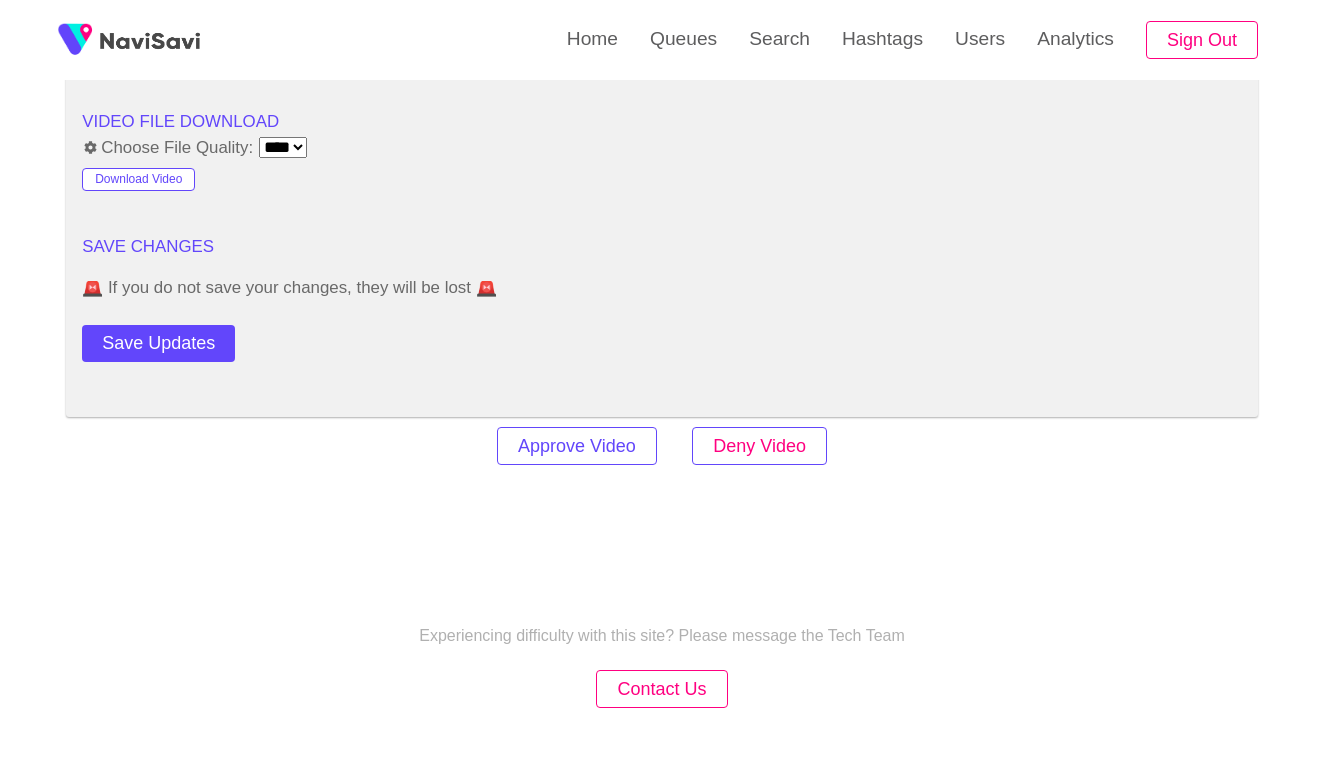 click on "Deny Video" at bounding box center (759, 446) 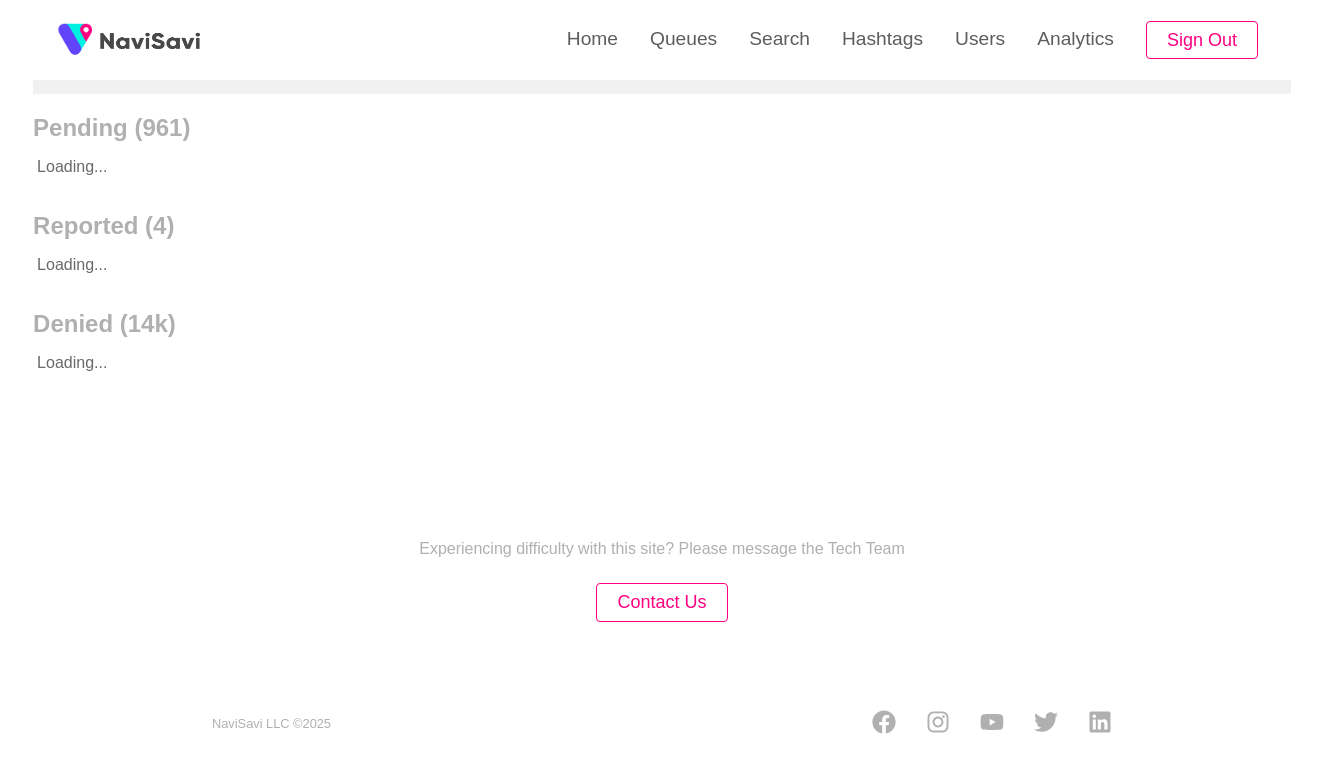 scroll, scrollTop: 243, scrollLeft: 0, axis: vertical 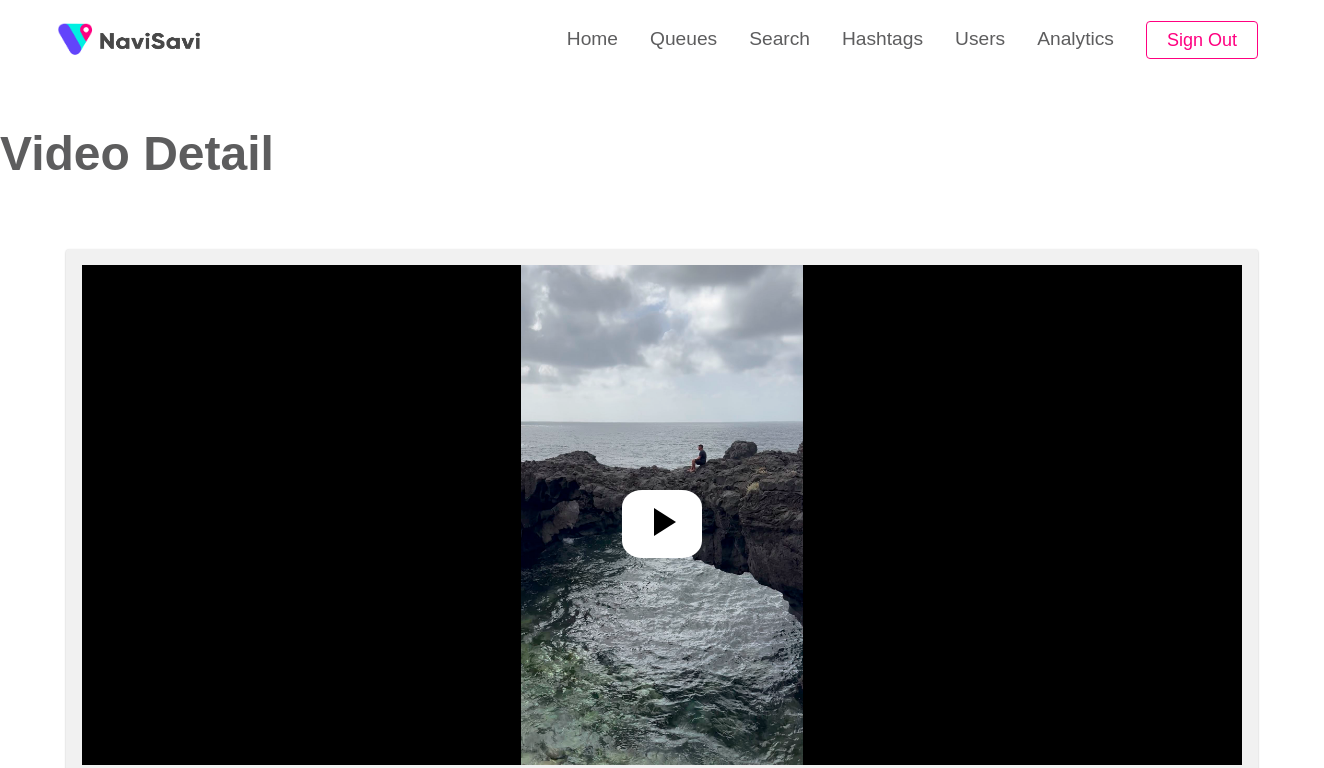 select on "**********" 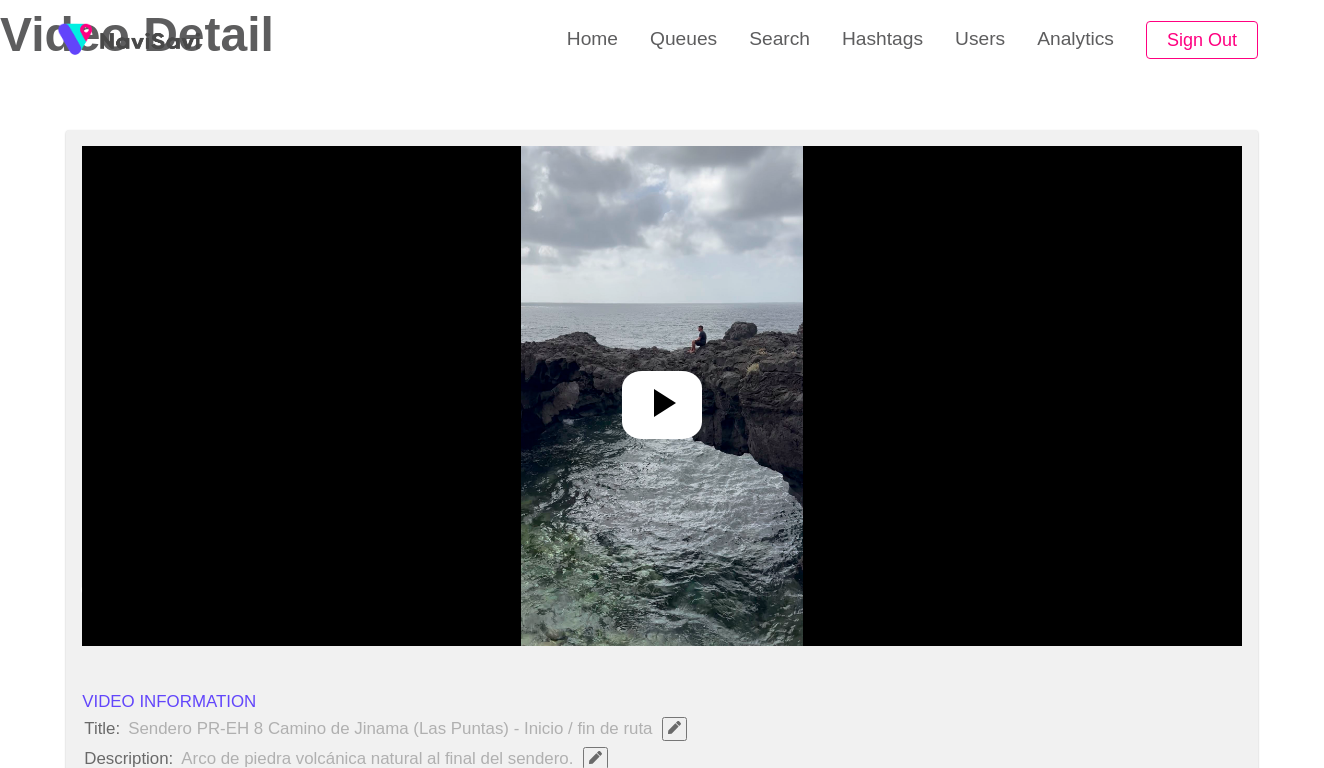 scroll, scrollTop: 169, scrollLeft: 0, axis: vertical 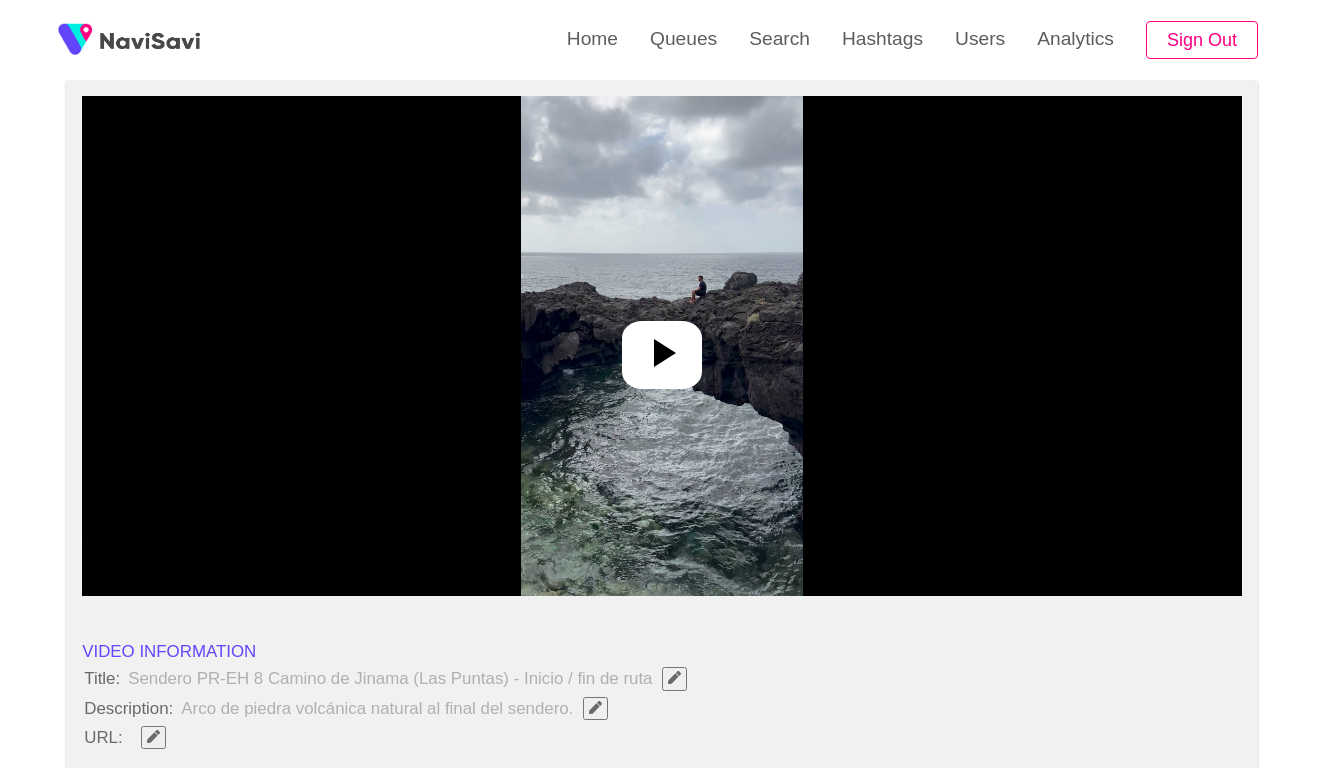 click at bounding box center (661, 346) 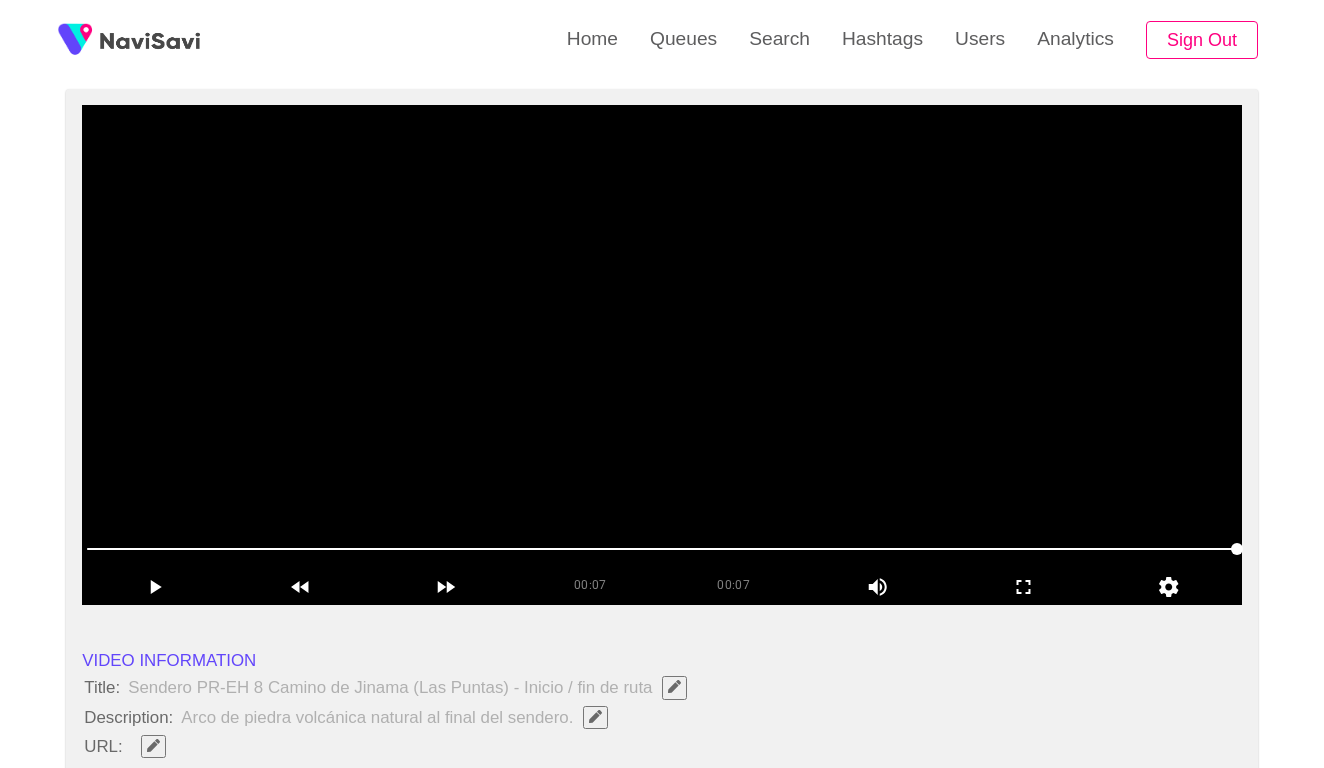 scroll, scrollTop: 1, scrollLeft: 0, axis: vertical 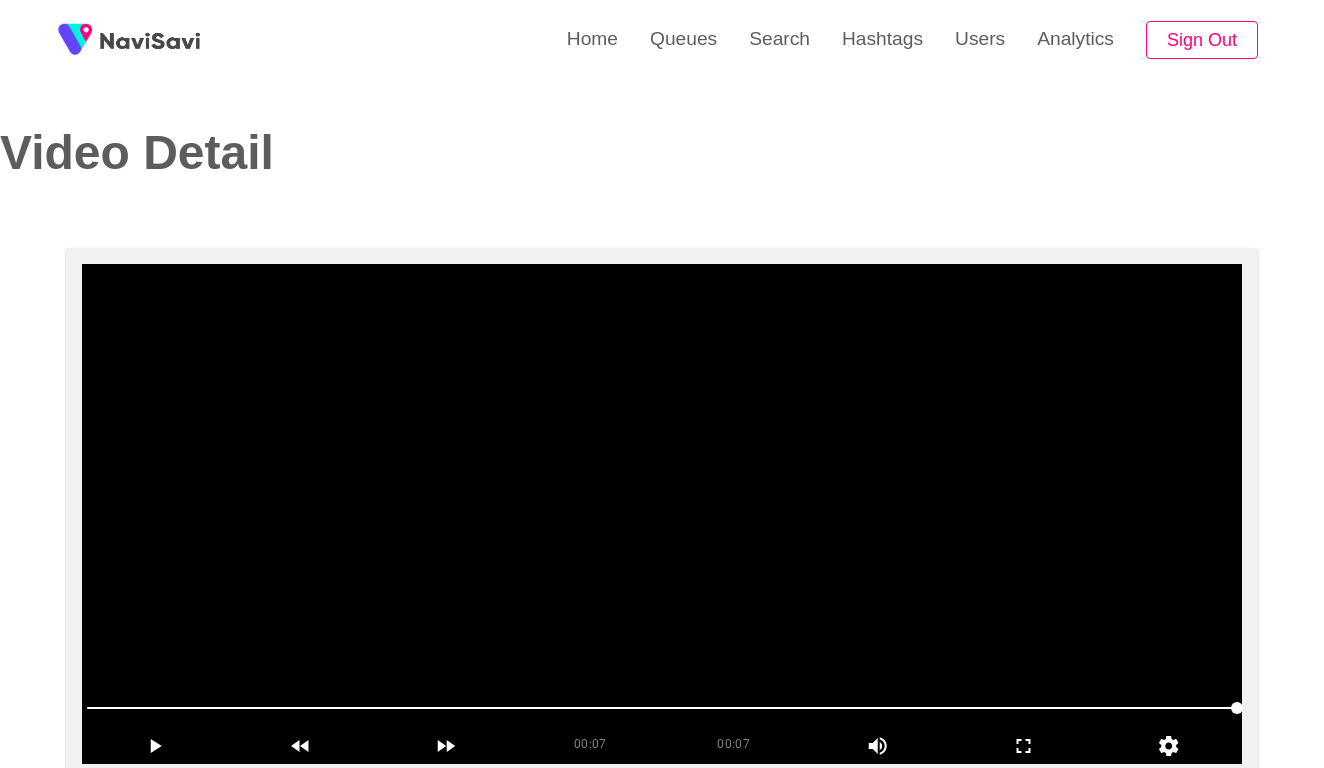 click at bounding box center [662, 514] 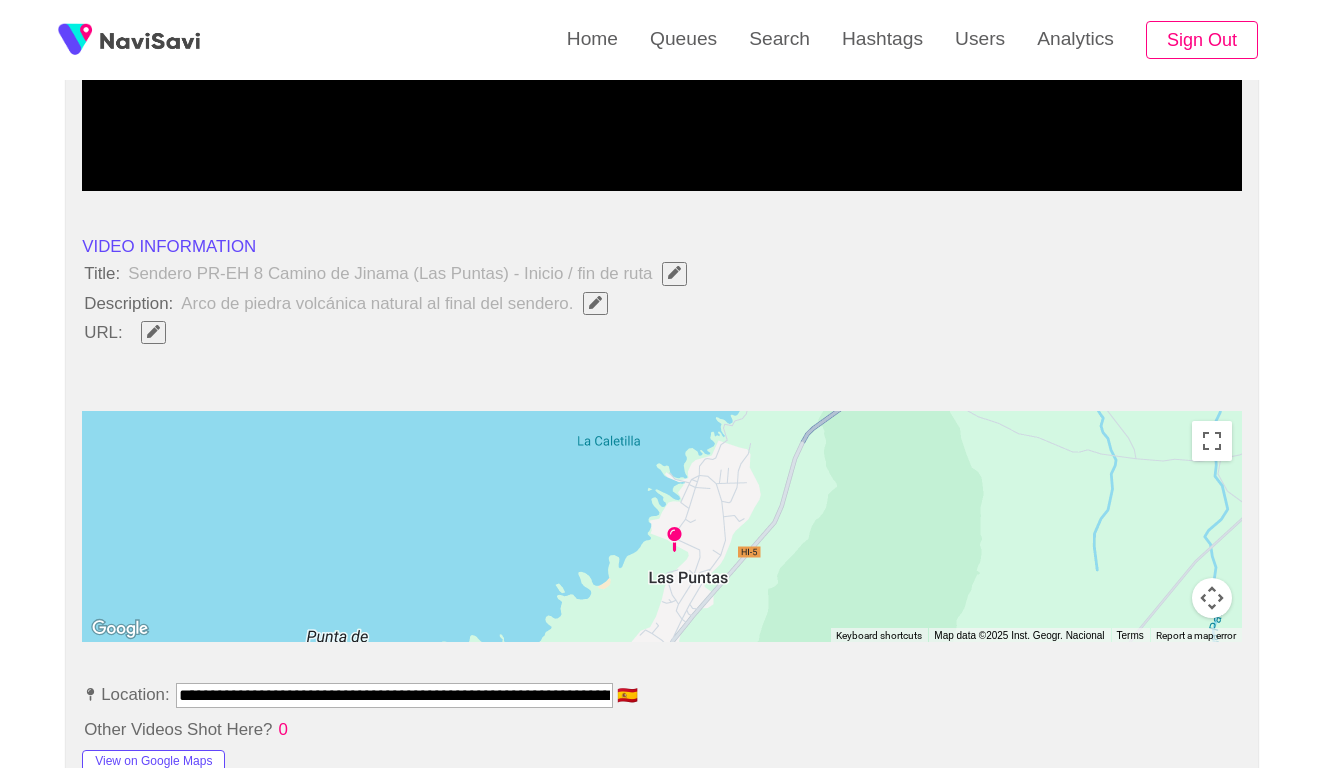 scroll, scrollTop: 683, scrollLeft: 0, axis: vertical 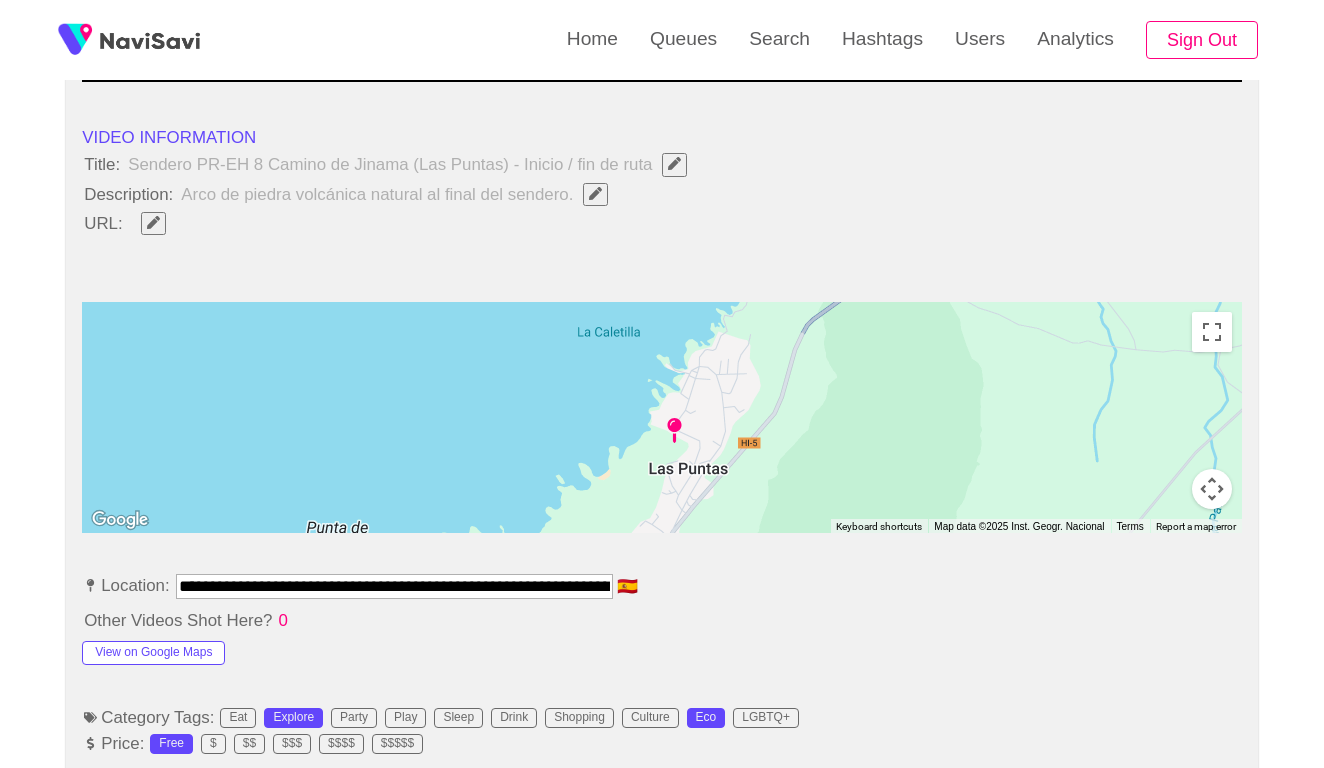 click on "**********" at bounding box center [394, 586] 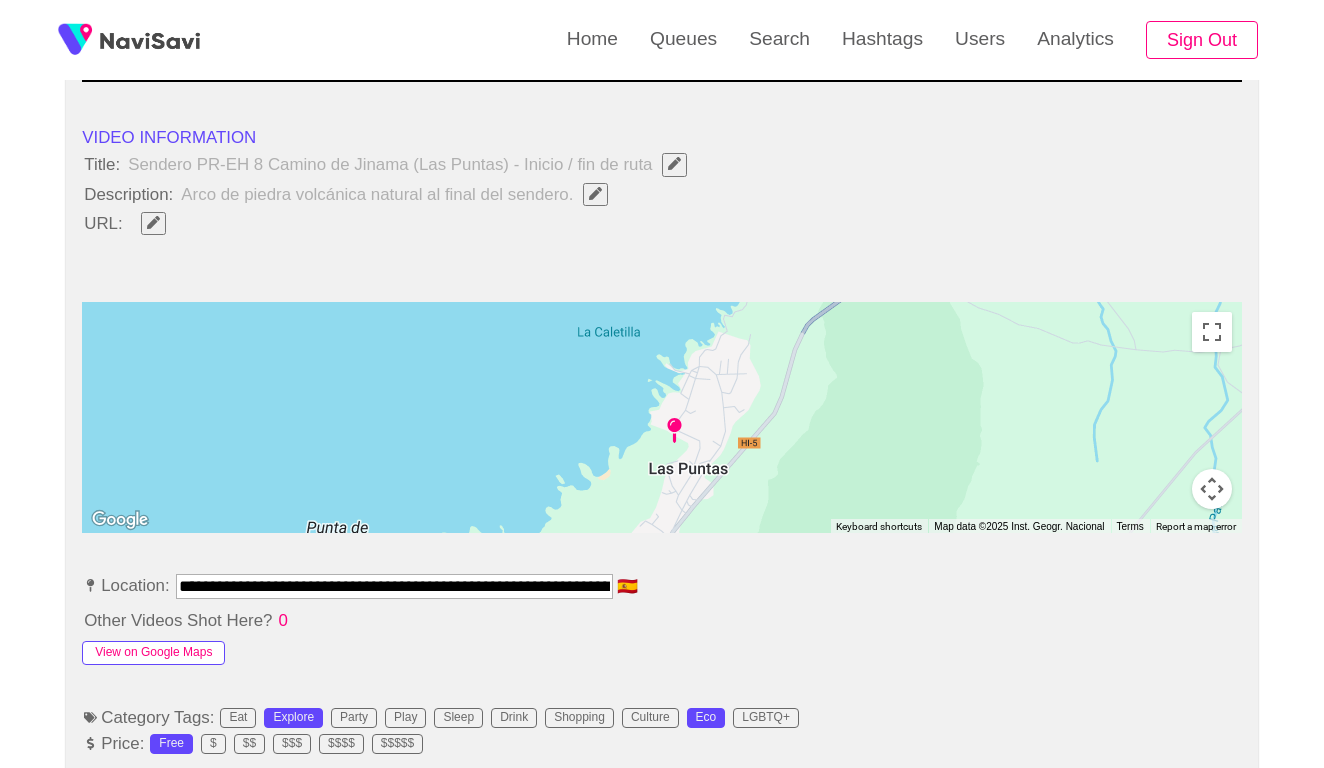 click on "View on Google Maps" at bounding box center (153, 653) 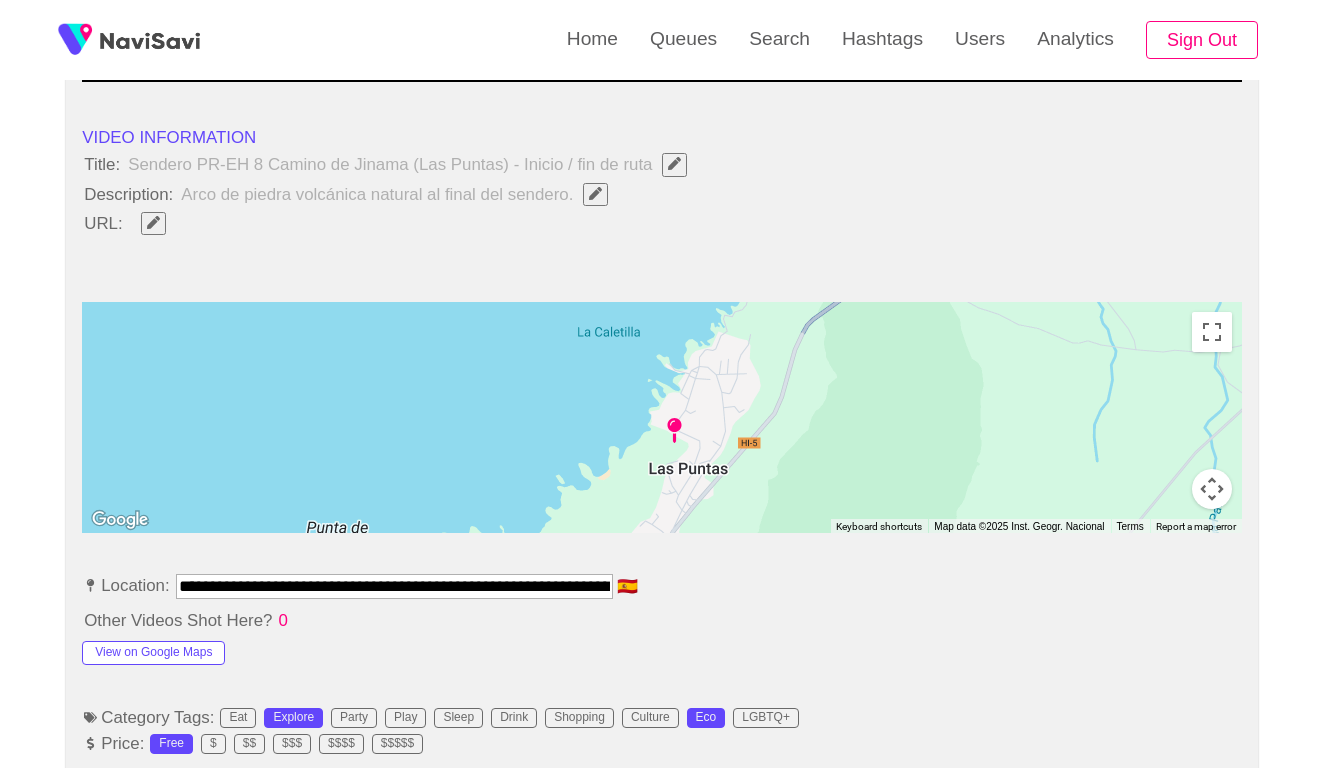 click at bounding box center (153, 223) 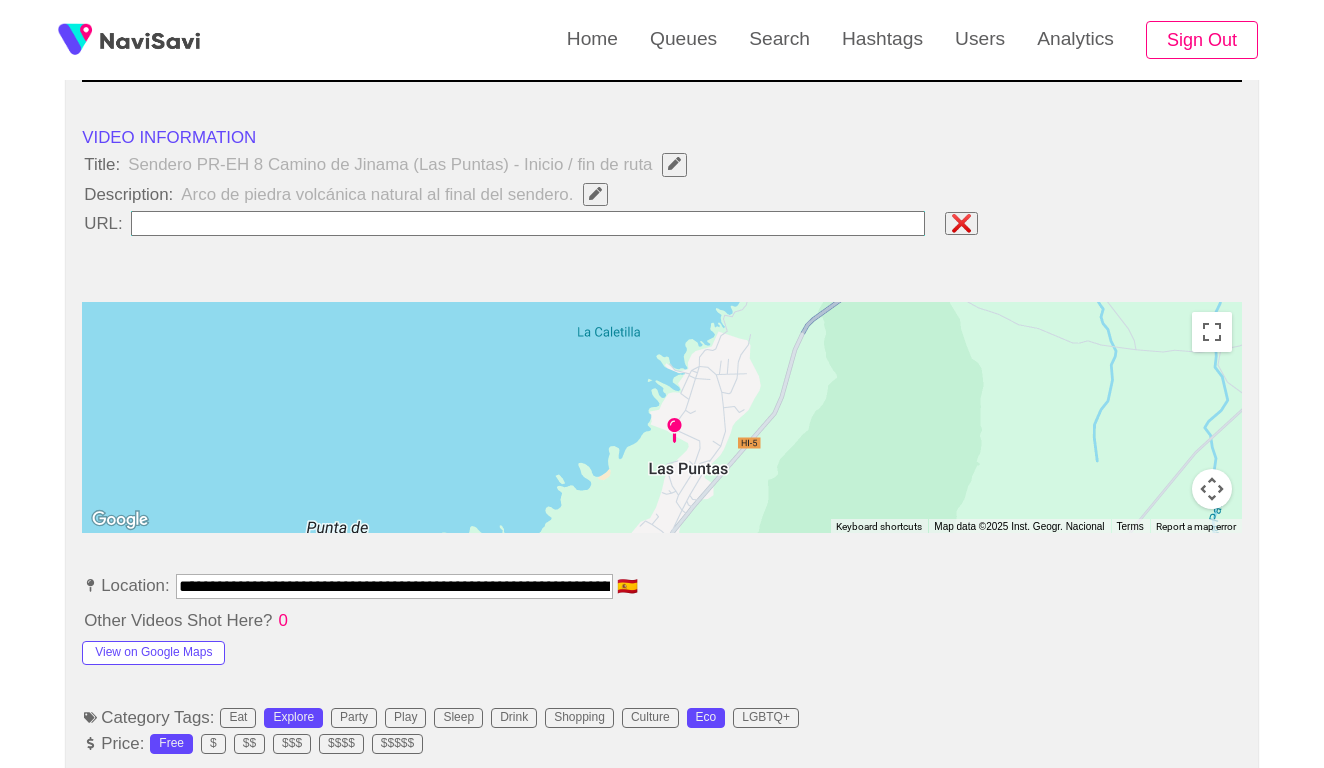 type on "**********" 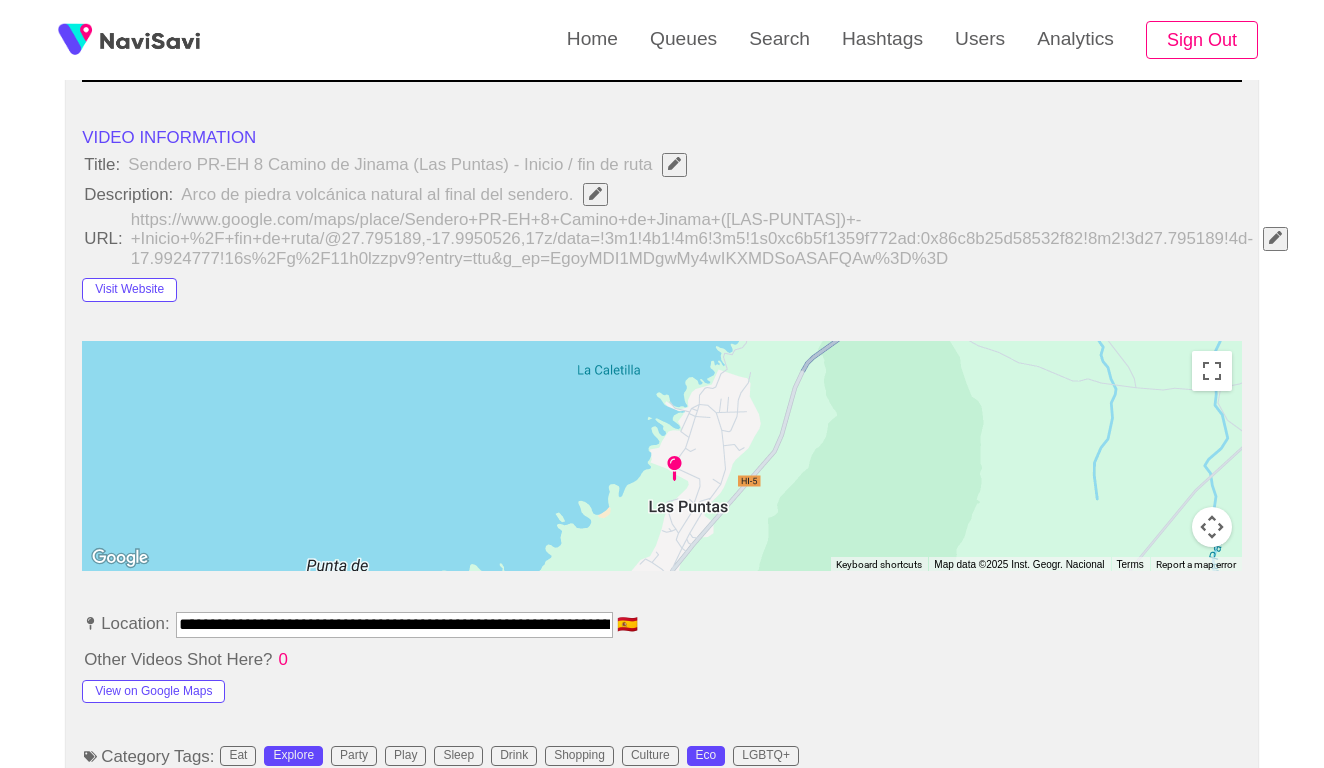 click 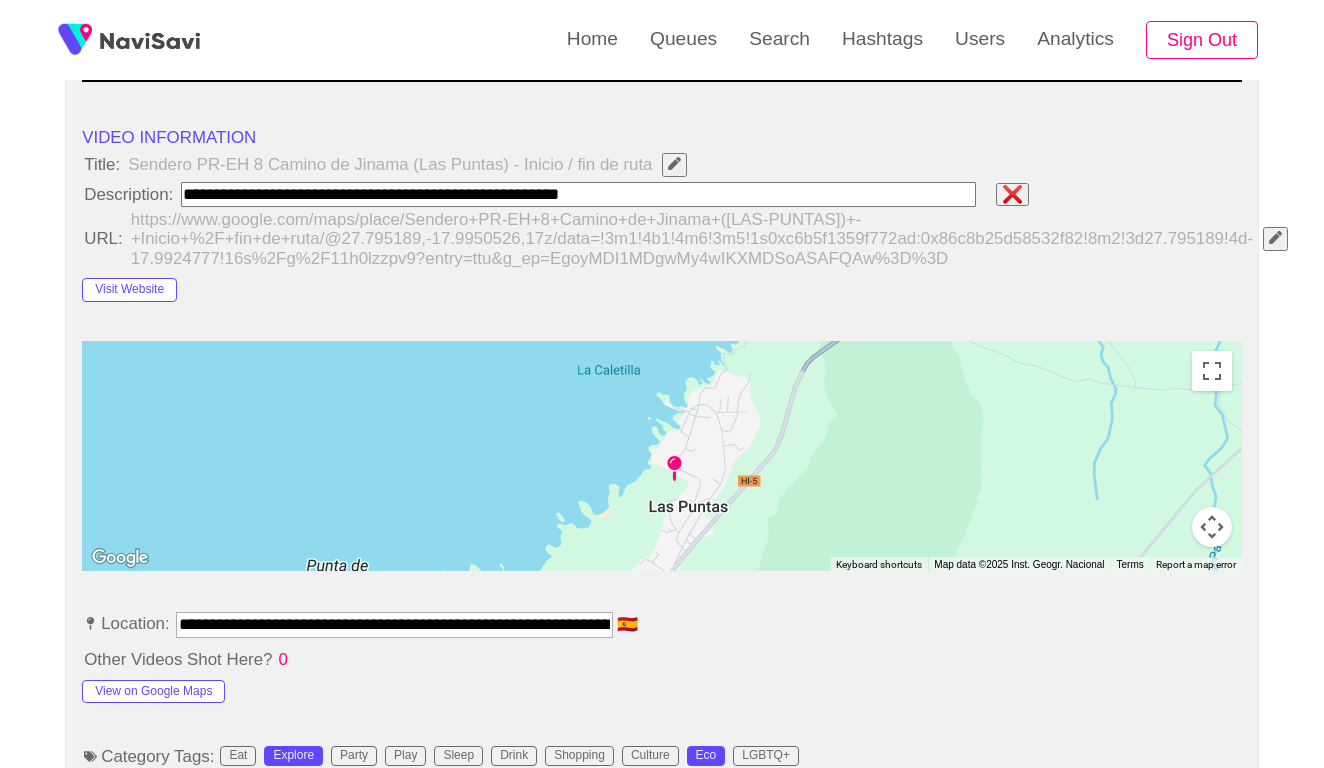 type on "**********" 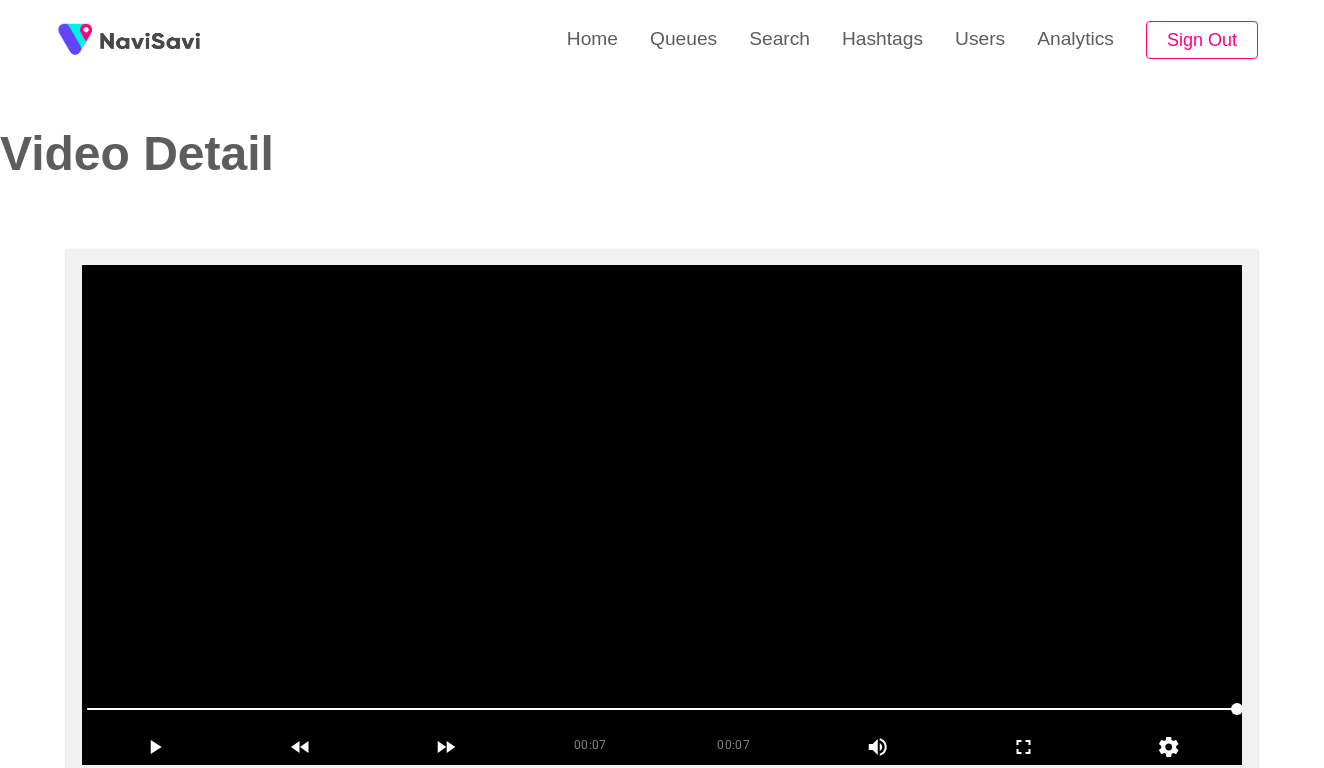 scroll, scrollTop: -1, scrollLeft: 0, axis: vertical 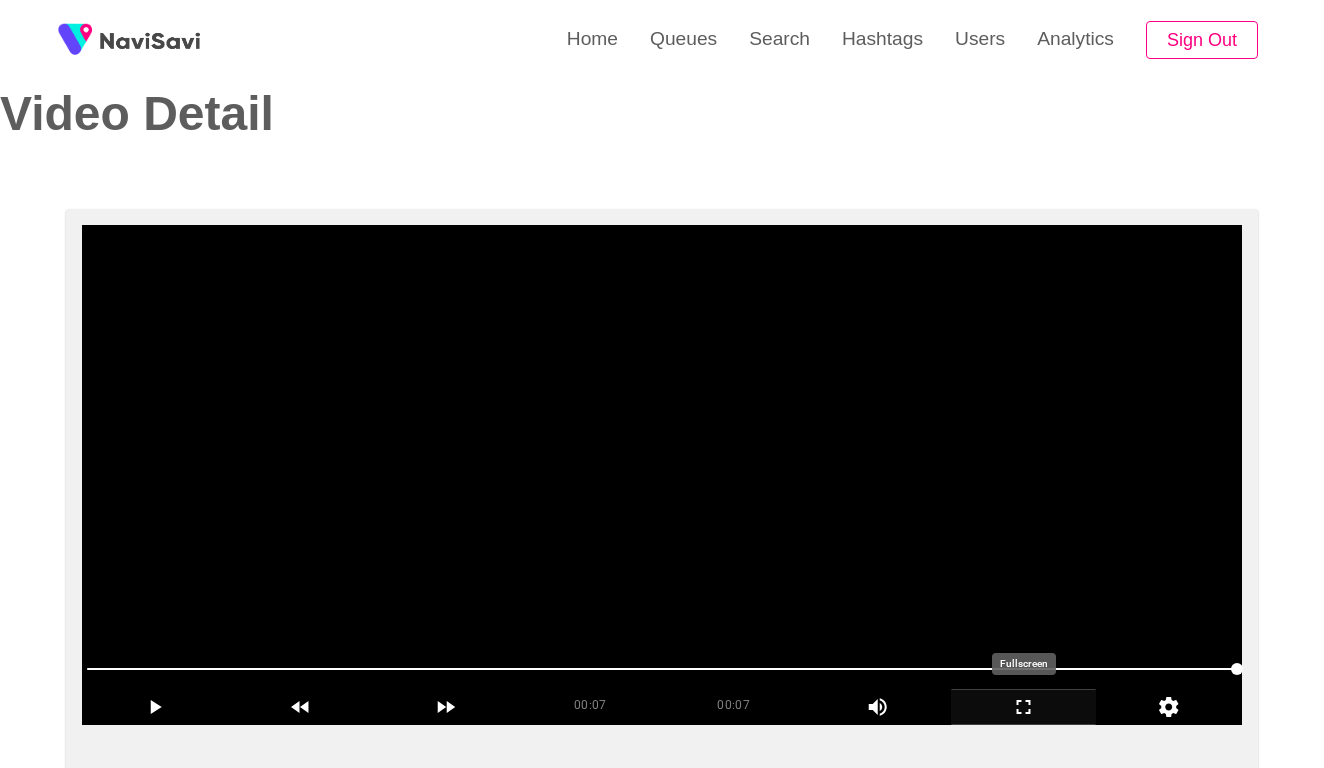 click 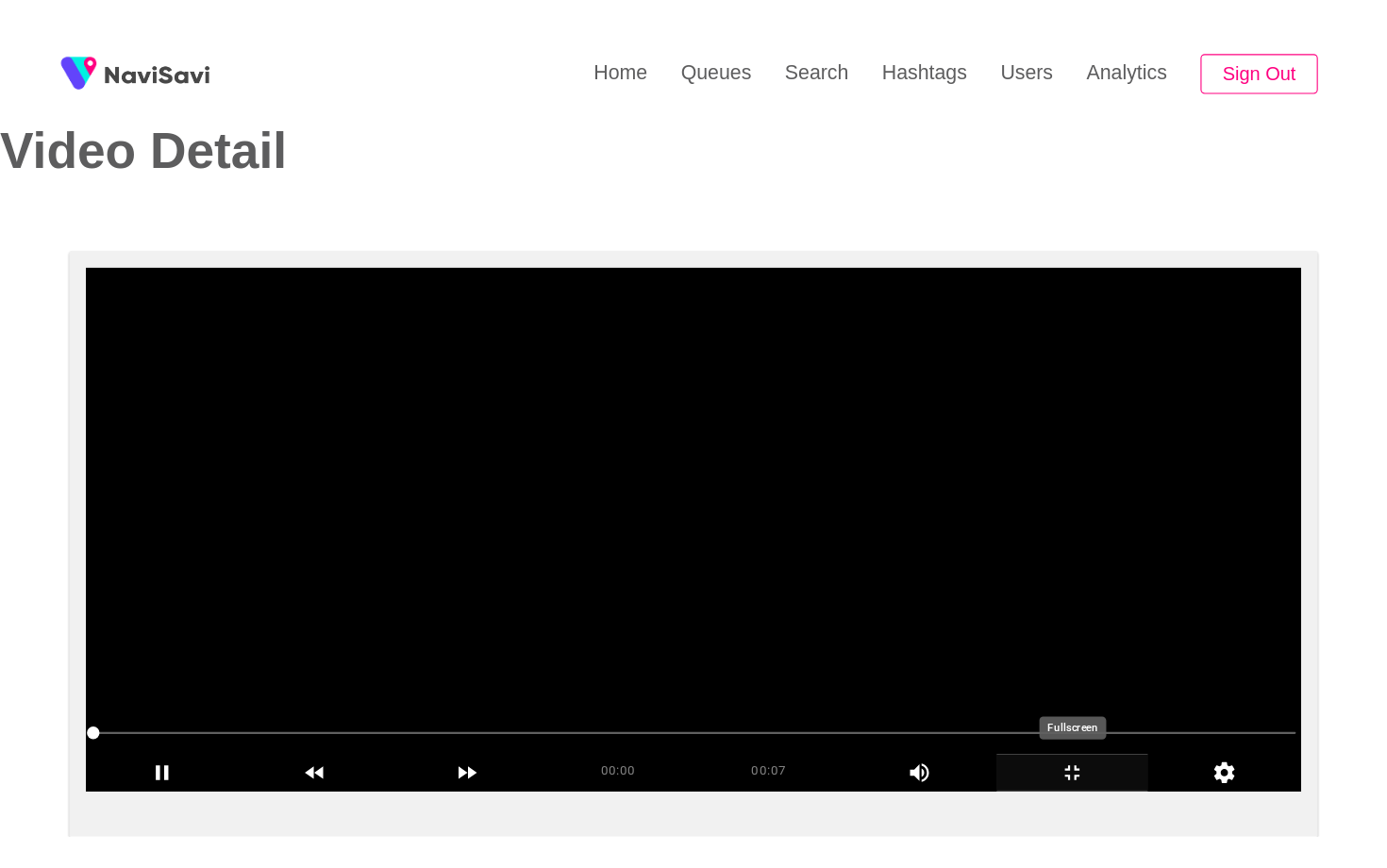 scroll, scrollTop: 0, scrollLeft: 0, axis: both 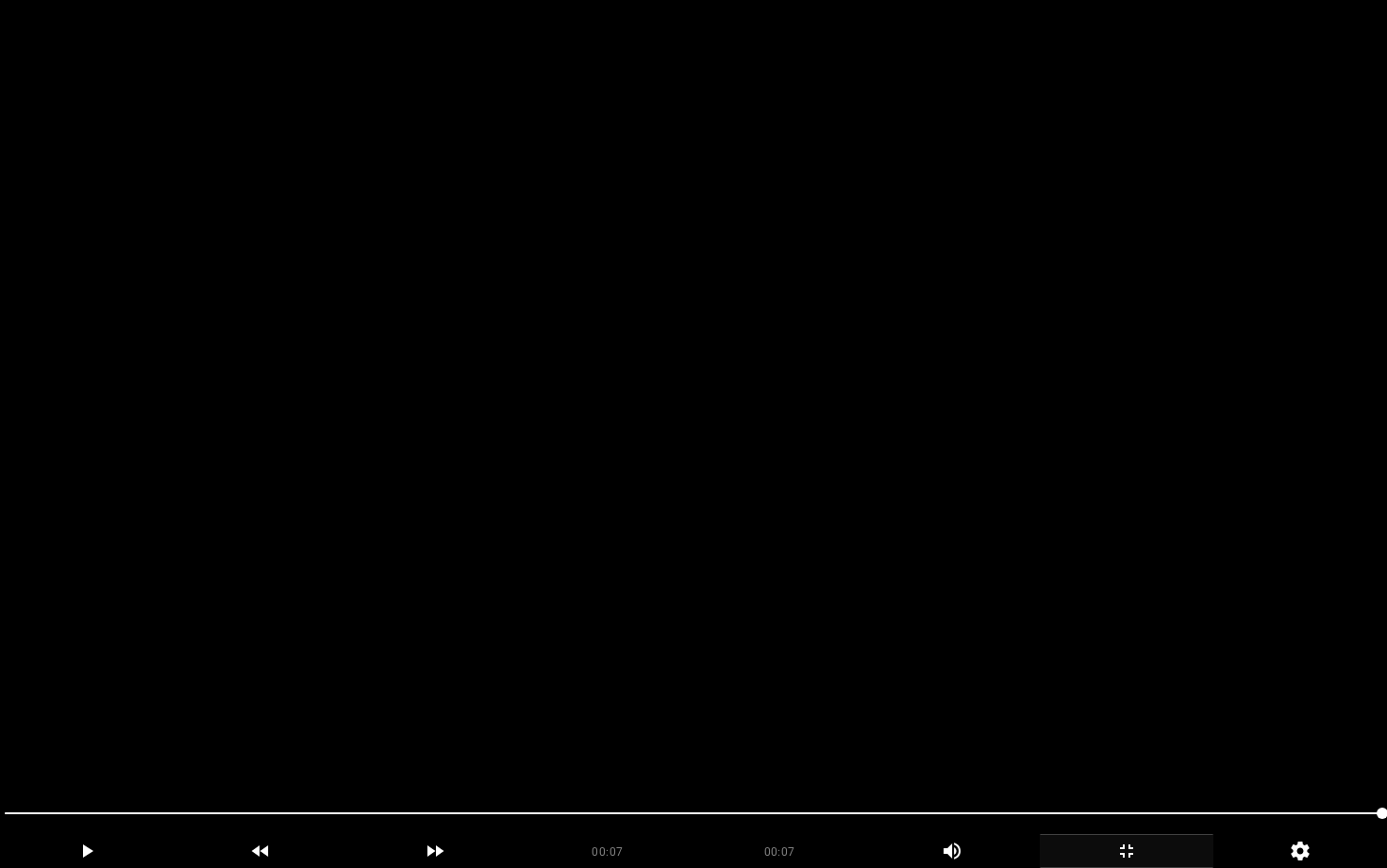 click 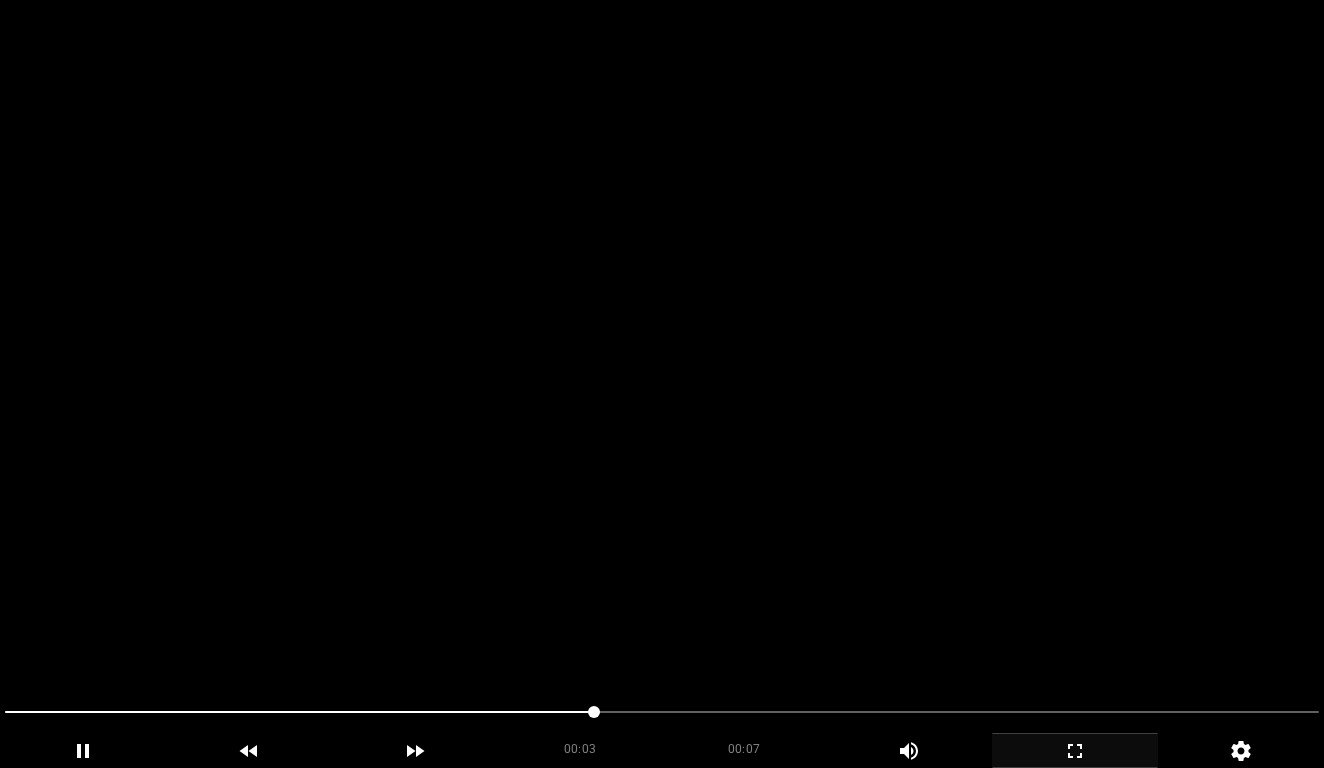 scroll, scrollTop: 1080, scrollLeft: 0, axis: vertical 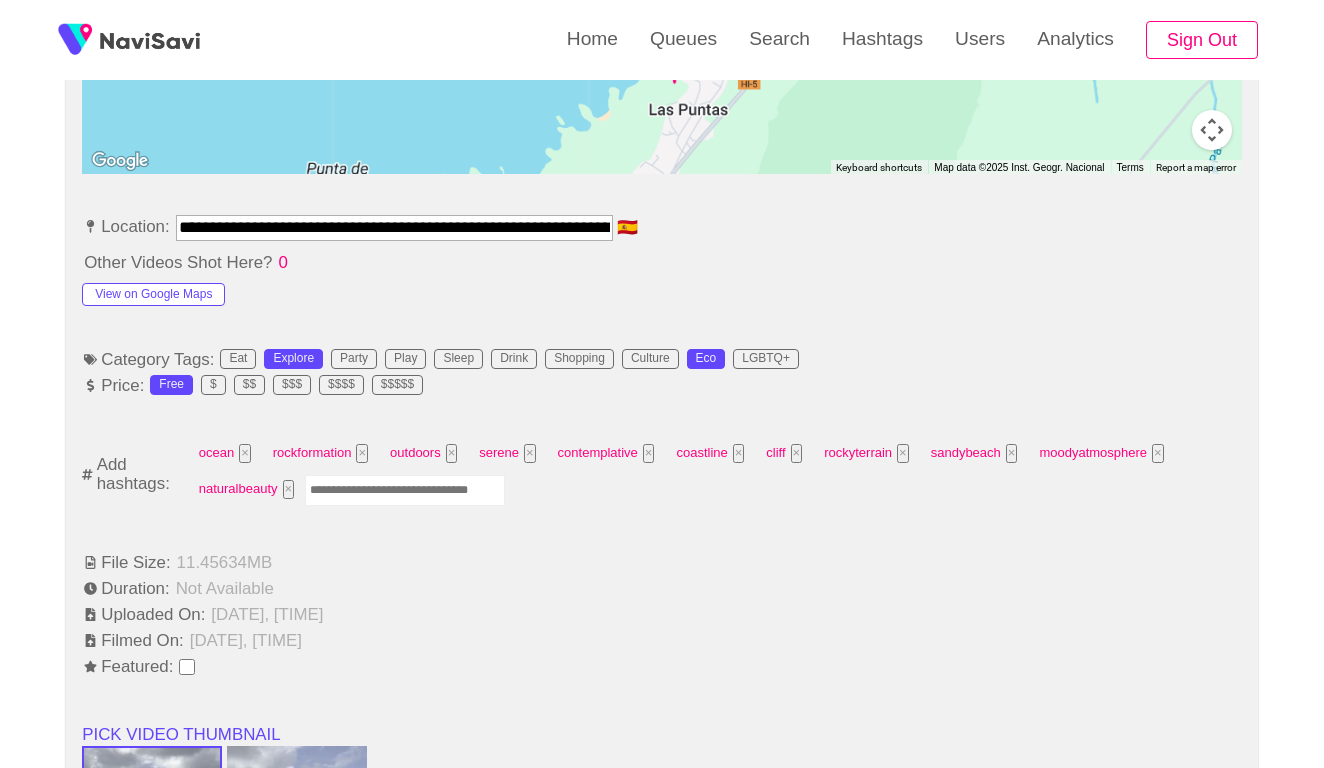 click at bounding box center (405, 490) 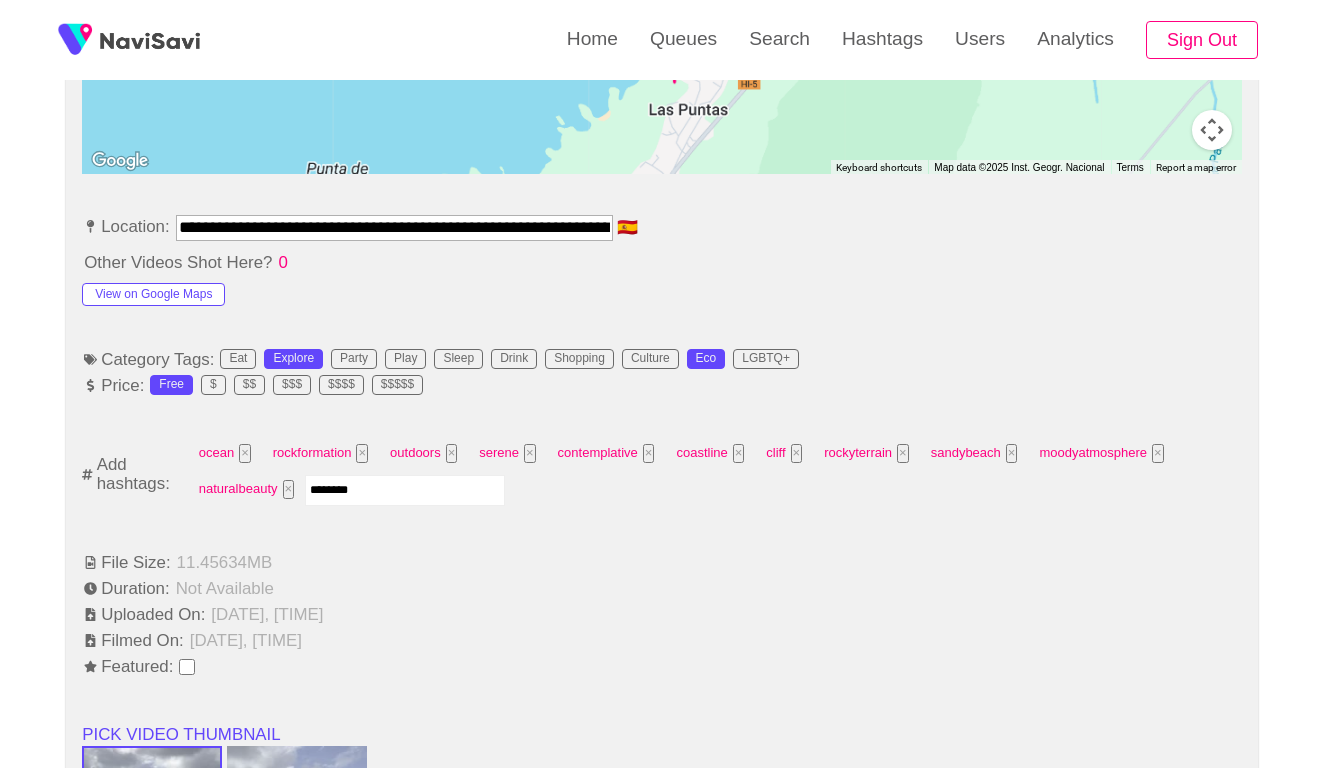 type on "*********" 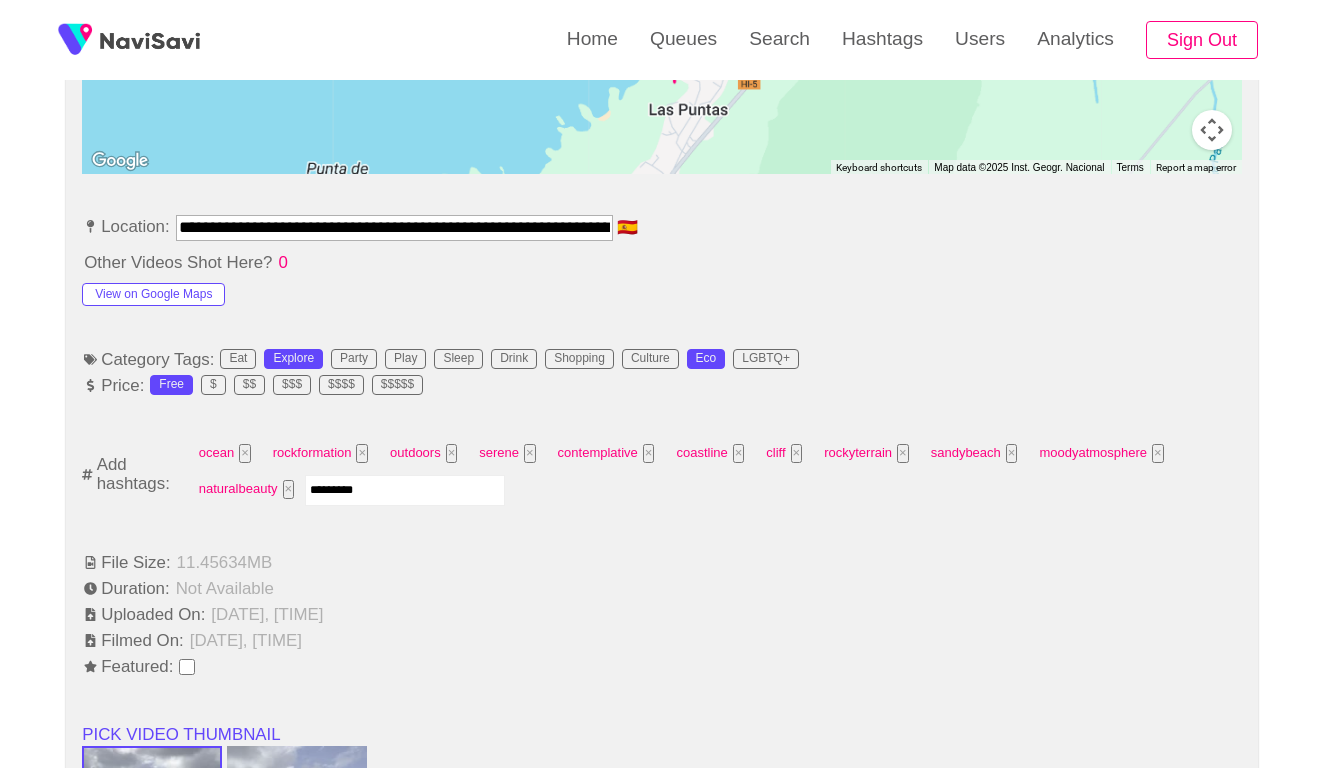 type 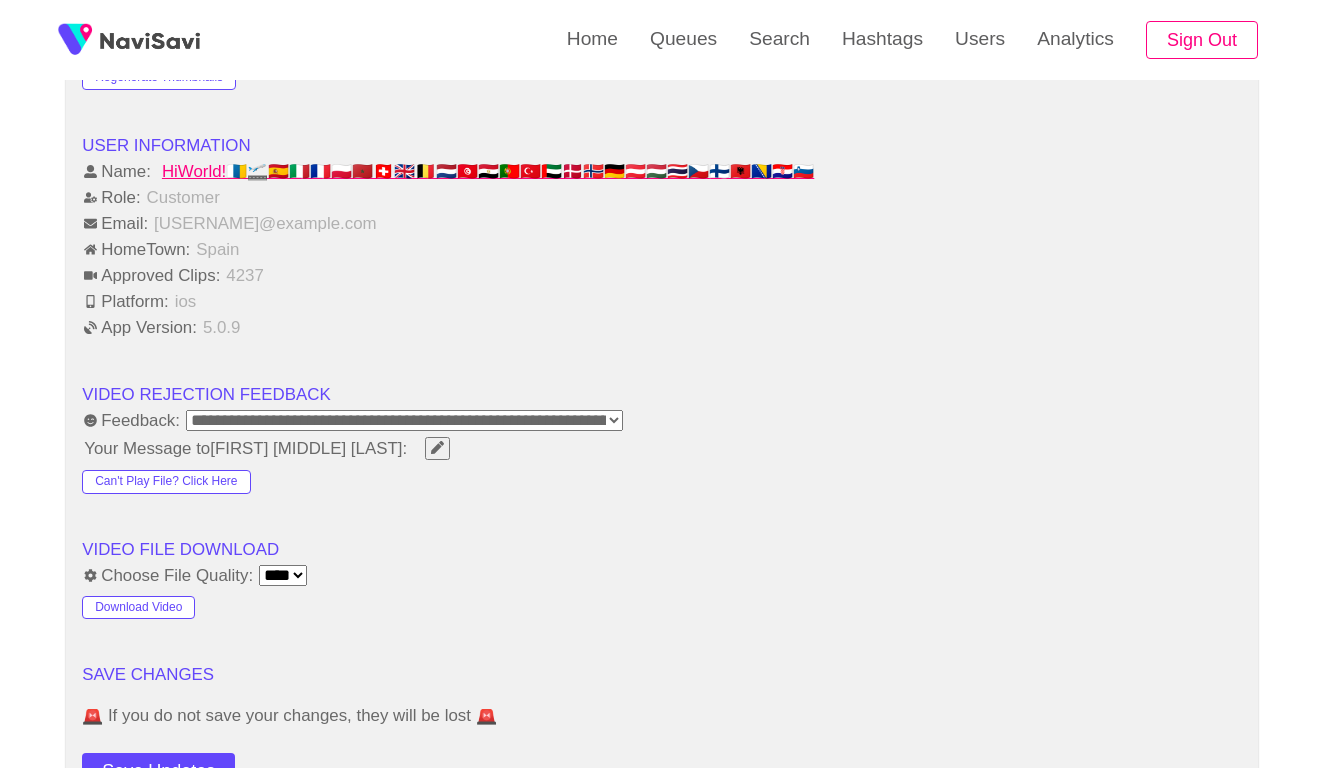 scroll, scrollTop: 2074, scrollLeft: 0, axis: vertical 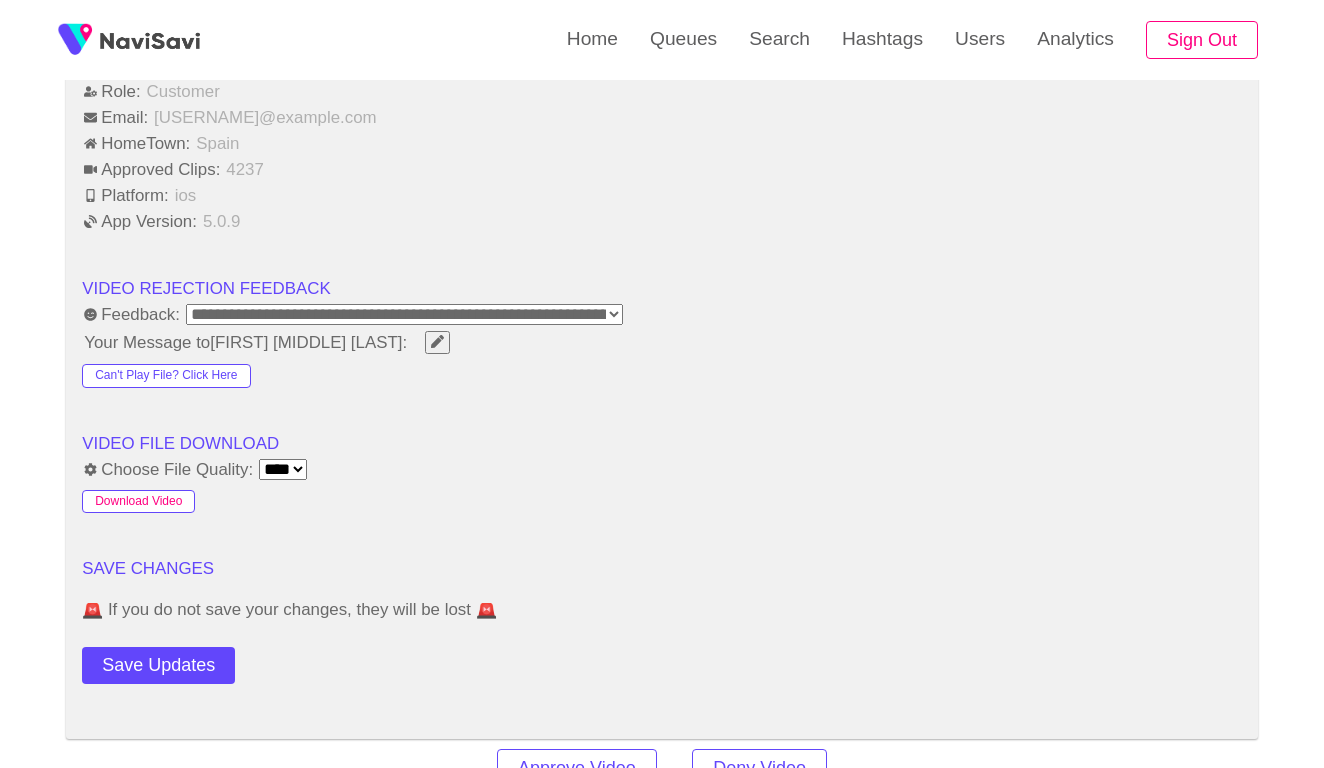click on "Download Video" at bounding box center (138, 502) 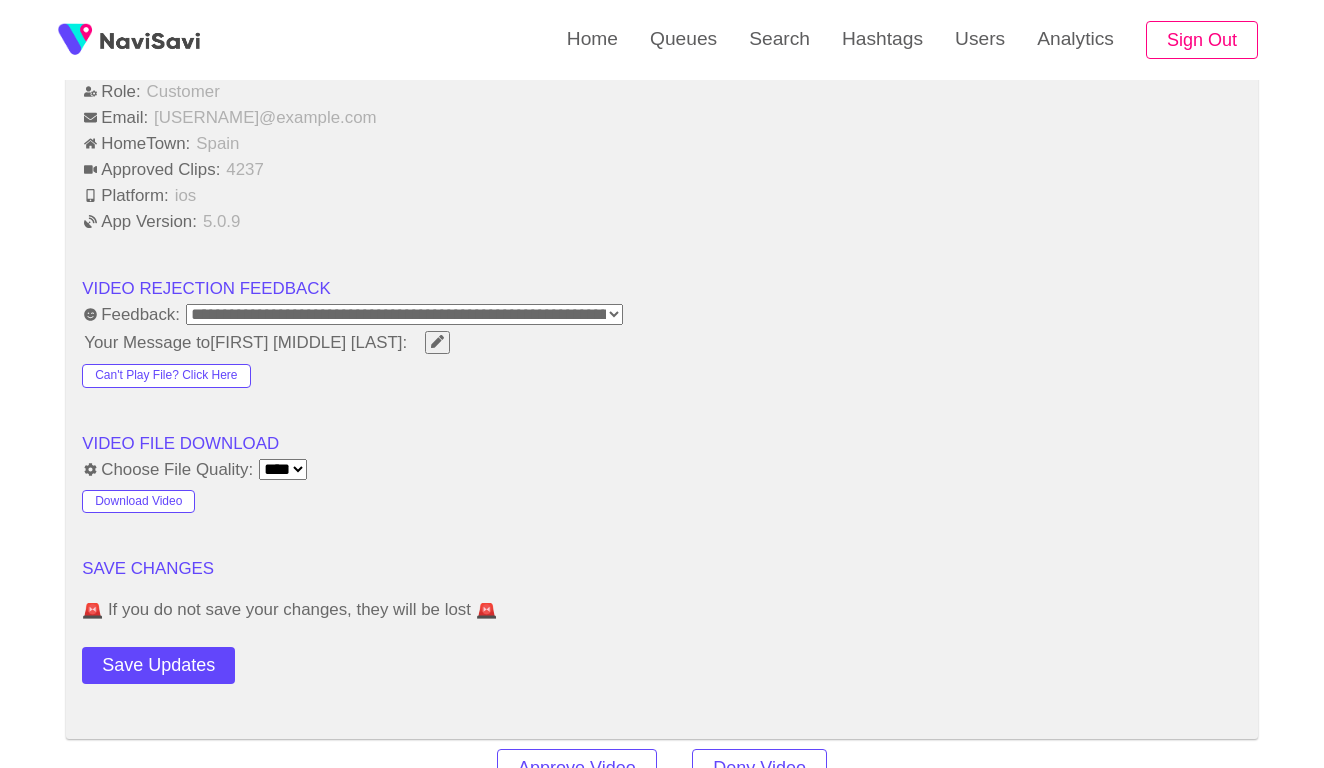 click on "**********" at bounding box center [662, -303] 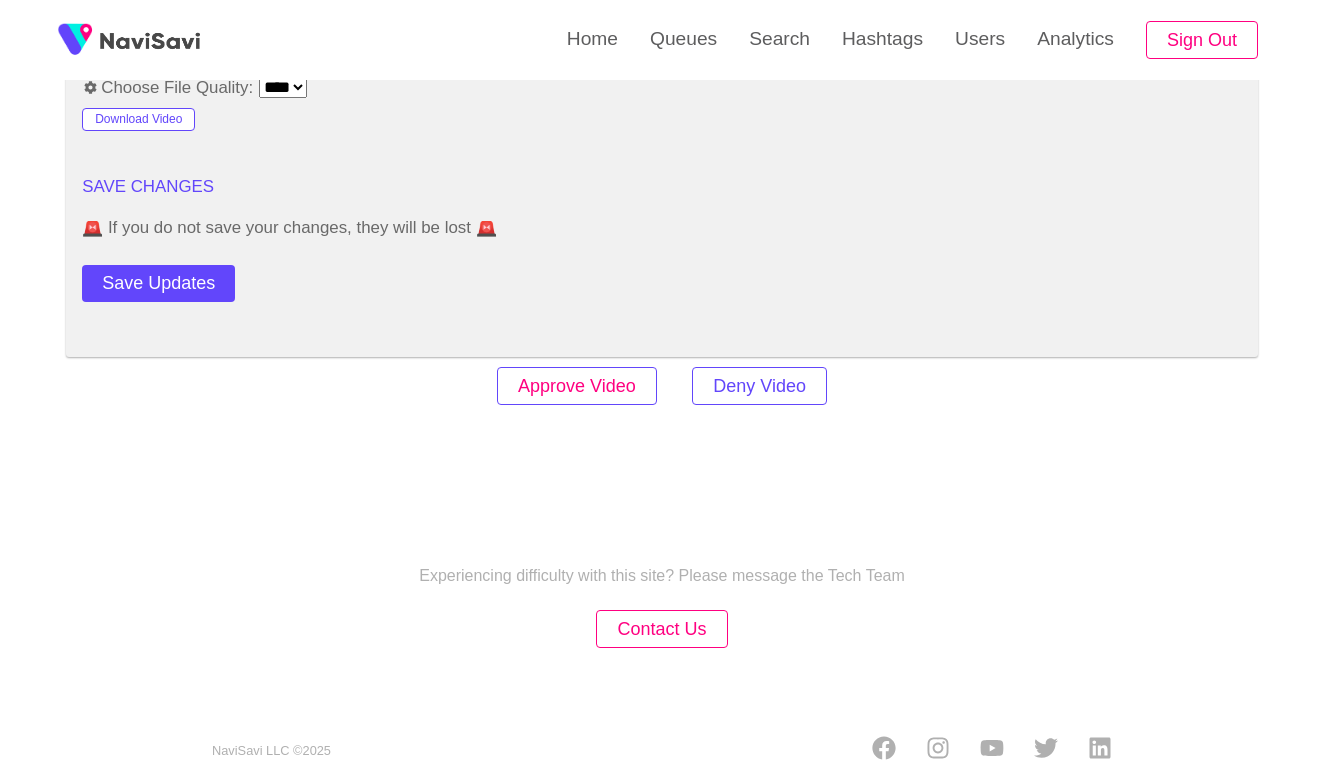 scroll, scrollTop: 2453, scrollLeft: 0, axis: vertical 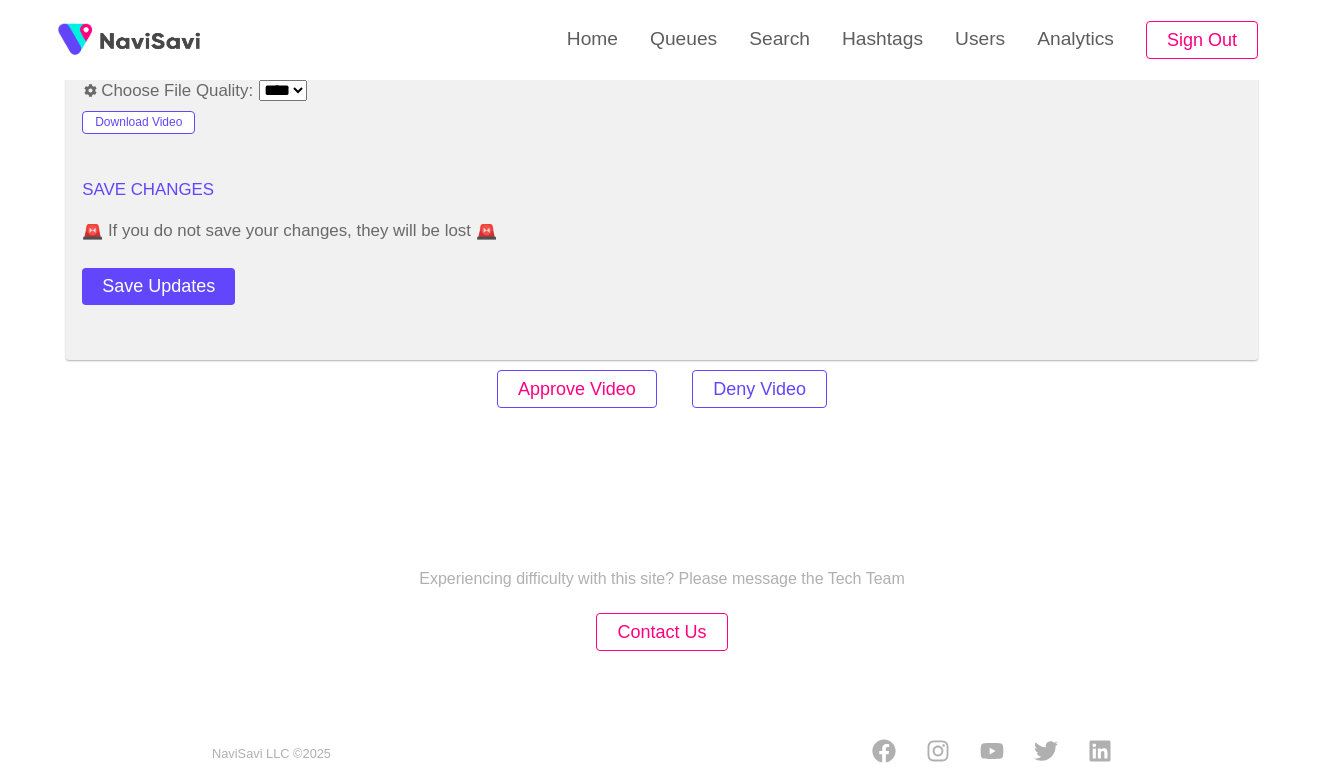 click on "Approve Video" at bounding box center (577, 389) 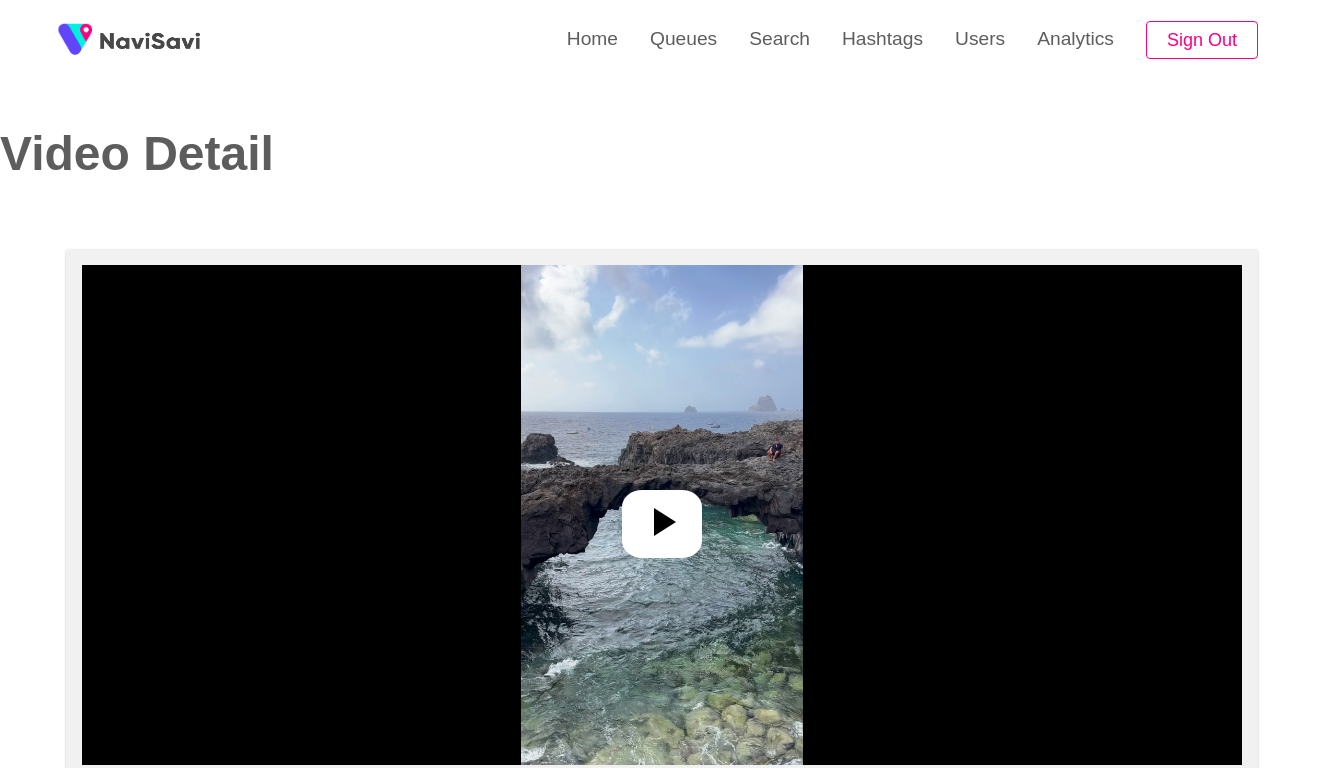 select on "**********" 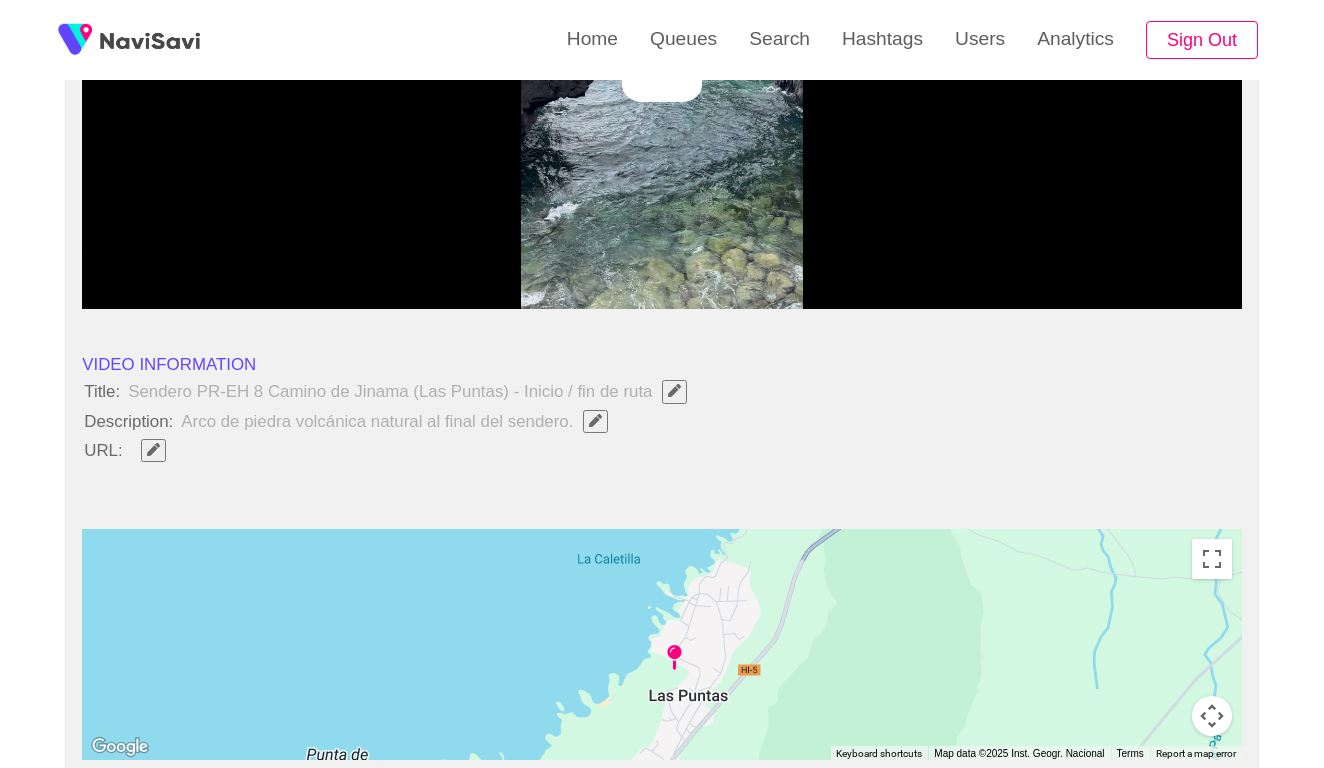 scroll, scrollTop: 482, scrollLeft: 0, axis: vertical 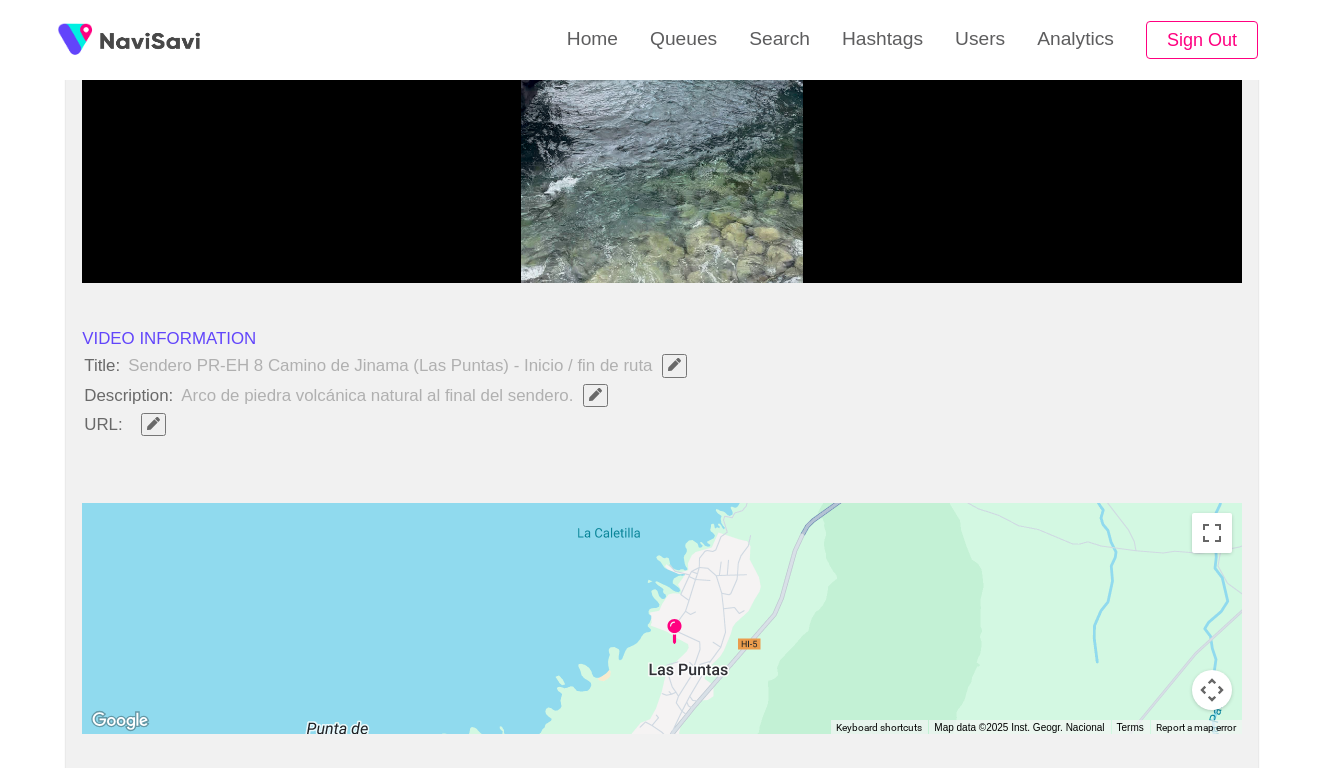 click 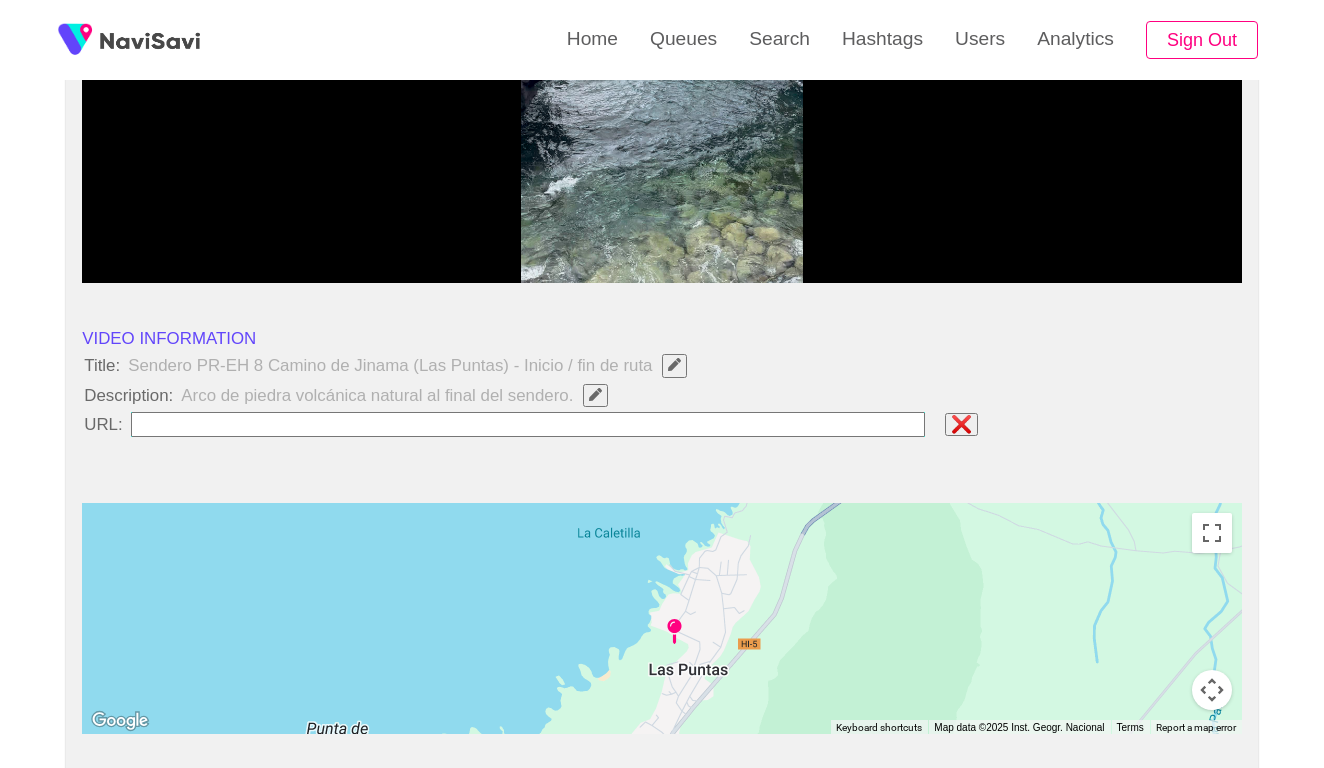 type on "**********" 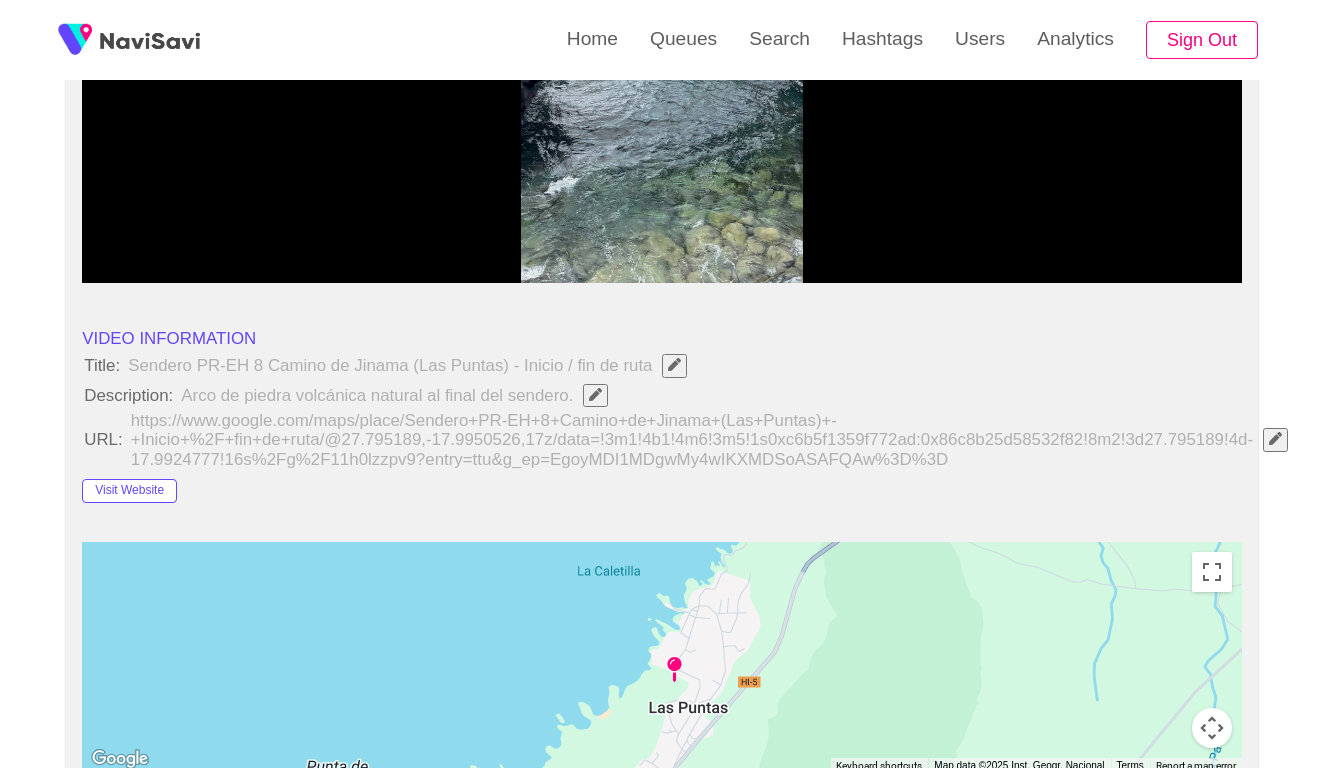 click 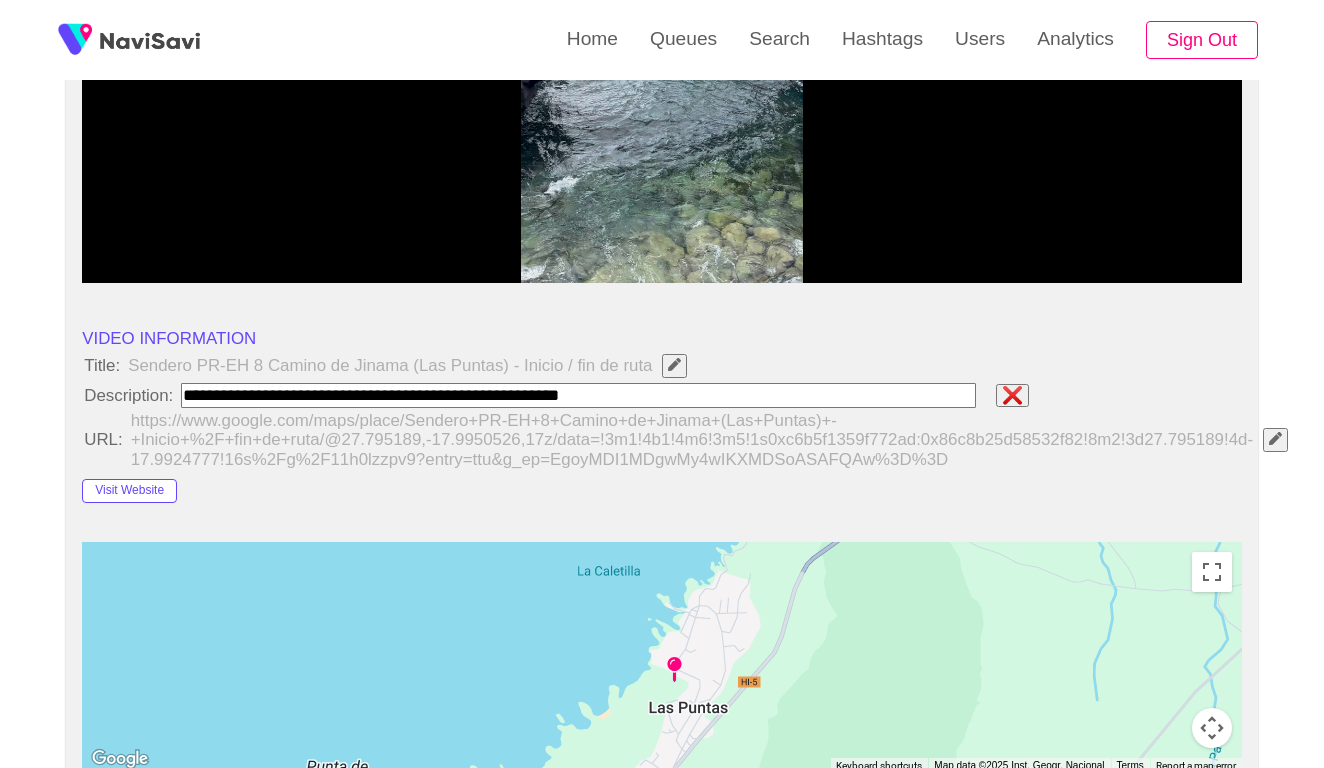type on "**********" 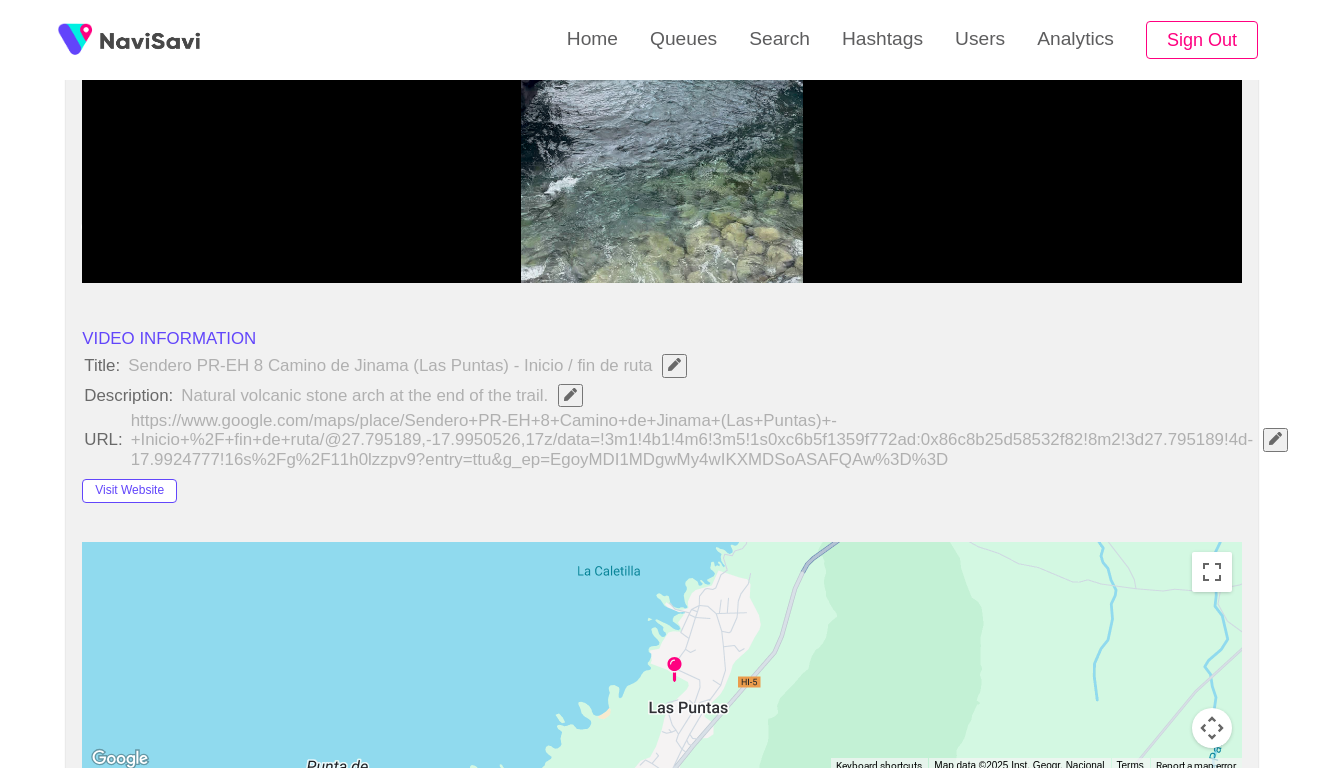 click at bounding box center (662, 33) 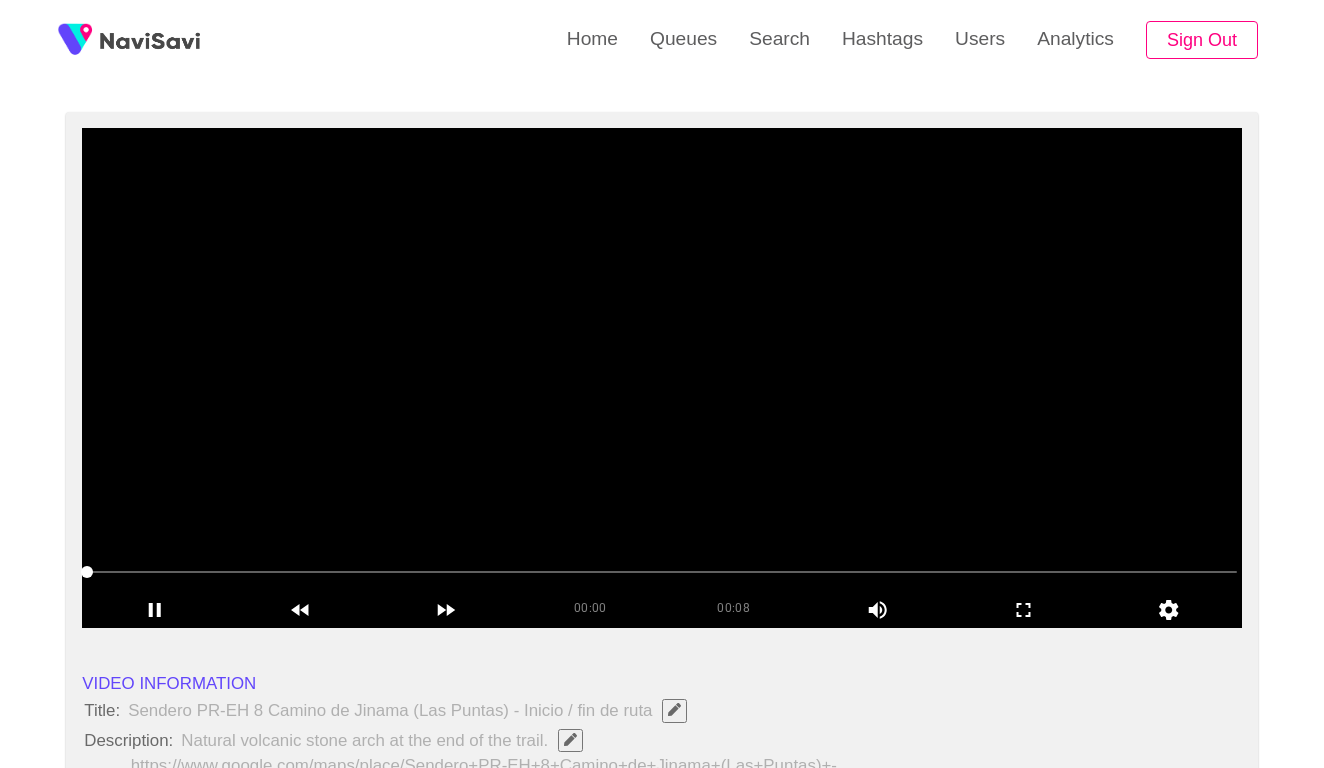 scroll, scrollTop: 133, scrollLeft: 0, axis: vertical 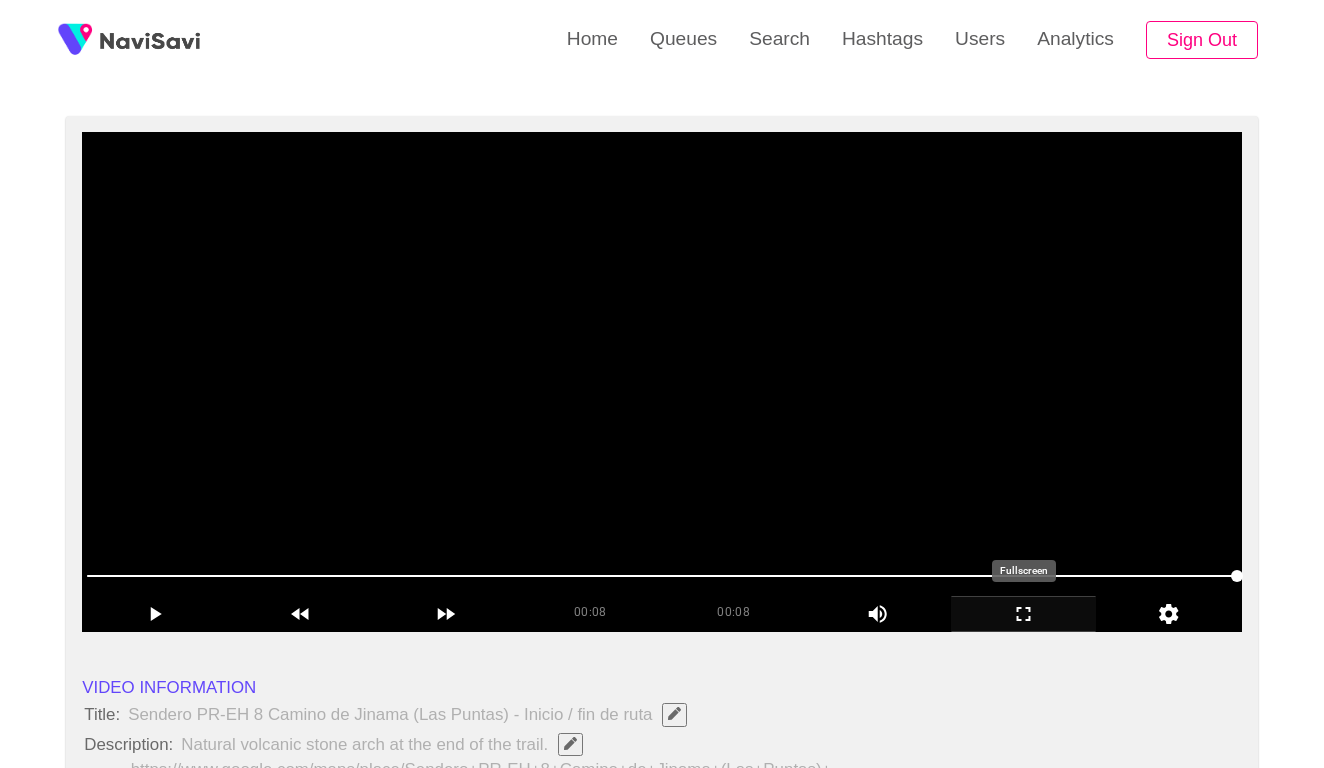 click 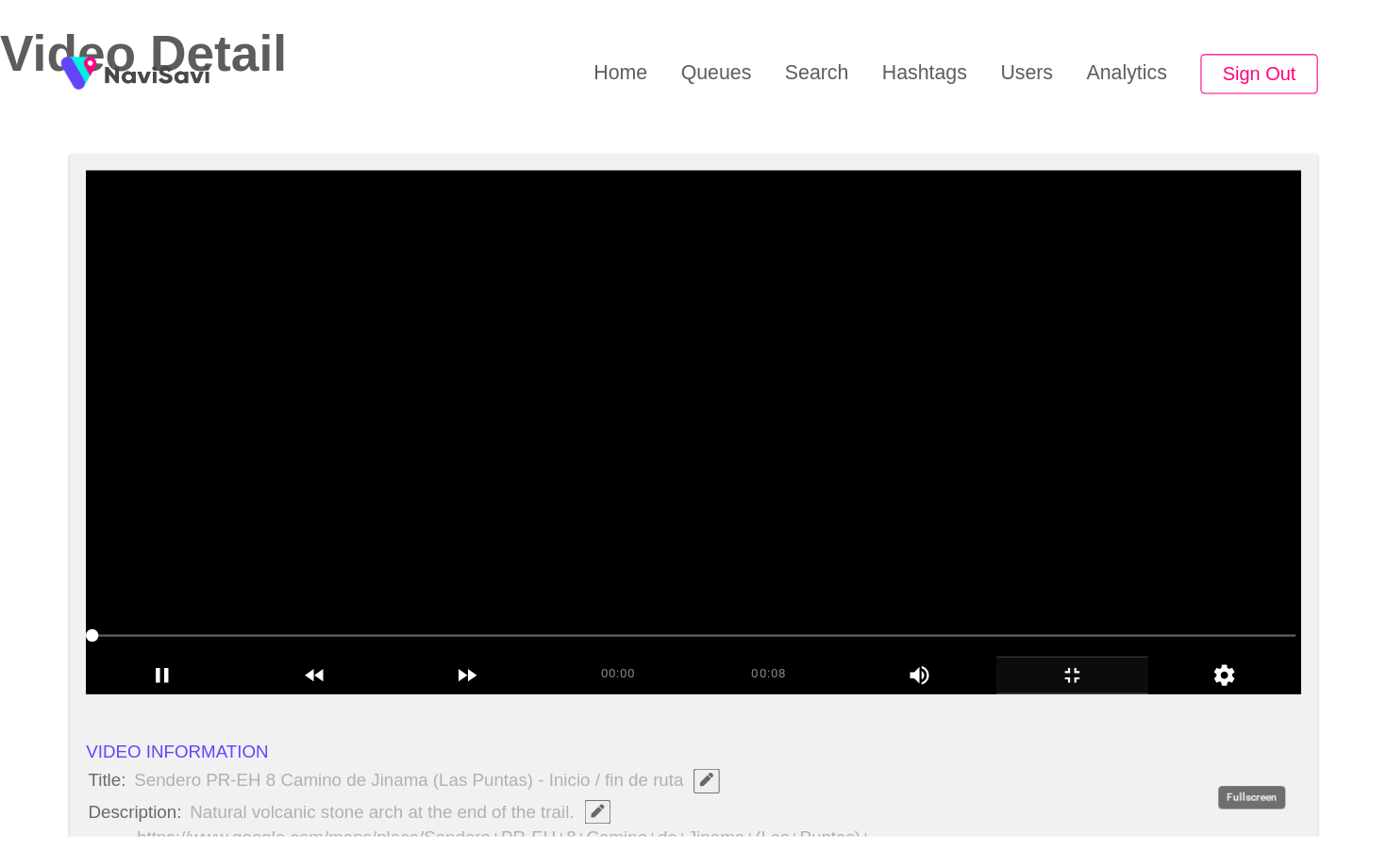 scroll, scrollTop: 0, scrollLeft: 0, axis: both 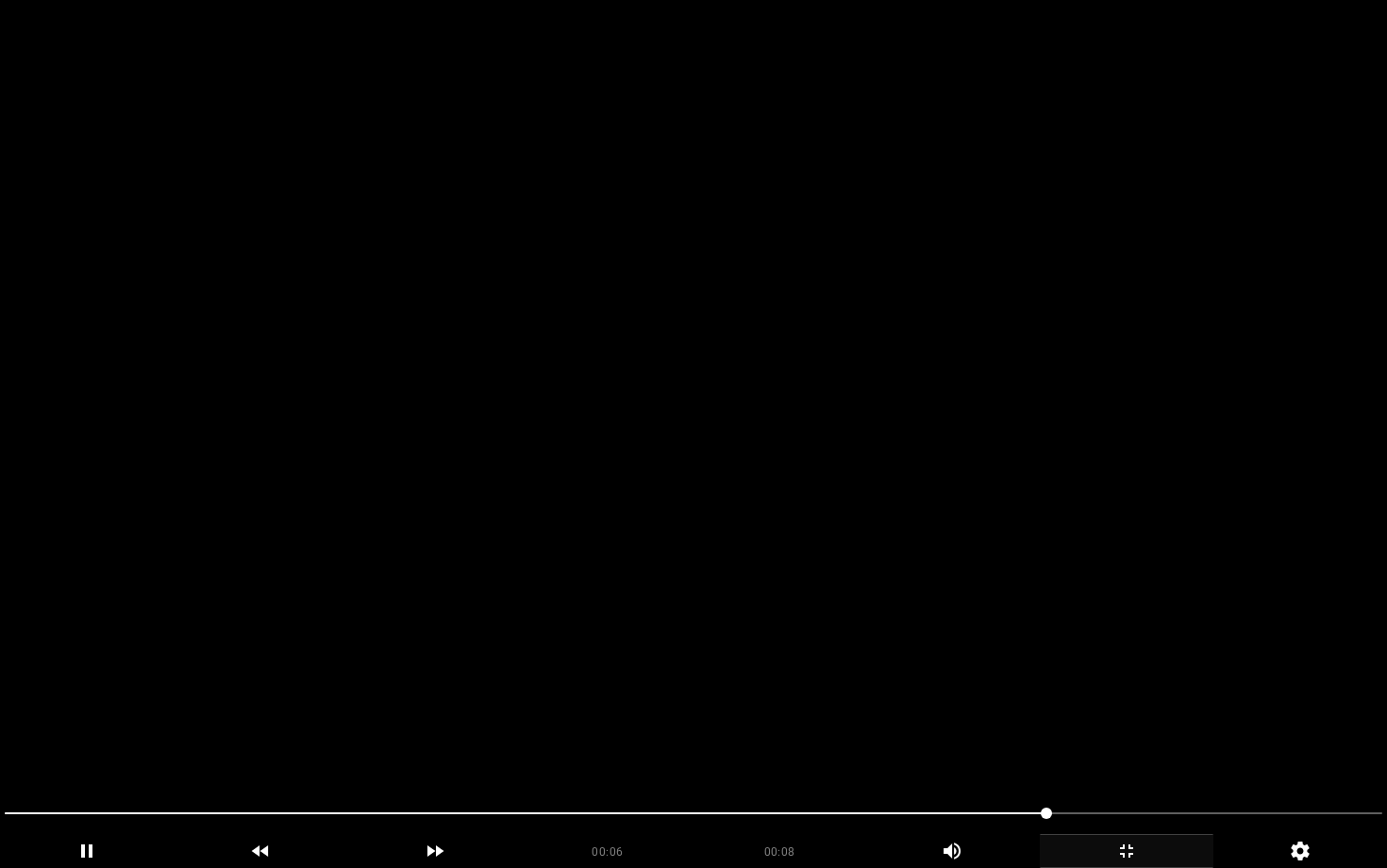 click 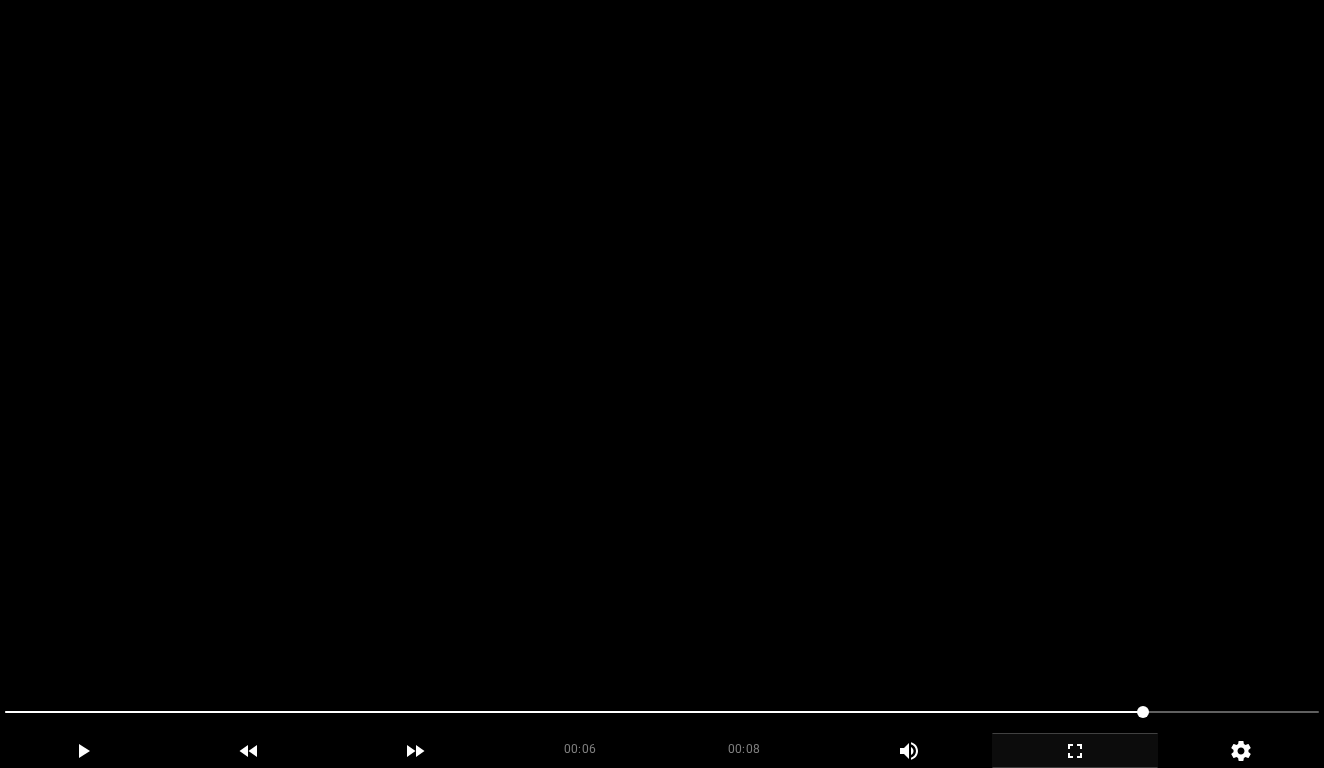 scroll, scrollTop: 22, scrollLeft: 0, axis: vertical 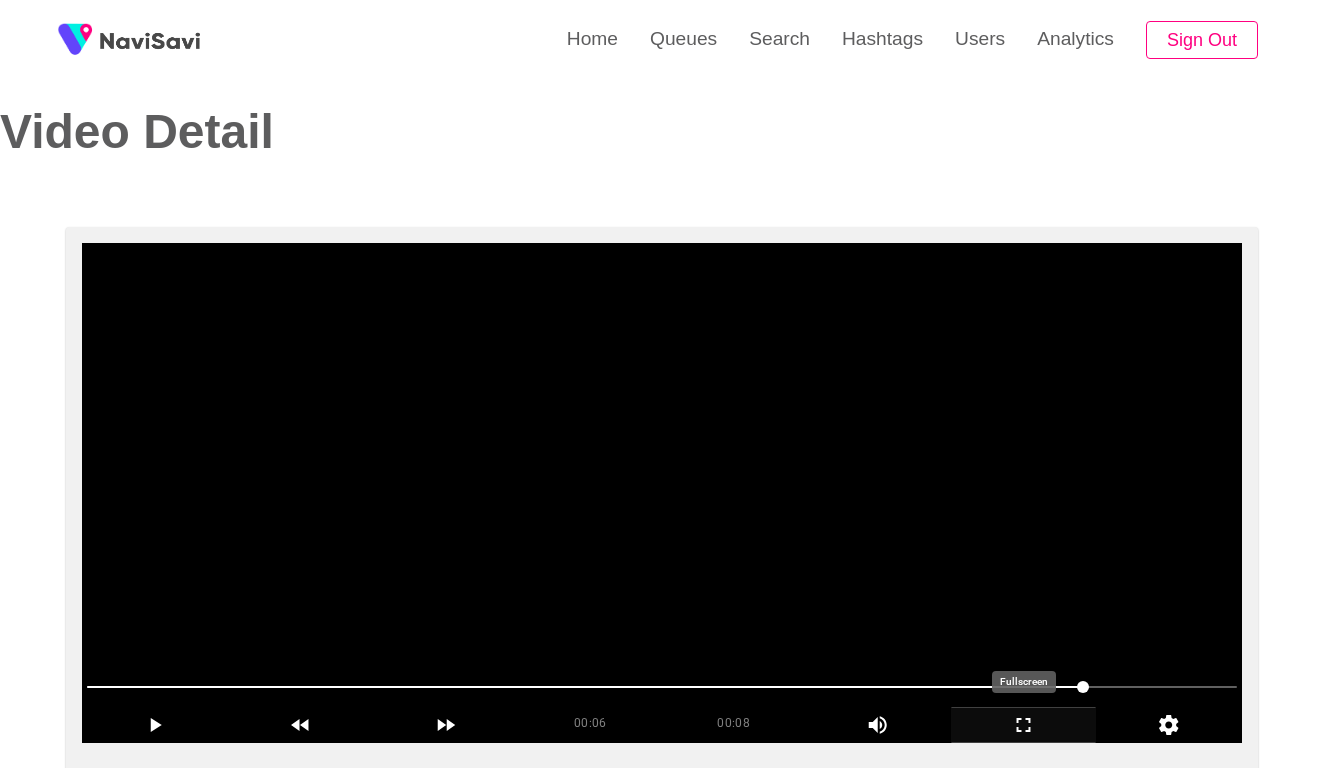 click at bounding box center (662, 493) 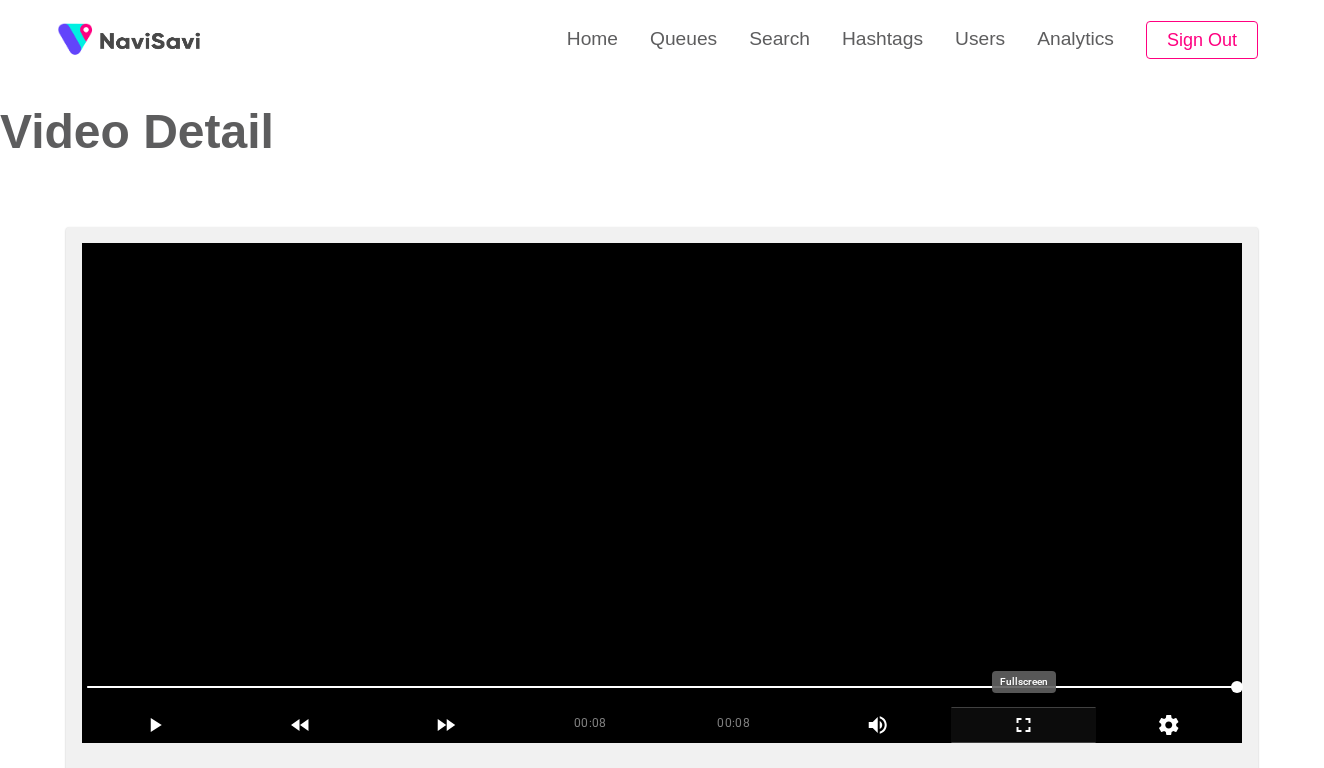 click at bounding box center [662, 493] 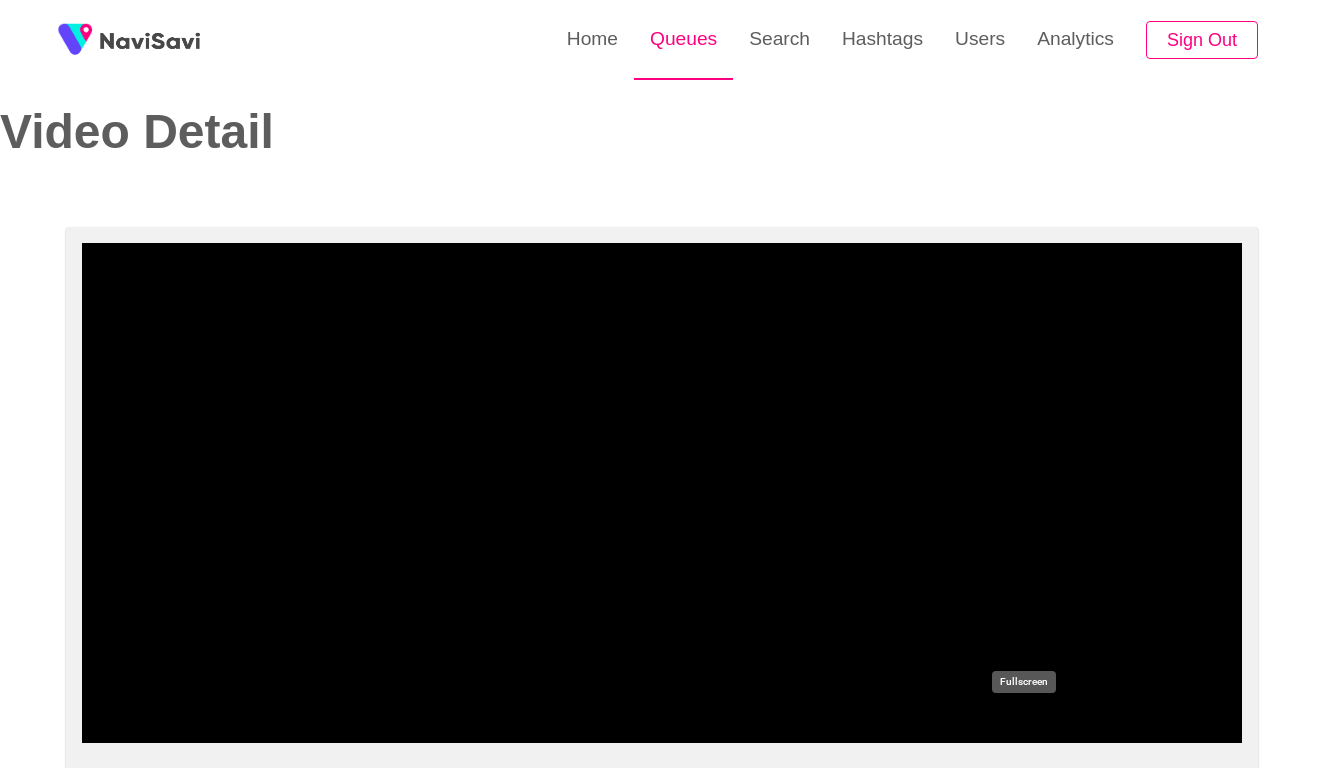 click at bounding box center [662, 493] 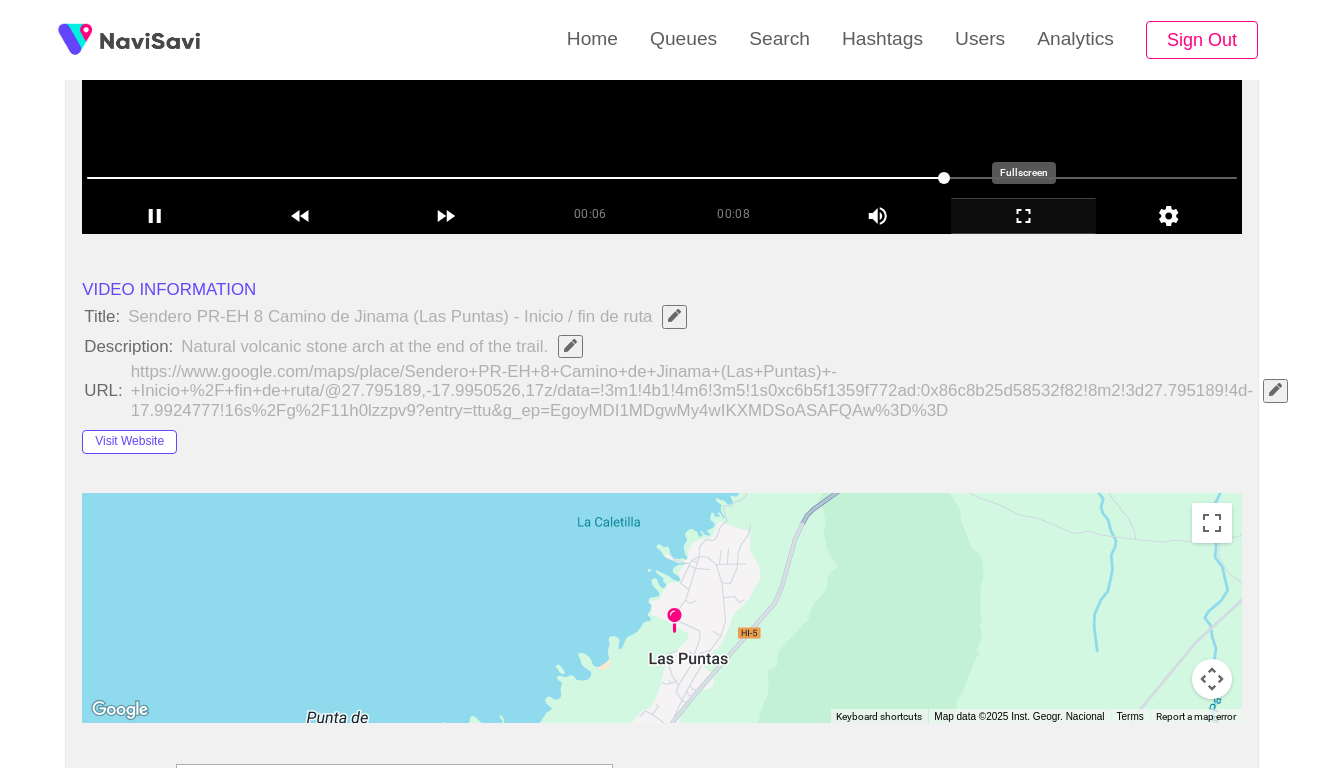 scroll, scrollTop: 539, scrollLeft: 0, axis: vertical 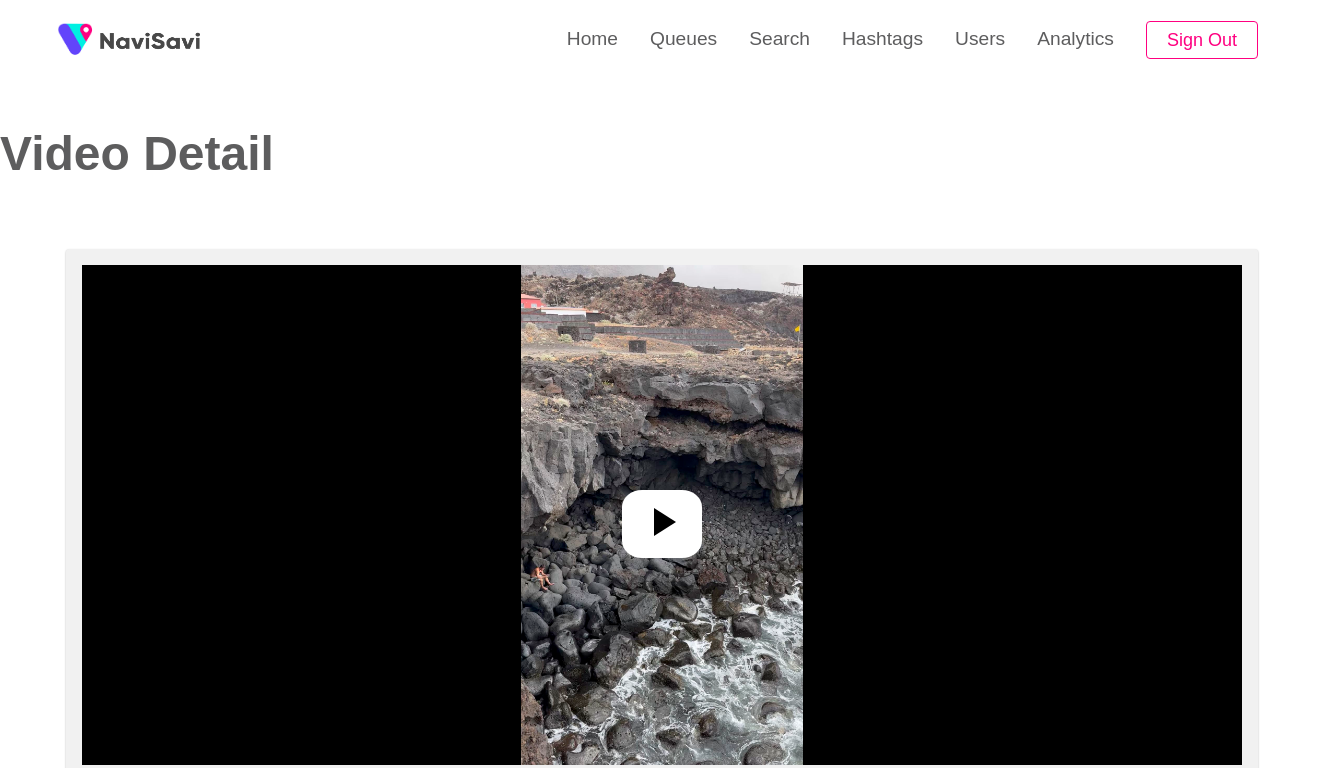 select on "**********" 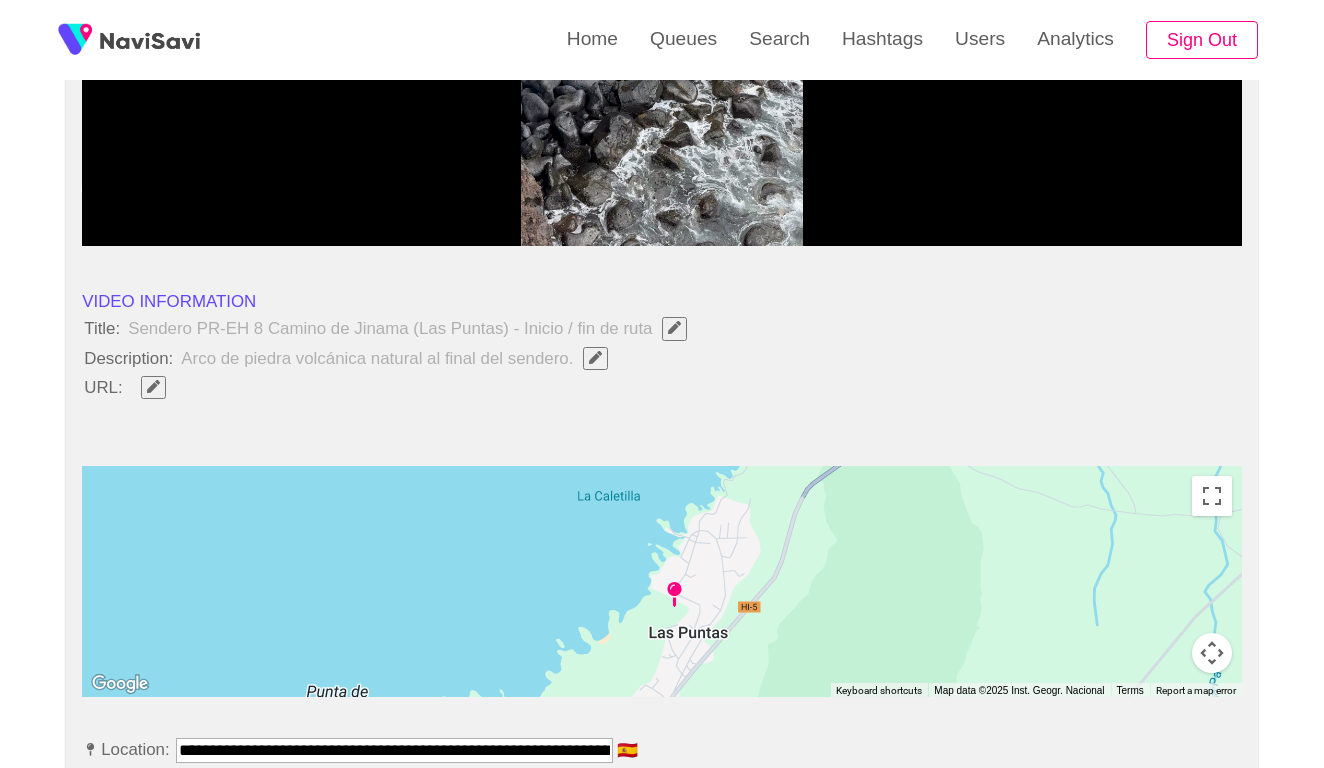 scroll, scrollTop: 638, scrollLeft: 0, axis: vertical 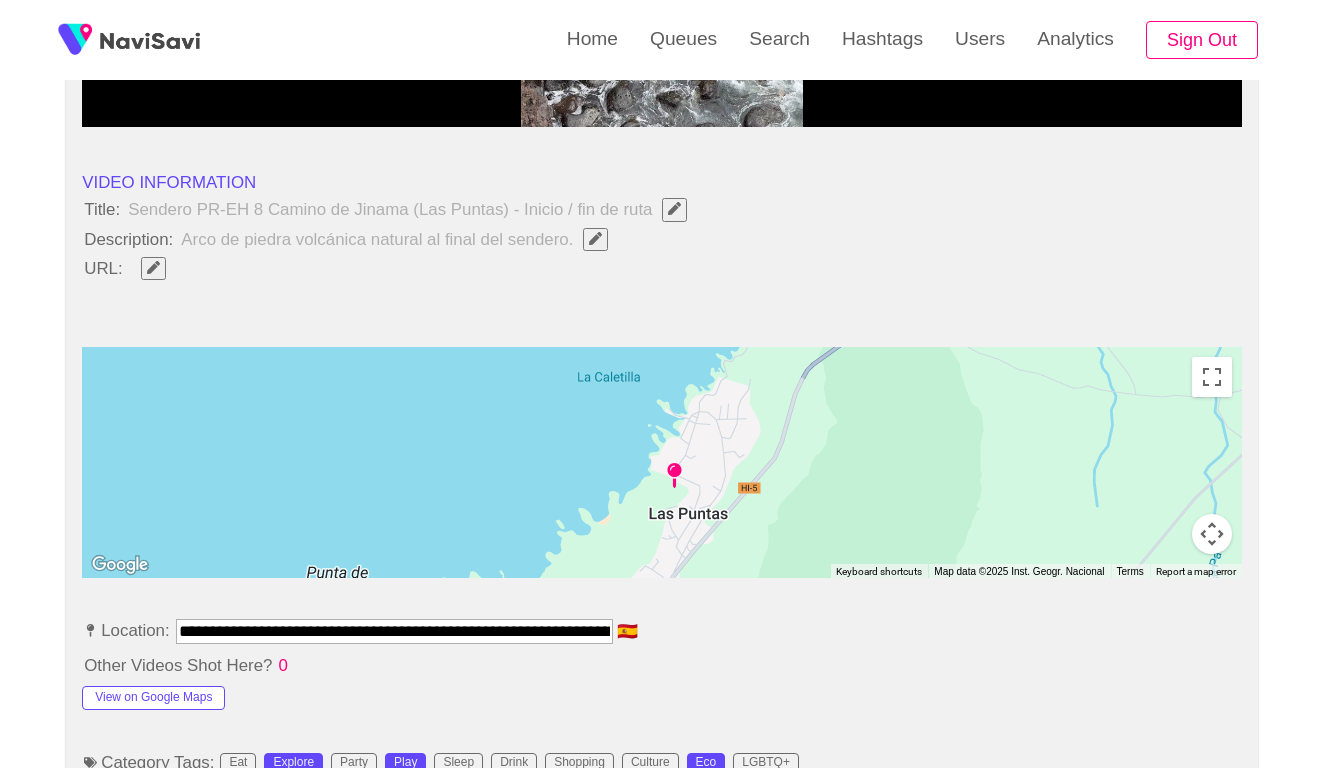 click 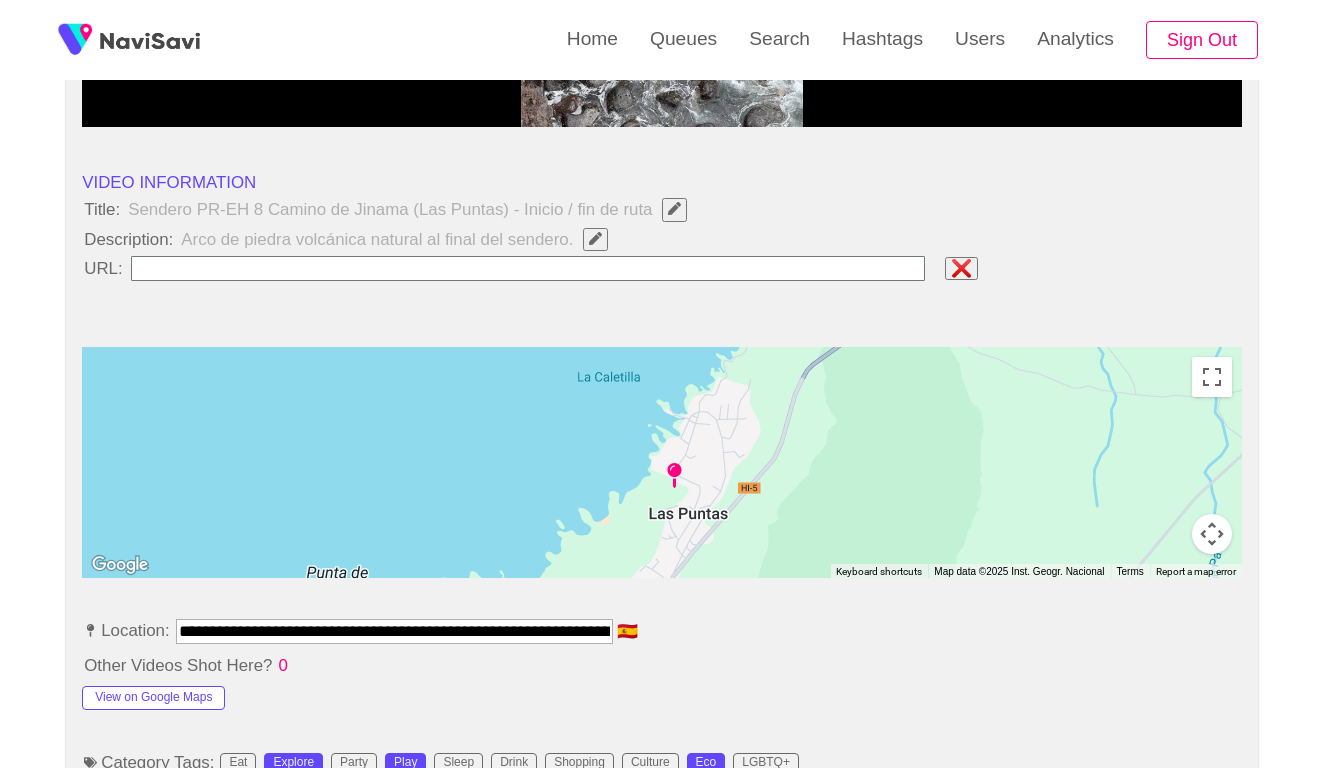 type on "**********" 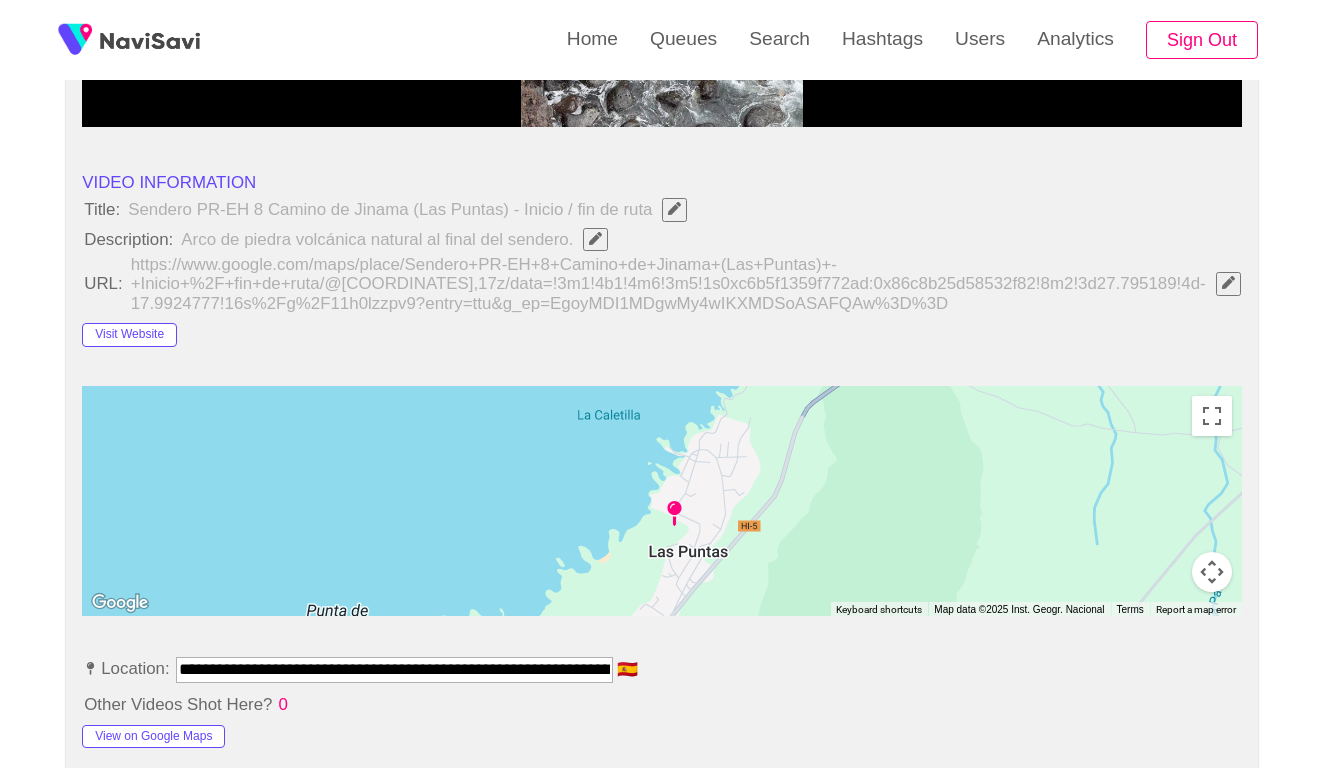 click 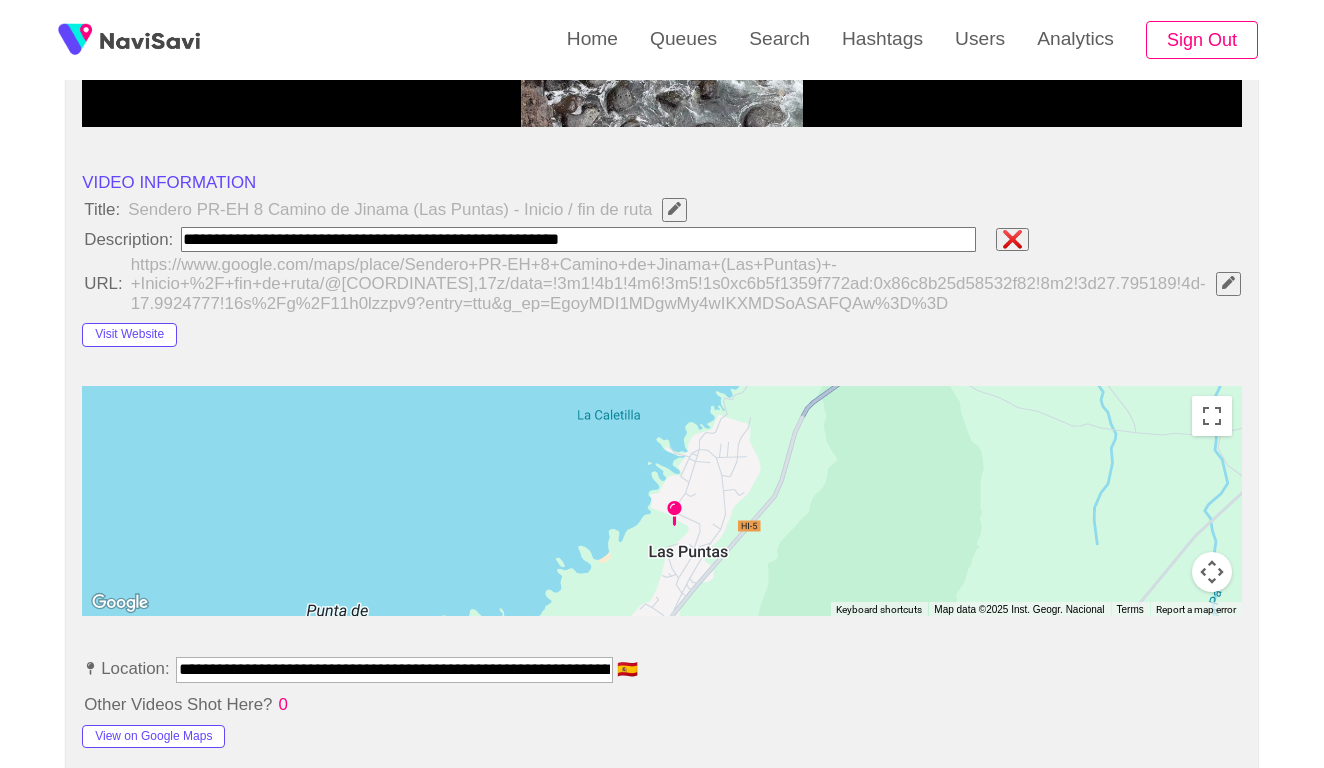 paste on "**********" 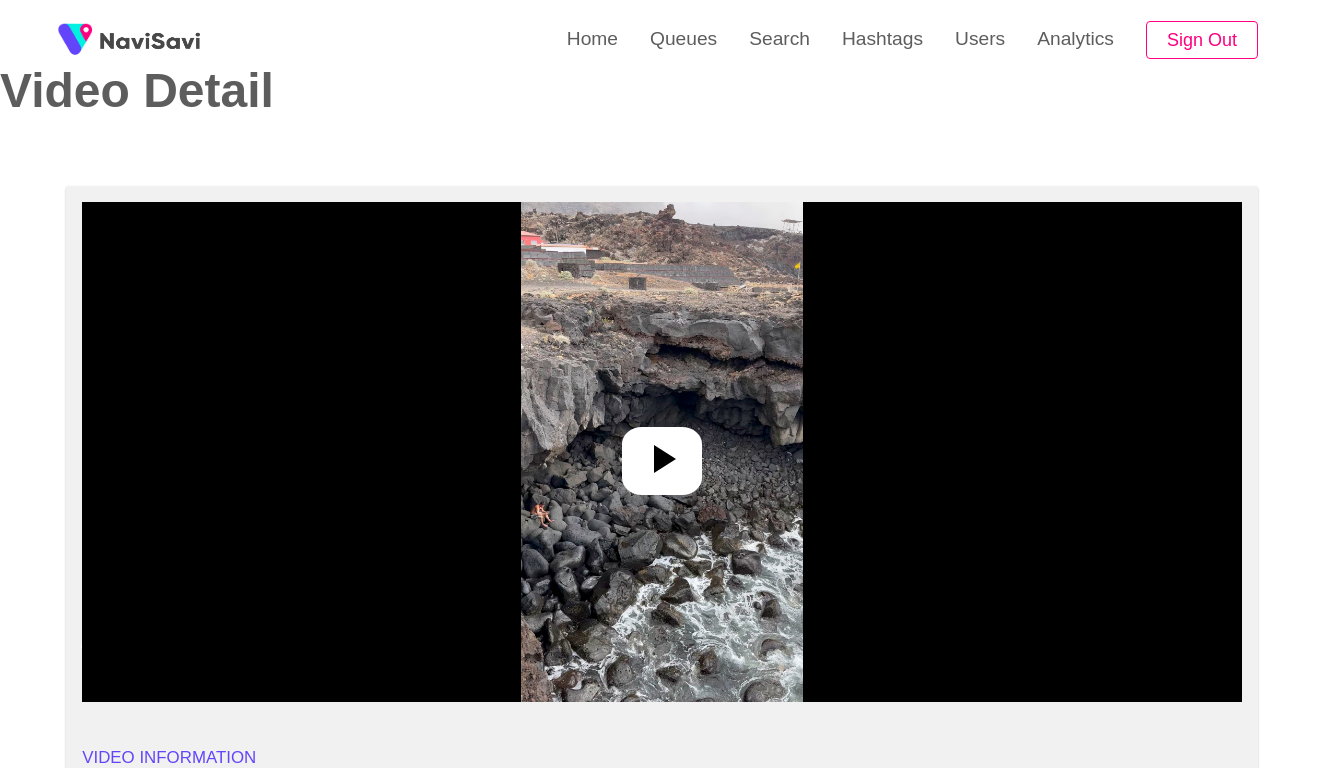 scroll, scrollTop: 106, scrollLeft: 0, axis: vertical 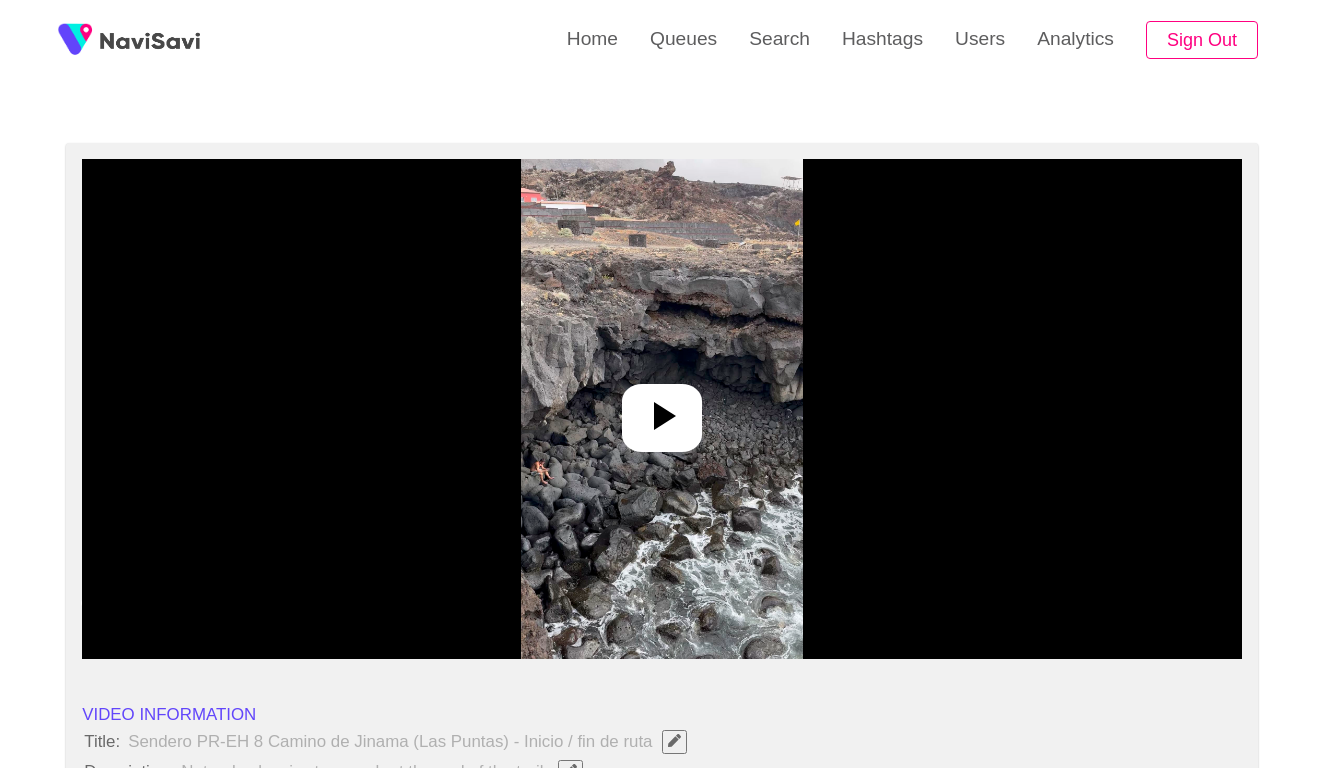 click at bounding box center [662, 409] 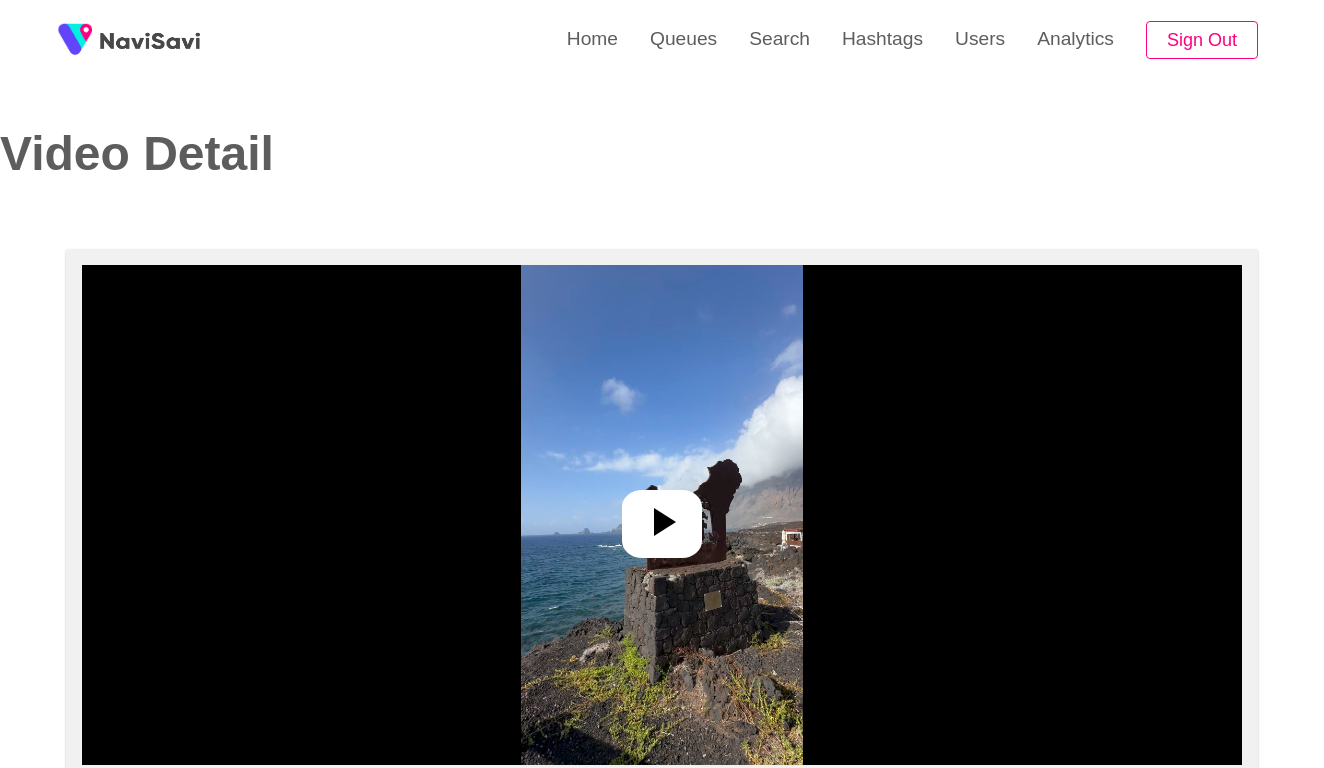 select on "**********" 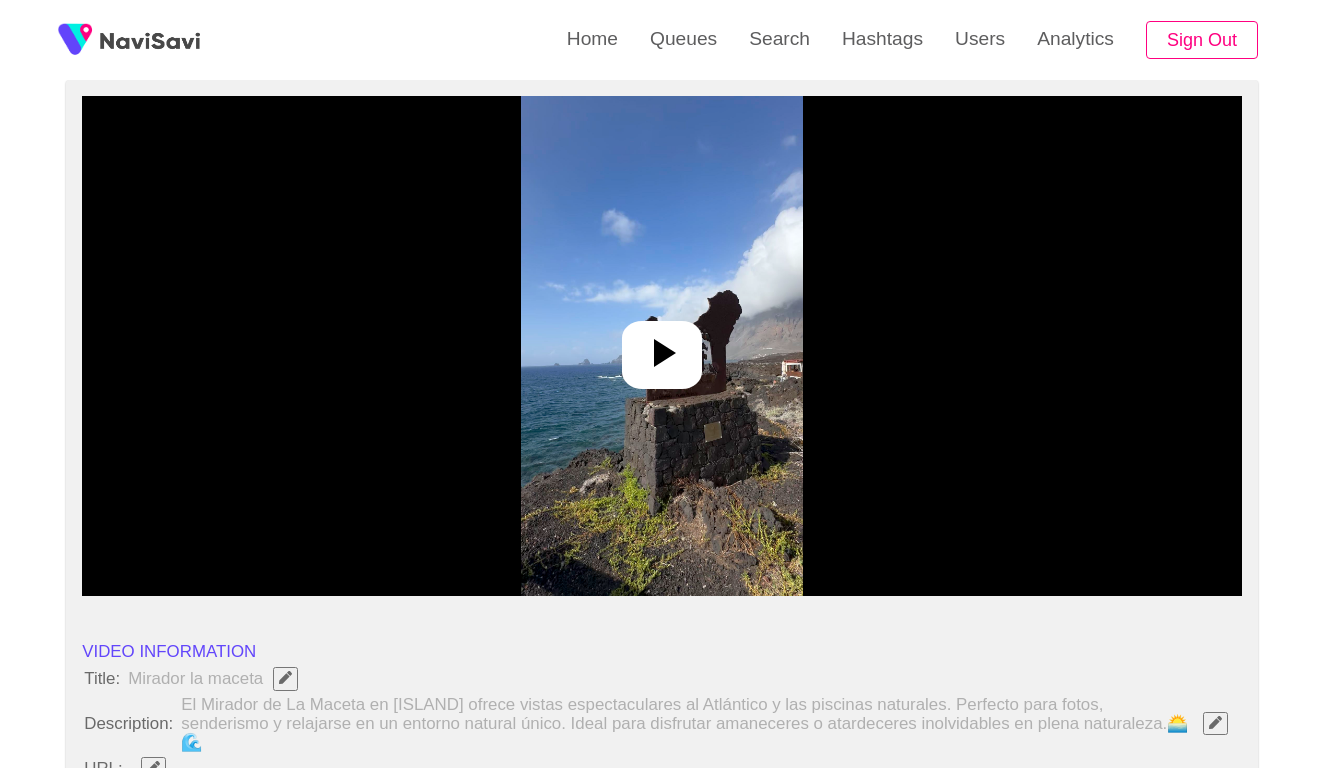 scroll, scrollTop: 288, scrollLeft: 0, axis: vertical 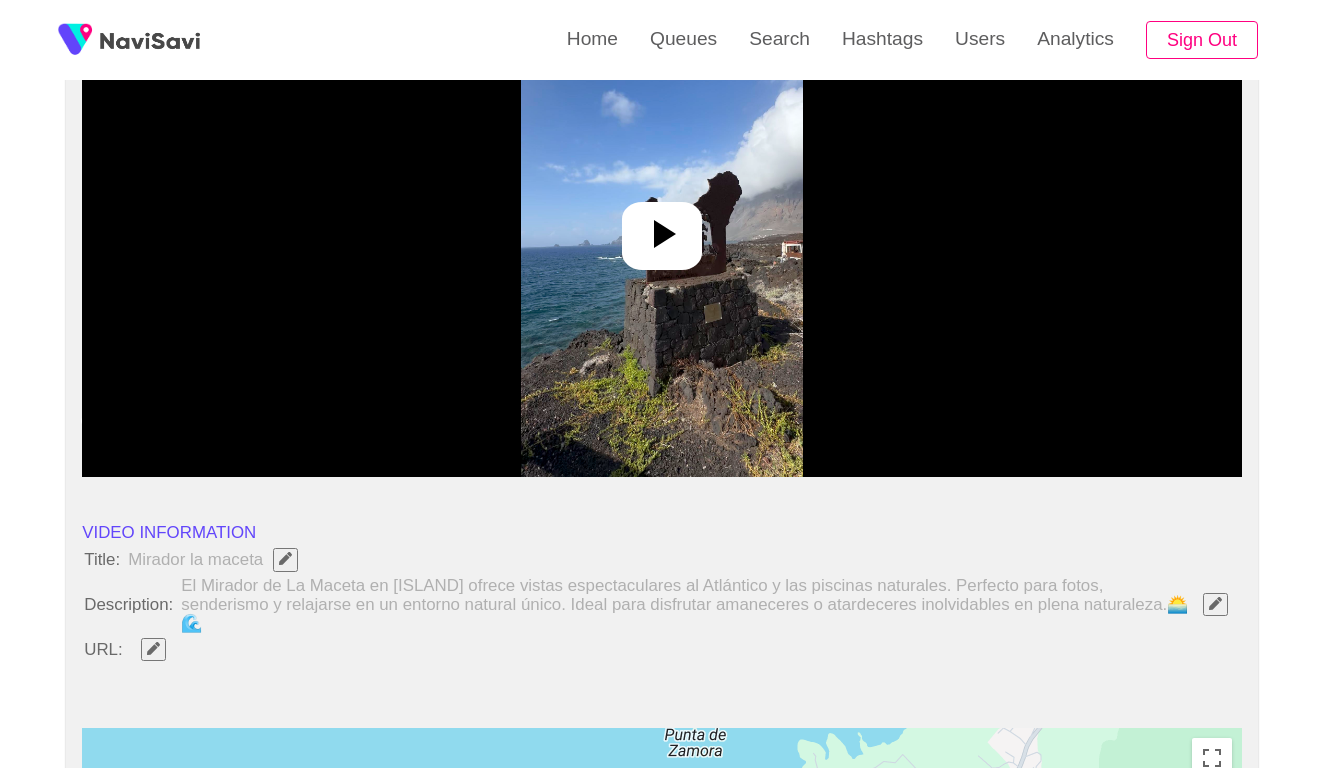click at bounding box center [662, 227] 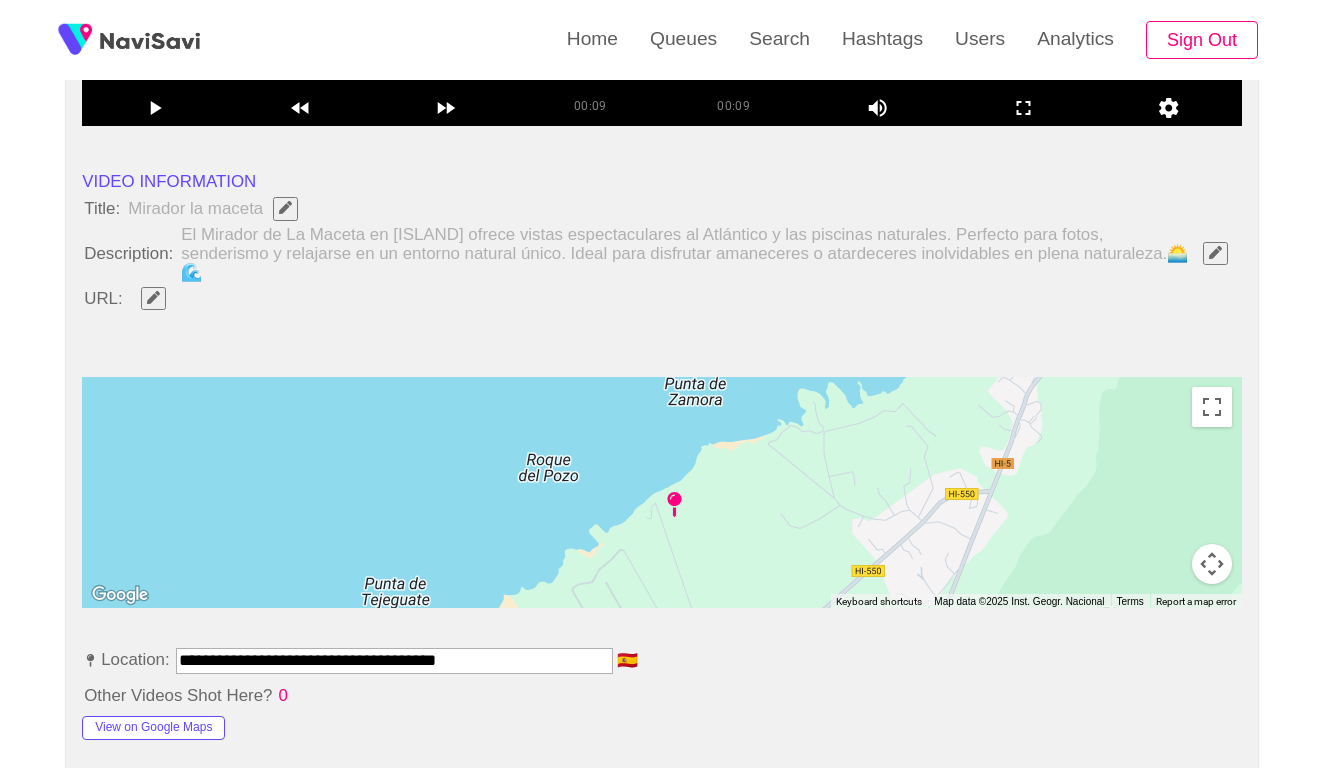 scroll, scrollTop: 643, scrollLeft: 0, axis: vertical 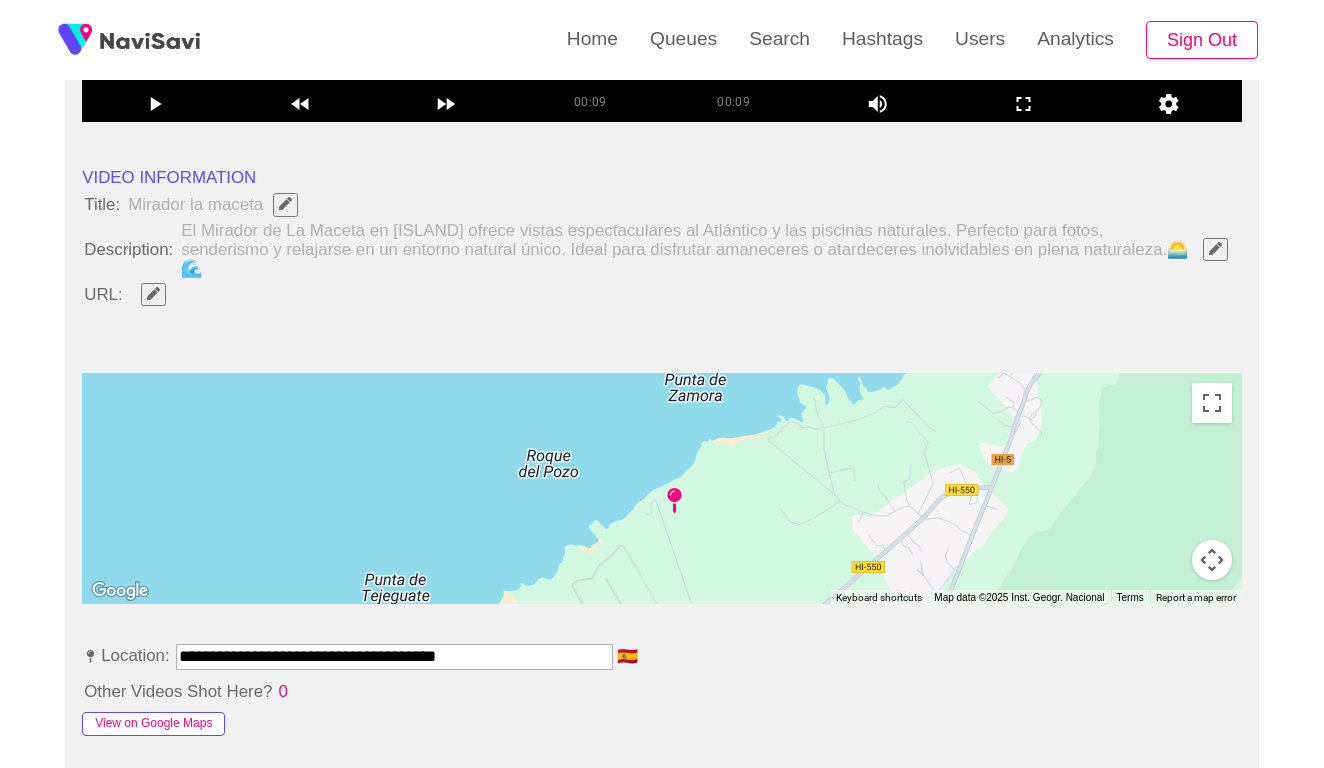 click on "View on Google Maps" at bounding box center [153, 724] 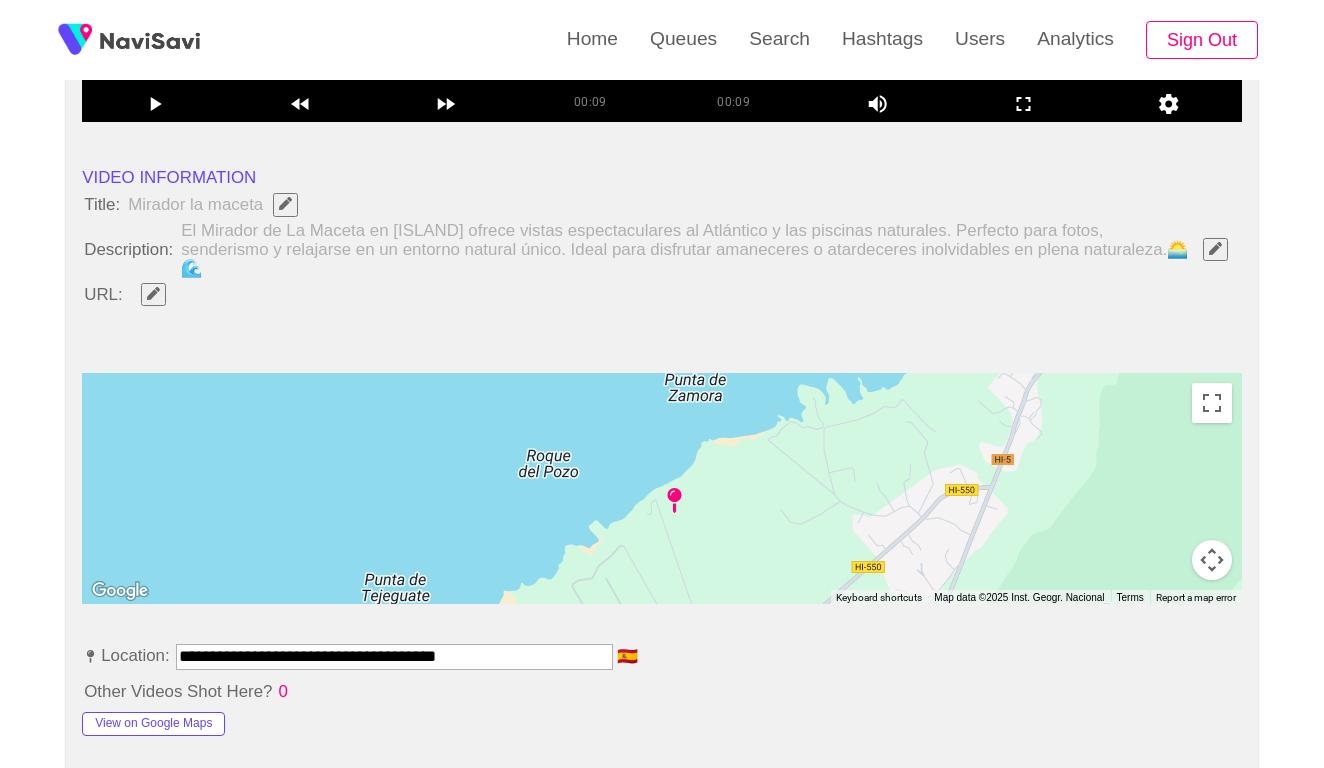 click 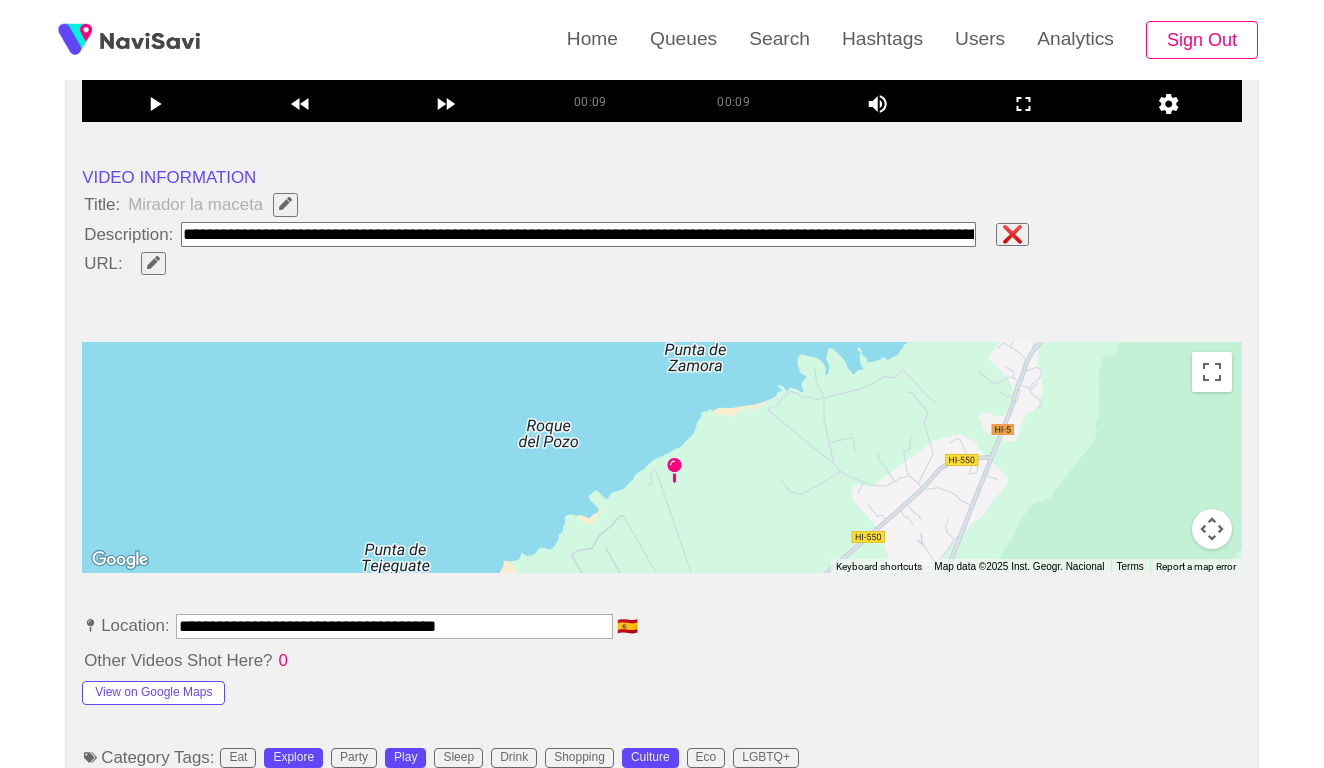 paste on "**********" 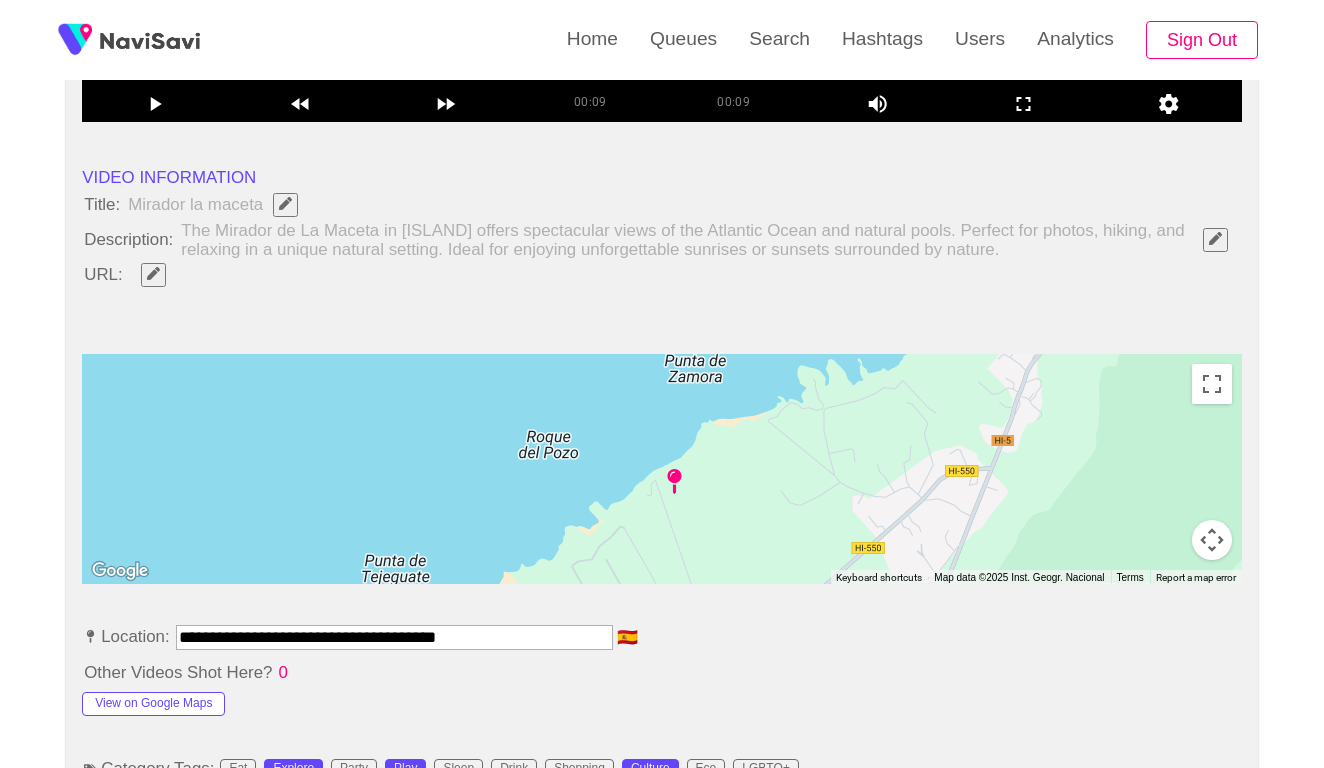 click on "**********" at bounding box center (394, 637) 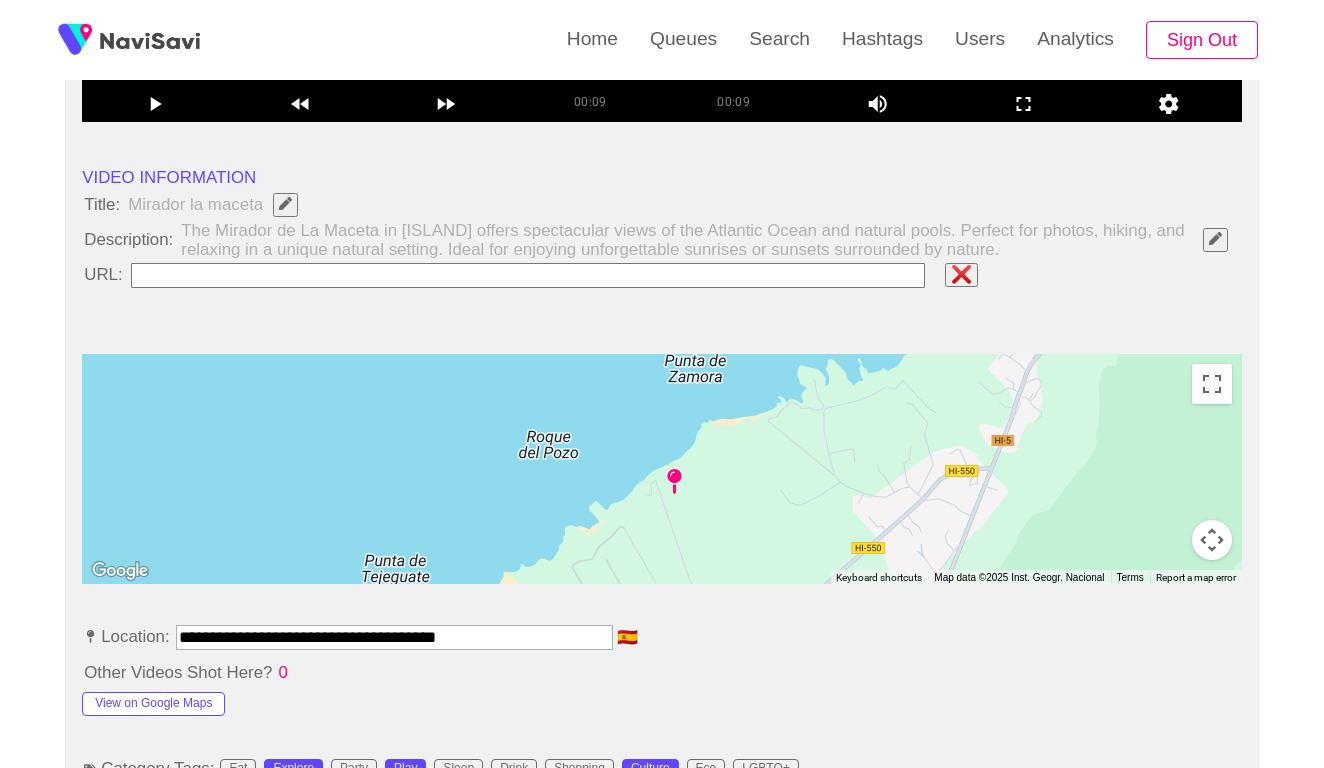 type on "**********" 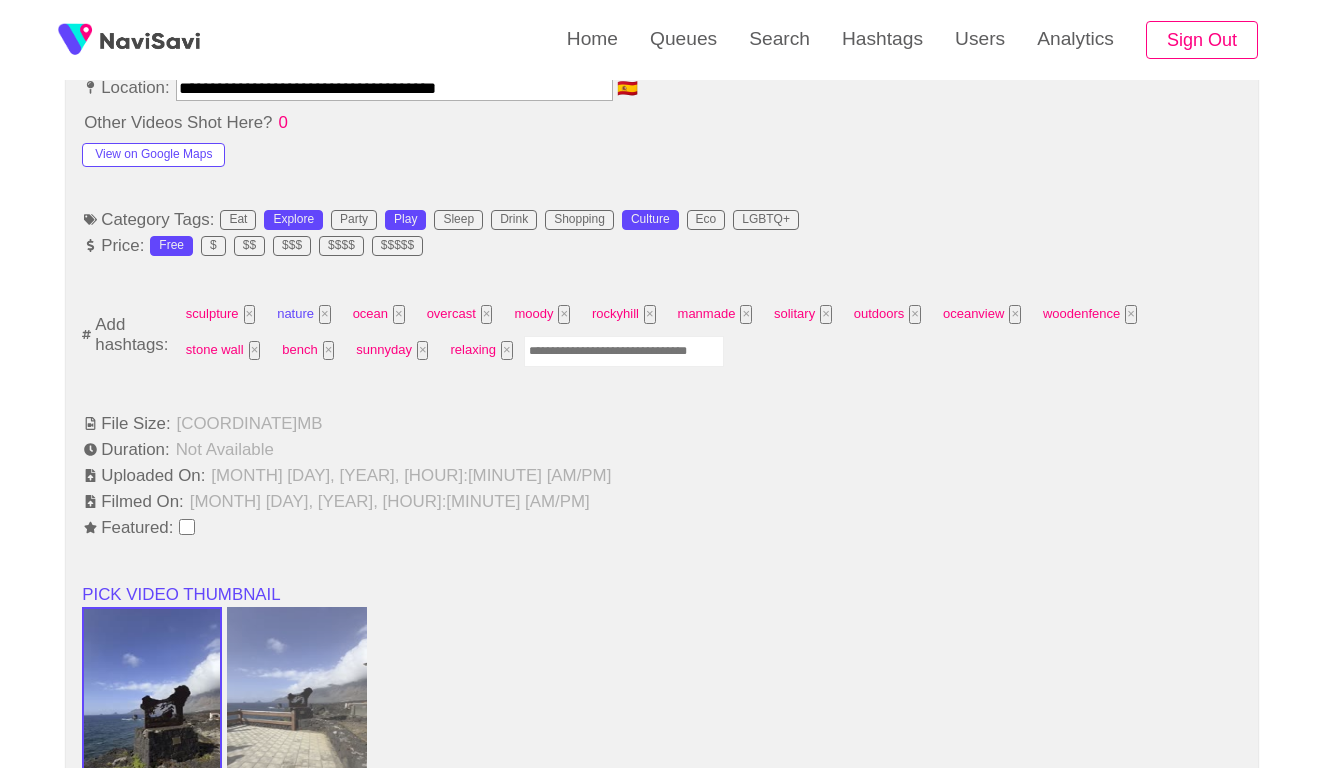 scroll, scrollTop: 1225, scrollLeft: 0, axis: vertical 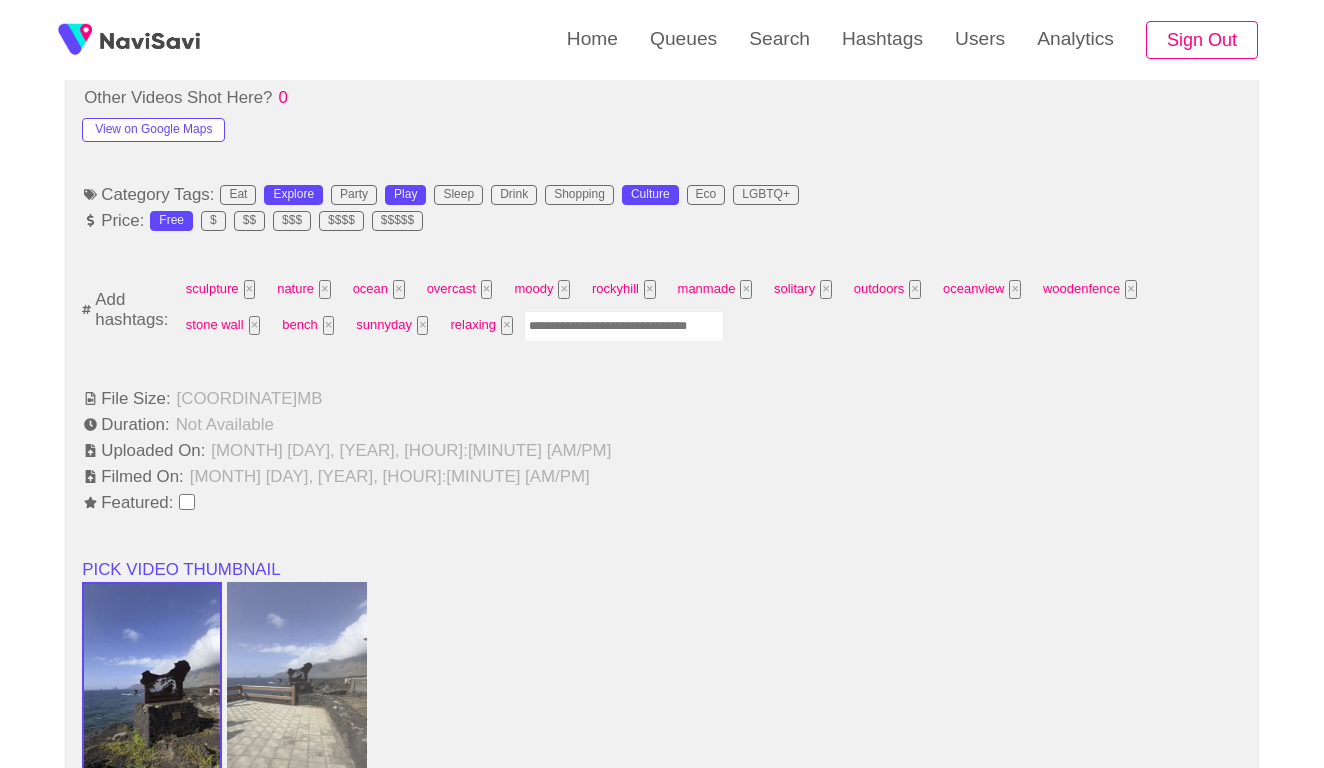 click at bounding box center (624, 326) 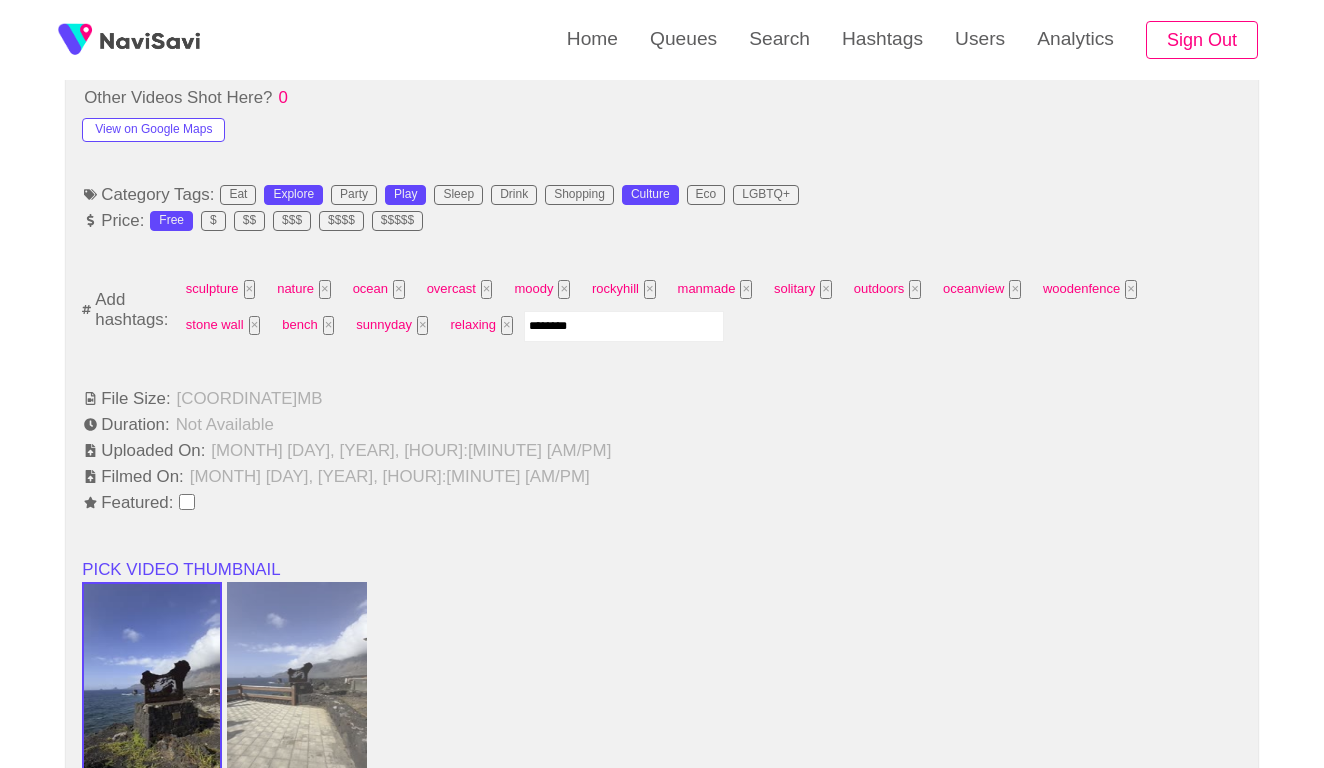 type on "*********" 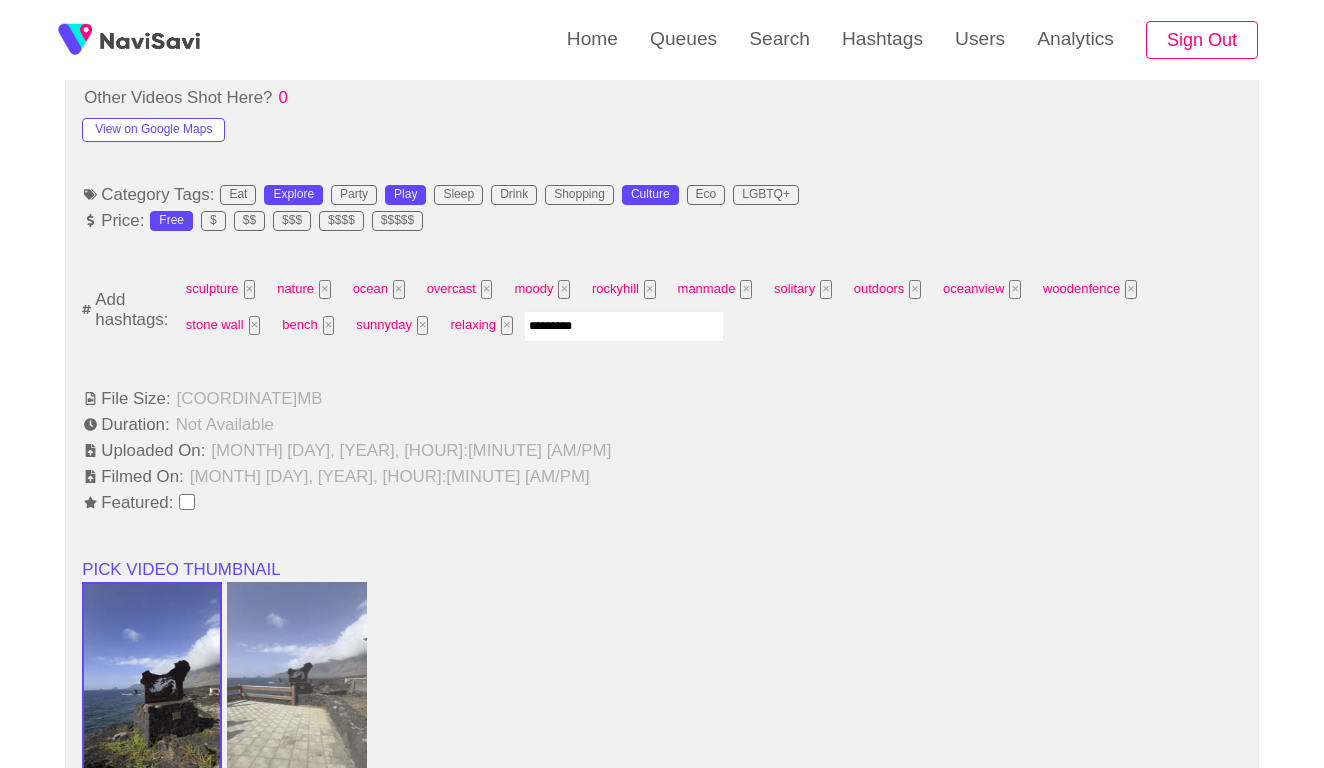 type 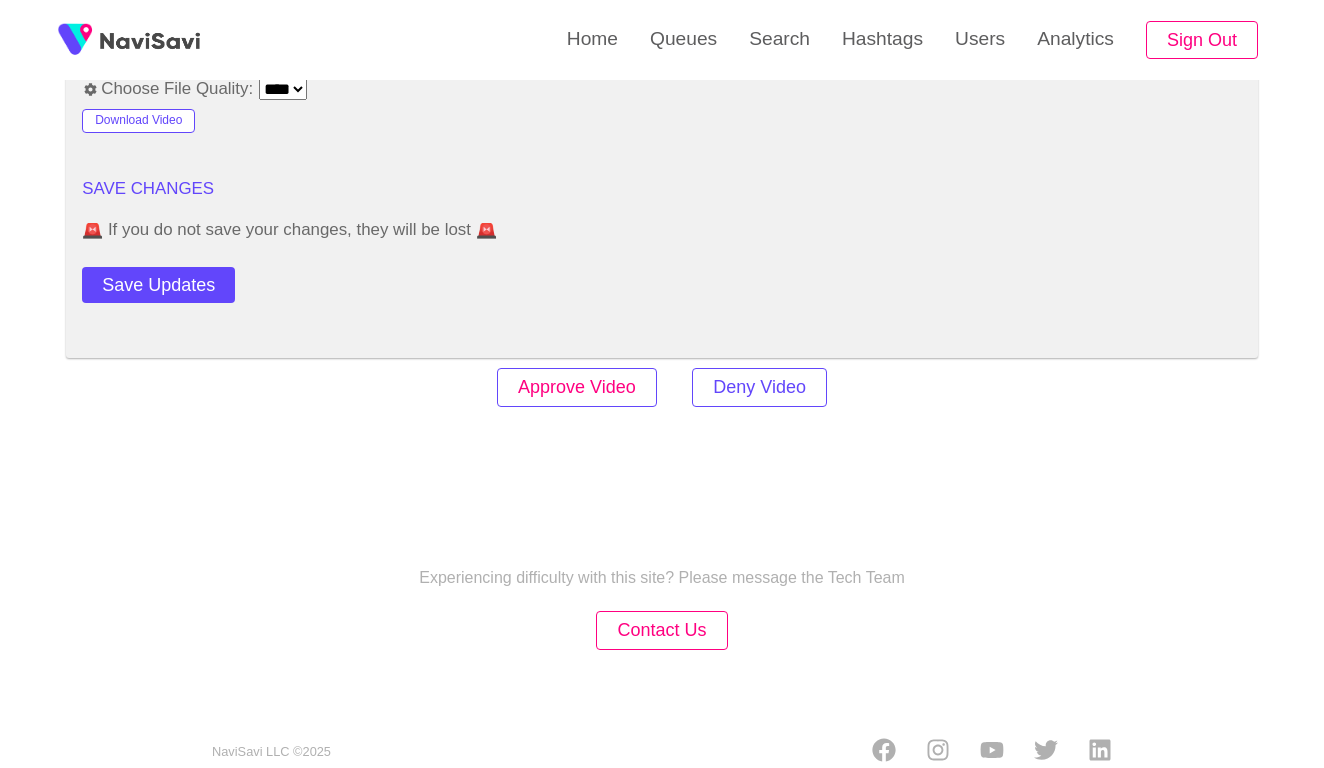 scroll, scrollTop: 2434, scrollLeft: 0, axis: vertical 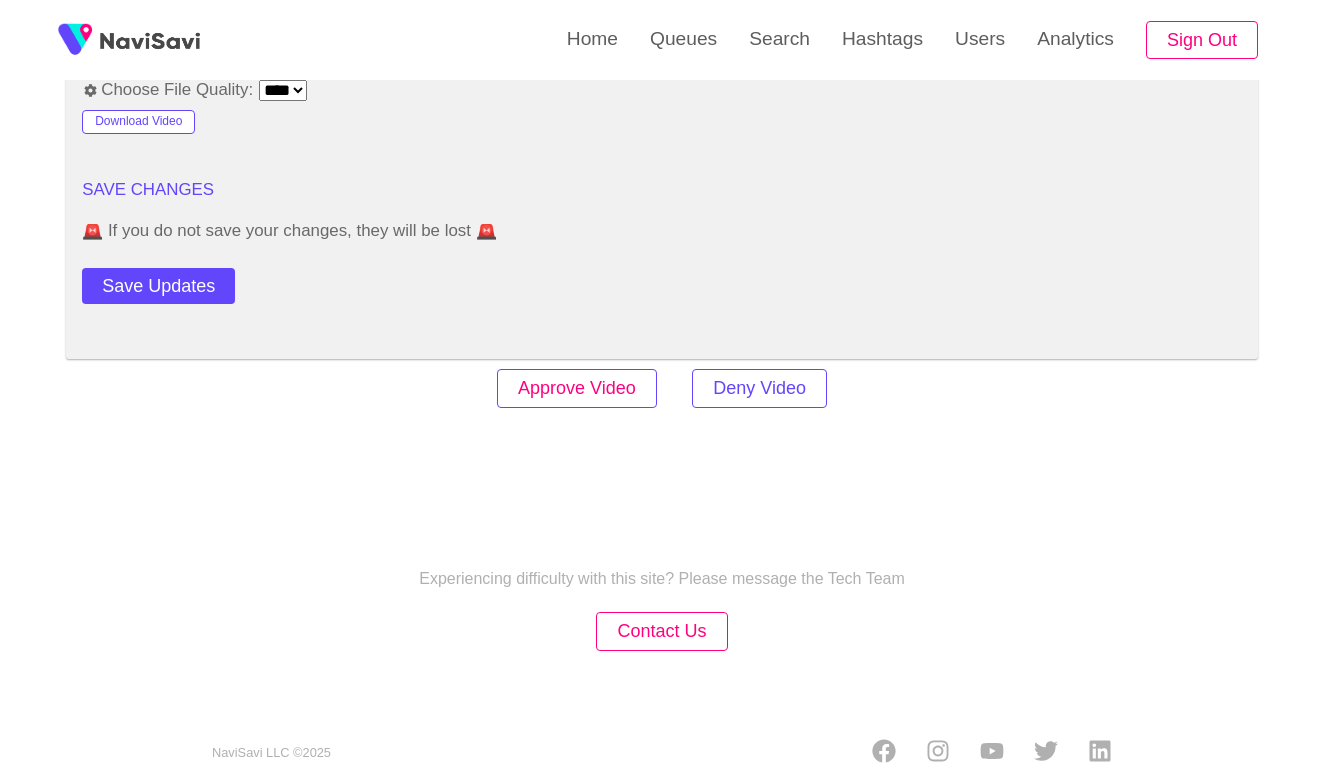 click on "Approve Video" at bounding box center [577, 388] 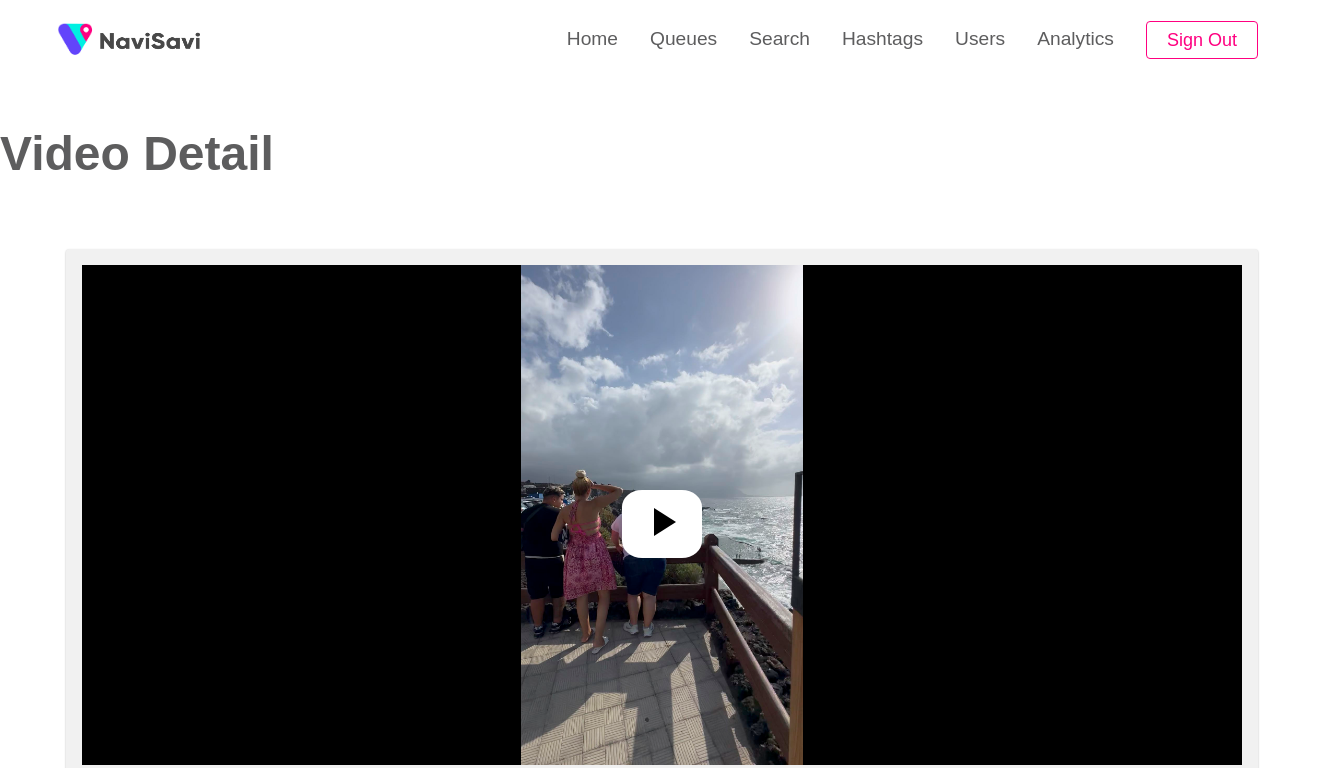 select on "**********" 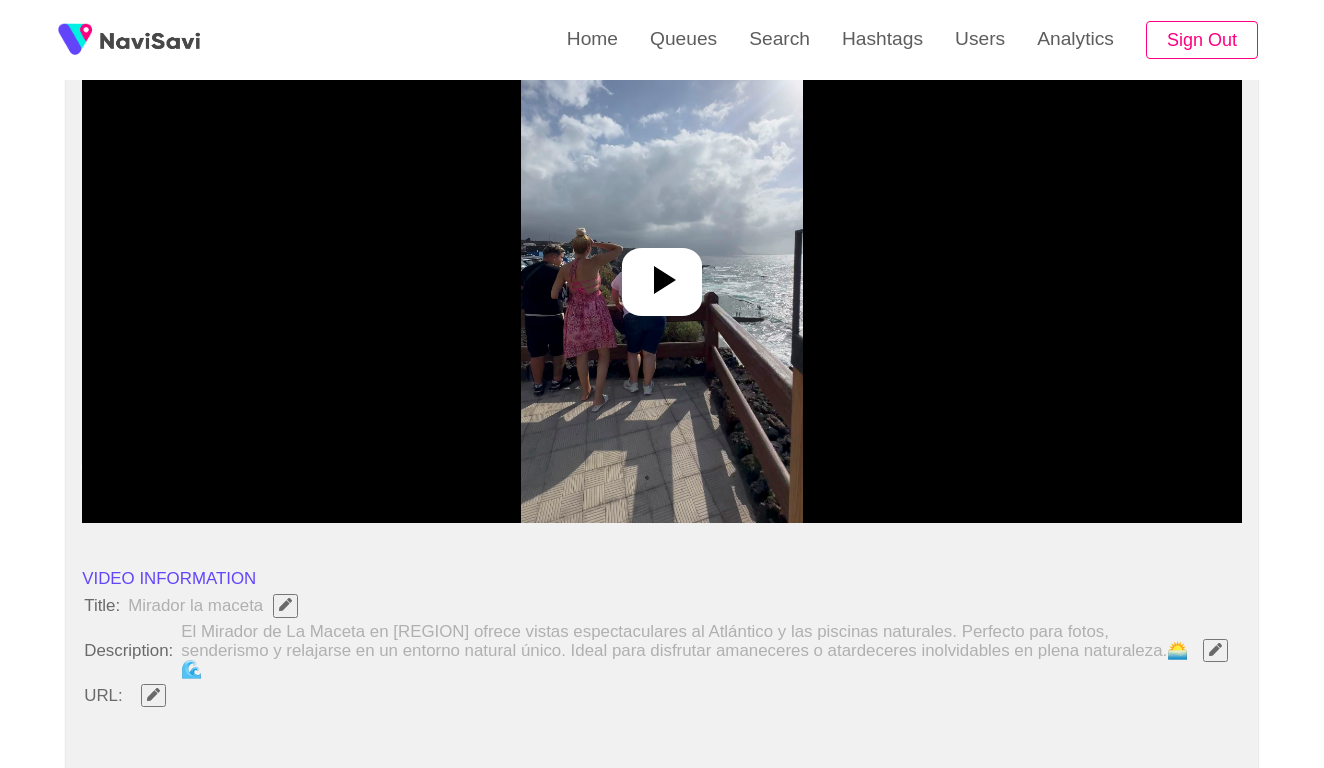 scroll, scrollTop: 449, scrollLeft: 0, axis: vertical 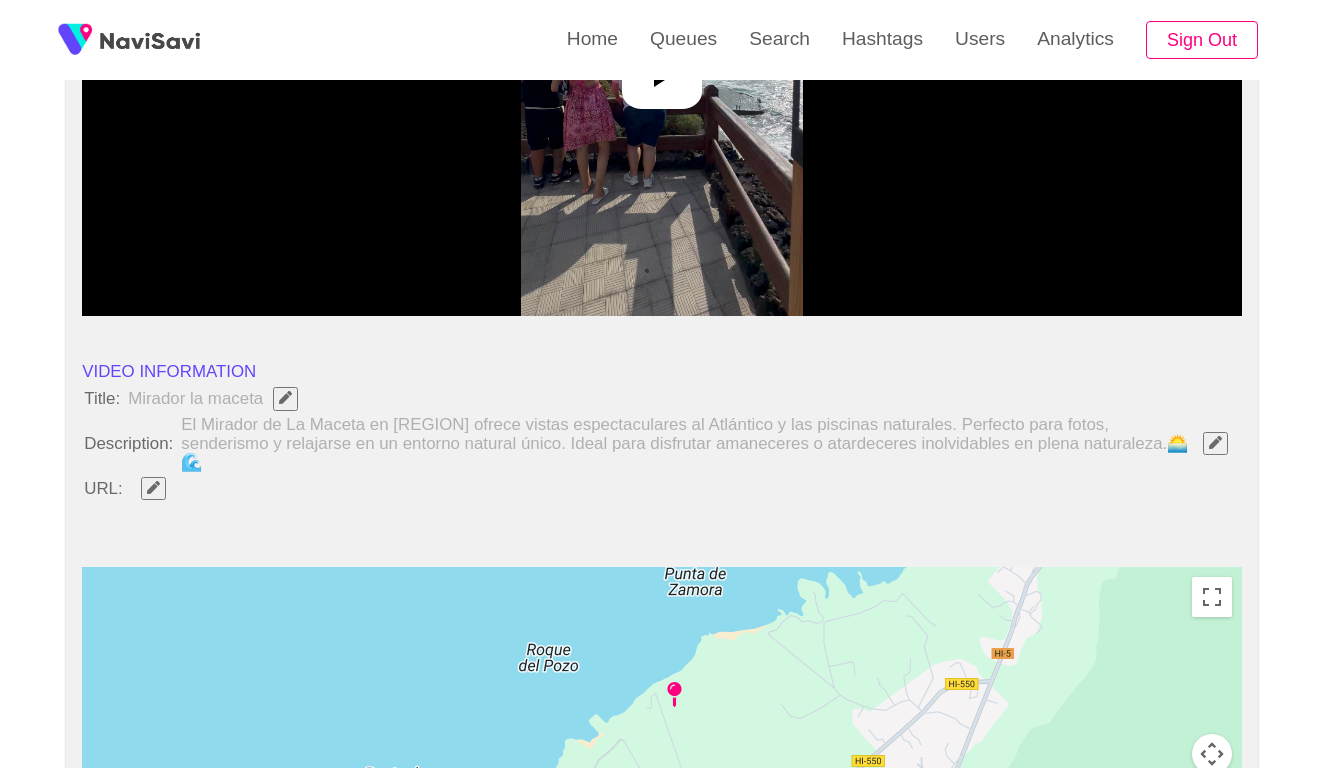click on "El Mirador de La Maceta en [REGION] ofrece vistas espectaculares al Atlántico y las piscinas naturales. Perfecto para fotos, senderismo y relajarse en un entorno natural único. Ideal para disfrutar amaneceres o atardeceres inolvidables en plena naturaleza.🌅🌊" at bounding box center (709, 444) 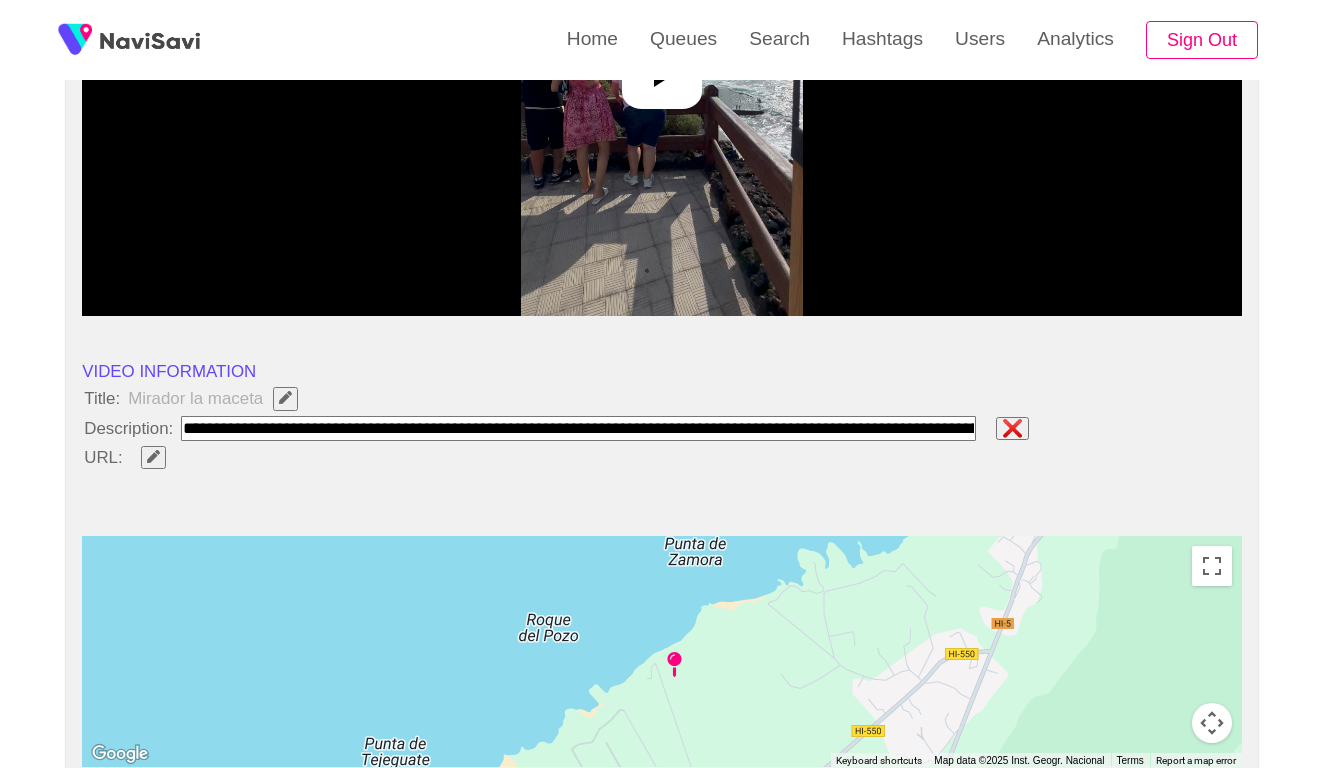 type on "**********" 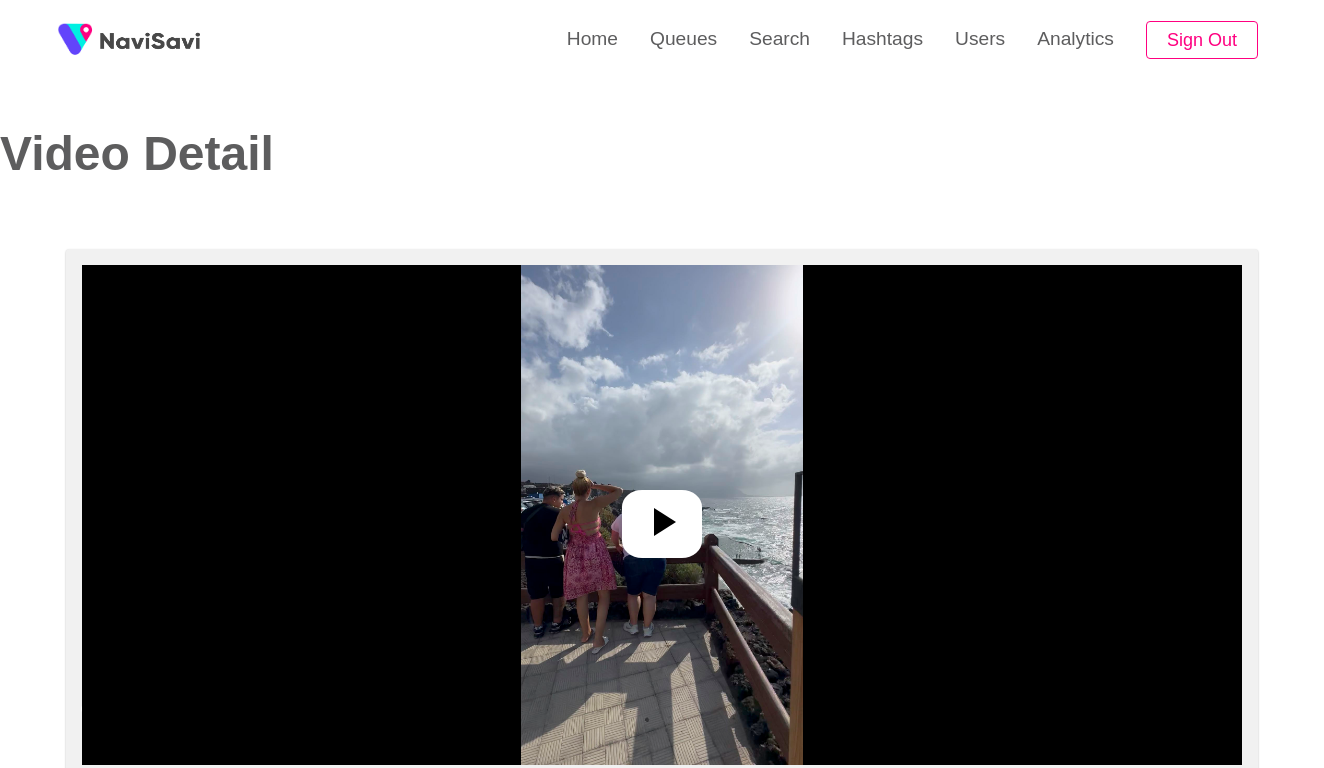 scroll, scrollTop: -1, scrollLeft: 0, axis: vertical 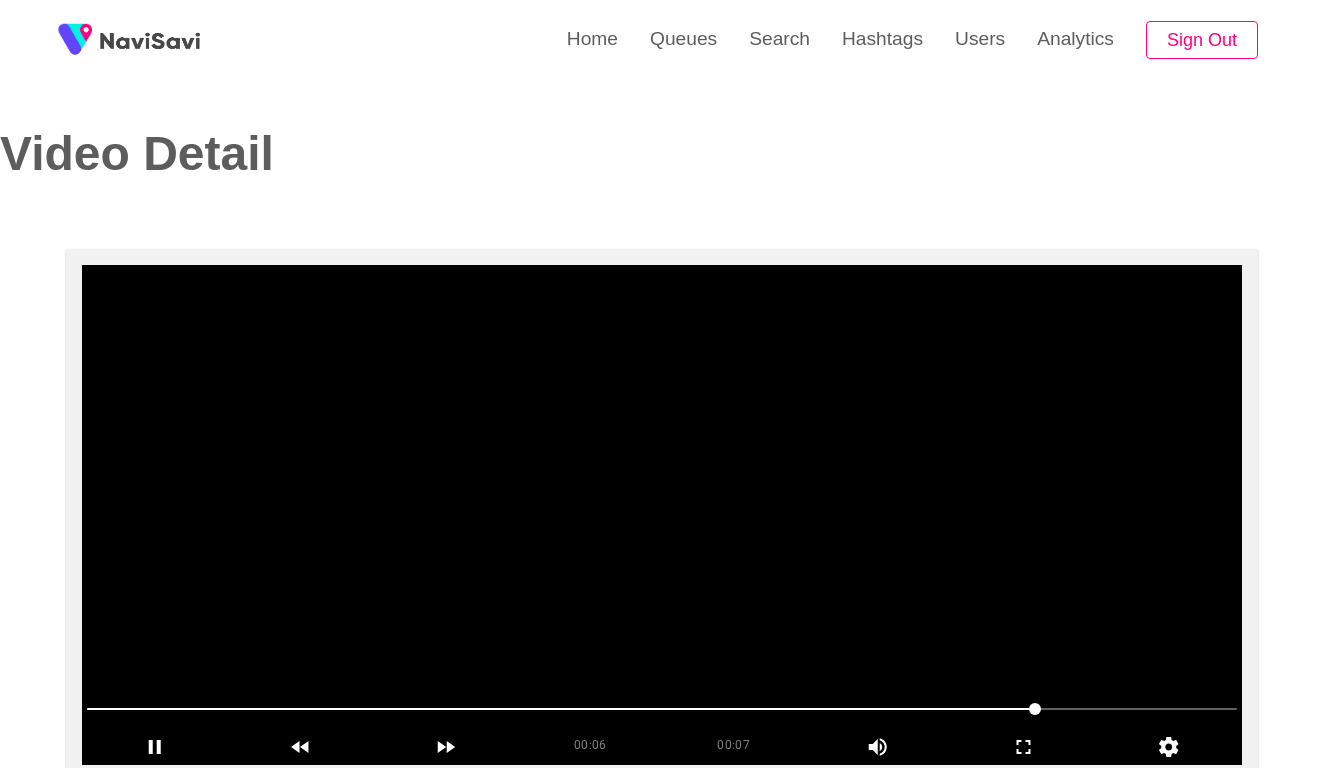 click at bounding box center [662, 515] 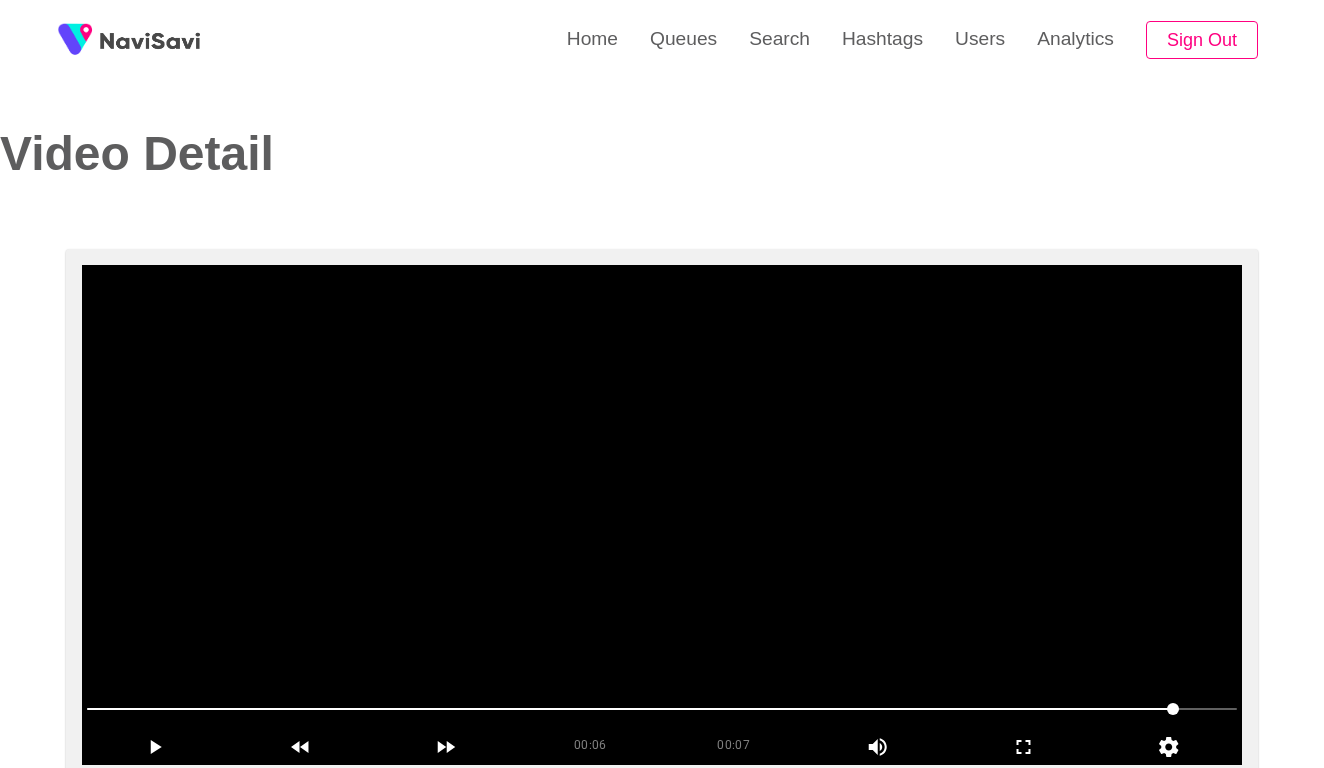 click at bounding box center [662, 515] 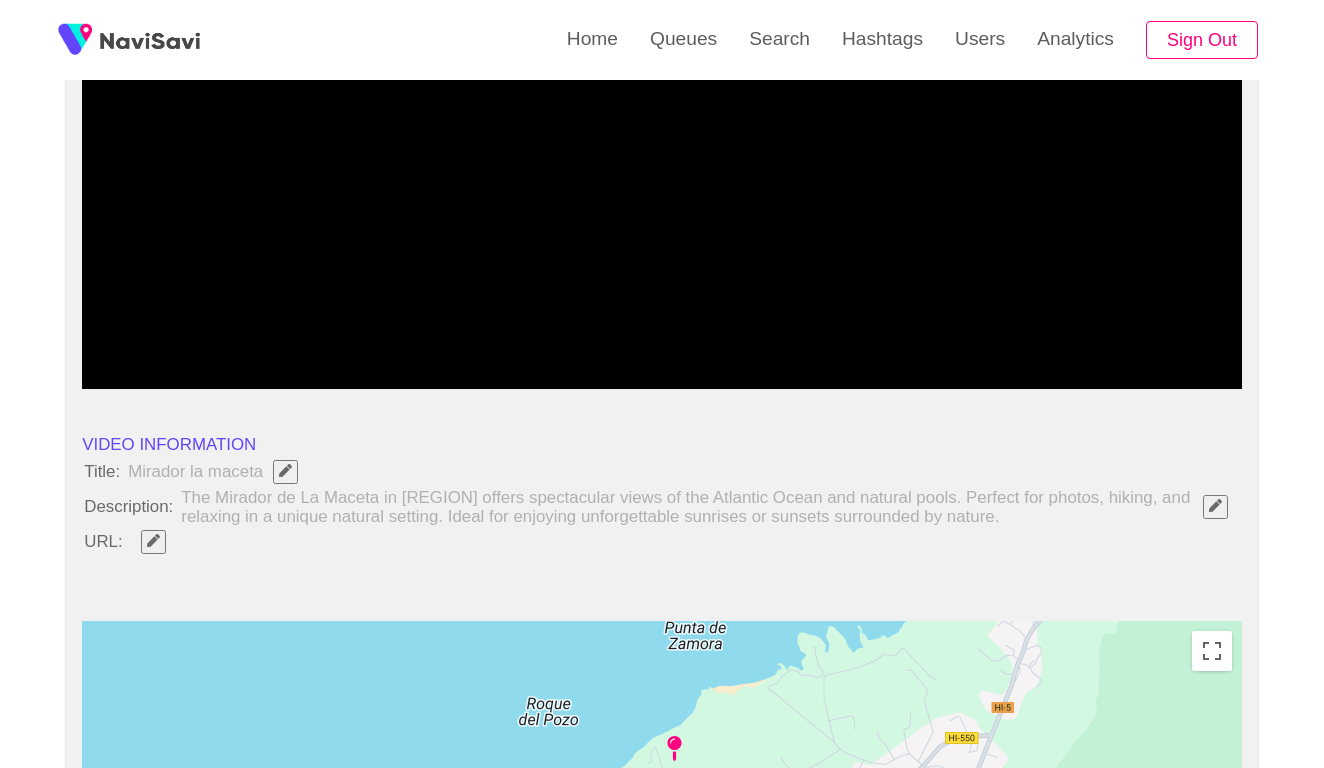 scroll, scrollTop: 379, scrollLeft: 0, axis: vertical 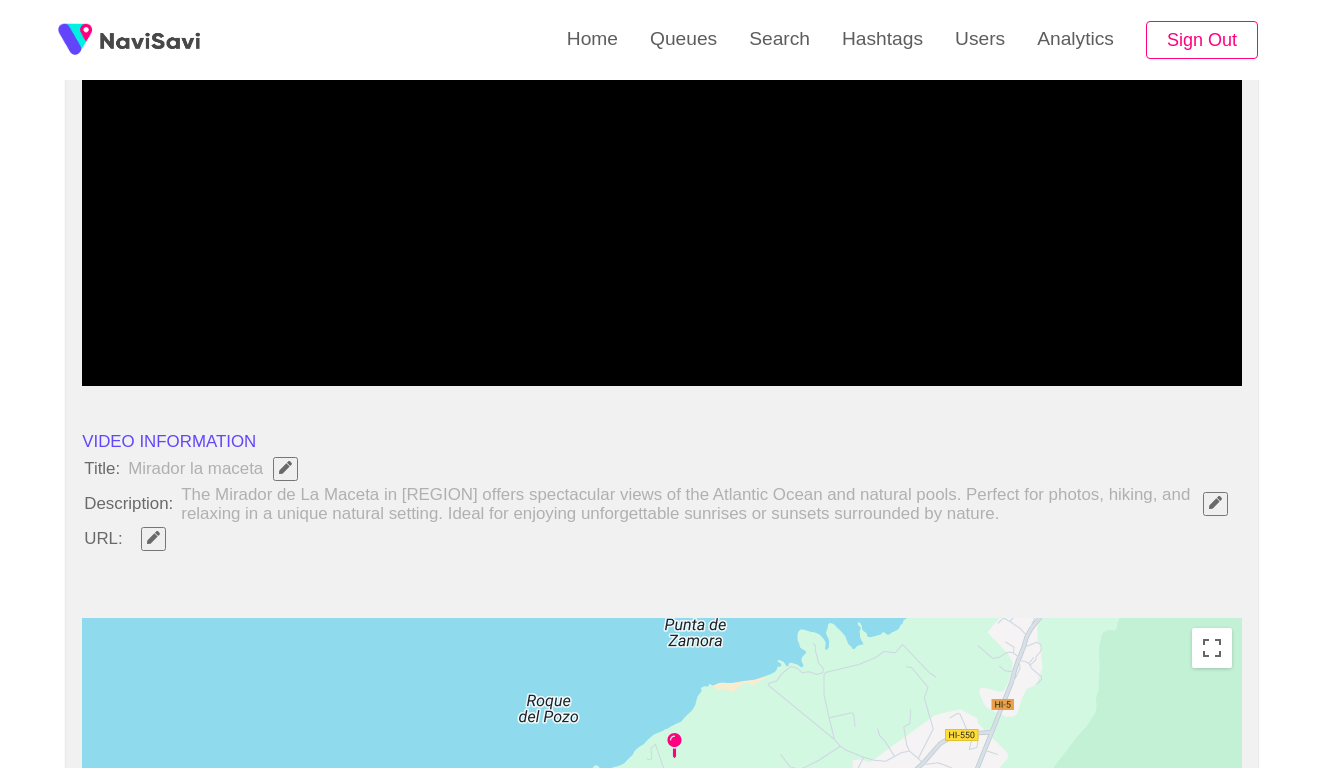 click 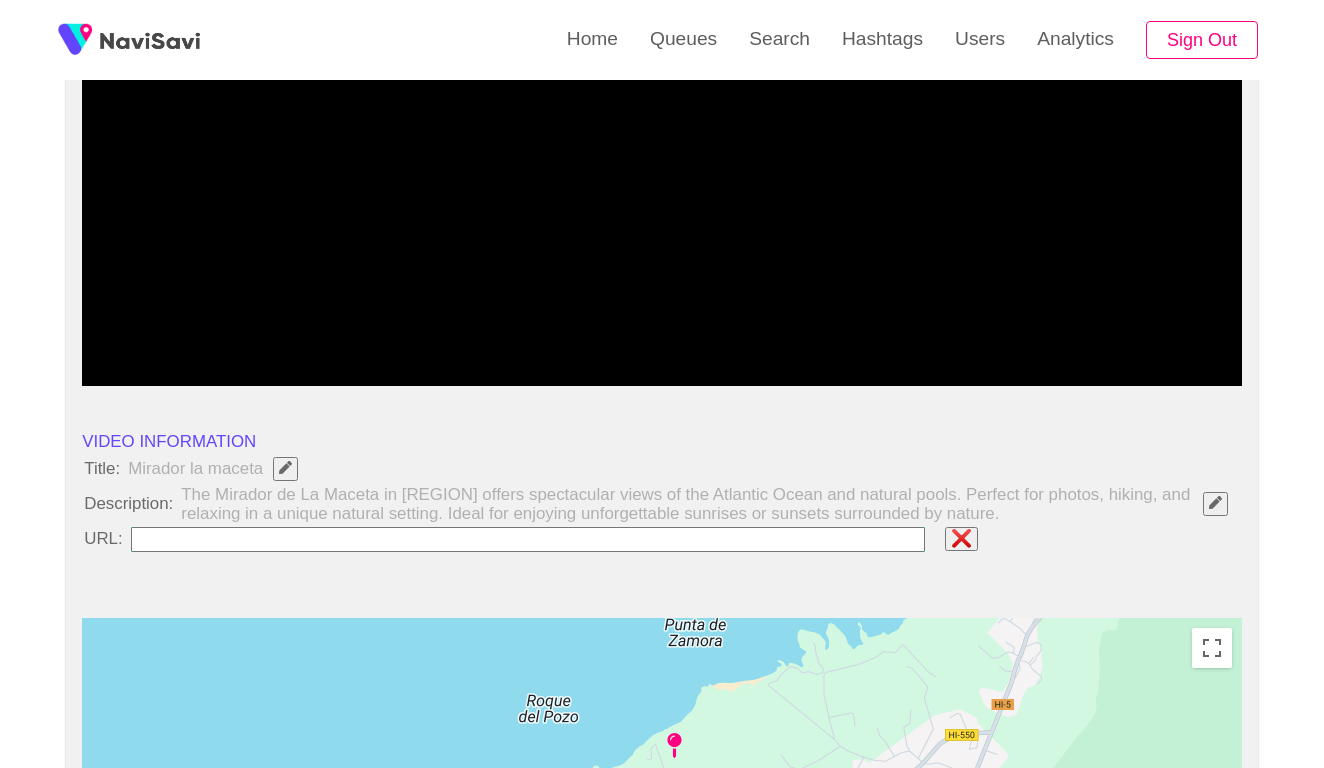 type on "**********" 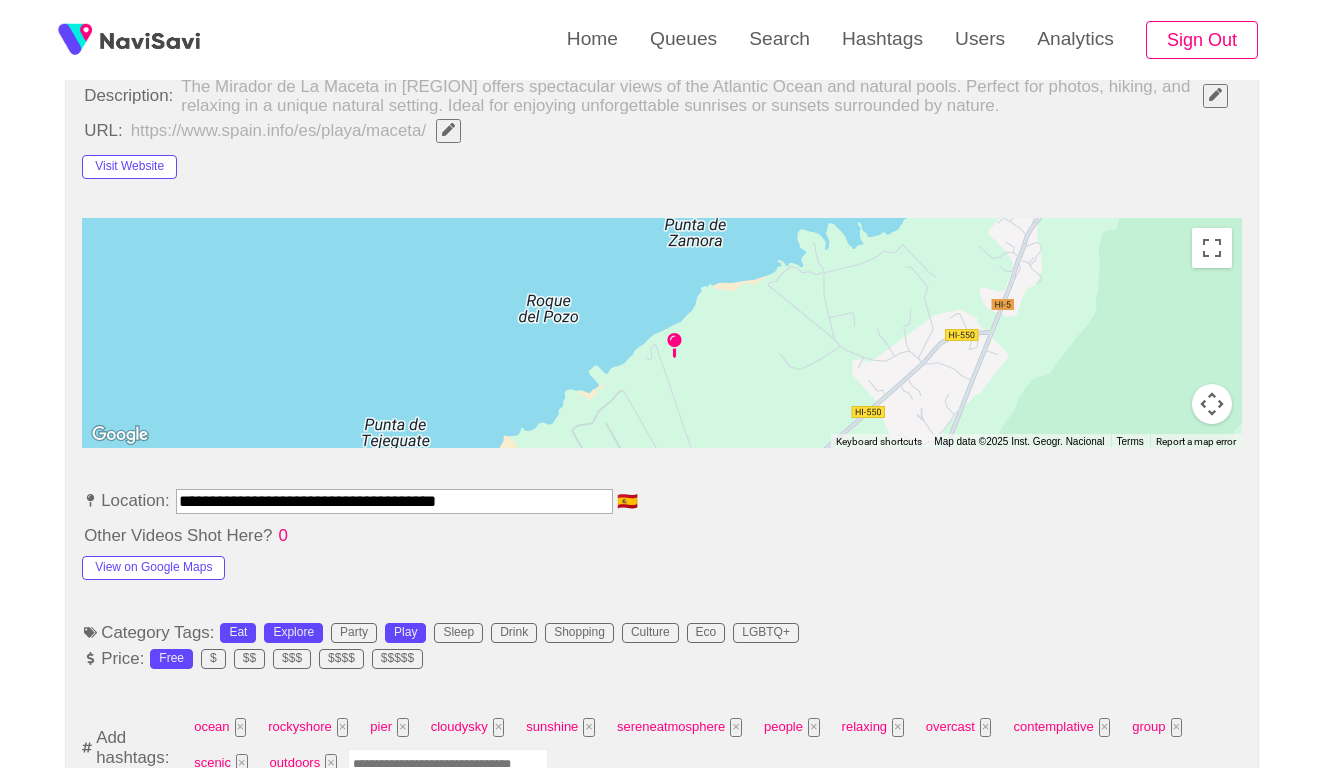 scroll, scrollTop: 842, scrollLeft: 0, axis: vertical 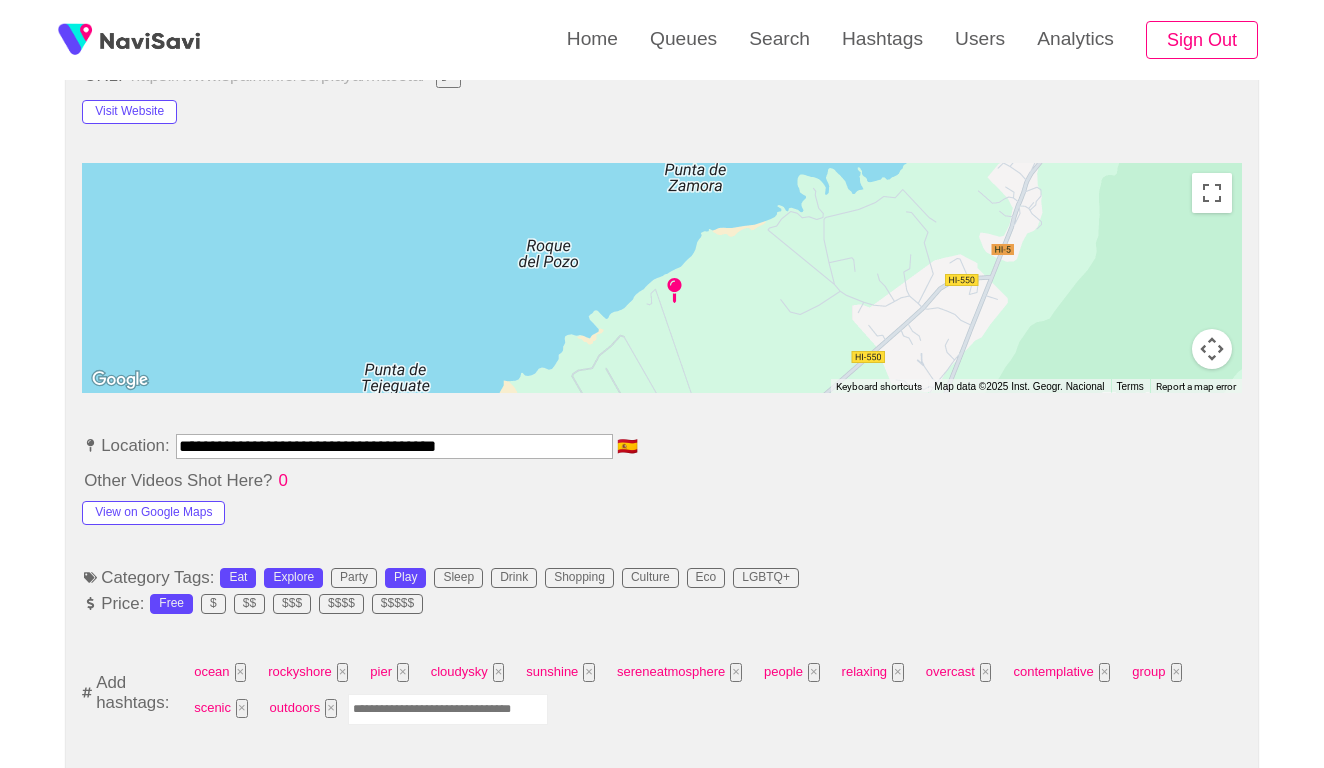 click at bounding box center (448, 709) 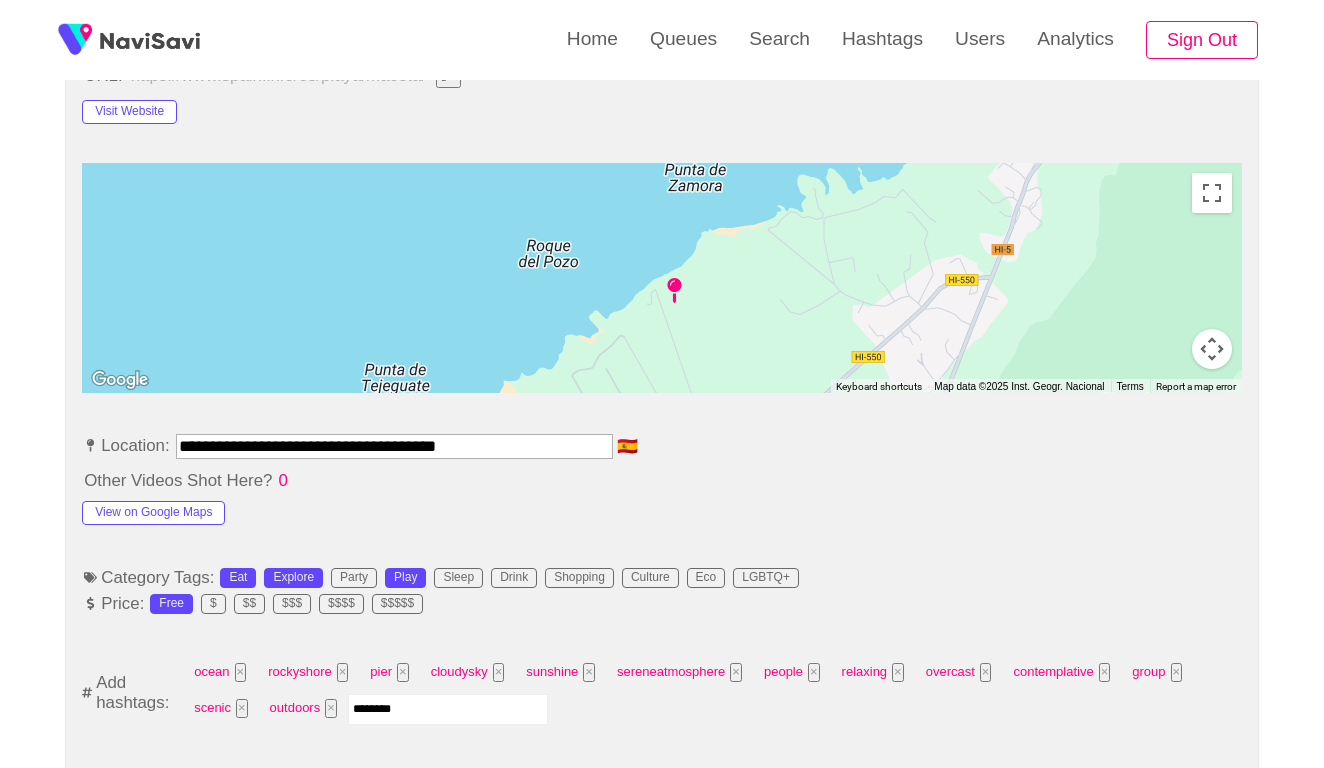 type on "*********" 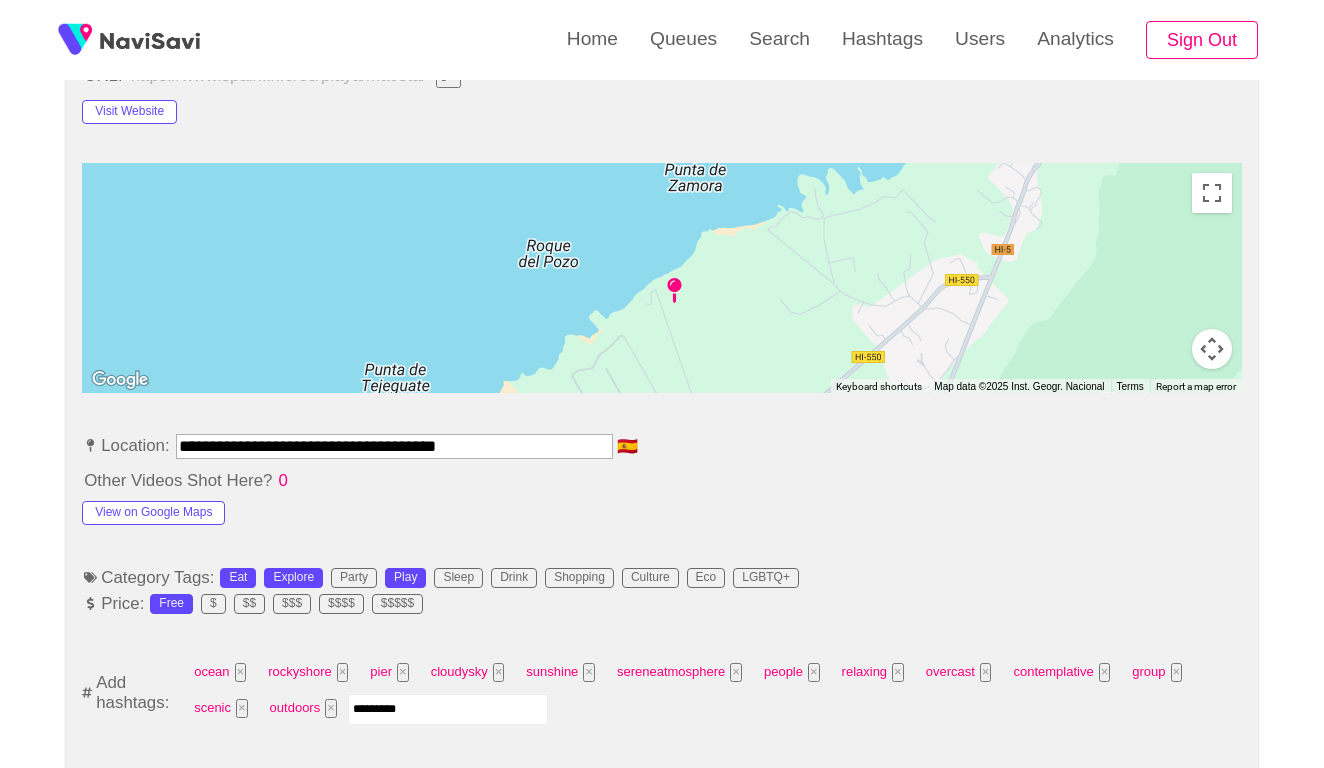 type 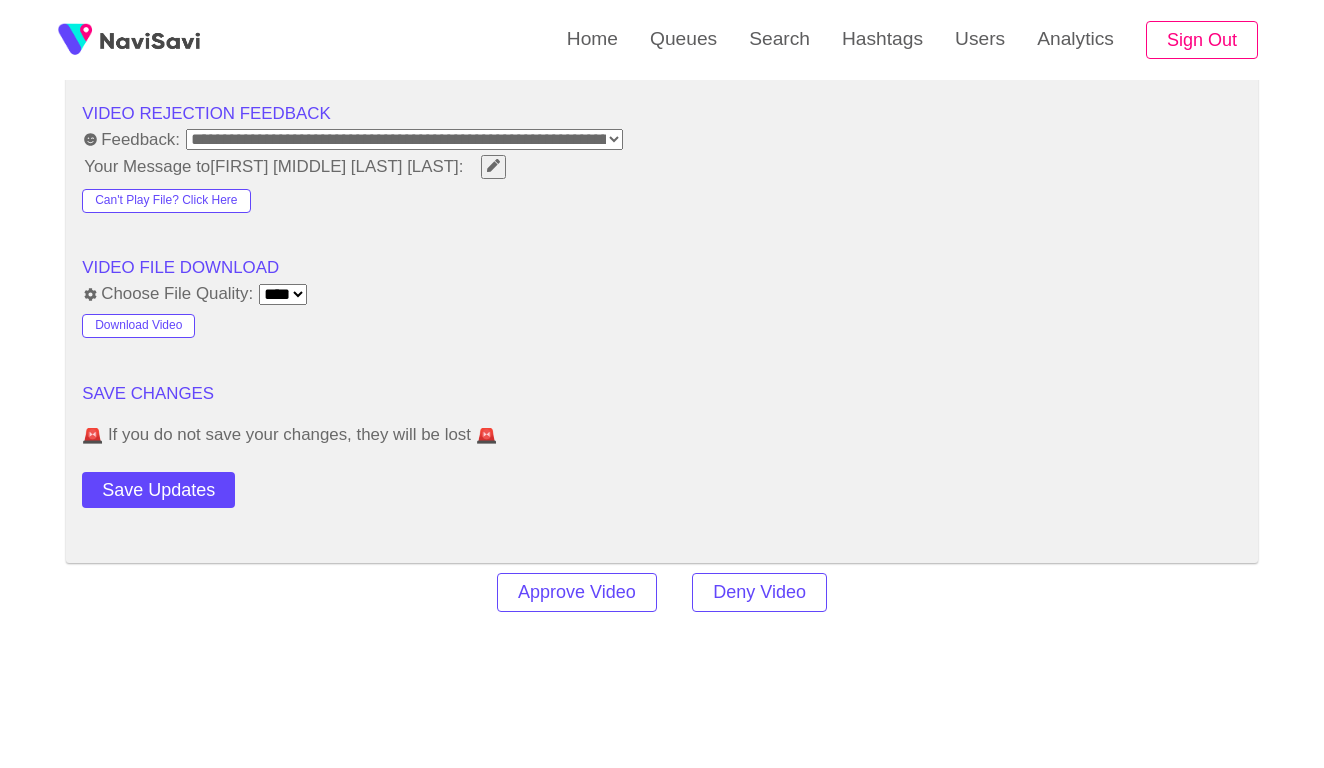 scroll, scrollTop: 2434, scrollLeft: 0, axis: vertical 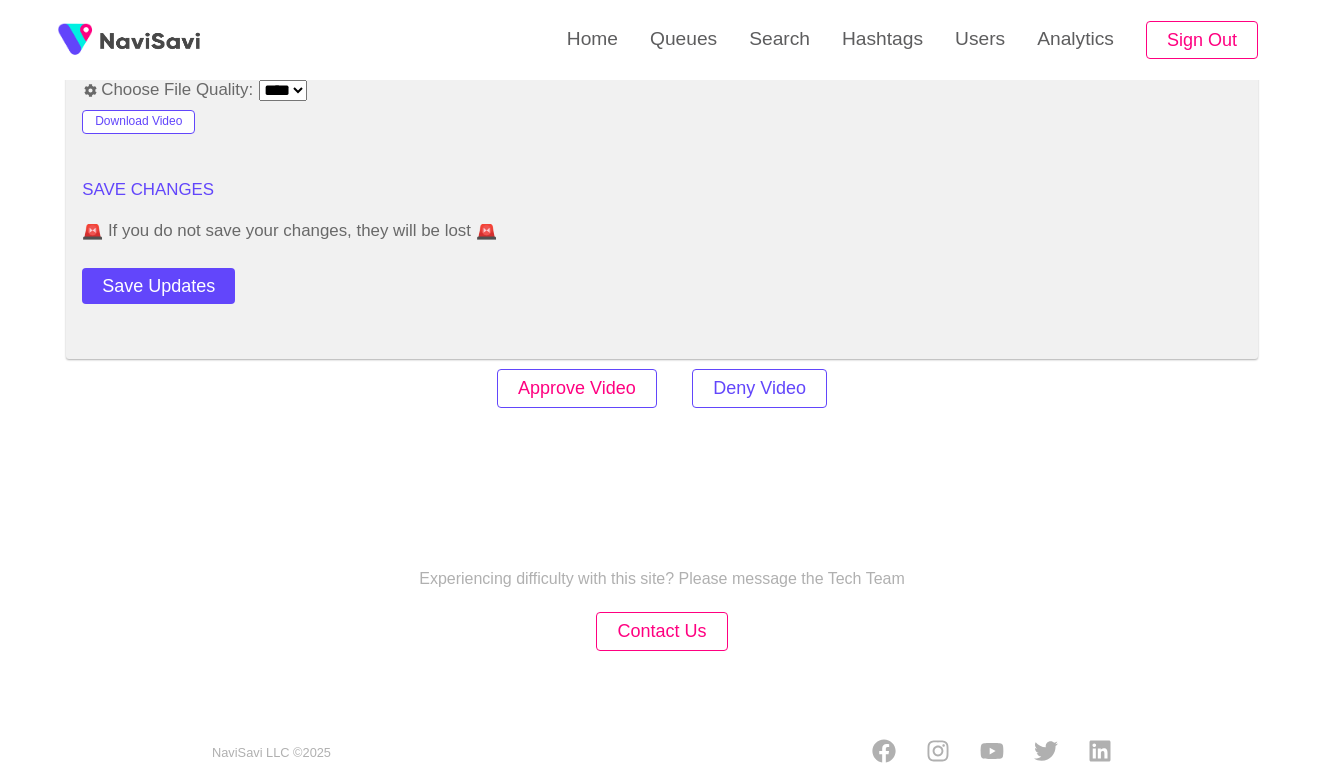 click on "Approve Video" at bounding box center (577, 388) 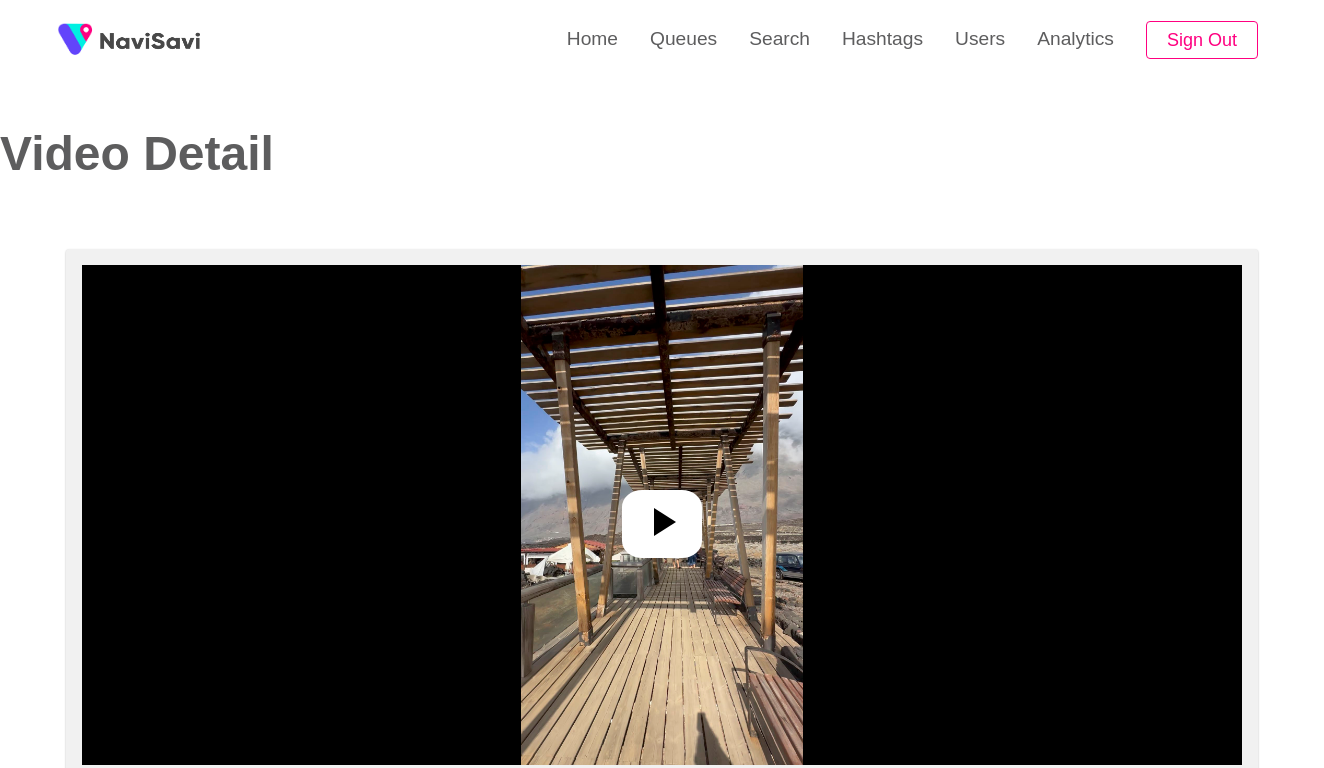 select on "**********" 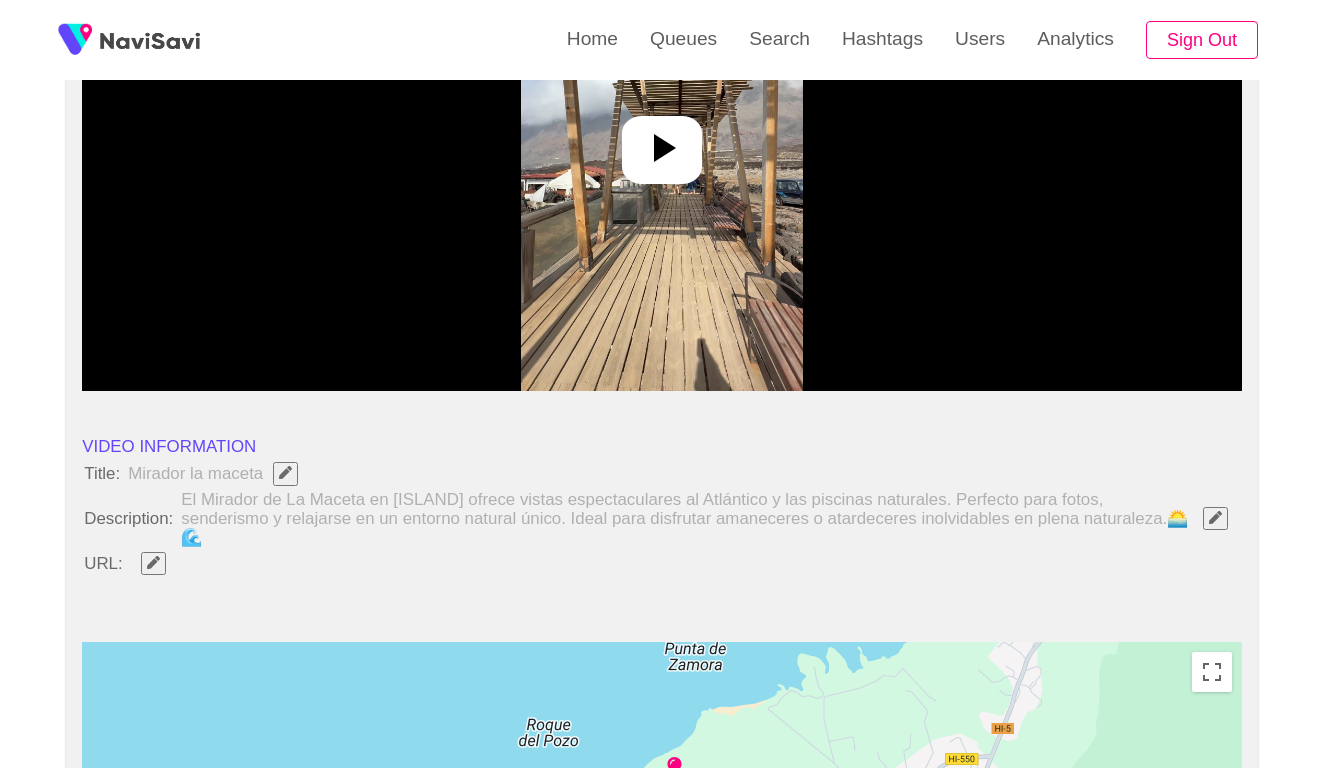 scroll, scrollTop: 397, scrollLeft: 0, axis: vertical 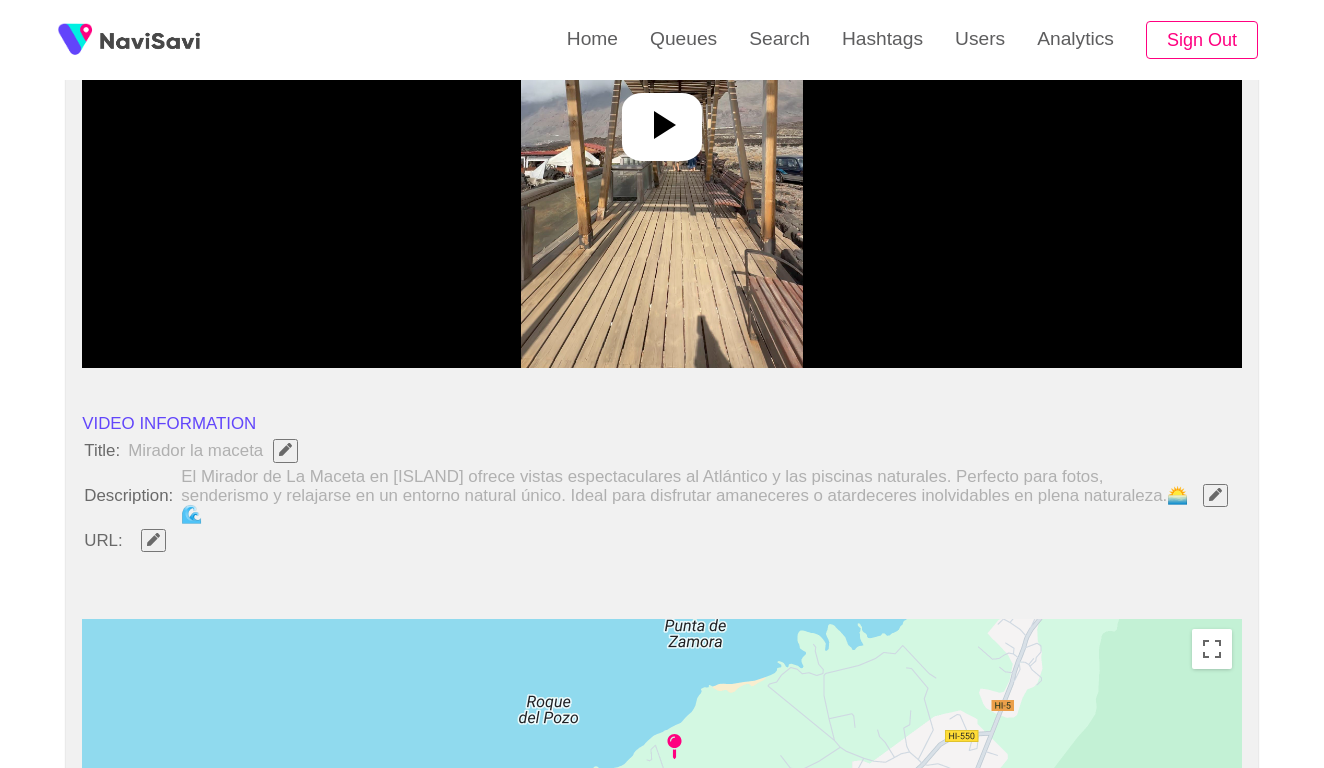 click at bounding box center (1215, 494) 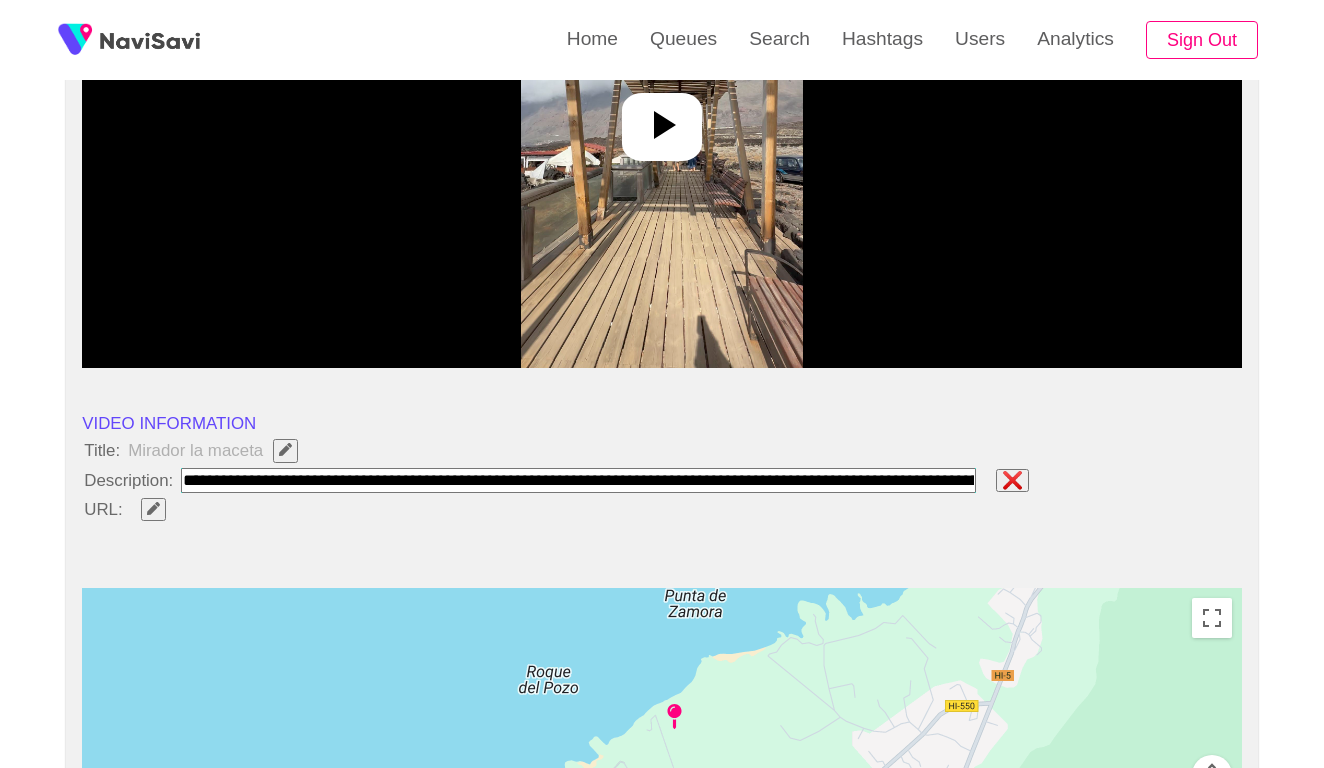type on "**********" 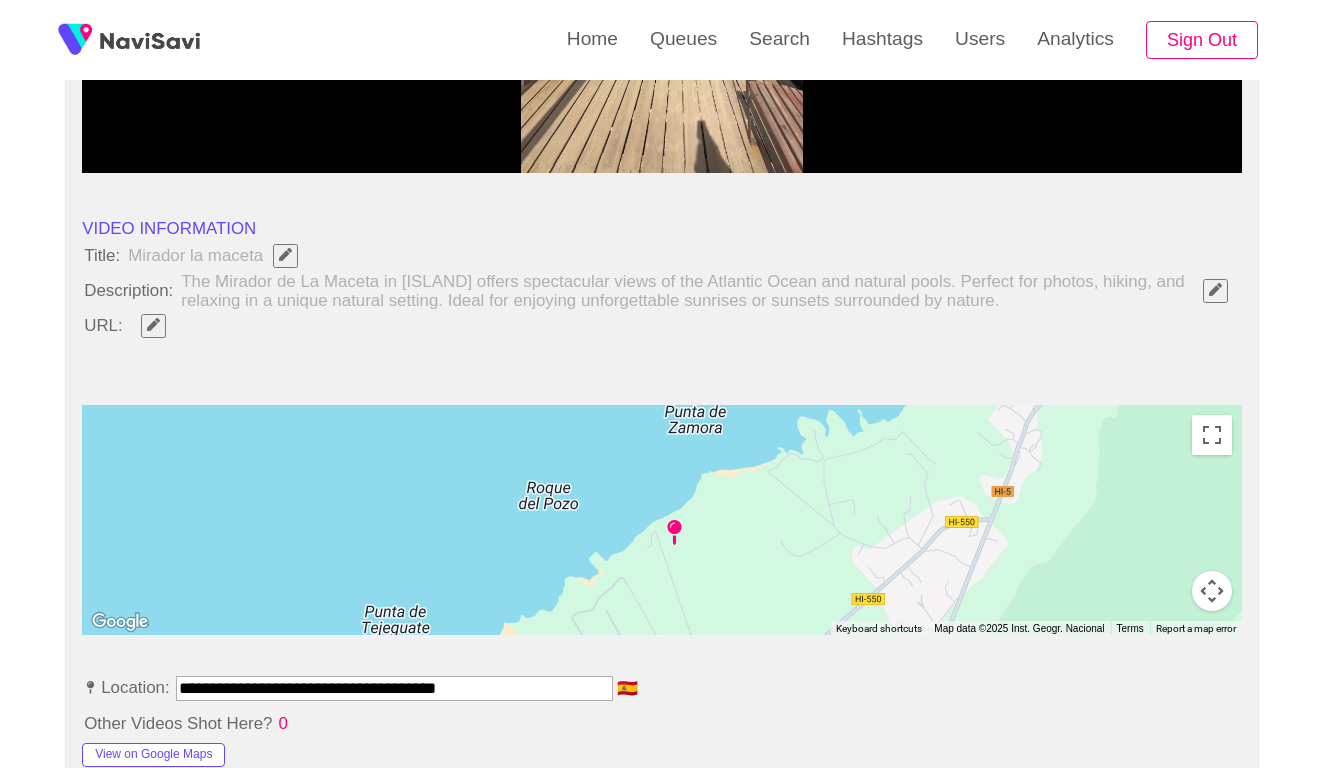 scroll, scrollTop: 720, scrollLeft: 0, axis: vertical 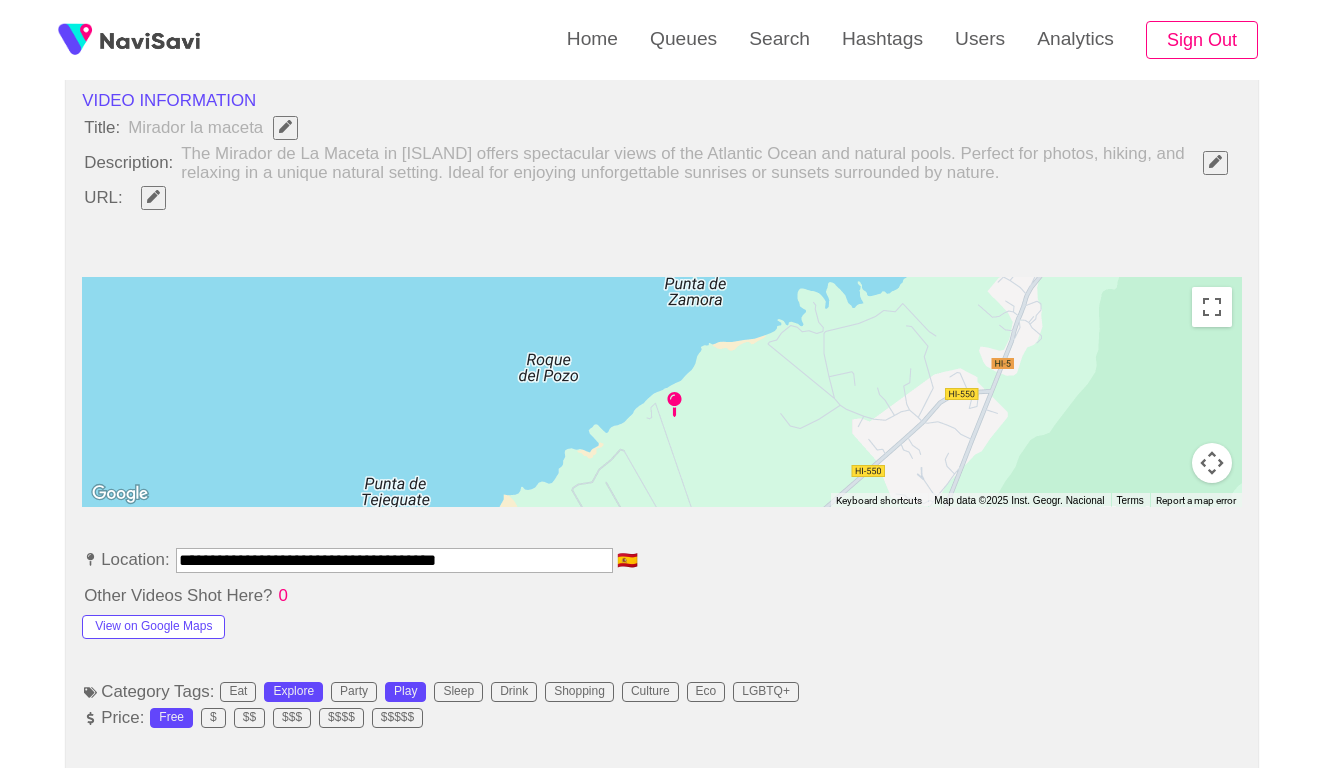 click on "**********" at bounding box center [394, 560] 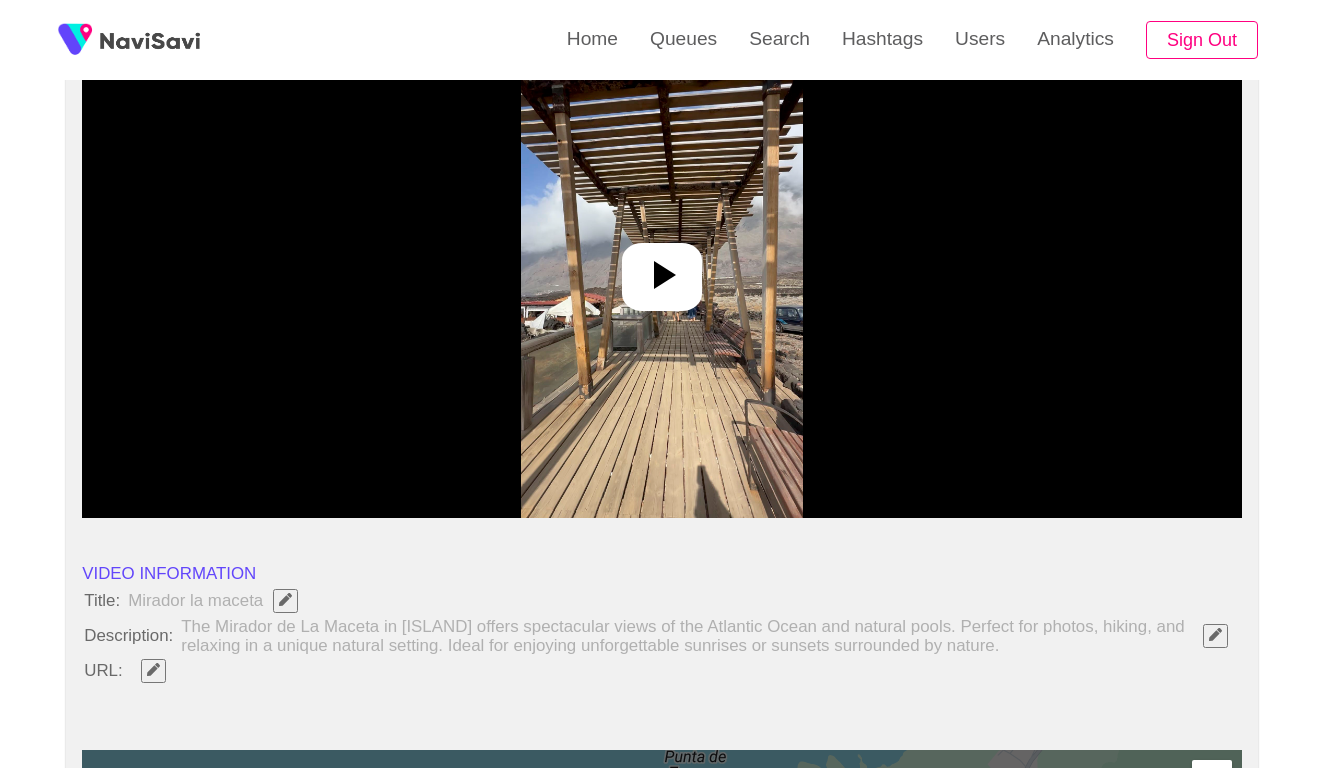 scroll, scrollTop: 42, scrollLeft: 0, axis: vertical 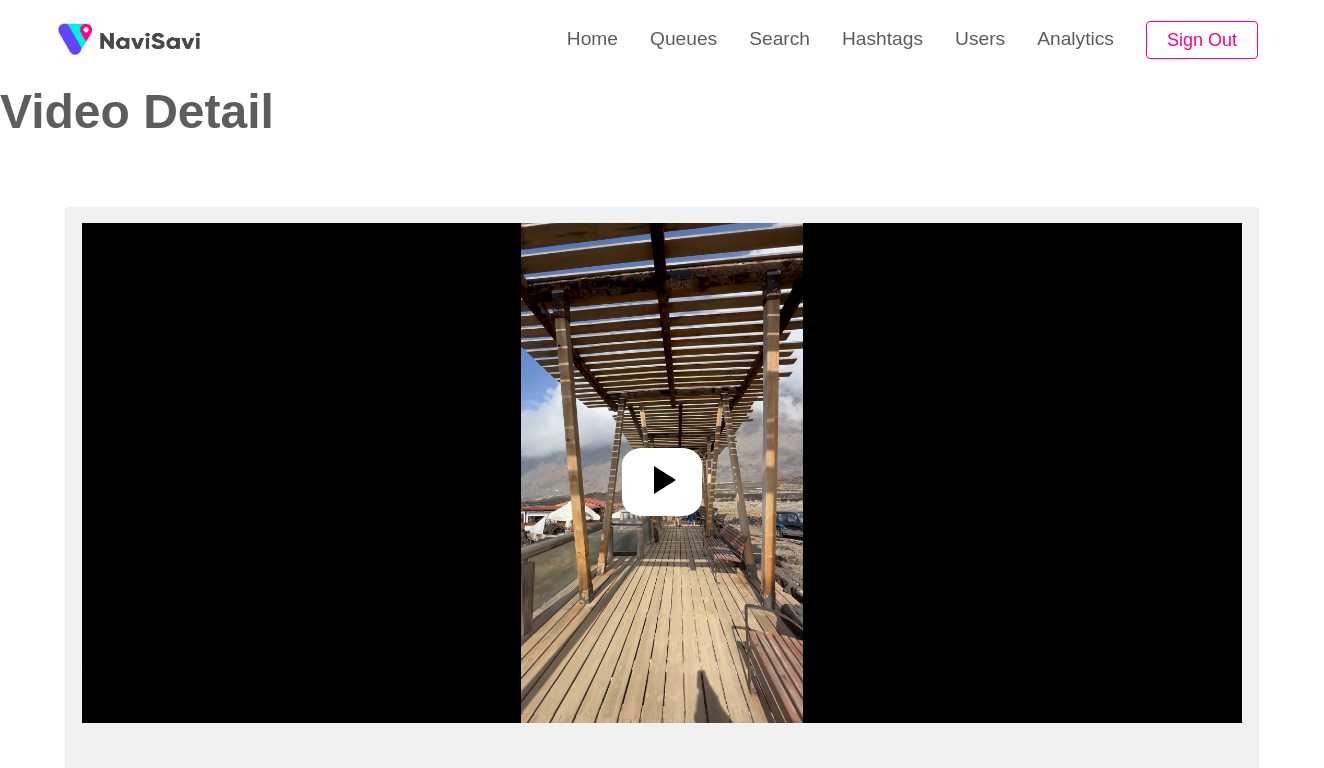 click at bounding box center [662, 473] 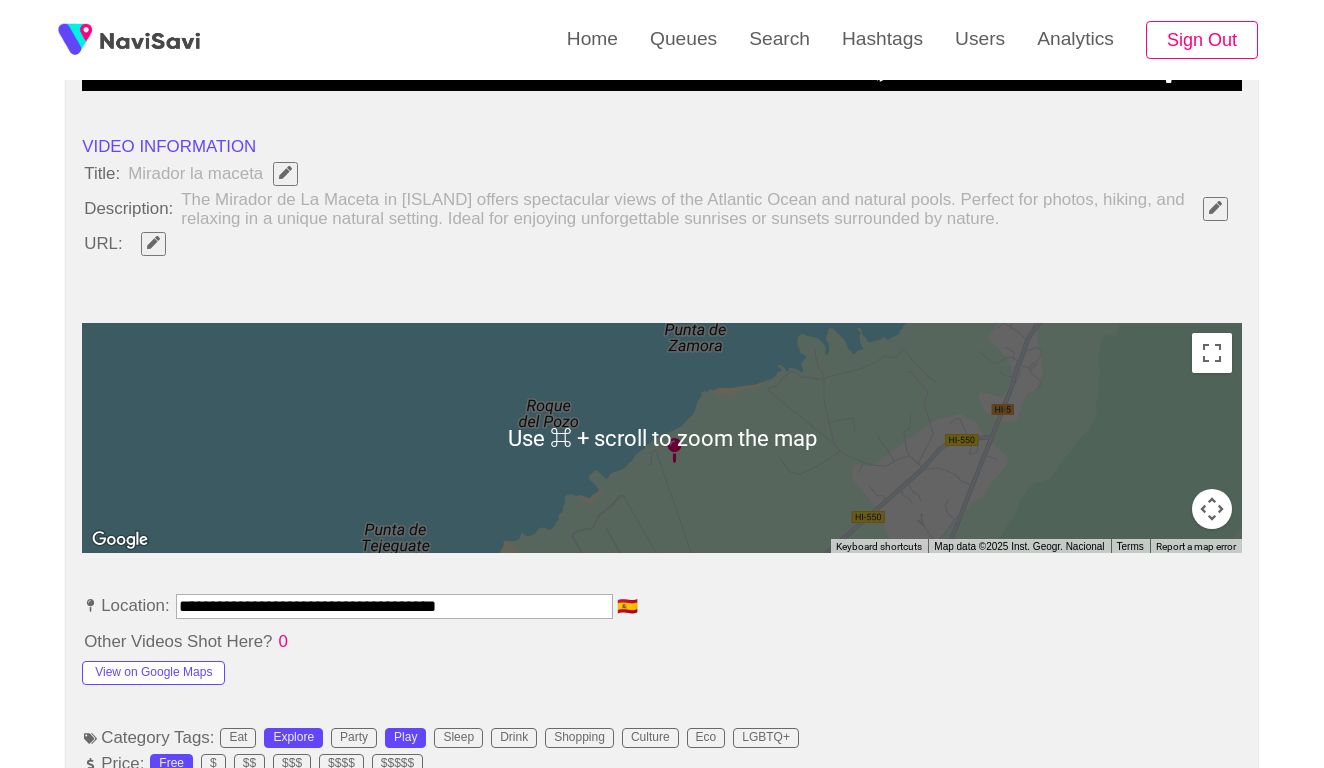 scroll, scrollTop: 533, scrollLeft: 0, axis: vertical 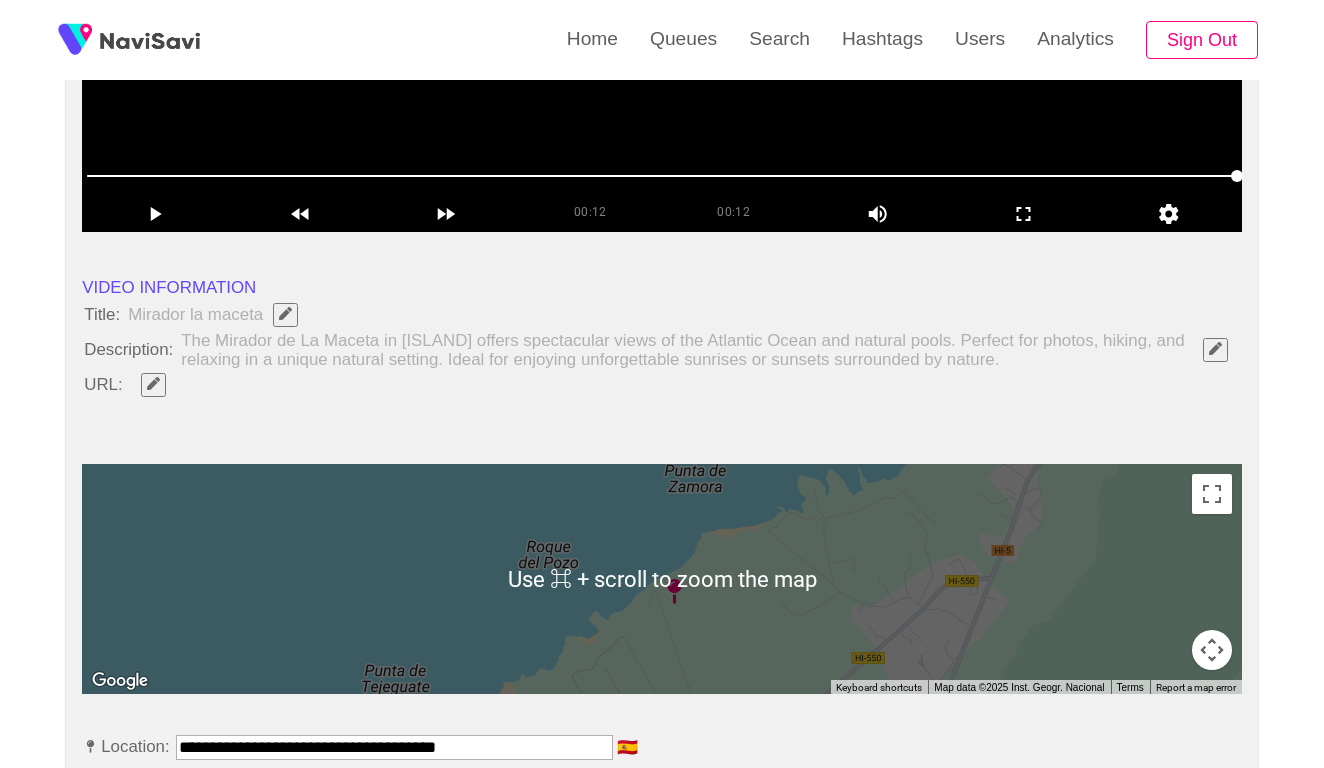 click 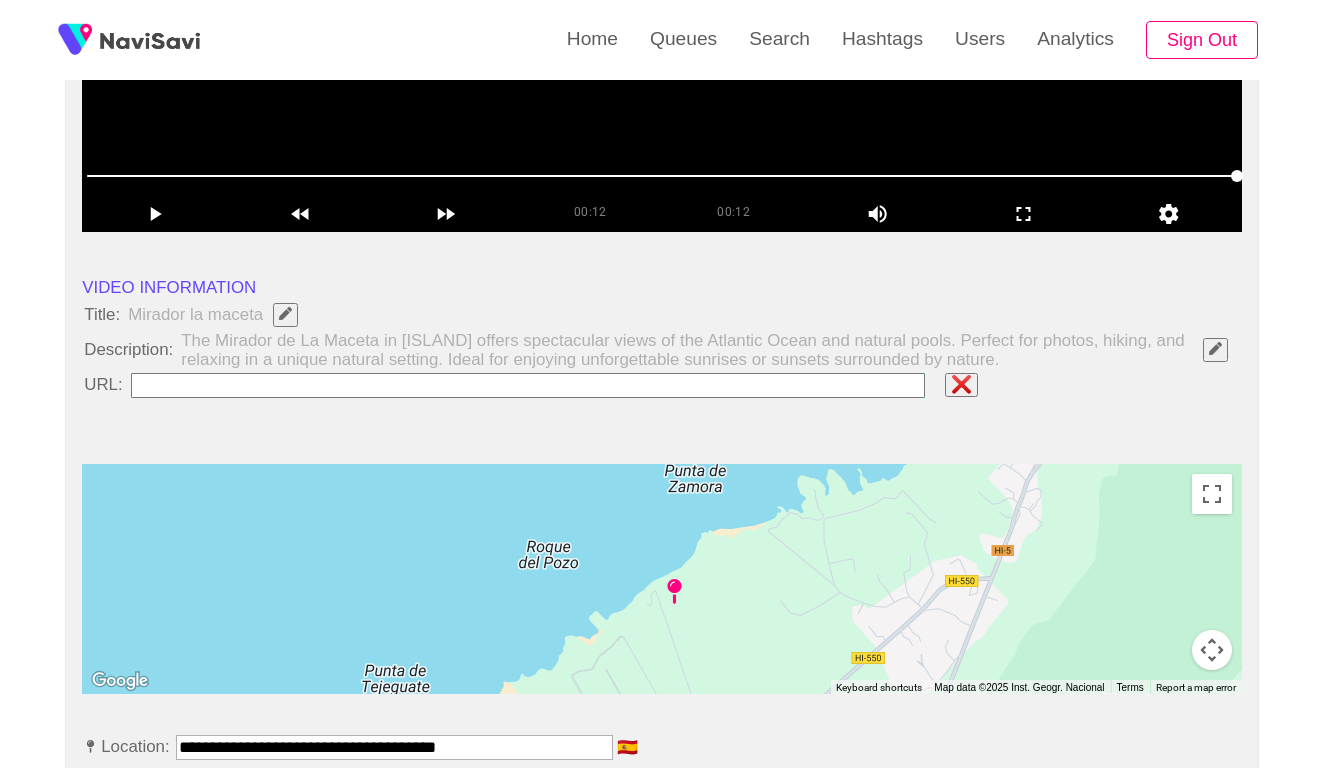 type on "**********" 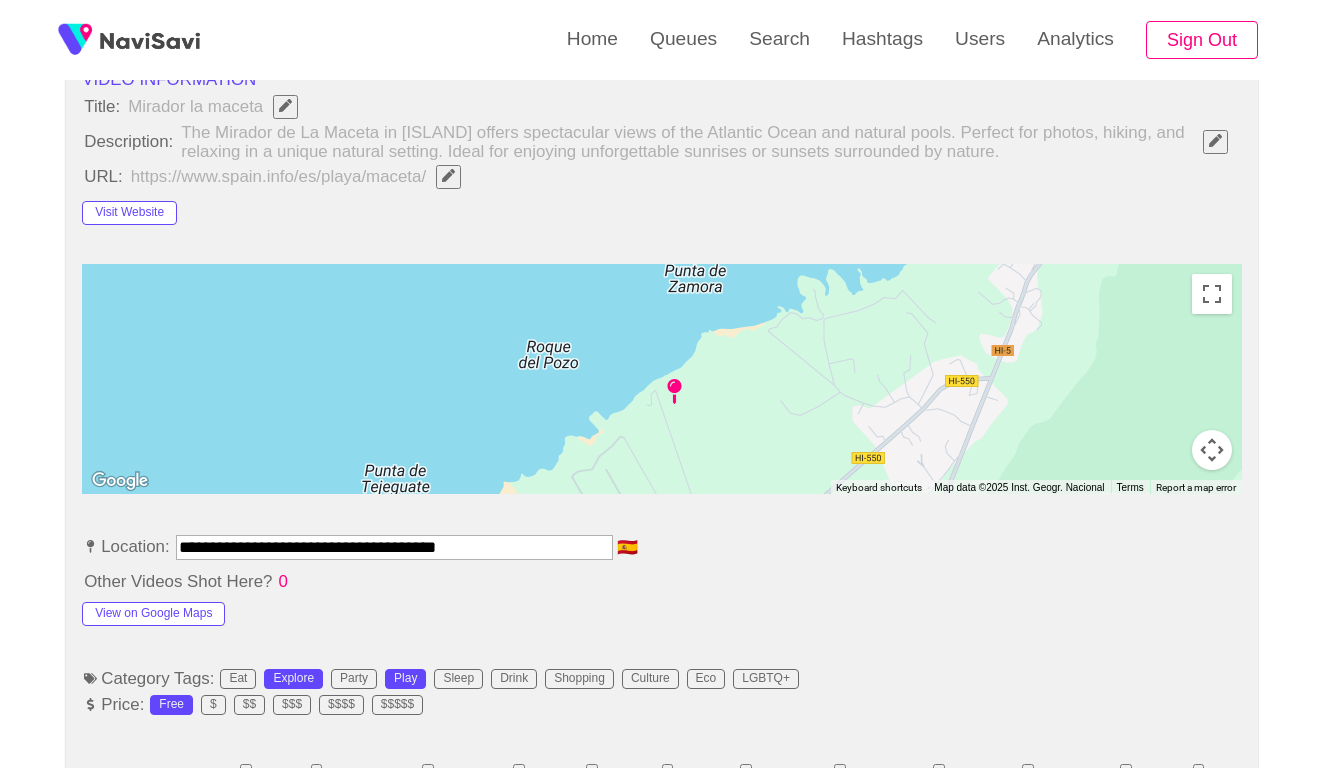 scroll, scrollTop: 958, scrollLeft: 0, axis: vertical 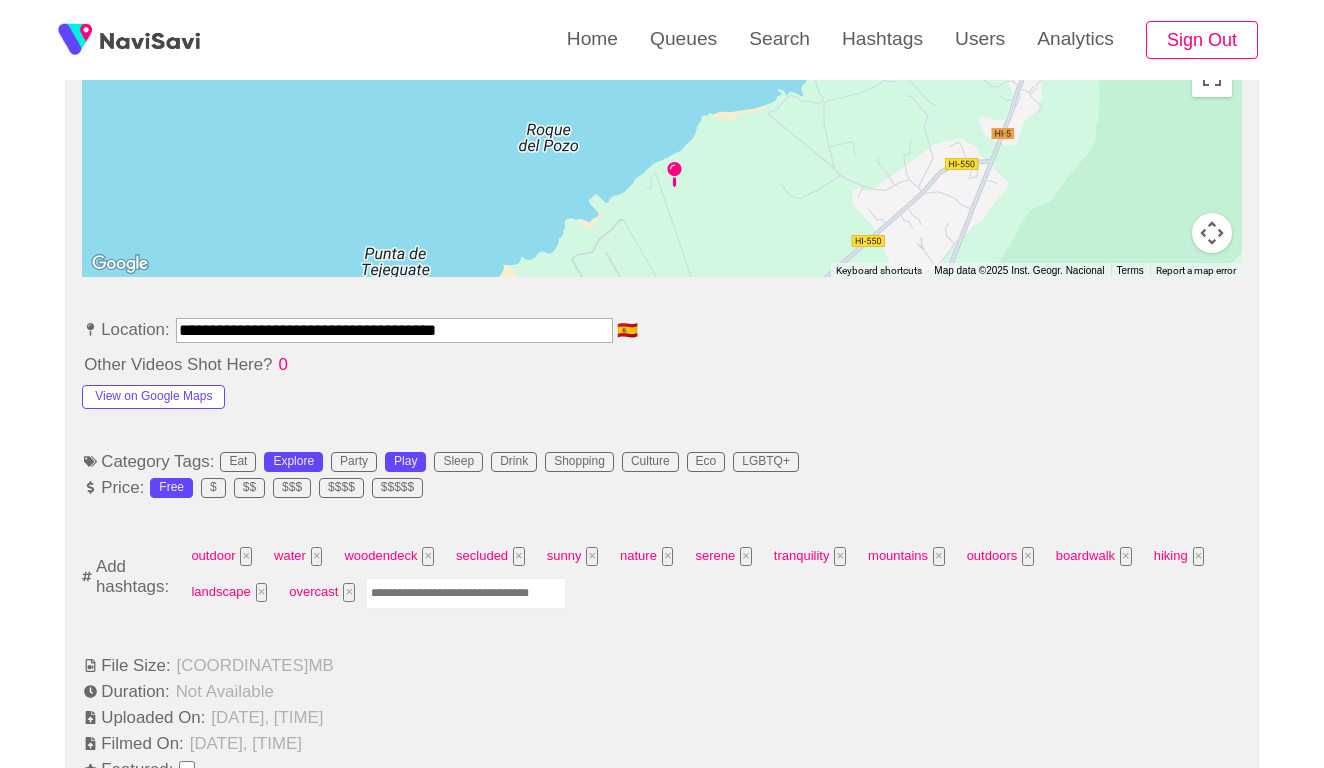 click at bounding box center [466, 593] 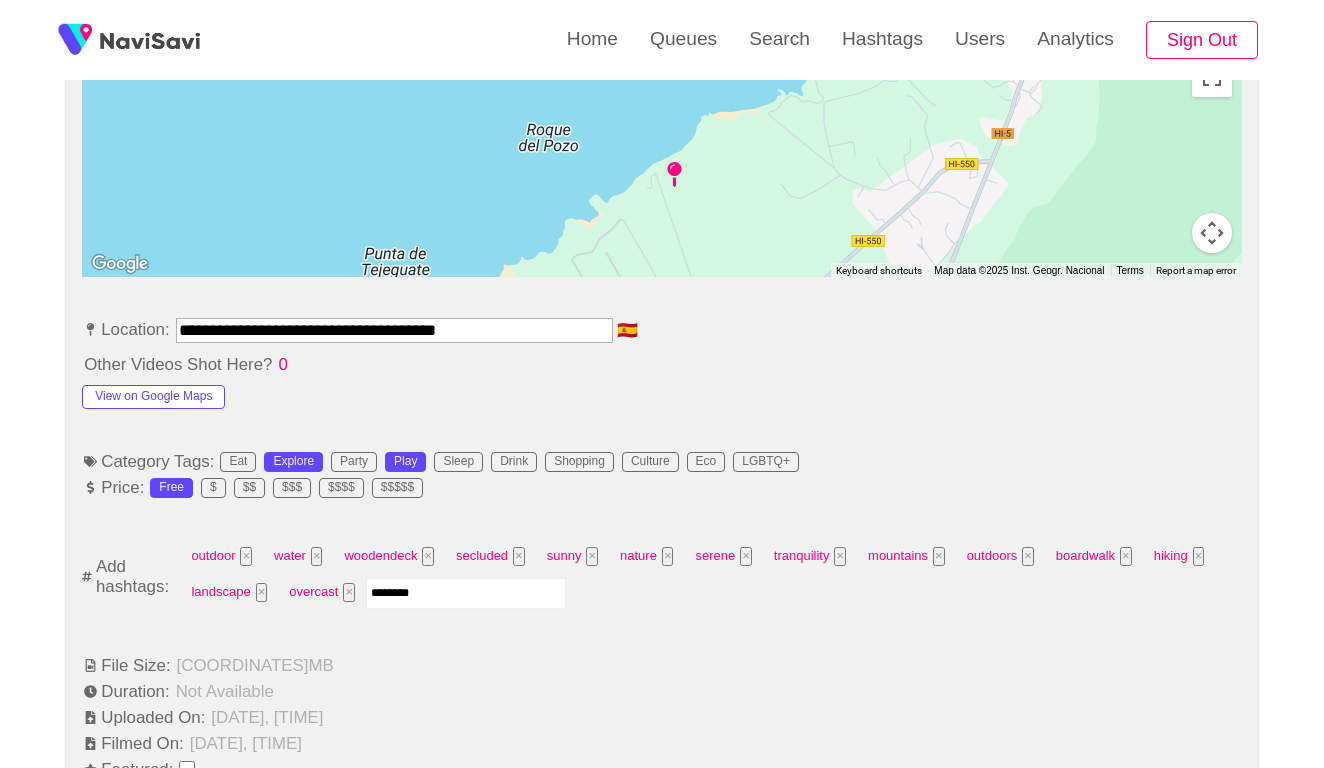 type on "*********" 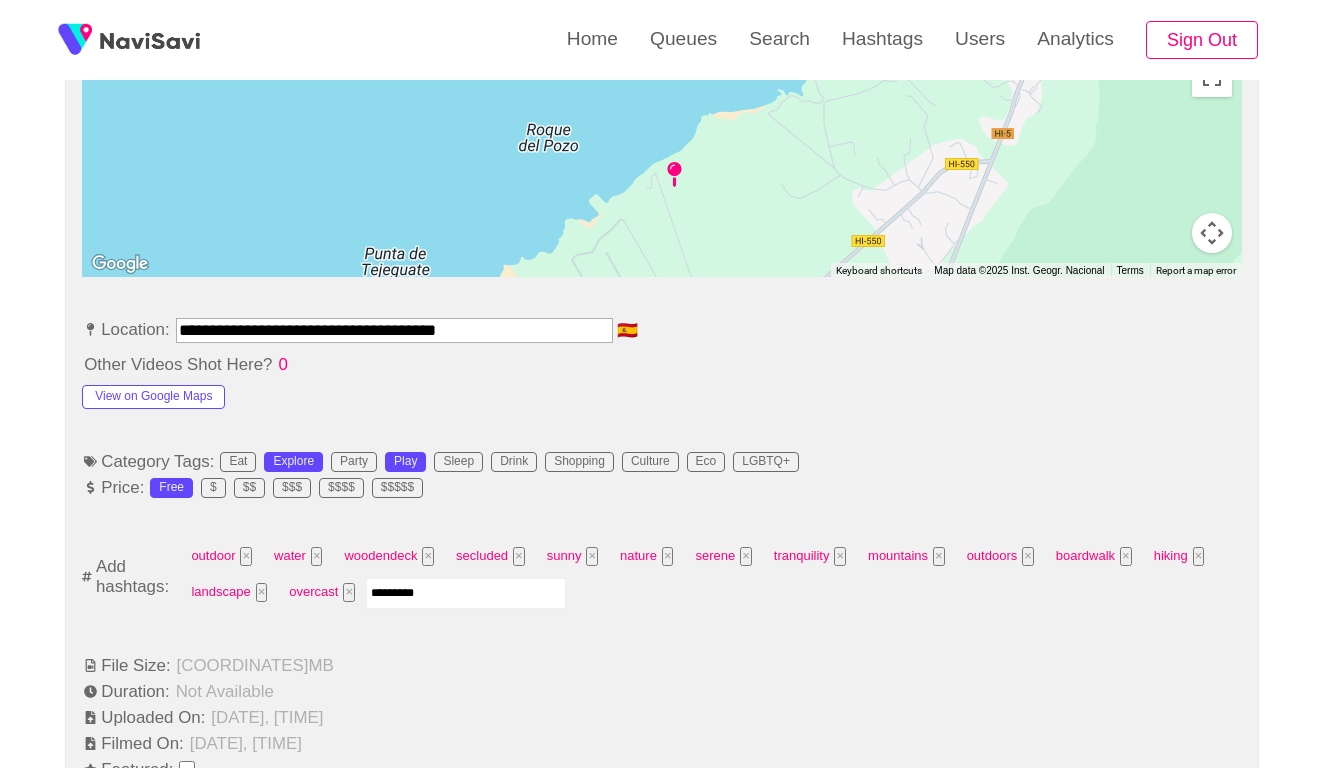type 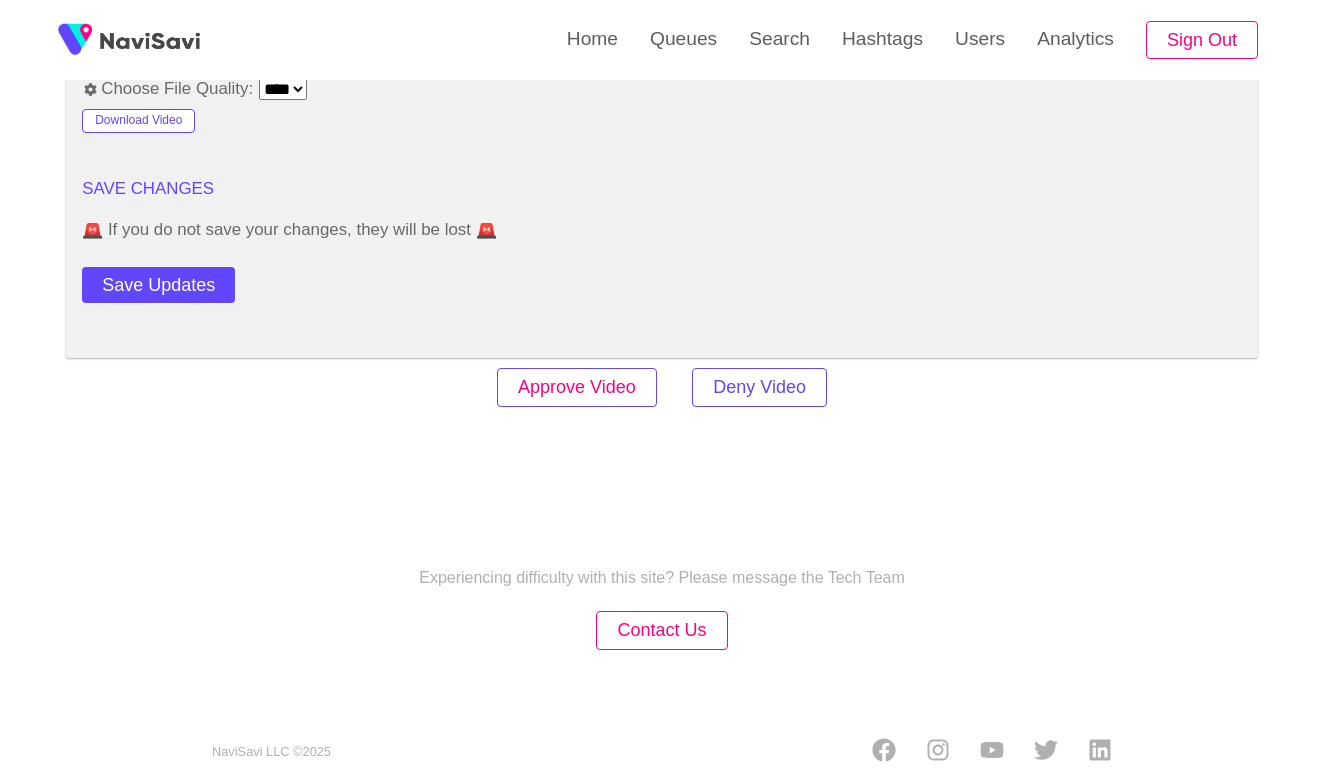 scroll, scrollTop: 2434, scrollLeft: 0, axis: vertical 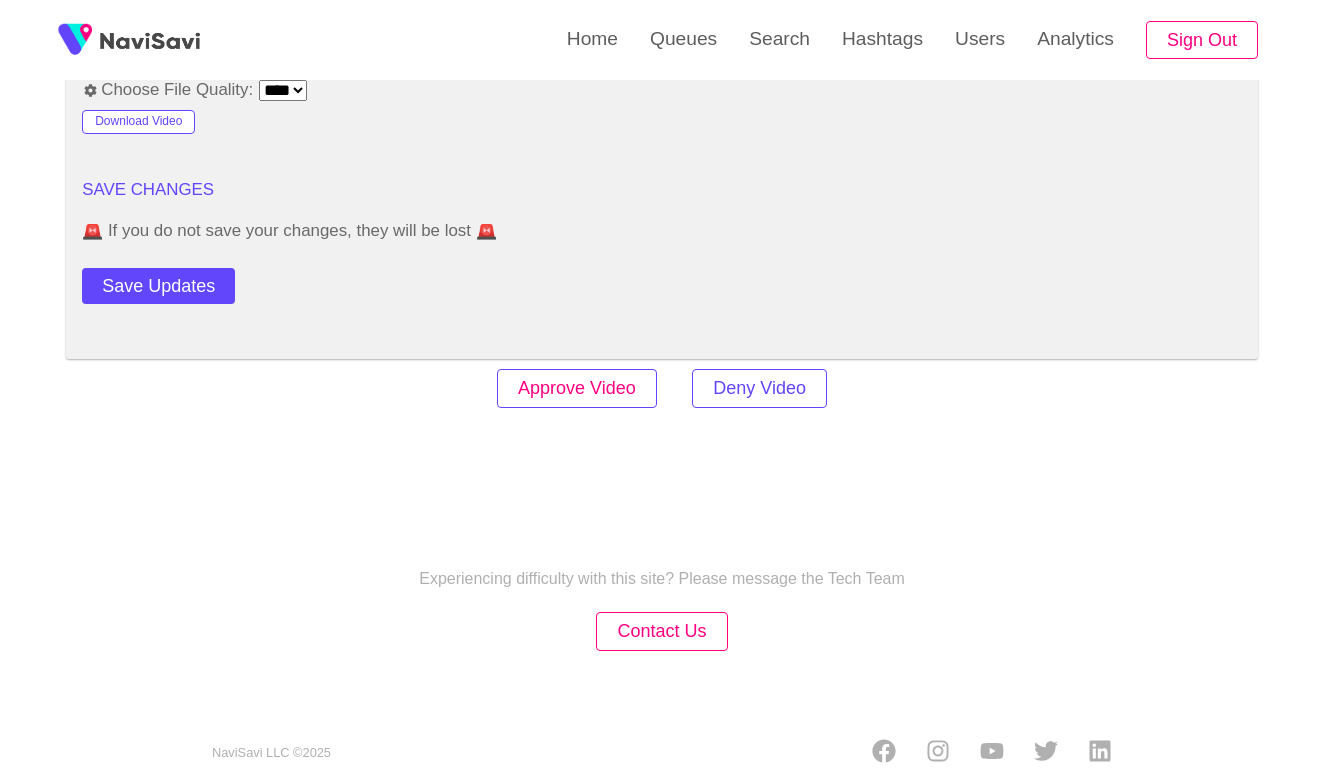click on "Approve Video" at bounding box center (577, 388) 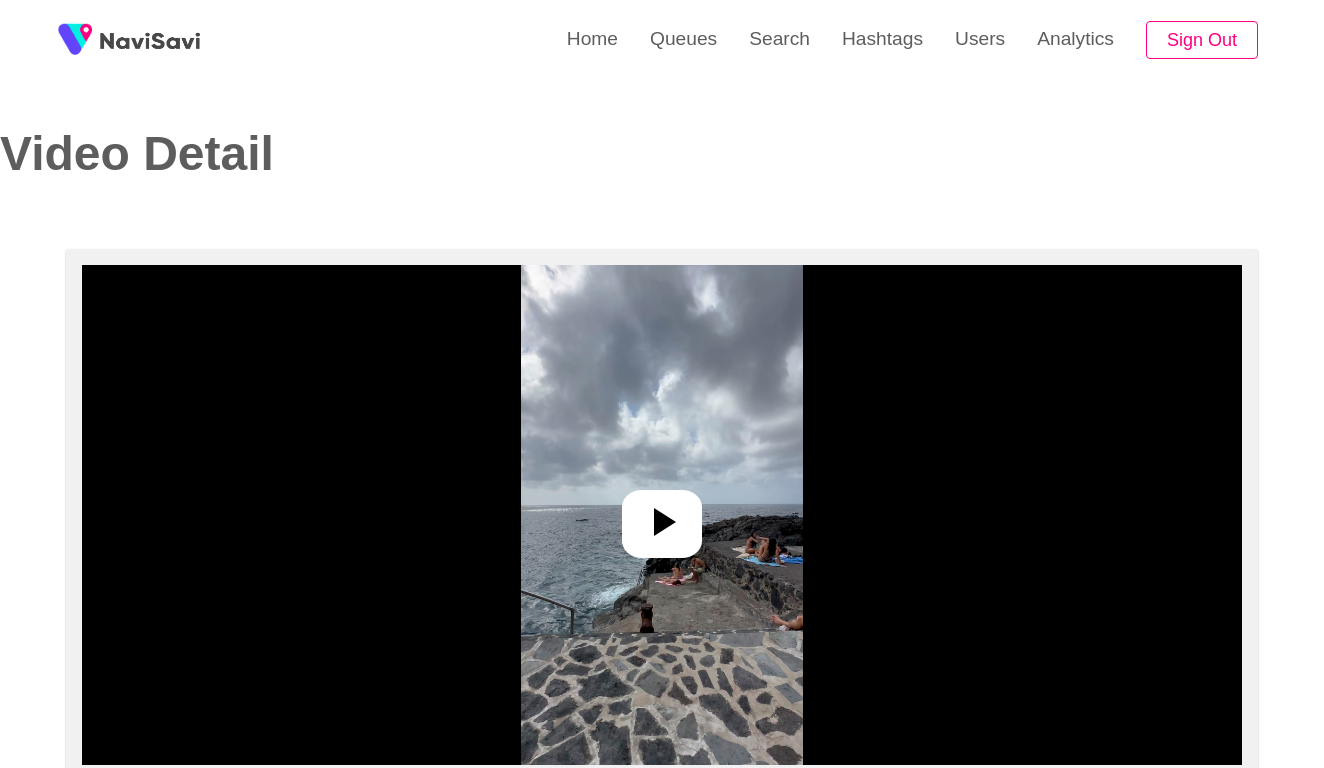 select on "**********" 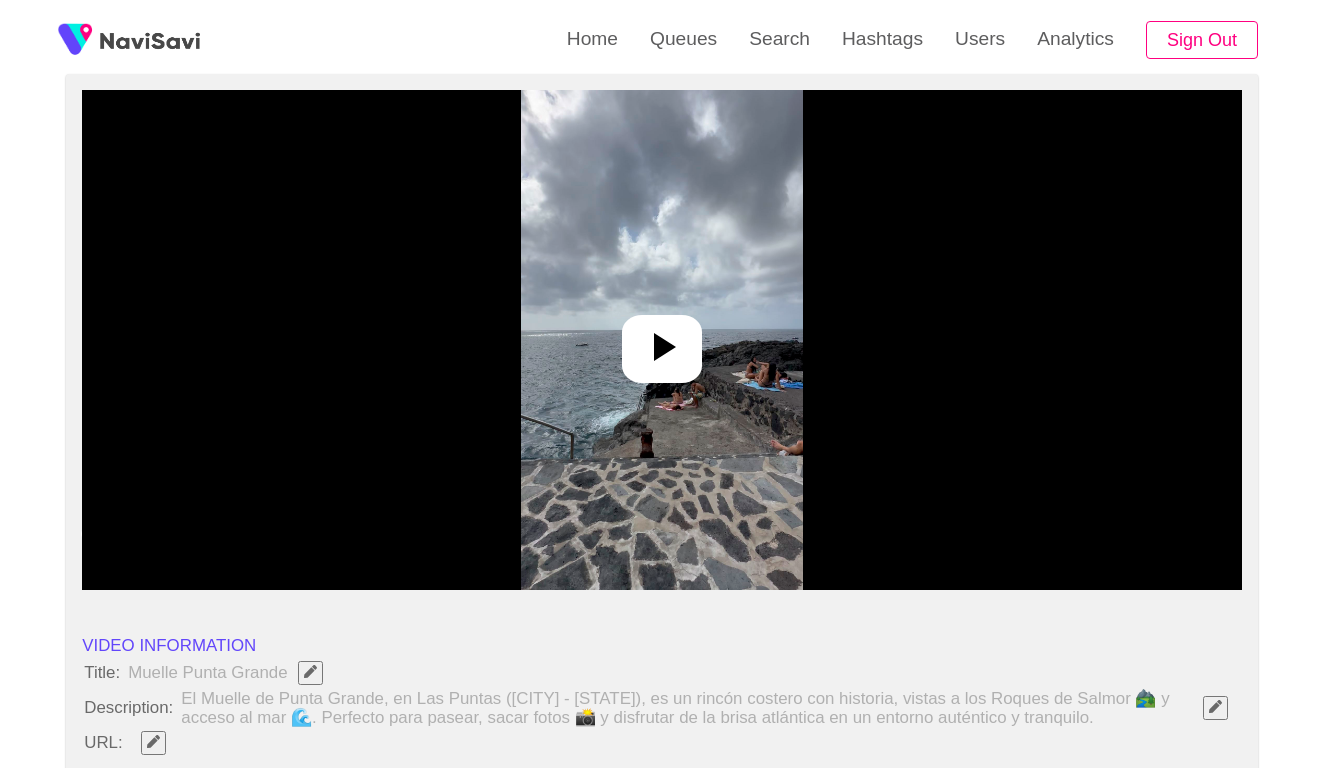 scroll, scrollTop: 246, scrollLeft: 0, axis: vertical 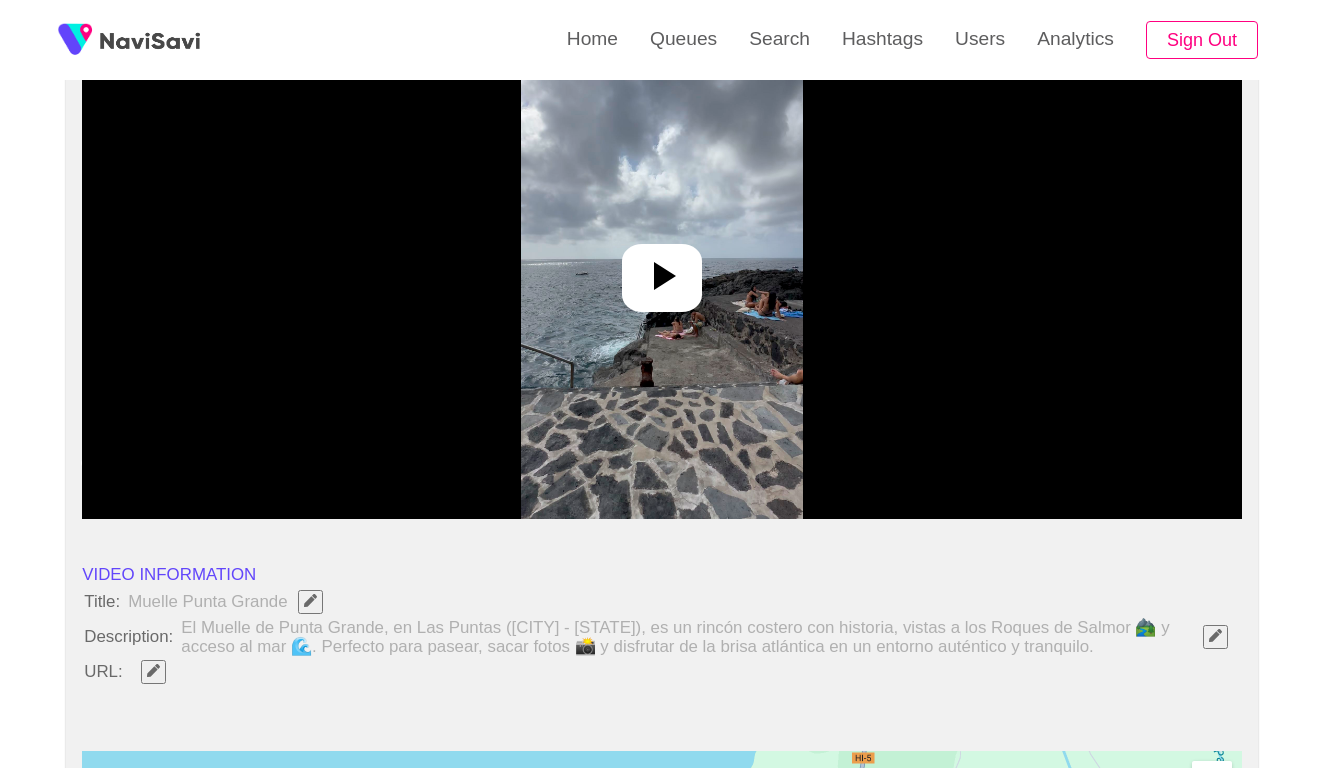 click at bounding box center (662, 269) 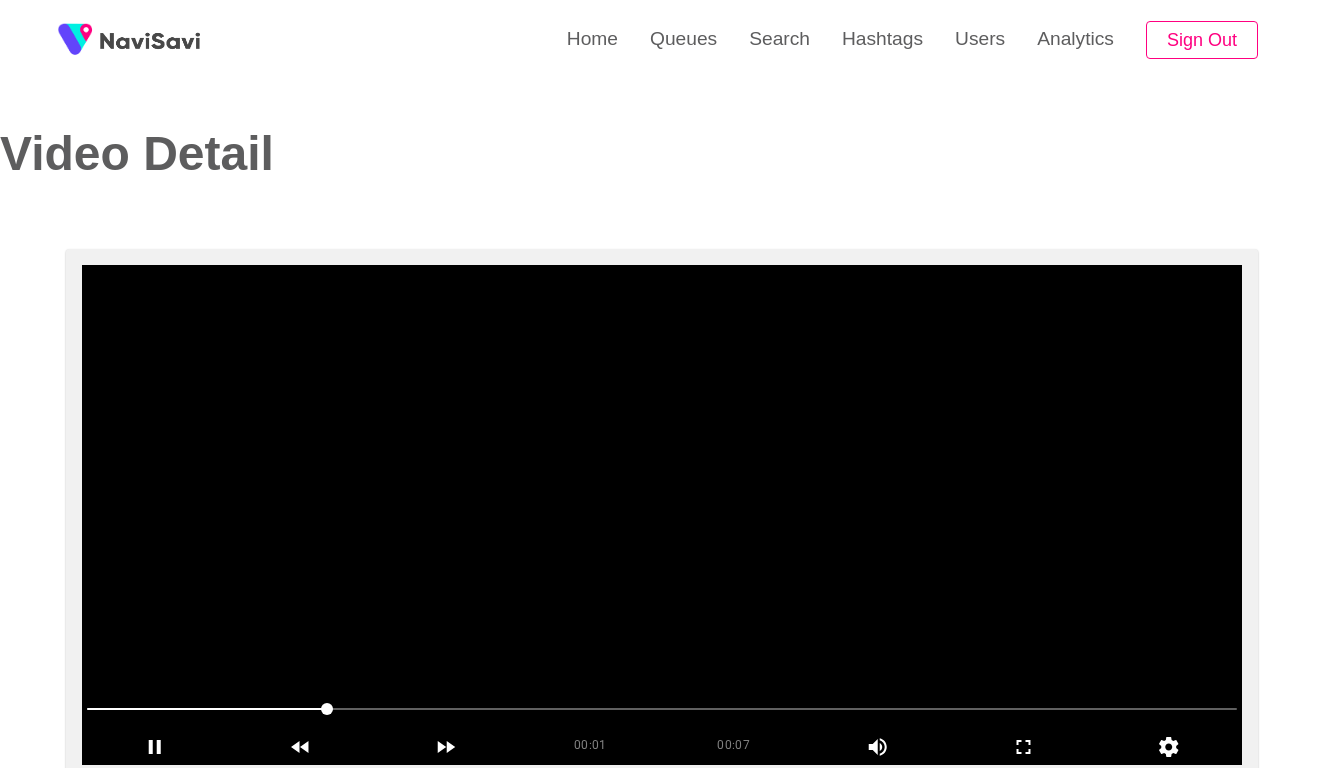 scroll, scrollTop: 0, scrollLeft: 0, axis: both 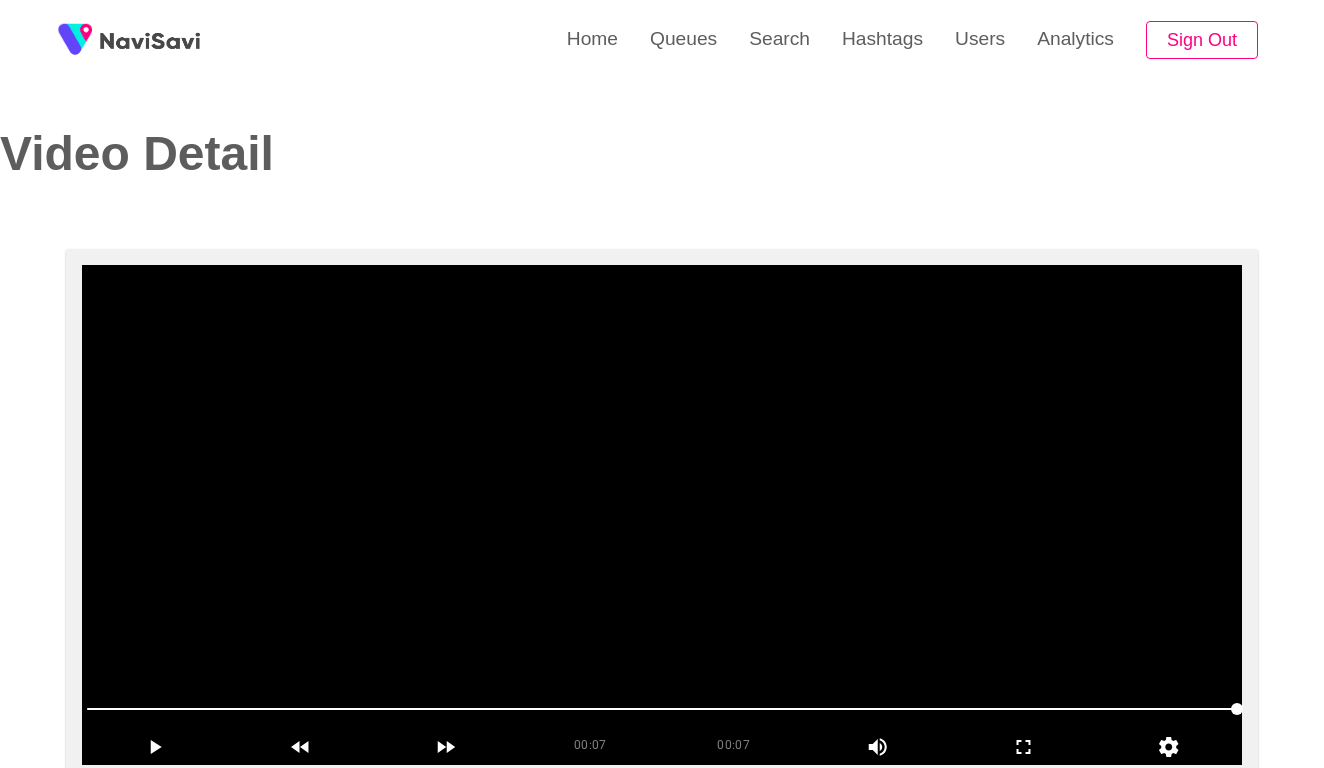 click at bounding box center [662, 515] 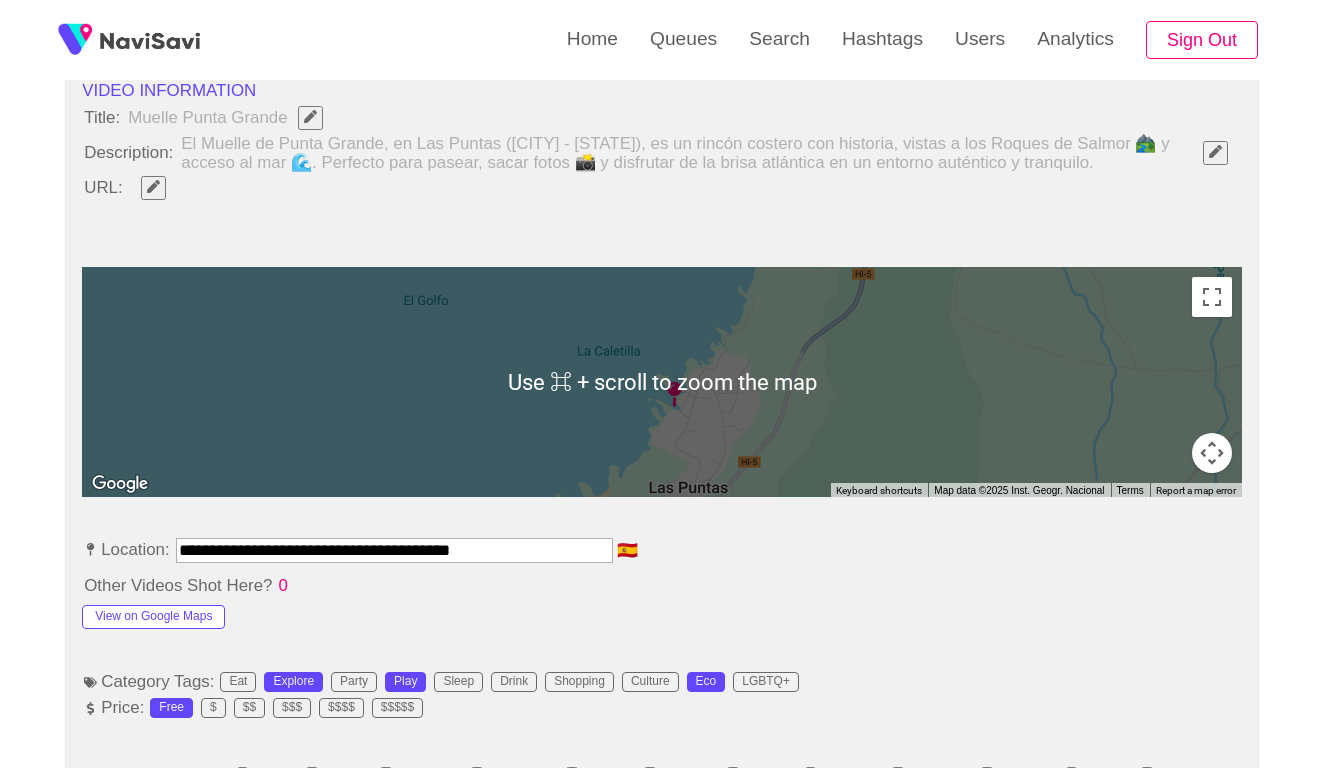 scroll, scrollTop: 832, scrollLeft: 0, axis: vertical 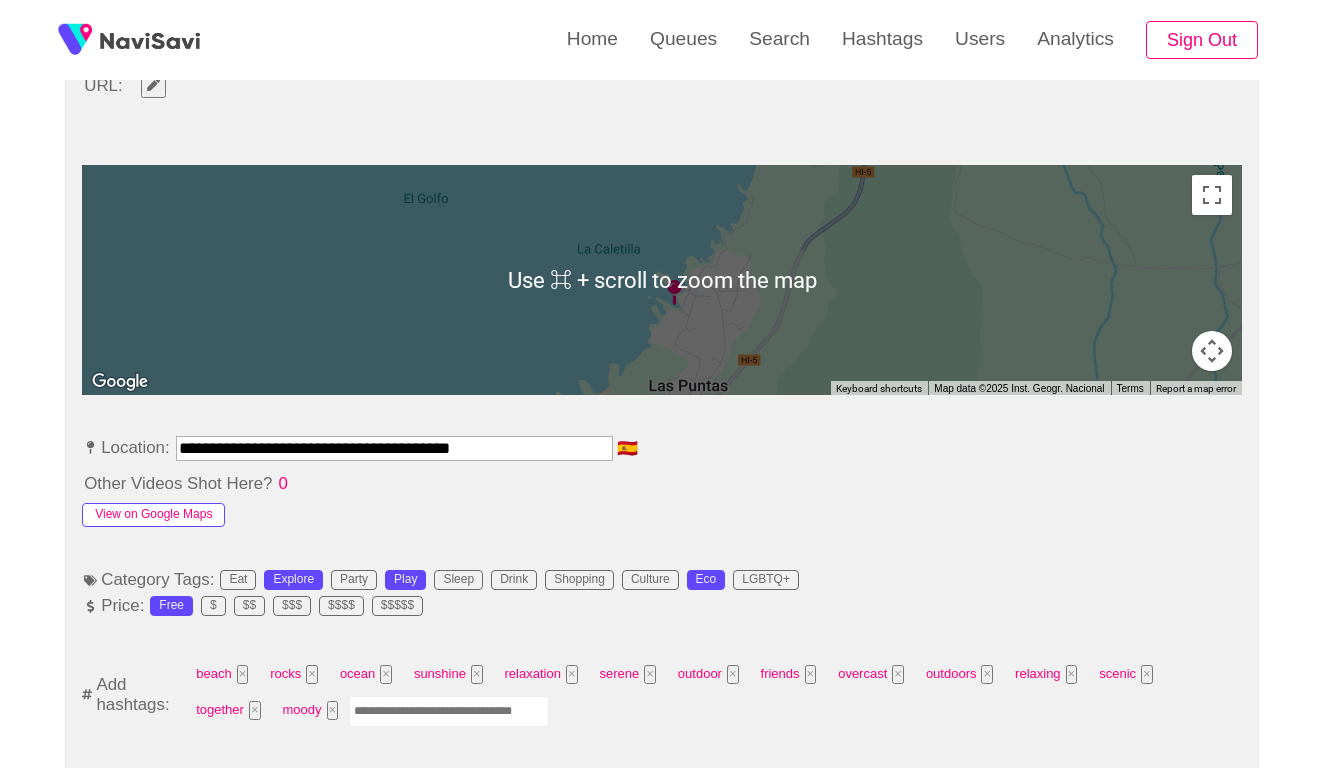 click on "View on Google Maps" at bounding box center [153, 515] 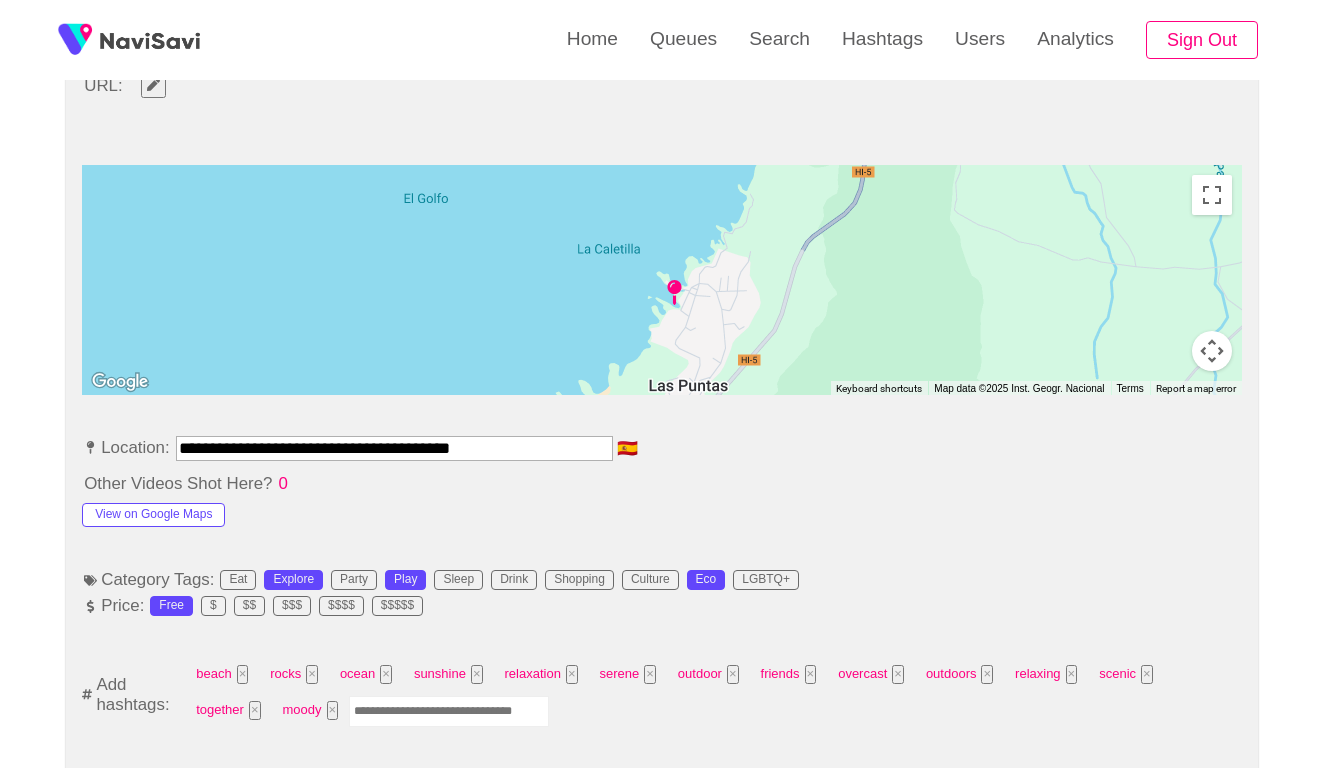 click on "**********" at bounding box center [394, 448] 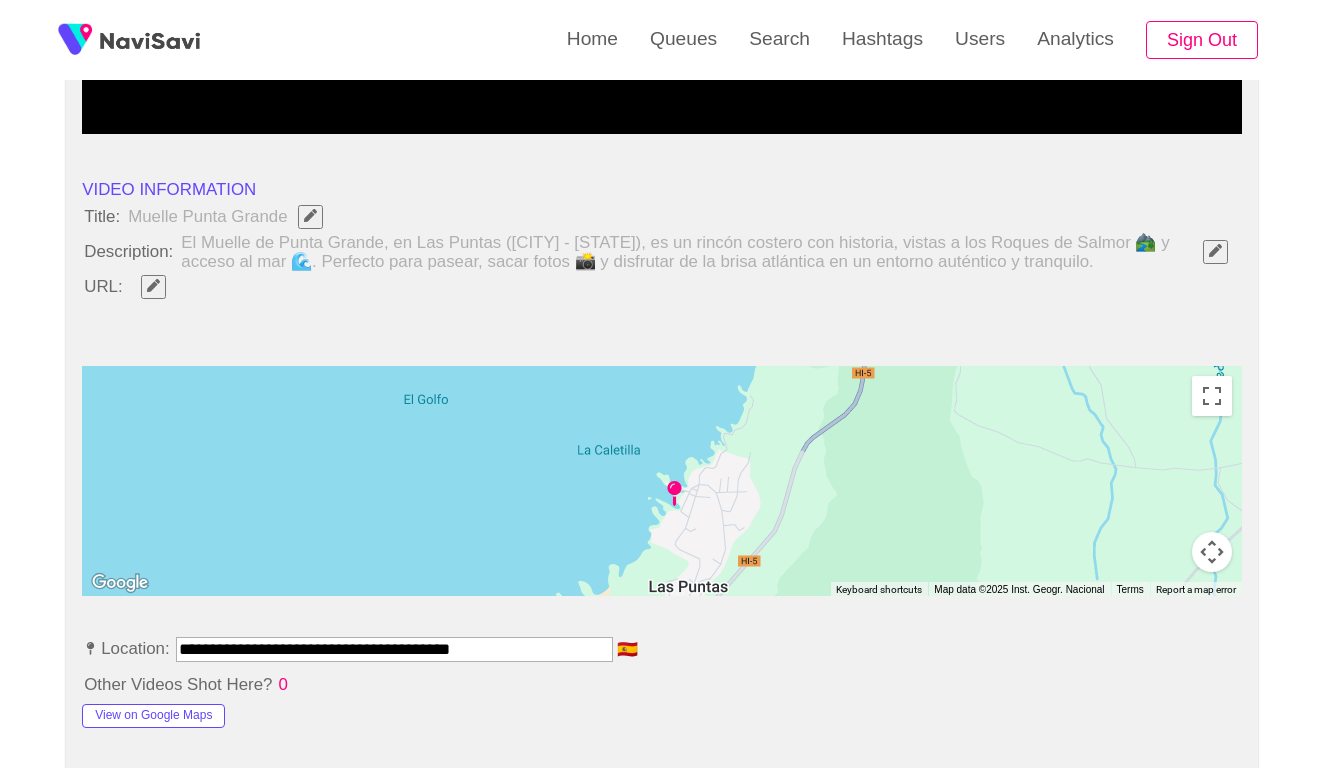 scroll, scrollTop: 347, scrollLeft: 0, axis: vertical 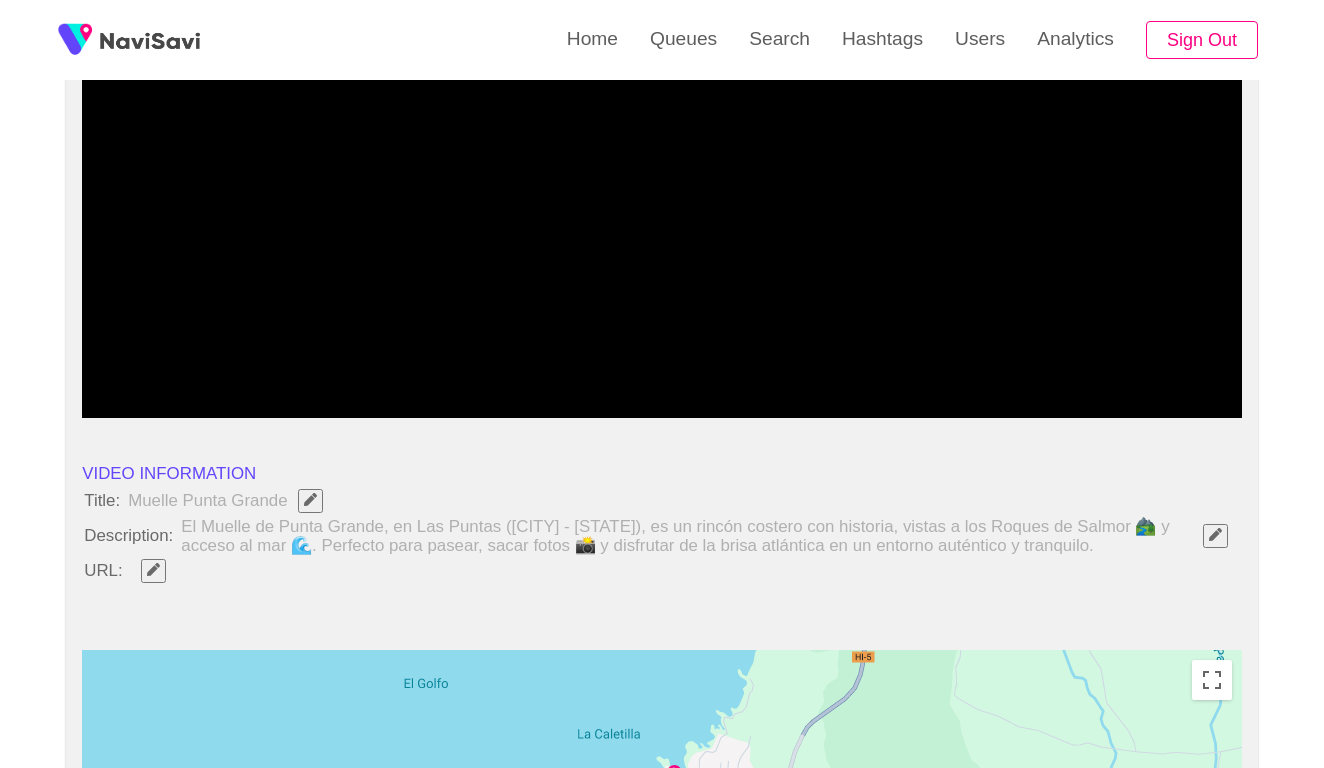 click 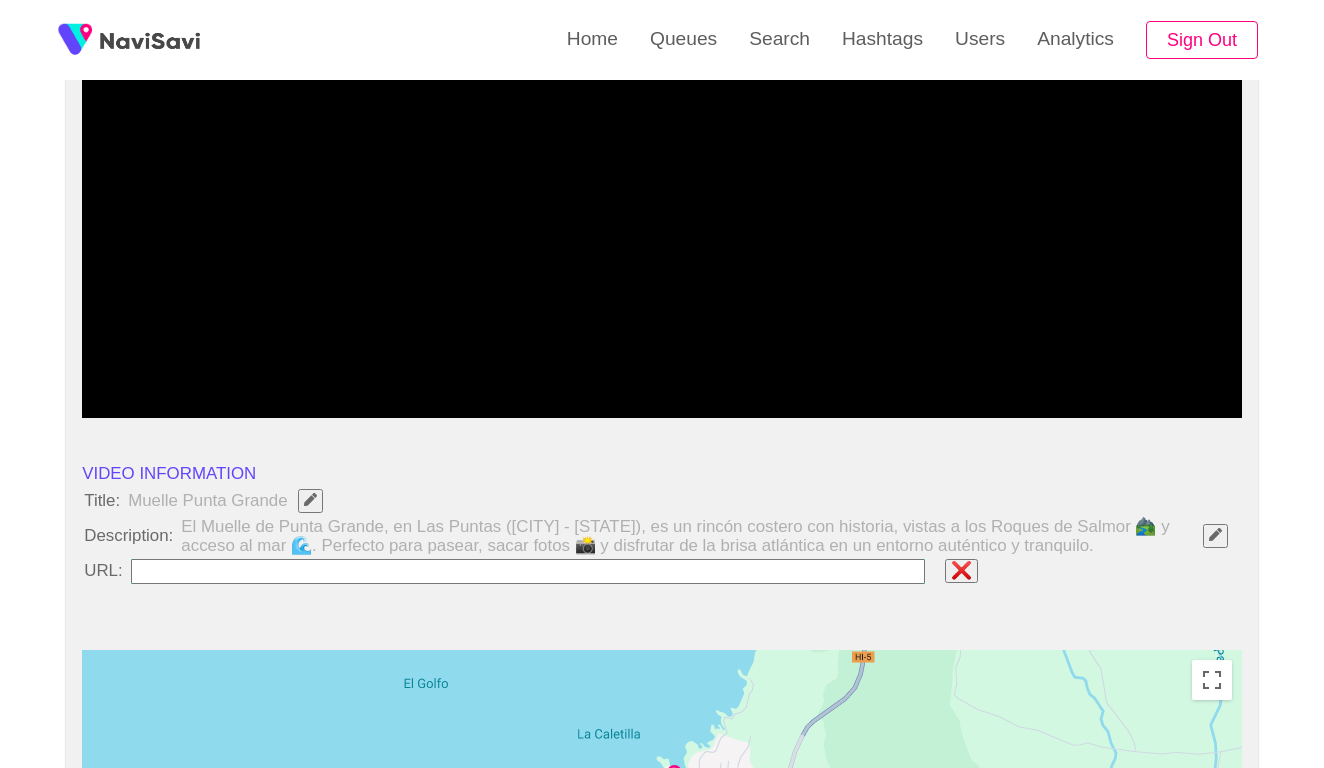 type on "**********" 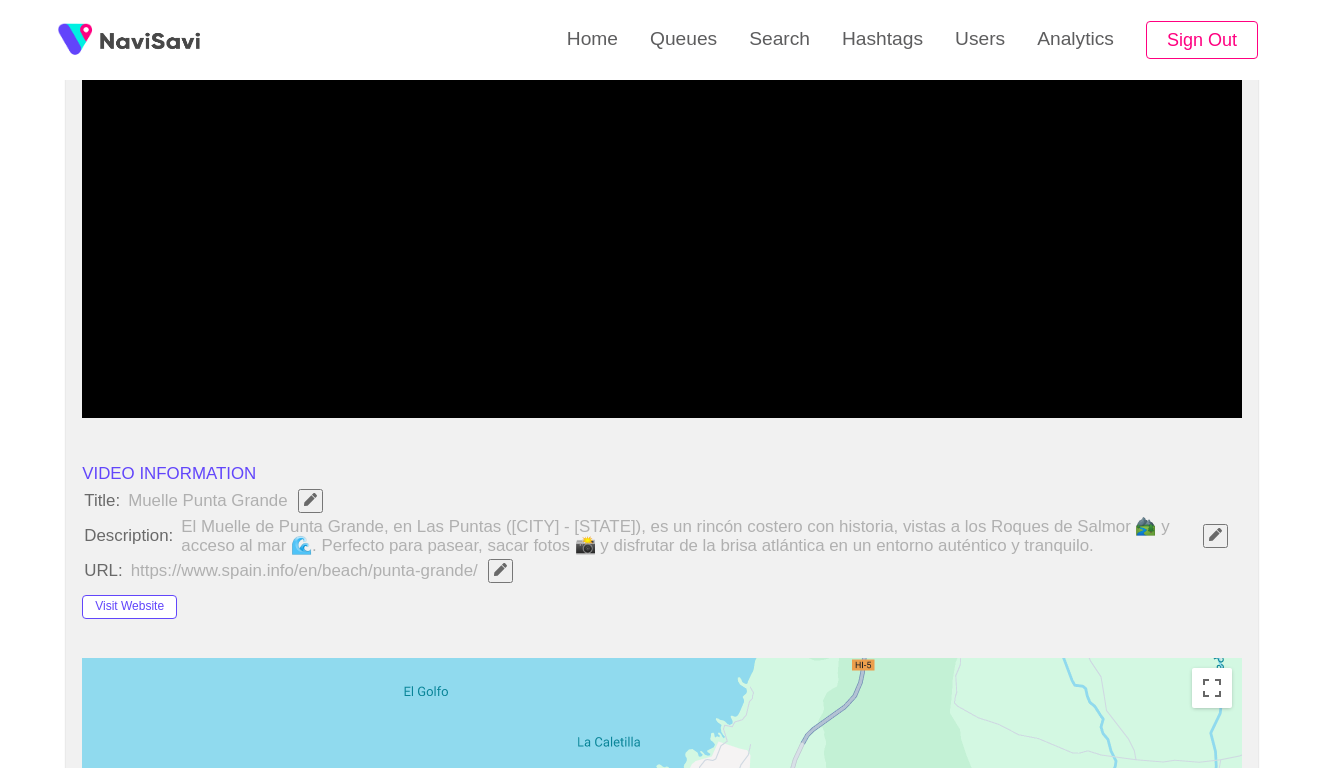 click at bounding box center (1215, 535) 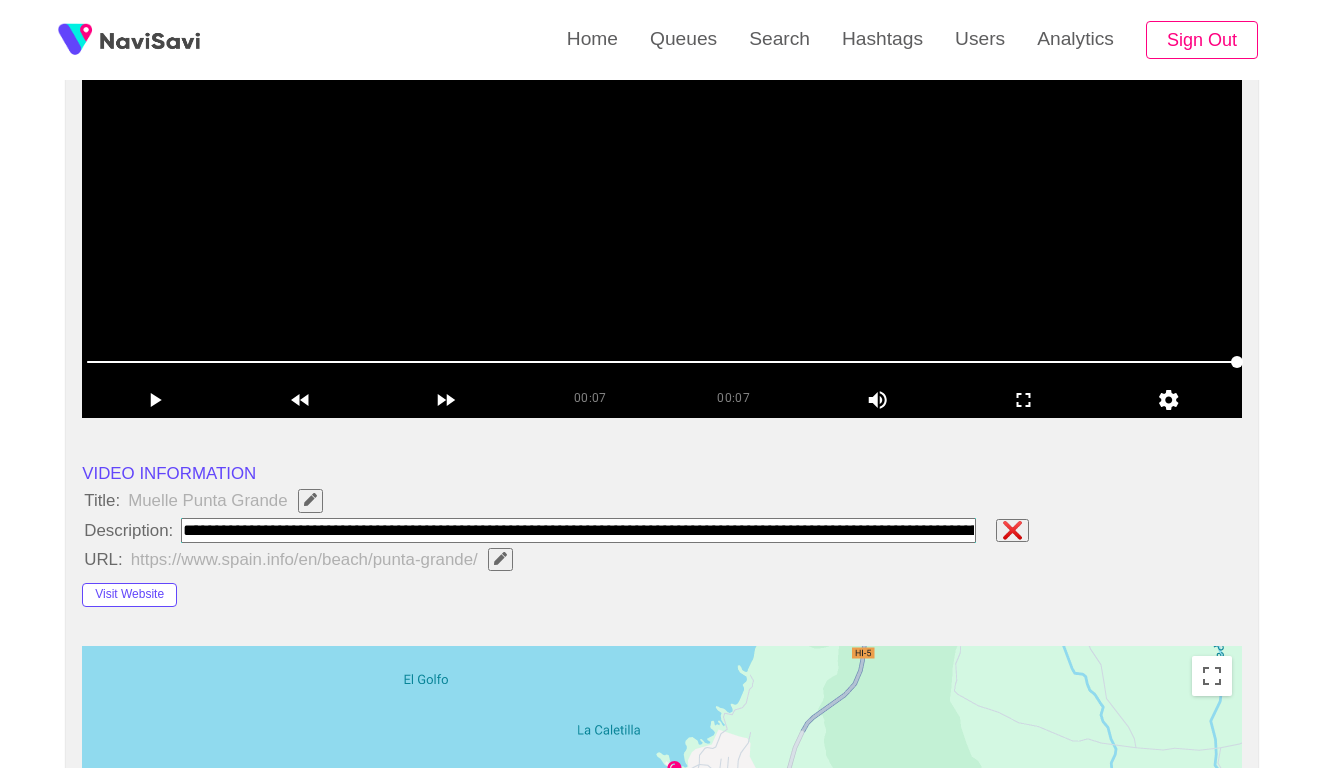 paste on "**********" 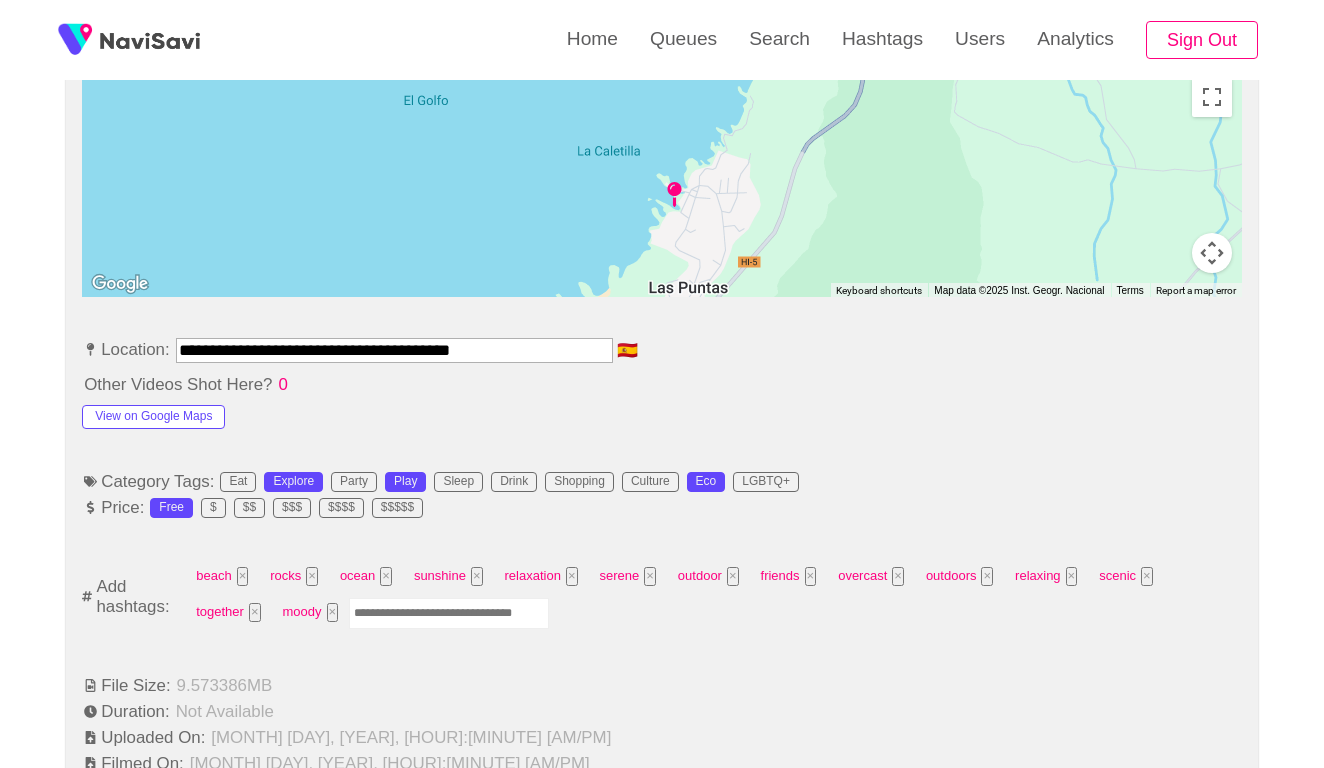 scroll, scrollTop: 1064, scrollLeft: 0, axis: vertical 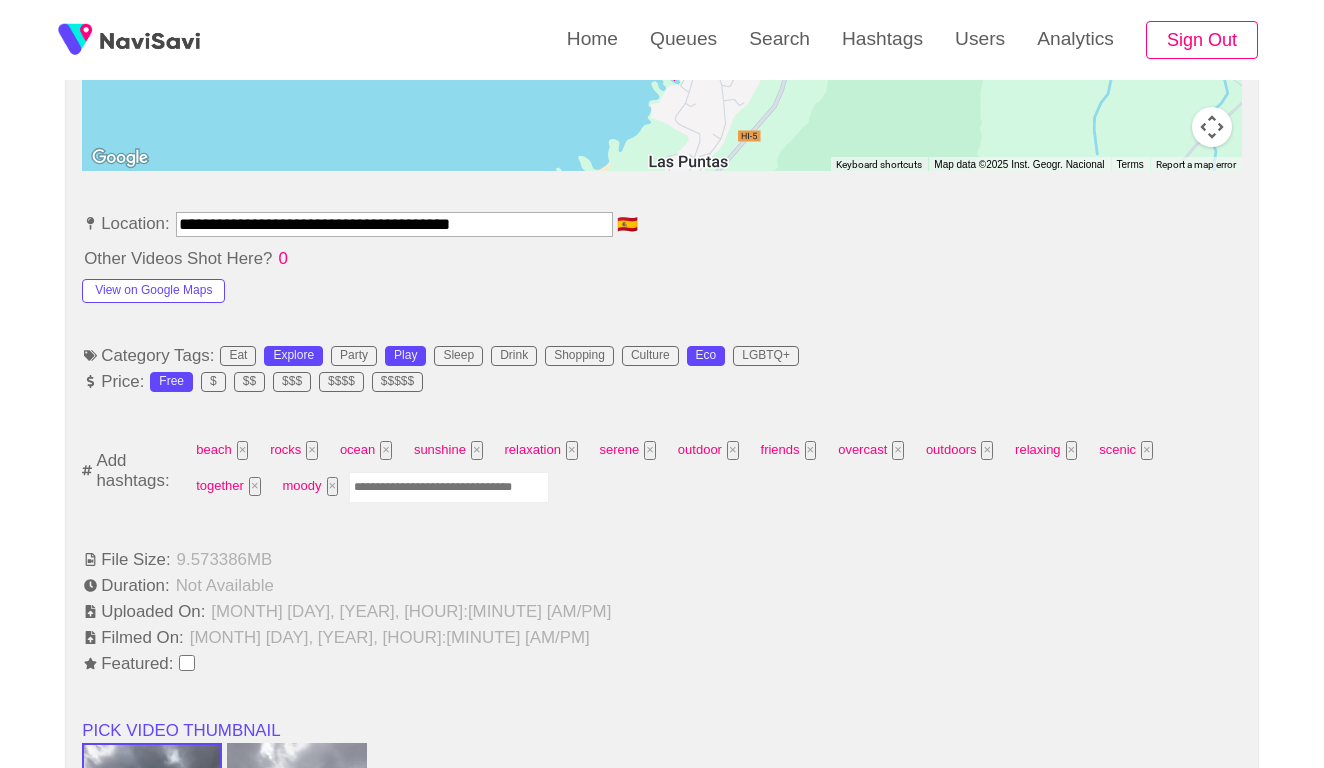 click at bounding box center [449, 487] 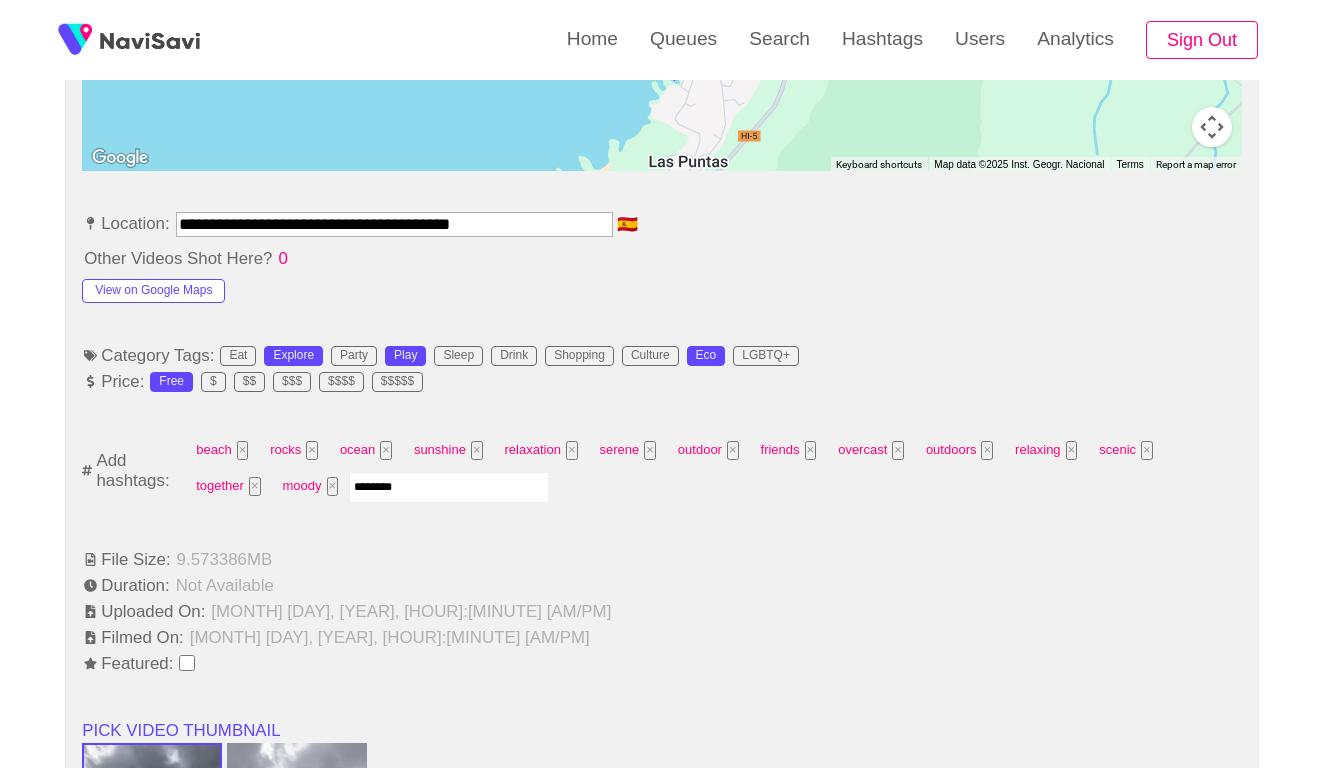 type on "*********" 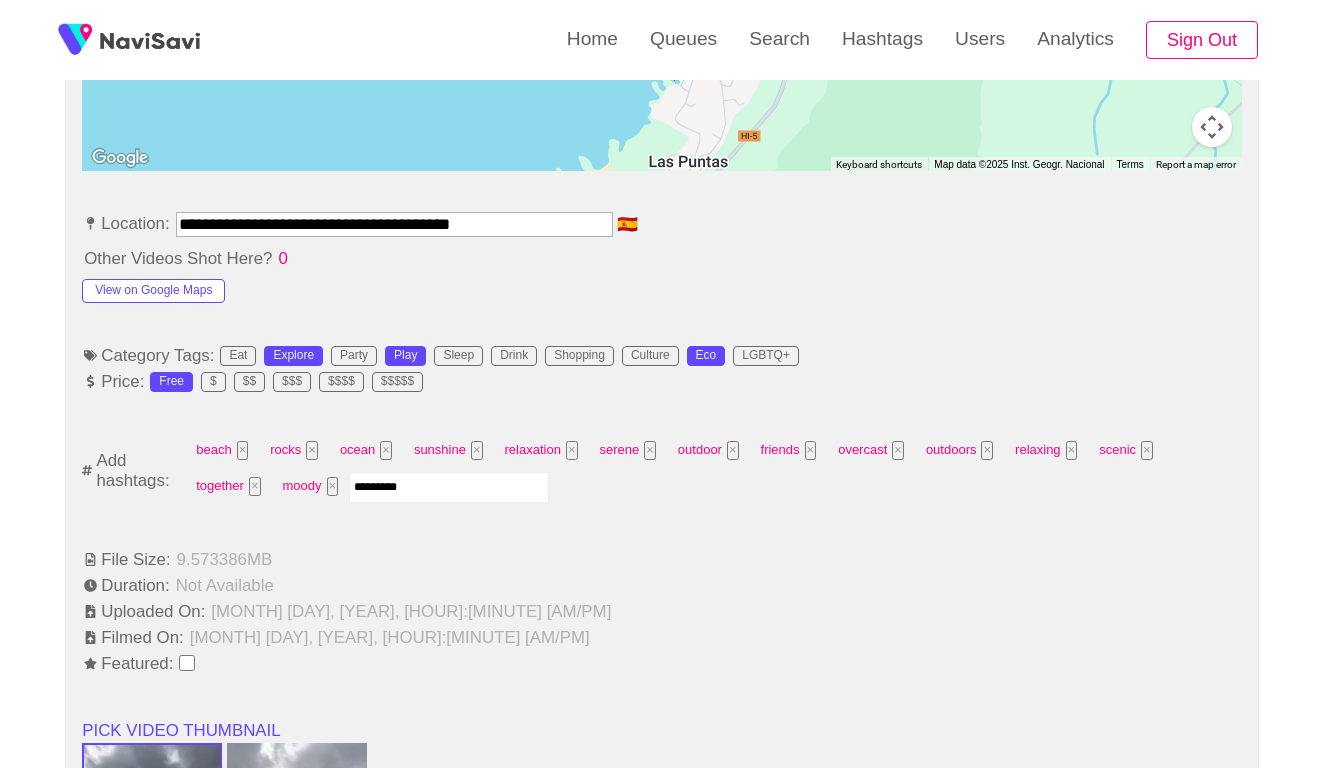 type 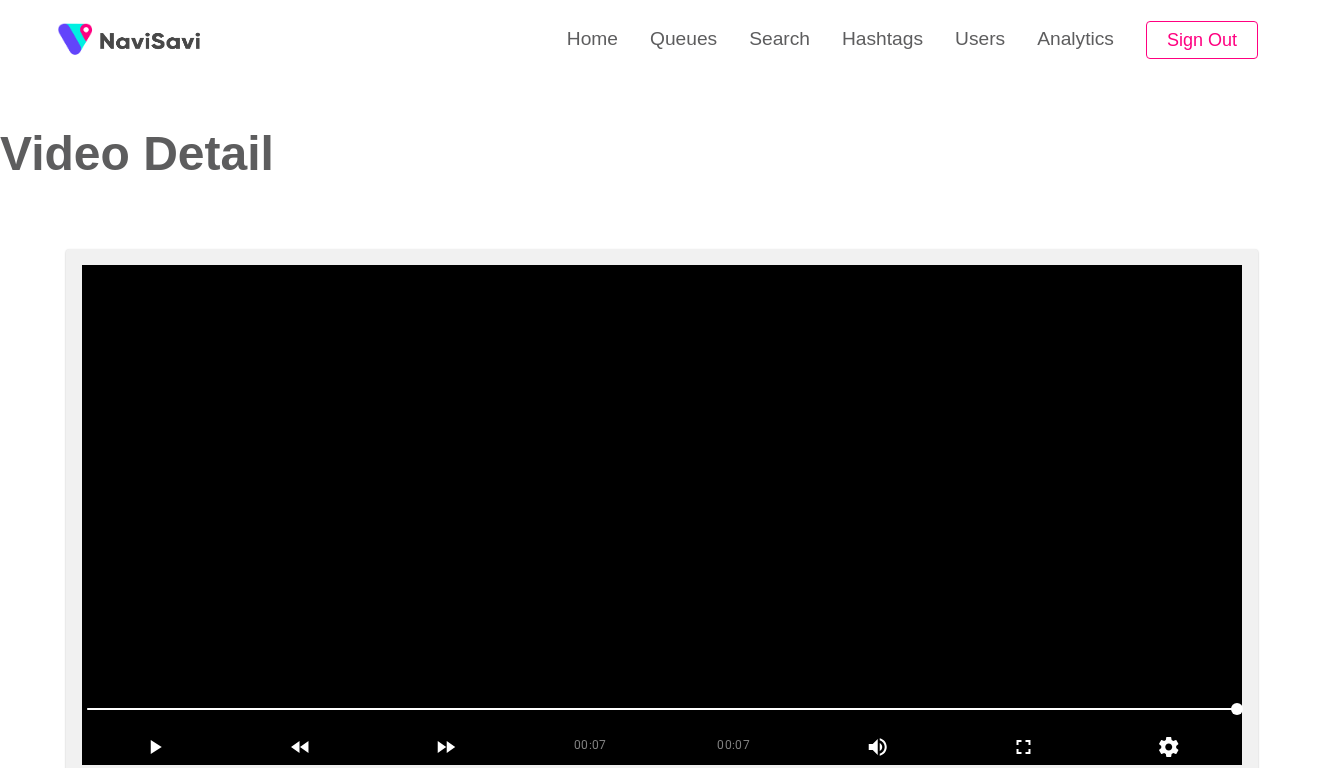 scroll, scrollTop: -1, scrollLeft: 0, axis: vertical 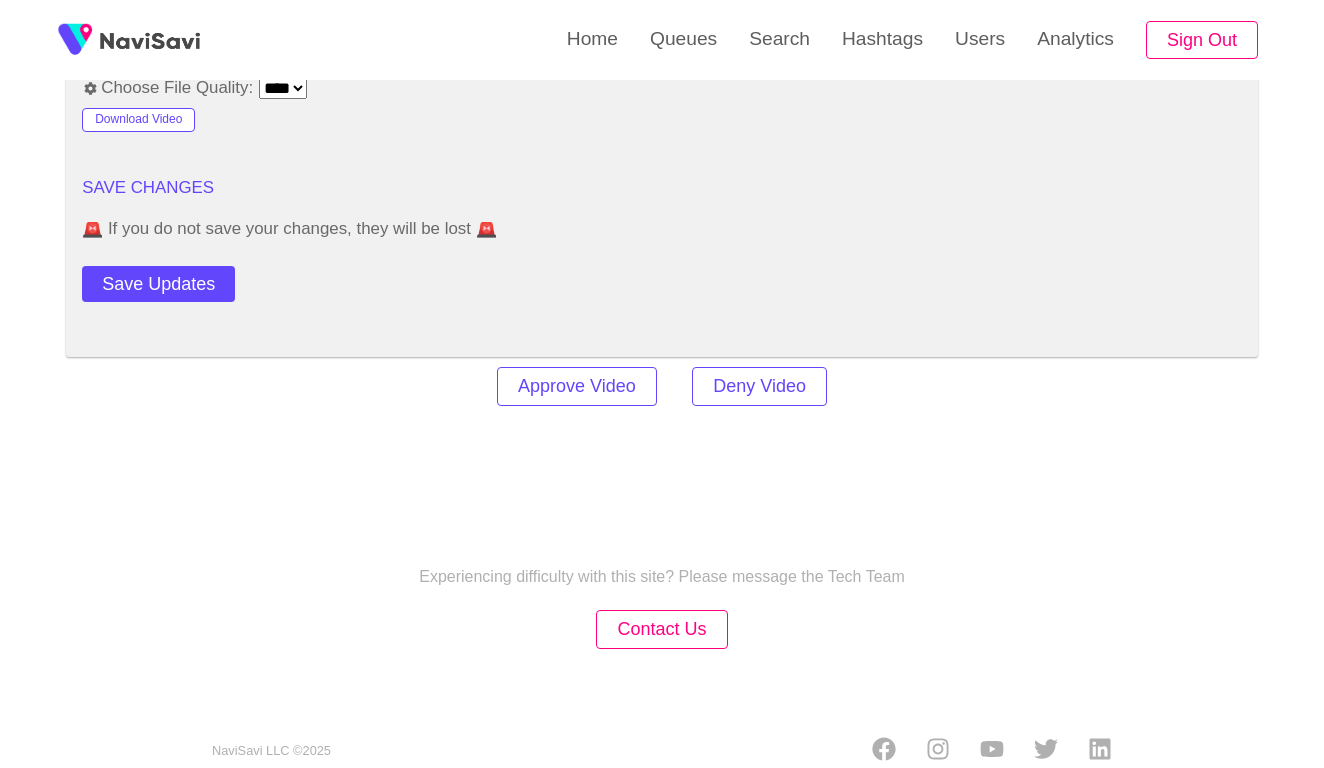 click on "**********" at bounding box center (662, -819) 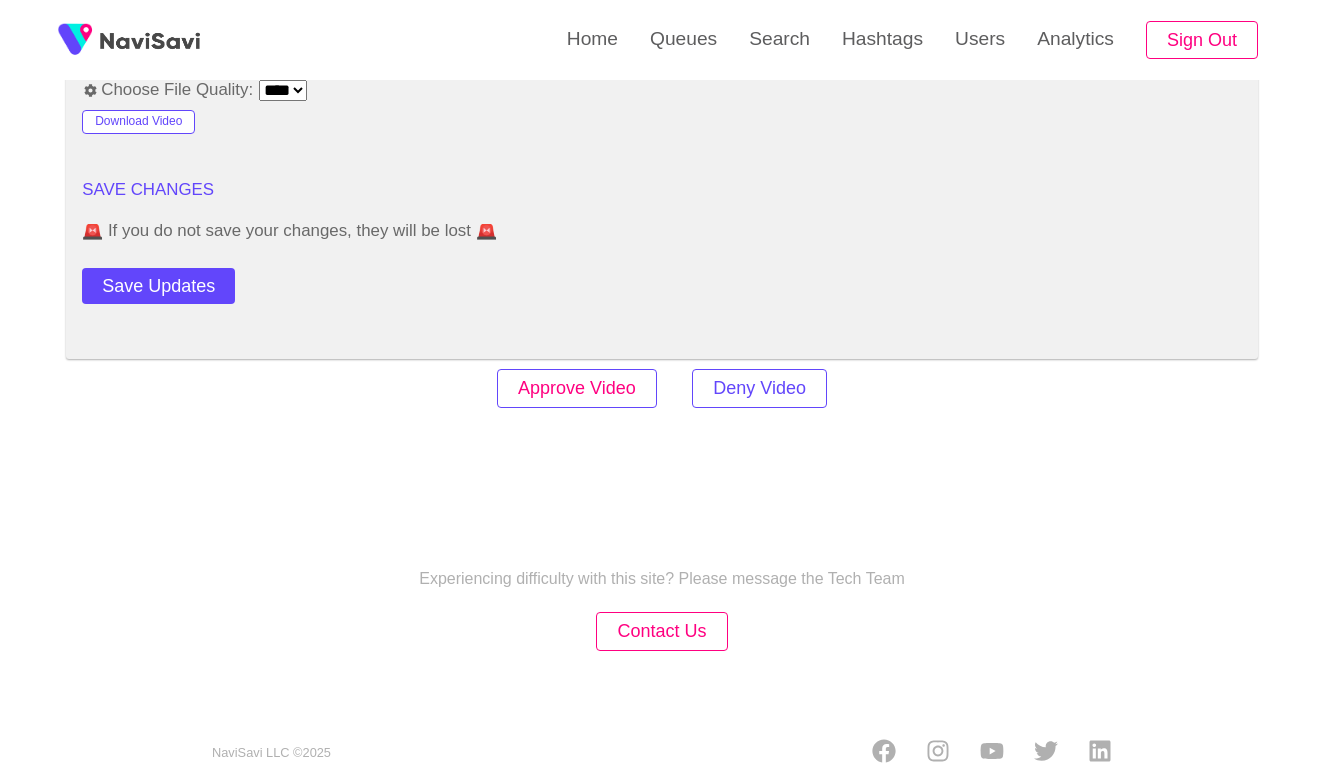 click on "Approve Video" at bounding box center [577, 388] 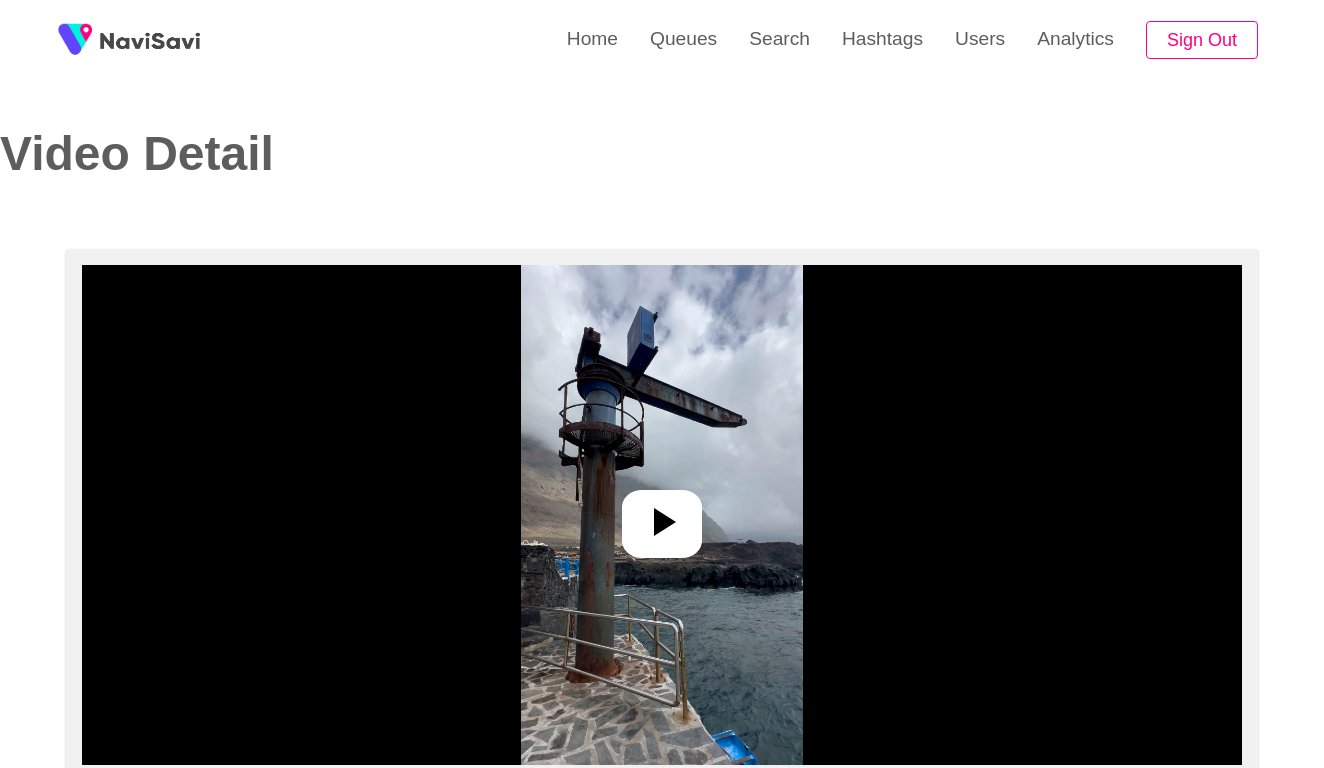 select on "**********" 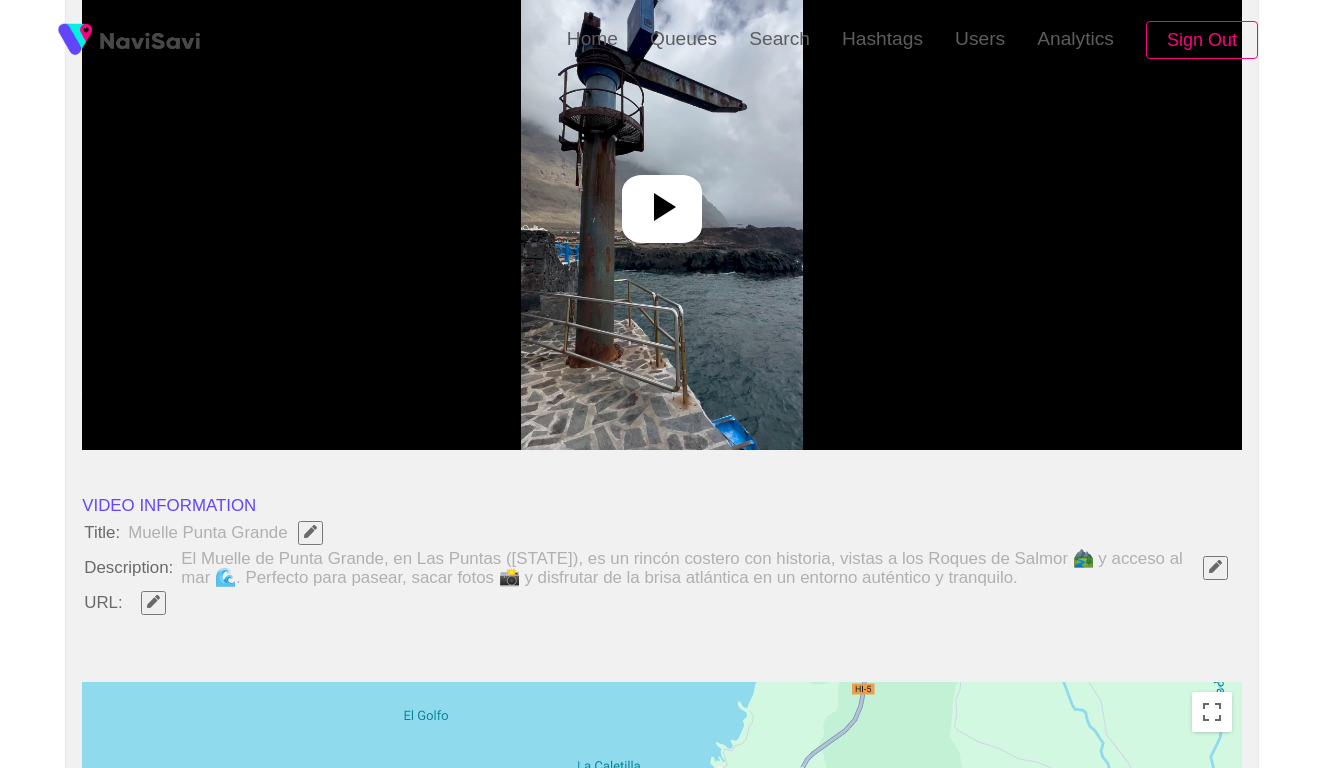 scroll, scrollTop: 558, scrollLeft: 0, axis: vertical 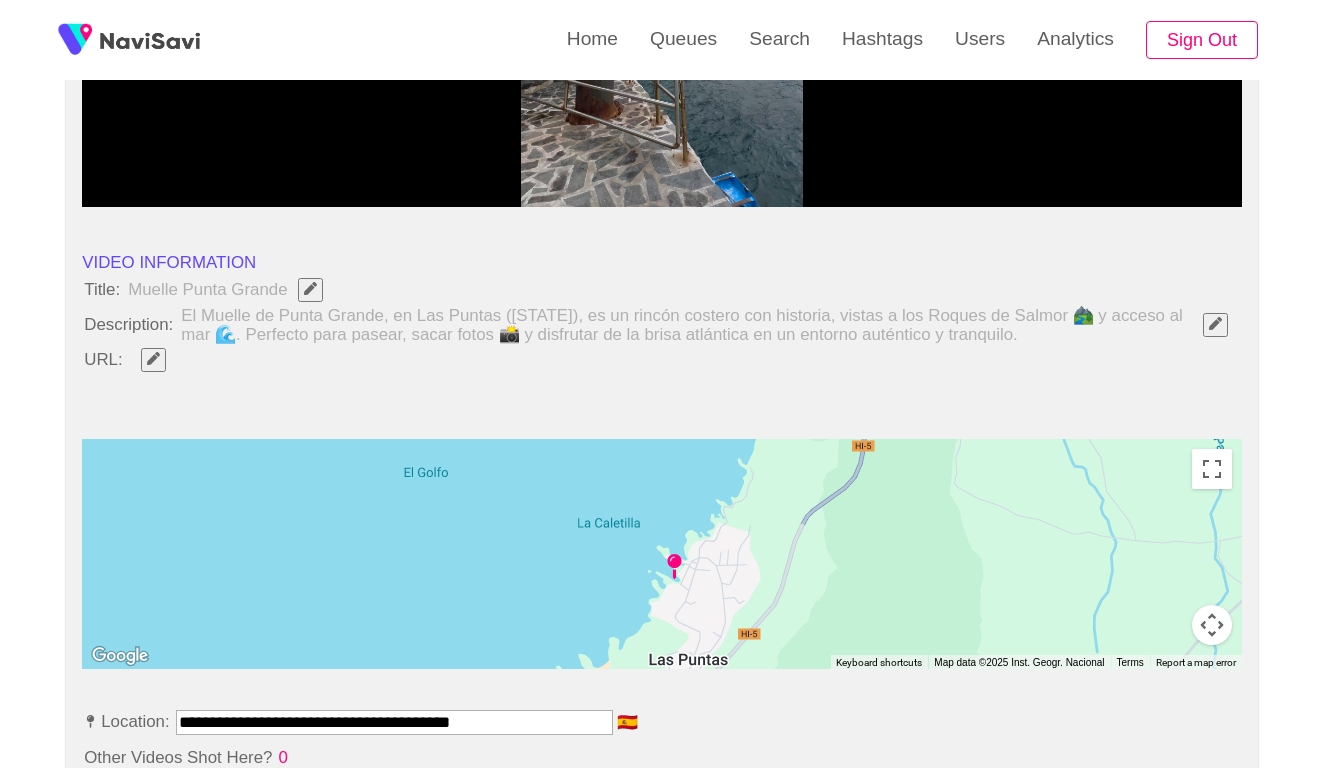 click 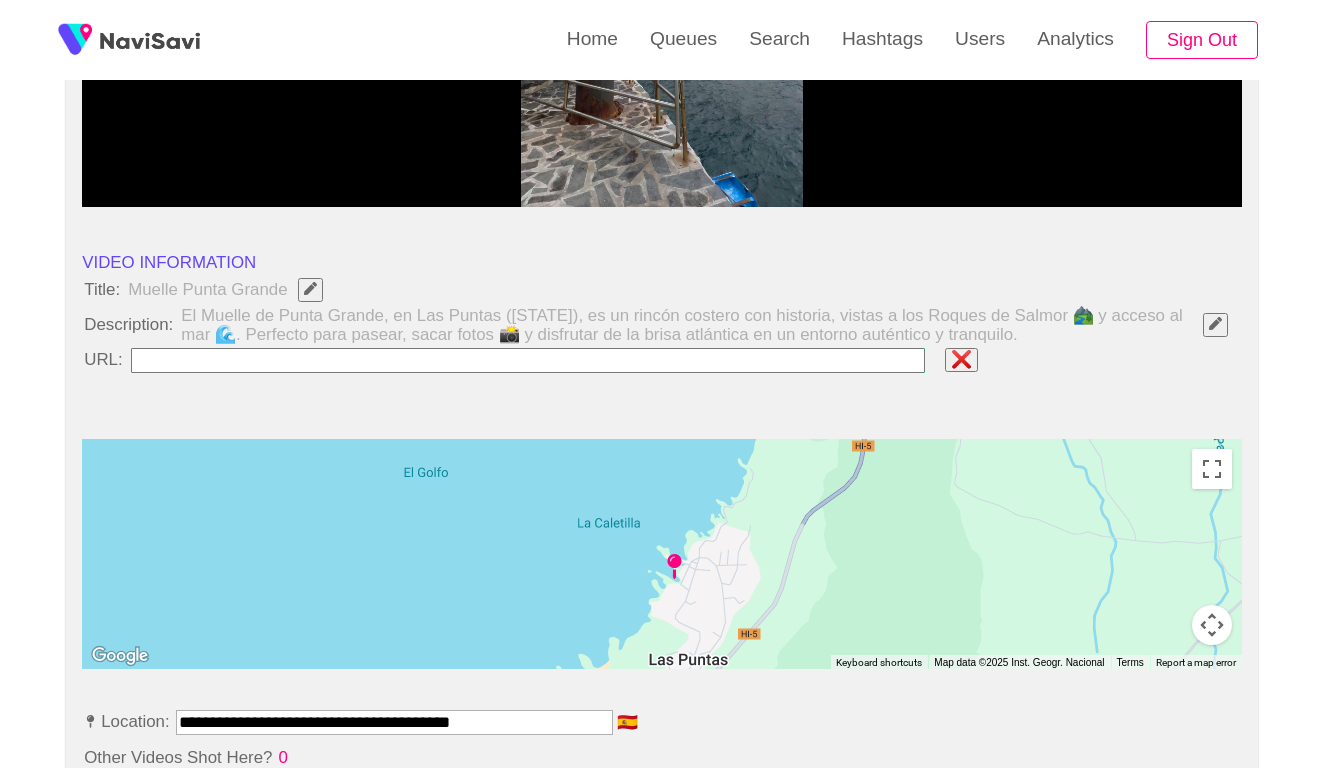 type on "**********" 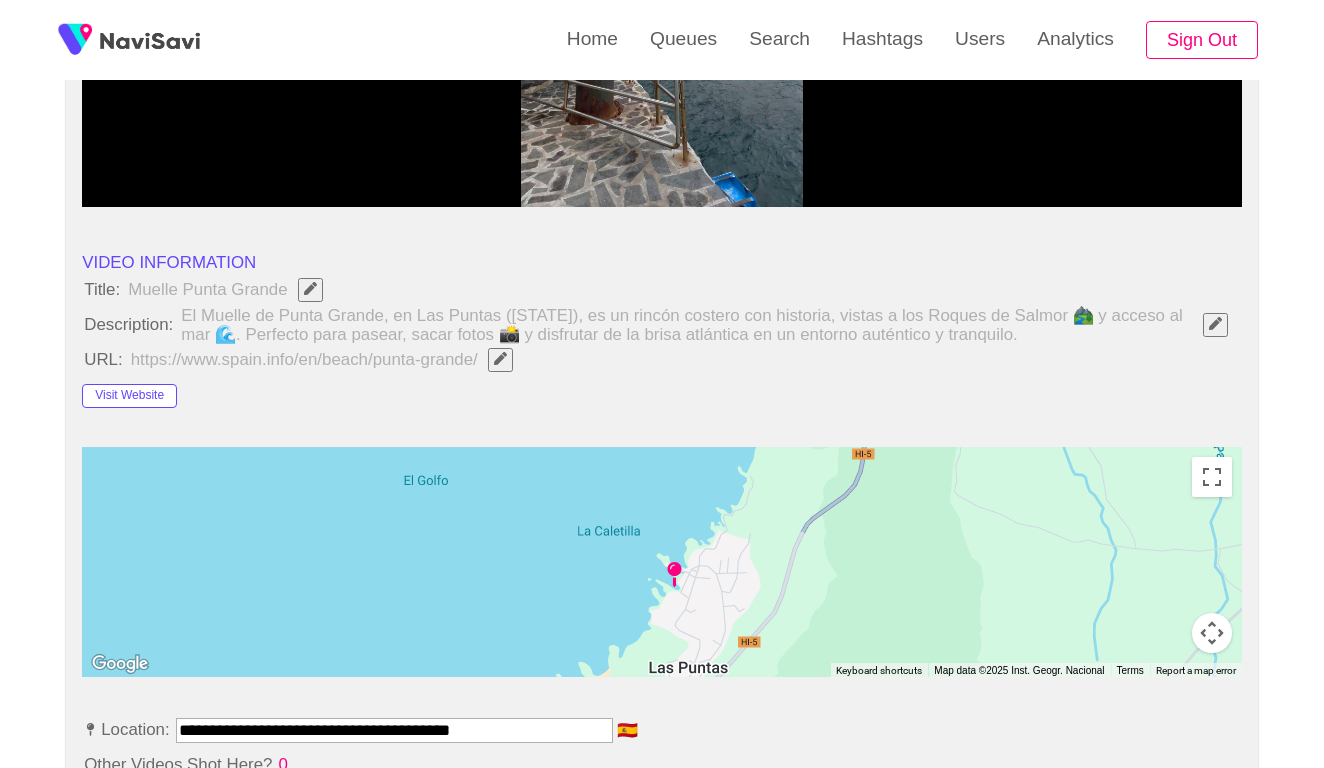 click 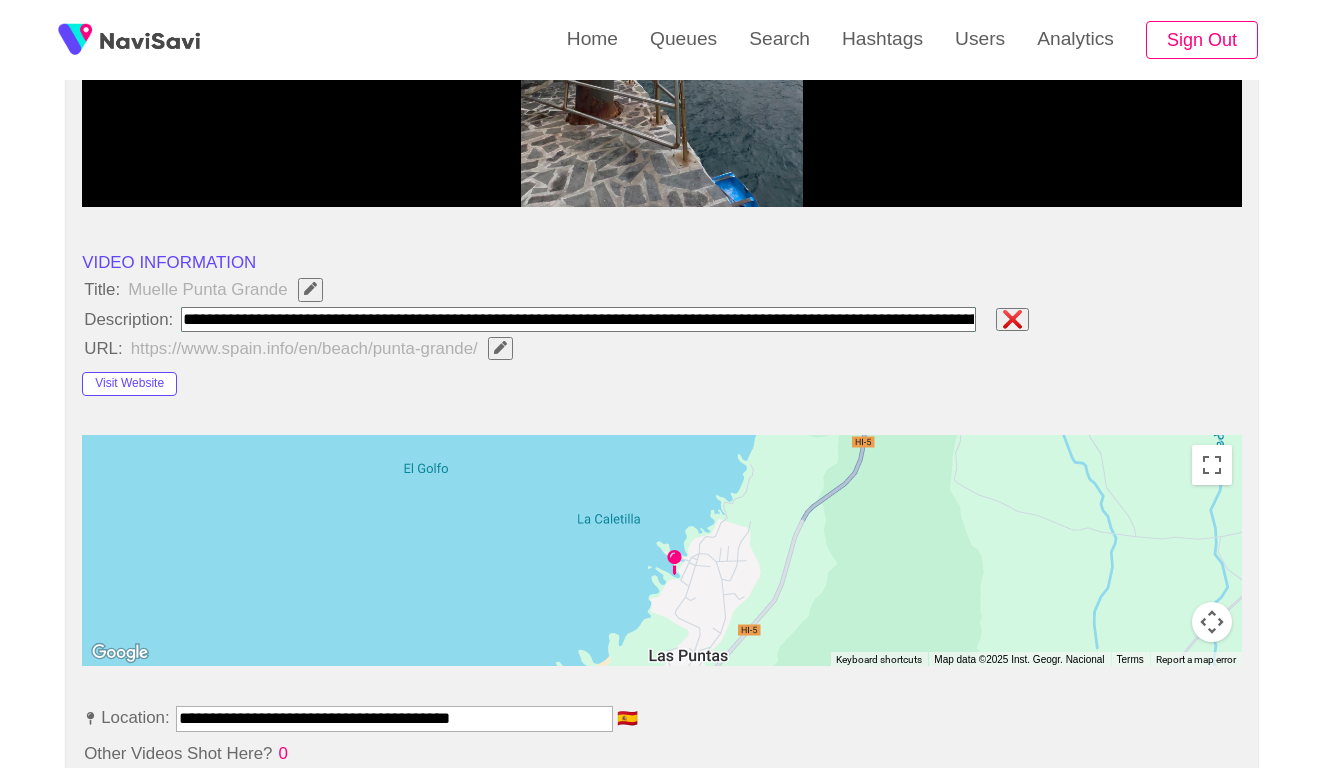 type on "**********" 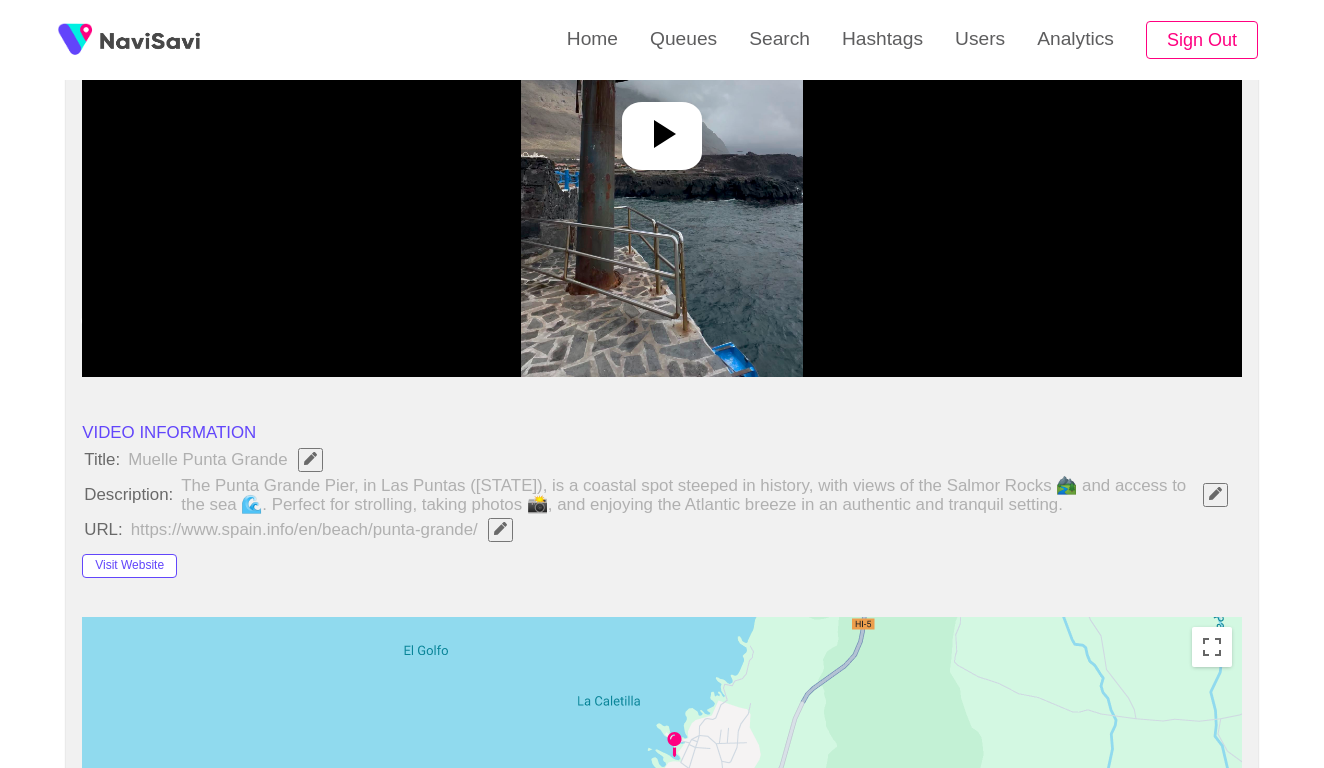 scroll, scrollTop: 377, scrollLeft: 0, axis: vertical 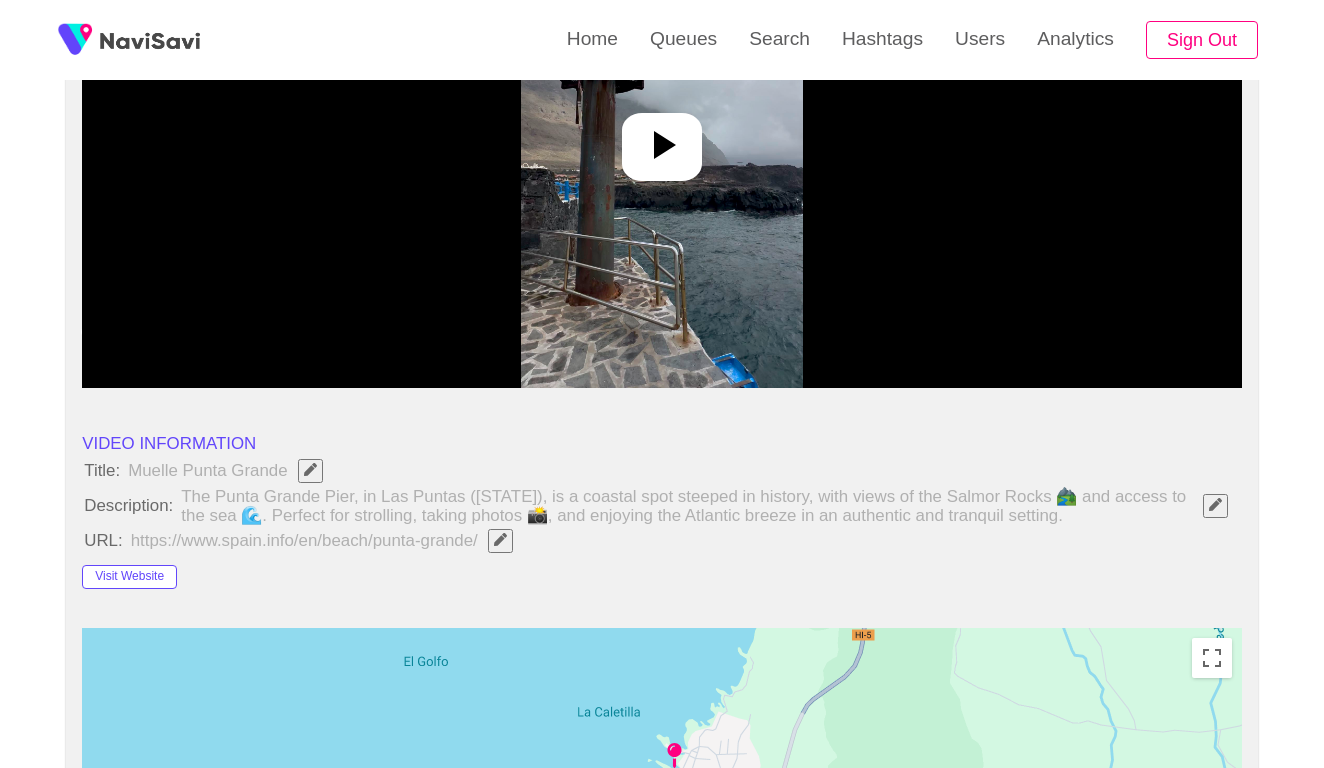 click at bounding box center [661, 138] 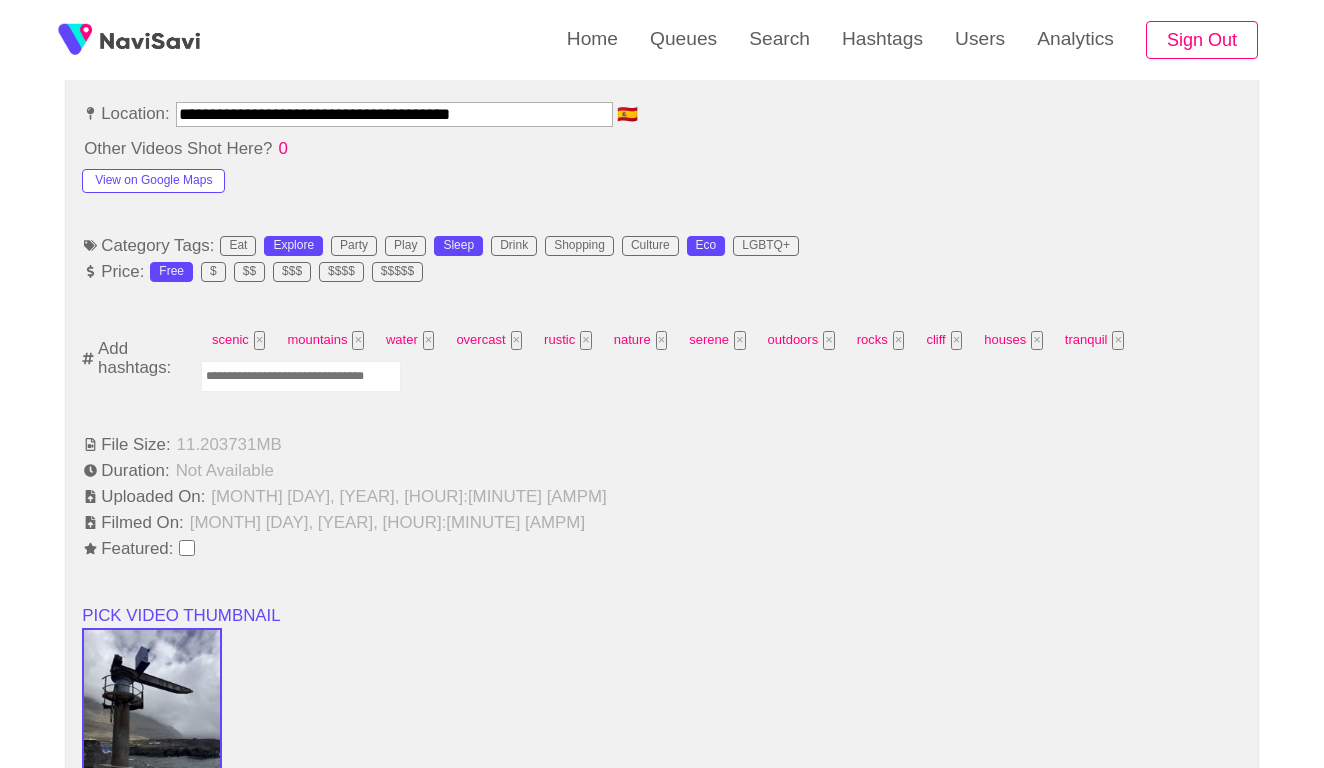 scroll, scrollTop: 1125, scrollLeft: 0, axis: vertical 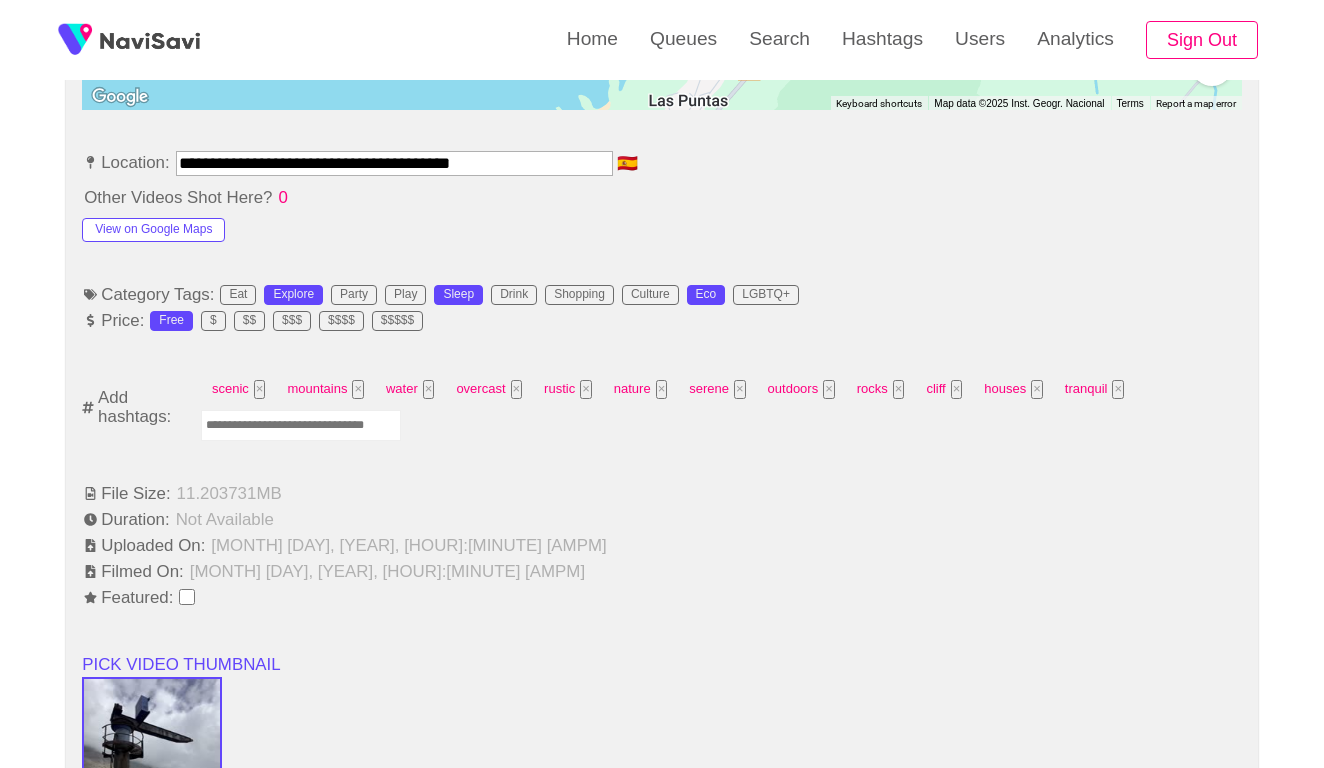 click at bounding box center (301, 425) 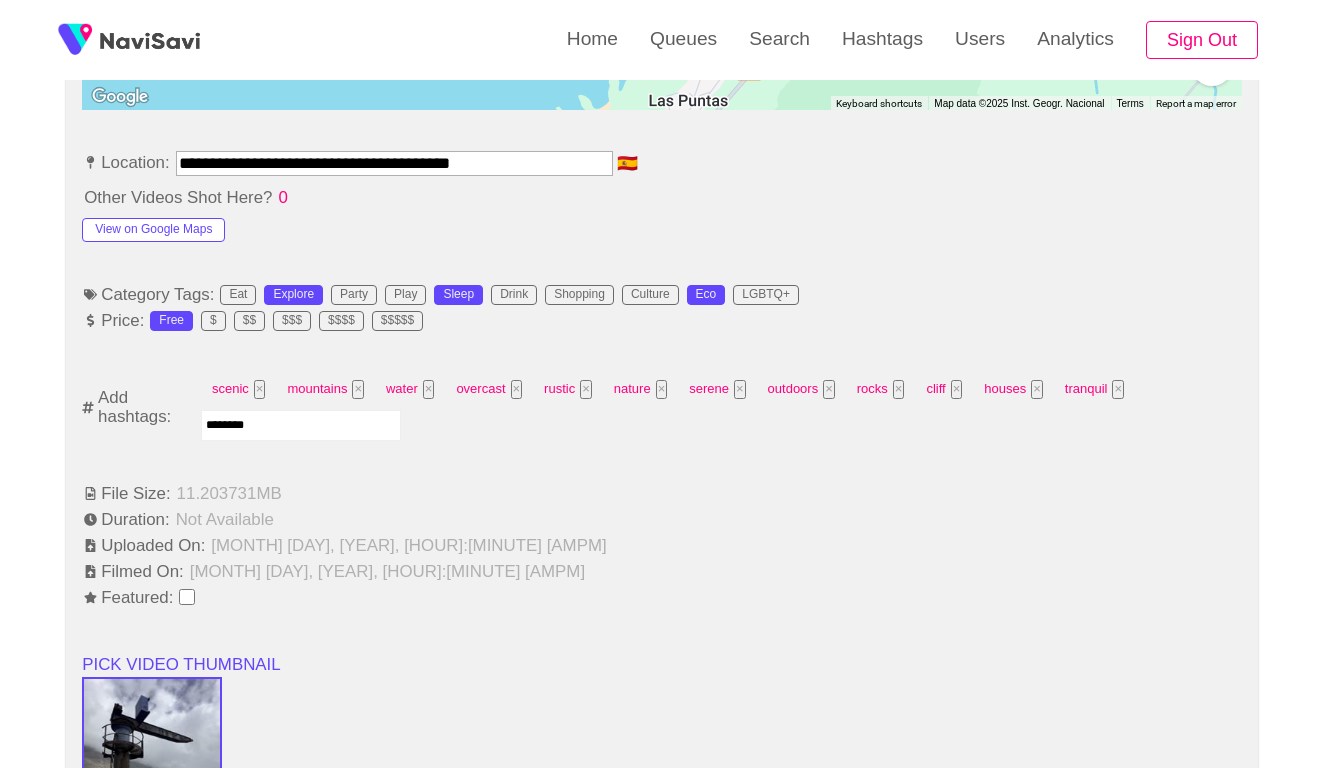 type on "*********" 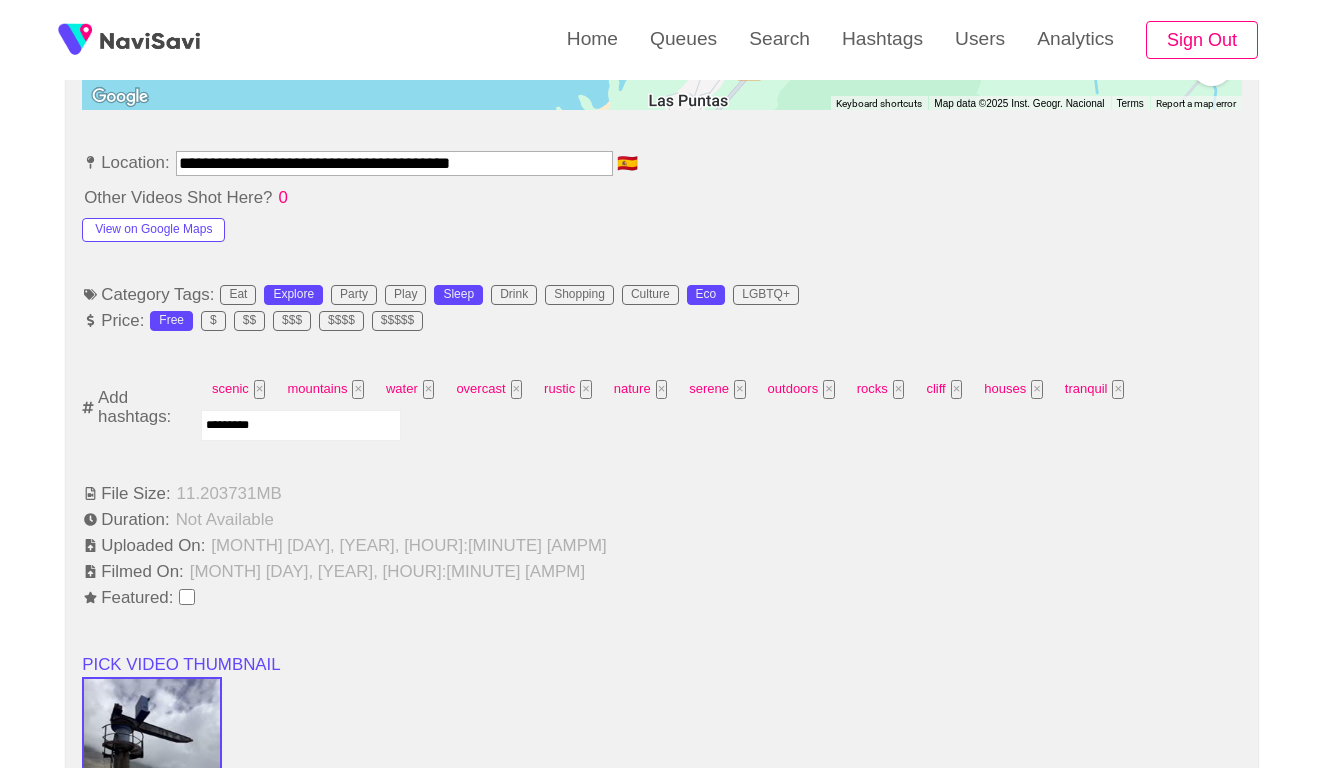 type 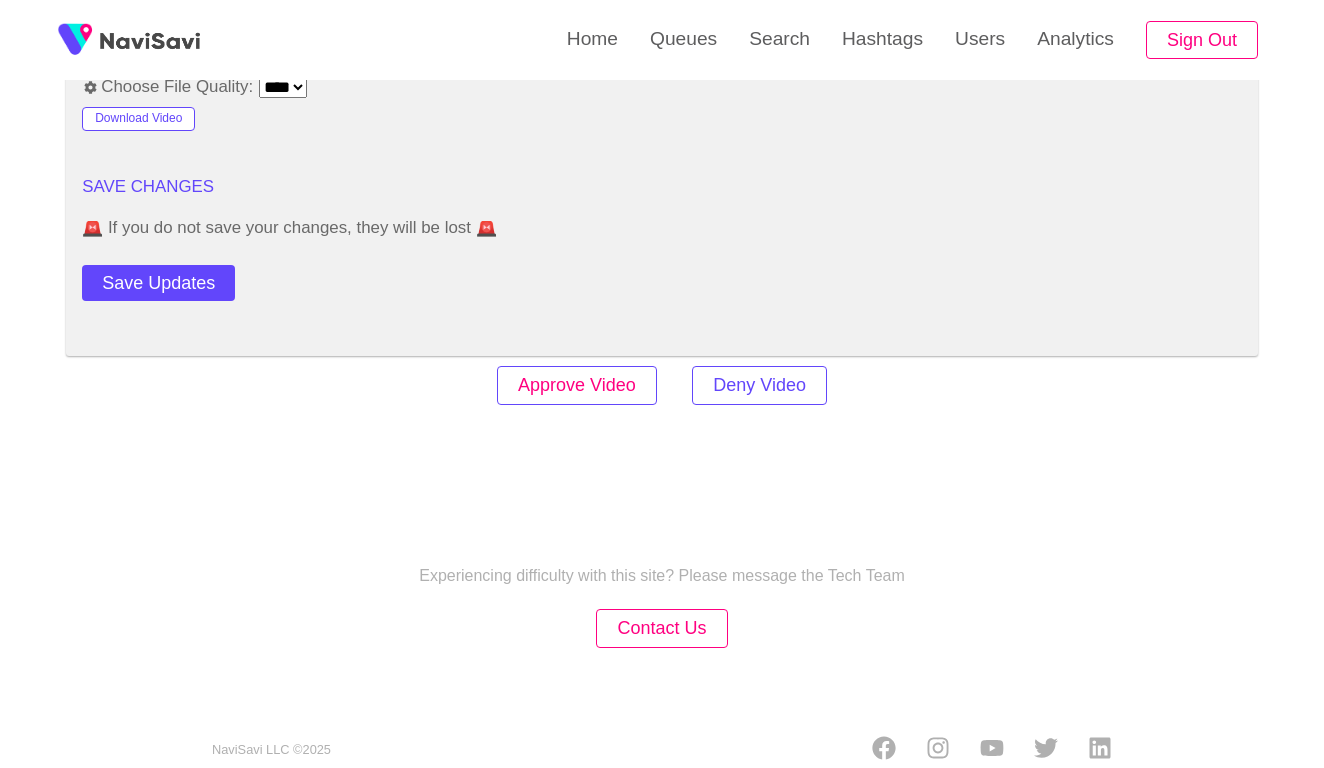 scroll, scrollTop: 2431, scrollLeft: 0, axis: vertical 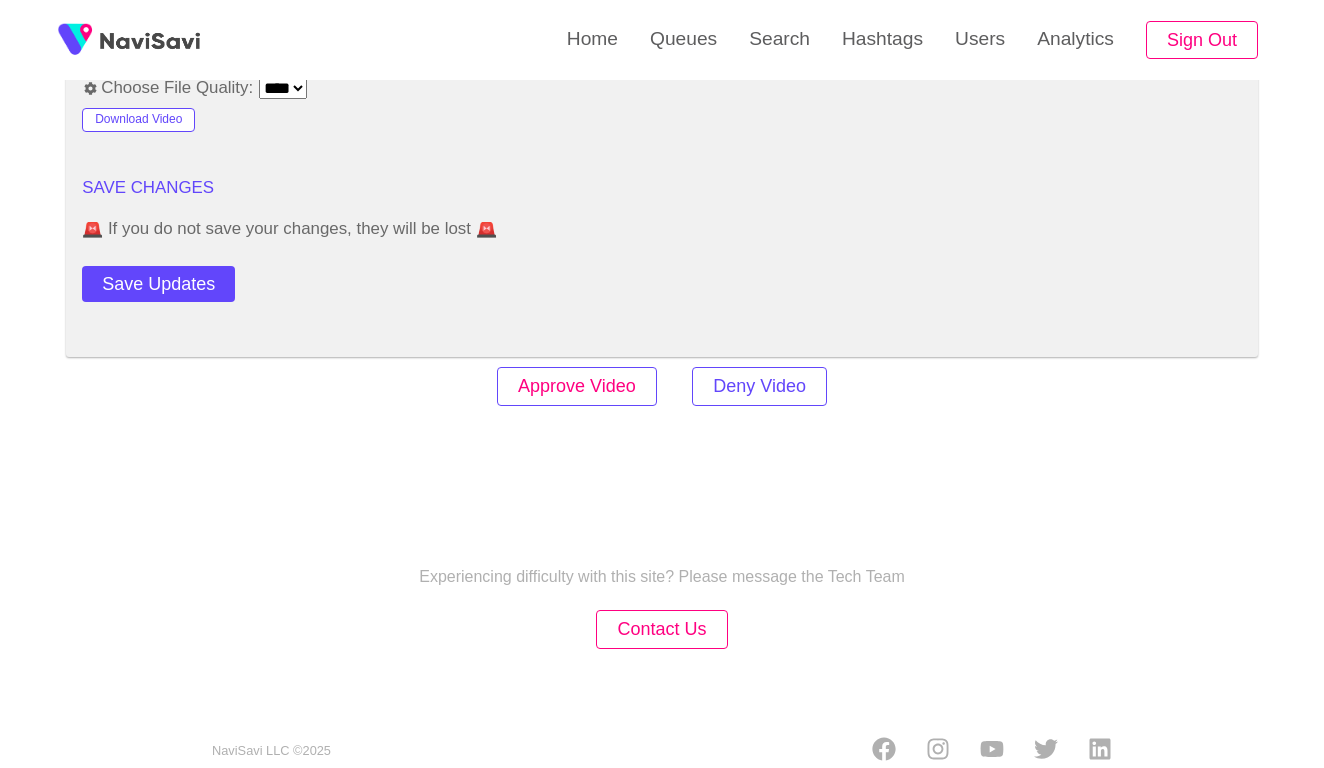 click on "Approve Video" at bounding box center [577, 386] 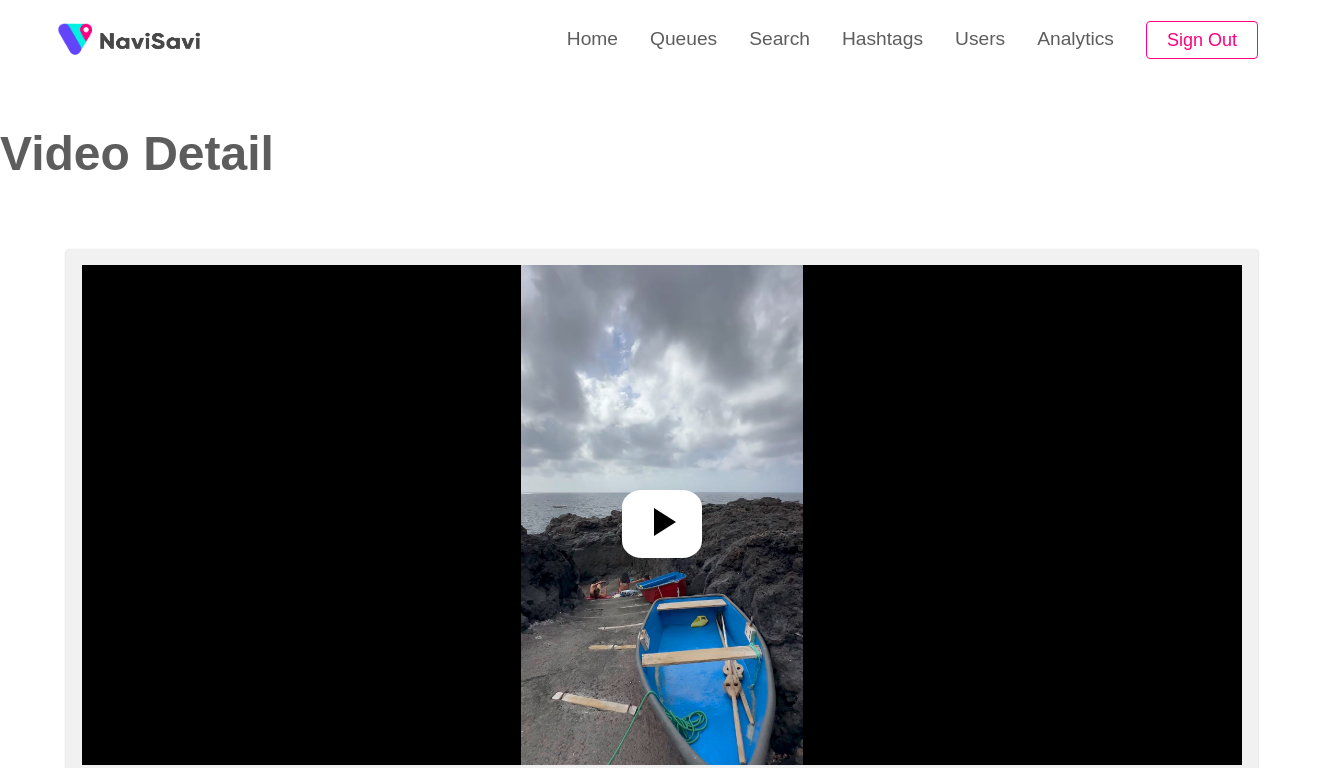select on "**********" 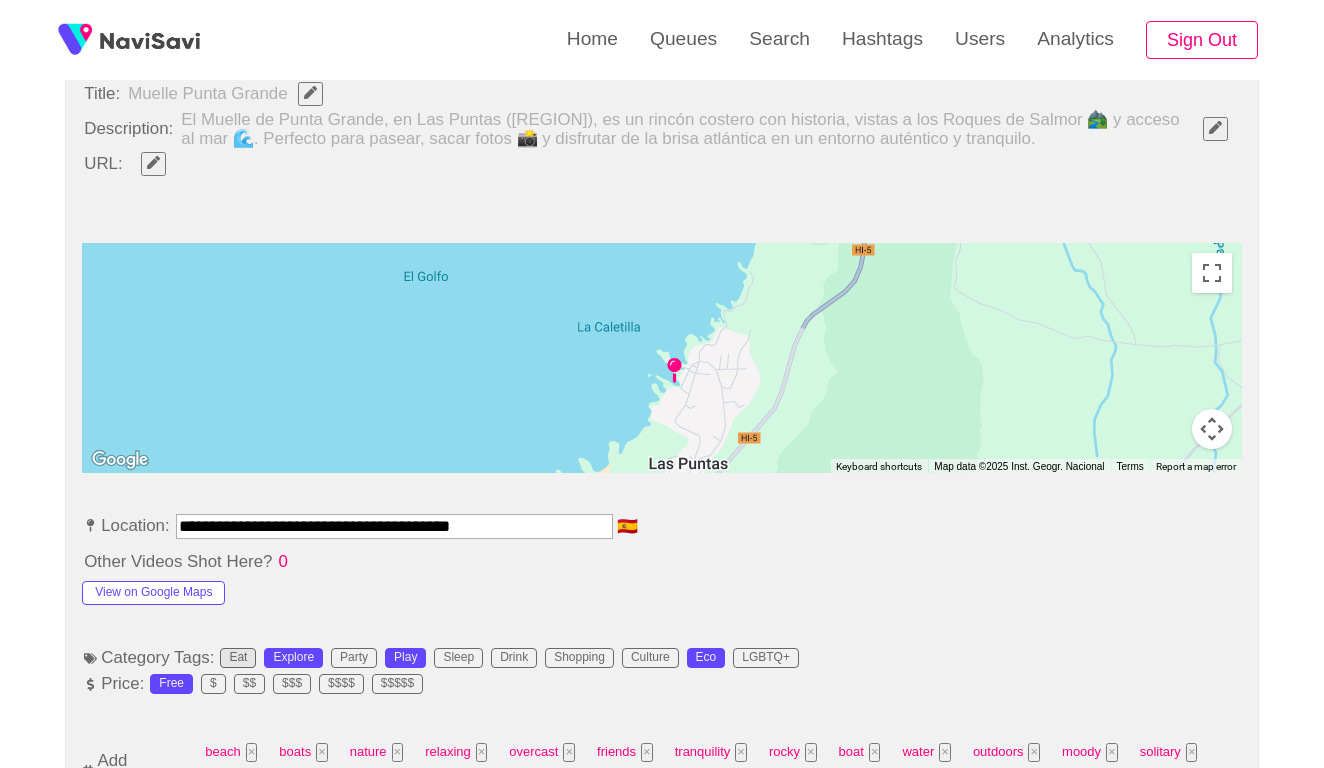 scroll, scrollTop: 609, scrollLeft: 0, axis: vertical 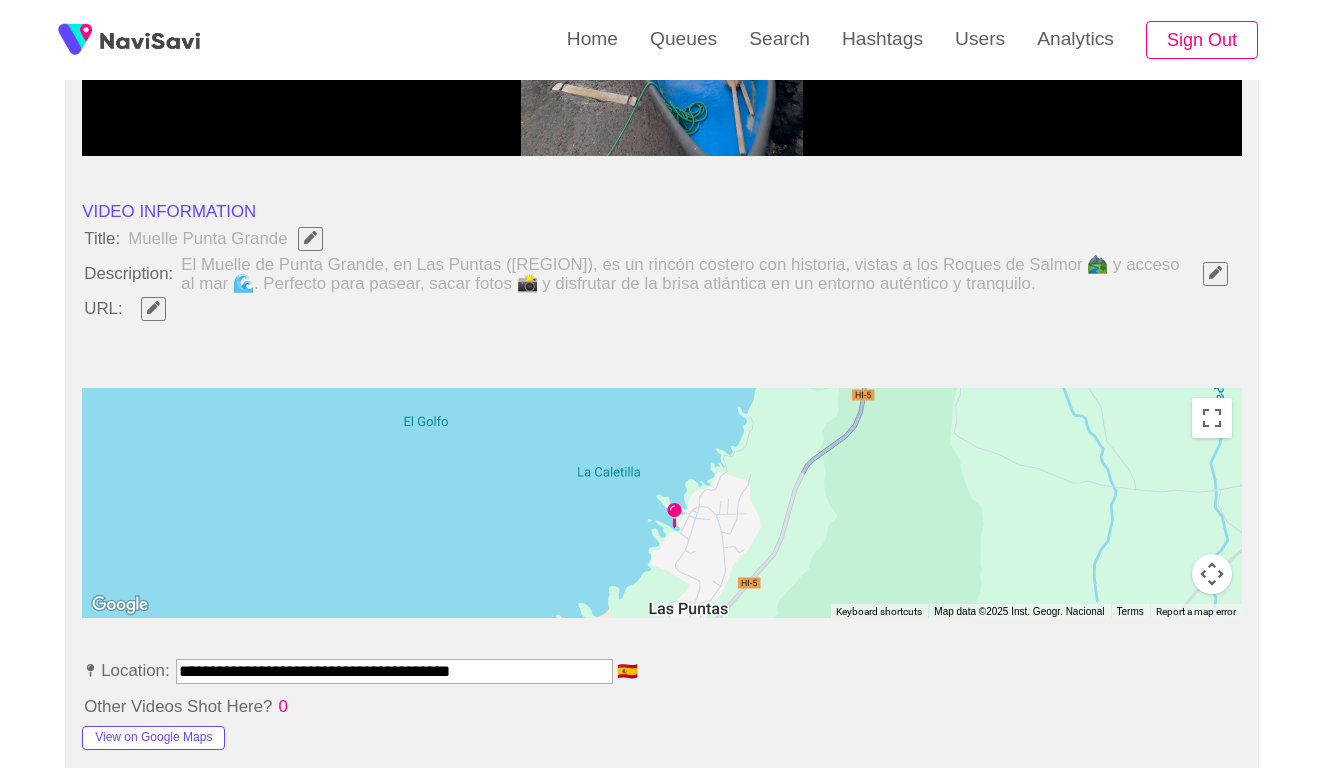 click 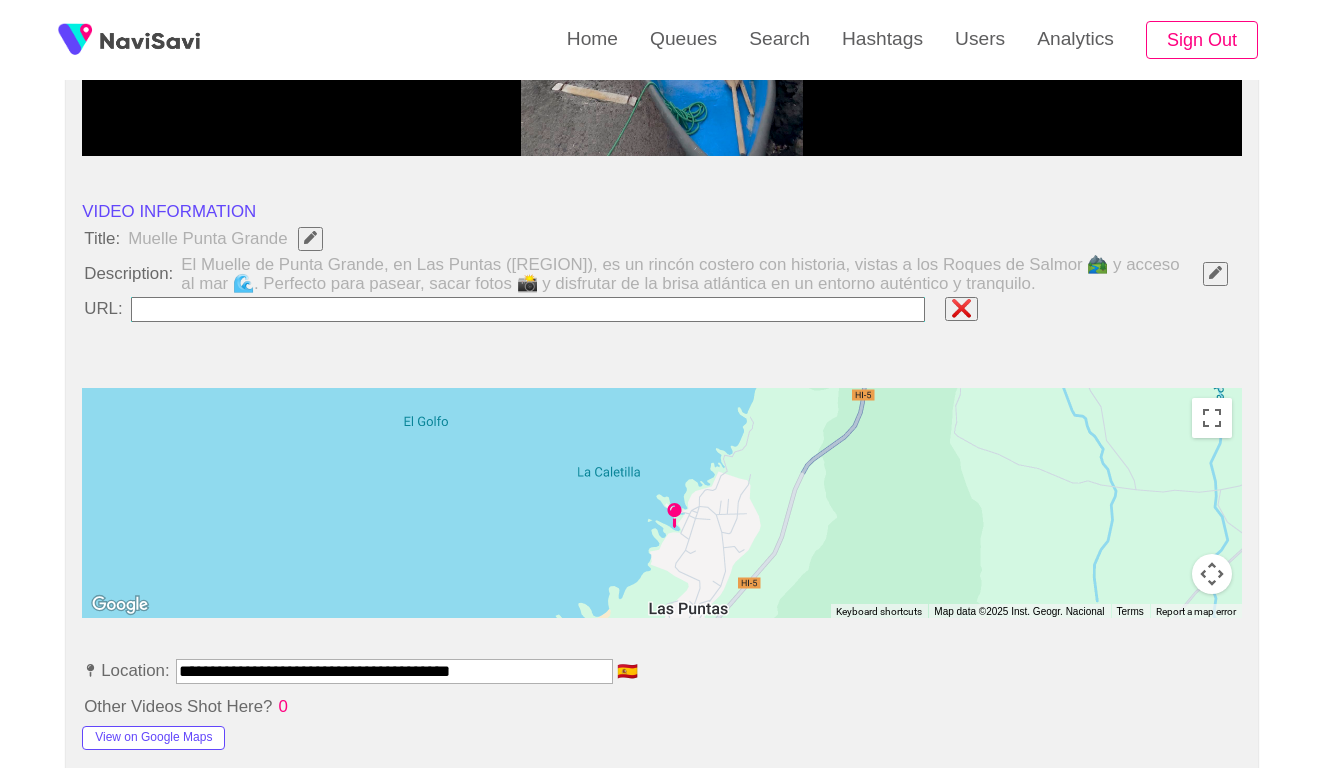type on "**********" 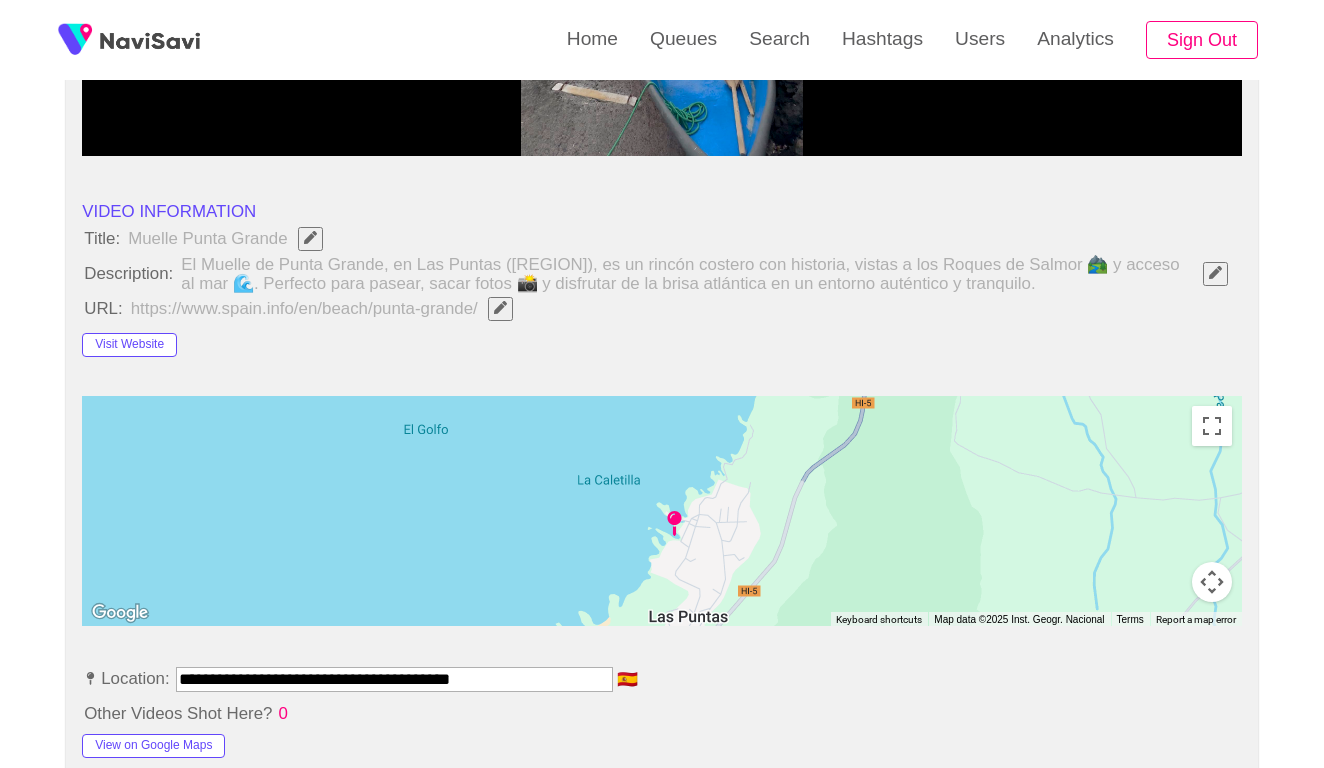 click 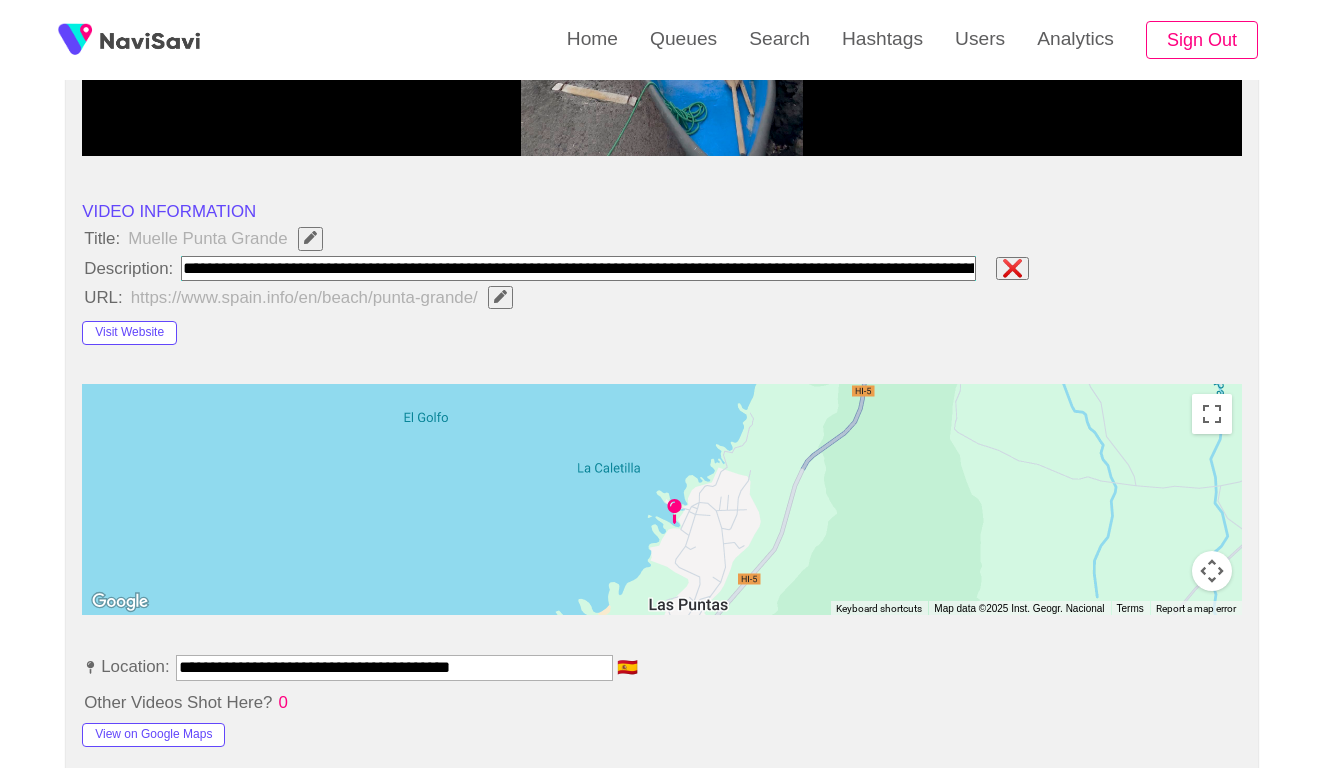 type on "**********" 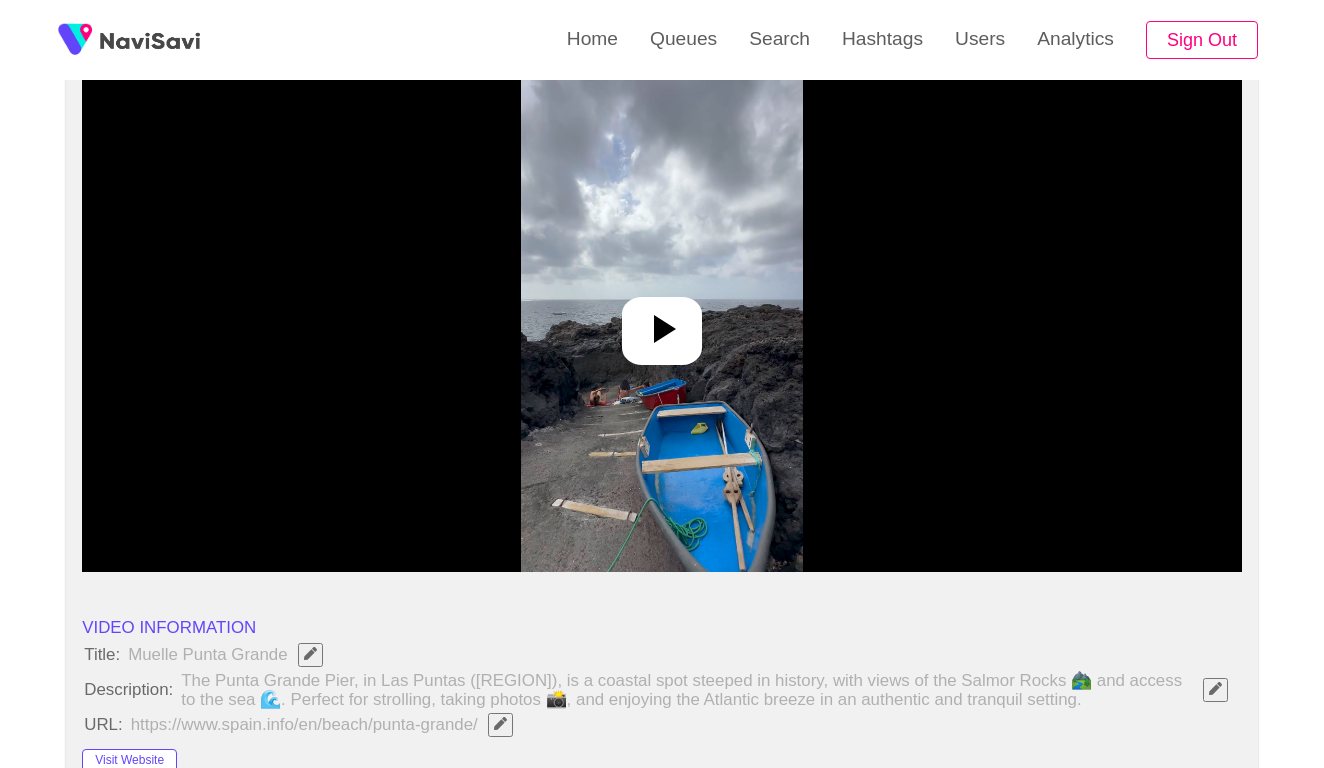scroll, scrollTop: 125, scrollLeft: 0, axis: vertical 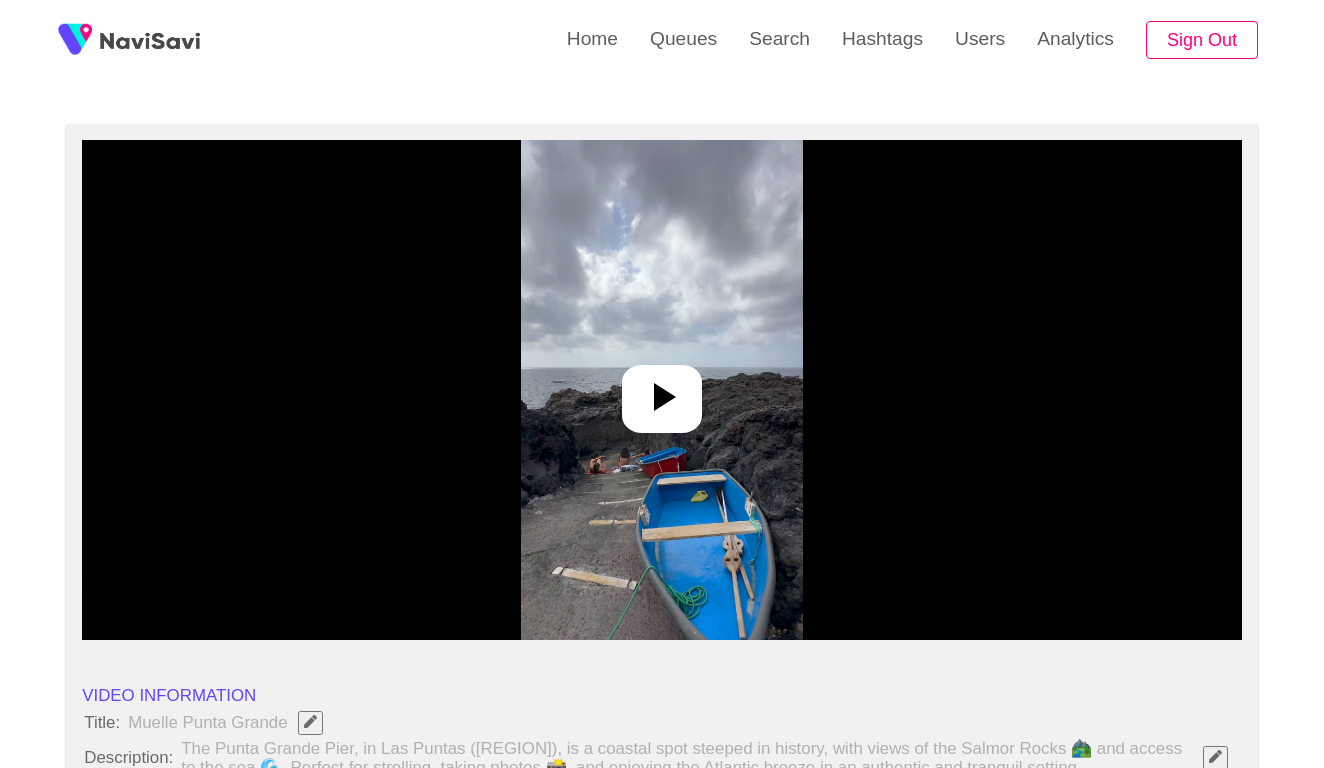click at bounding box center (661, 390) 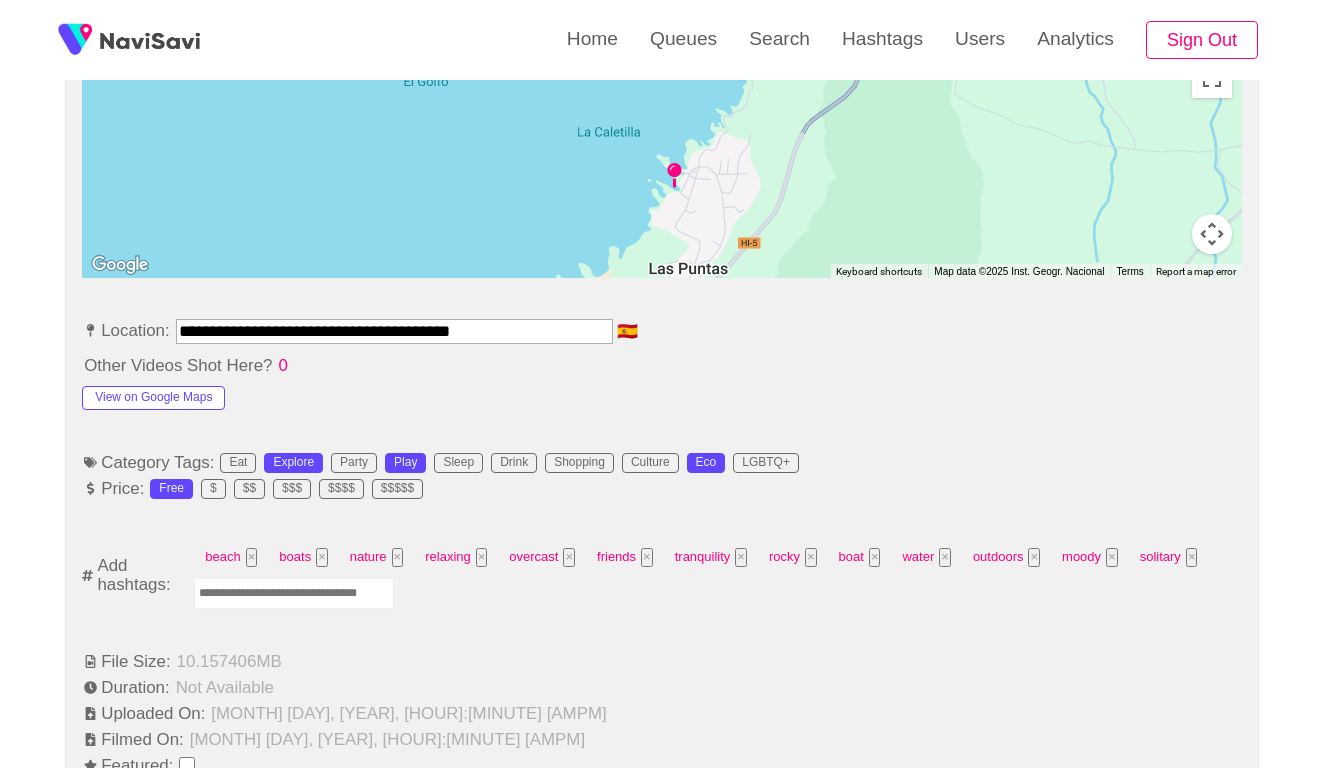 scroll, scrollTop: 989, scrollLeft: 0, axis: vertical 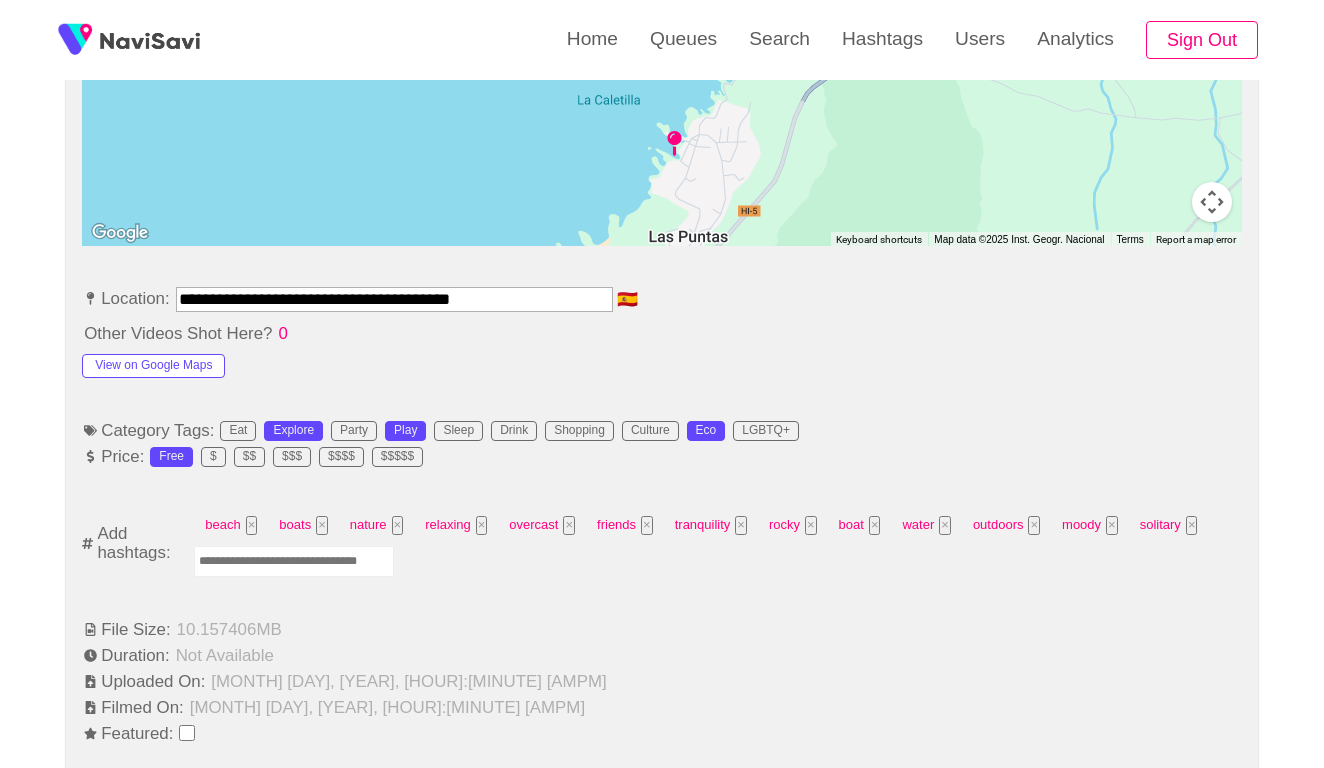 click at bounding box center (294, 561) 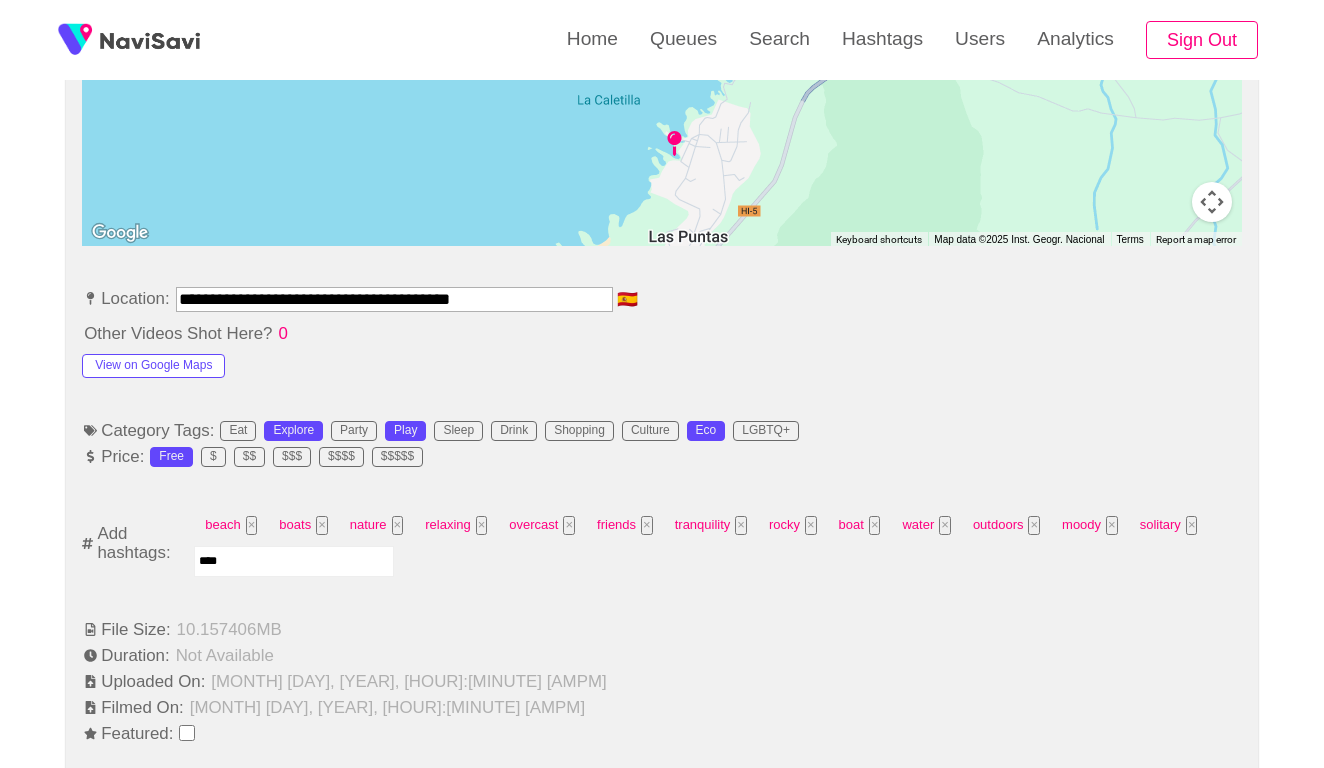 type on "*****" 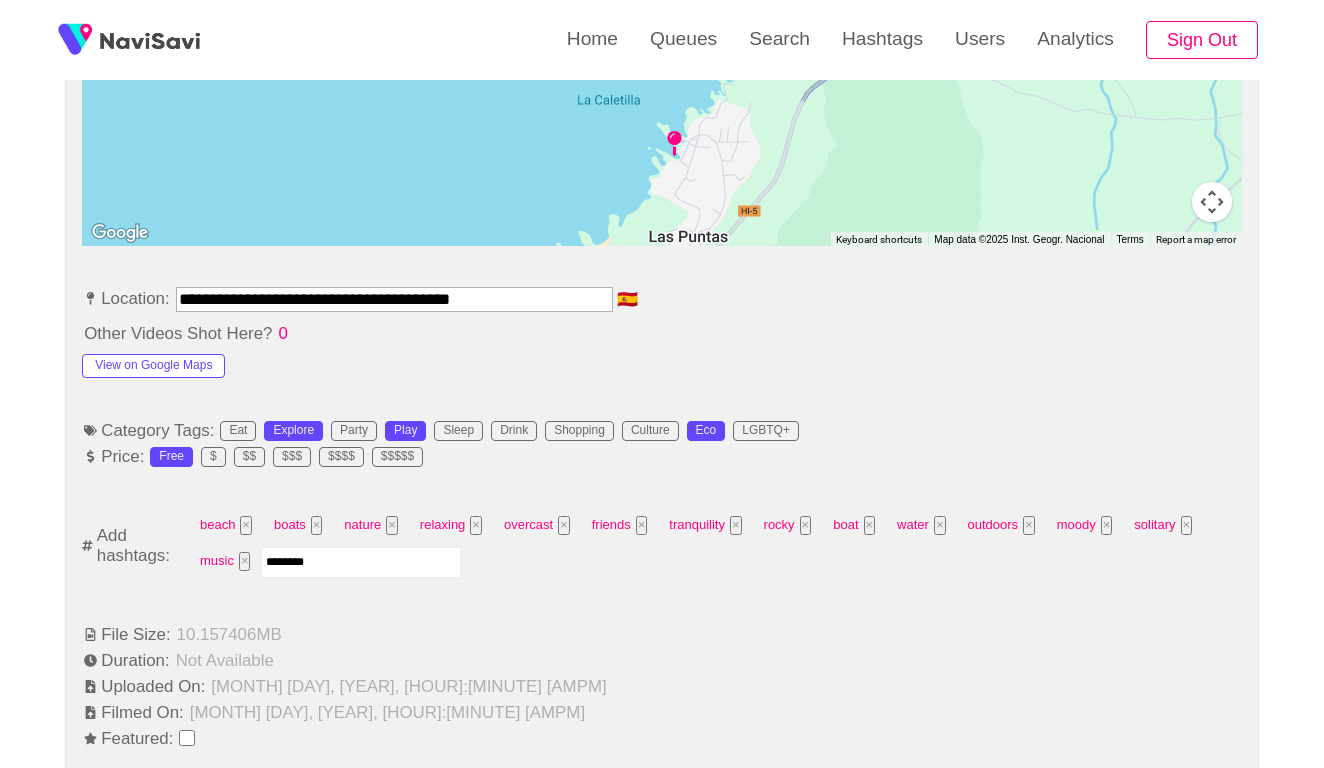 type on "*********" 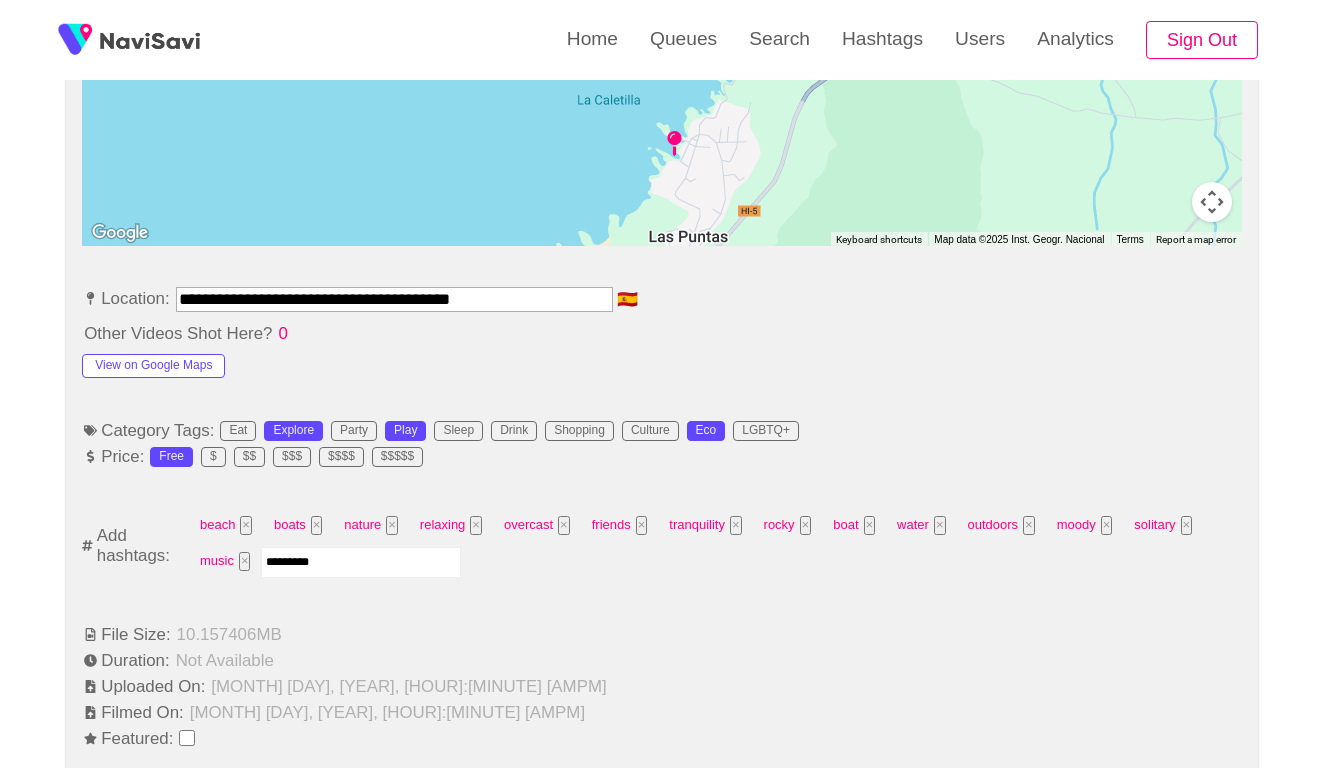 type 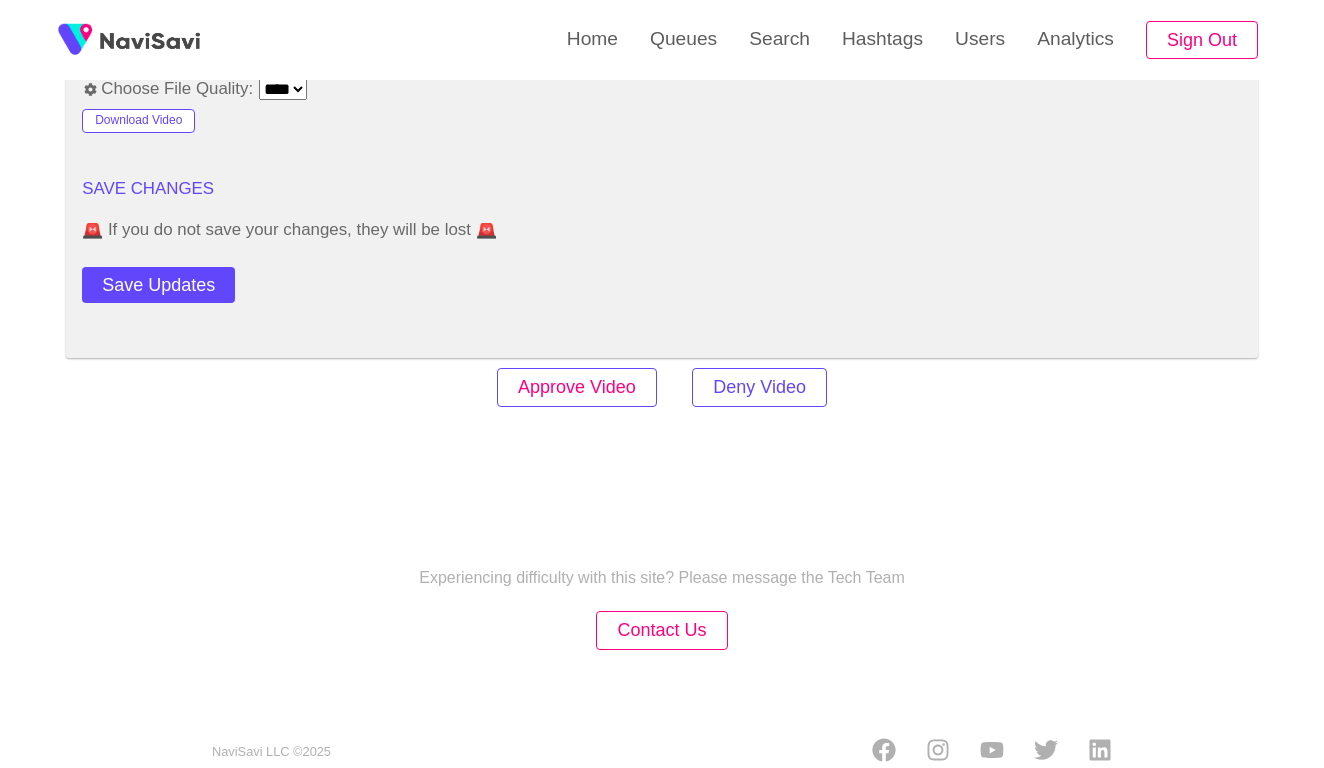 scroll, scrollTop: 2434, scrollLeft: 0, axis: vertical 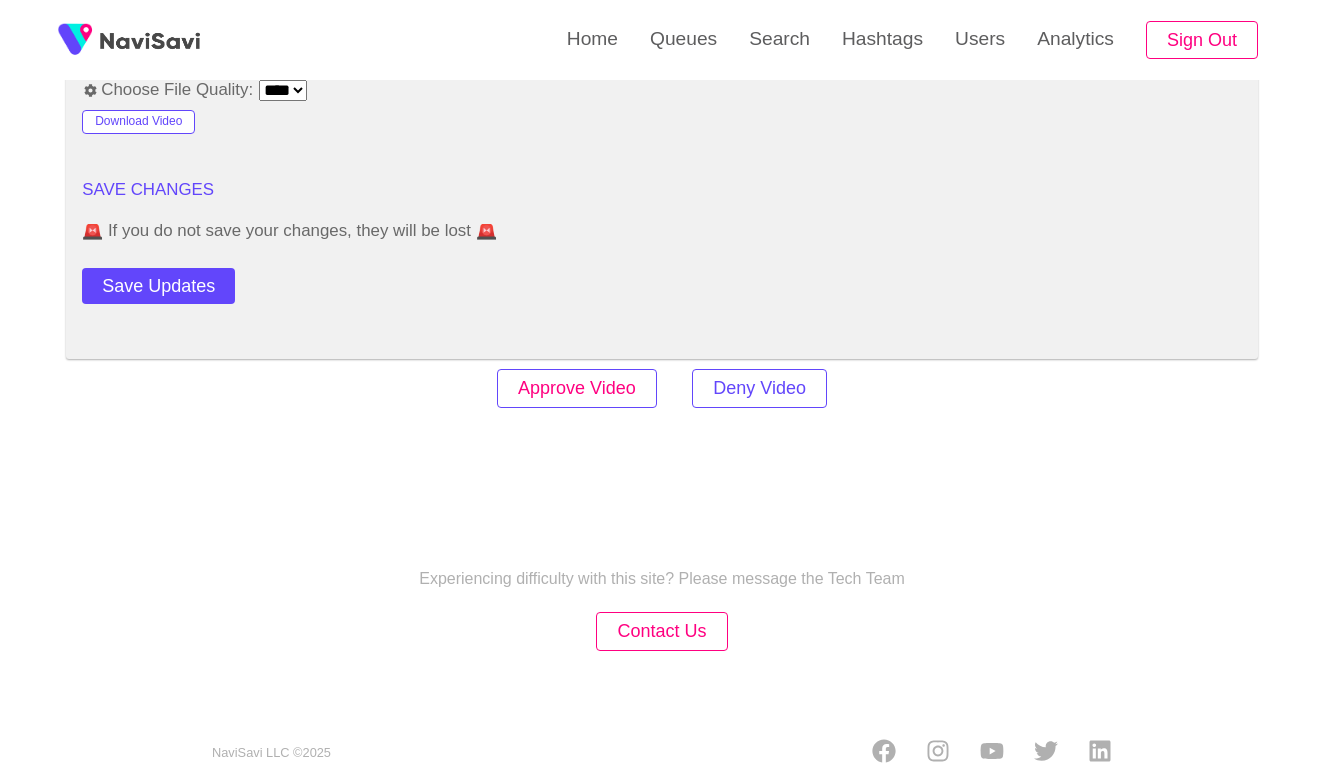 click on "Approve Video" at bounding box center [577, 388] 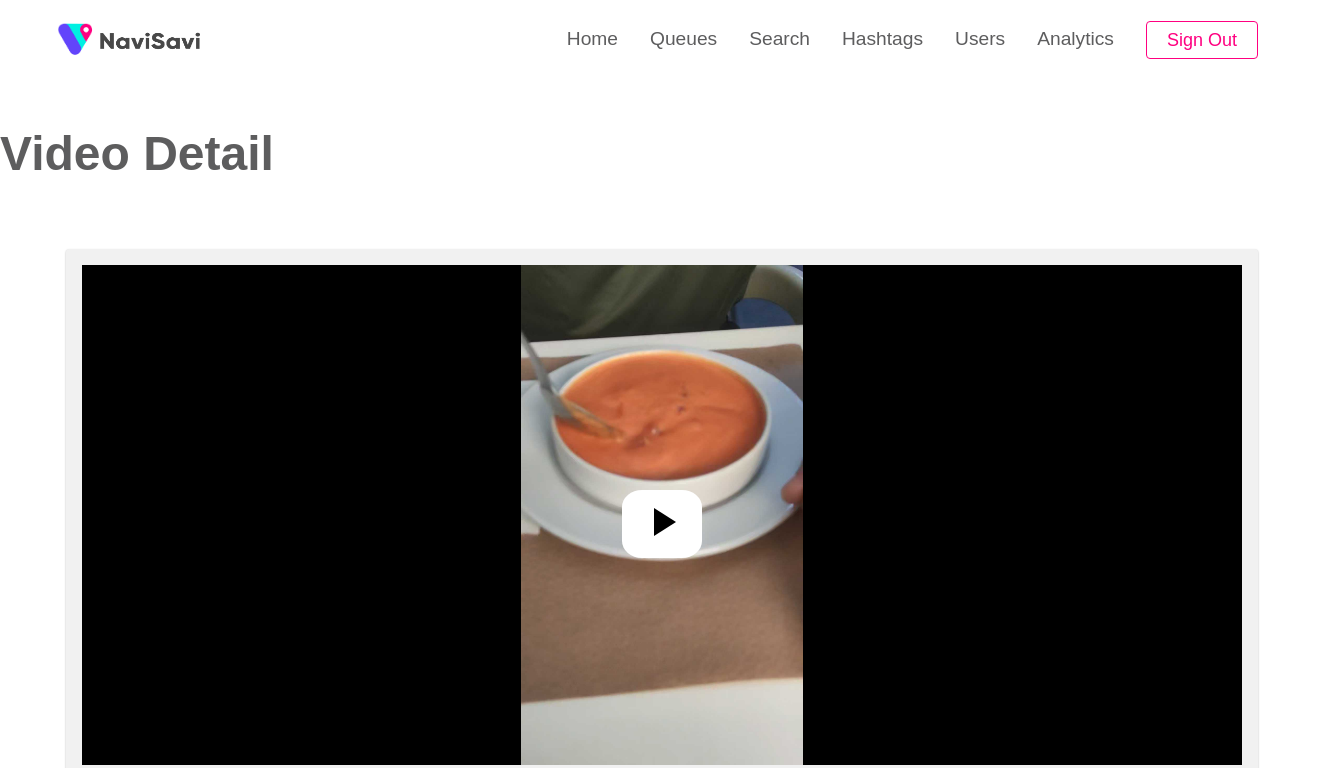 select on "**********" 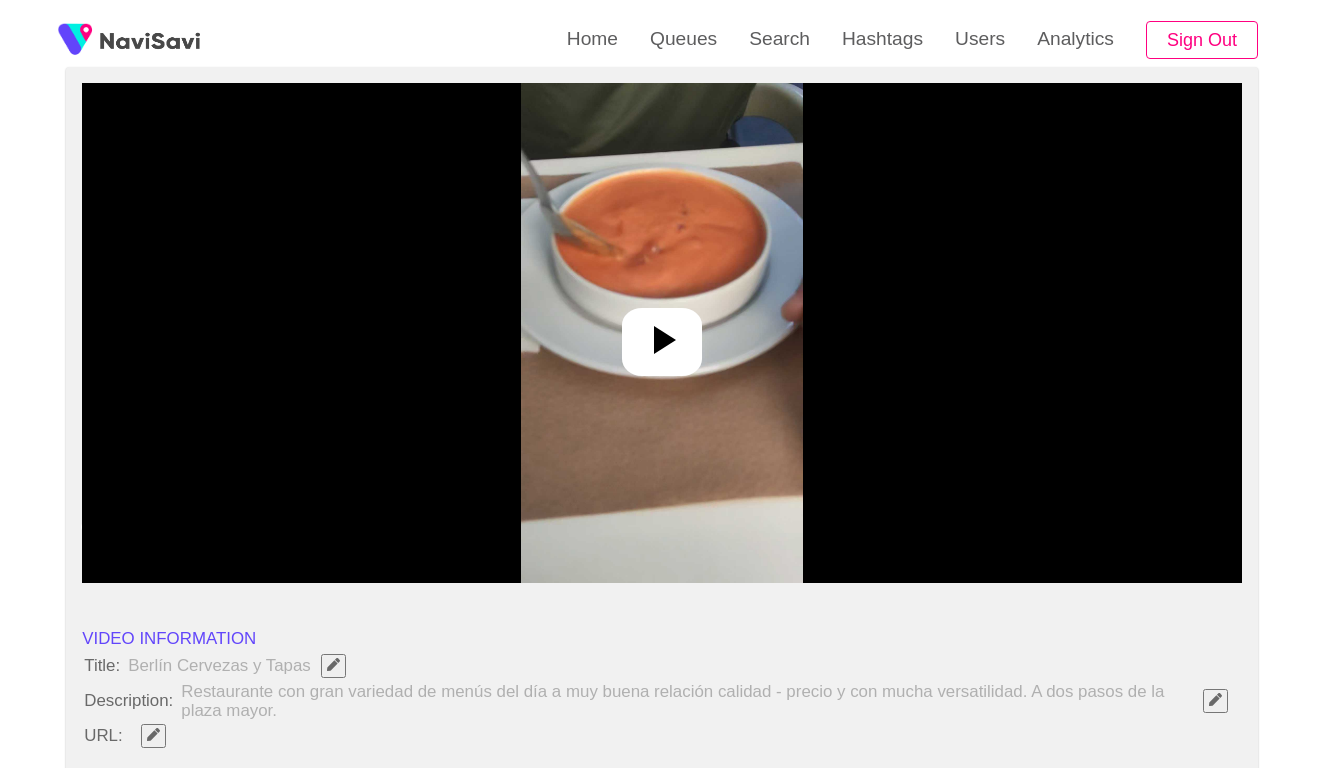 scroll, scrollTop: 282, scrollLeft: 0, axis: vertical 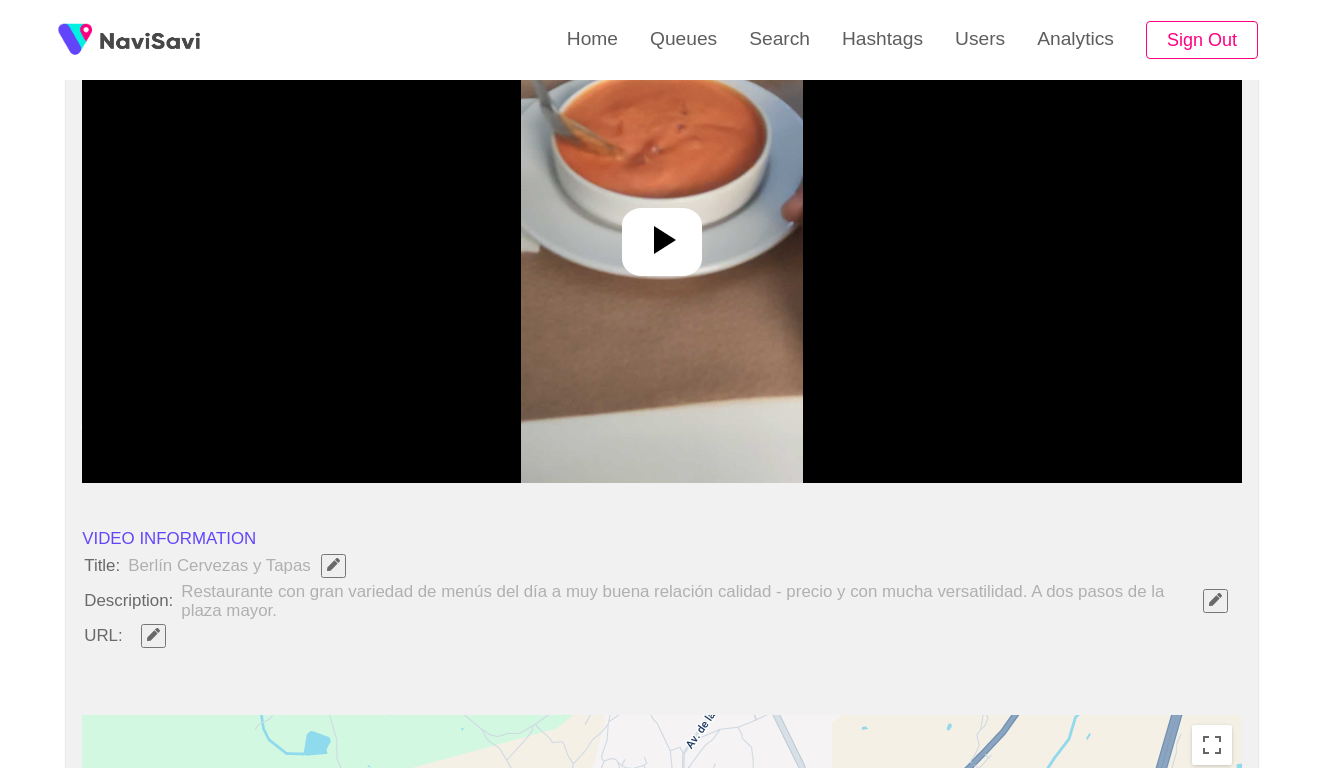 click at bounding box center (661, 233) 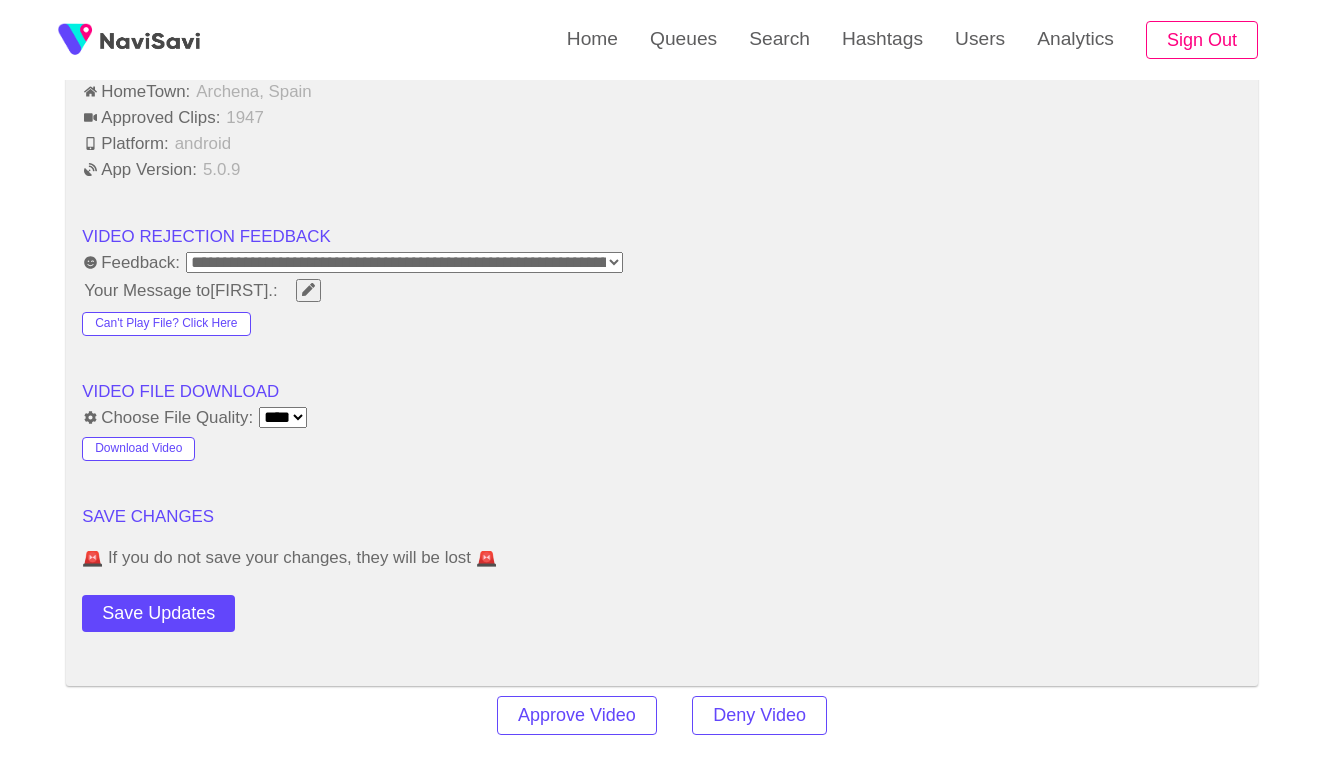 scroll, scrollTop: 2080, scrollLeft: 0, axis: vertical 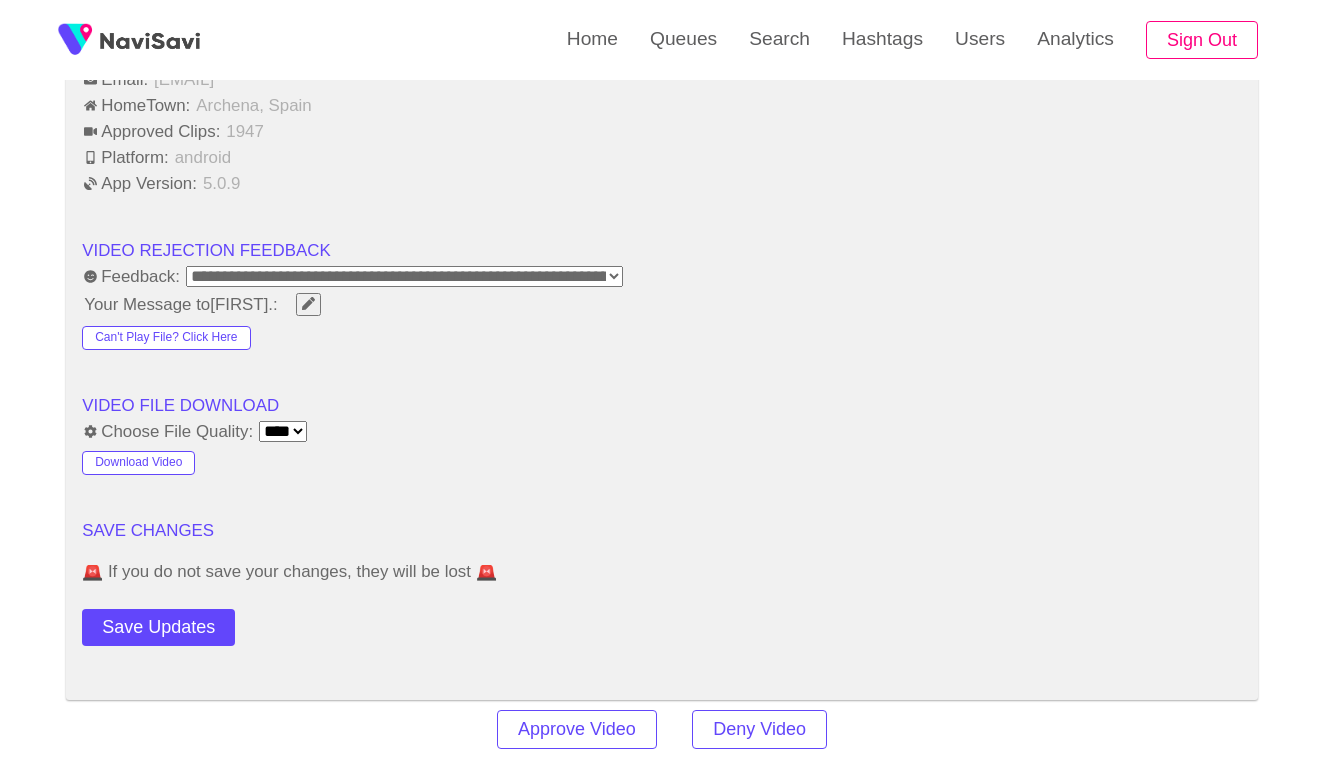 click on "**********" at bounding box center [404, 276] 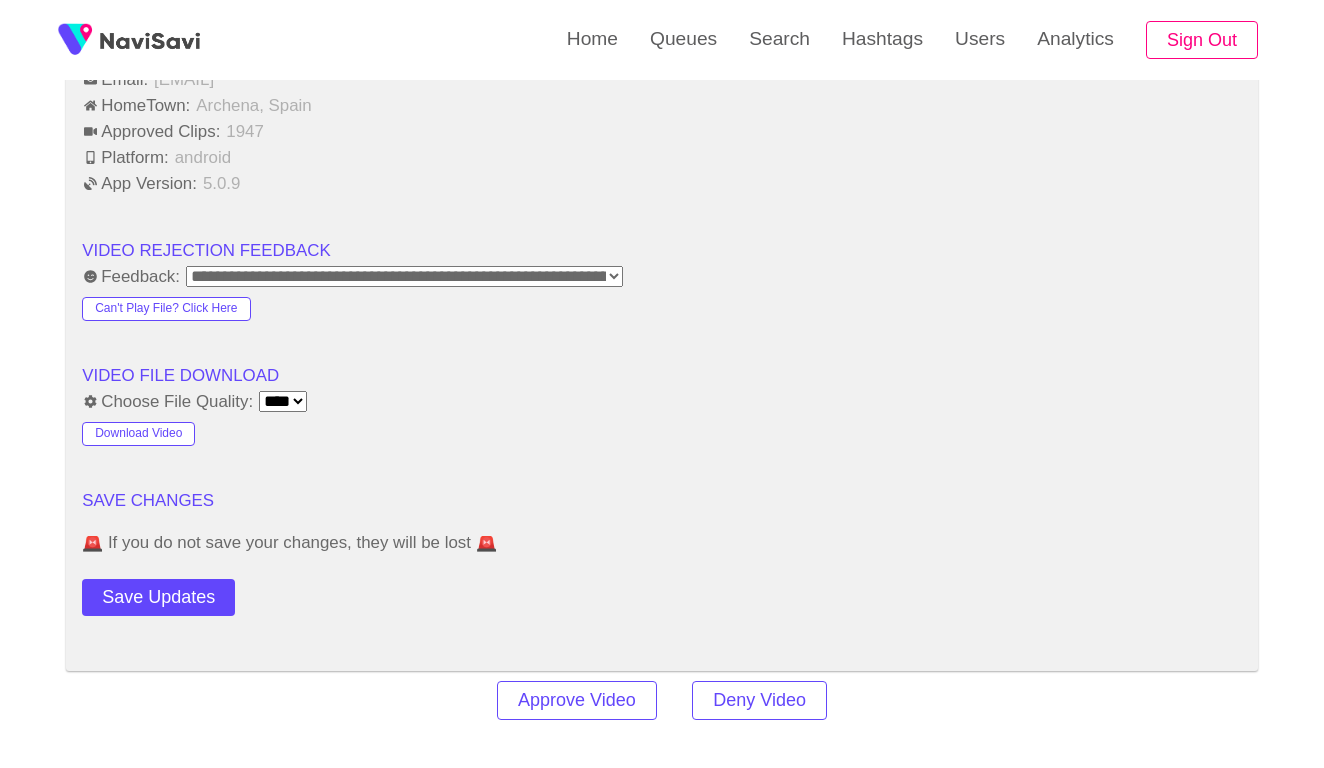 click on "**********" at bounding box center [662, -340] 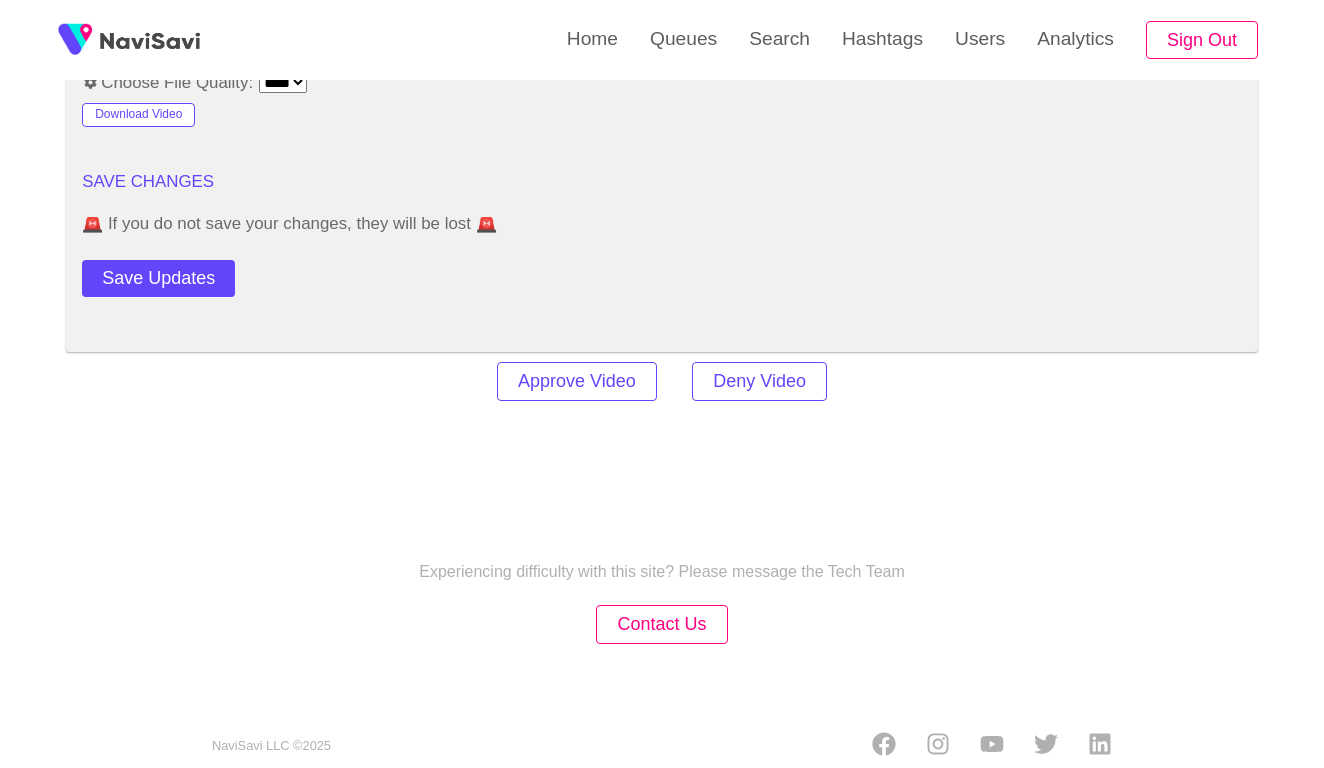 scroll, scrollTop: 2398, scrollLeft: 0, axis: vertical 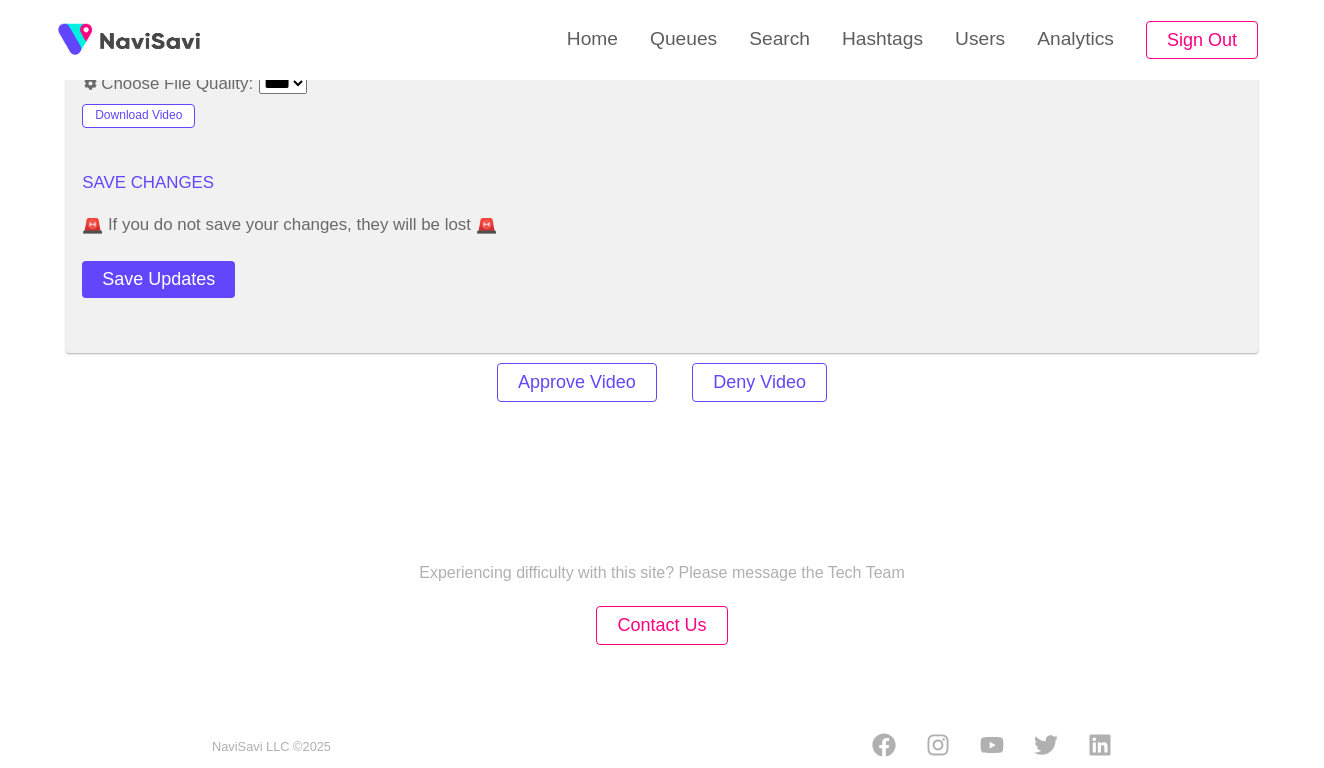click on "Approve Video Deny Video" at bounding box center (662, 382) 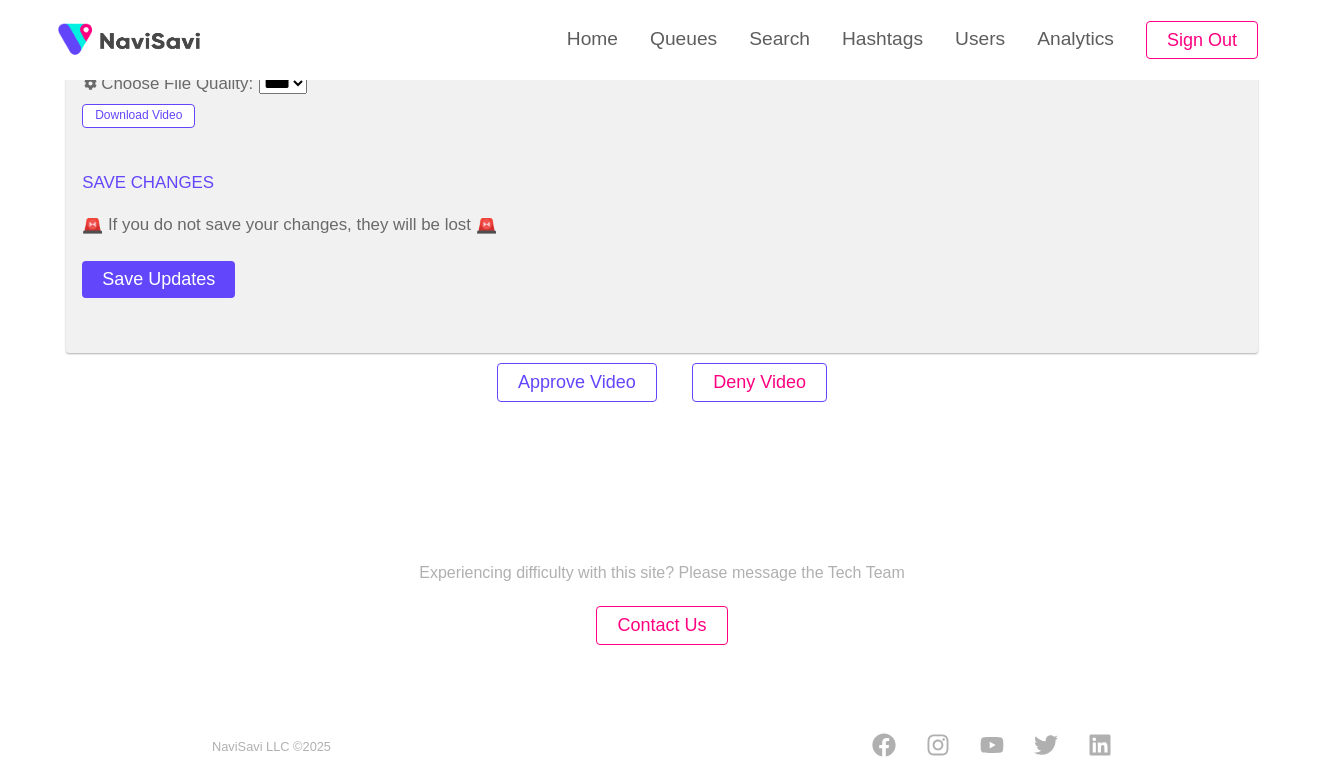 click on "Deny Video" at bounding box center [759, 382] 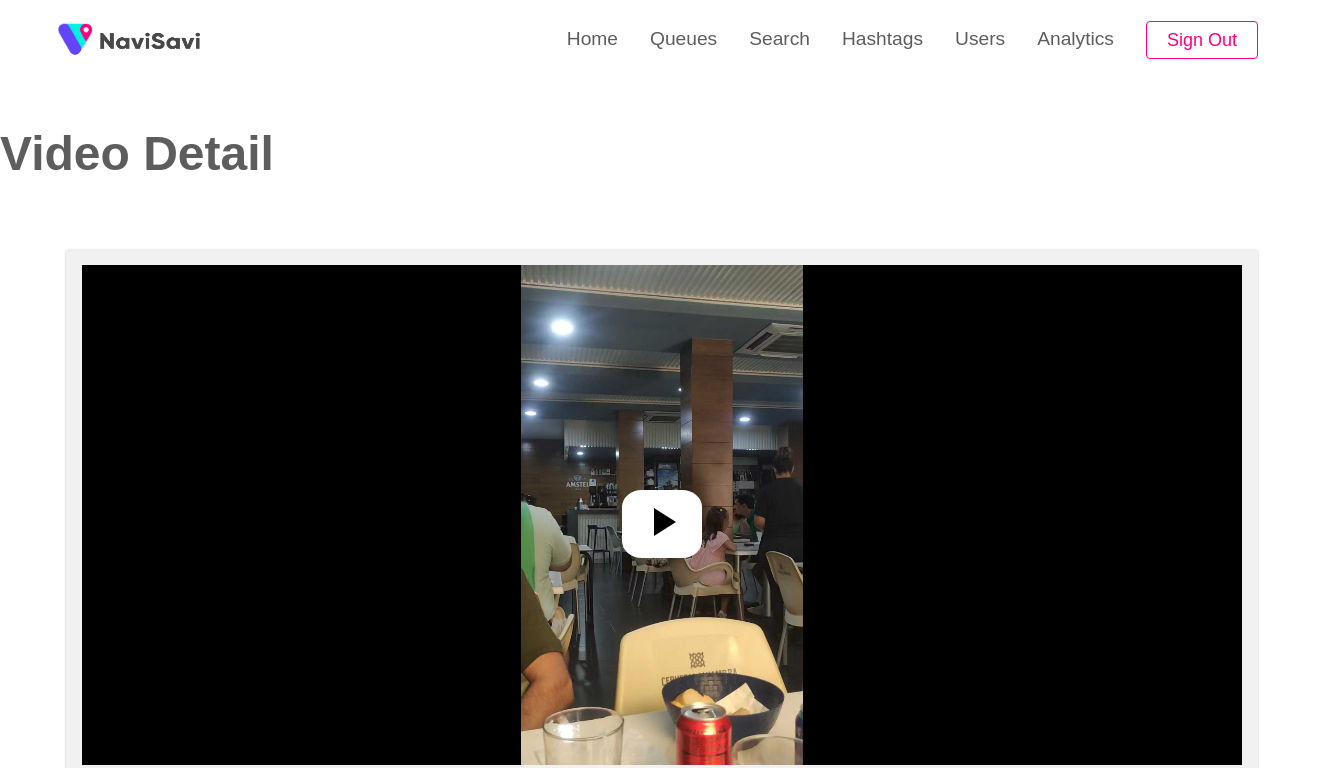 select on "**********" 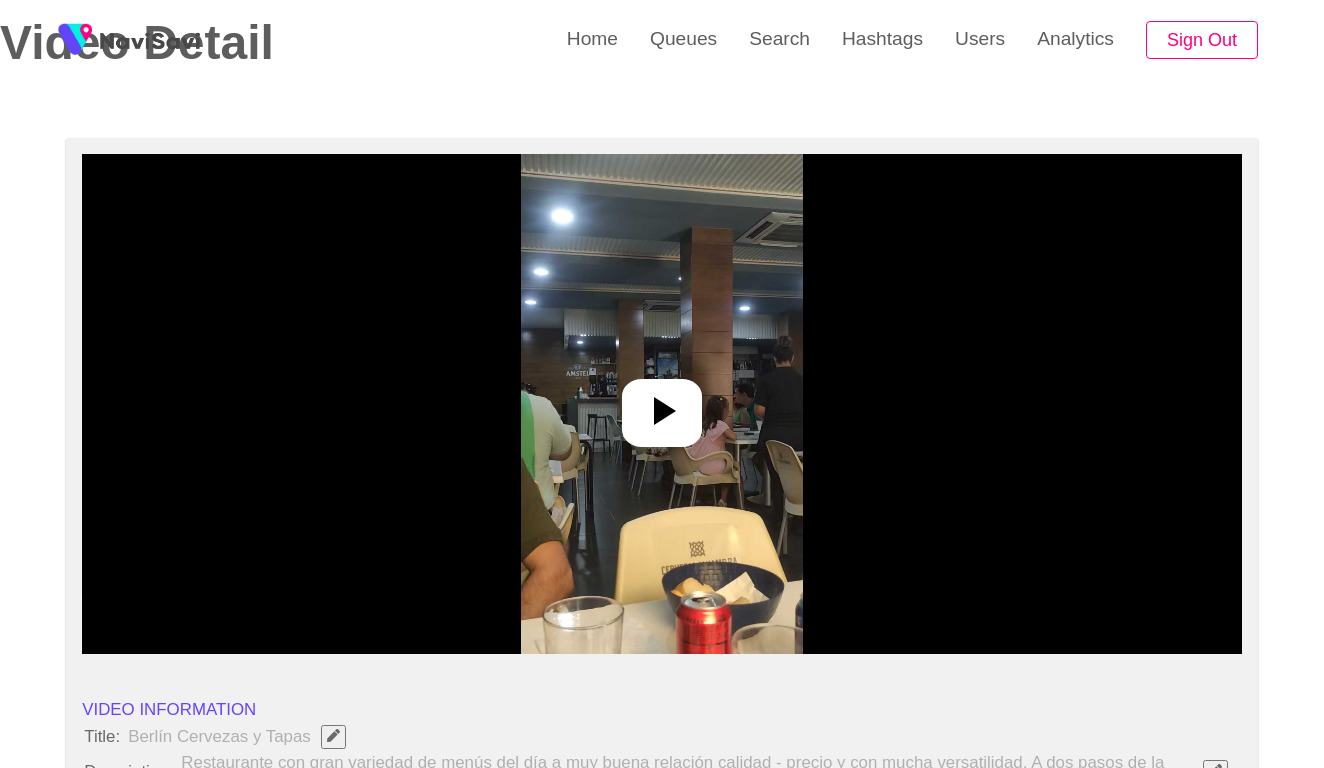 scroll, scrollTop: 143, scrollLeft: 0, axis: vertical 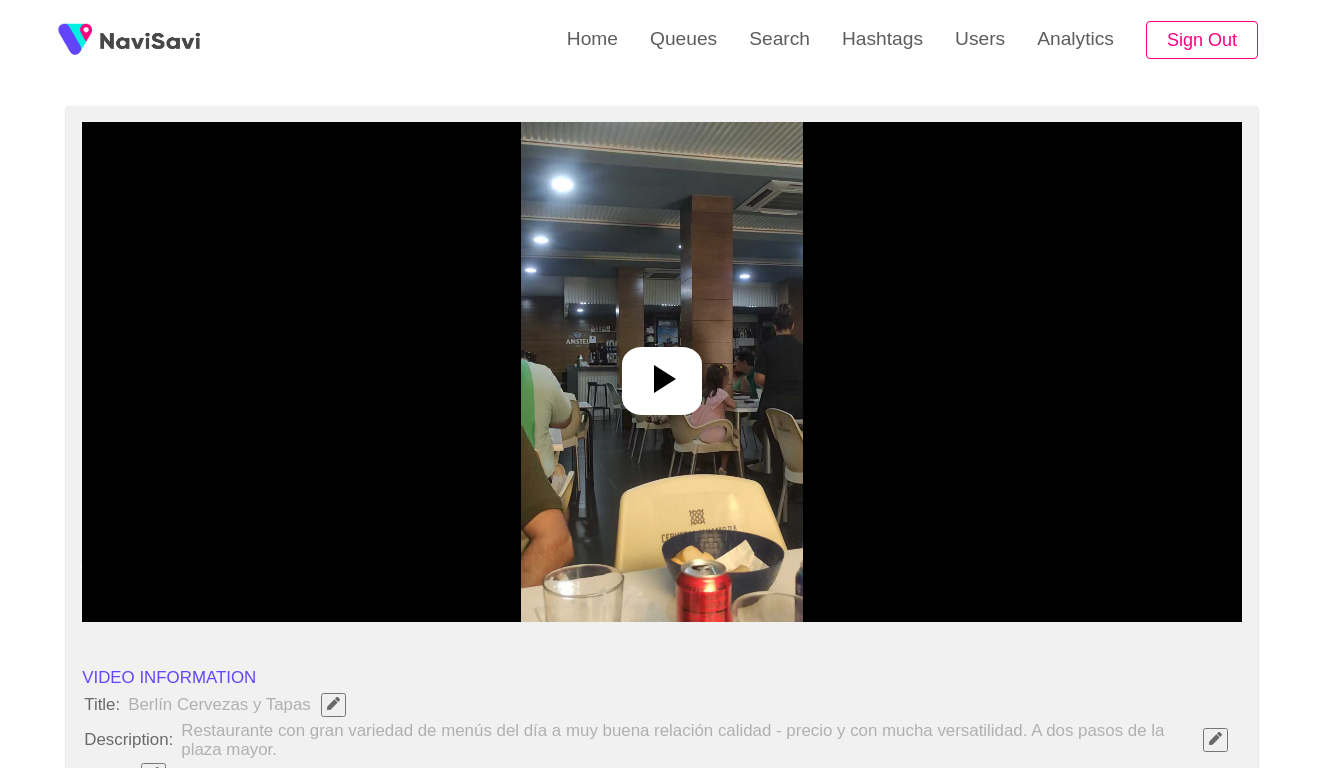 click at bounding box center (661, 372) 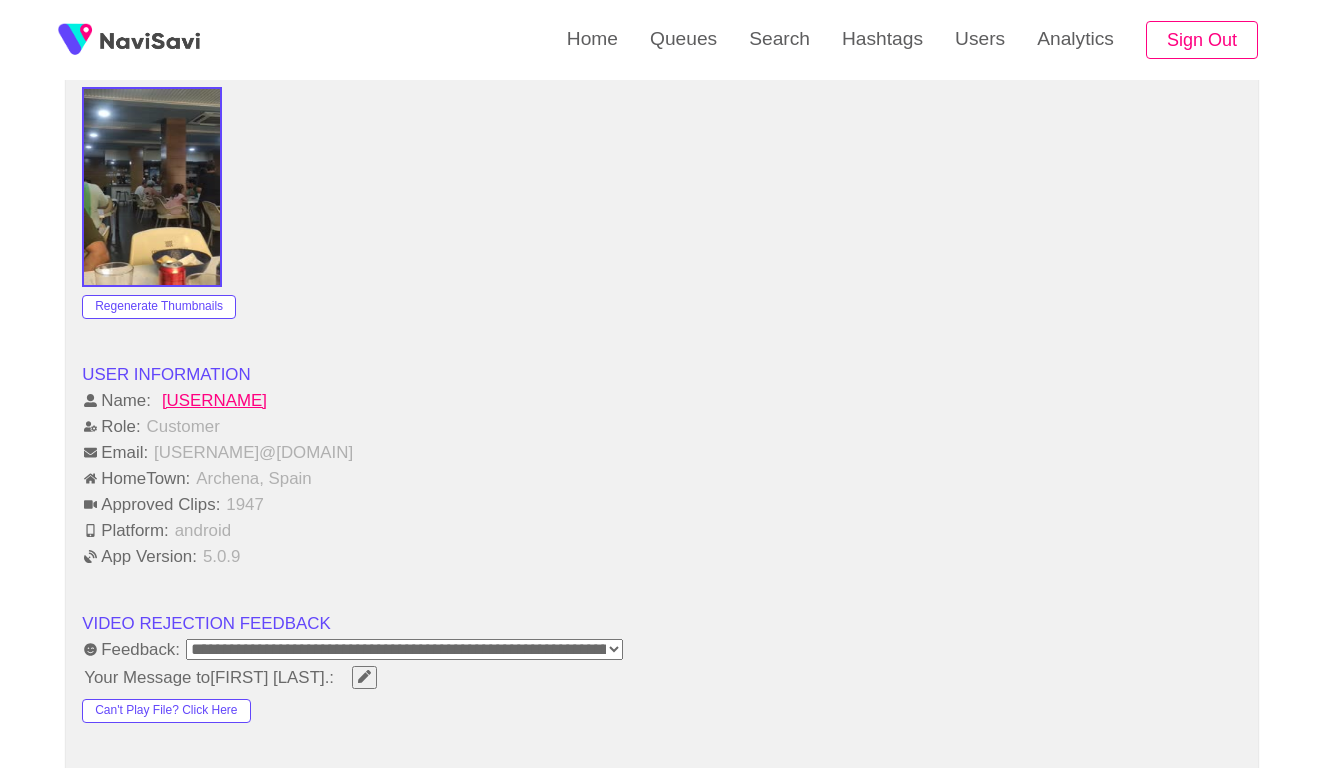 scroll, scrollTop: 1898, scrollLeft: 0, axis: vertical 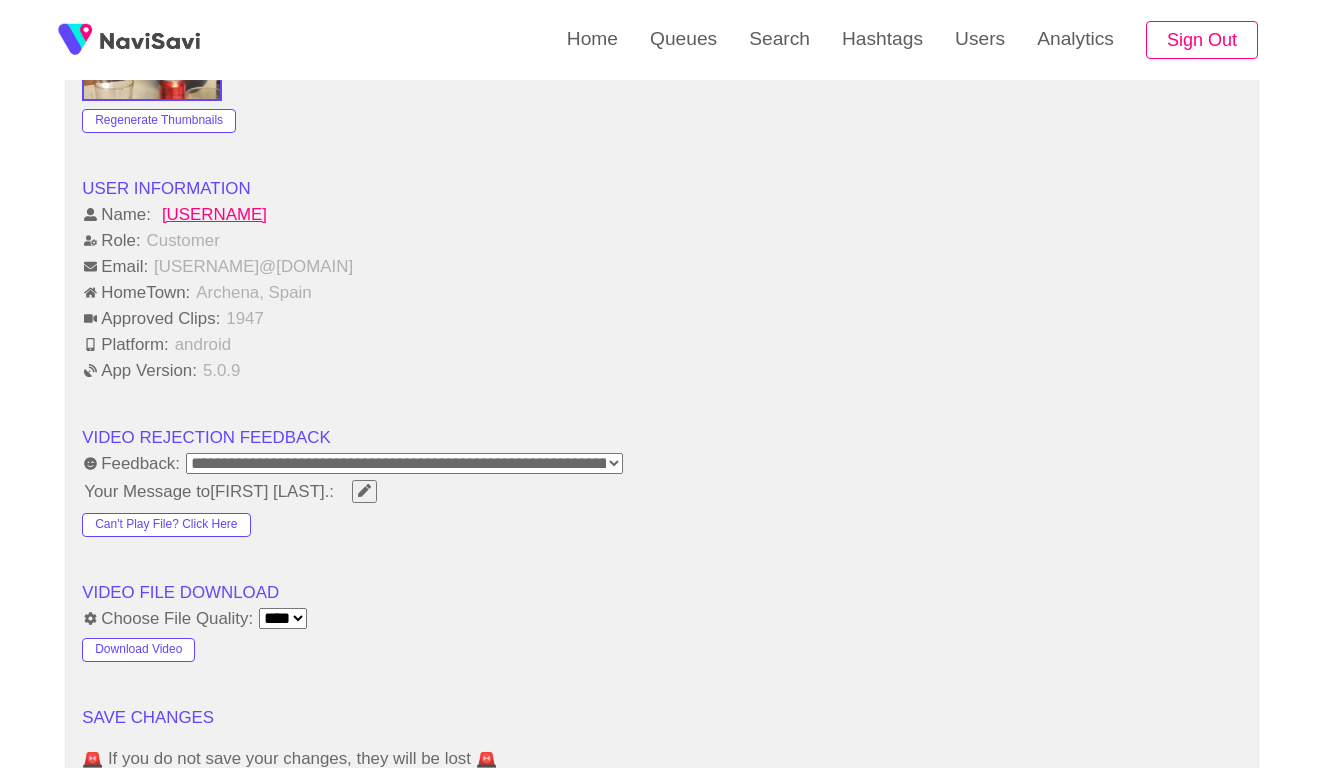 click on "**********" at bounding box center (404, 463) 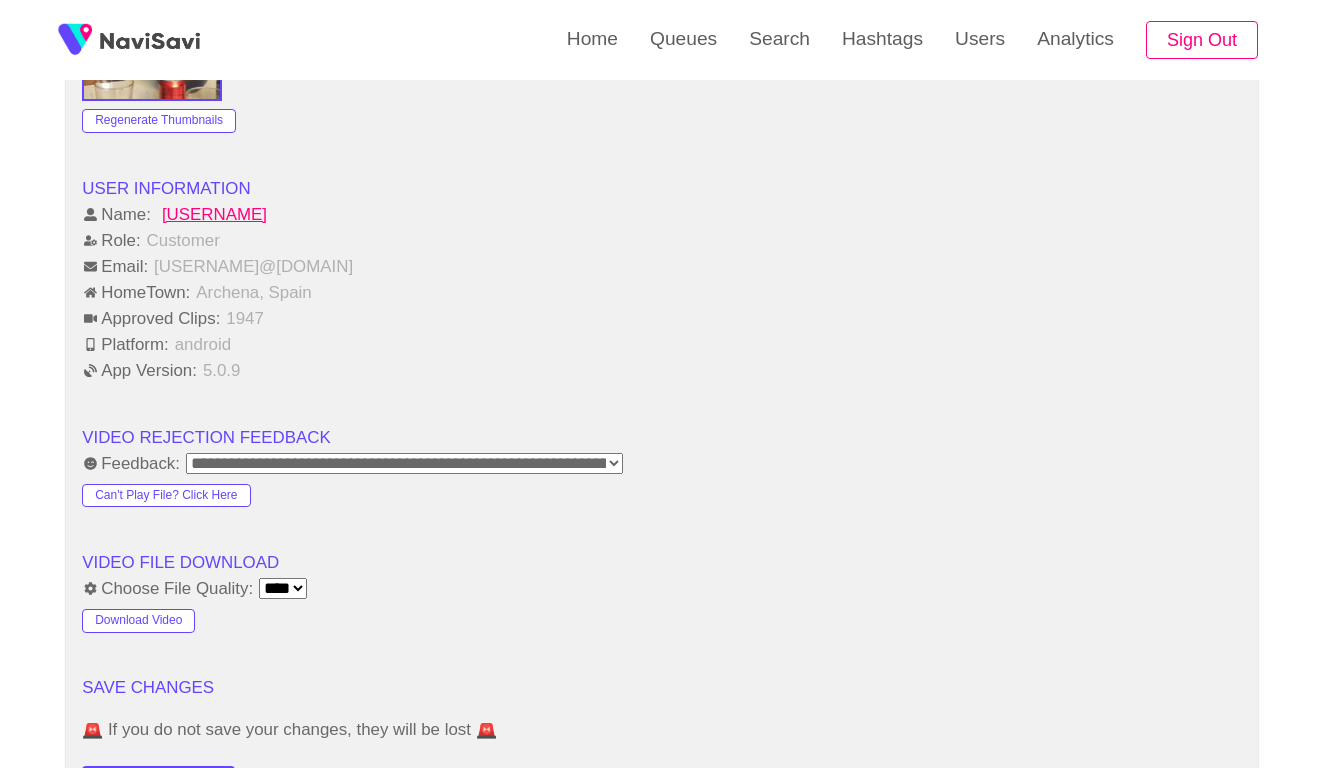 click on "VIDEO INFORMATION Title:    Berlín Cervezas y Tapas     Description:    Restaurante con gran variedad de menús del día a muy buena relación calidad - precio y con mucha versatilidad. A dos pasos de la plaza mayor.     URL:        ← Move left → Move right ↑ Move up ↓ Move down + Zoom in - Zoom out Home Jump left by 75% End Jump right by 75% Page Up Jump up by 75% Page Down Jump down by 75% Keyboard shortcuts Map Data Map data ©2025 Inst. Geogr. Nacional Map data ©2025 Inst. Geogr. Nacional 200 m  Click to toggle between metric and imperial units Terms Report a map error  Location:   🇪🇸 Other Videos Shot Here?  0 View on Google Maps  Category Tags:   Eat Explore Party Play Sleep Drink Shopping Culture Eco LGBTQ+  Price:   Free $ $$ $$$ $$$$ $$$$$  Add hashtags:  restaurant × dining × tables × chairs × modern × social × people × atmosphere × food × fishsticks × fries × diningtable × comfortable × evening × relaxed × ×" at bounding box center (662, -155) 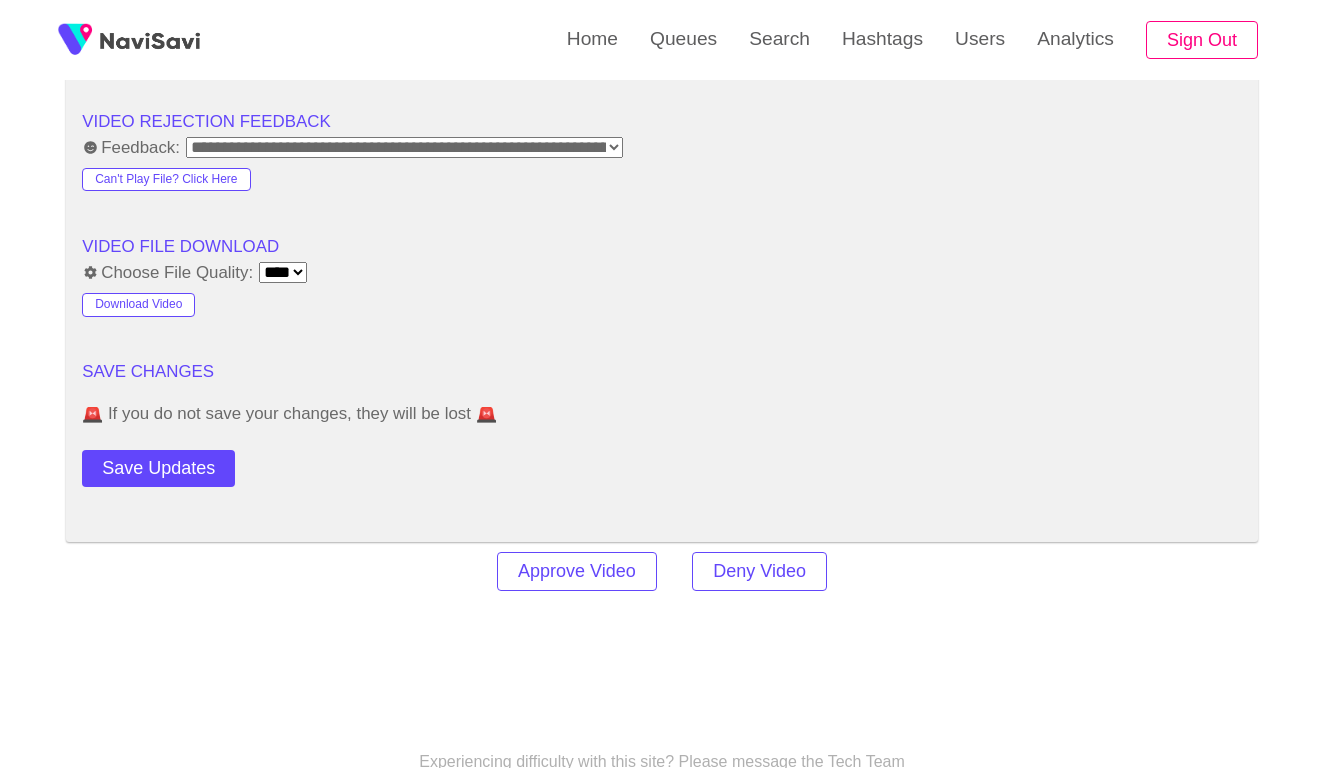 scroll, scrollTop: 2394, scrollLeft: 0, axis: vertical 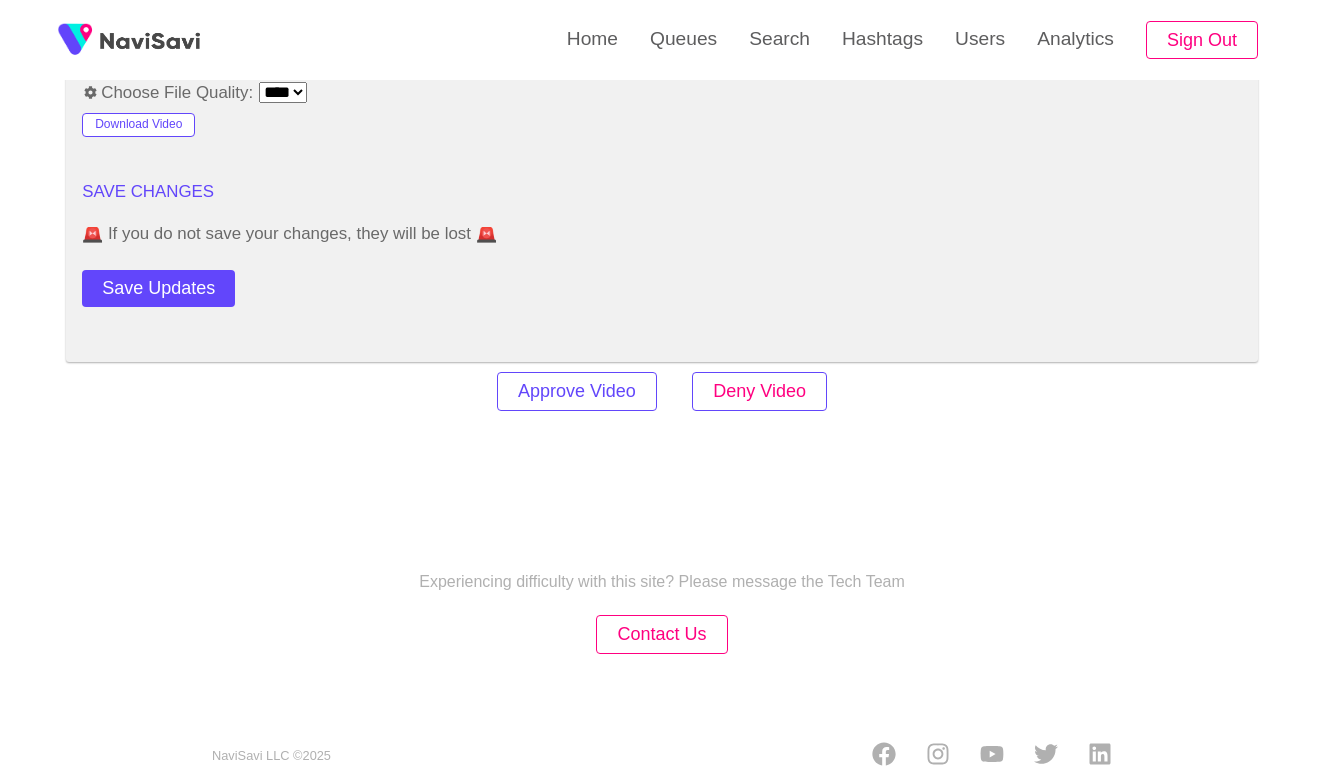 click on "Deny Video" at bounding box center [759, 391] 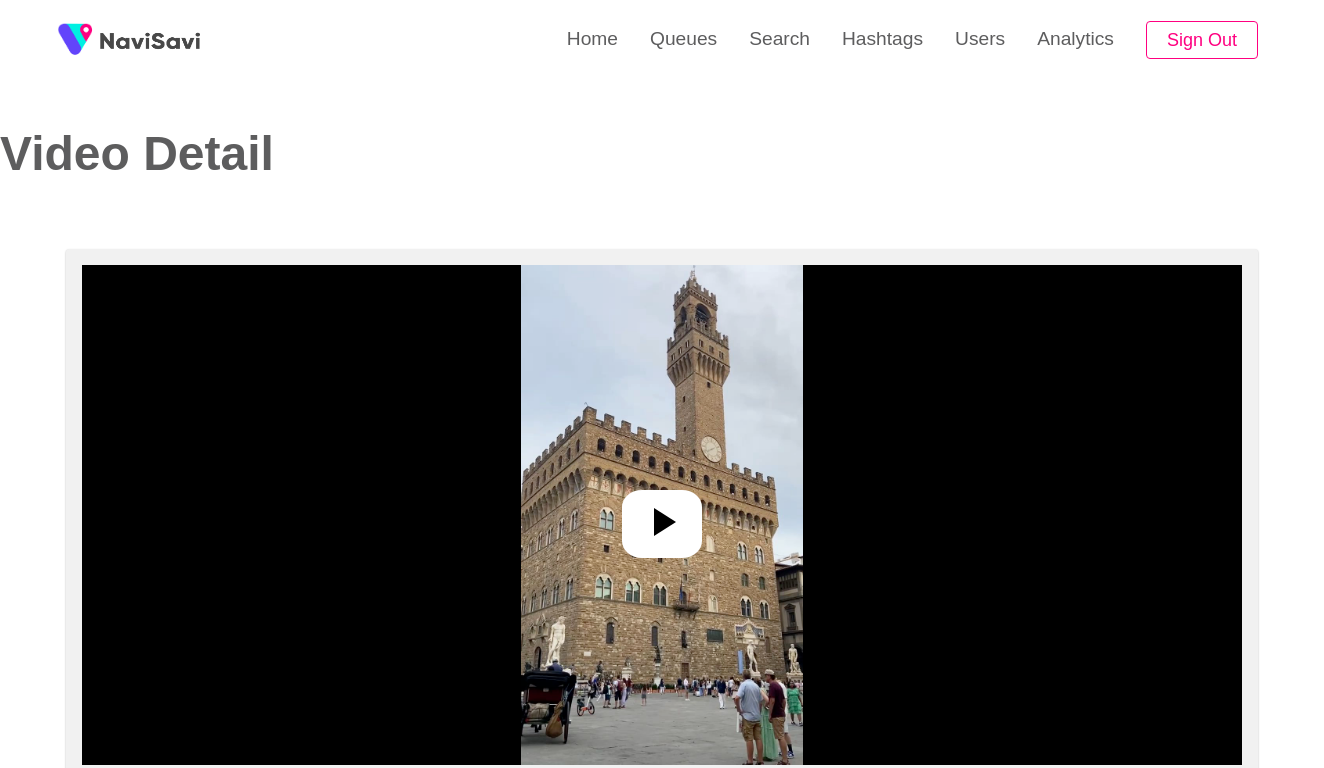 select on "**********" 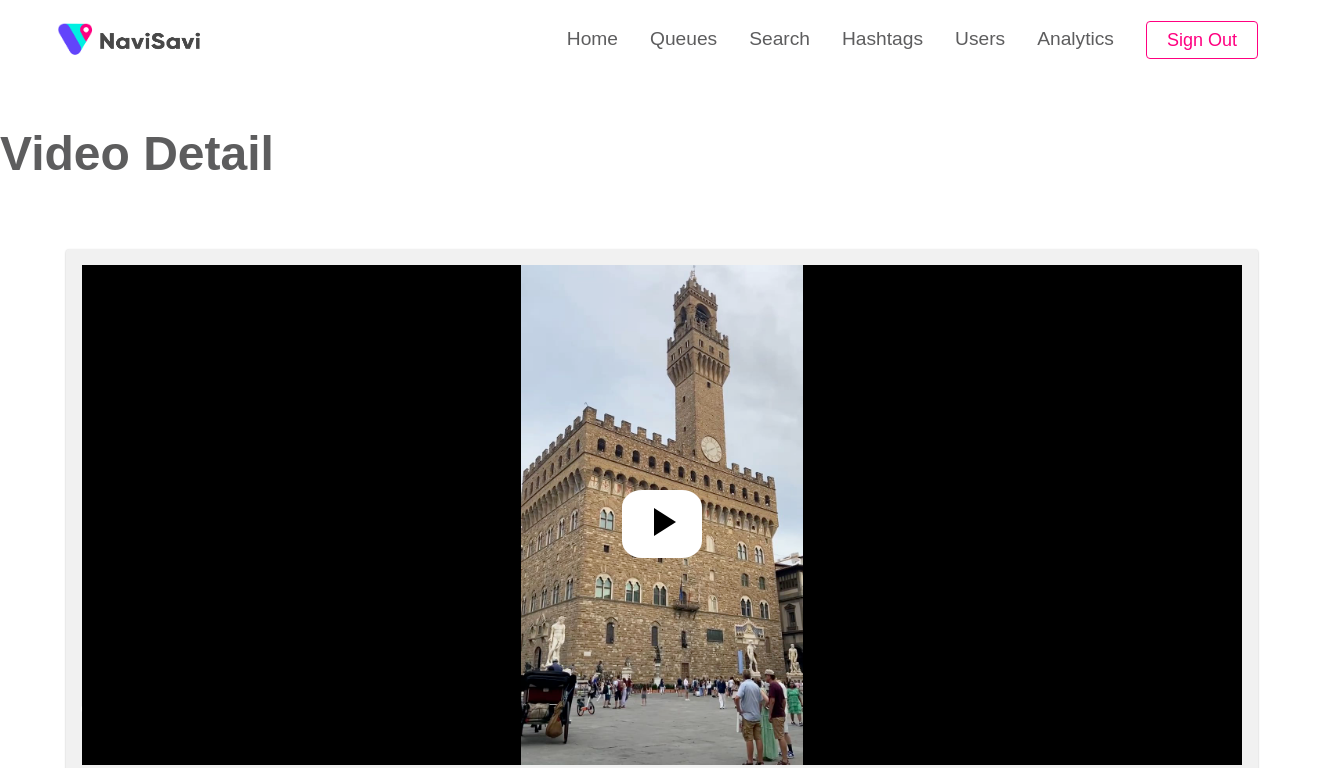 scroll, scrollTop: 142, scrollLeft: 0, axis: vertical 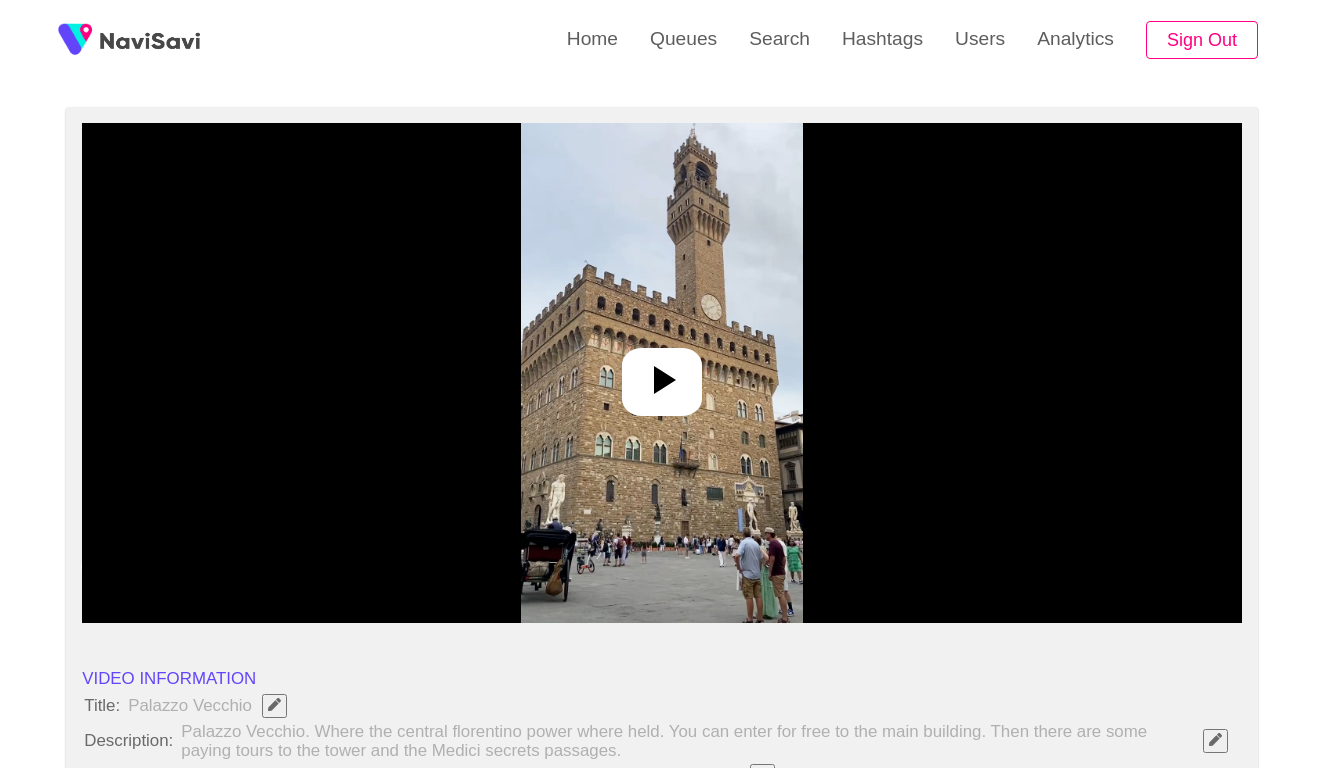 click at bounding box center (661, 373) 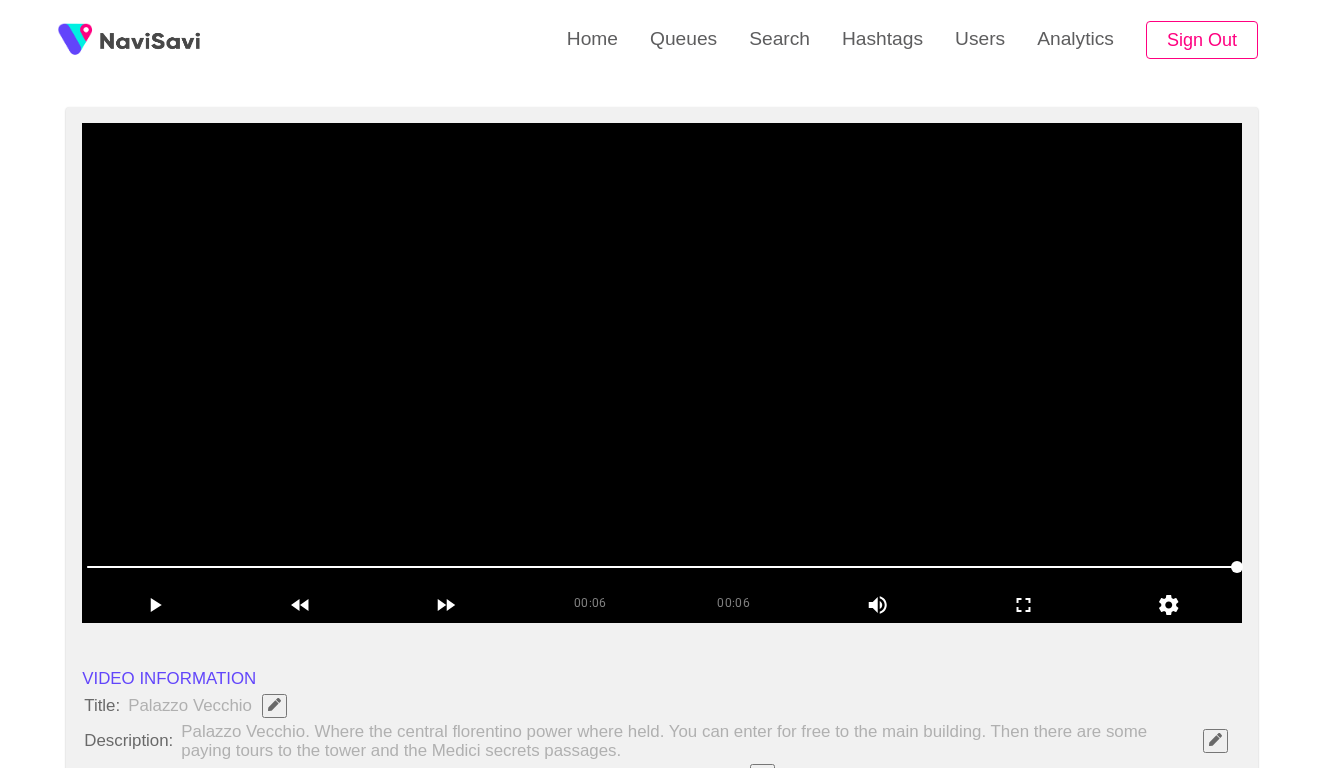 click at bounding box center (662, 373) 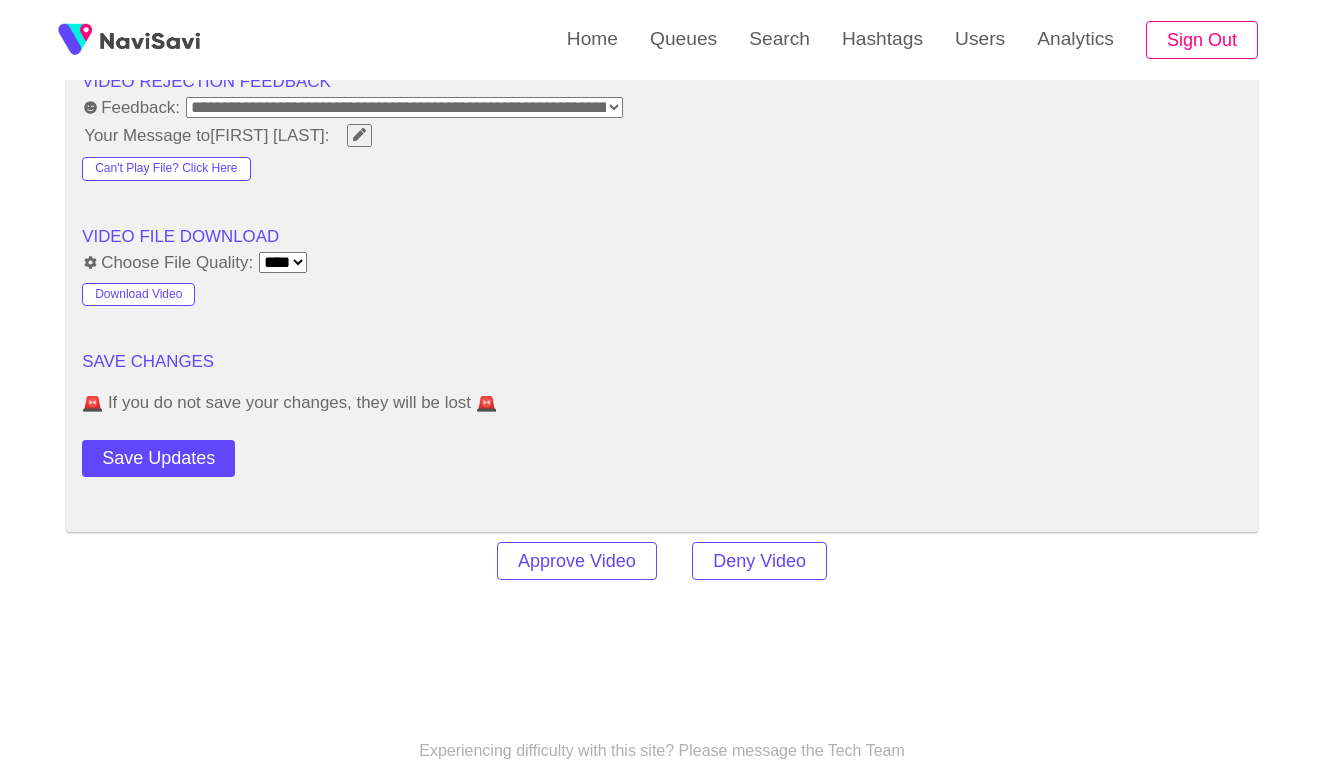 scroll, scrollTop: 2676, scrollLeft: 0, axis: vertical 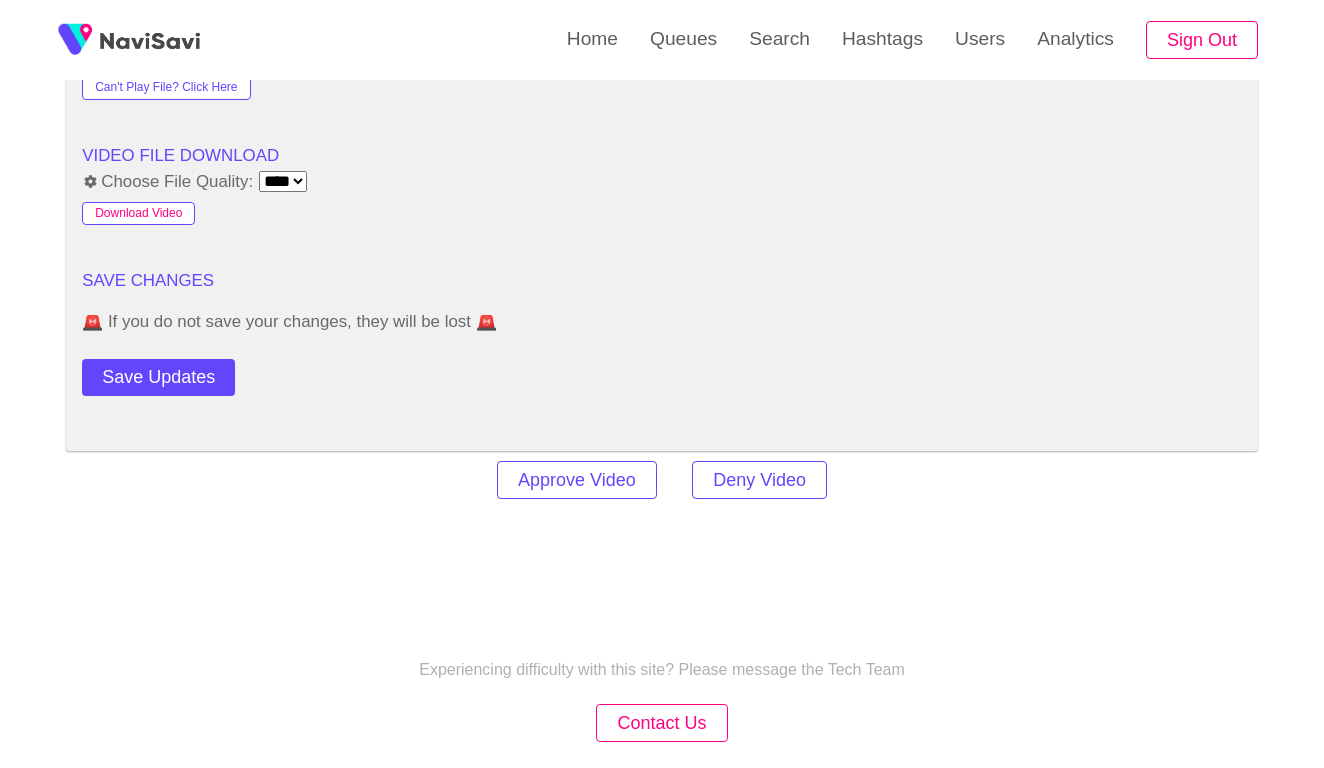 click on "Download Video" at bounding box center [138, 214] 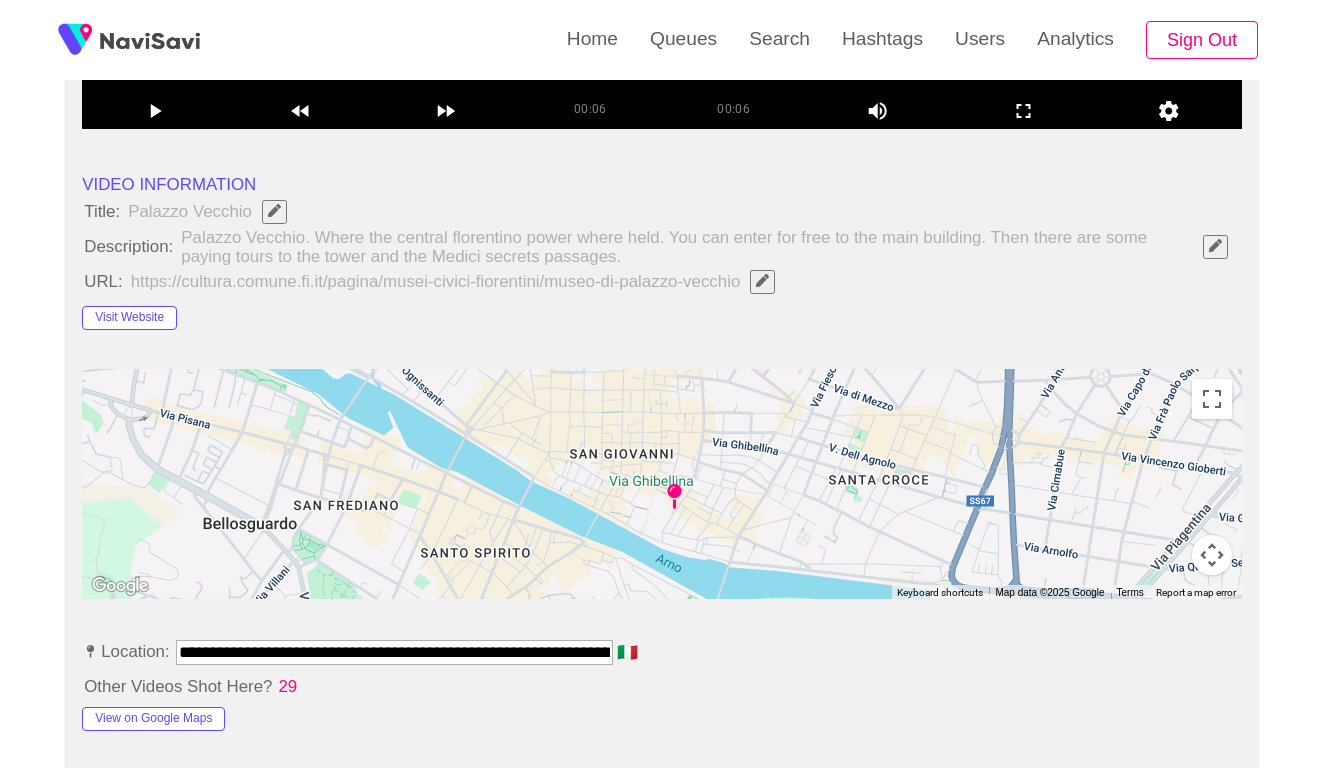 scroll, scrollTop: 258, scrollLeft: 0, axis: vertical 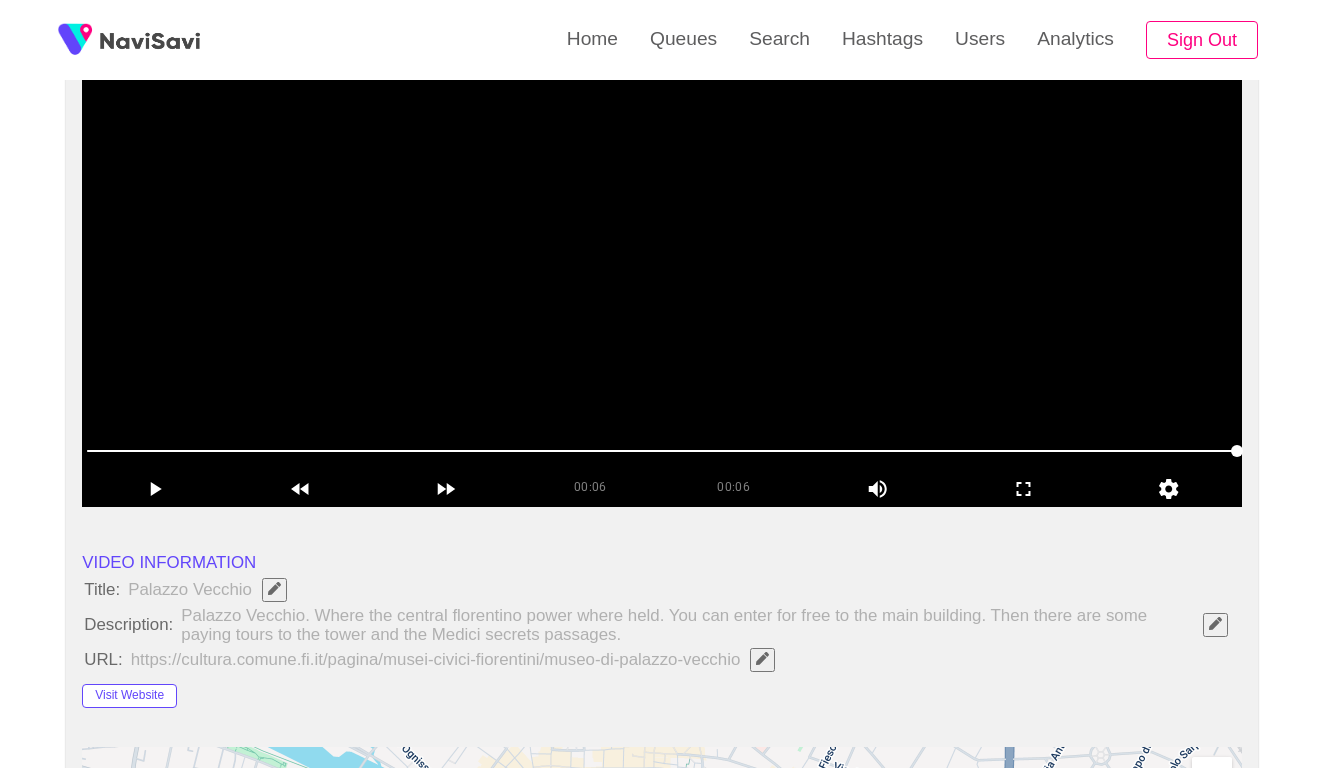 click at bounding box center [662, 257] 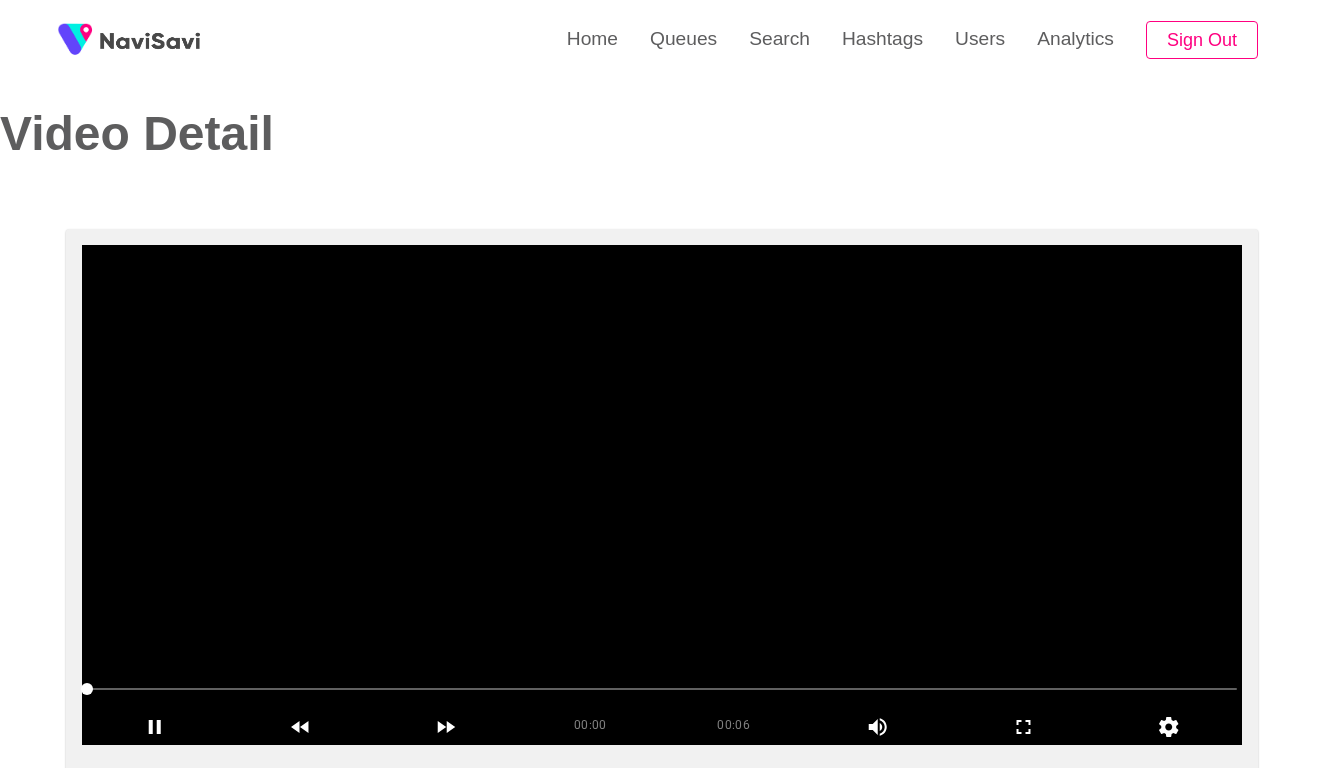 scroll, scrollTop: 17, scrollLeft: 0, axis: vertical 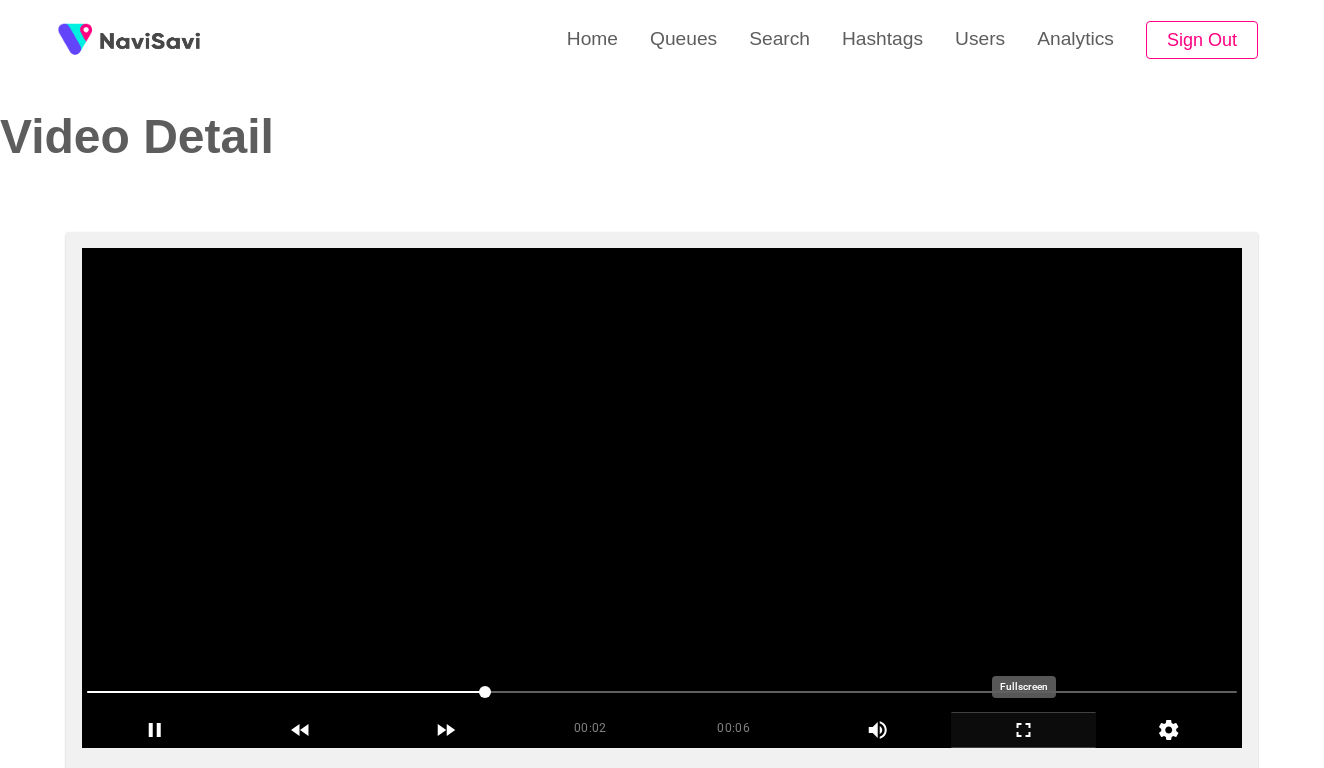 click 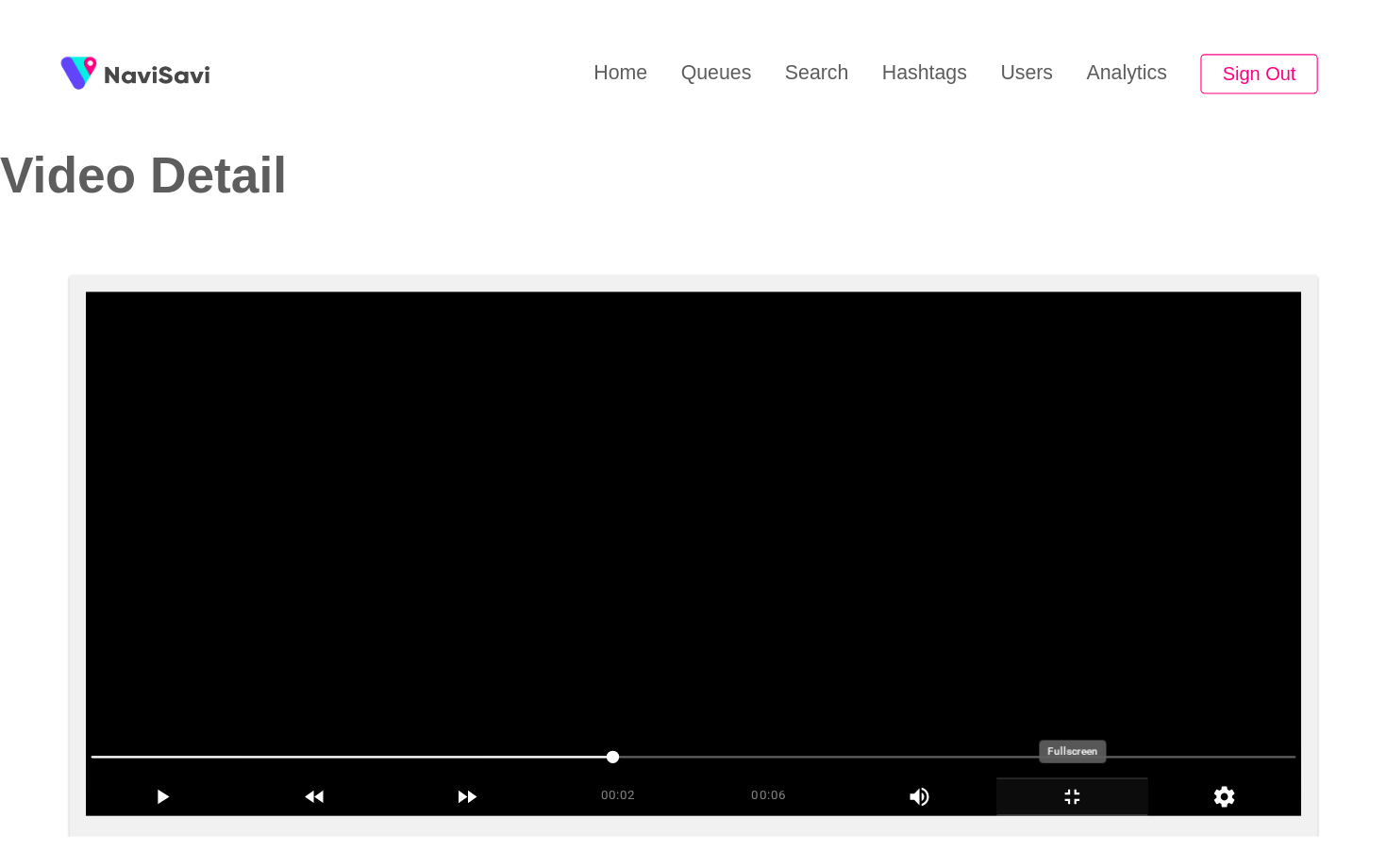 scroll, scrollTop: 0, scrollLeft: 0, axis: both 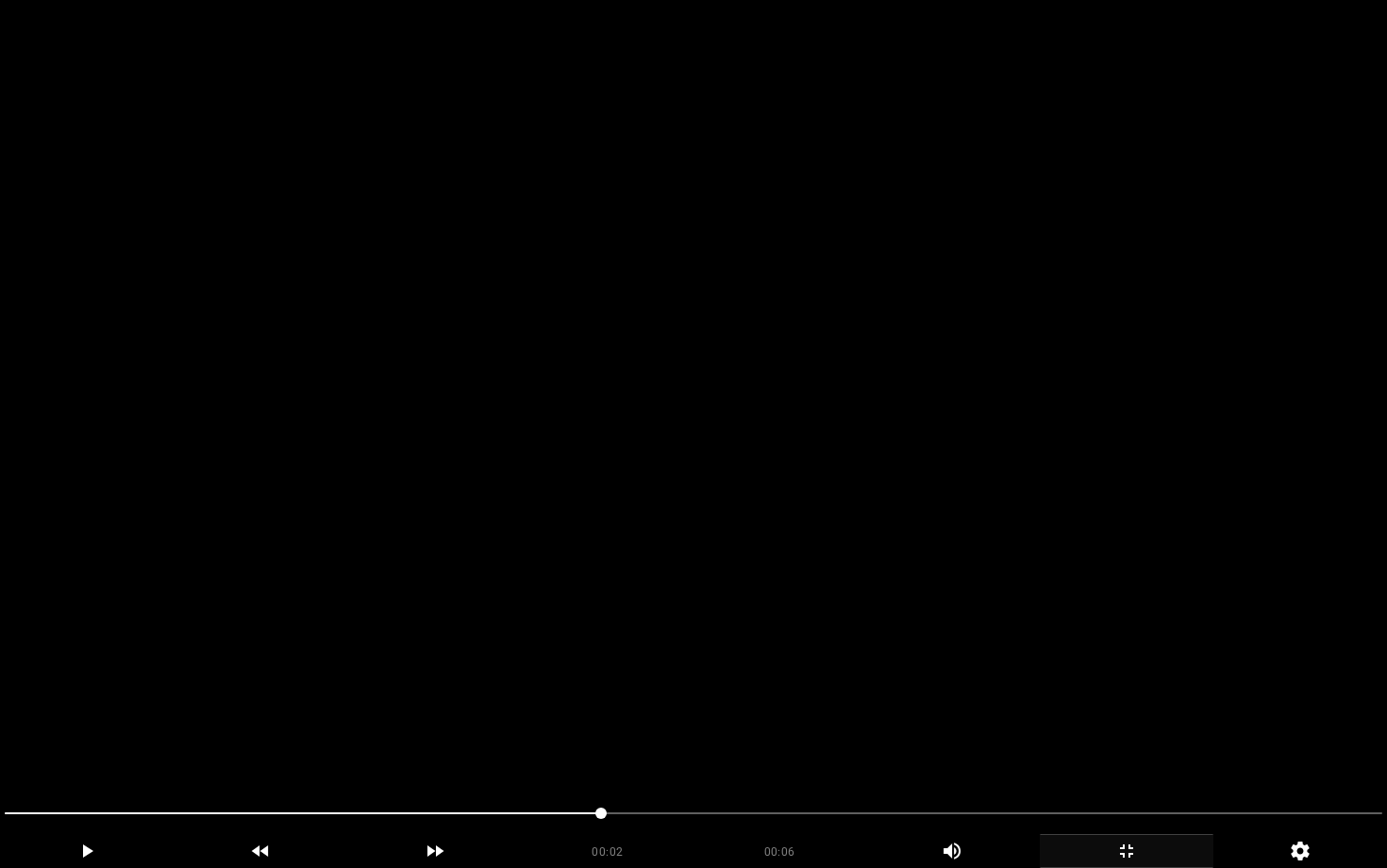 click at bounding box center [694, 434] 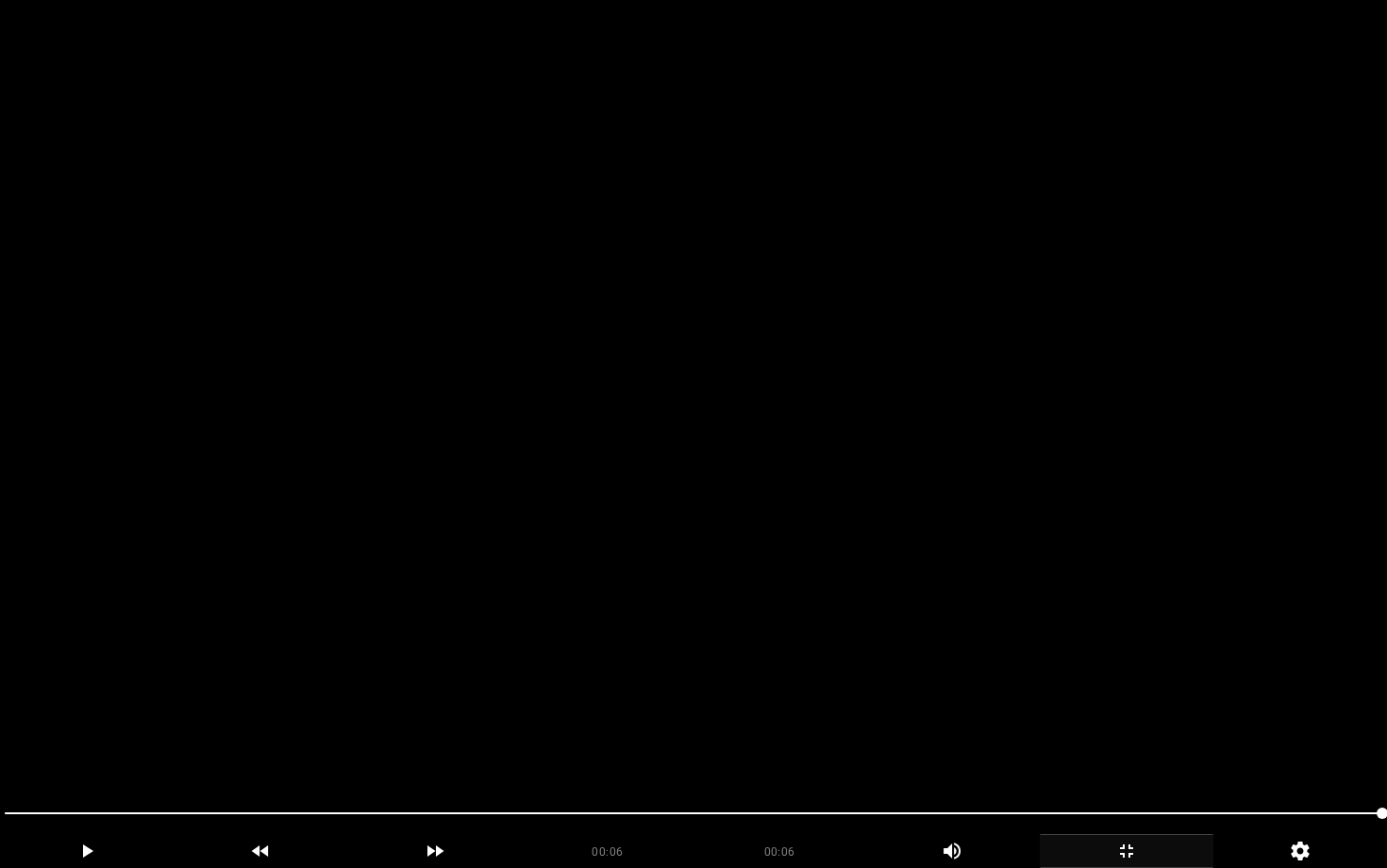 click at bounding box center [694, 434] 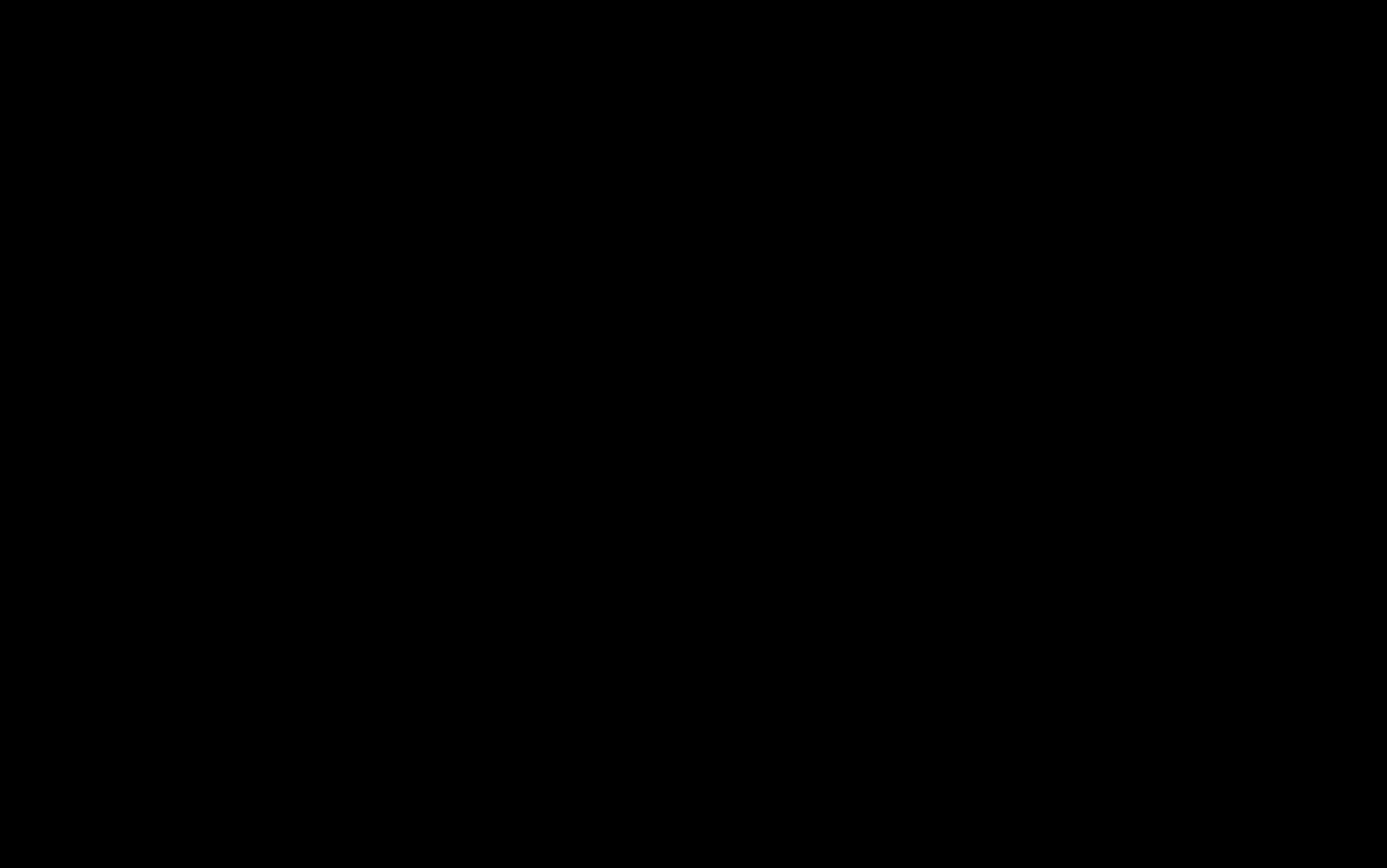 click 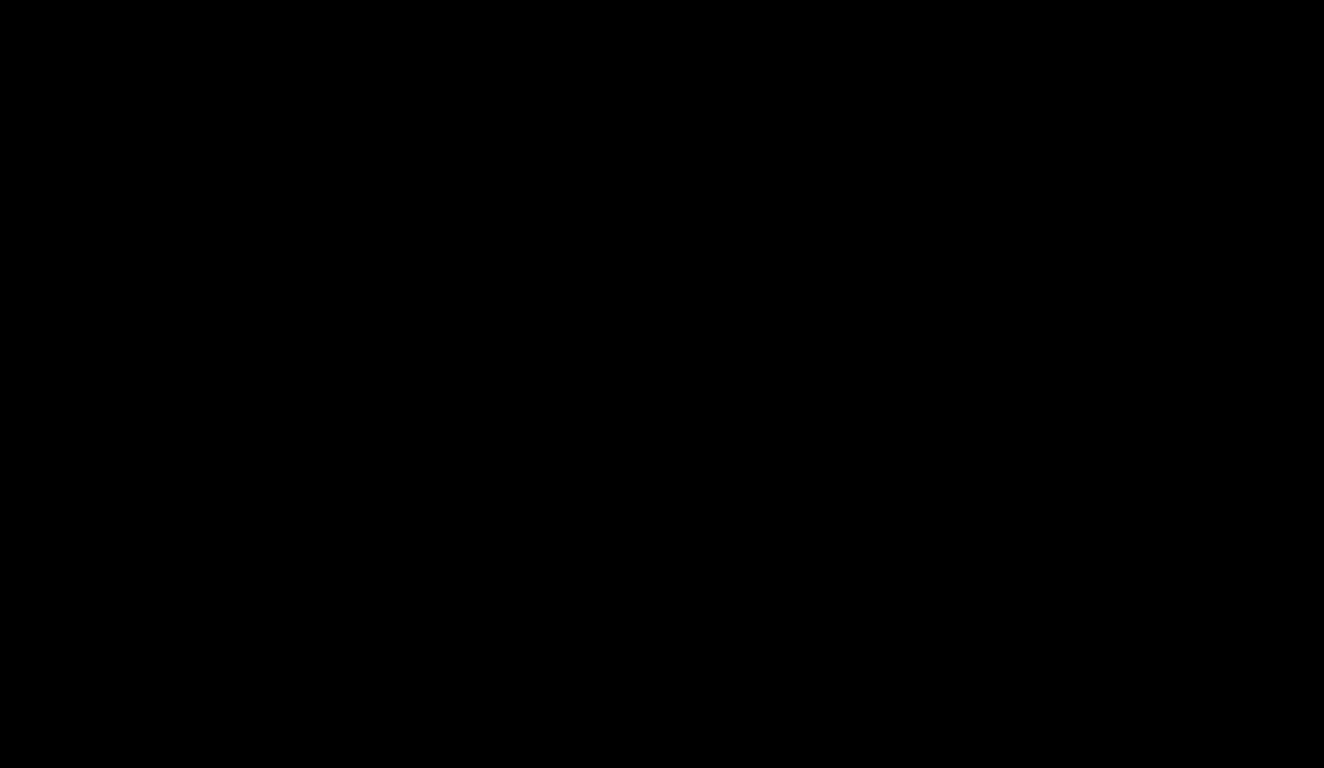 scroll, scrollTop: 2142, scrollLeft: 0, axis: vertical 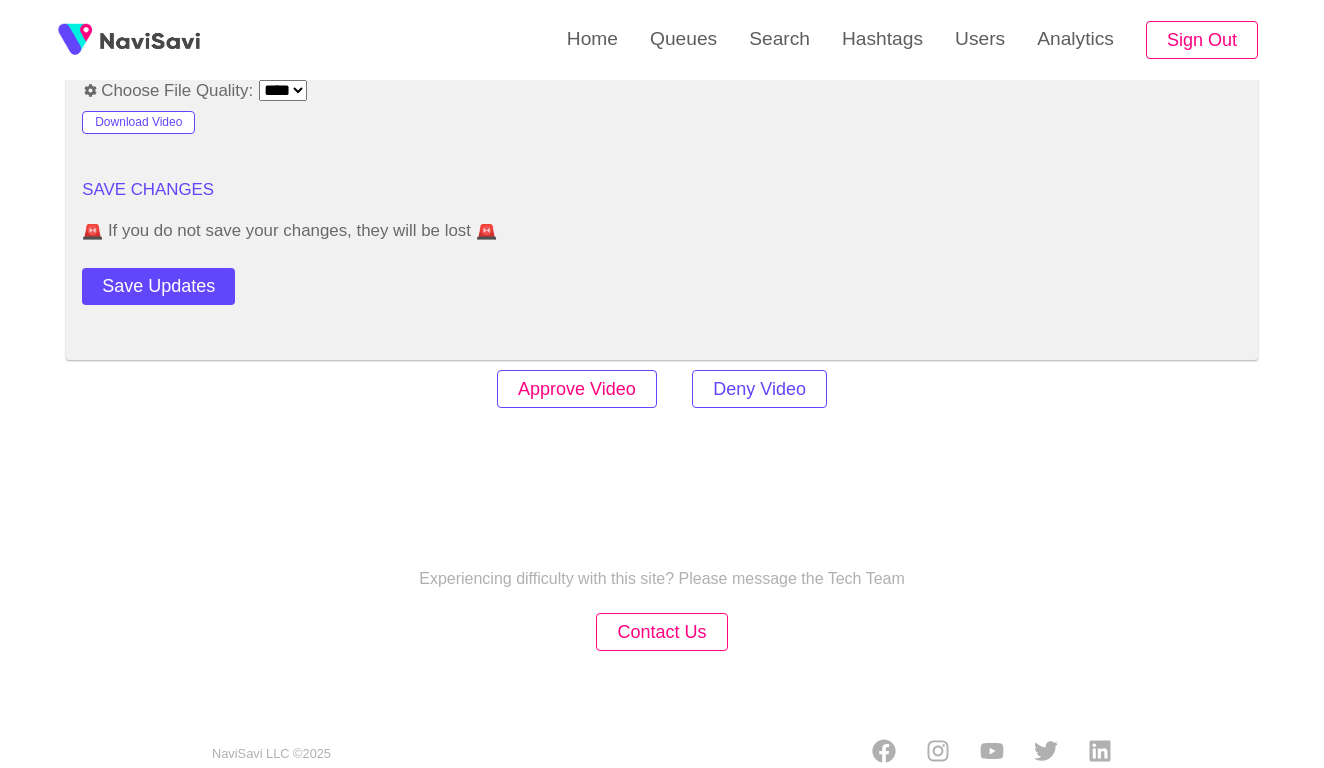 click on "Approve Video" at bounding box center [577, 389] 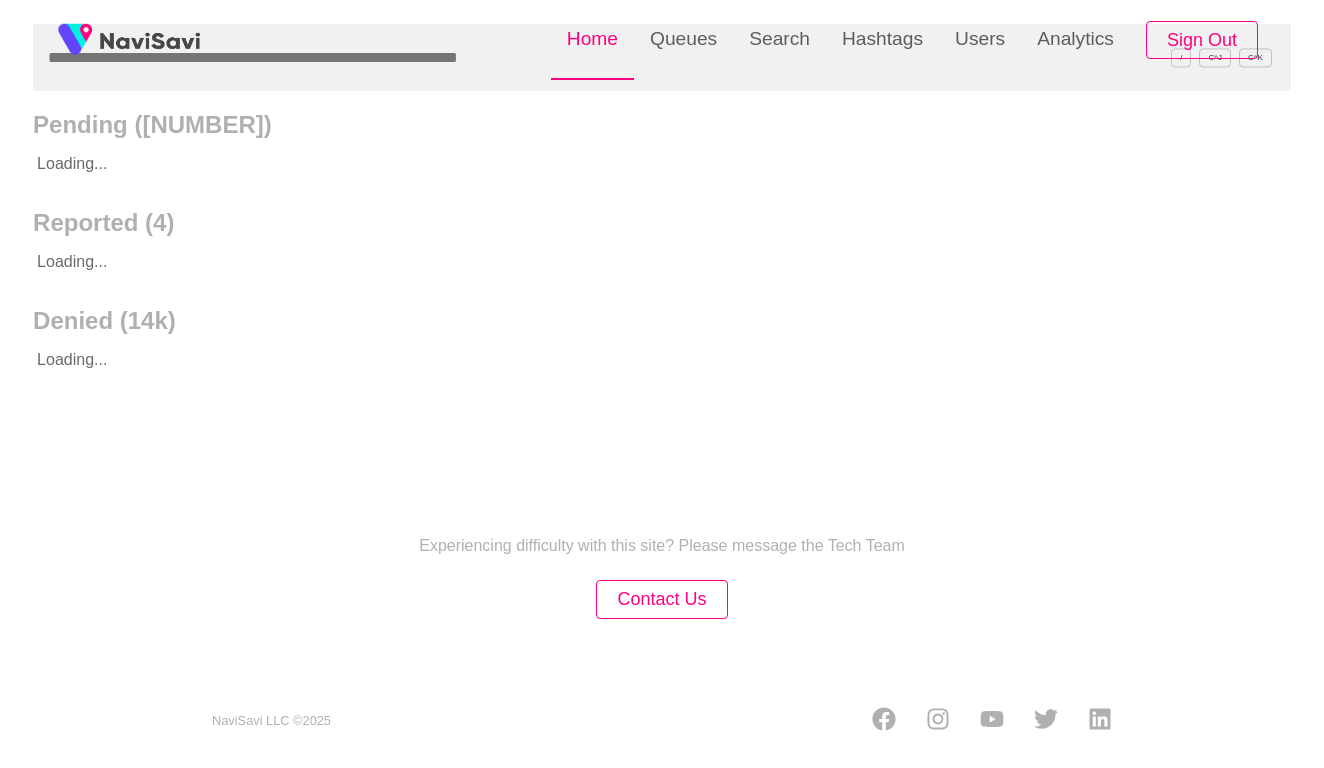 scroll, scrollTop: 0, scrollLeft: 0, axis: both 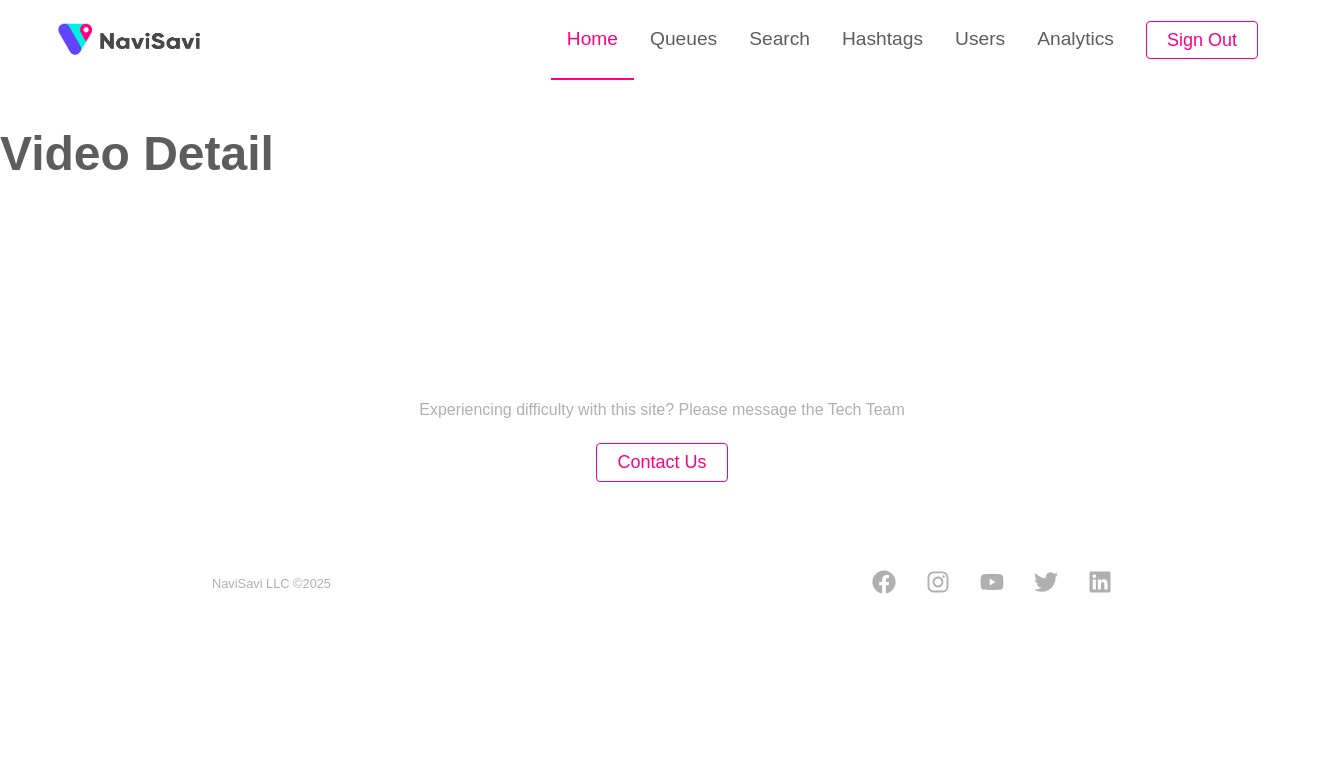 select on "****" 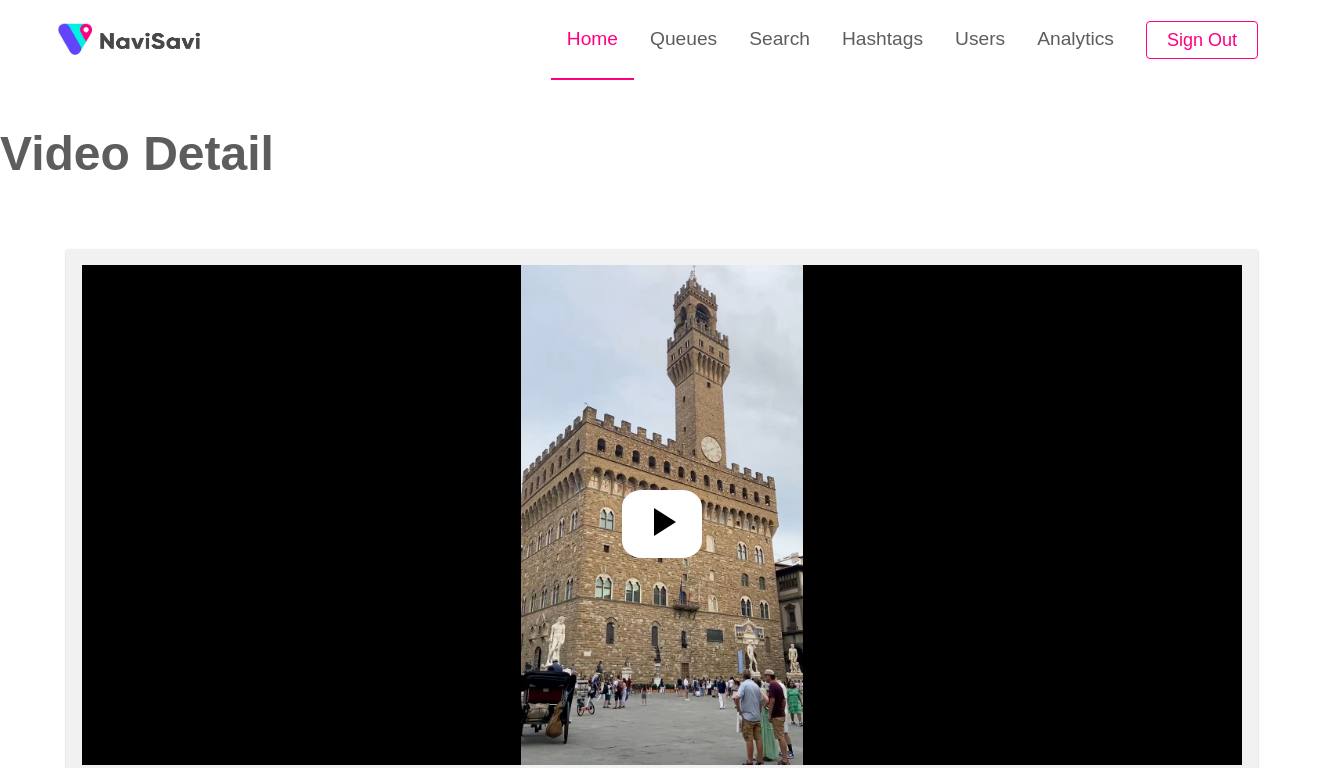 select on "**********" 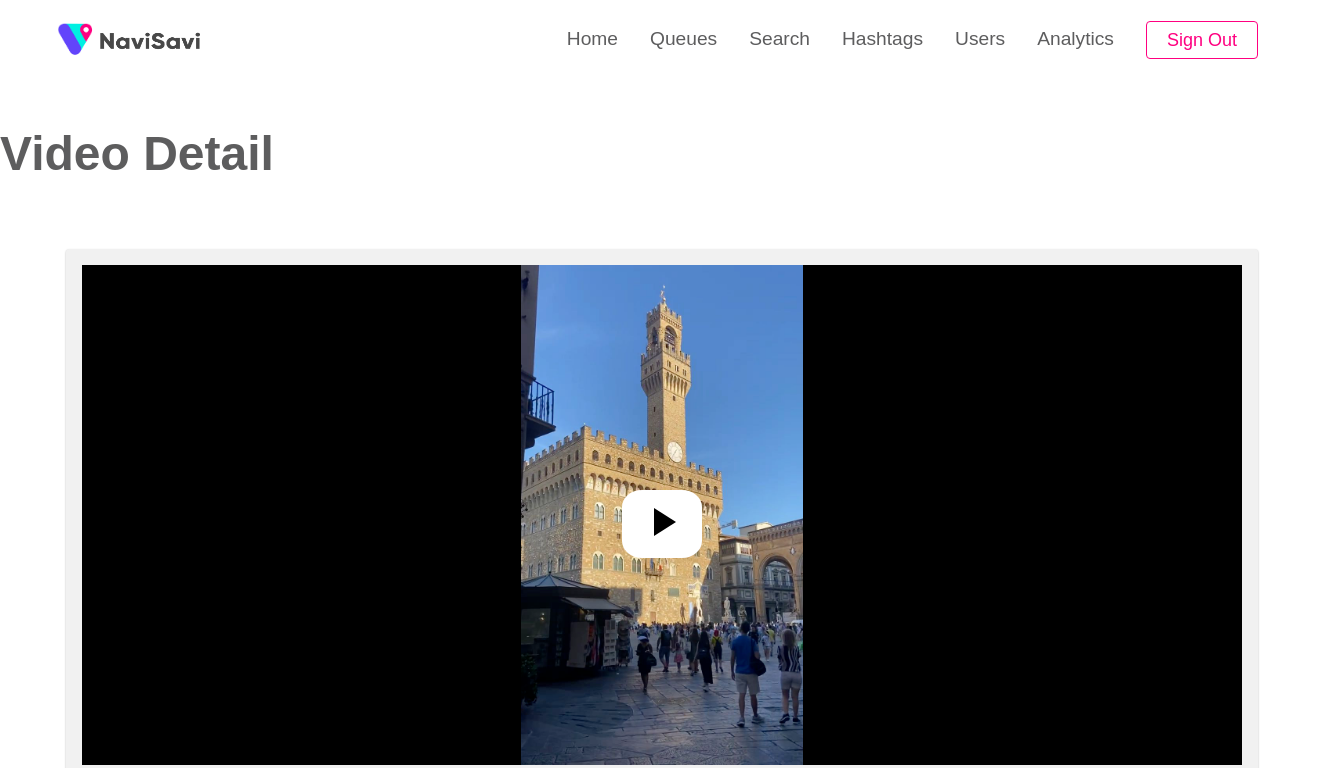 select on "**********" 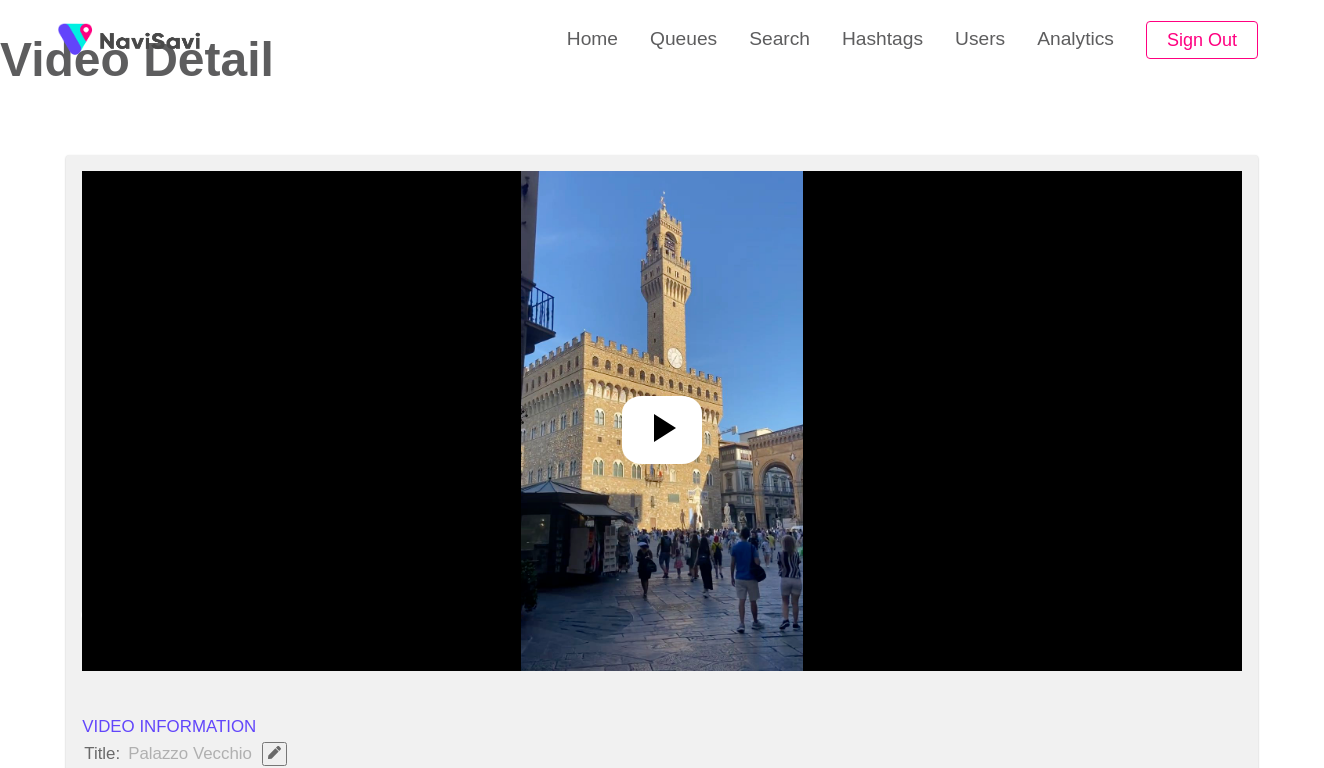scroll, scrollTop: 155, scrollLeft: 0, axis: vertical 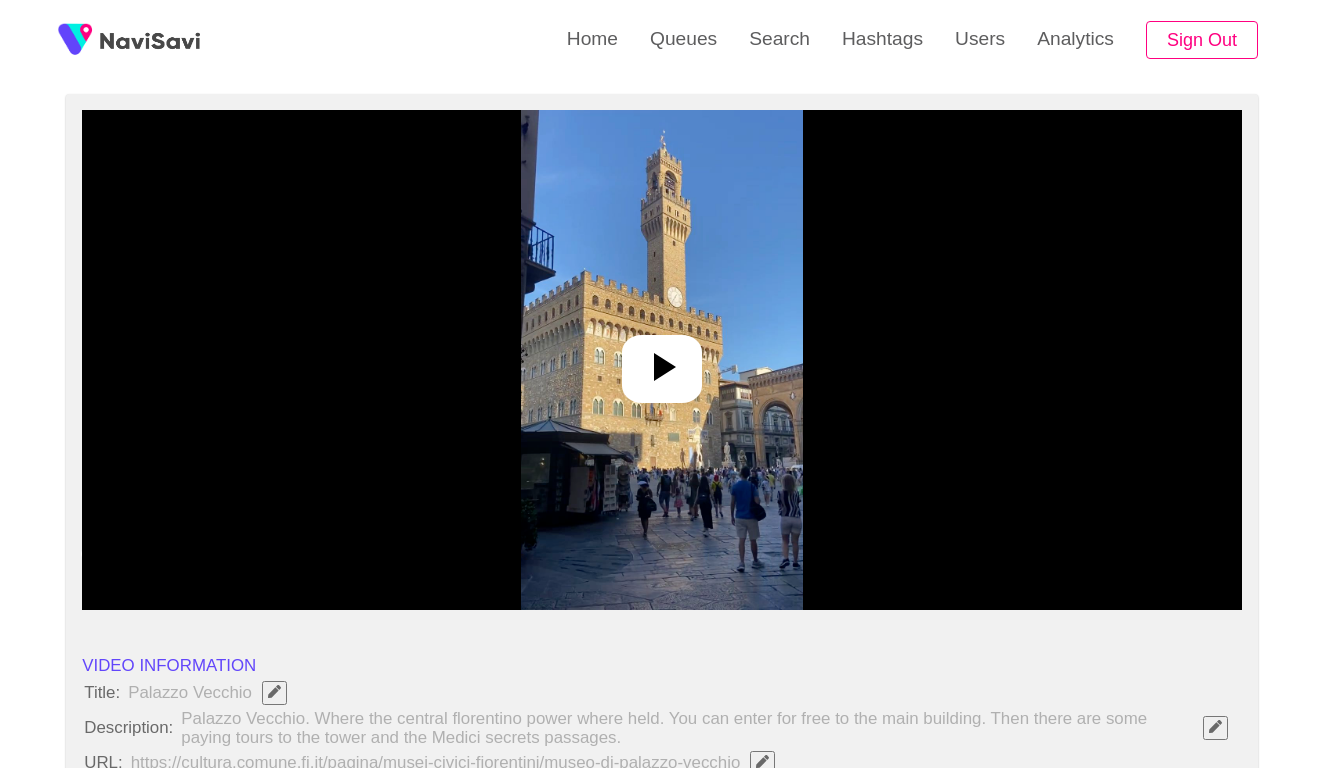 click at bounding box center (661, 360) 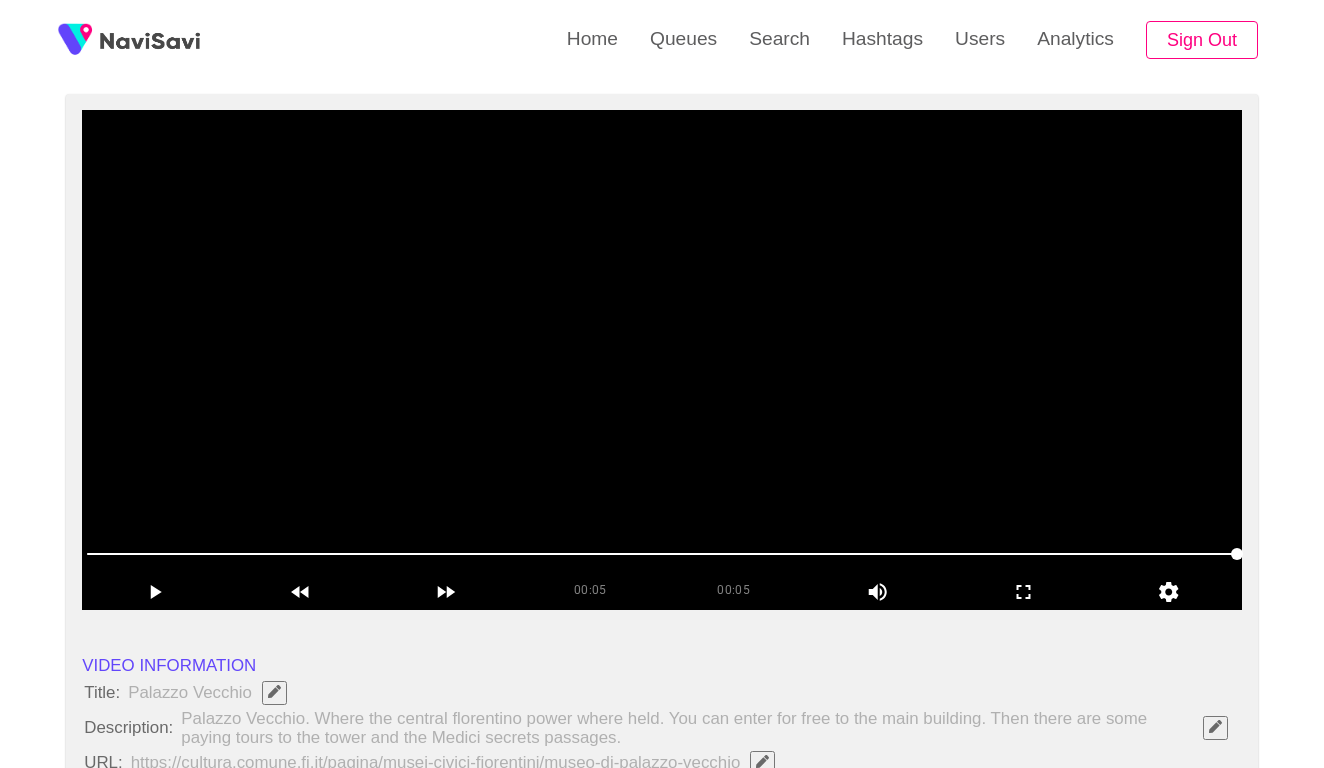 click at bounding box center [662, 360] 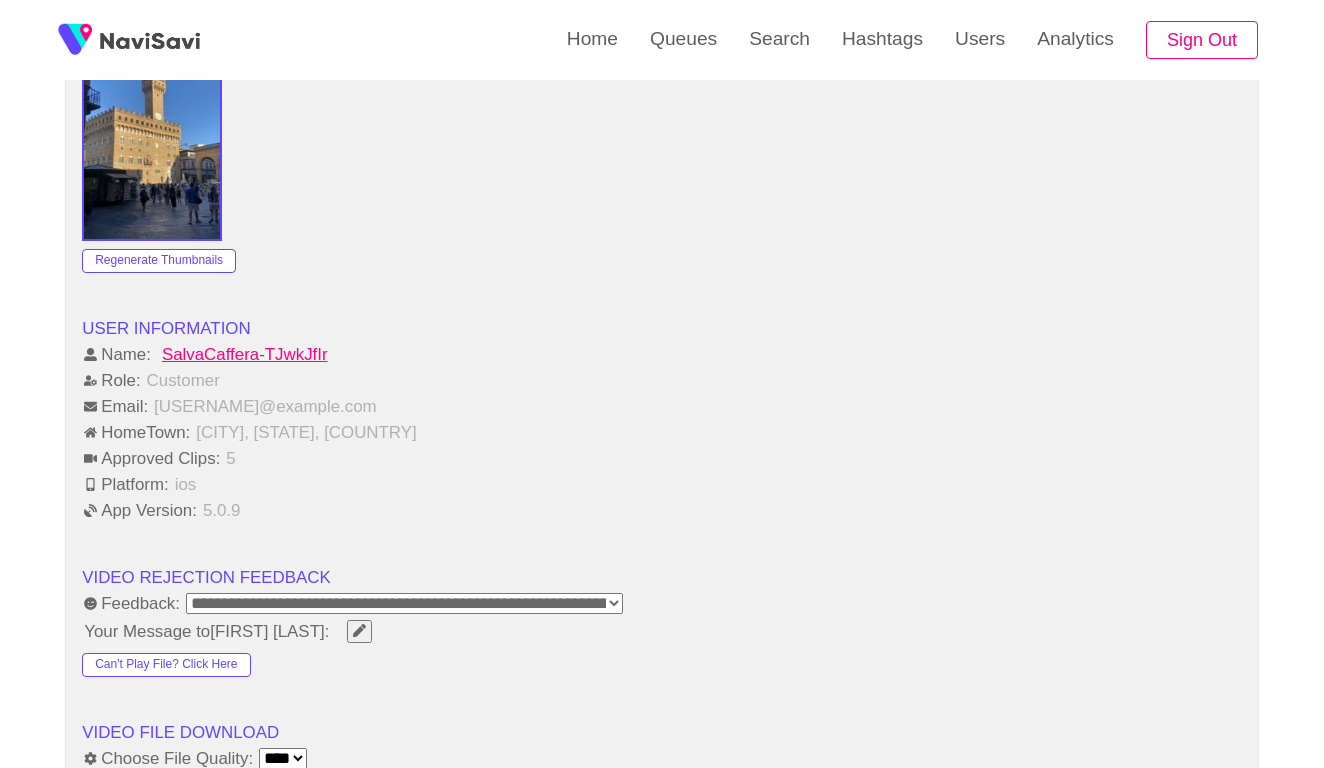 scroll, scrollTop: 2140, scrollLeft: 0, axis: vertical 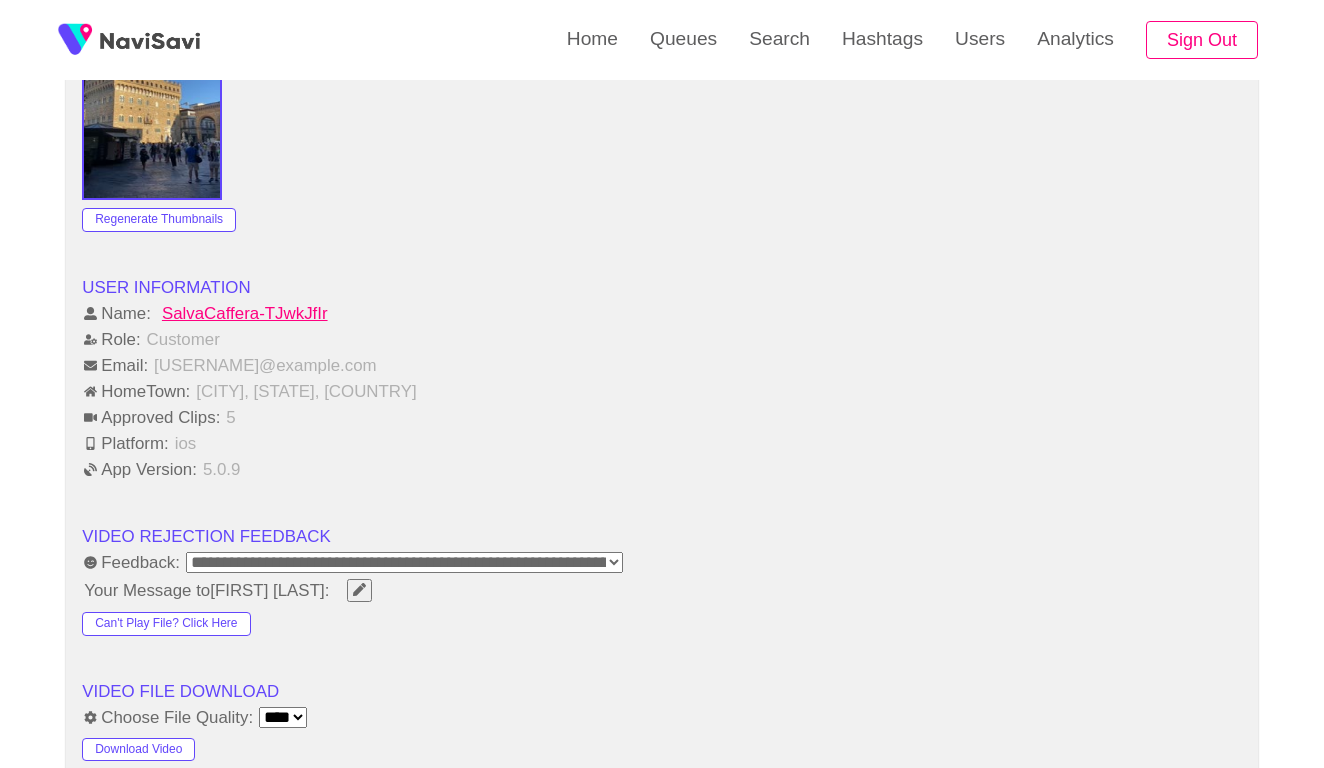 click on "**********" at bounding box center (404, 562) 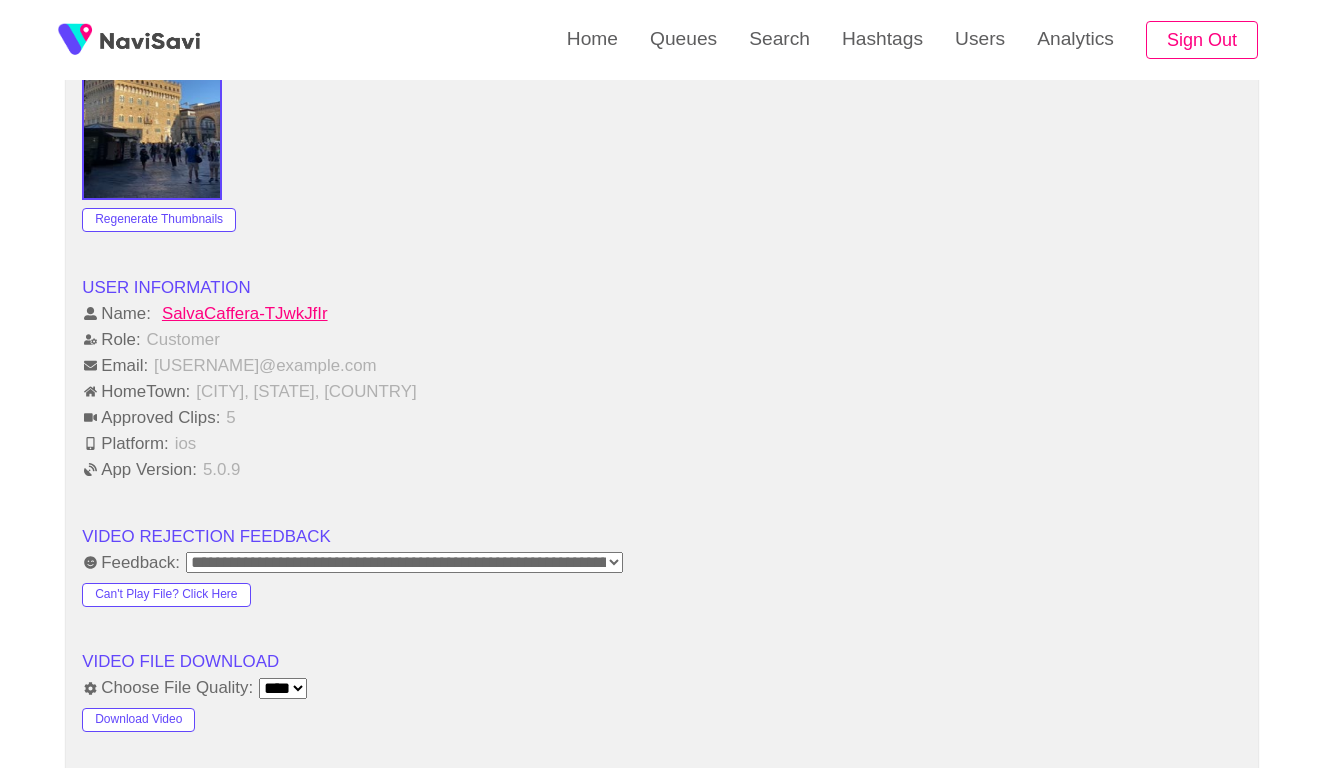 click on "**********" at bounding box center [662, -227] 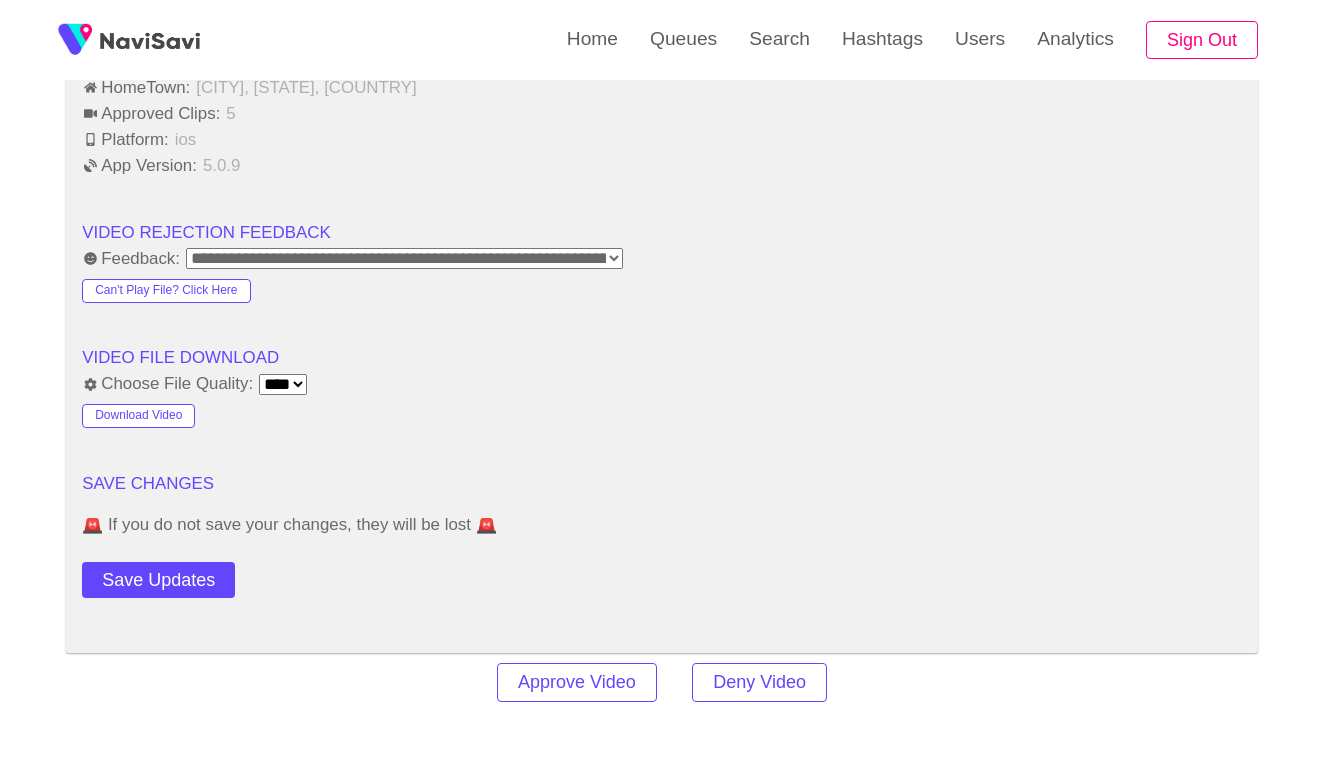 scroll, scrollTop: 2671, scrollLeft: 0, axis: vertical 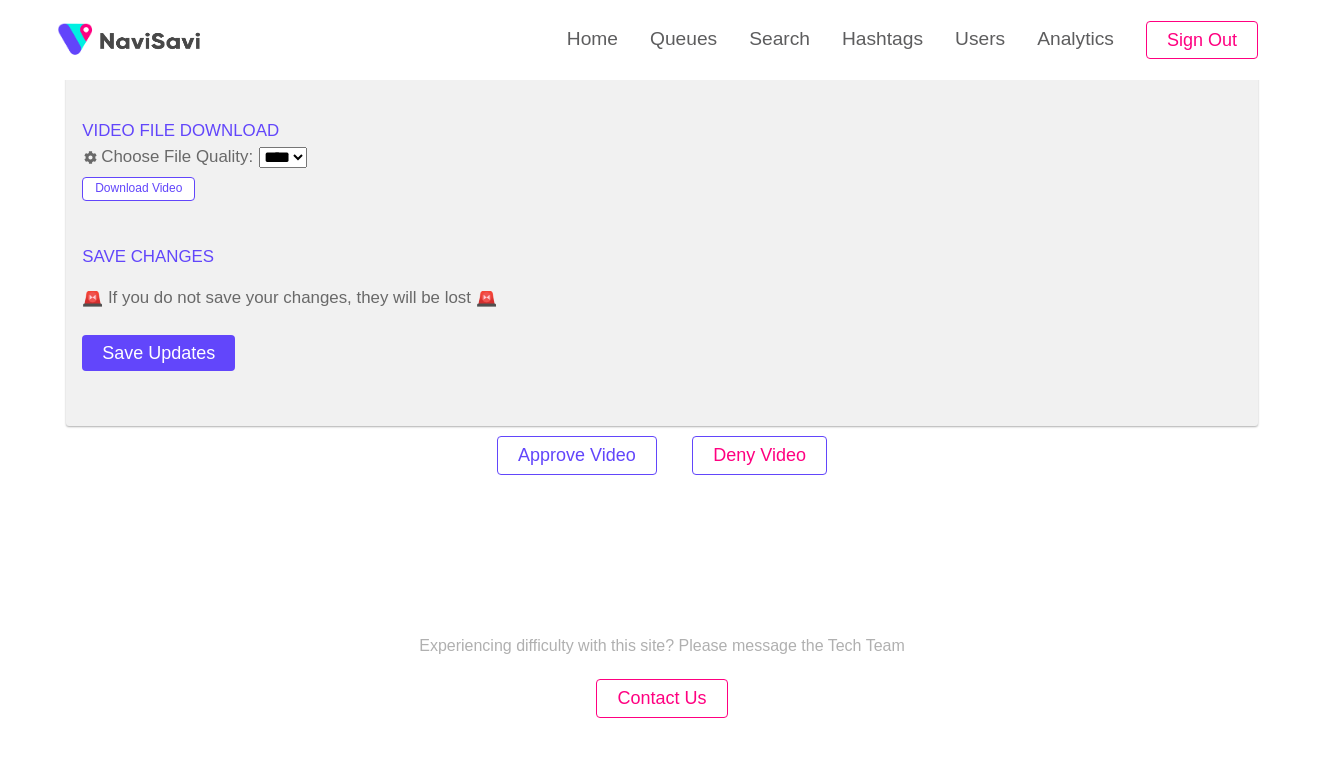 click on "Deny Video" at bounding box center (759, 455) 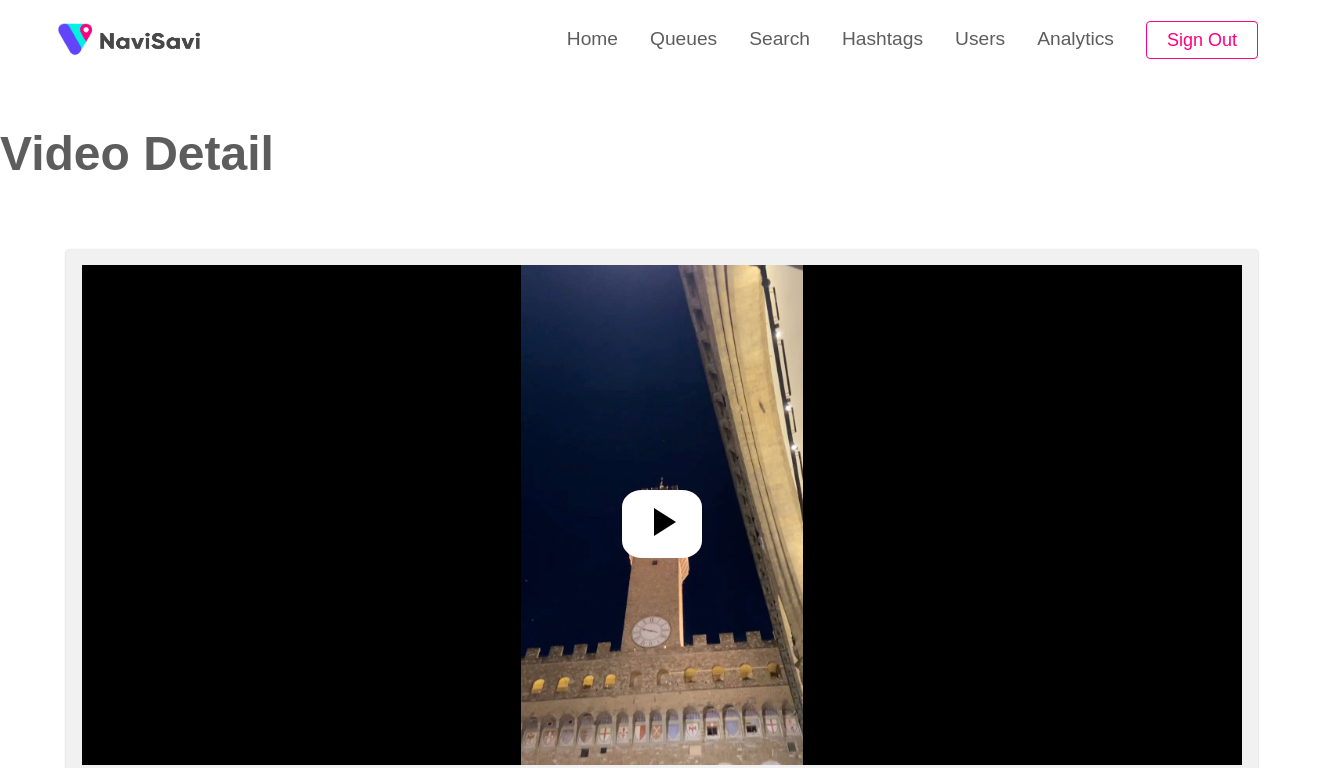 select on "**********" 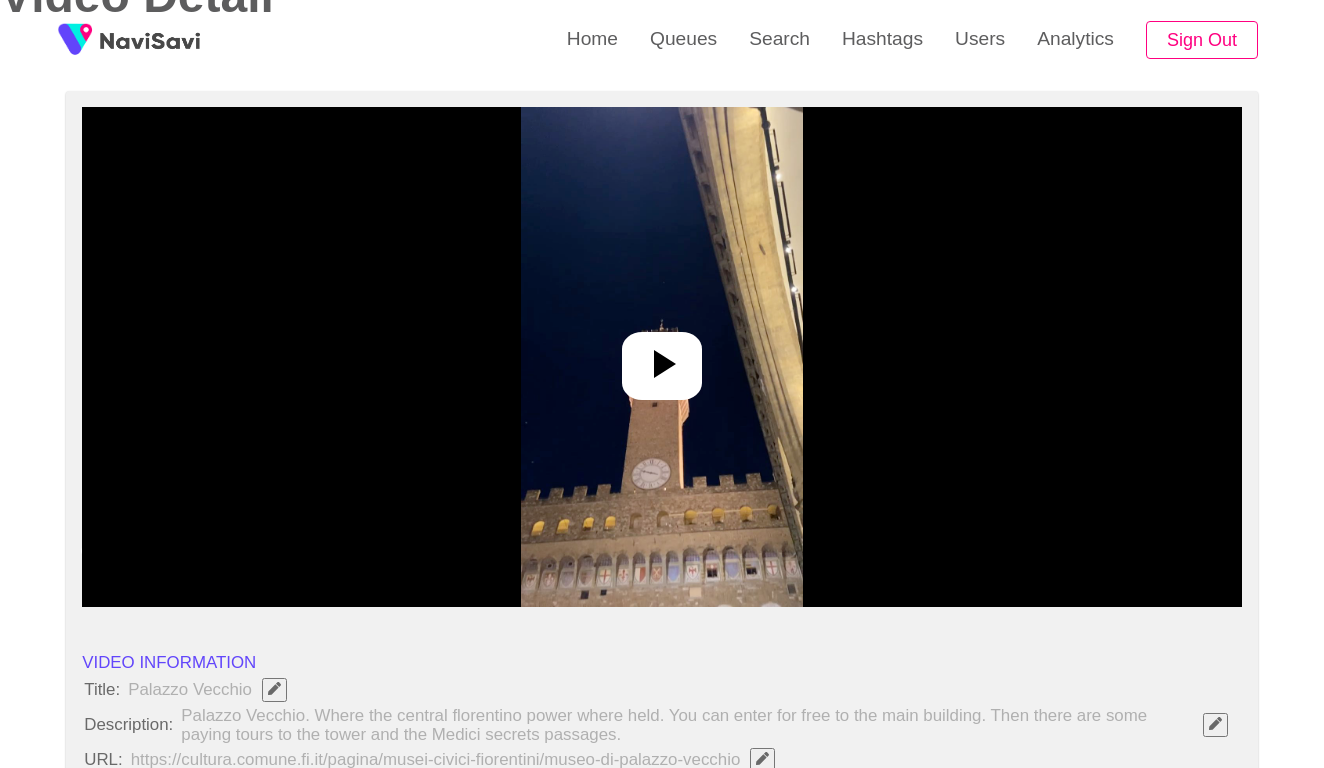 scroll, scrollTop: 244, scrollLeft: 0, axis: vertical 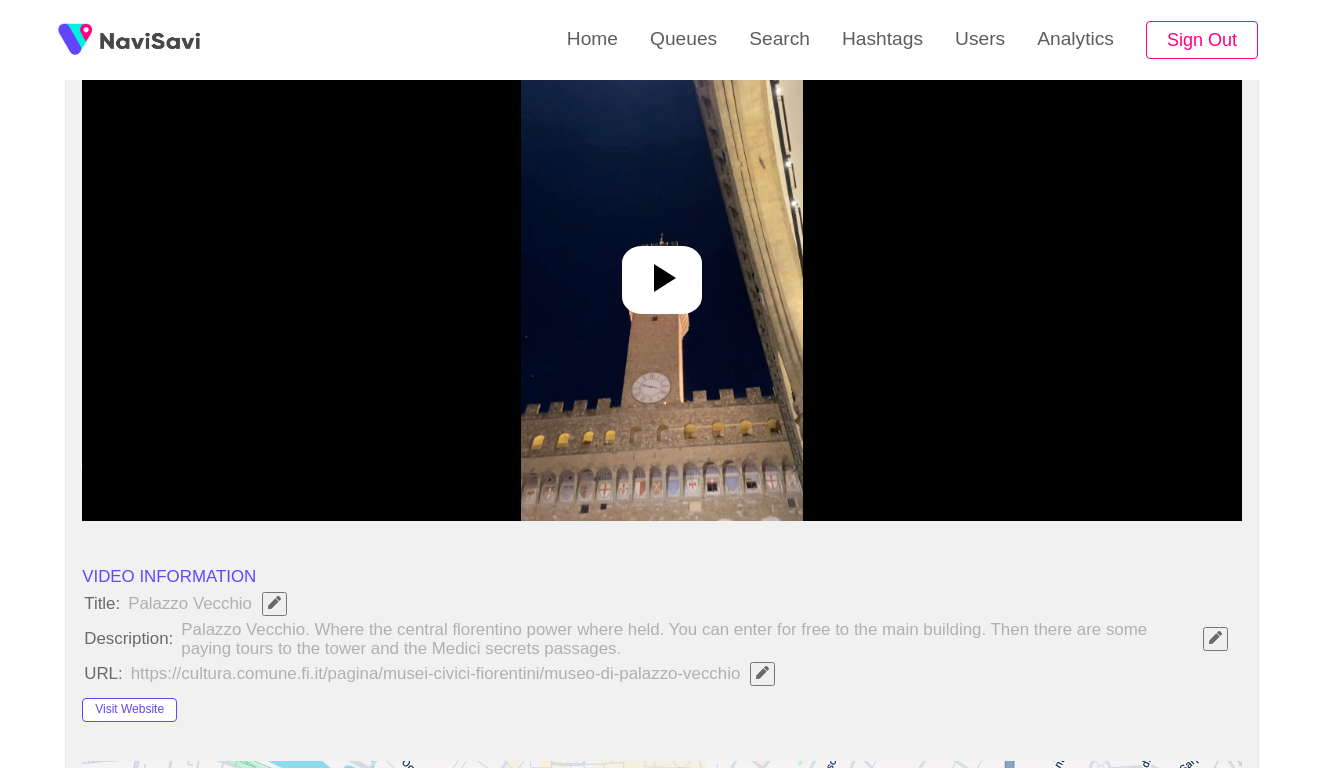click at bounding box center [661, 271] 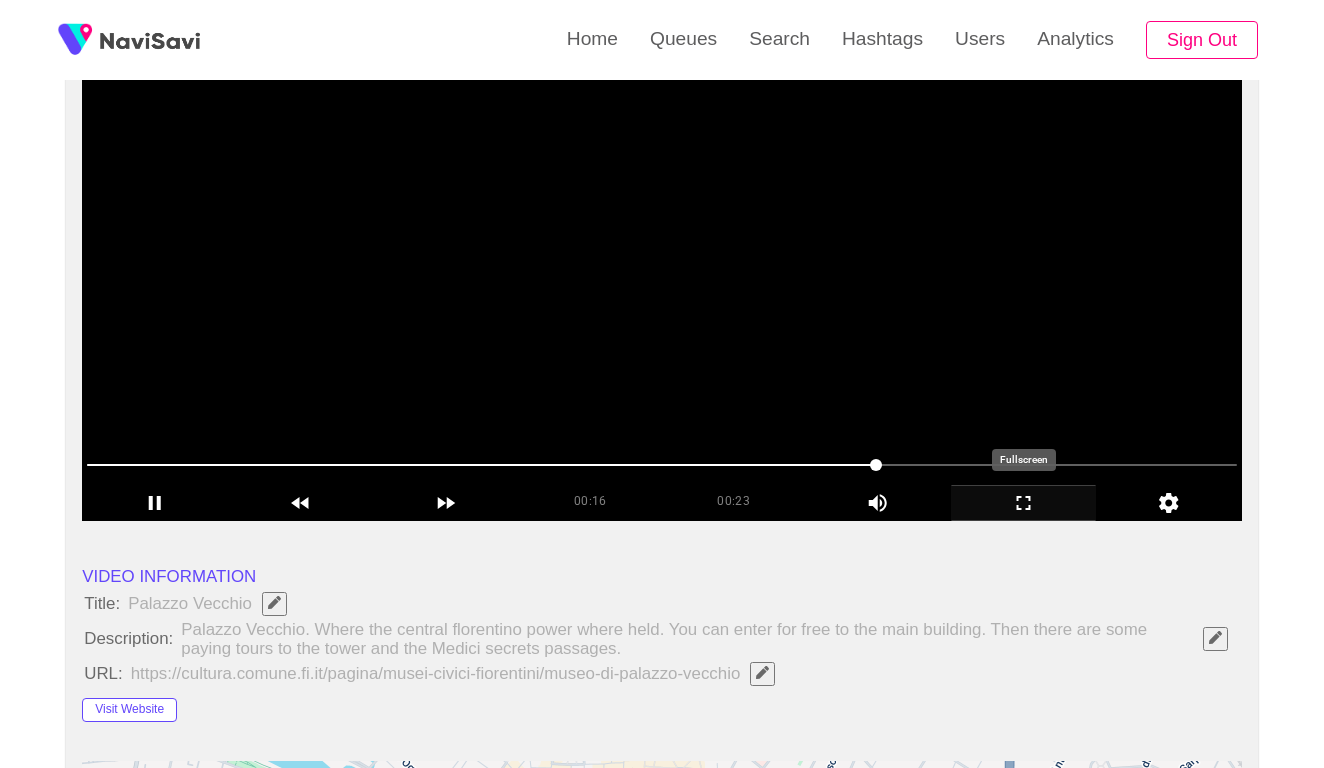 click 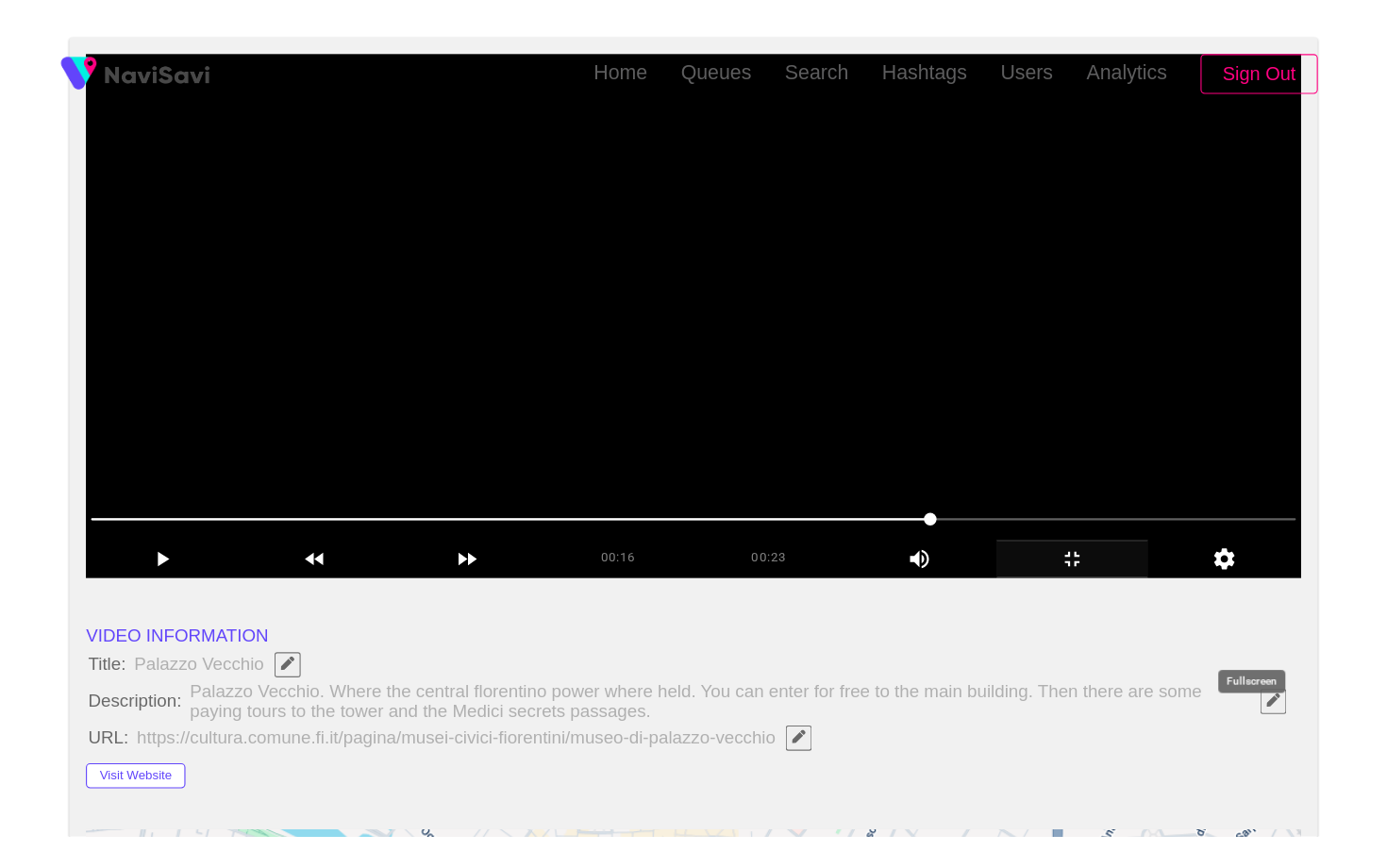 scroll, scrollTop: 0, scrollLeft: 0, axis: both 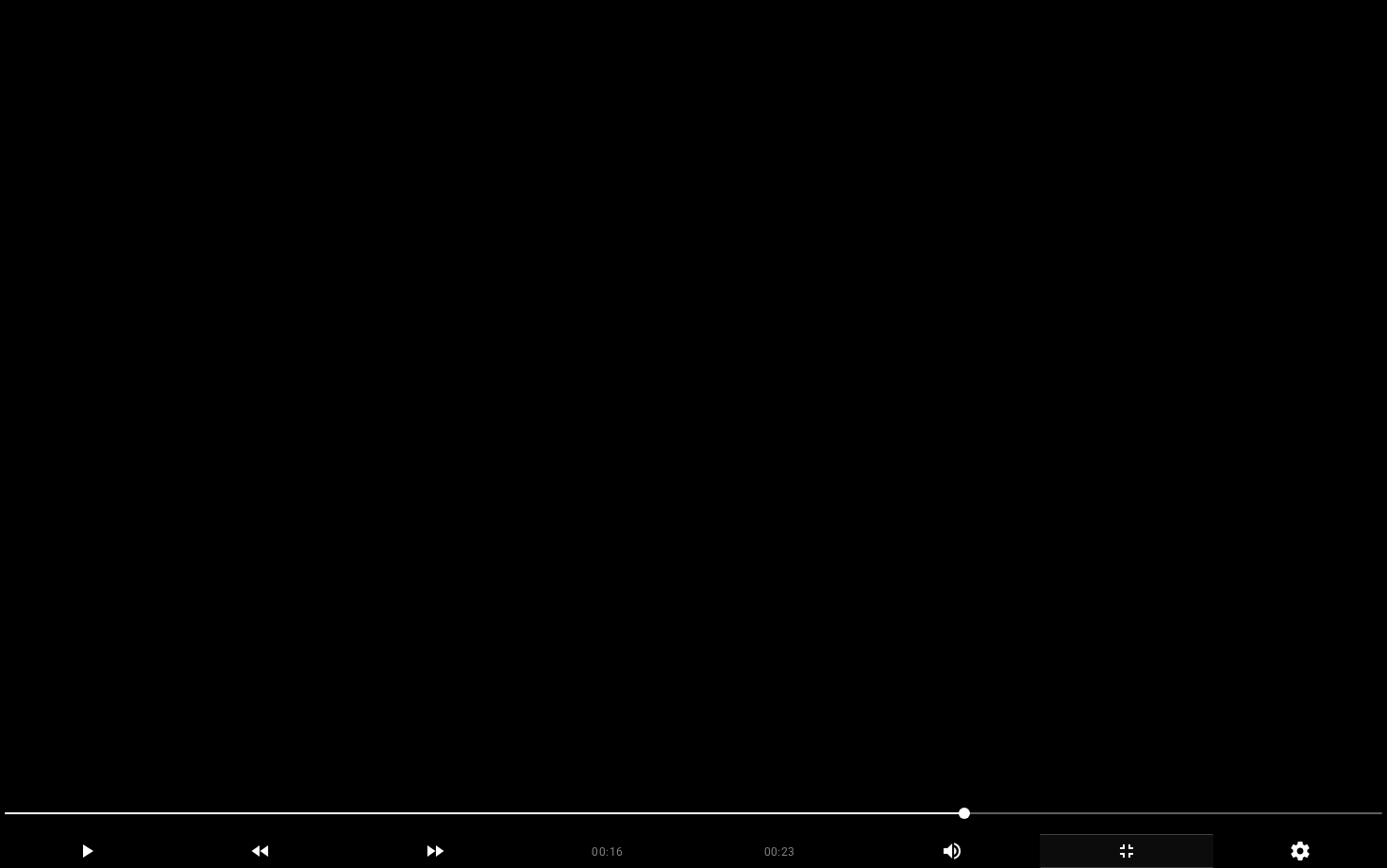 click at bounding box center (694, 434) 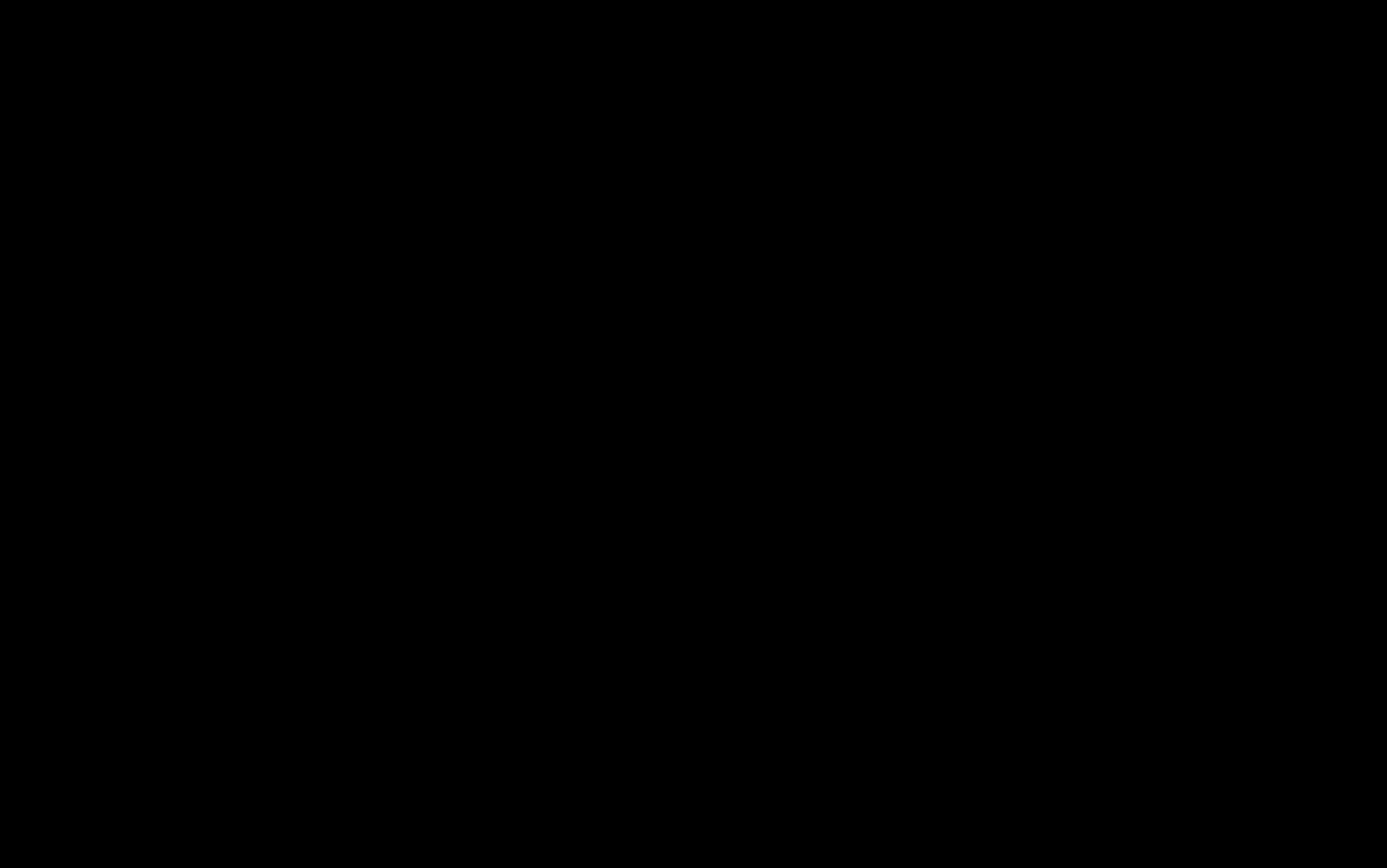 click 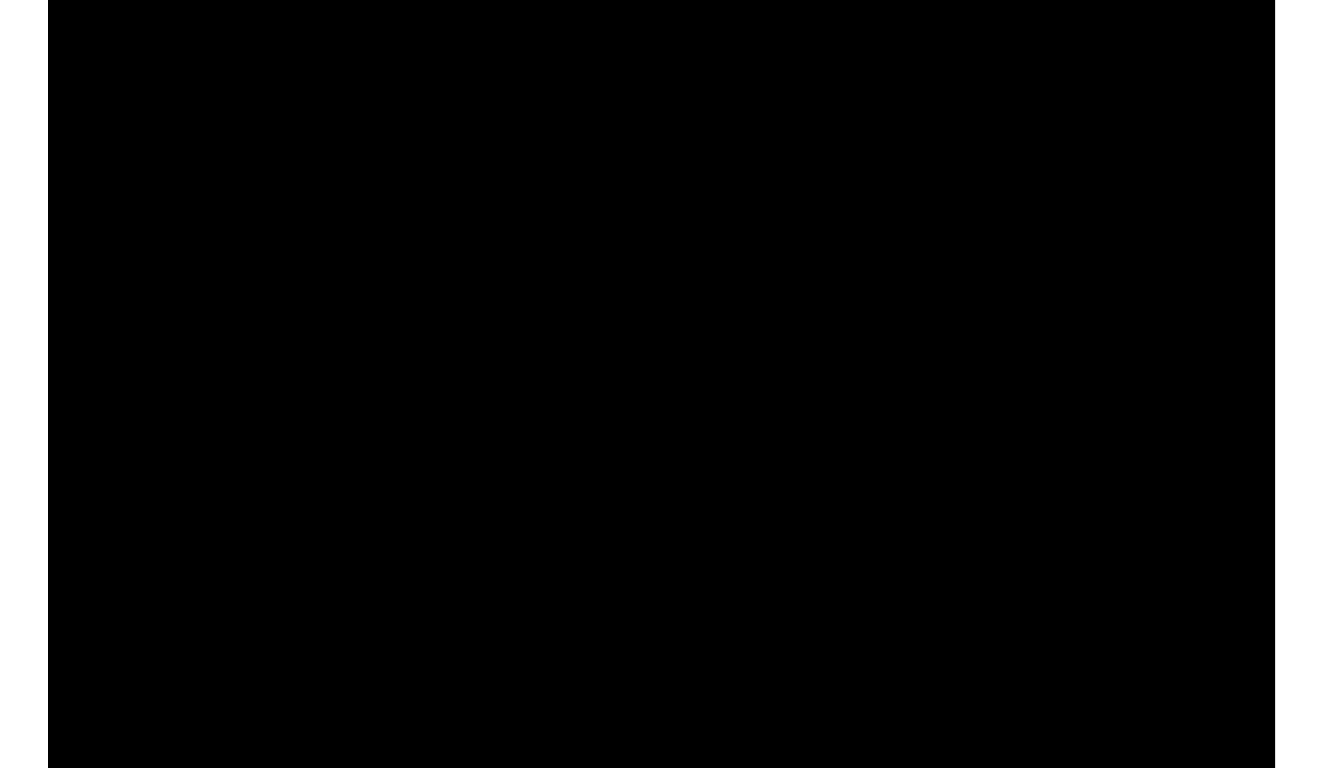 scroll, scrollTop: 244, scrollLeft: 0, axis: vertical 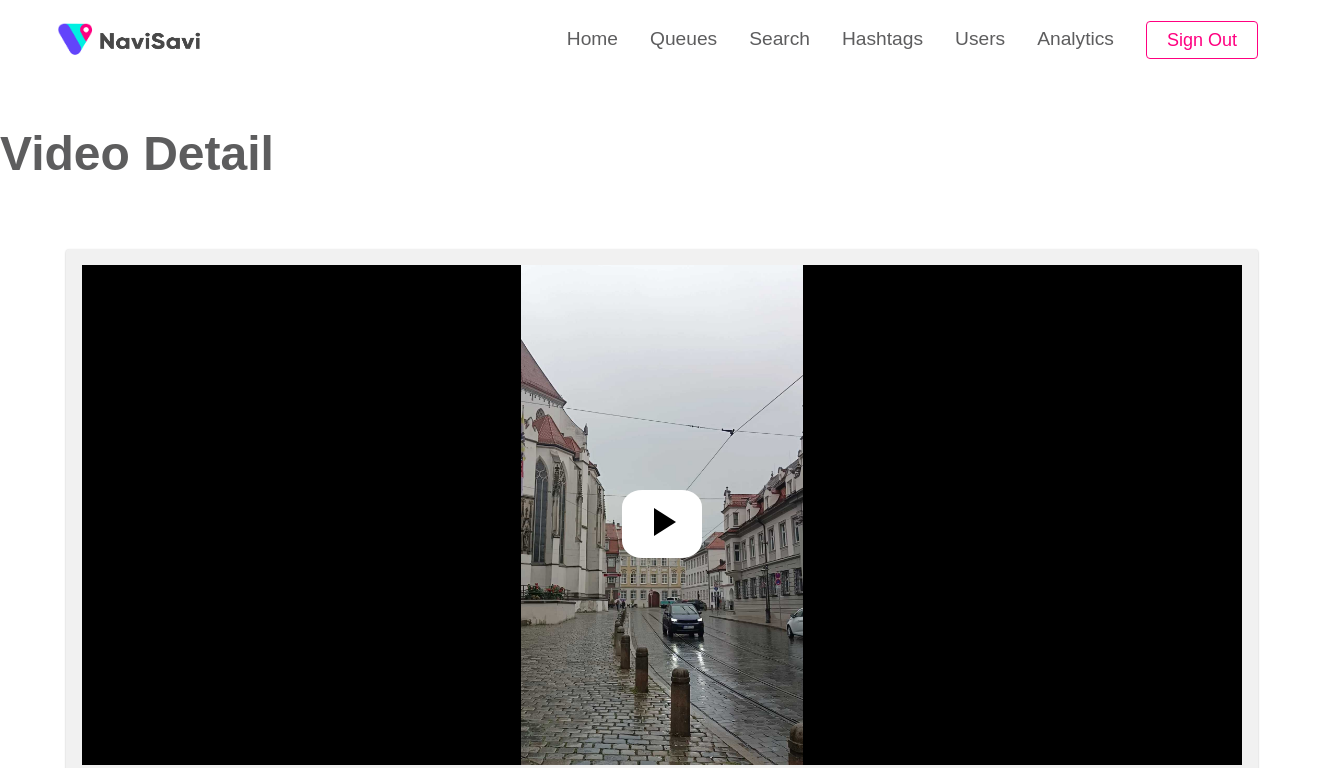 select on "**********" 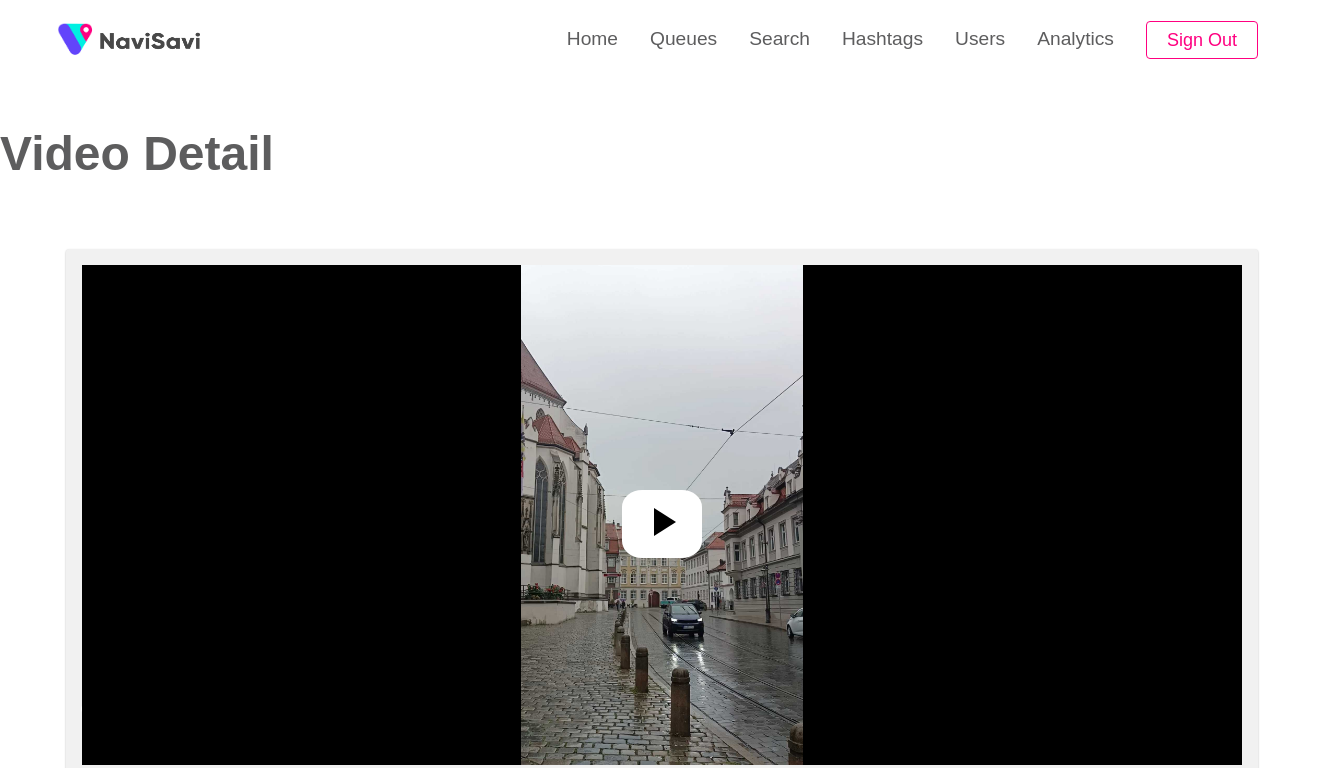 click at bounding box center (661, 515) 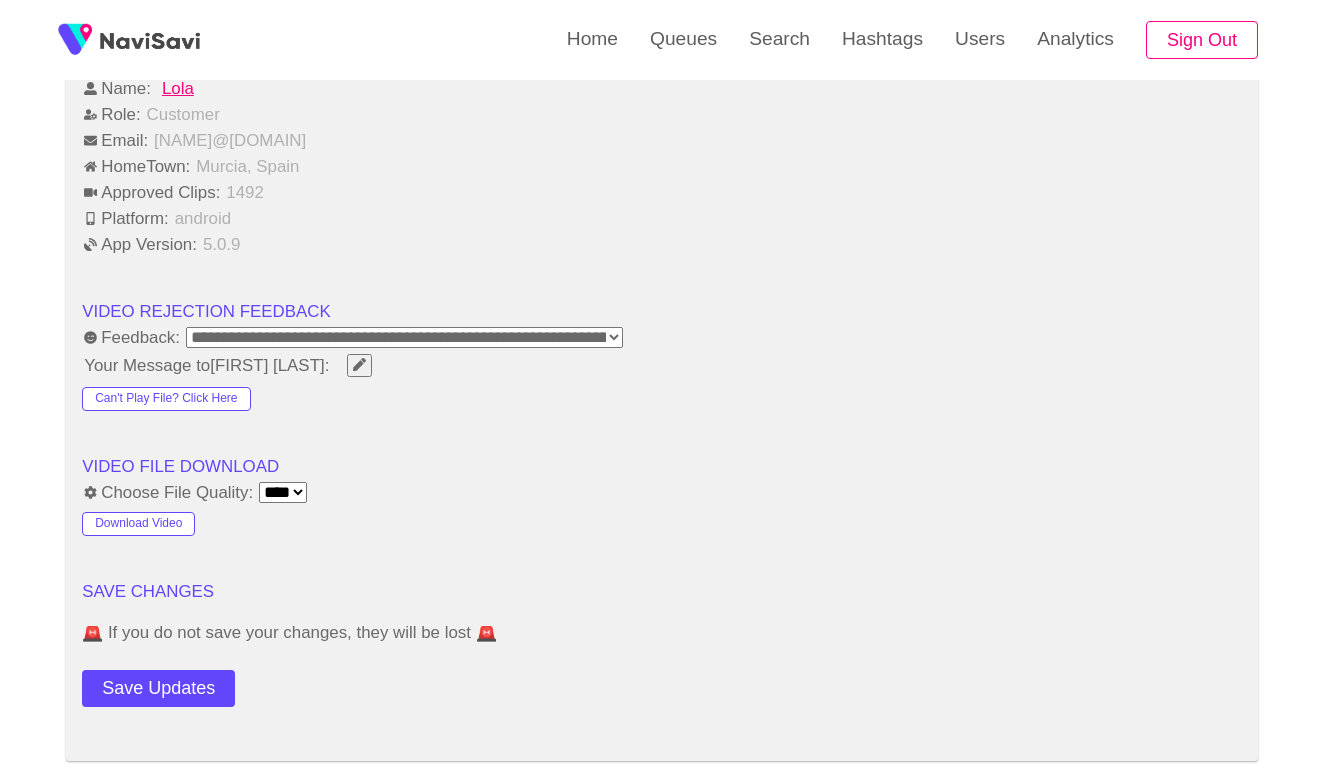 scroll, scrollTop: 2093, scrollLeft: 0, axis: vertical 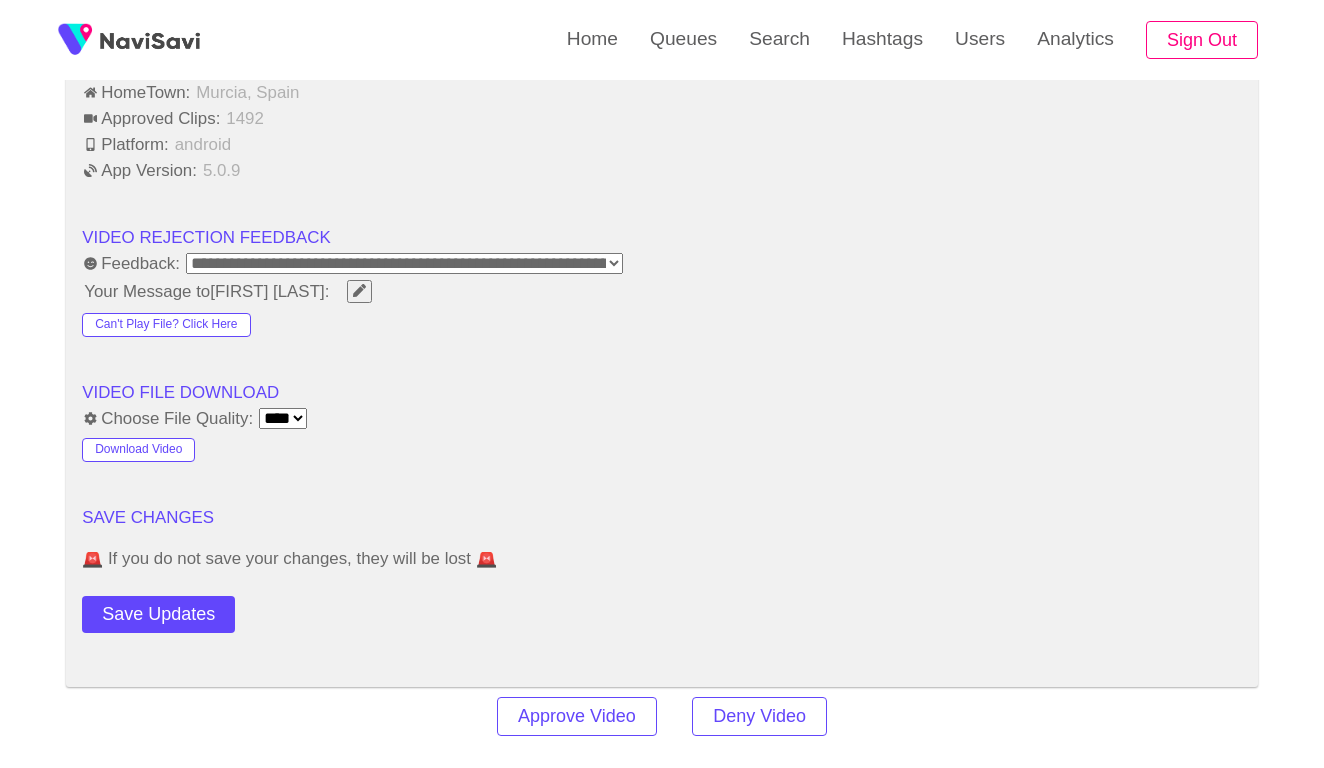 click on "**********" at bounding box center [404, 263] 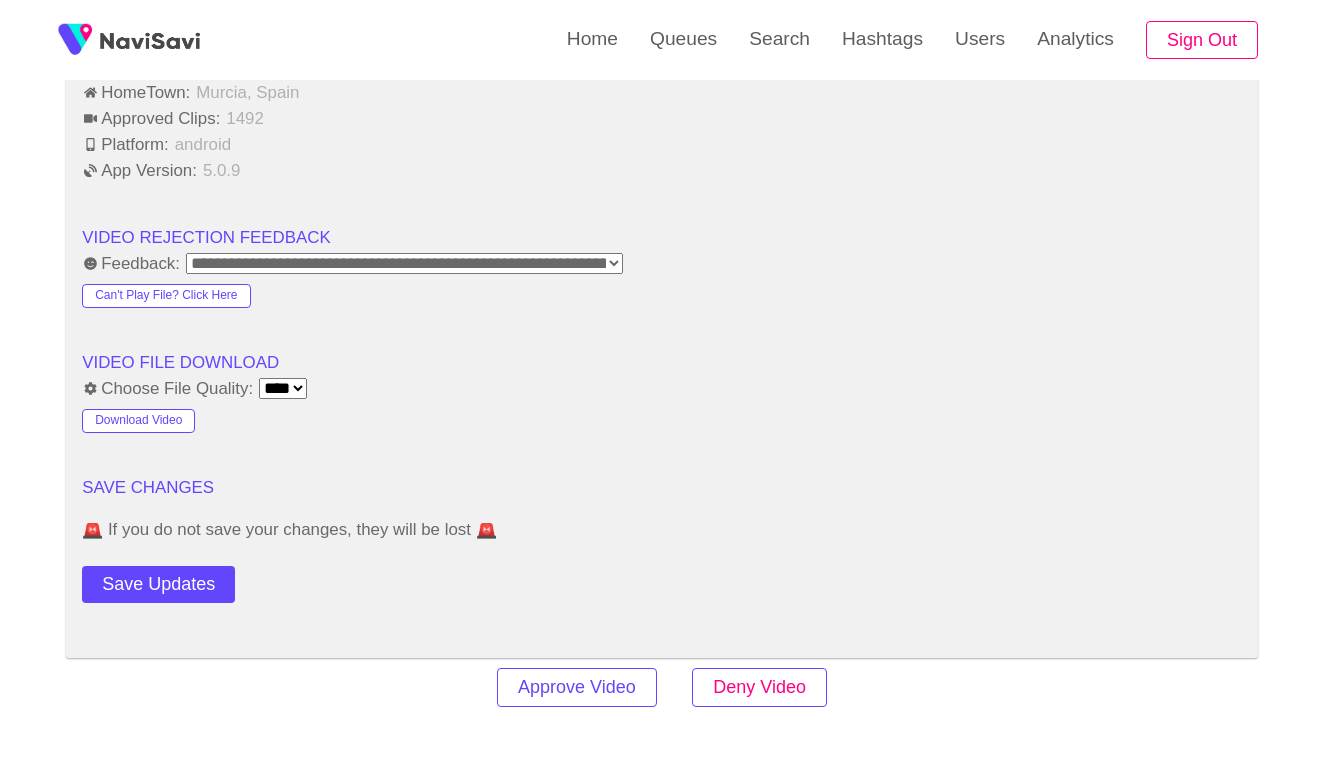 click on "Deny Video" at bounding box center [759, 687] 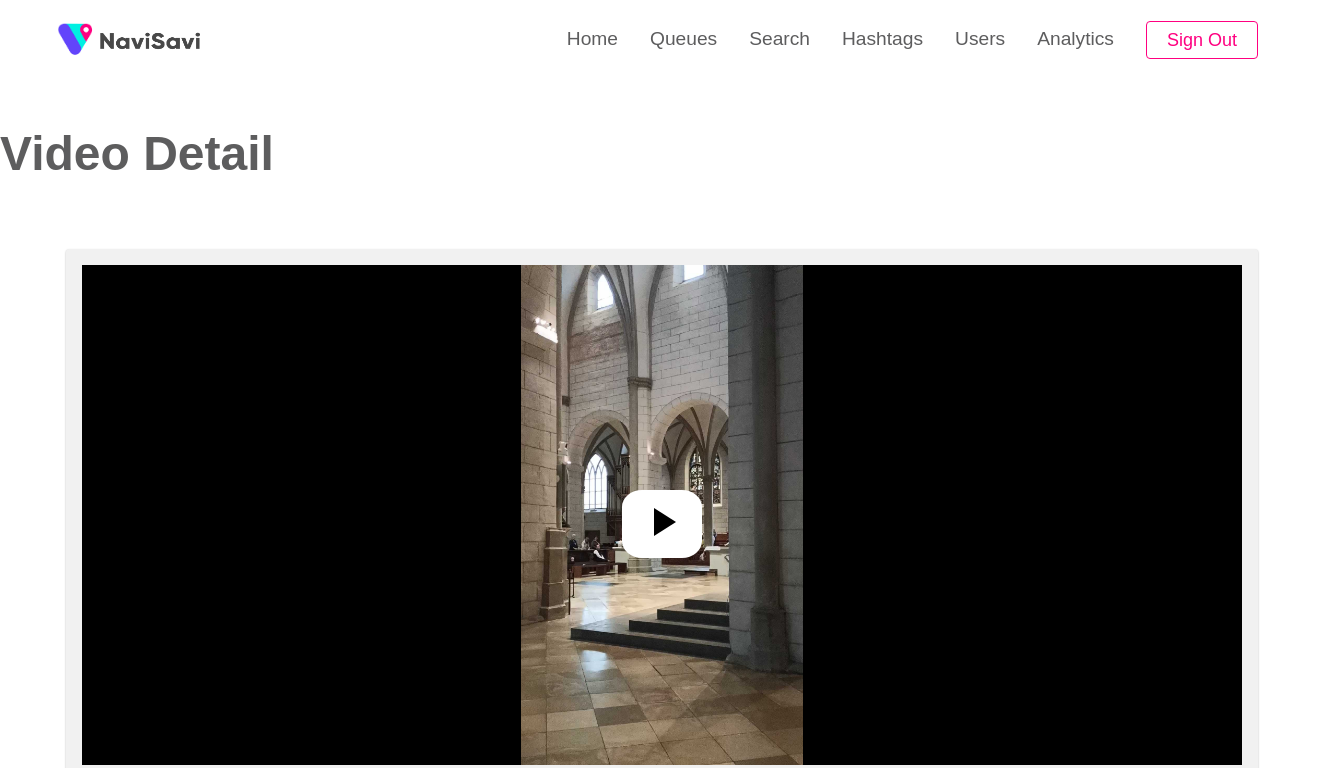 select on "**********" 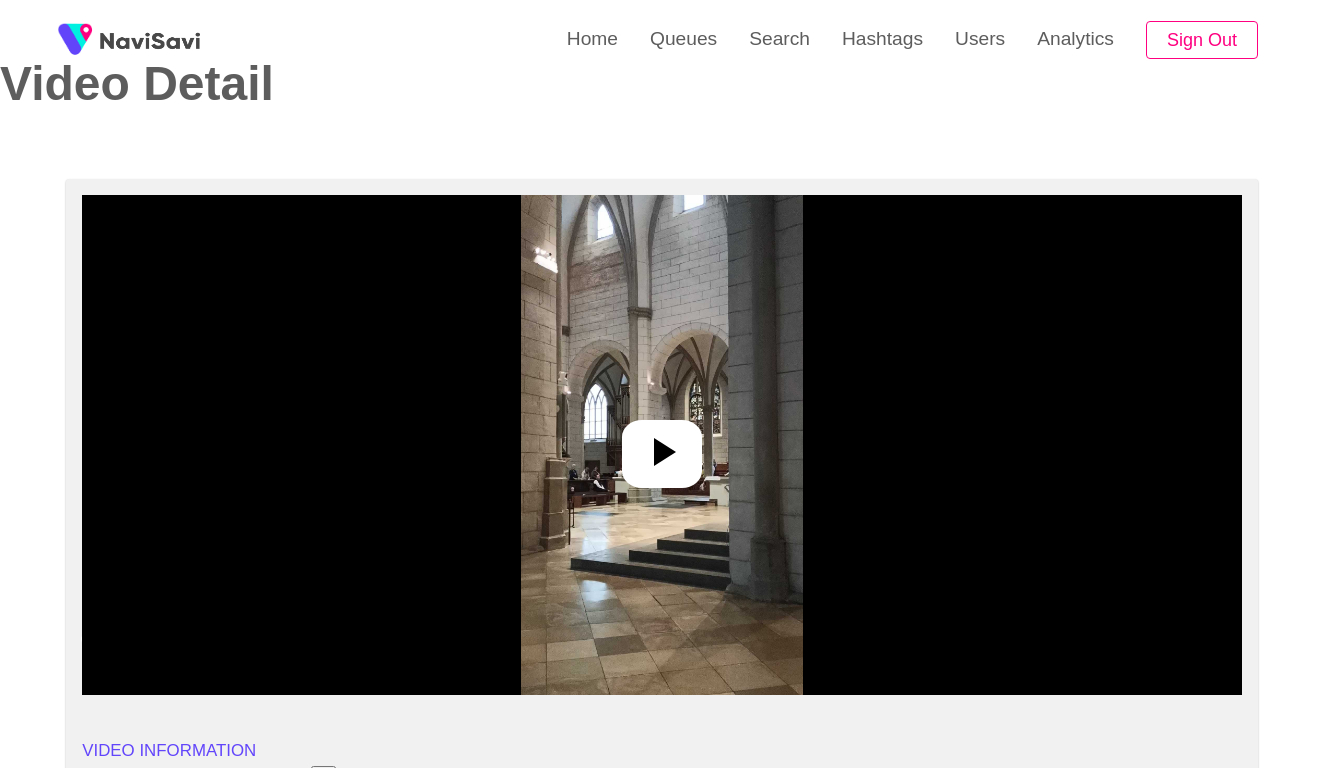 scroll, scrollTop: 105, scrollLeft: 0, axis: vertical 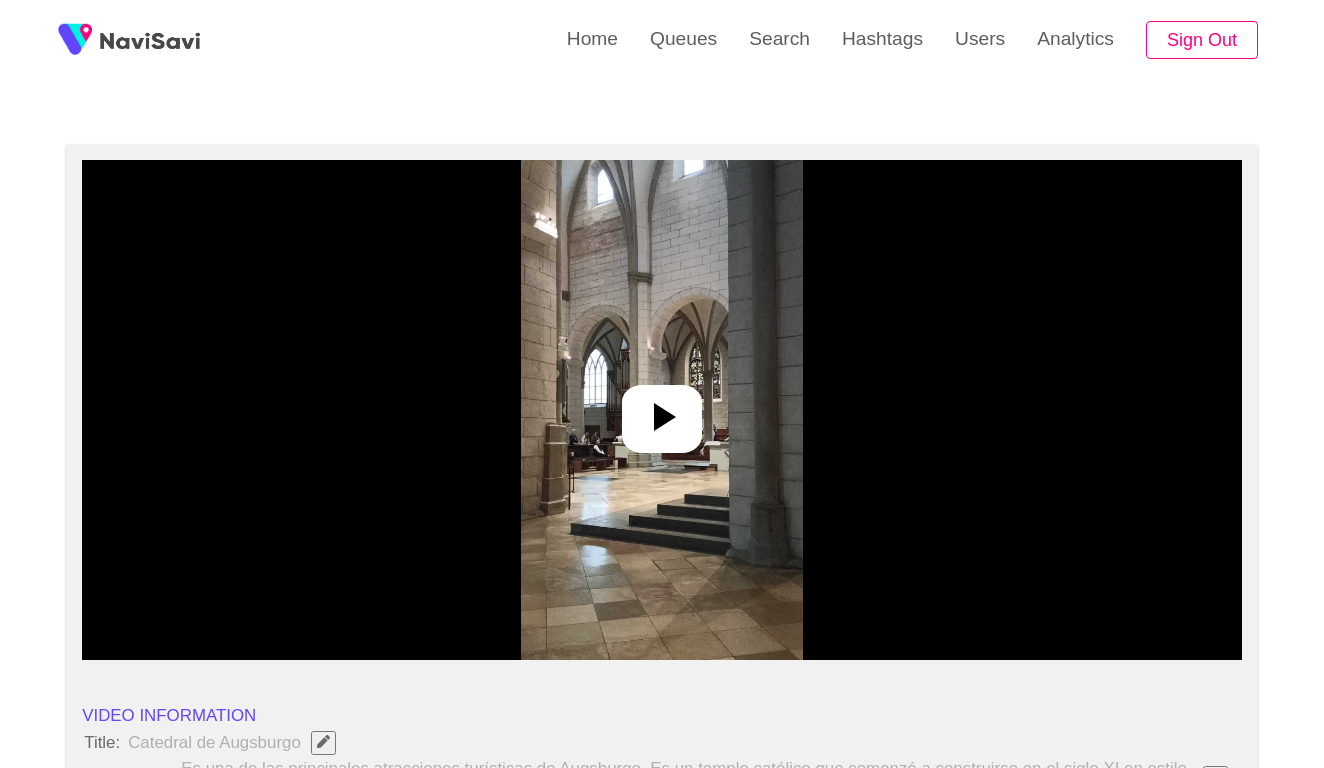 click at bounding box center (661, 410) 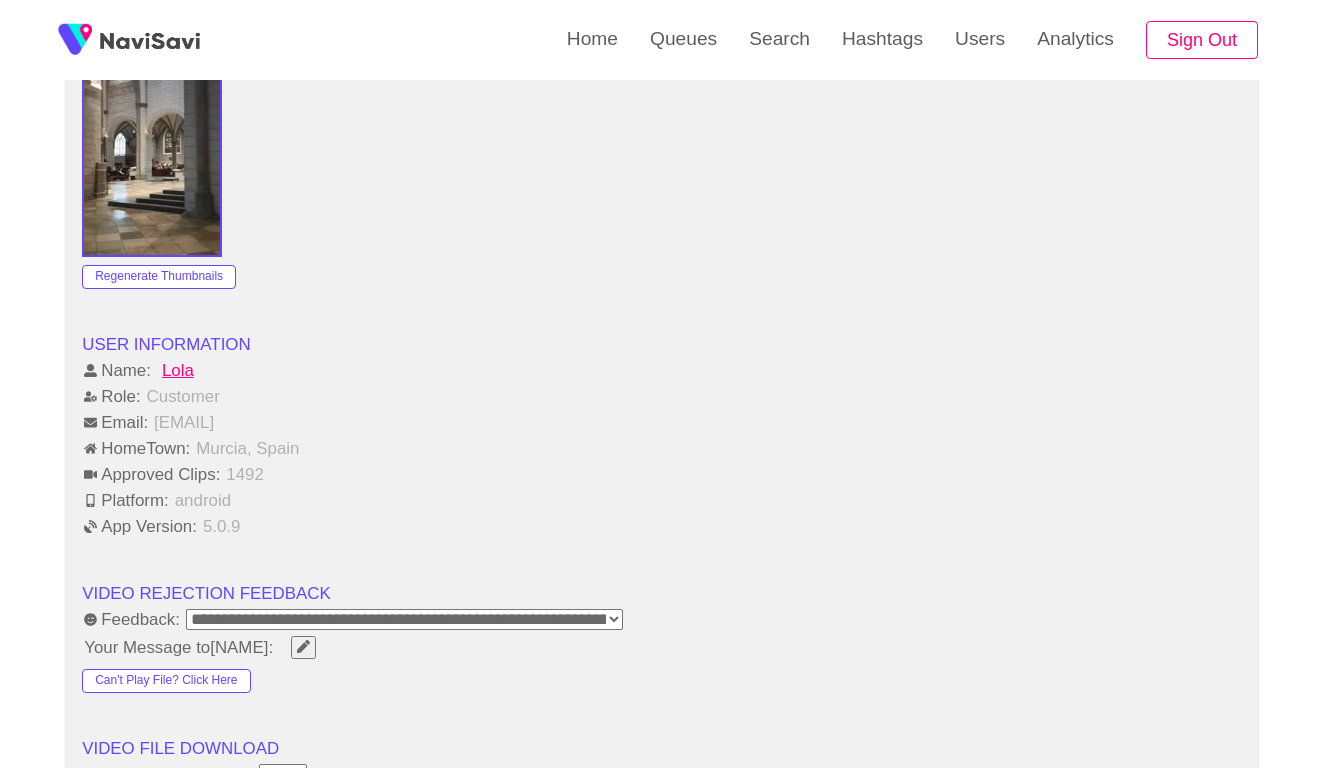 scroll, scrollTop: 1752, scrollLeft: 0, axis: vertical 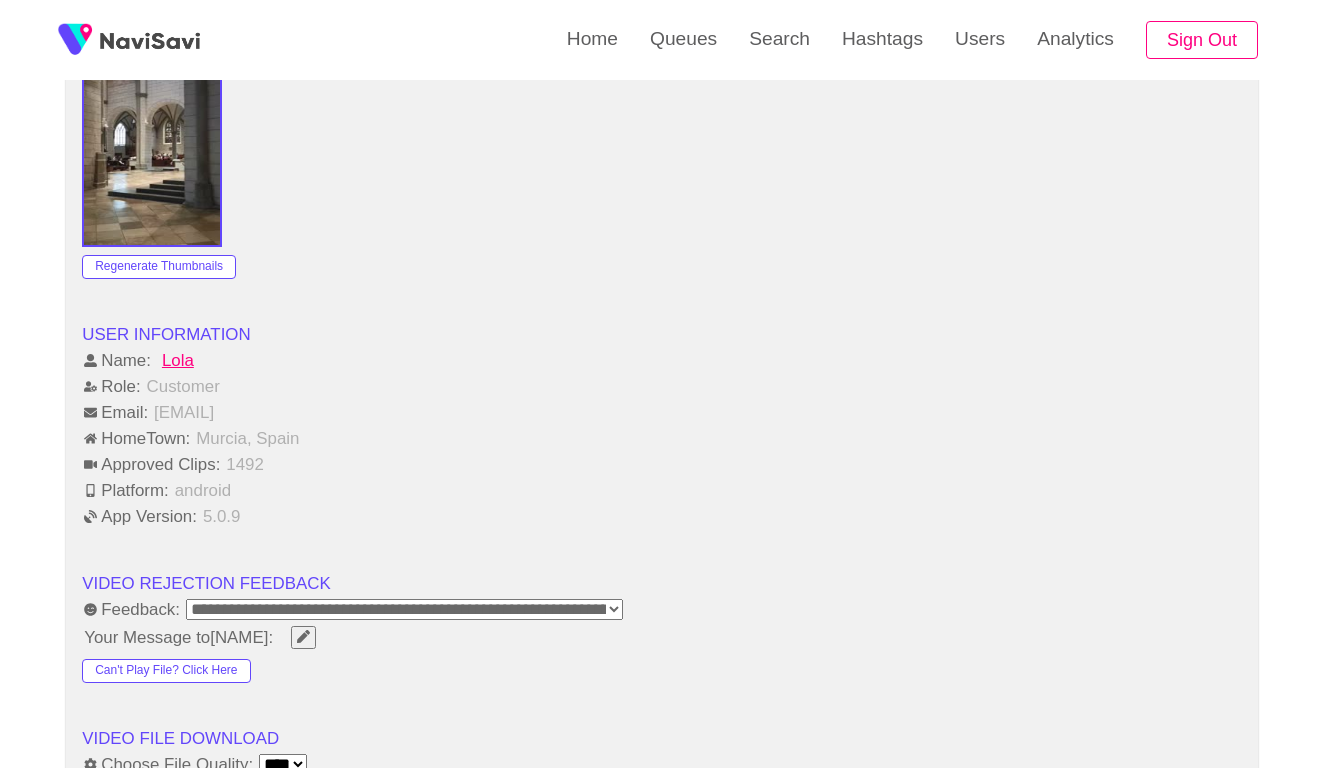 click on "**********" at bounding box center (404, 609) 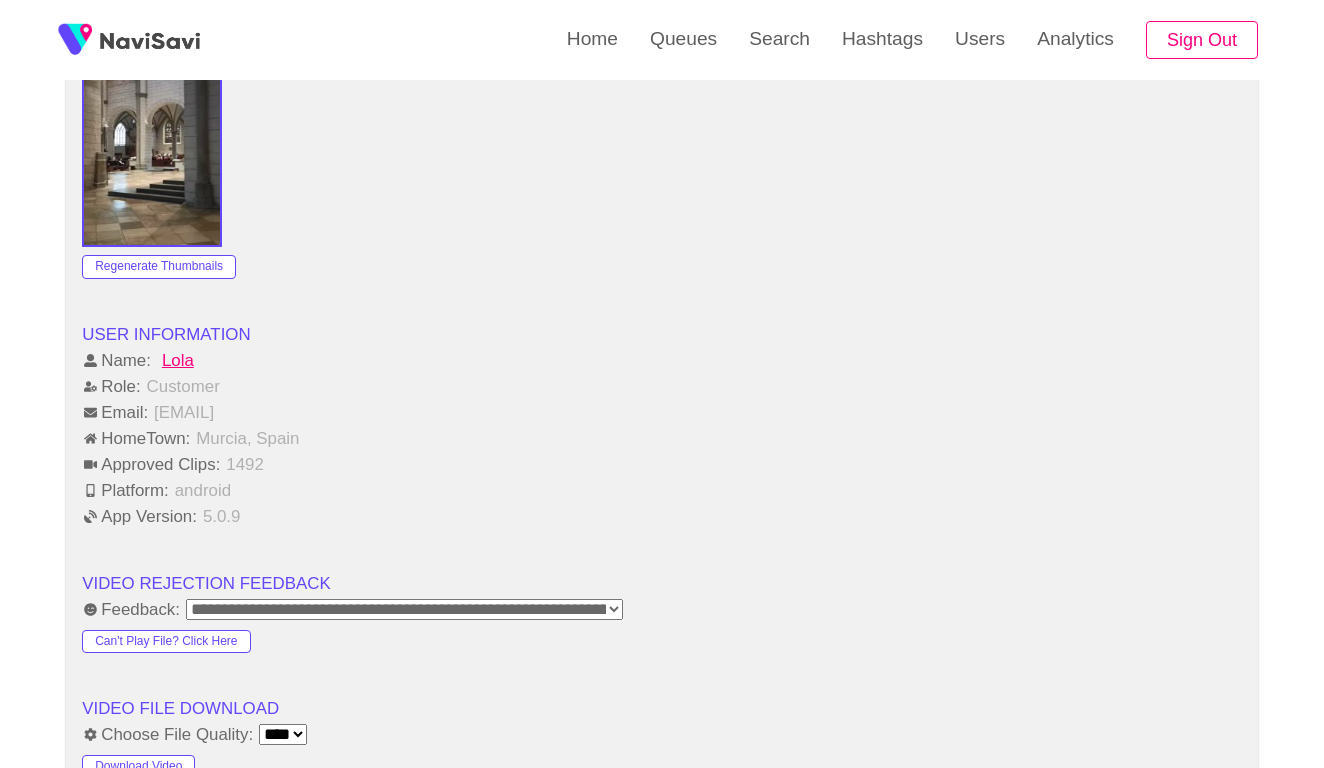 click on "**********" at bounding box center (662, -9) 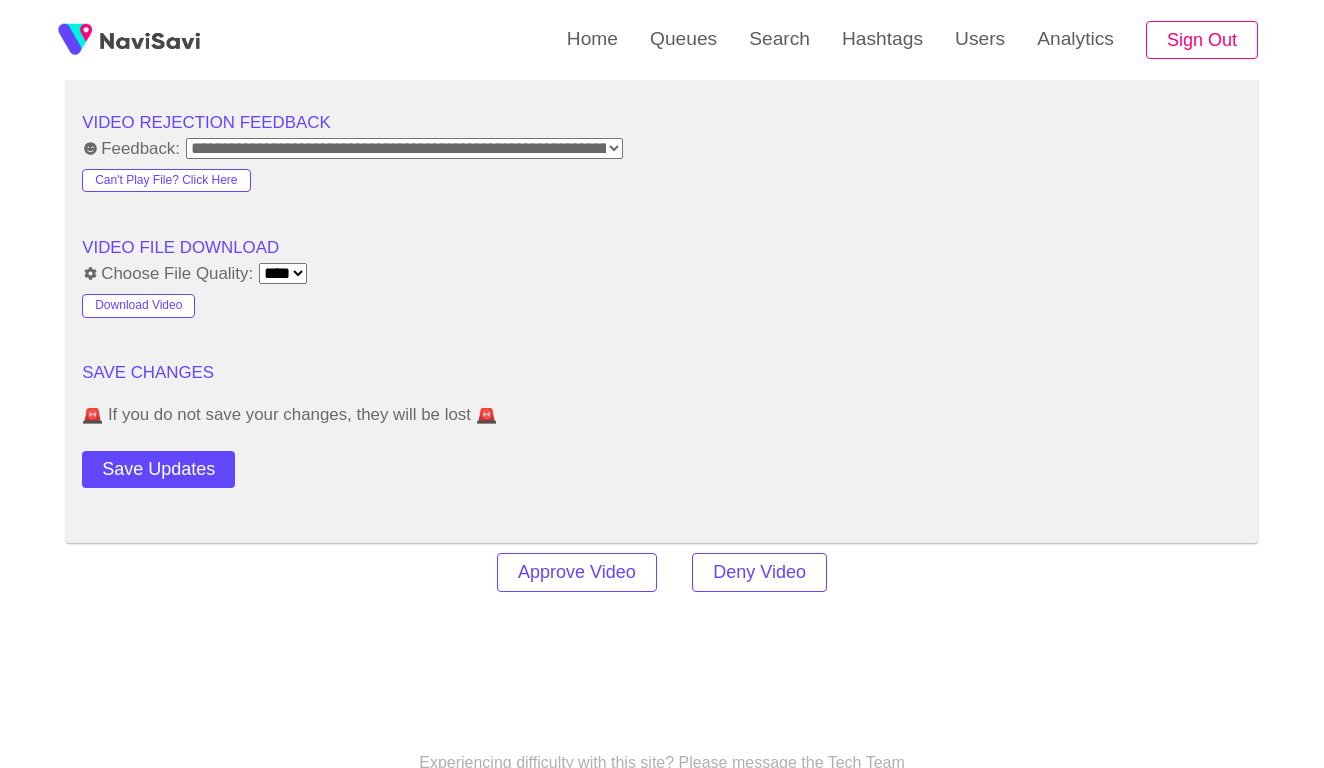 scroll, scrollTop: 2238, scrollLeft: 0, axis: vertical 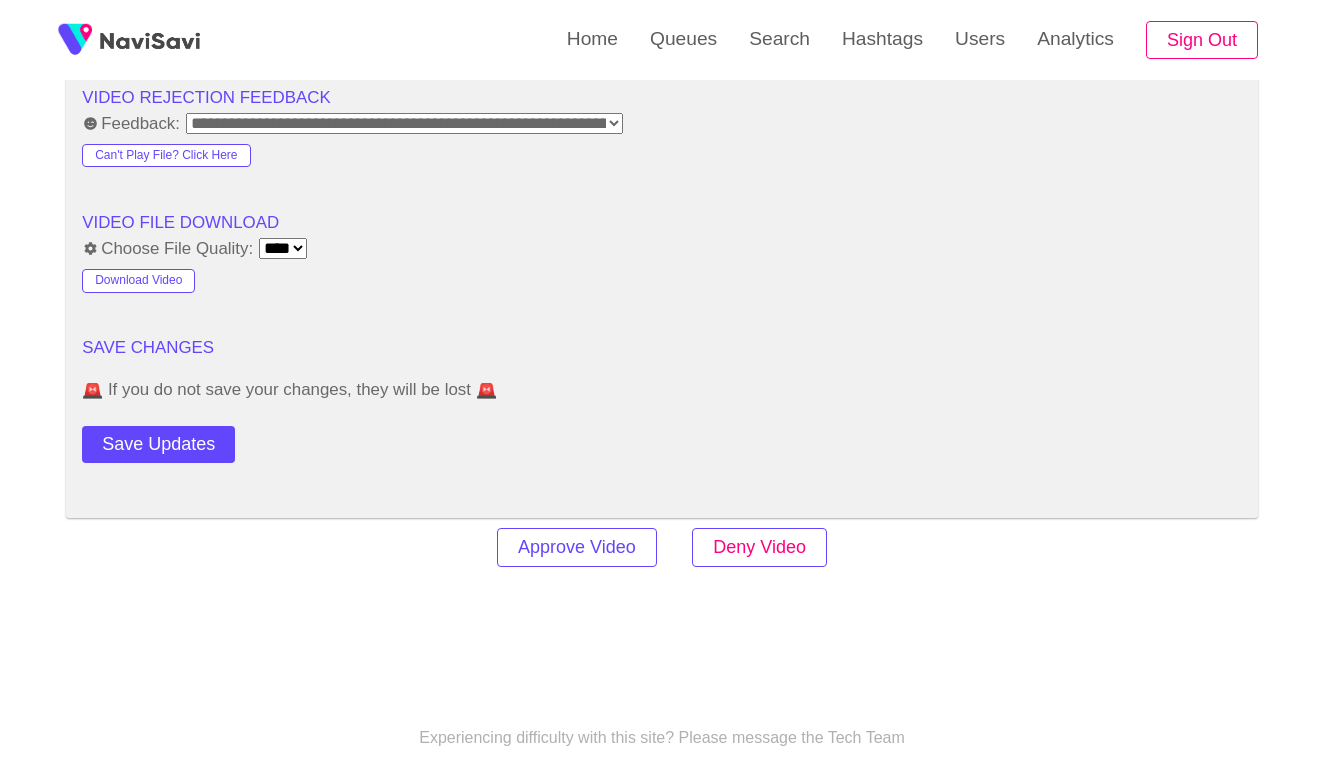 click on "Deny Video" at bounding box center [759, 547] 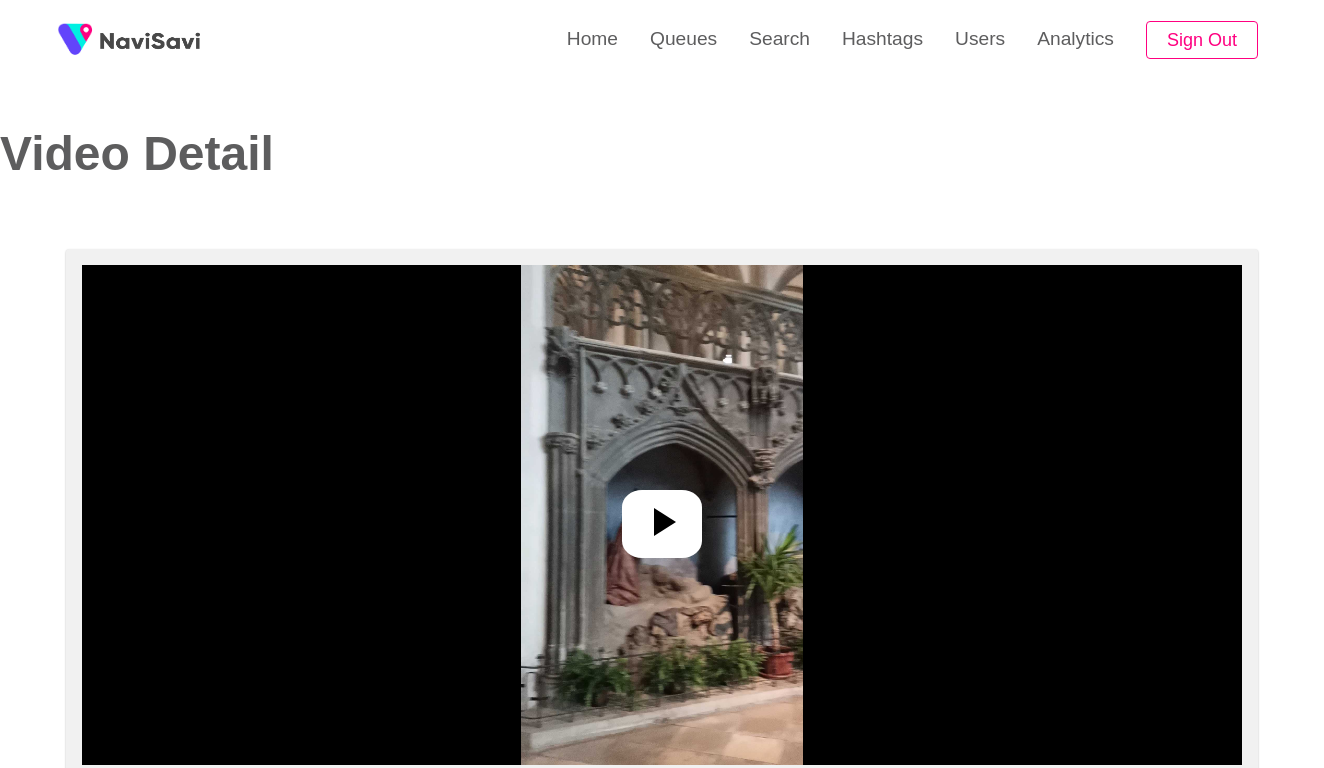 select on "**********" 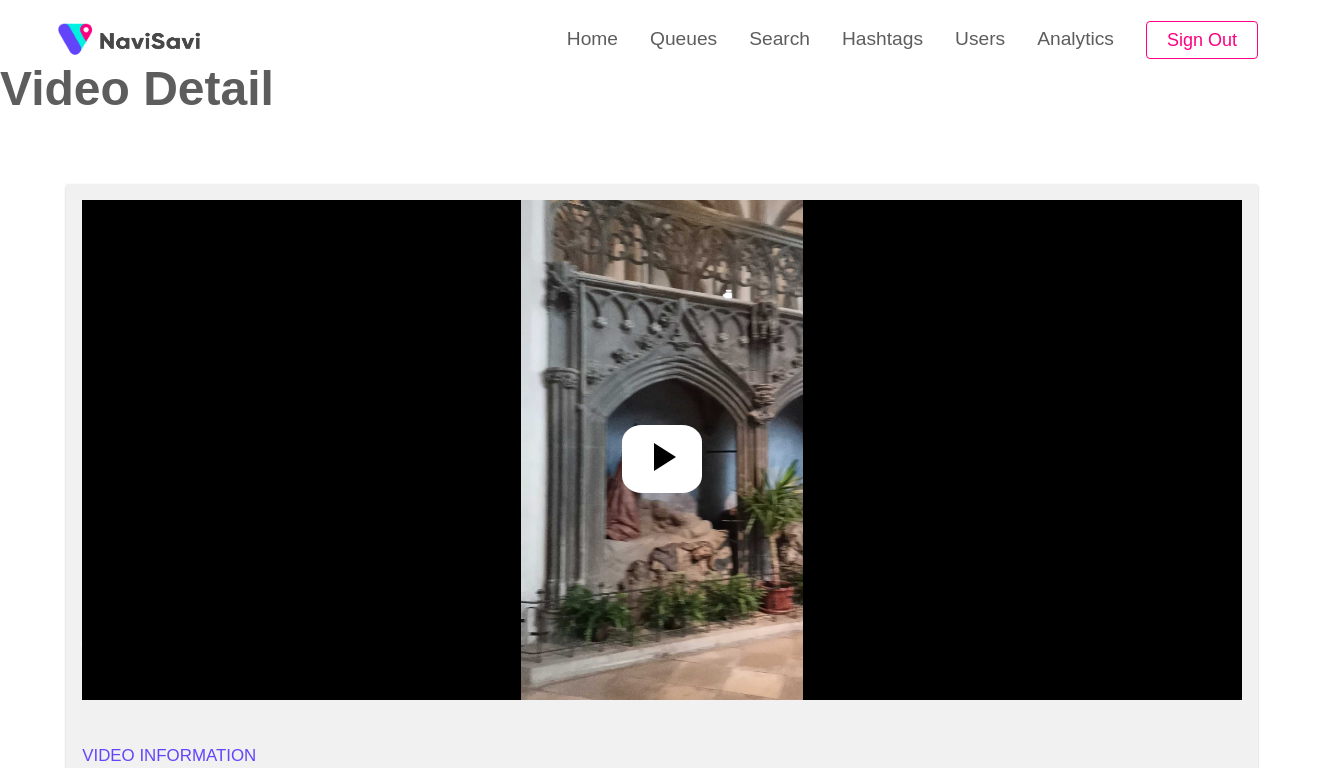 scroll, scrollTop: 120, scrollLeft: 0, axis: vertical 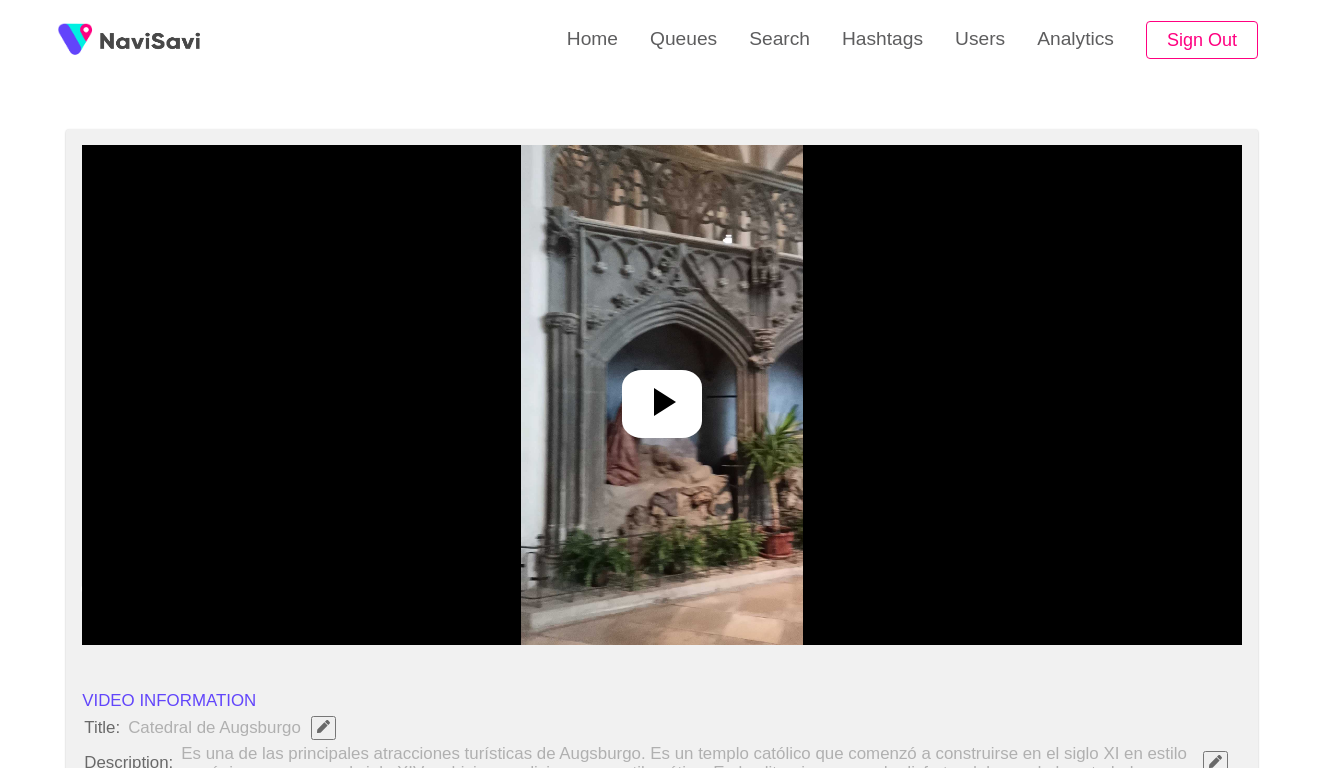 click at bounding box center [662, 404] 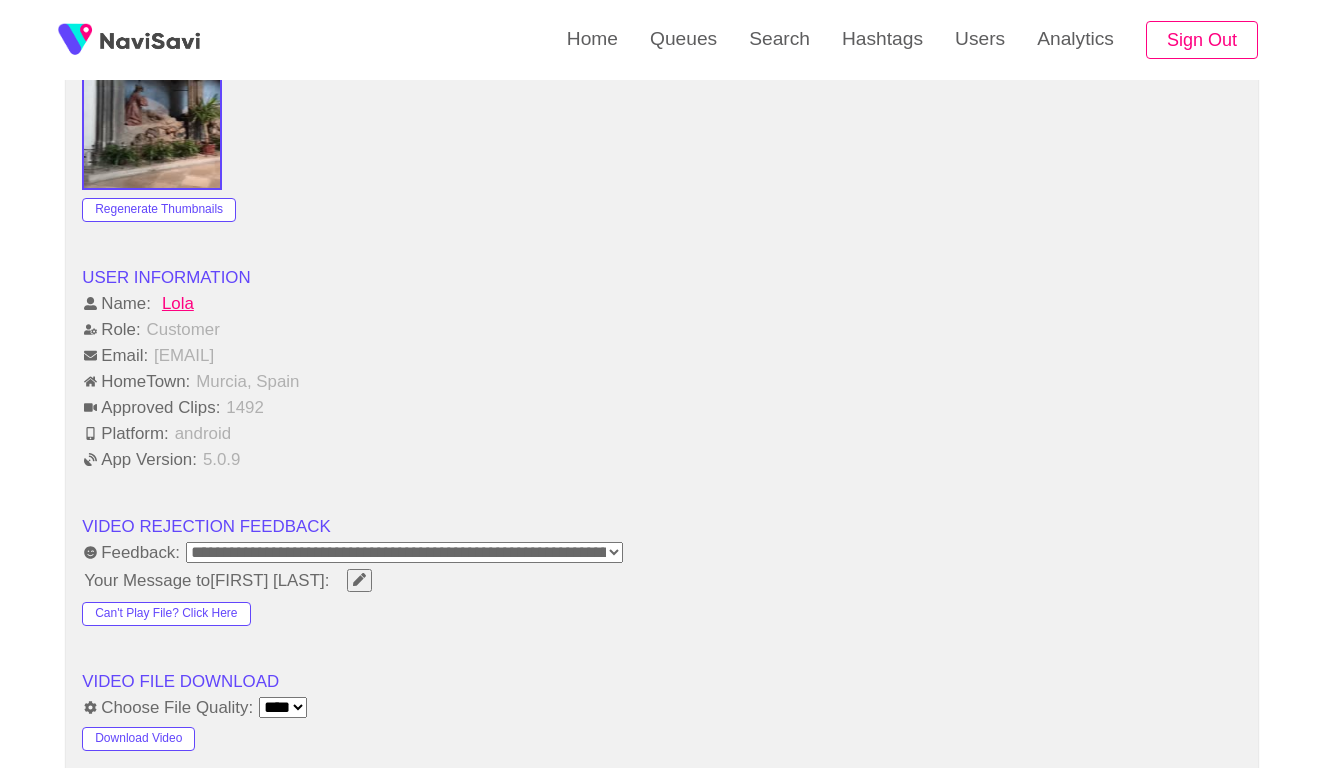 scroll, scrollTop: 2032, scrollLeft: 0, axis: vertical 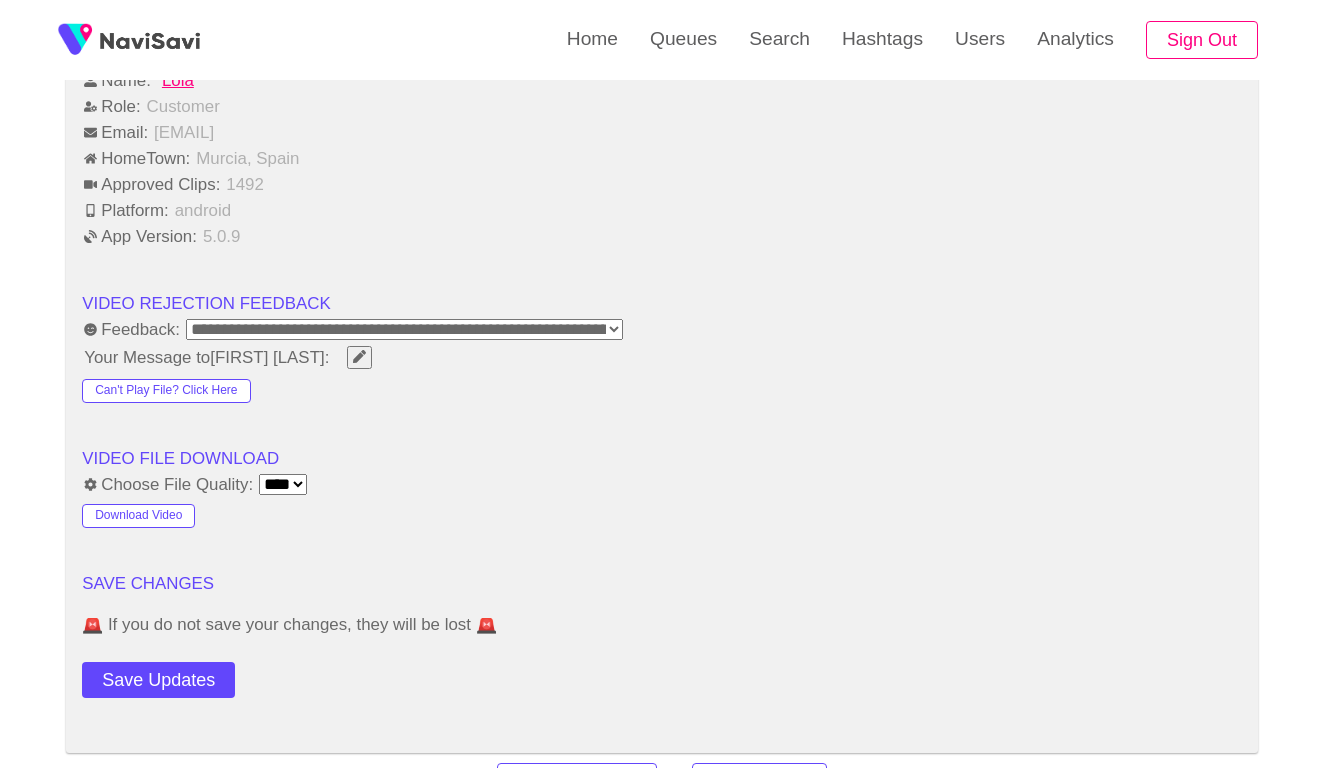 click on "**********" at bounding box center [662, -275] 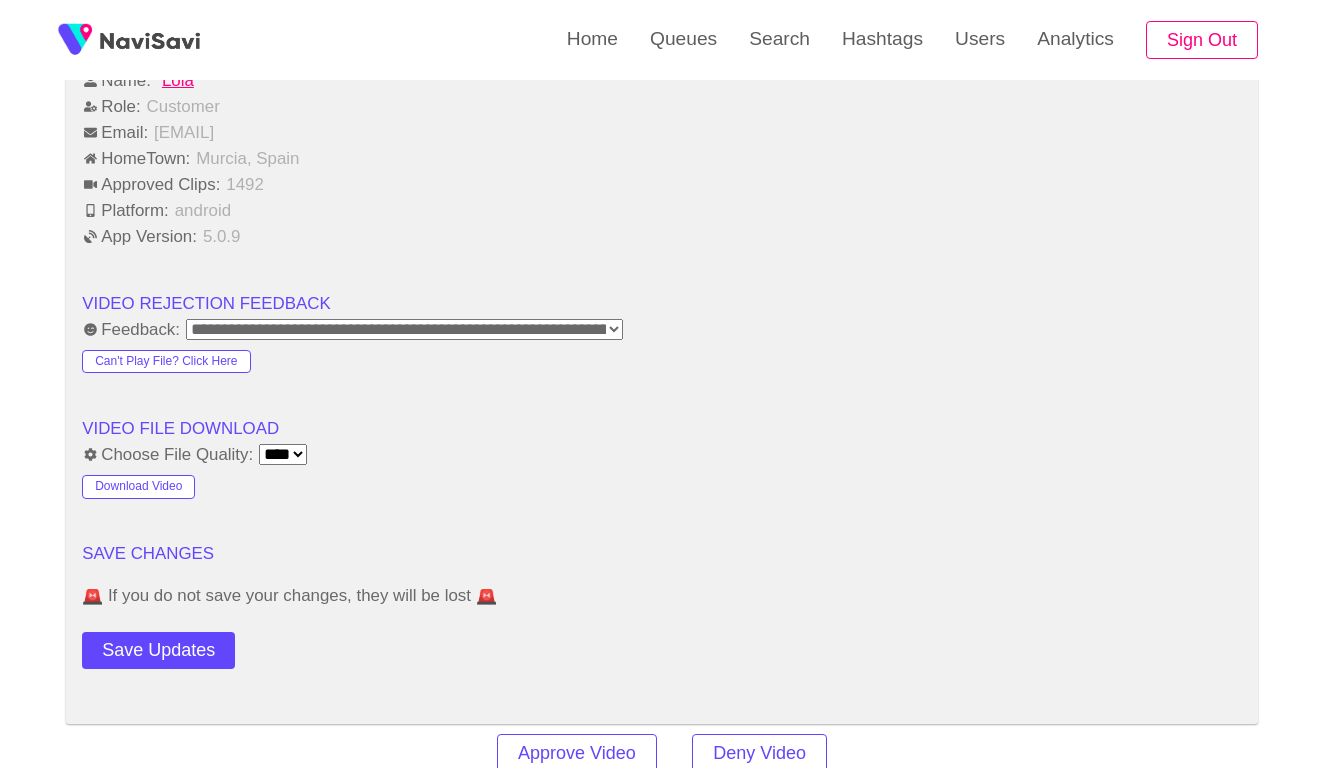 click on "**********" at bounding box center (662, -289) 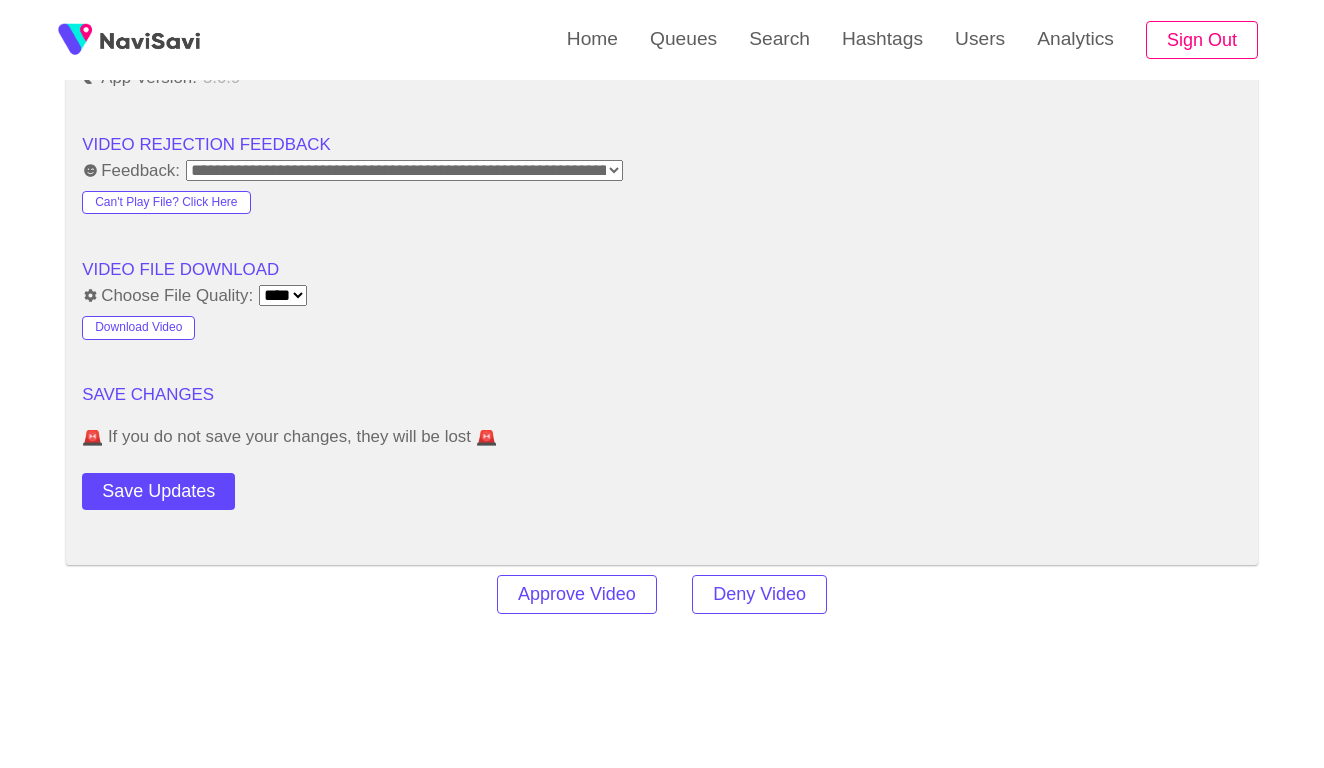 scroll, scrollTop: 2335, scrollLeft: 0, axis: vertical 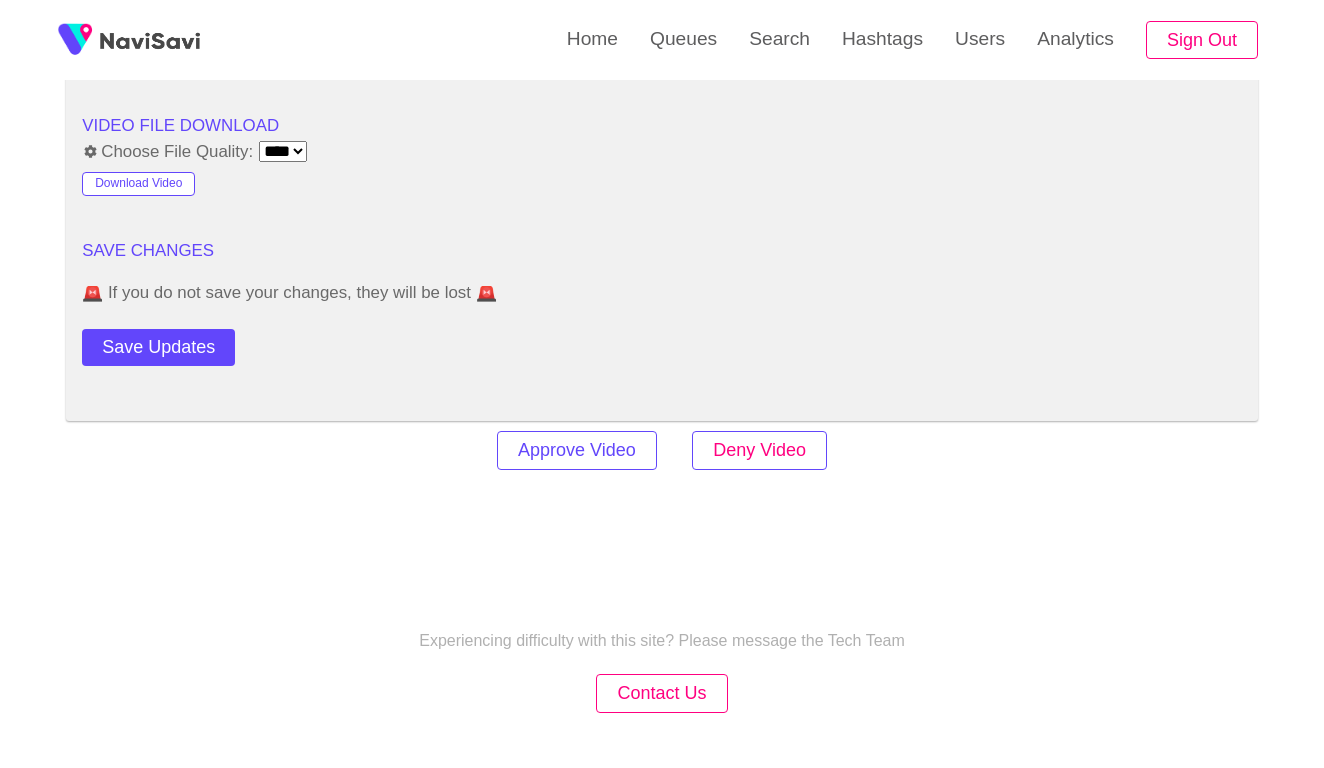 click on "Deny Video" at bounding box center [759, 450] 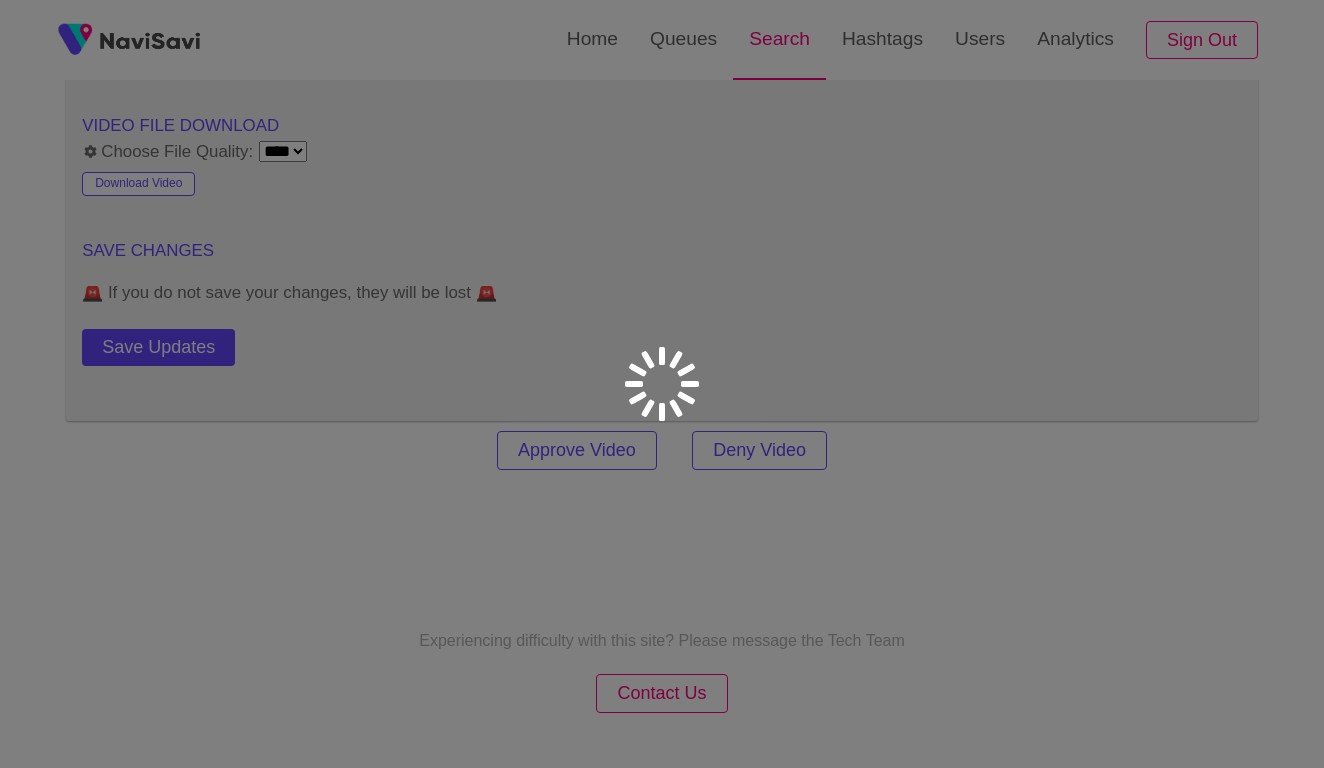 scroll, scrollTop: 0, scrollLeft: 0, axis: both 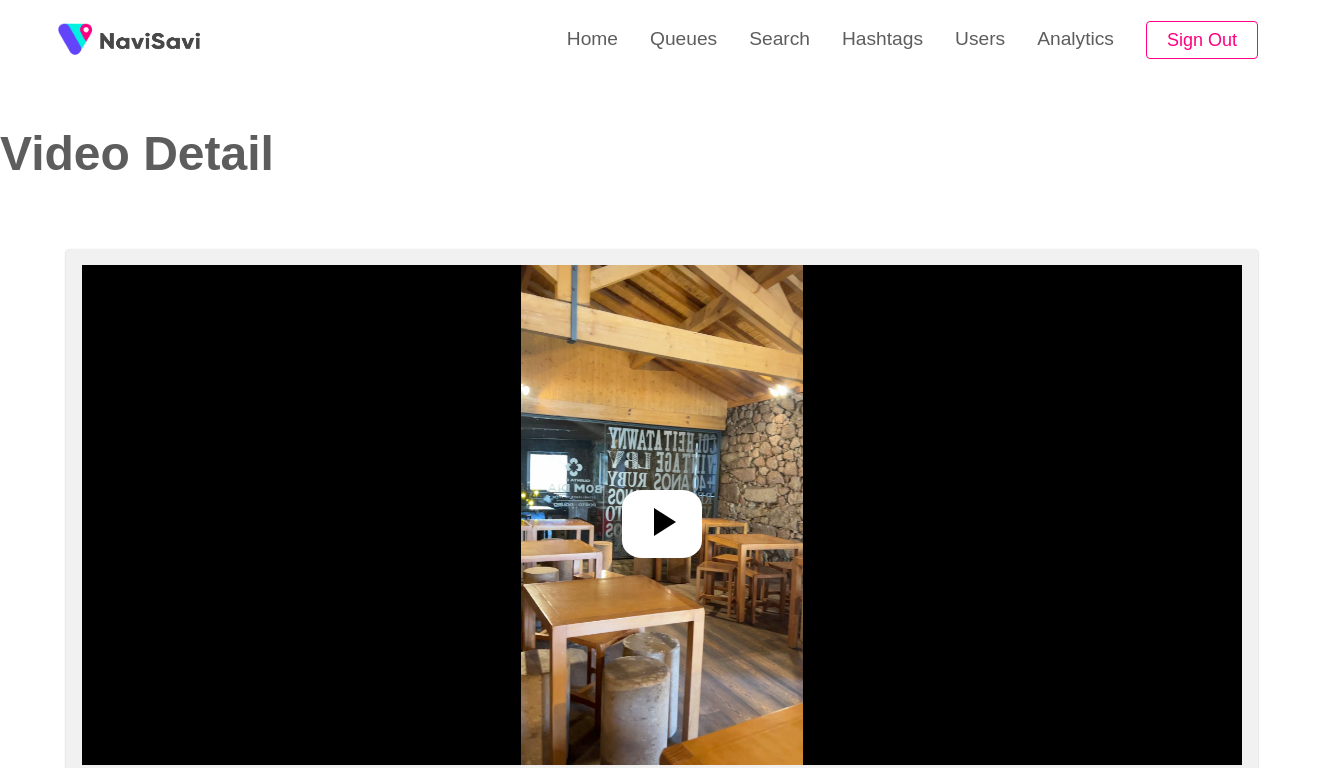 select on "**********" 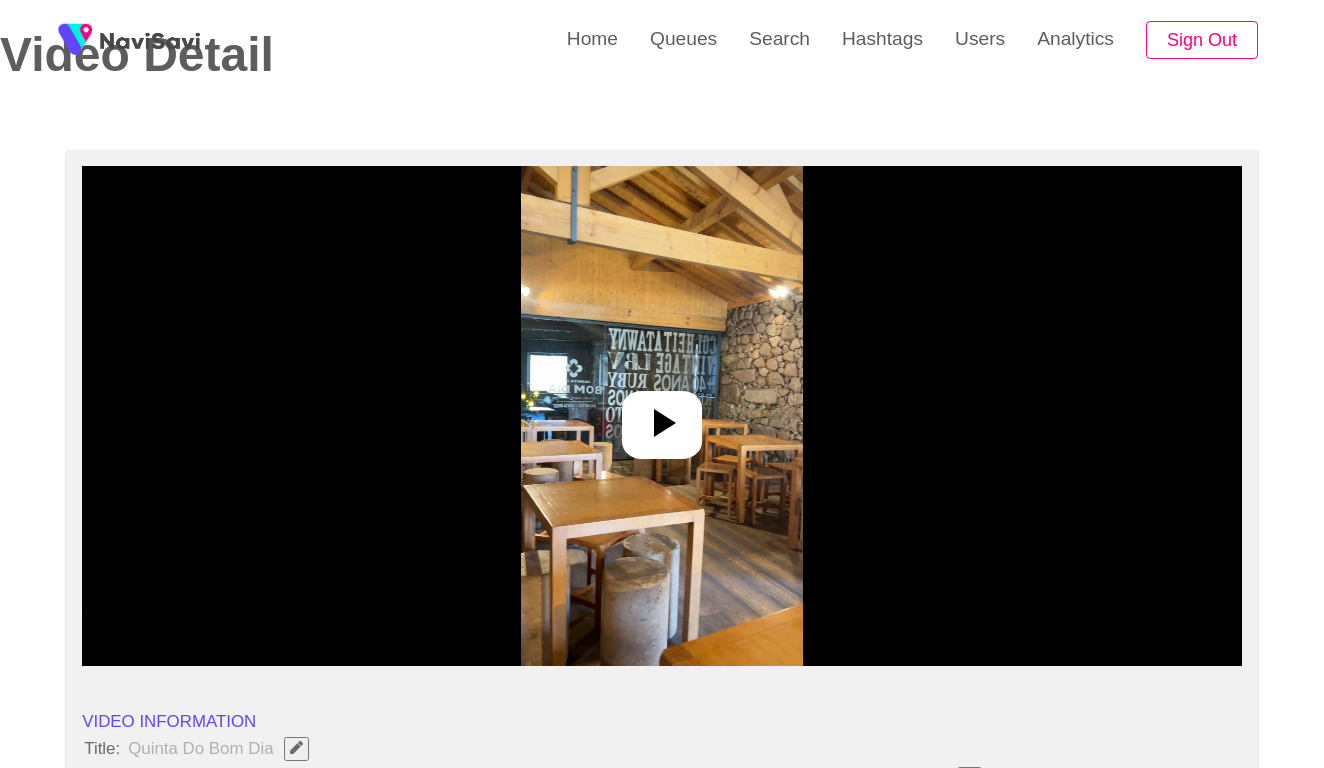 scroll, scrollTop: 213, scrollLeft: 0, axis: vertical 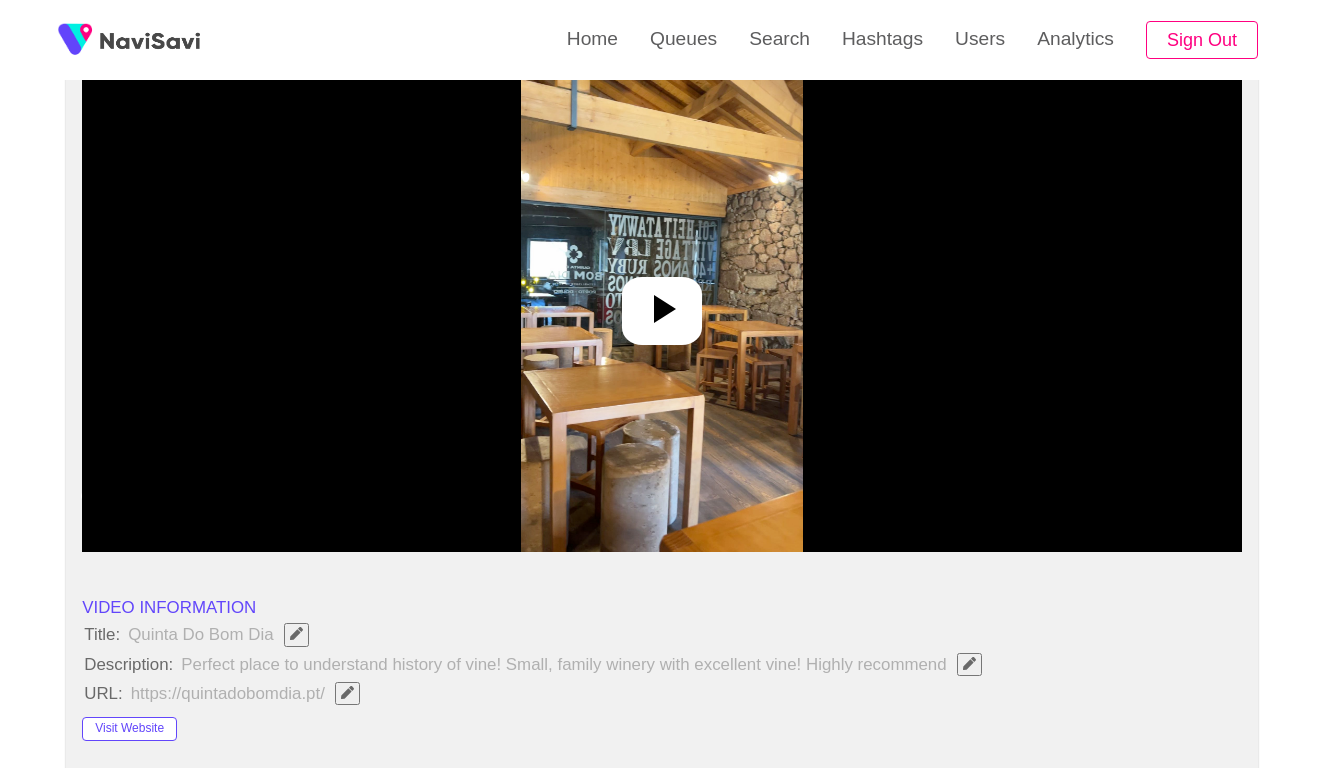click at bounding box center (662, 311) 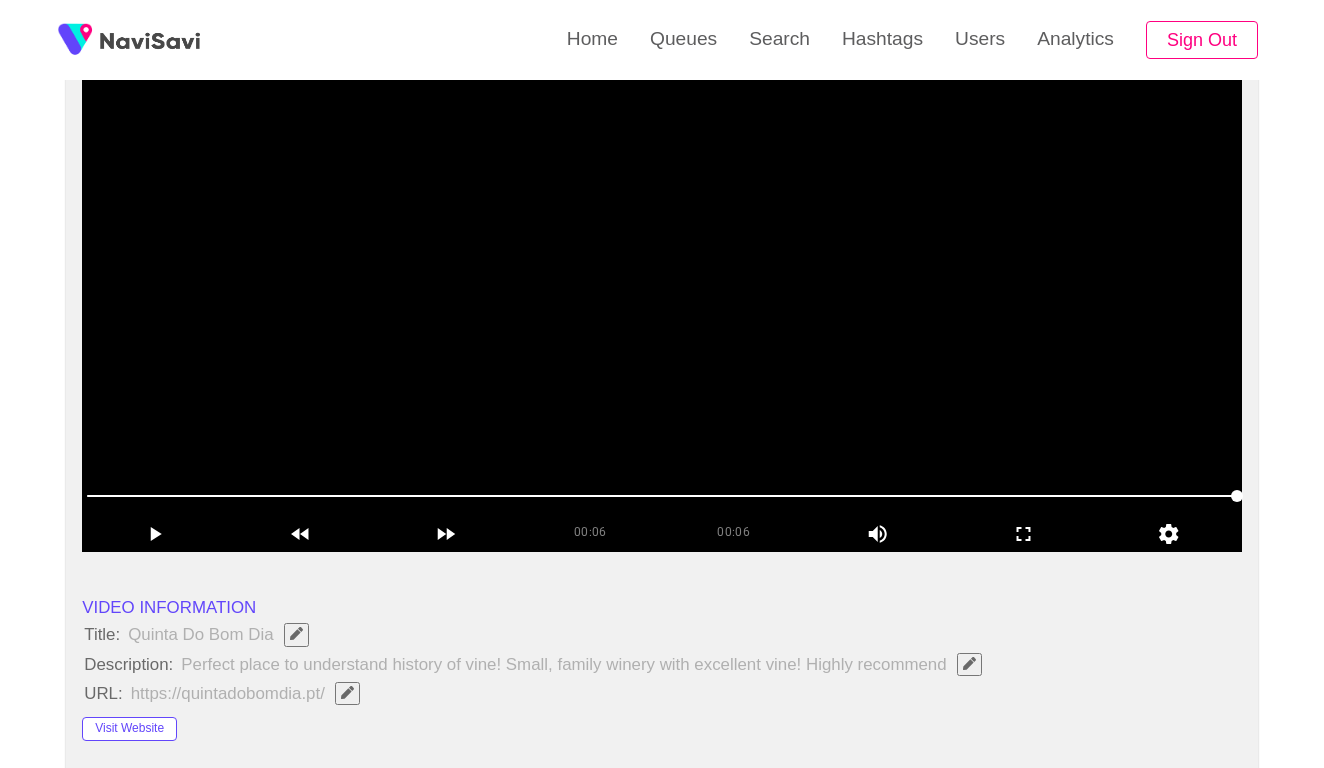 click at bounding box center [662, 302] 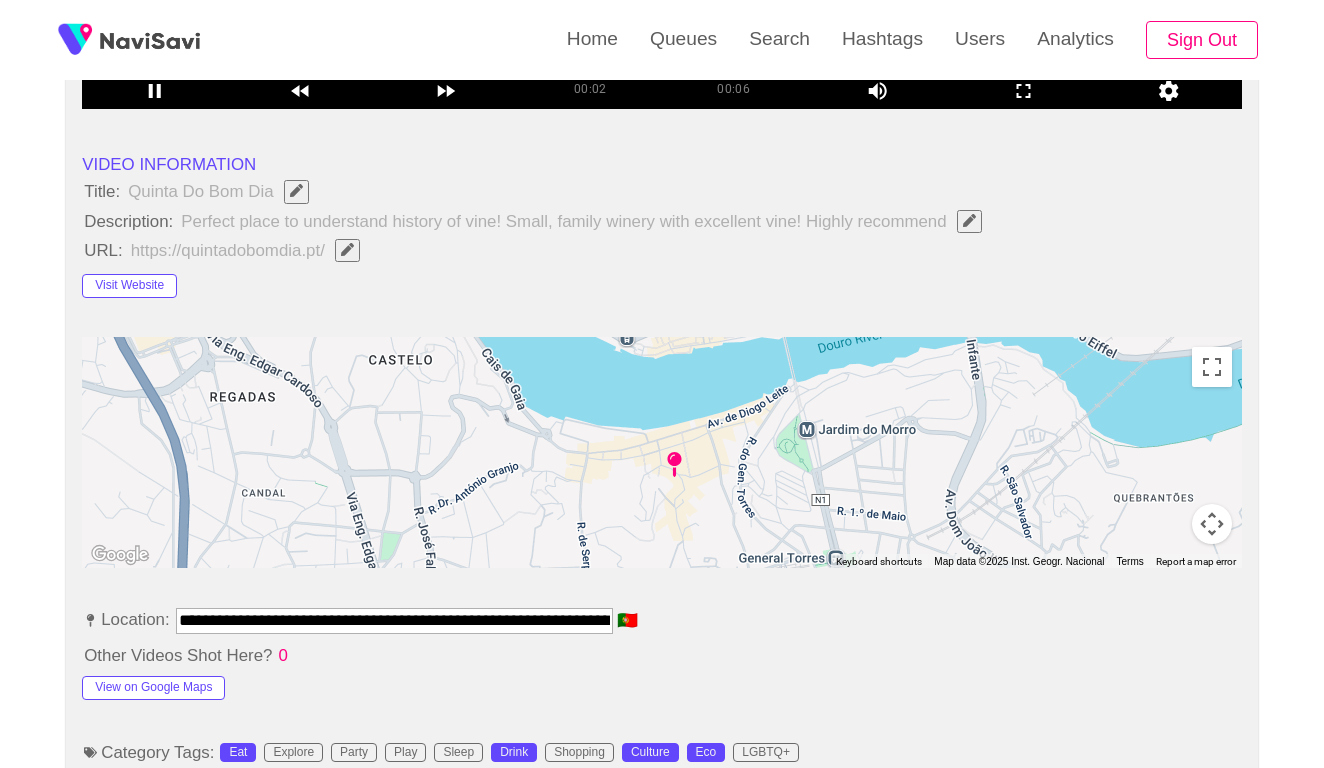 scroll, scrollTop: 749, scrollLeft: 0, axis: vertical 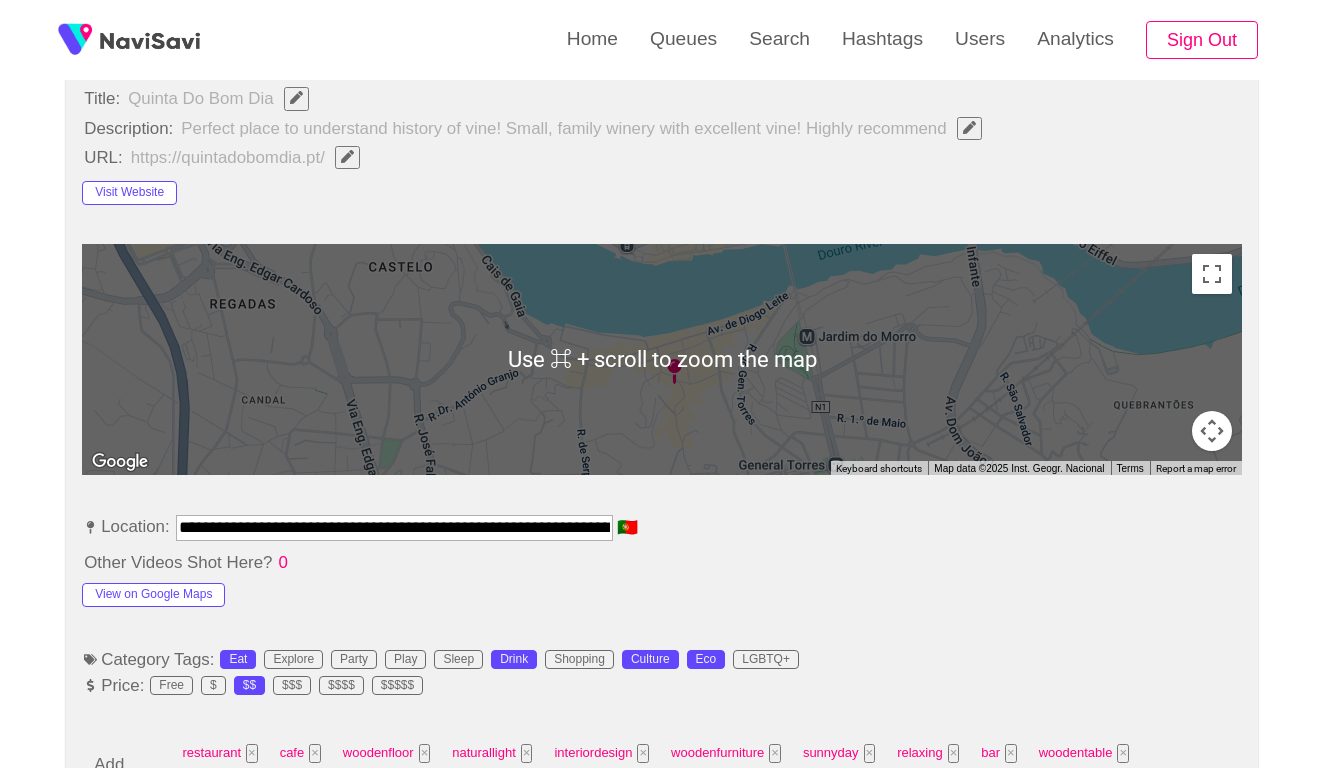 click on "**********" at bounding box center [662, 1006] 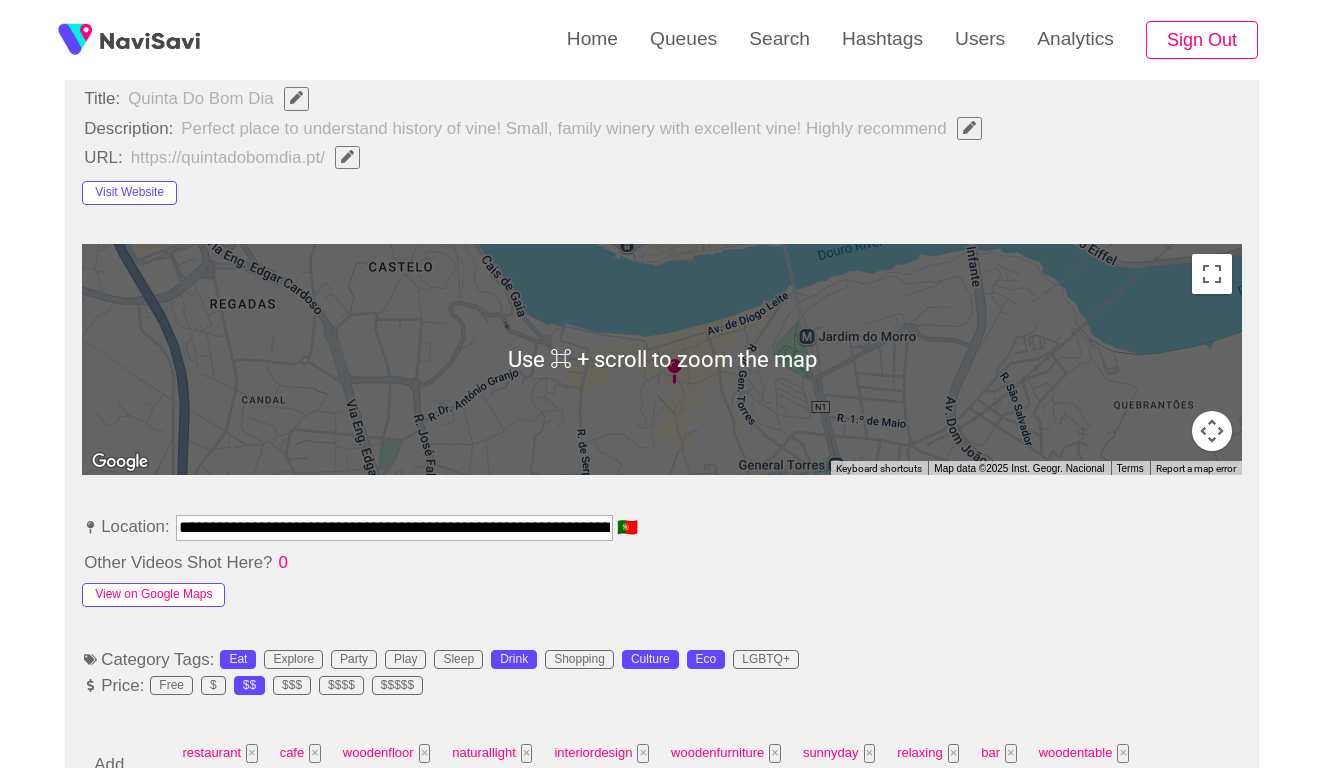 click on "View on Google Maps" at bounding box center (153, 595) 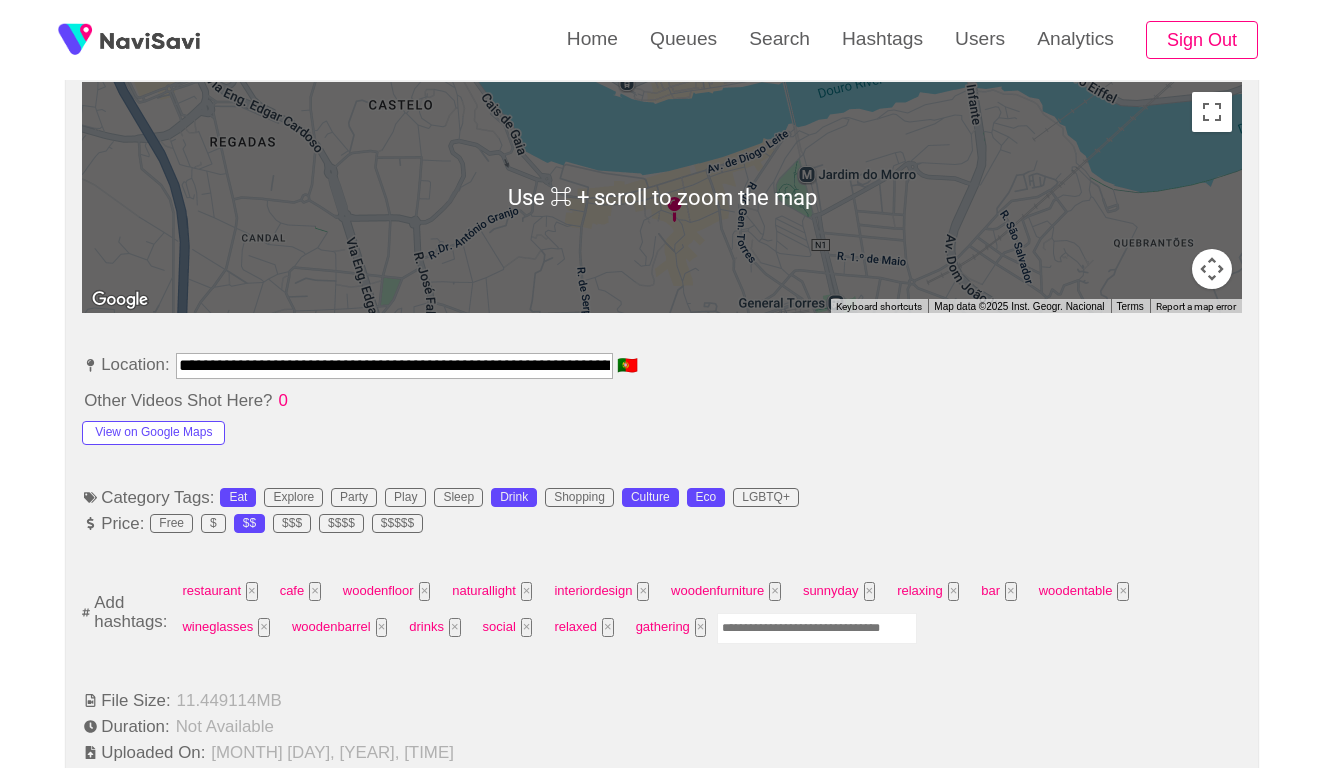scroll, scrollTop: 1187, scrollLeft: 0, axis: vertical 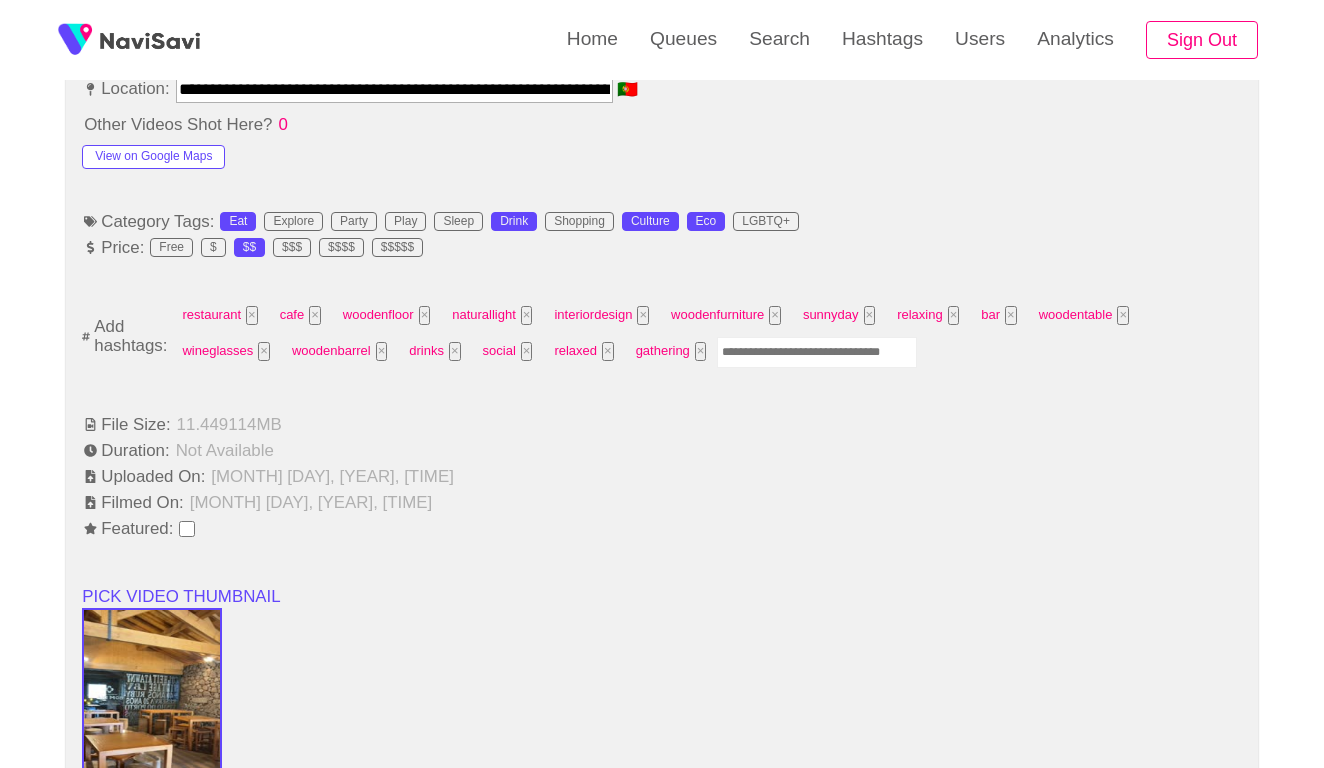 click on "restaurant × cafe × woodenfloor × naturallight × interiordesign × woodenfurniture × sunnyday × relaxing × bar × woodentable × wineglasses × woodenbarrel × drinks × social × relaxed × gathering ×" at bounding box center (705, 336) 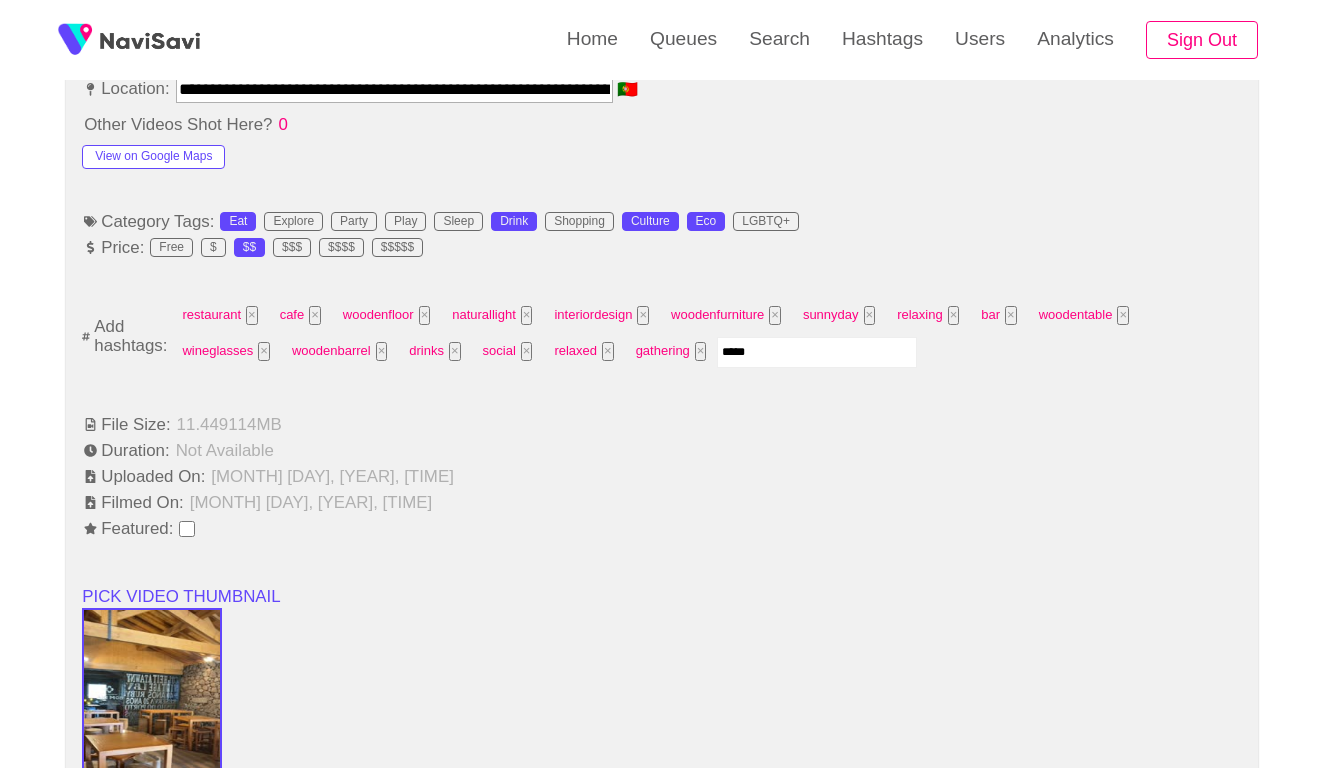 type on "******" 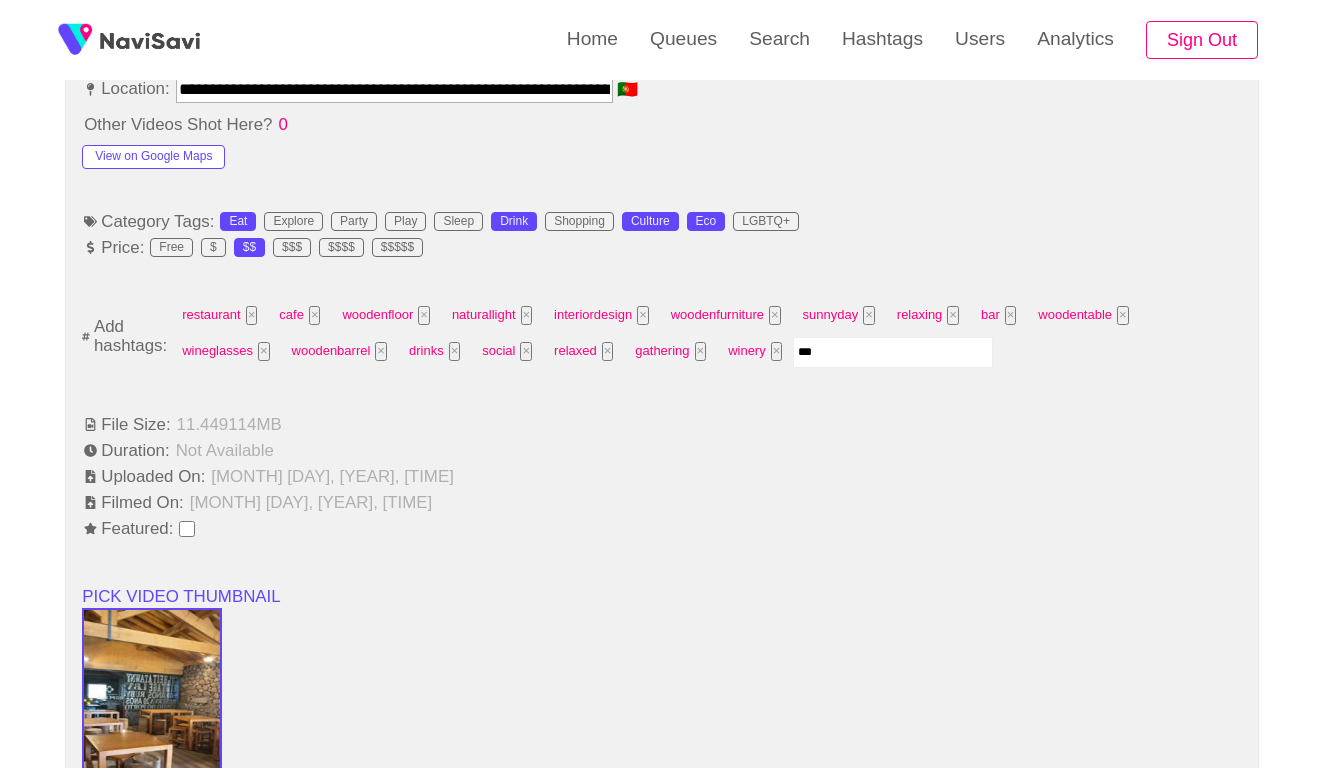 type on "****" 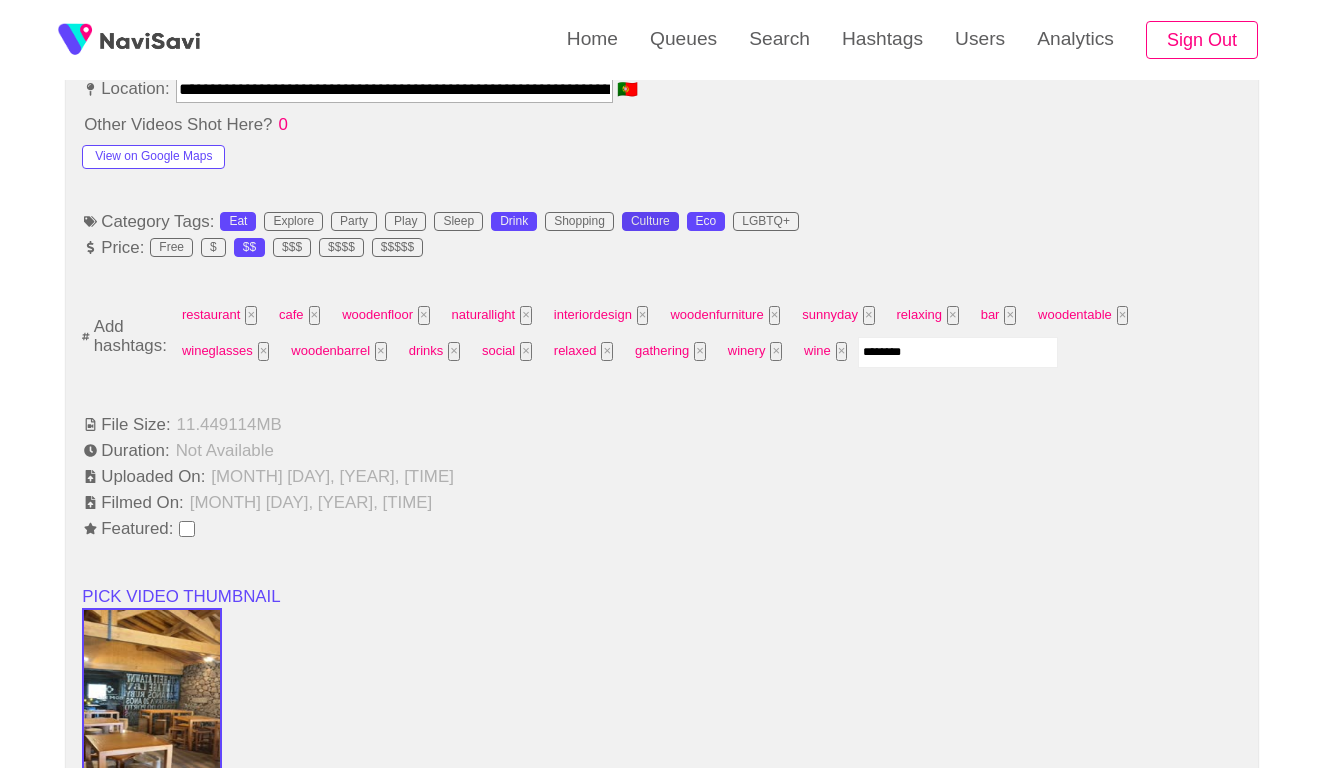 type on "*********" 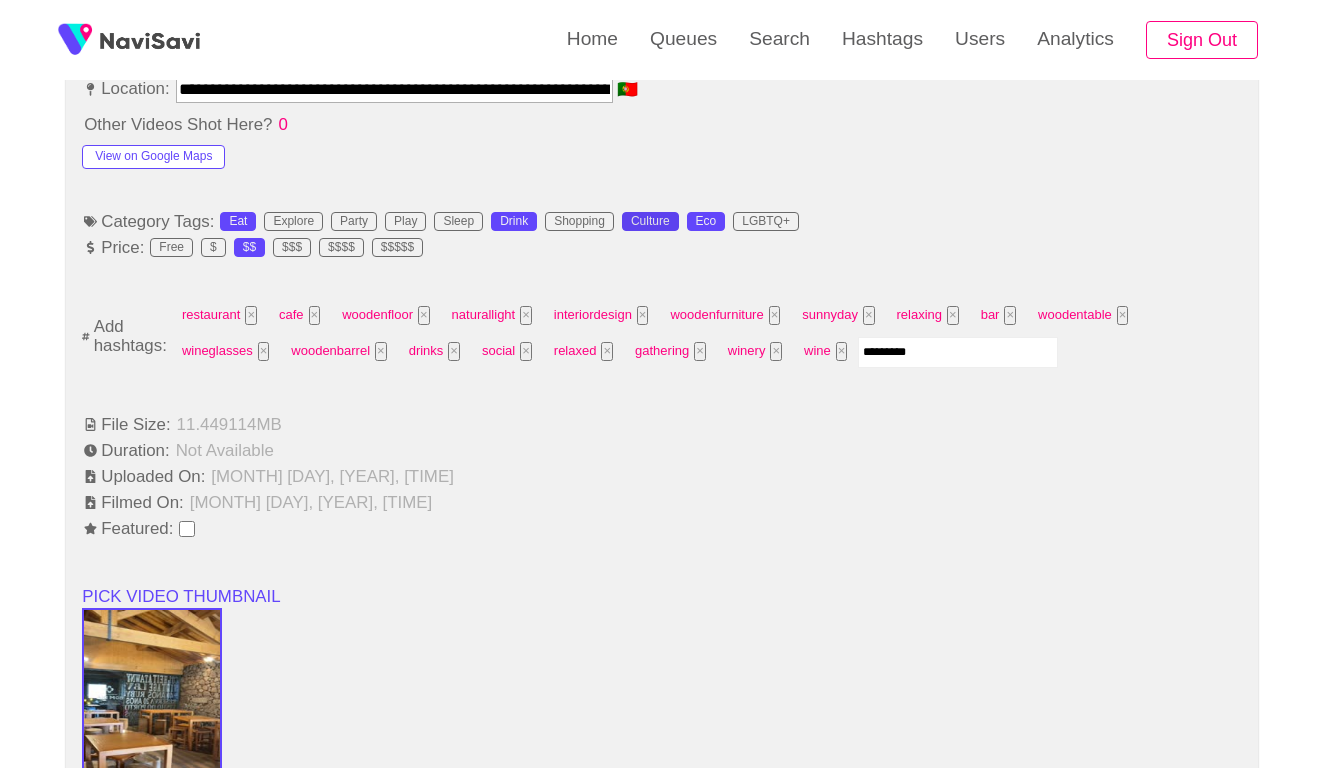 type 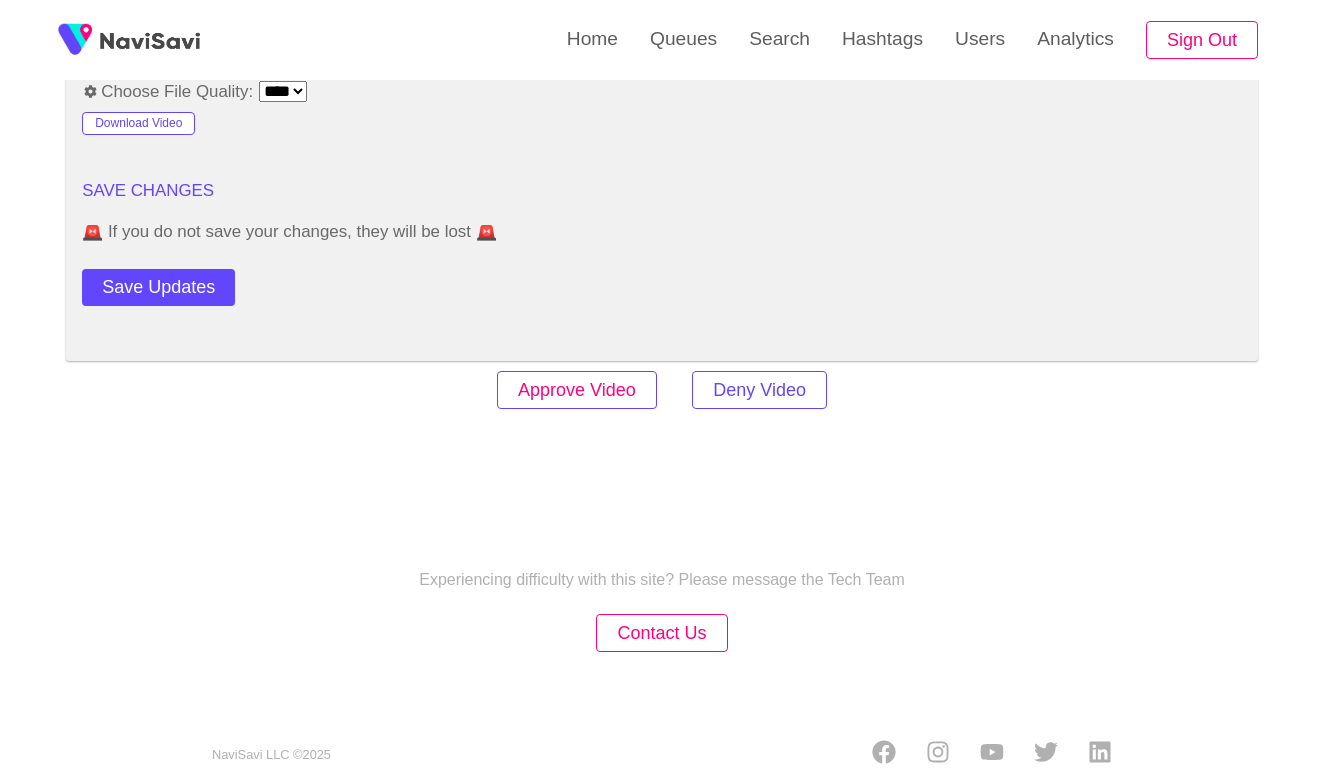 scroll, scrollTop: 2420, scrollLeft: 0, axis: vertical 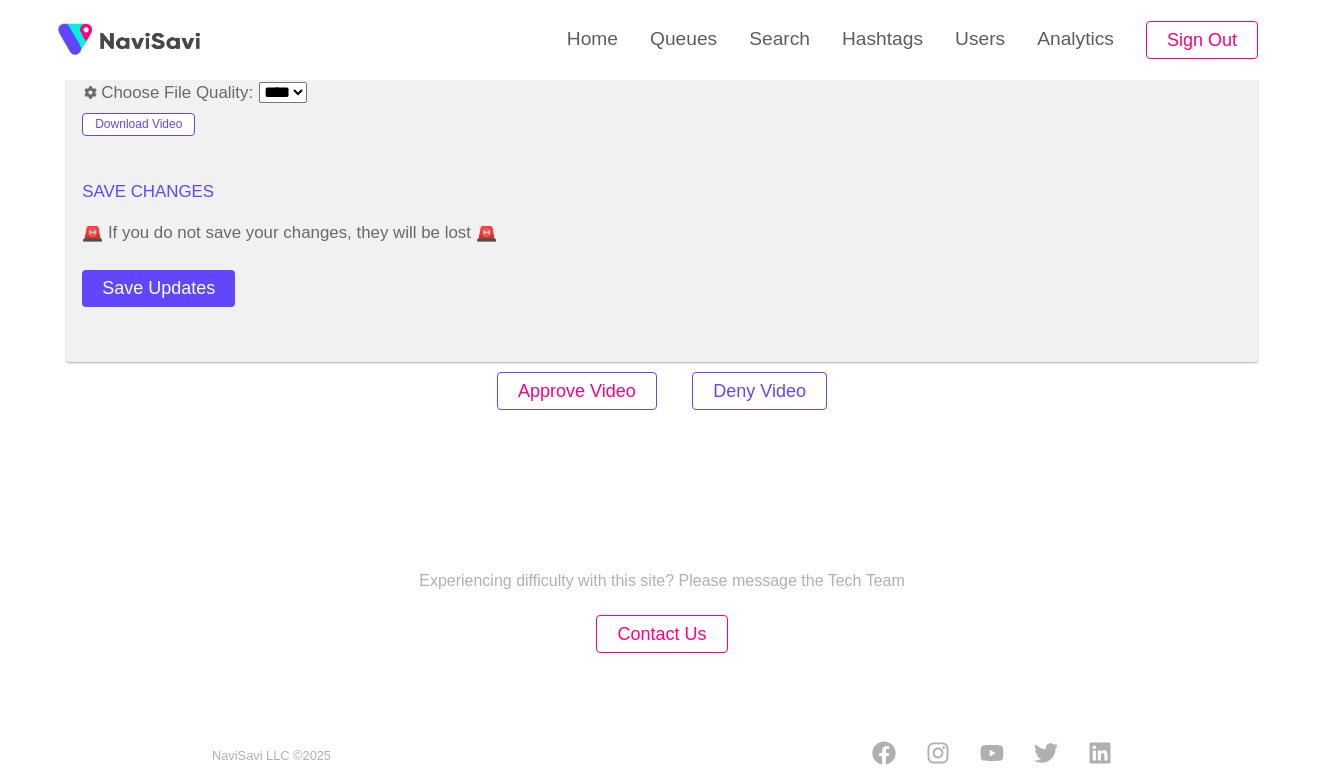 click on "Approve Video" at bounding box center (577, 391) 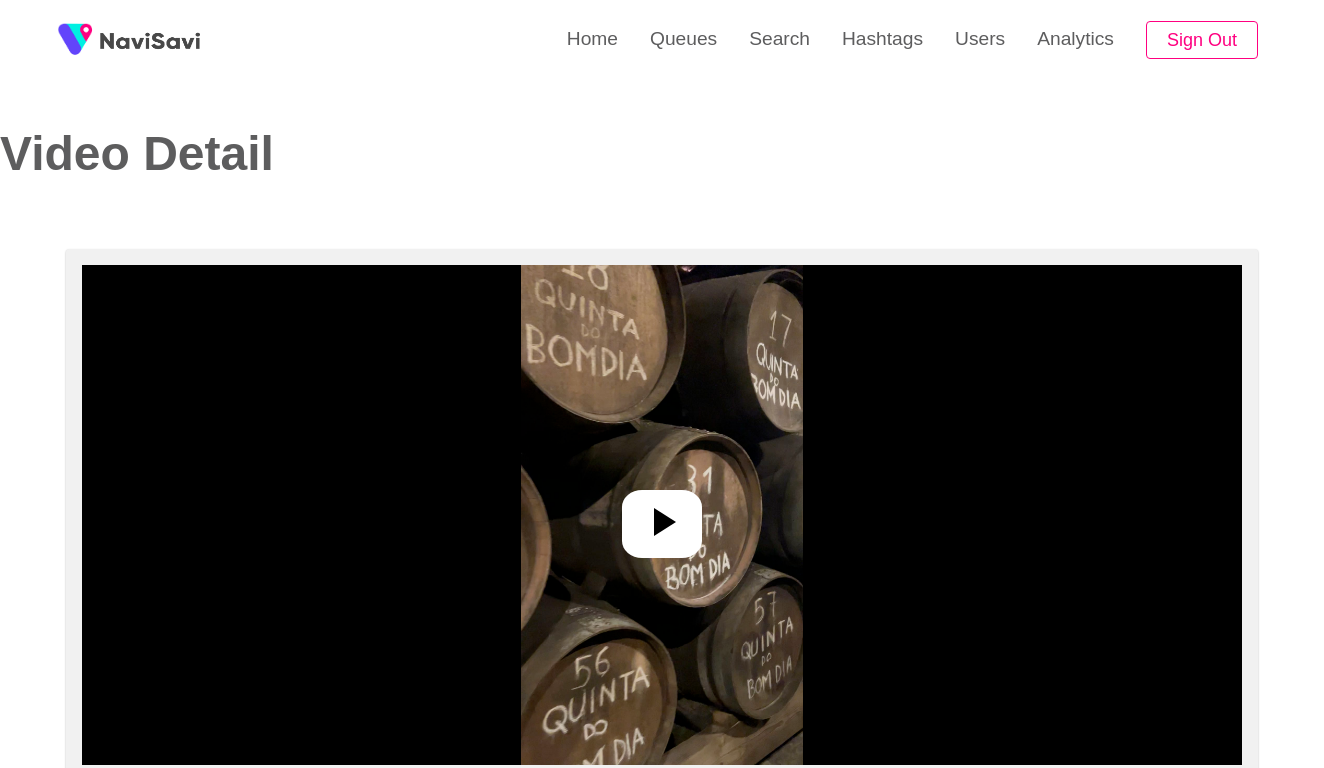 select on "**********" 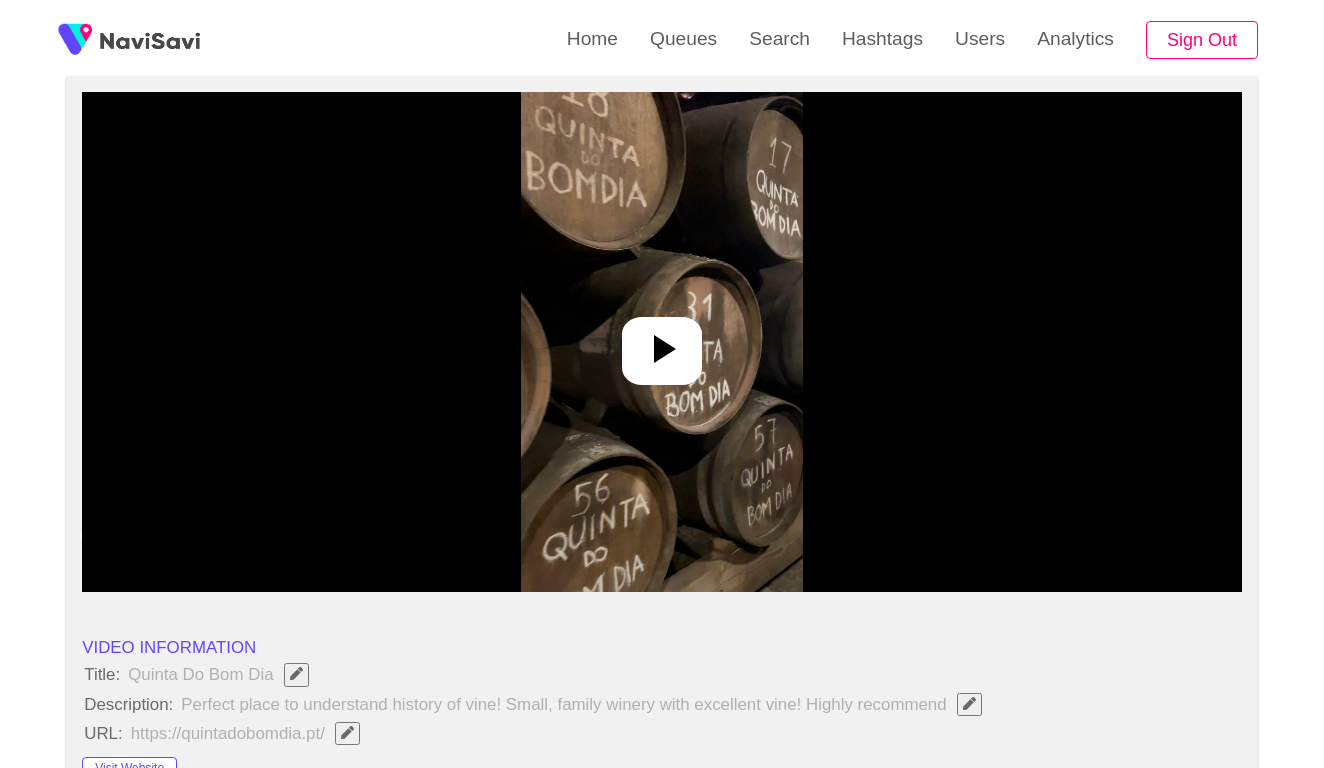 scroll, scrollTop: 279, scrollLeft: 0, axis: vertical 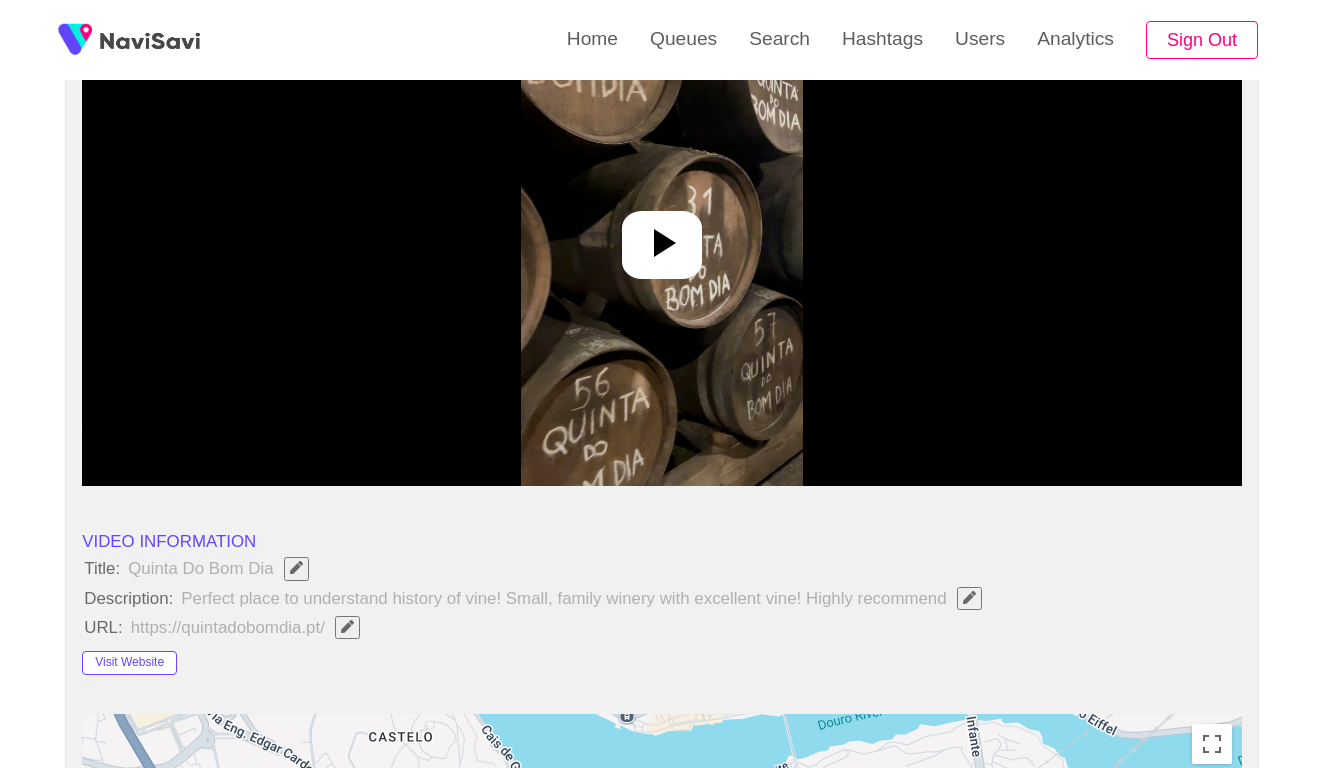 click at bounding box center (661, 236) 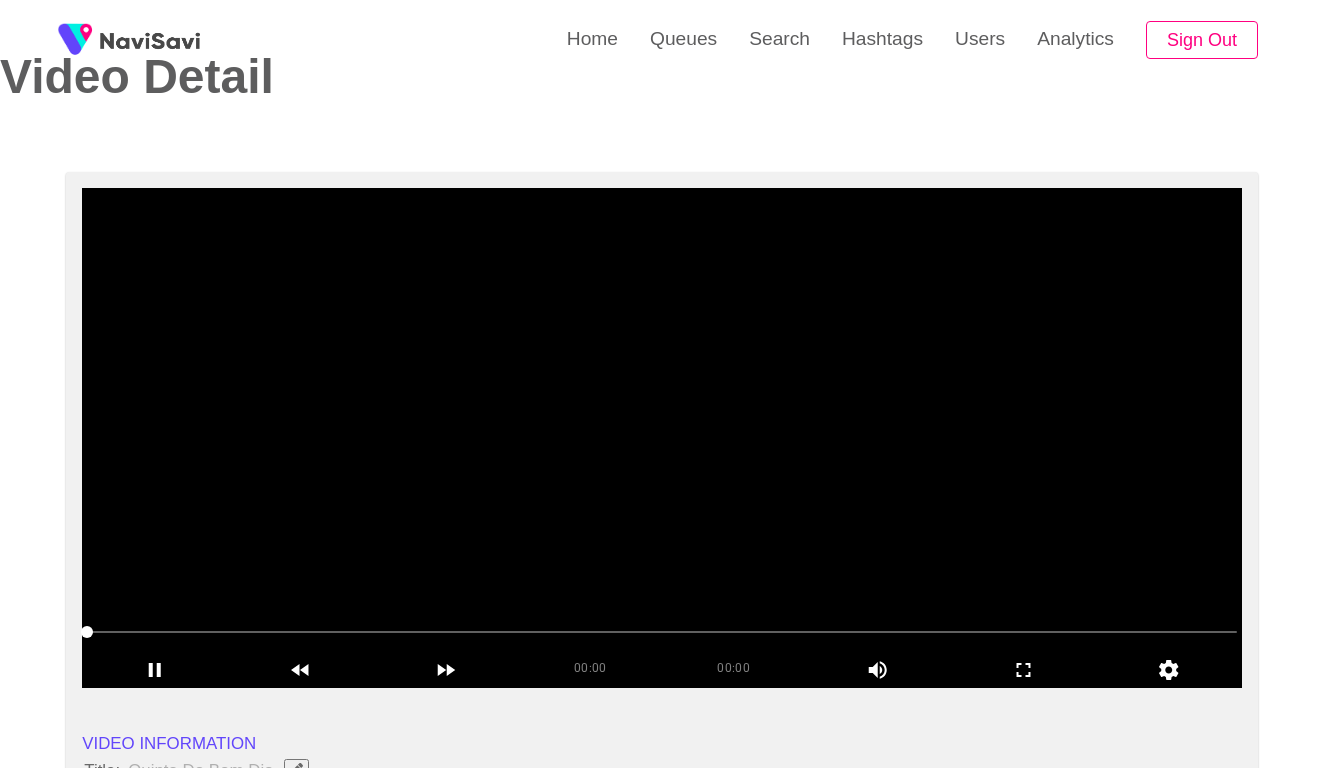 scroll, scrollTop: 74, scrollLeft: 0, axis: vertical 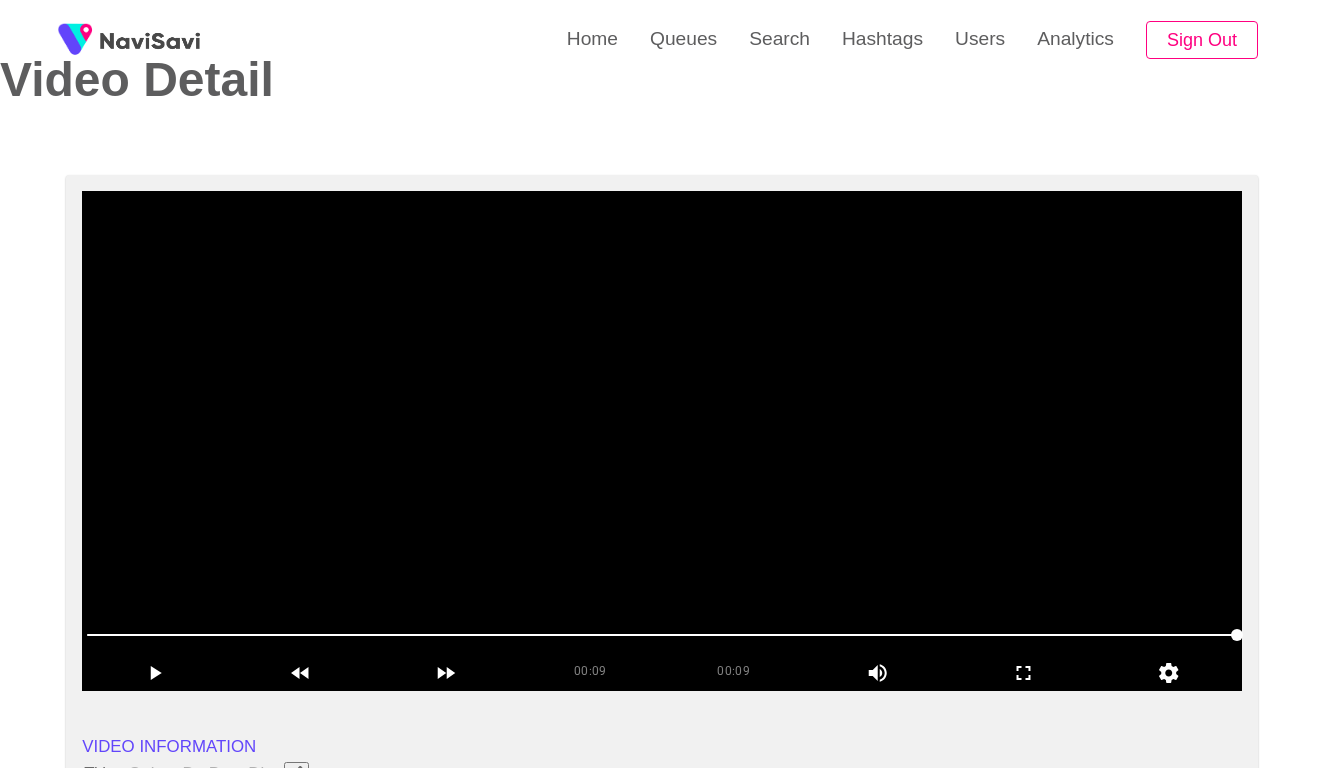 click at bounding box center [662, 441] 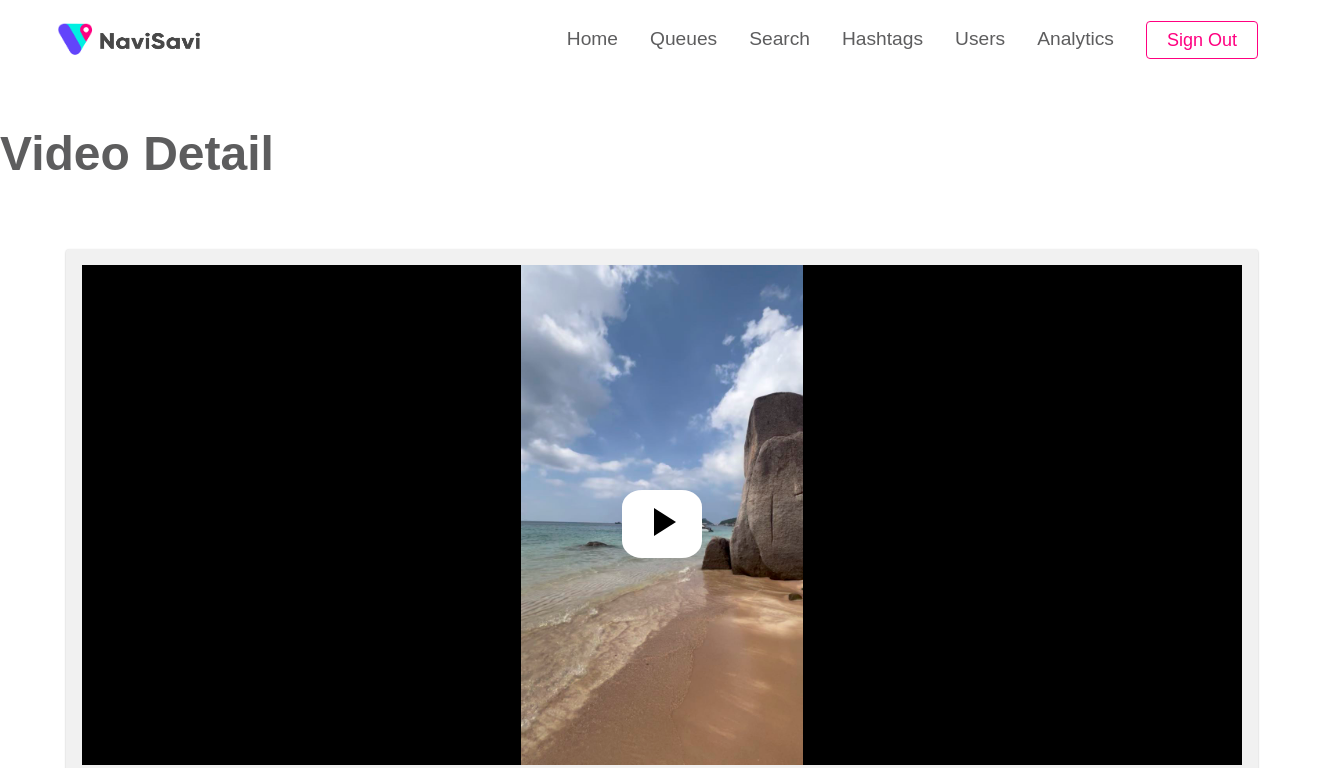 select on "**********" 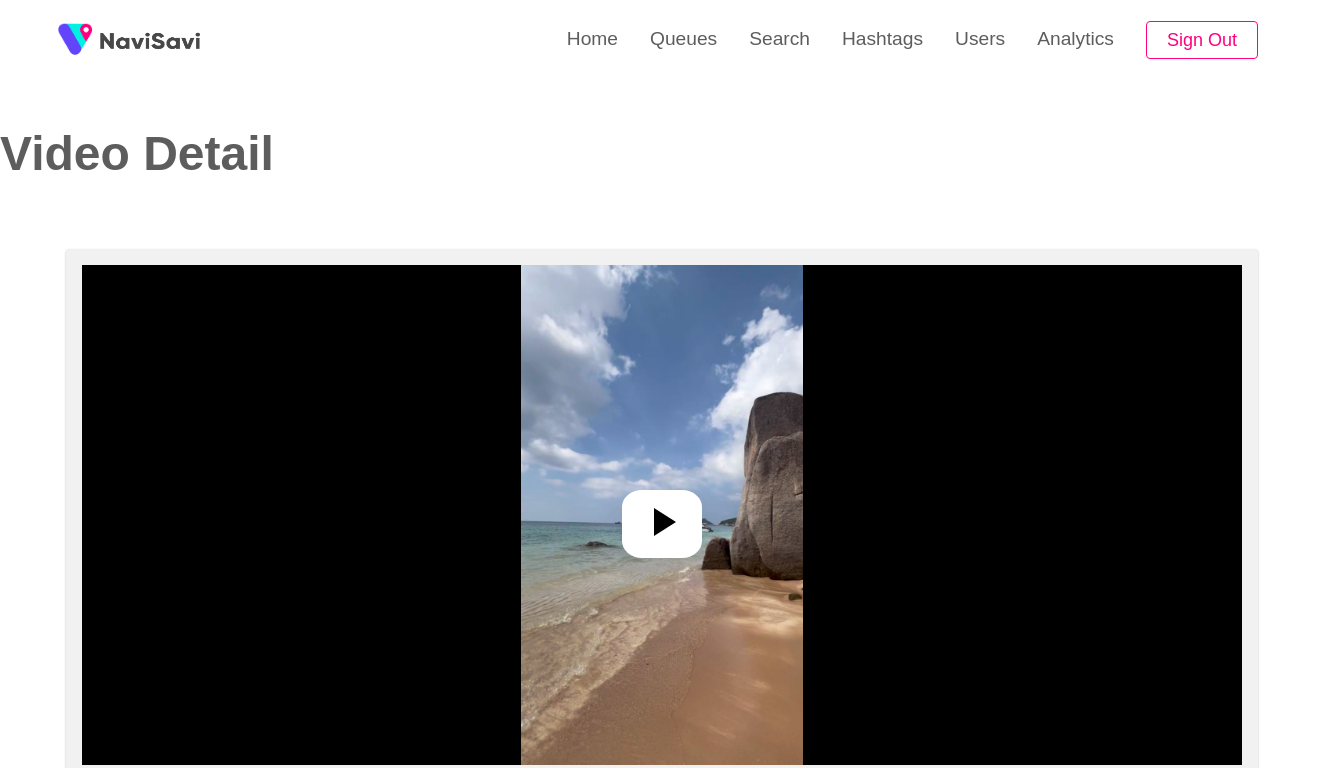 scroll, scrollTop: 0, scrollLeft: 0, axis: both 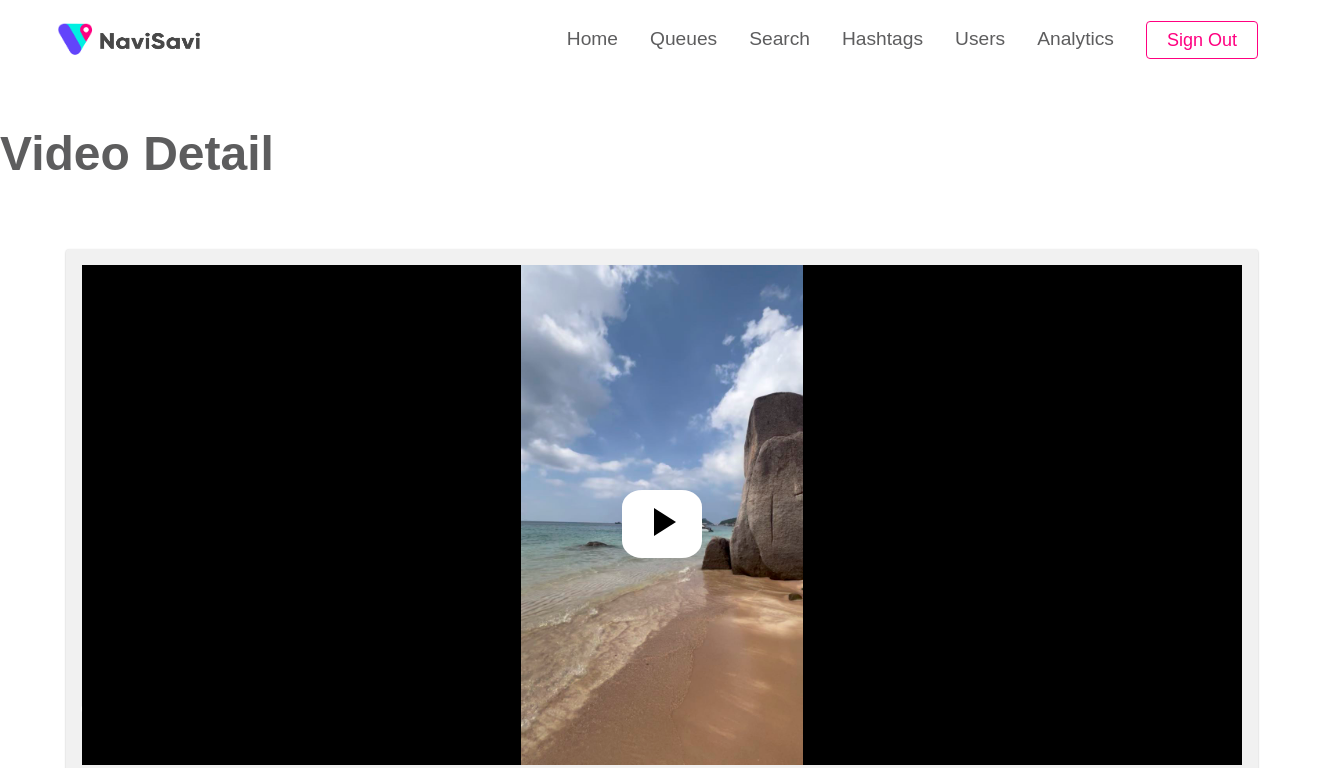 click at bounding box center (662, 524) 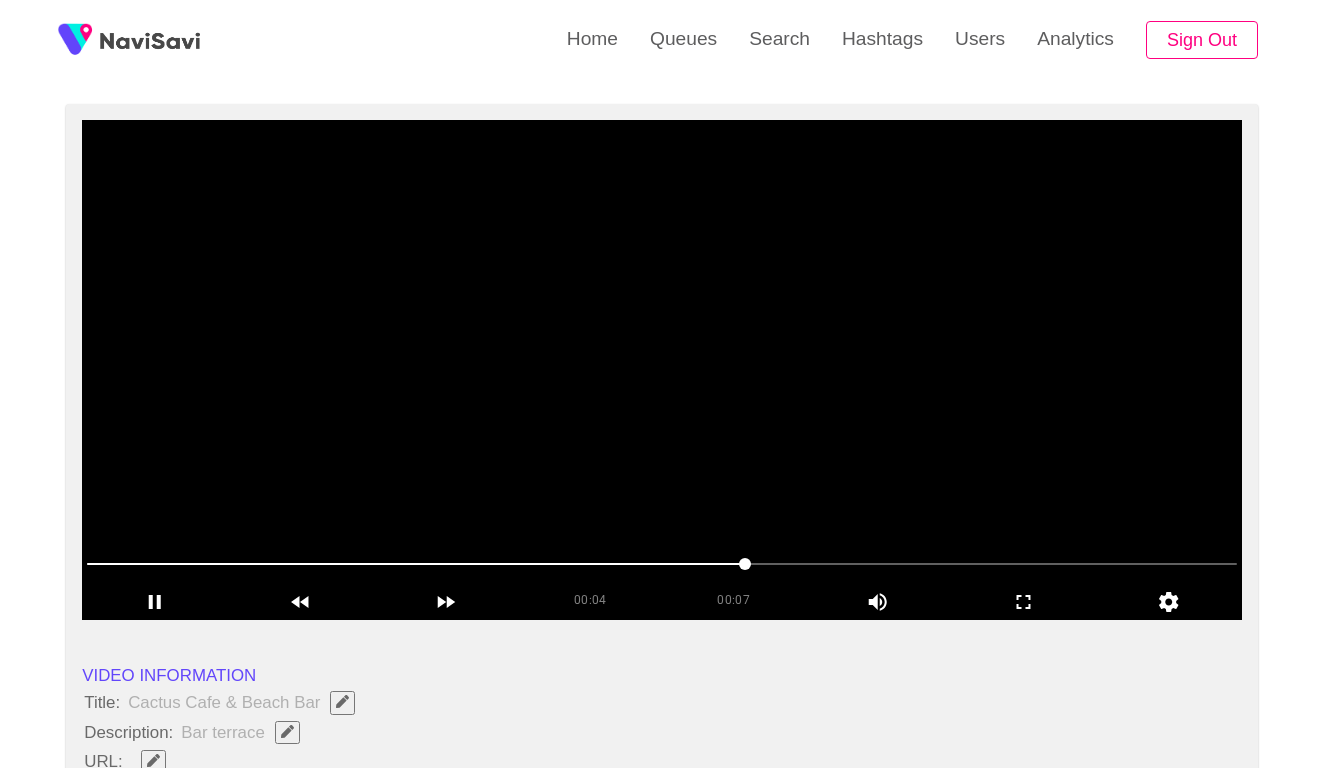 scroll, scrollTop: 148, scrollLeft: 0, axis: vertical 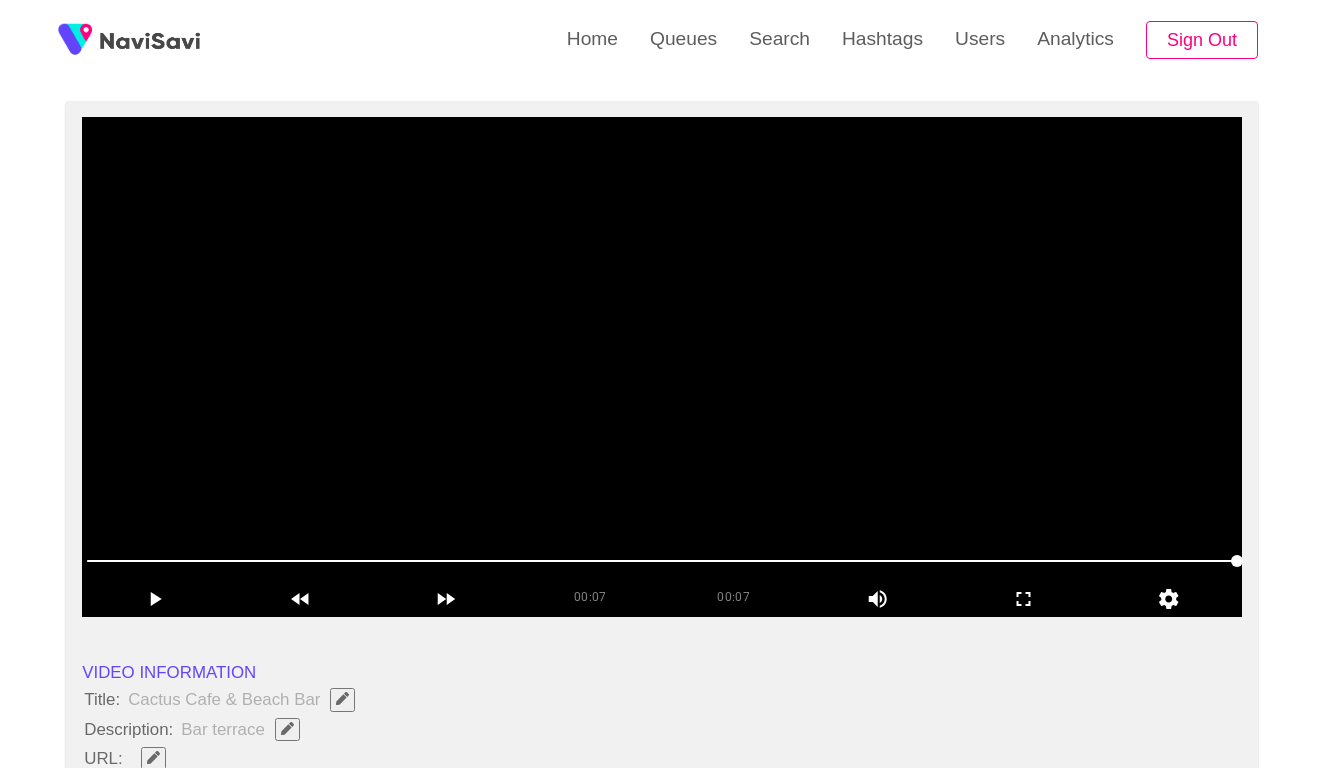 click at bounding box center [662, 367] 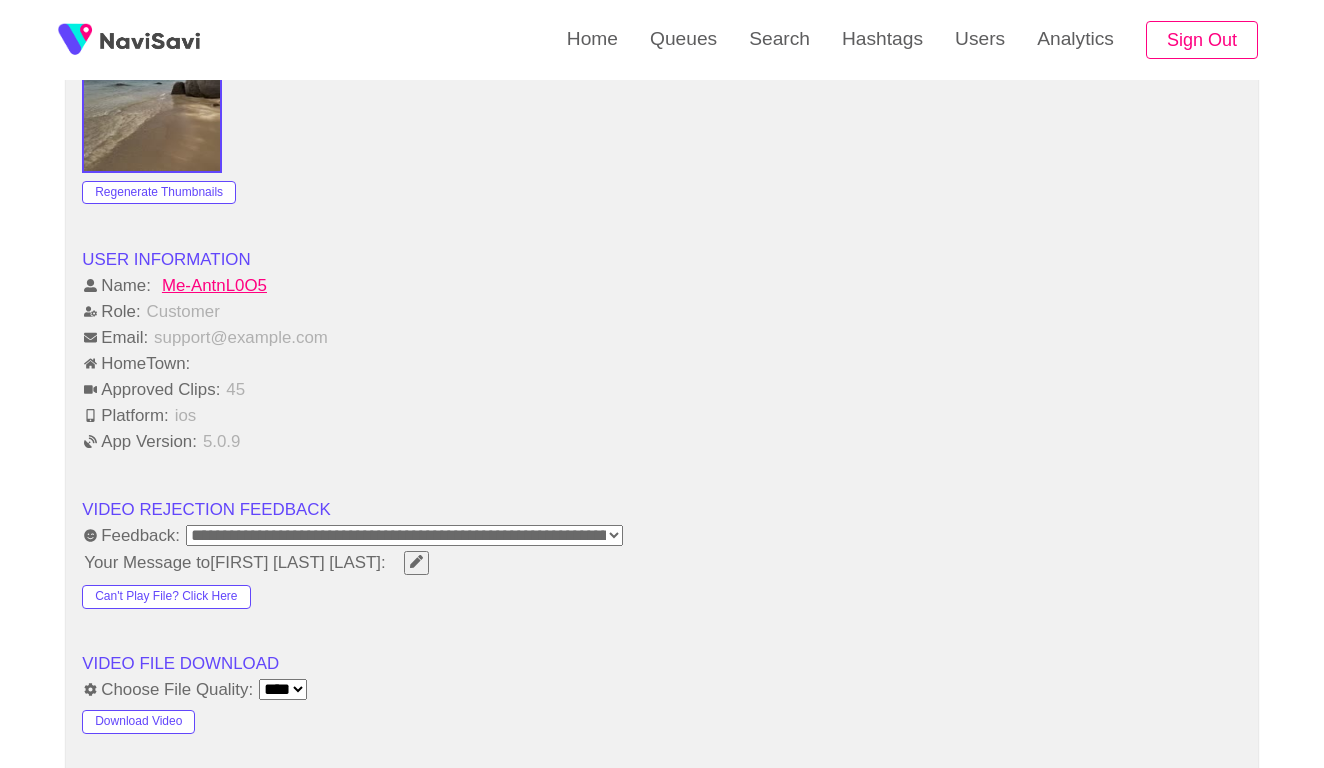 scroll, scrollTop: 1791, scrollLeft: 0, axis: vertical 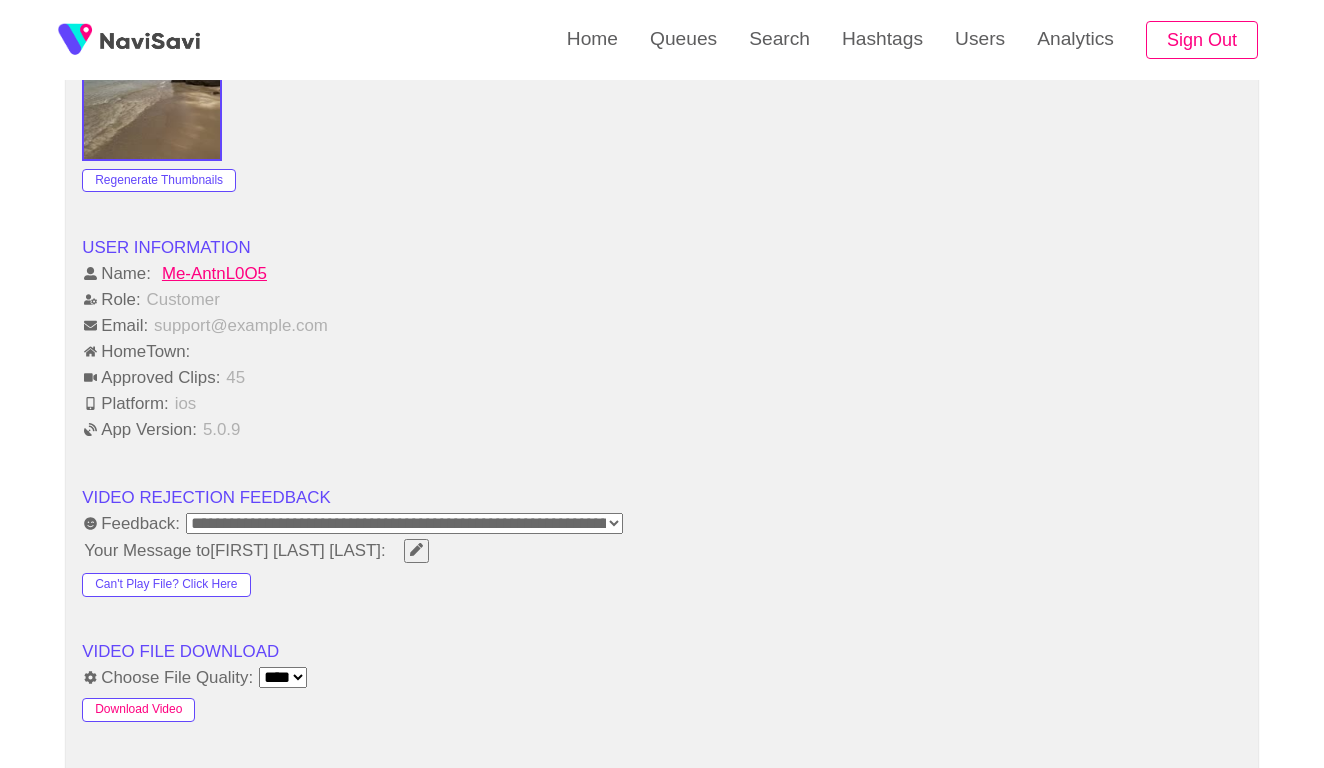 click on "Download Video" at bounding box center (138, 710) 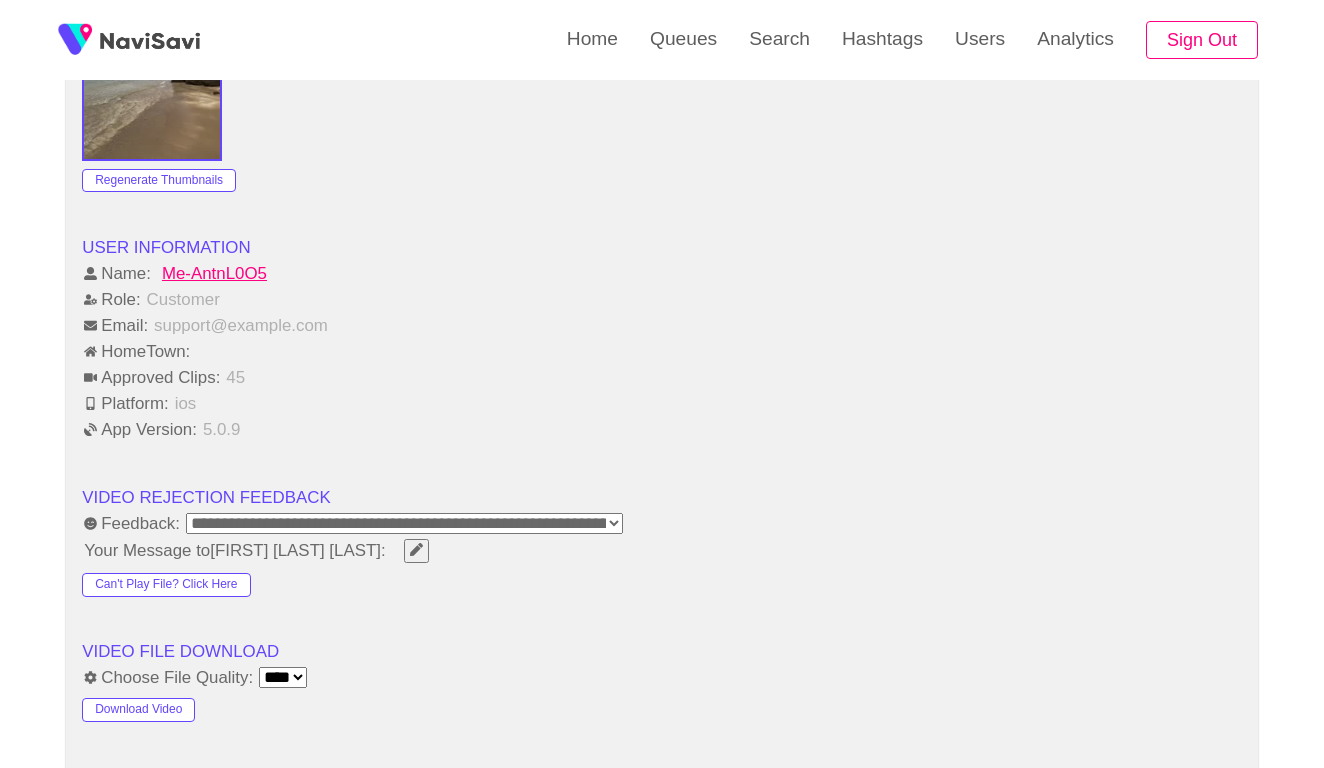 click on "Platform:     ios" at bounding box center [662, 404] 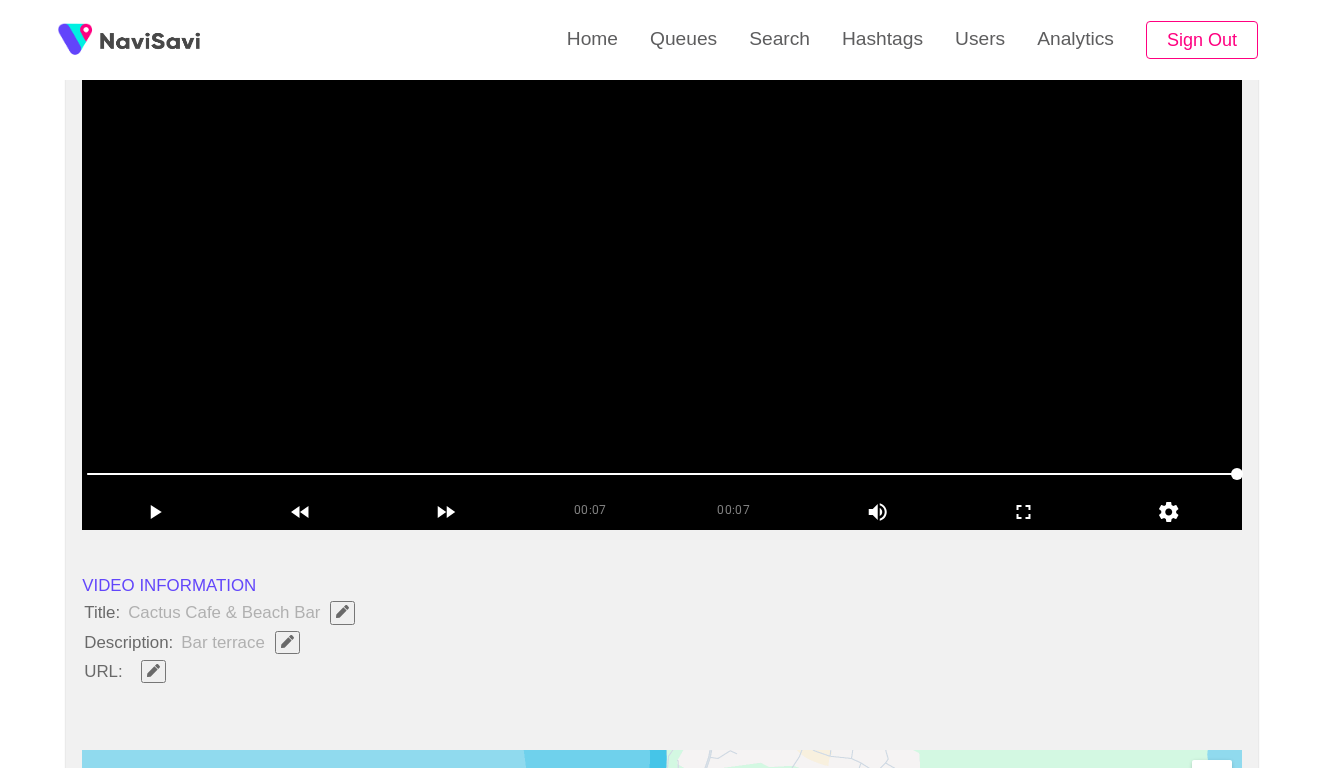 scroll, scrollTop: 281, scrollLeft: 0, axis: vertical 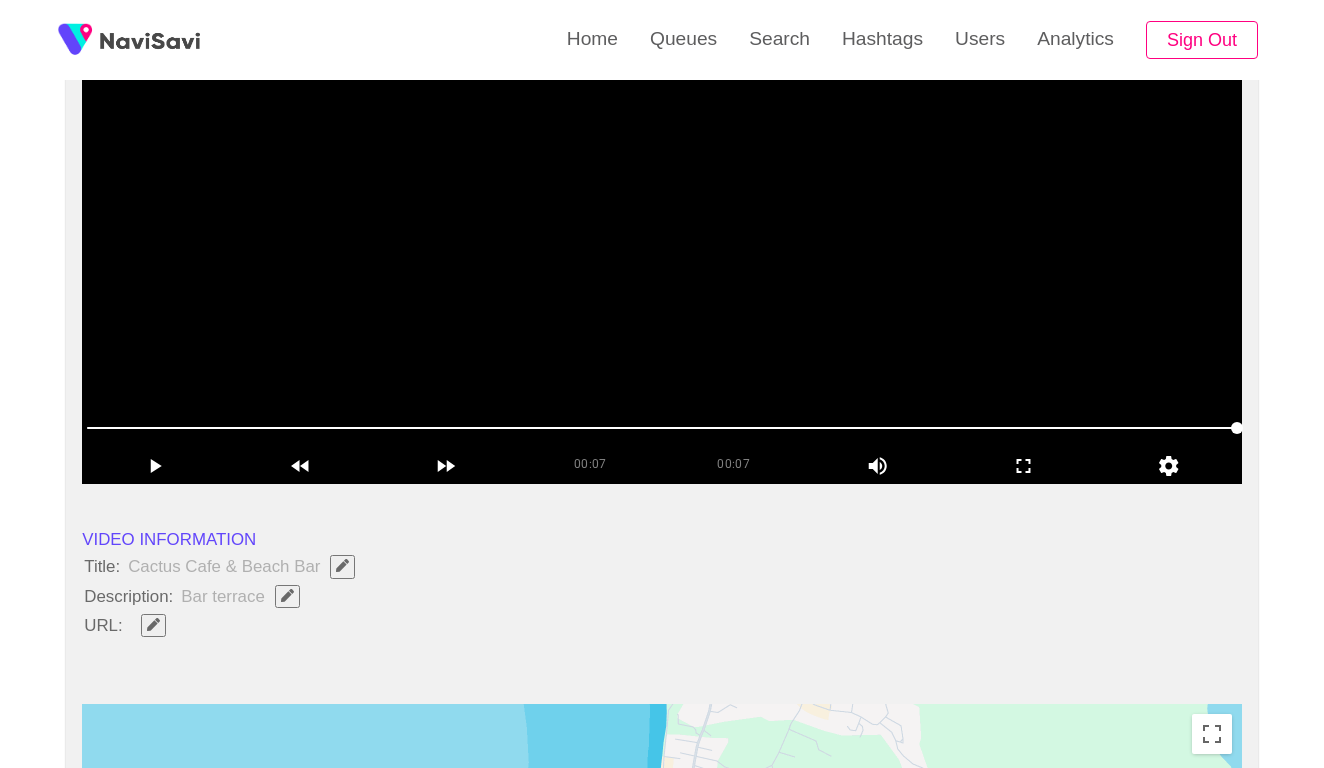 click at bounding box center [662, 234] 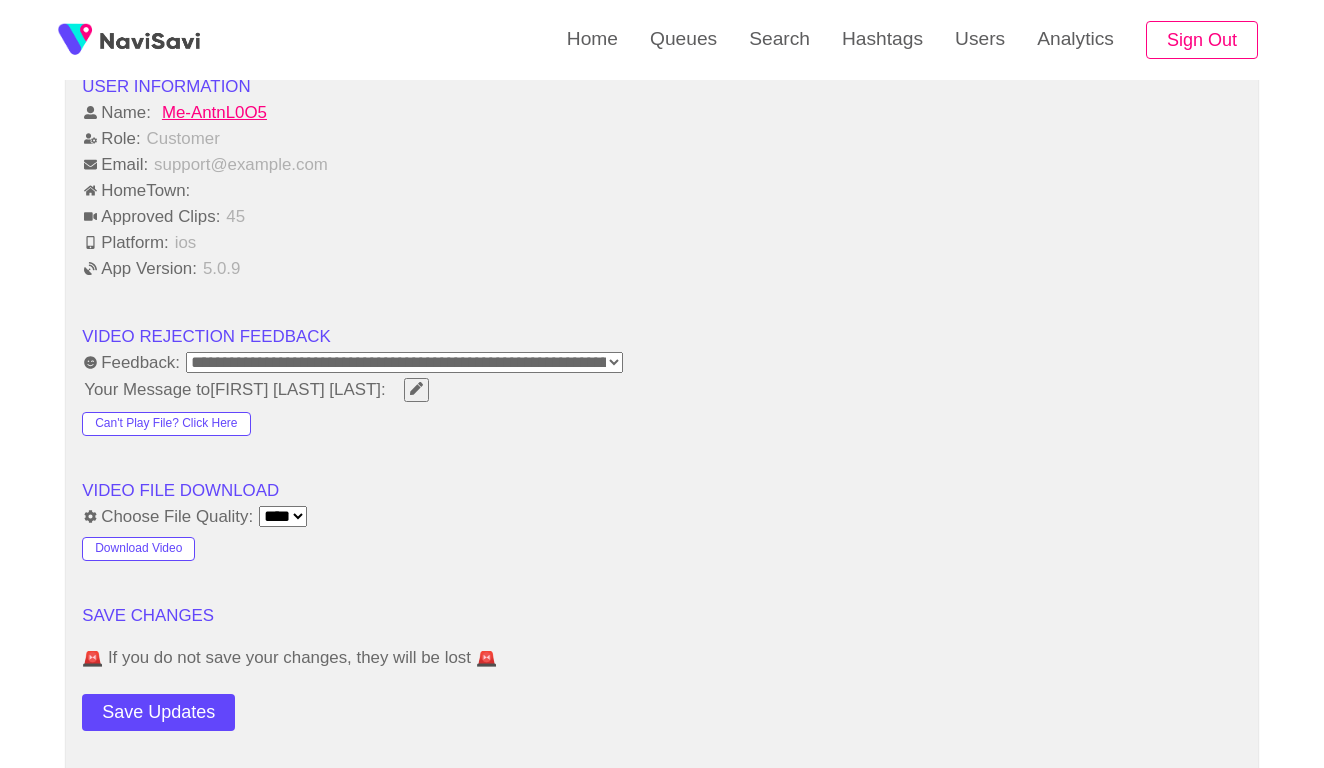 scroll, scrollTop: 2054, scrollLeft: 0, axis: vertical 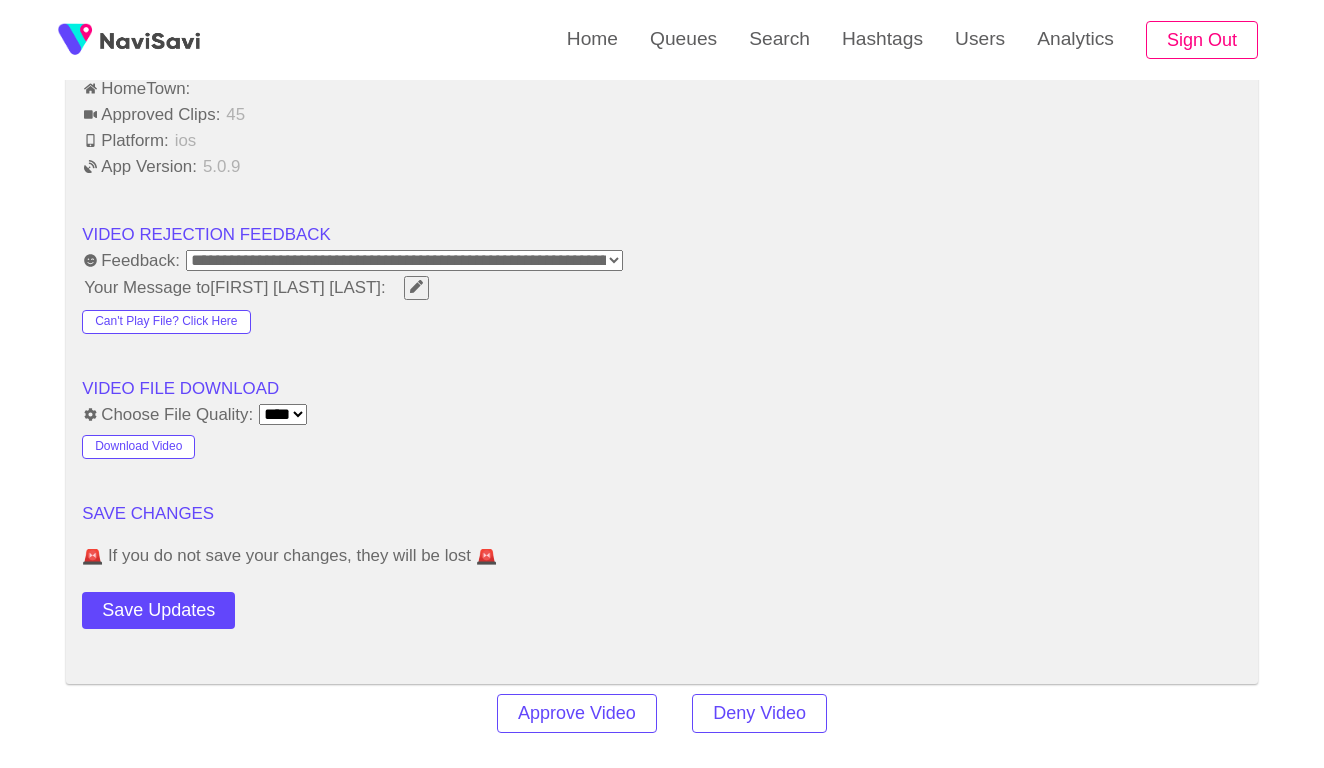 select on "**********" 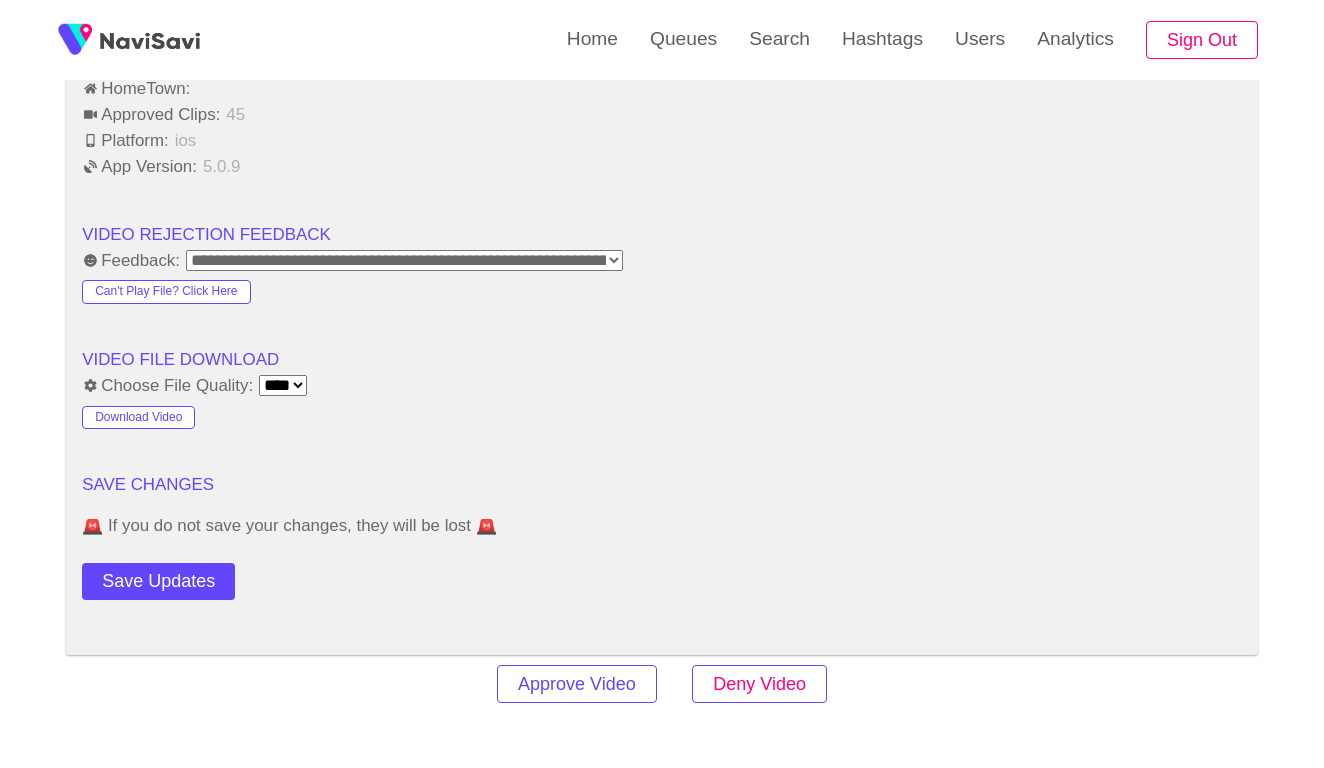 click on "Deny Video" at bounding box center (759, 684) 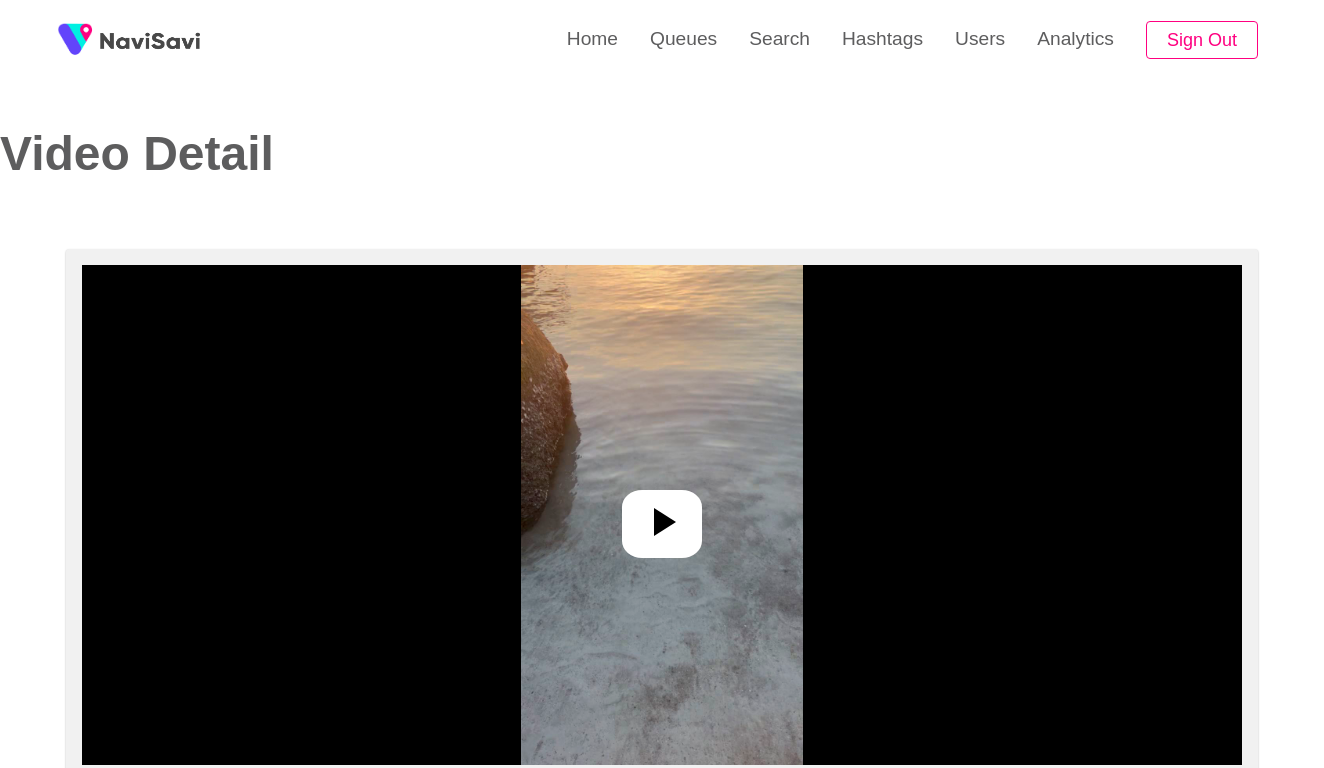 select on "**********" 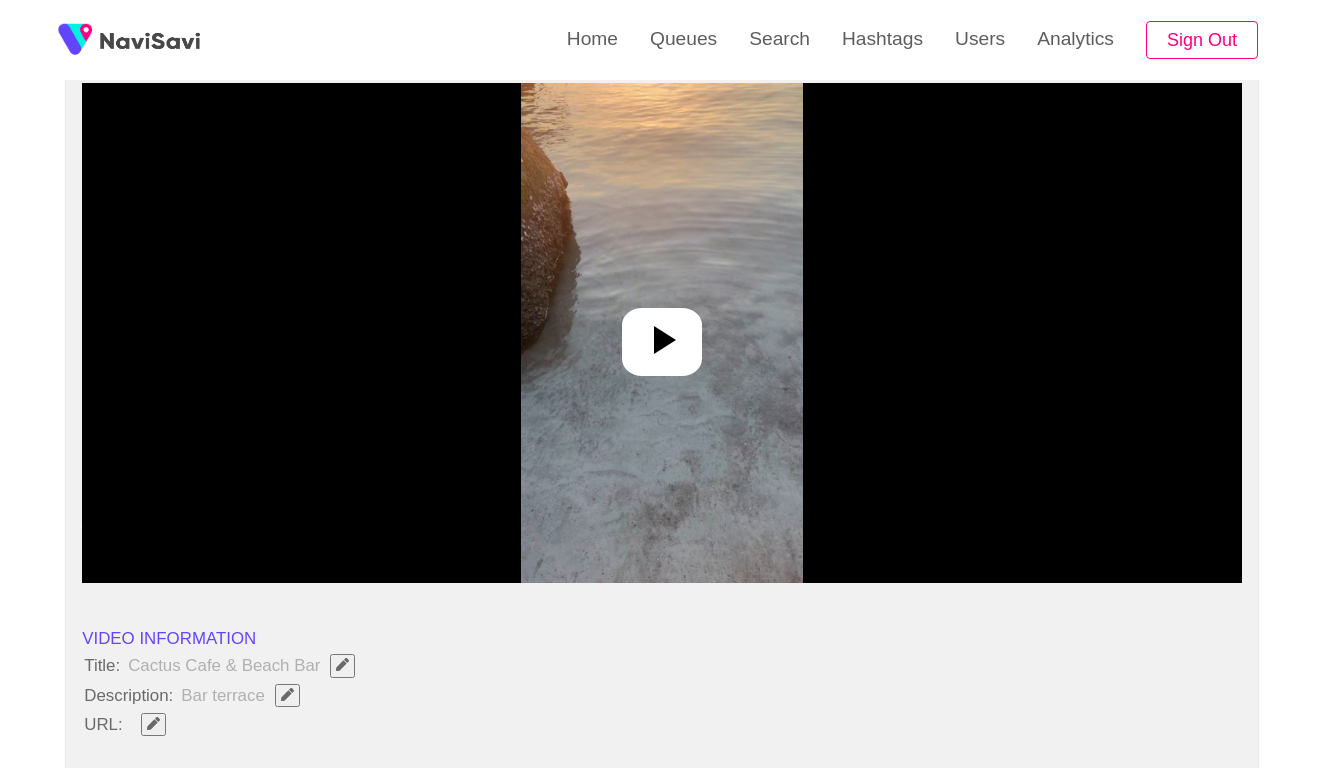scroll, scrollTop: 86, scrollLeft: 0, axis: vertical 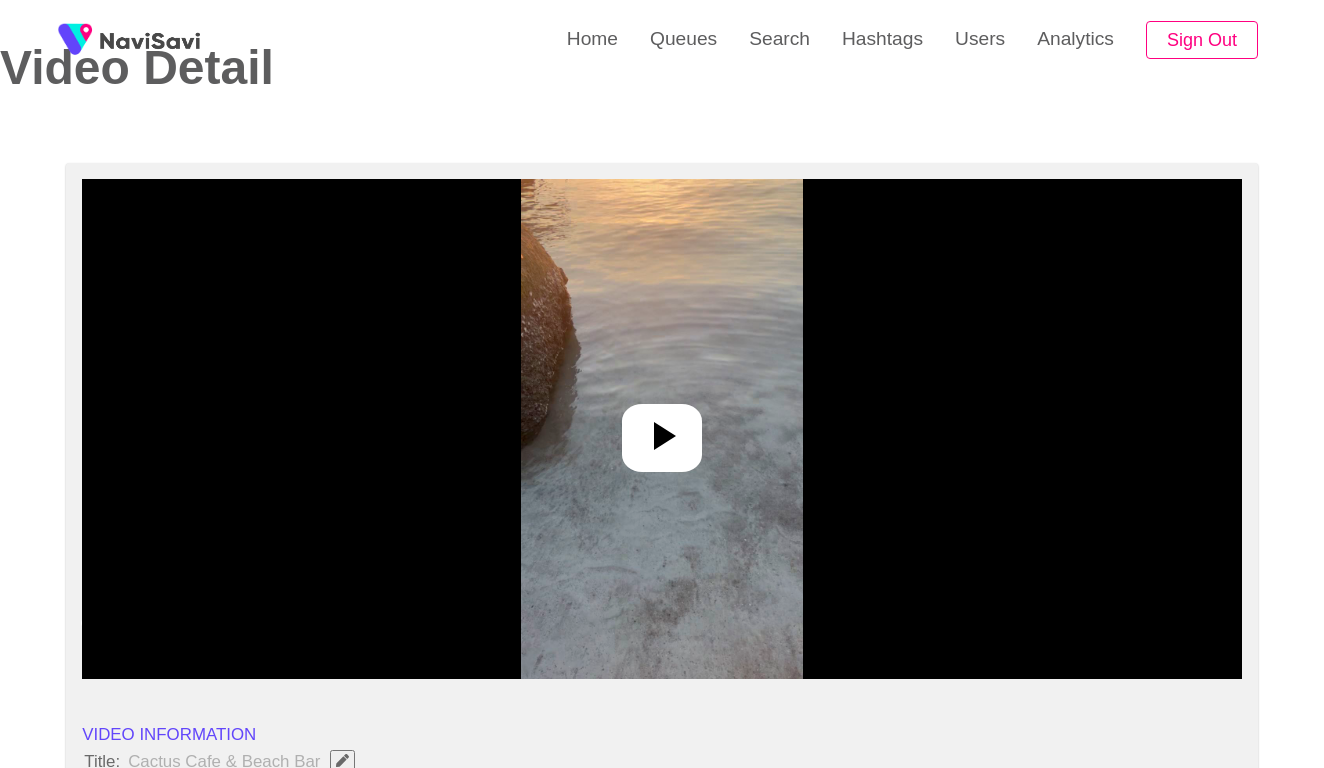 click at bounding box center (661, 429) 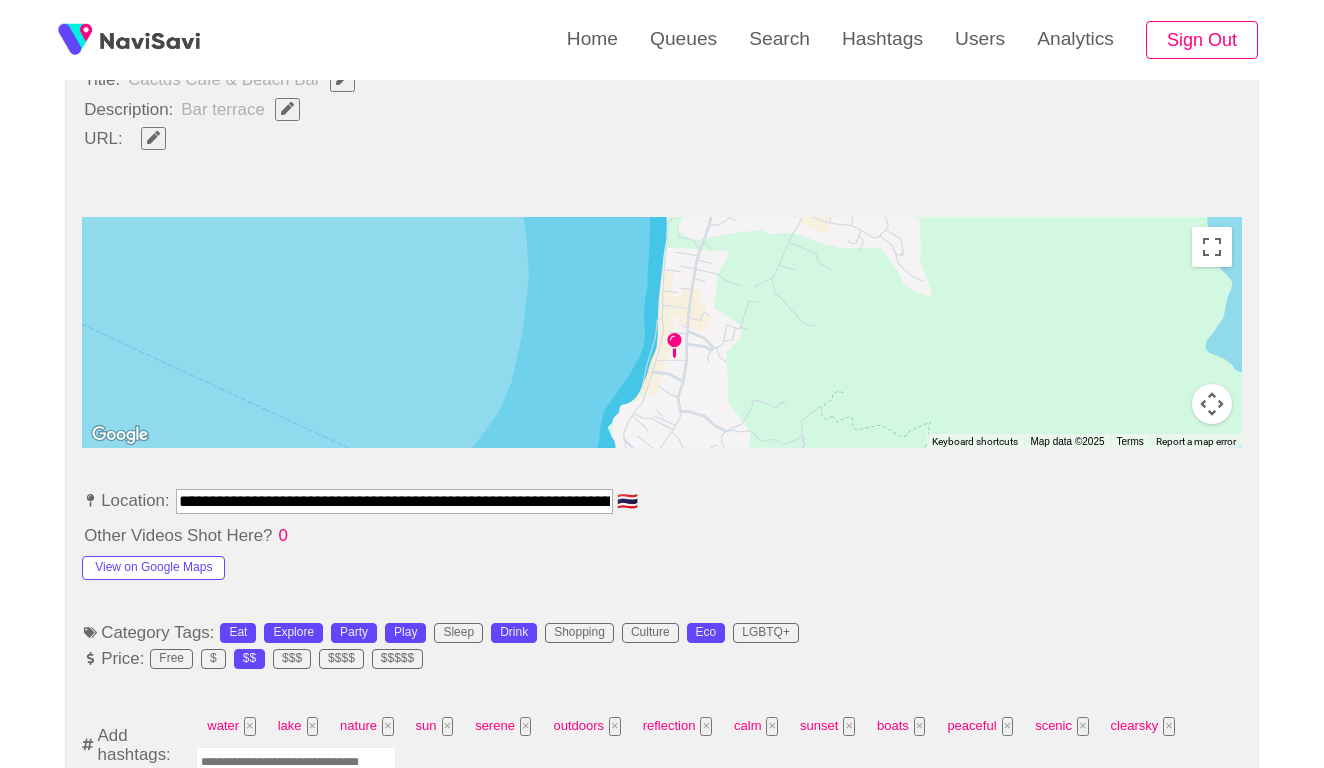 scroll, scrollTop: 911, scrollLeft: 0, axis: vertical 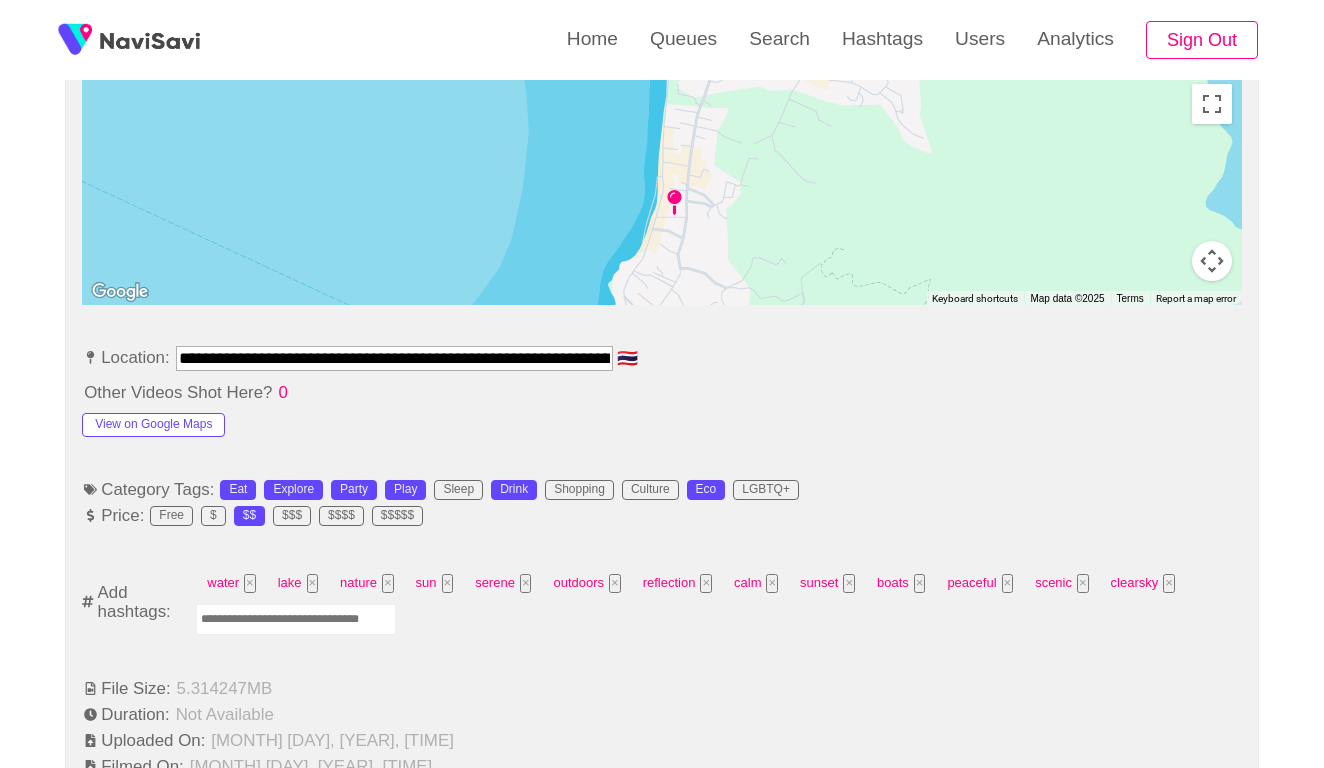 click on "**********" at bounding box center (394, 358) 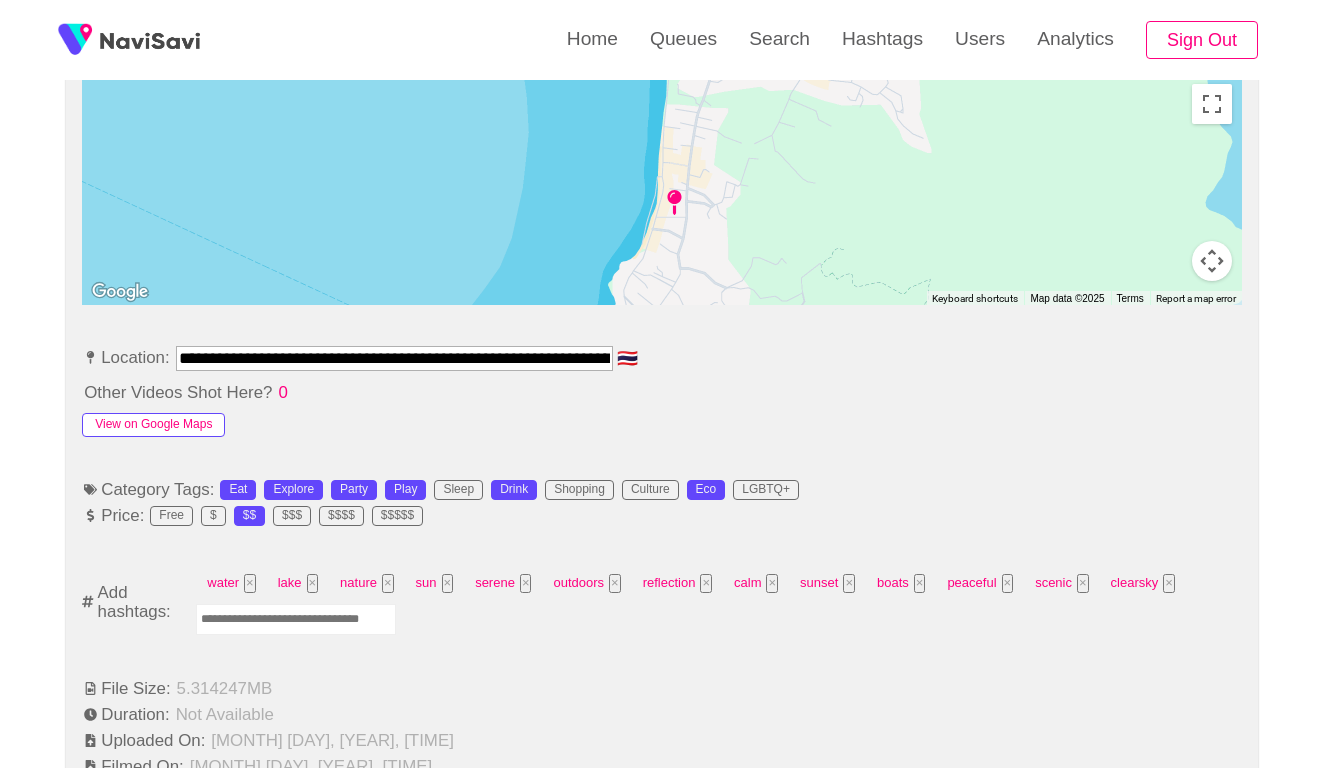 click on "View on Google Maps" at bounding box center [153, 425] 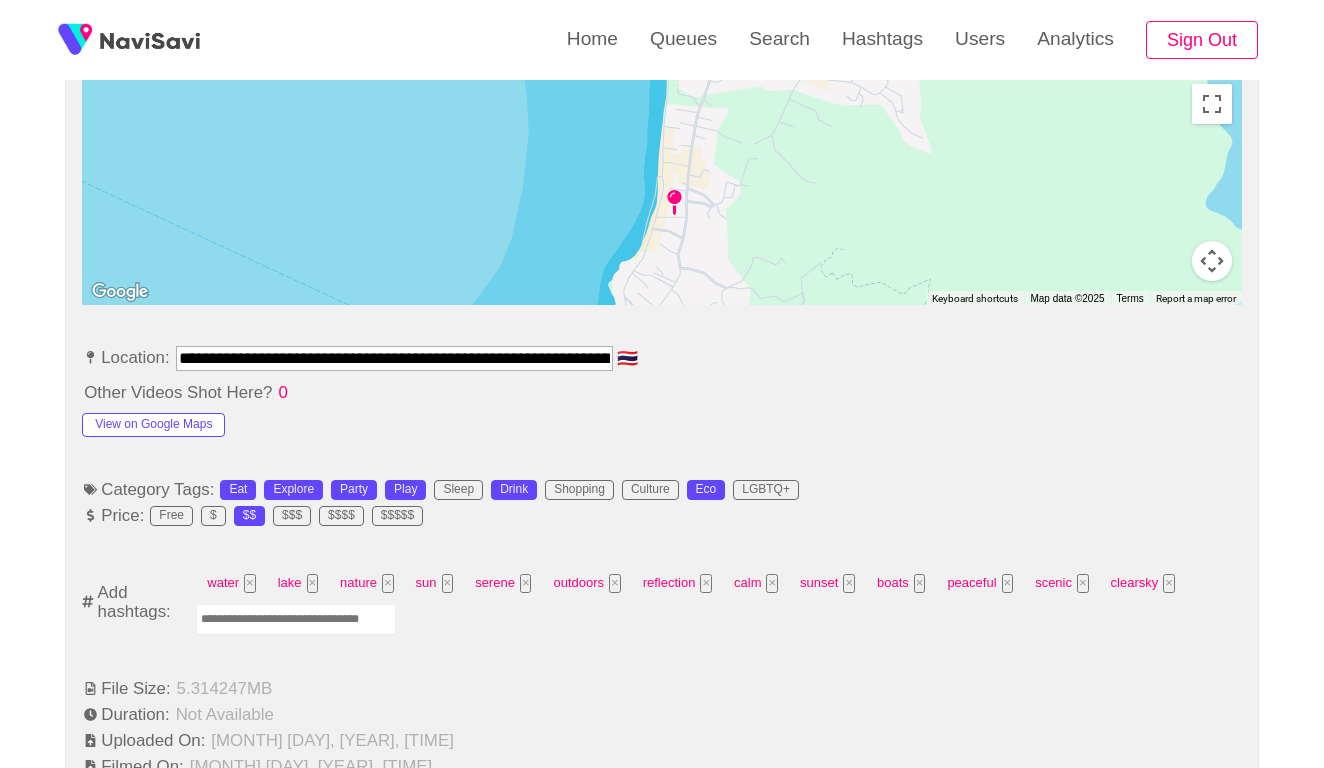 click at bounding box center [296, 619] 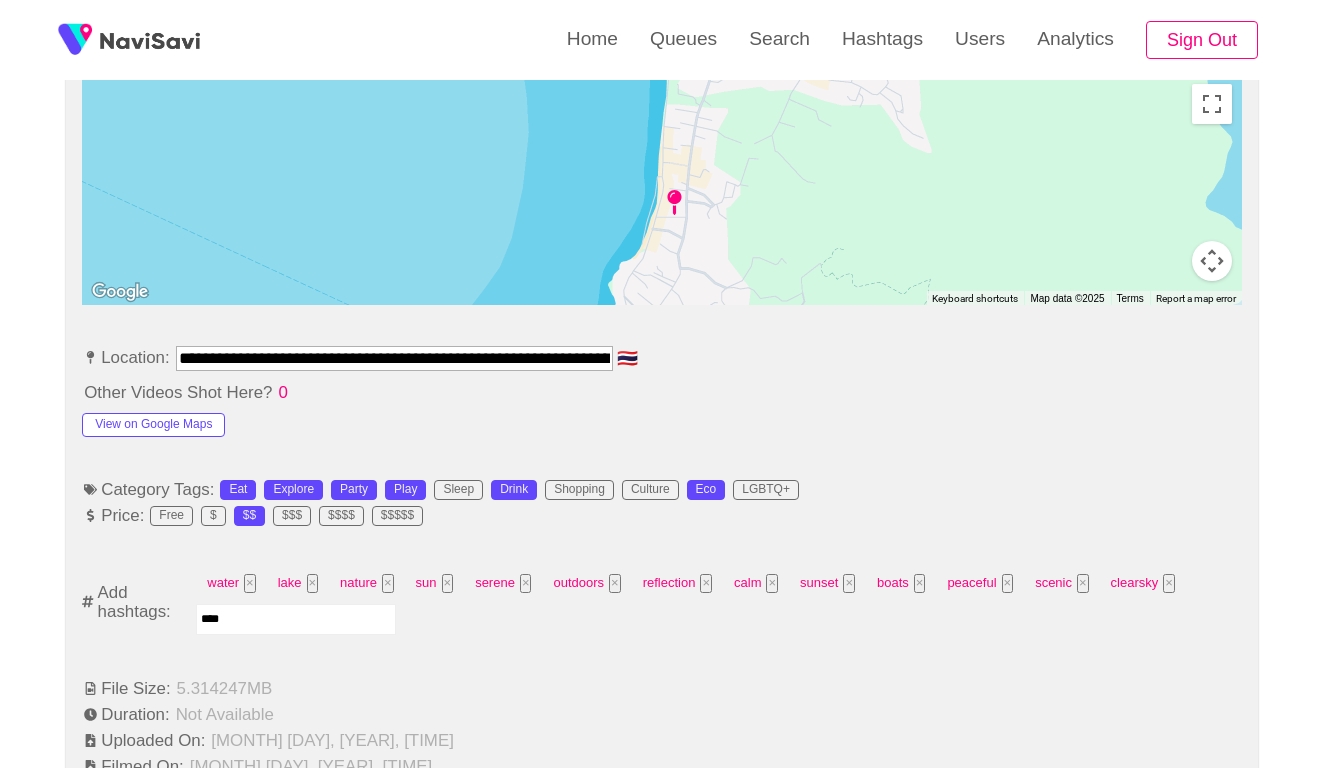 type on "*****" 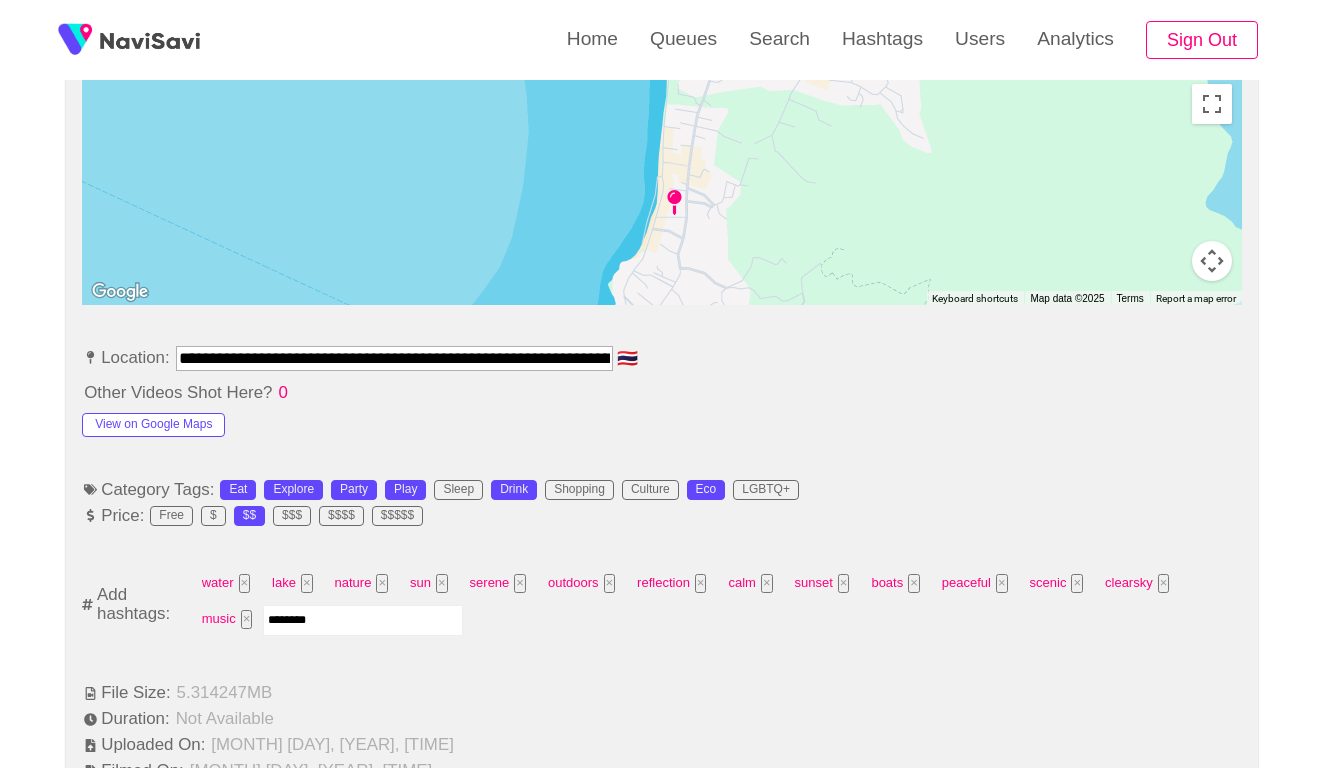 type on "*********" 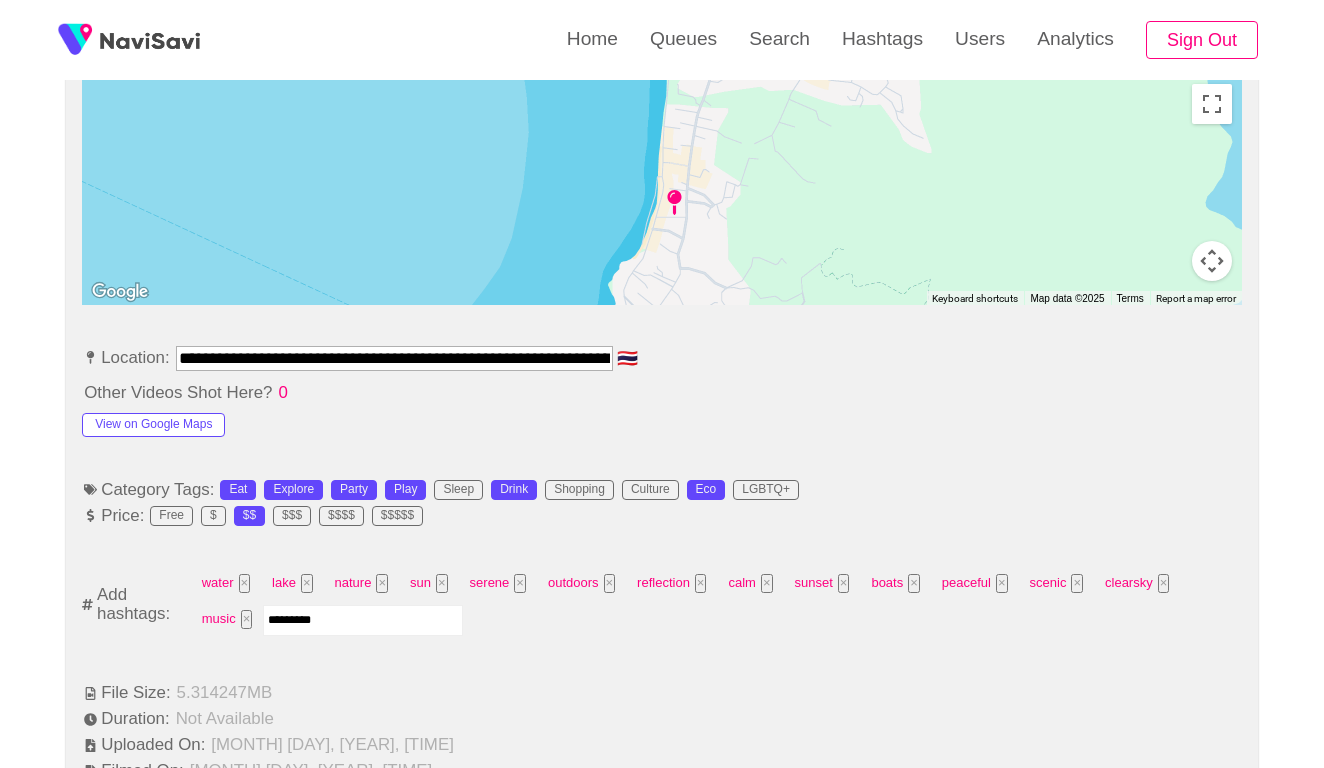 type 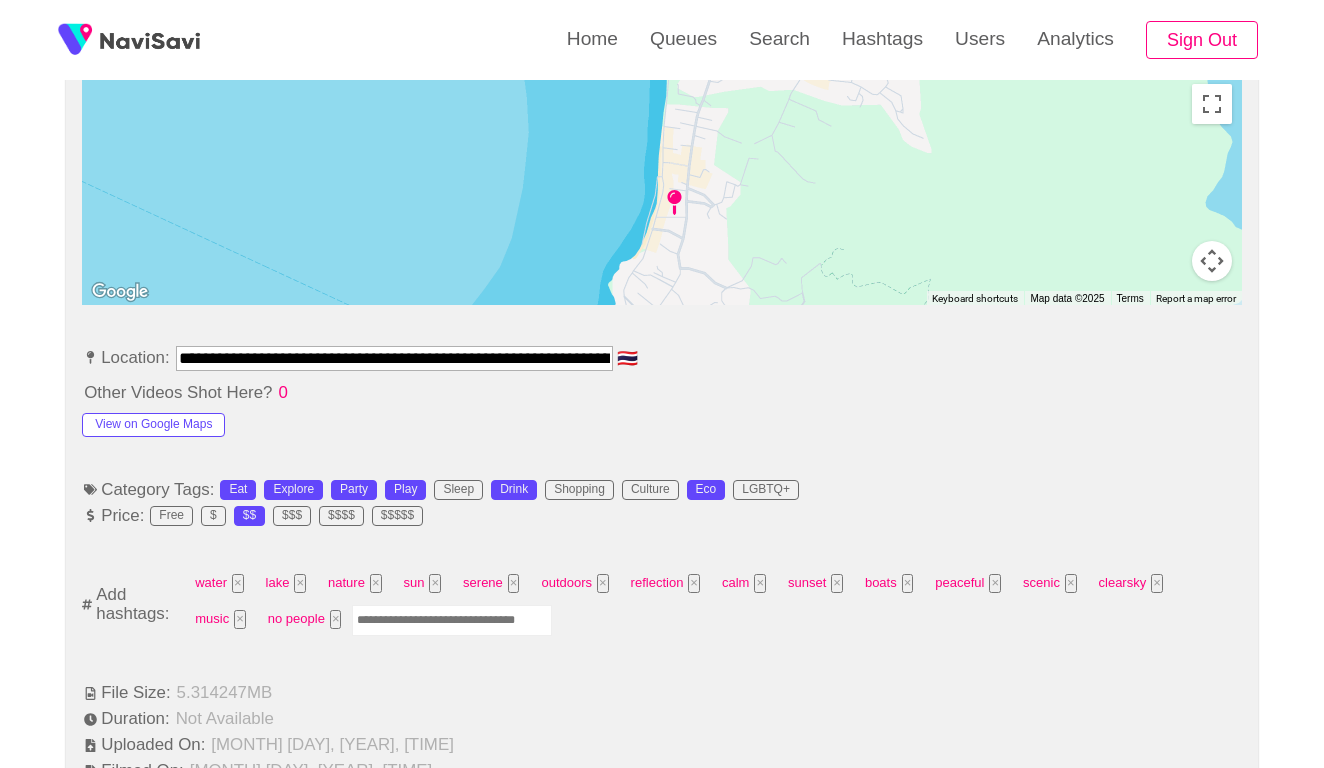 click on "**********" at bounding box center (394, 358) 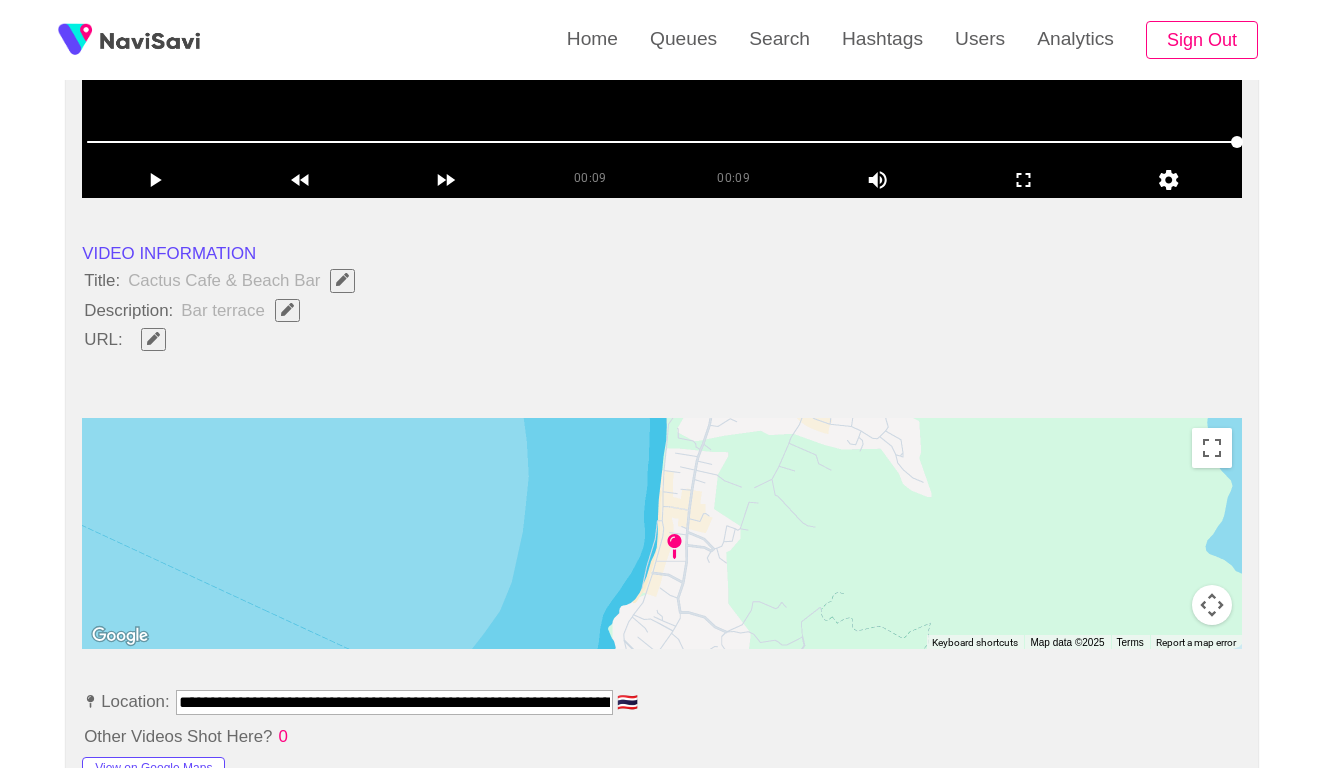 scroll, scrollTop: 498, scrollLeft: 0, axis: vertical 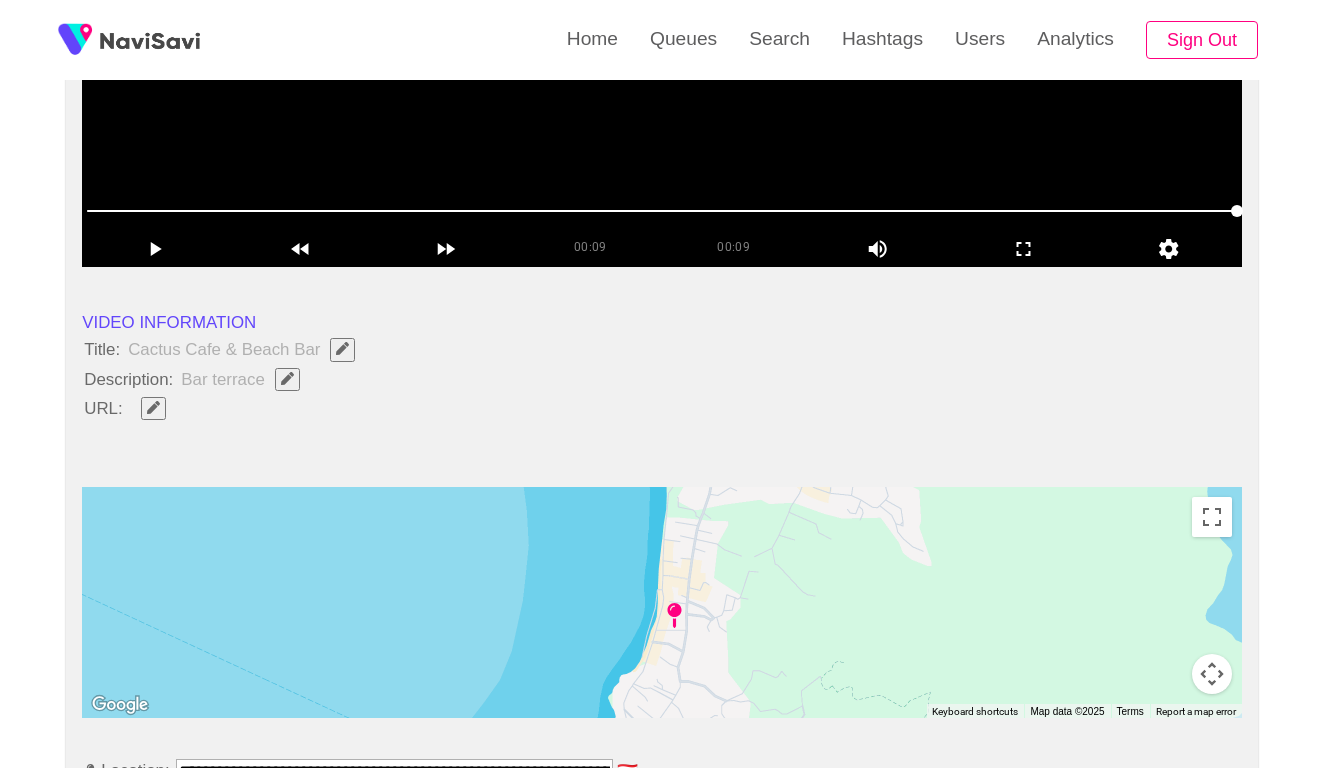 click 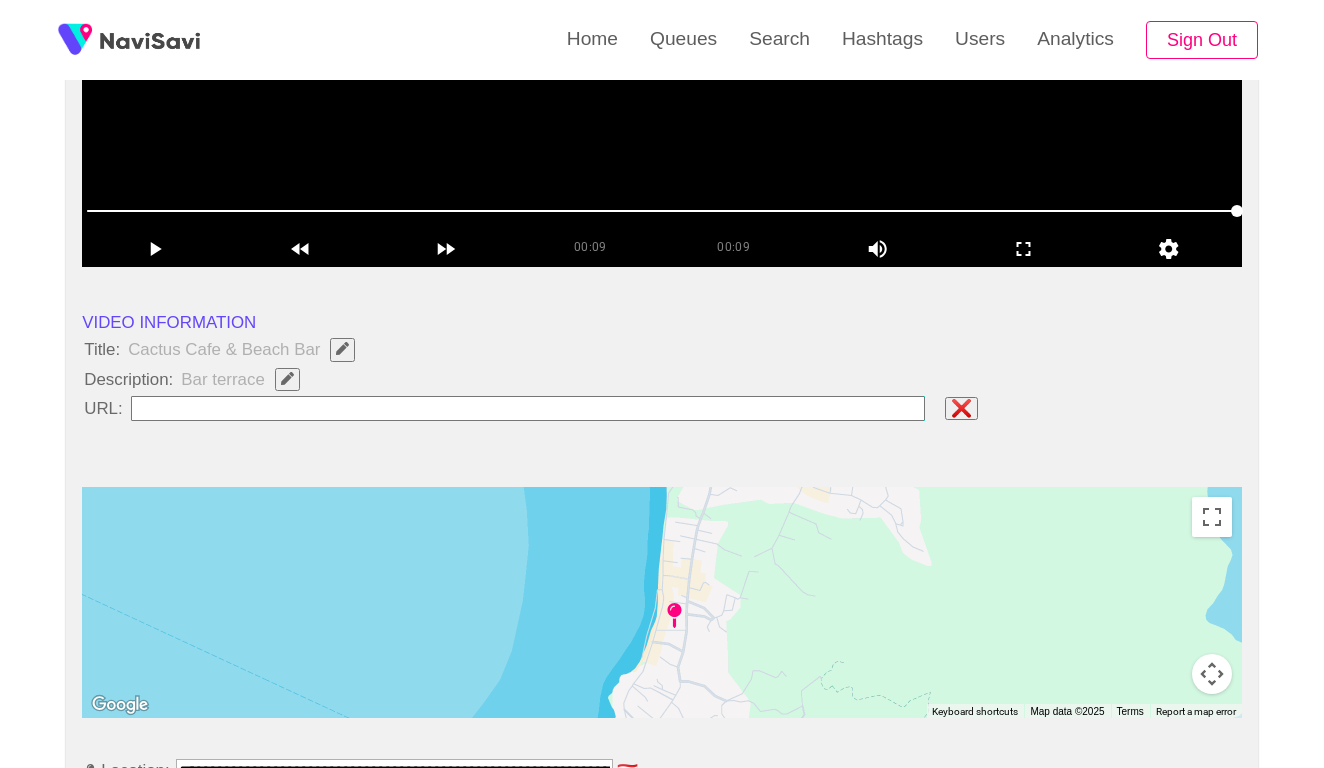 type on "**********" 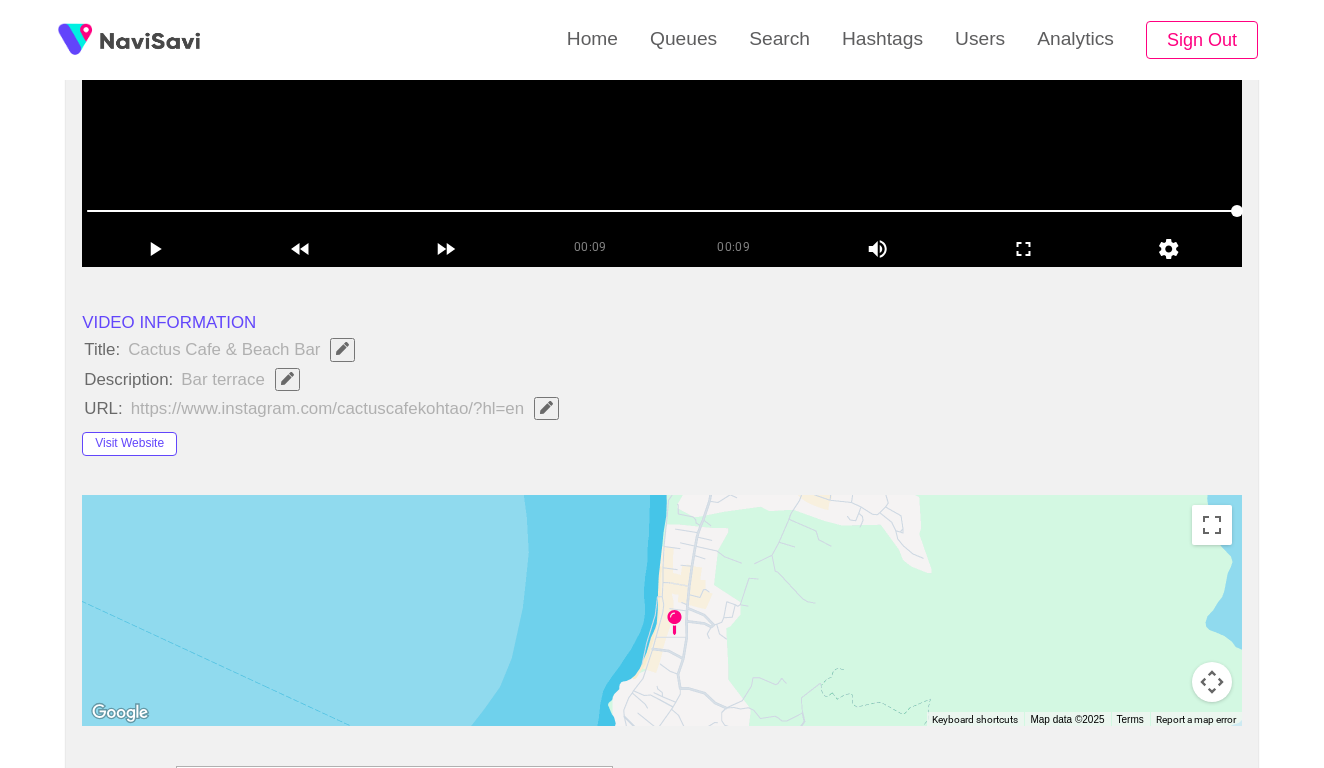 click 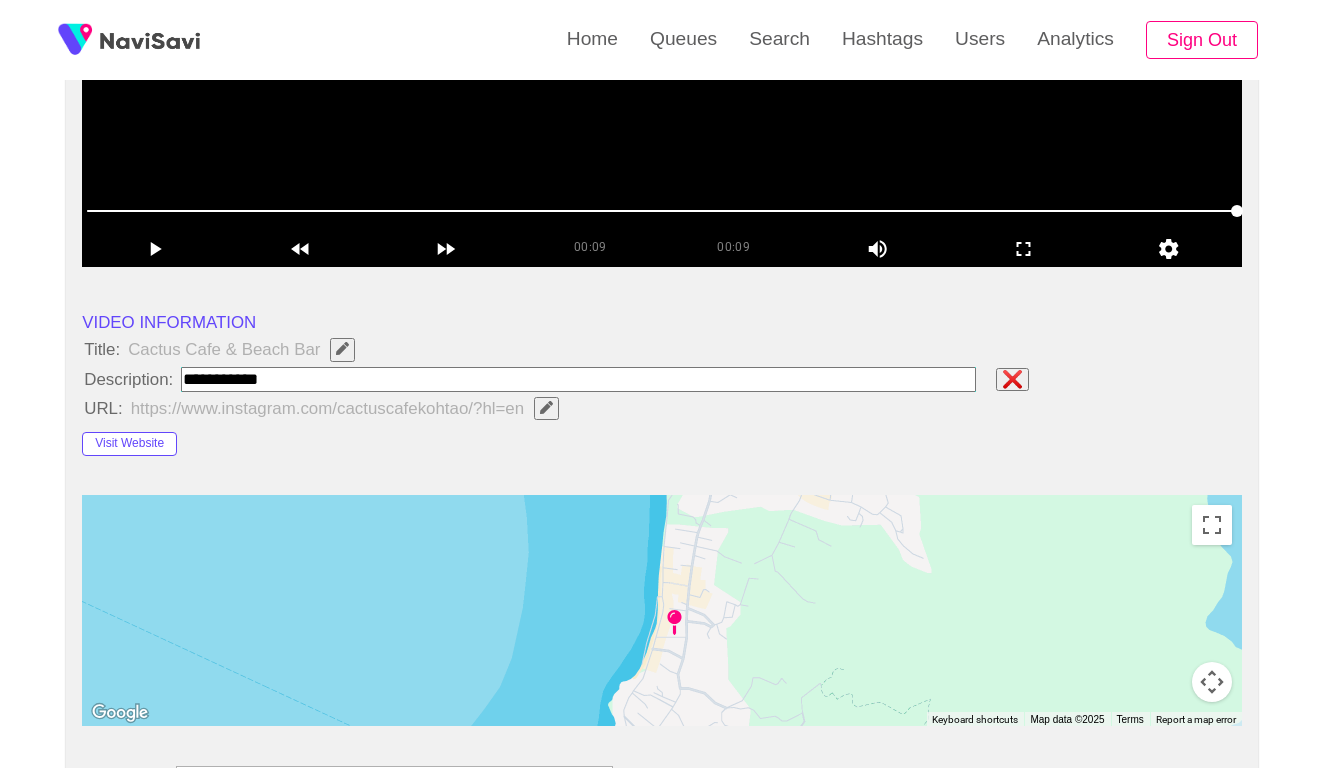 click at bounding box center (578, 379) 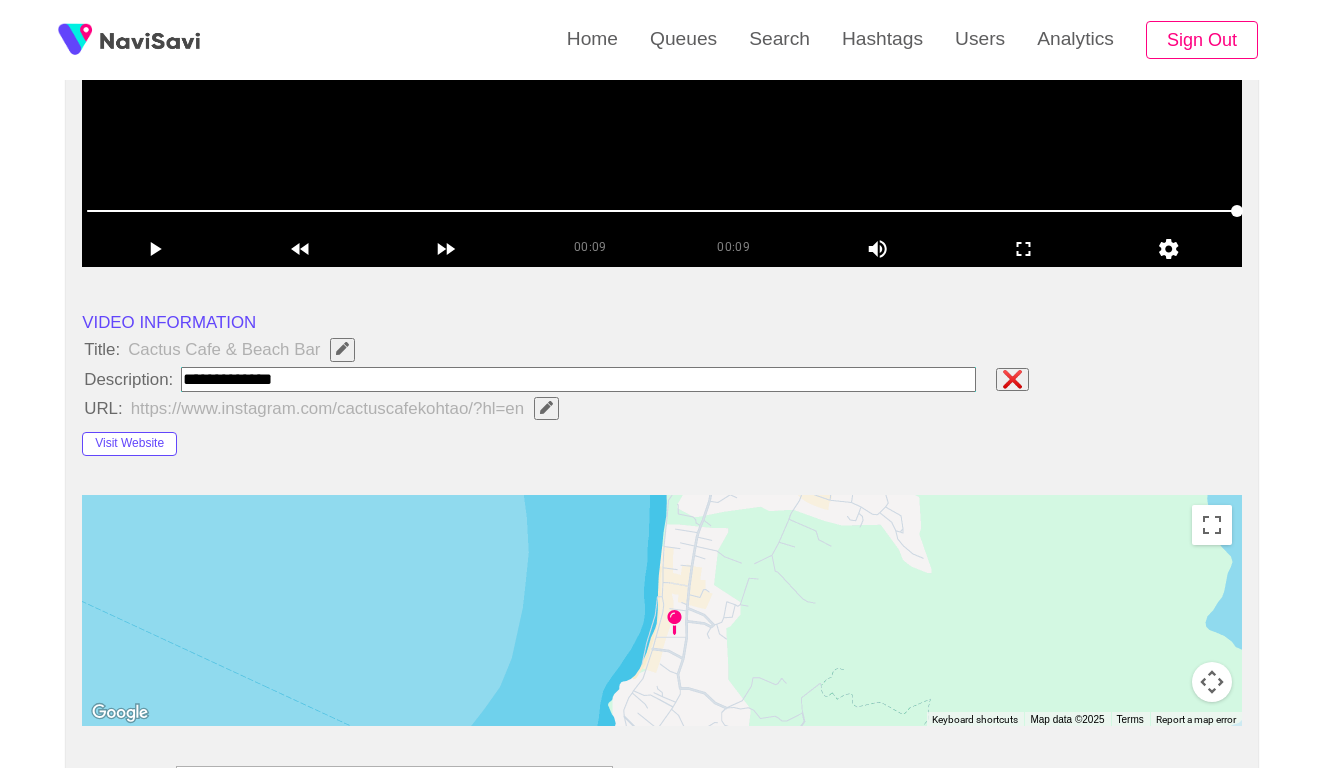 type on "**********" 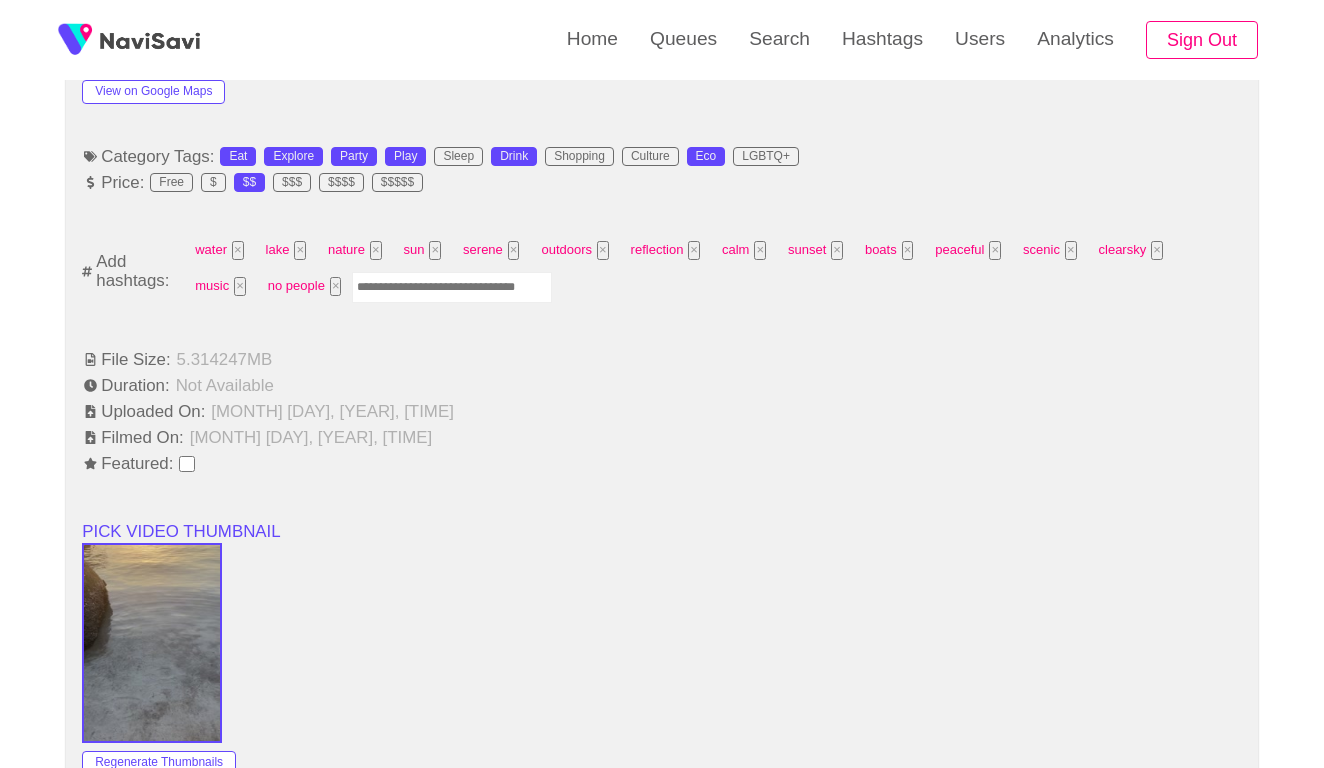 scroll, scrollTop: 1234, scrollLeft: 0, axis: vertical 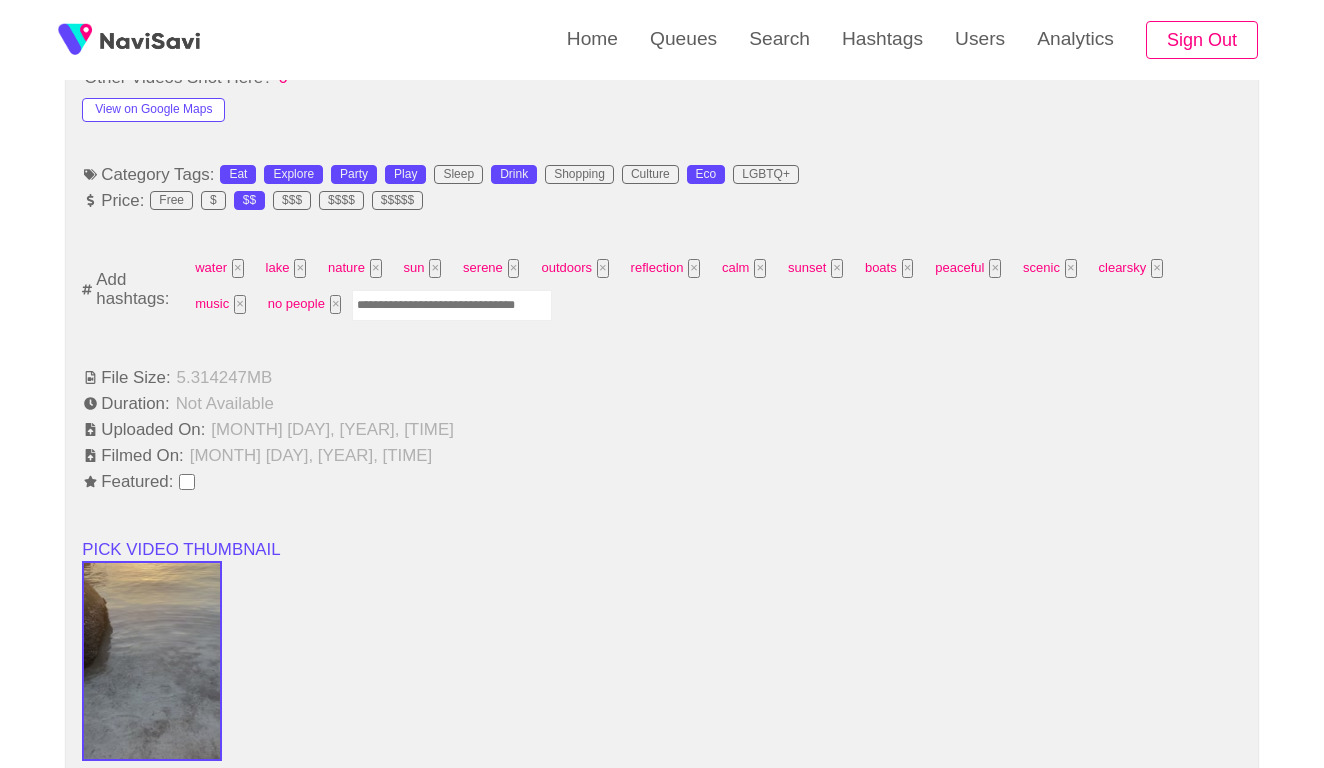 click at bounding box center (452, 305) 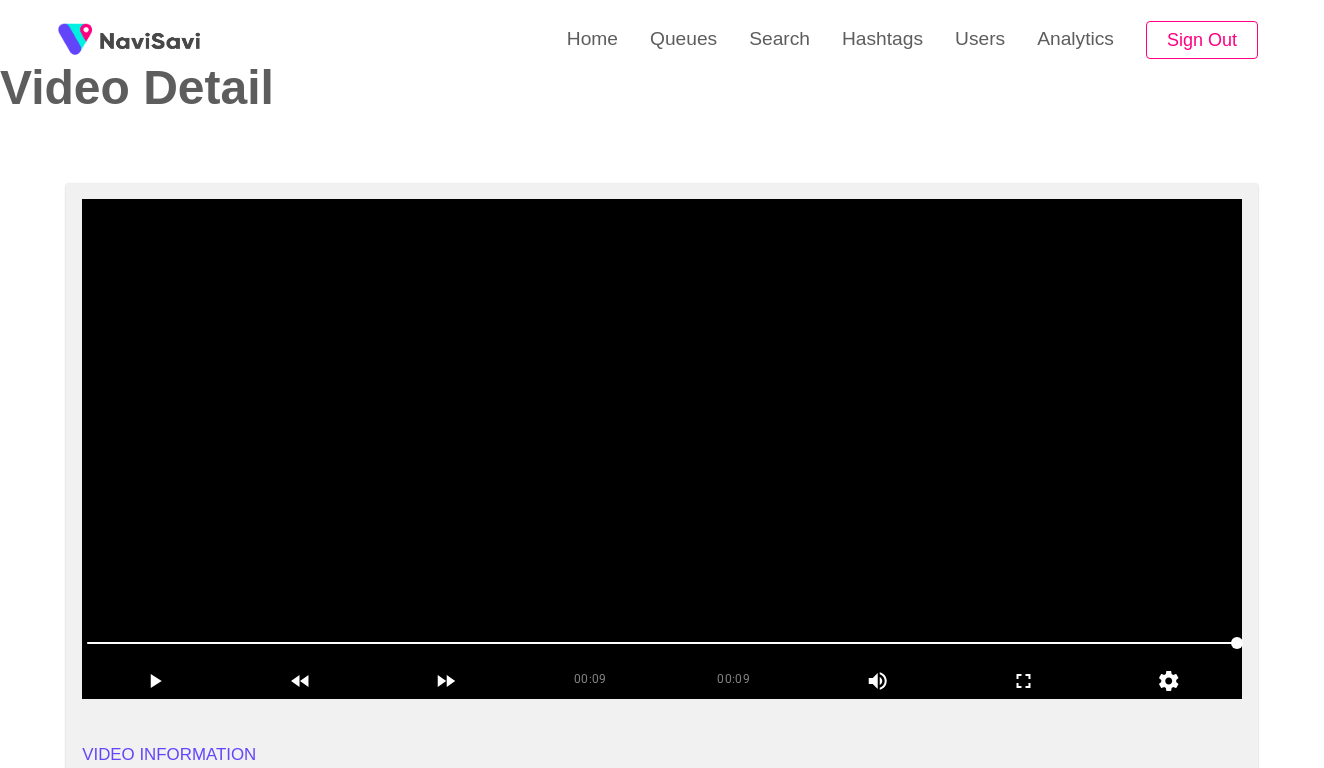 click at bounding box center (662, 449) 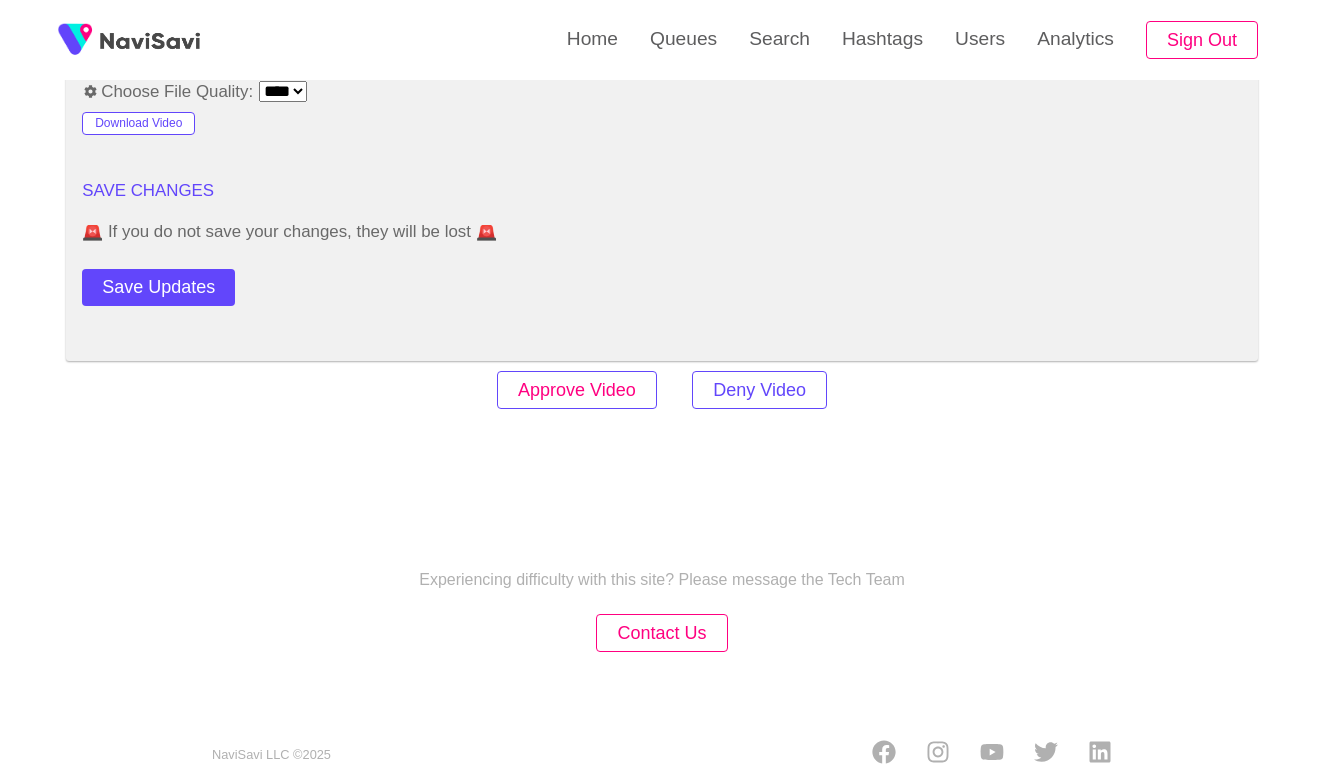 scroll, scrollTop: 2420, scrollLeft: 0, axis: vertical 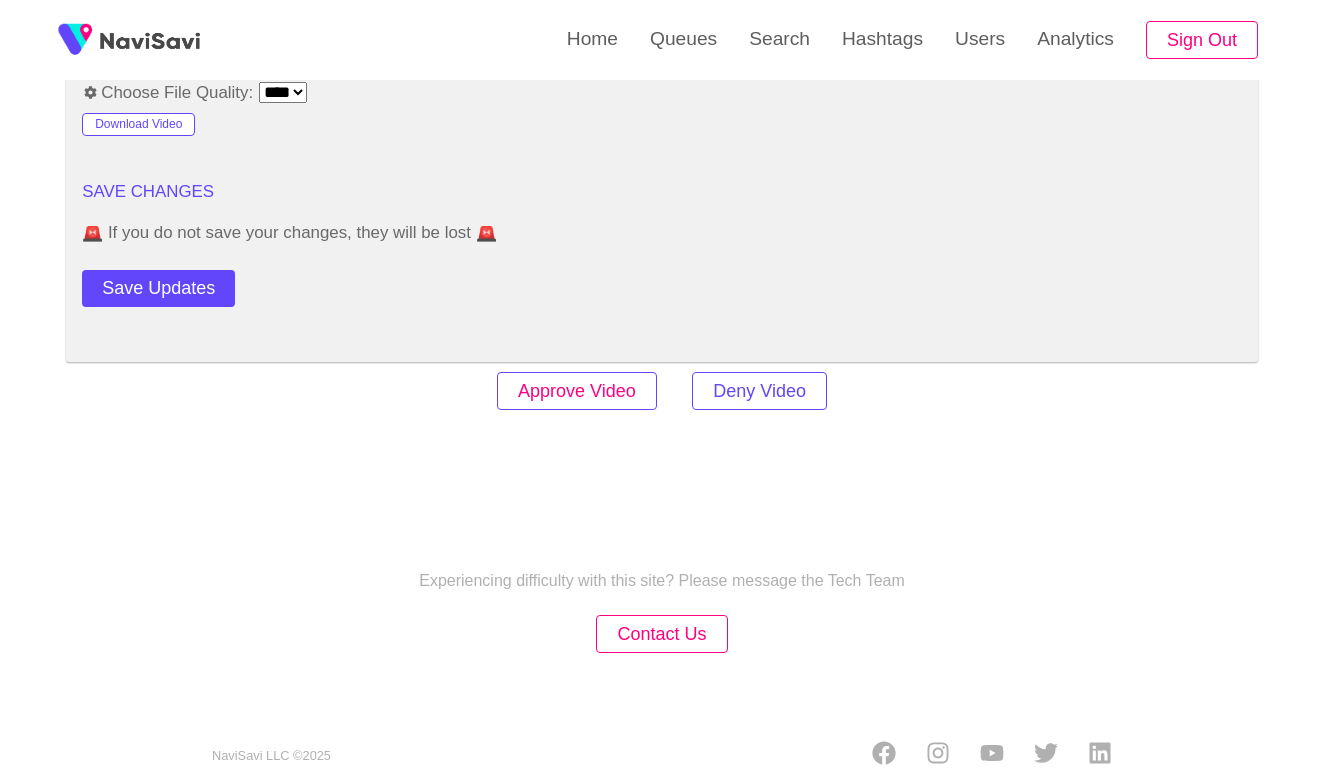 click on "Approve Video" at bounding box center [577, 391] 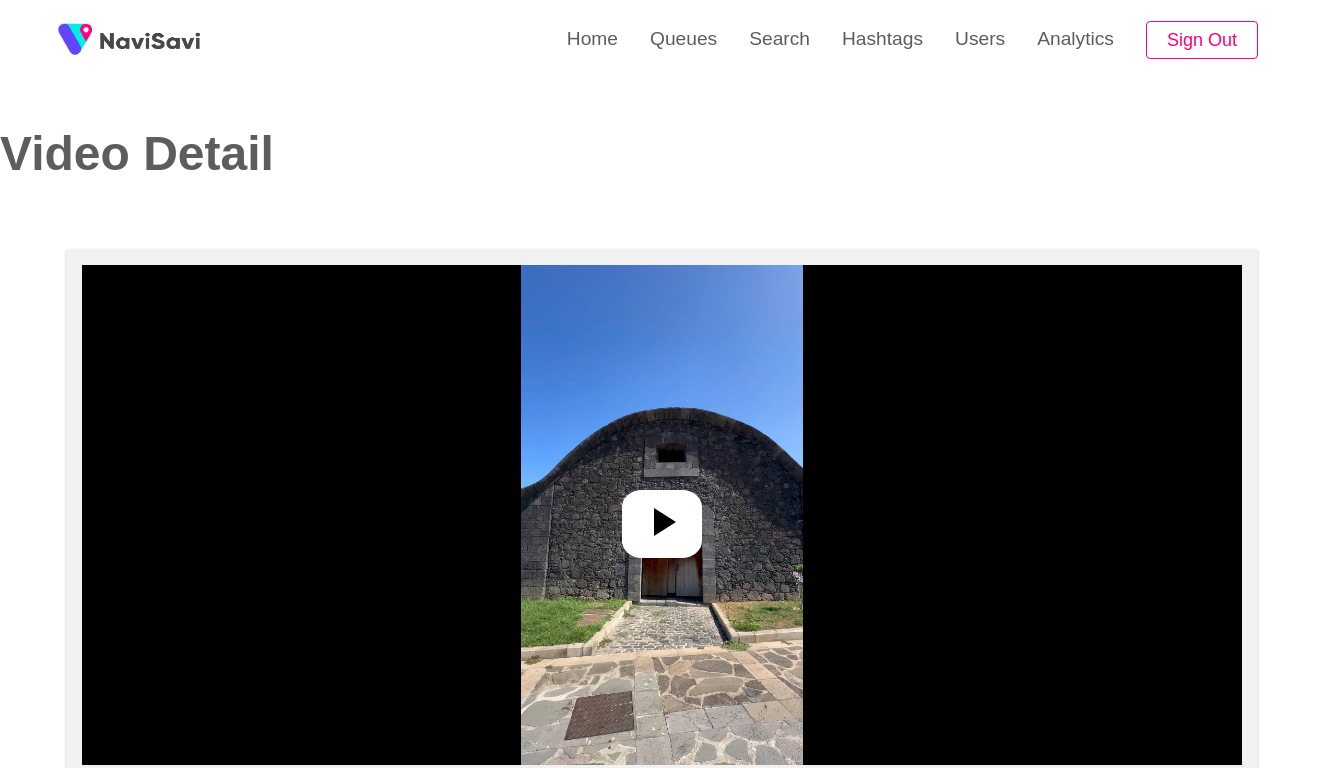 select on "**********" 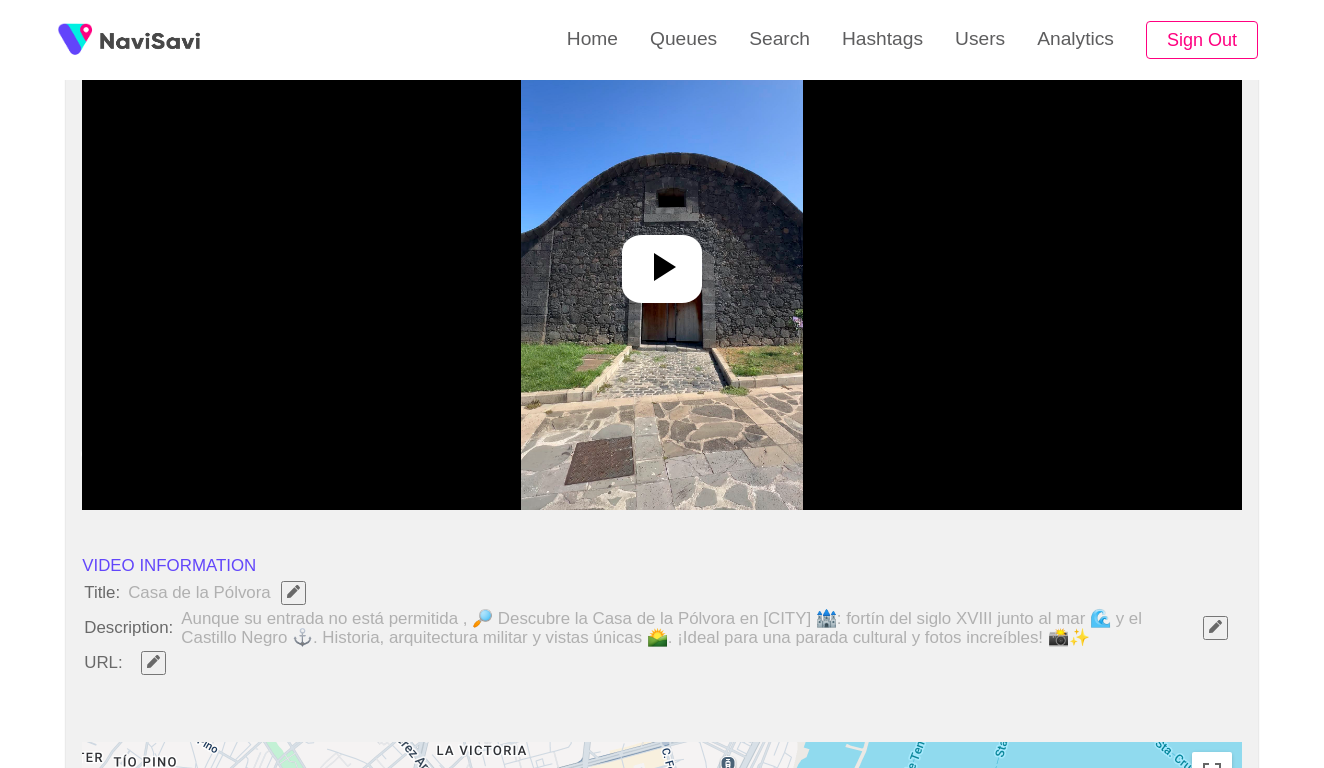 scroll, scrollTop: 272, scrollLeft: 0, axis: vertical 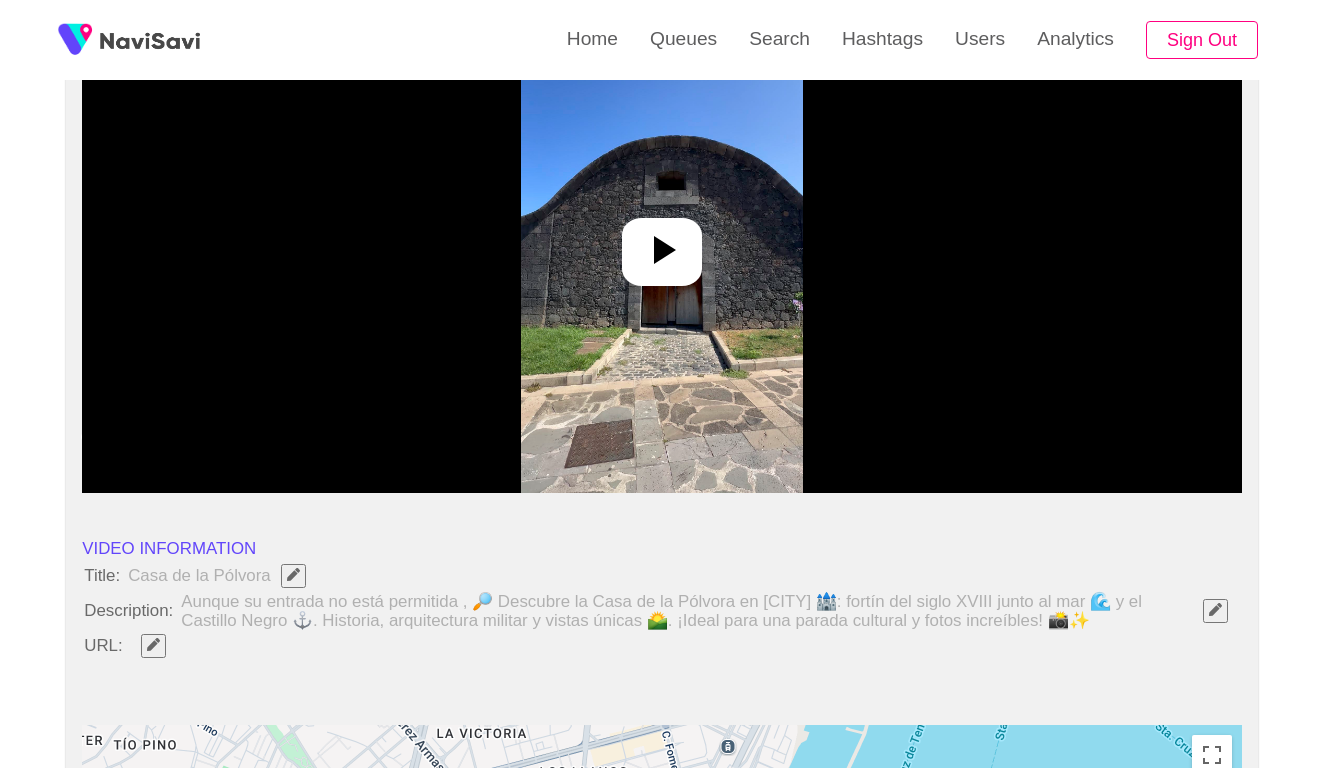 click at bounding box center [662, 243] 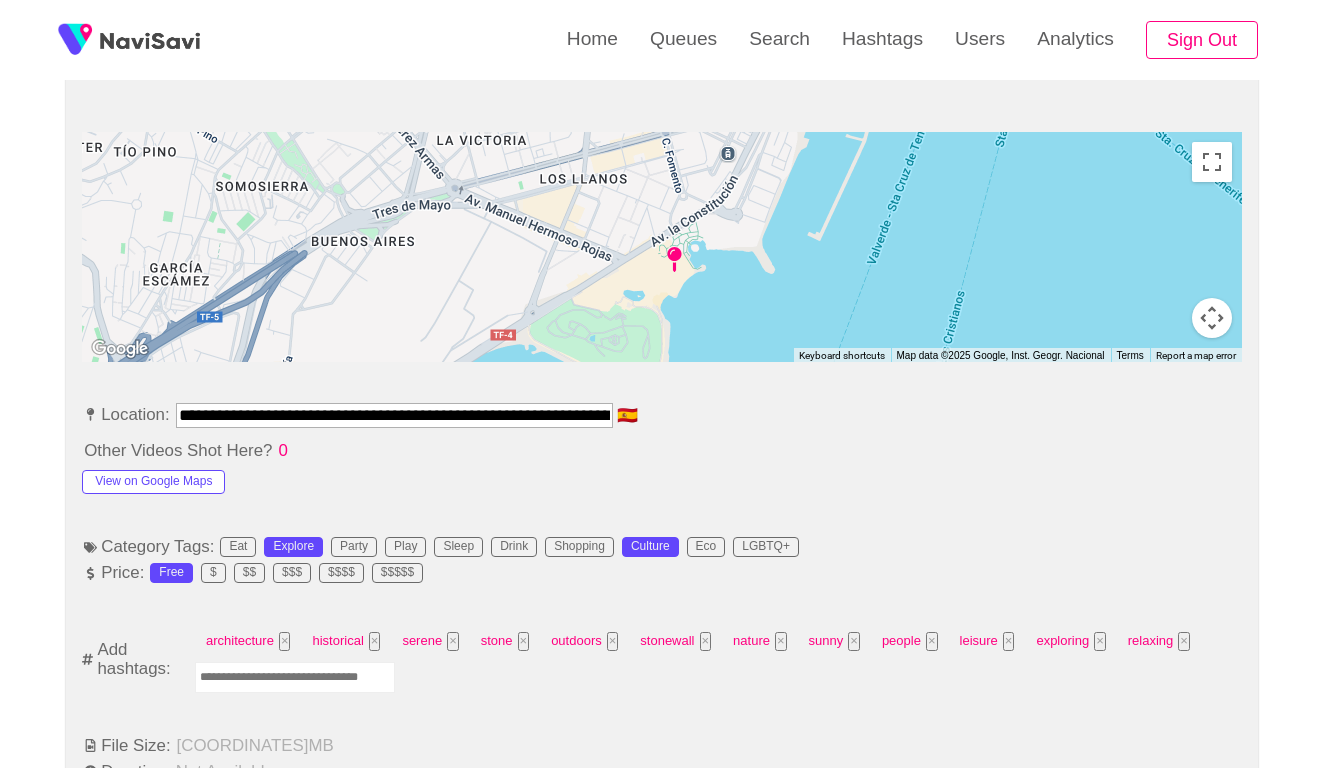 scroll, scrollTop: 995, scrollLeft: 0, axis: vertical 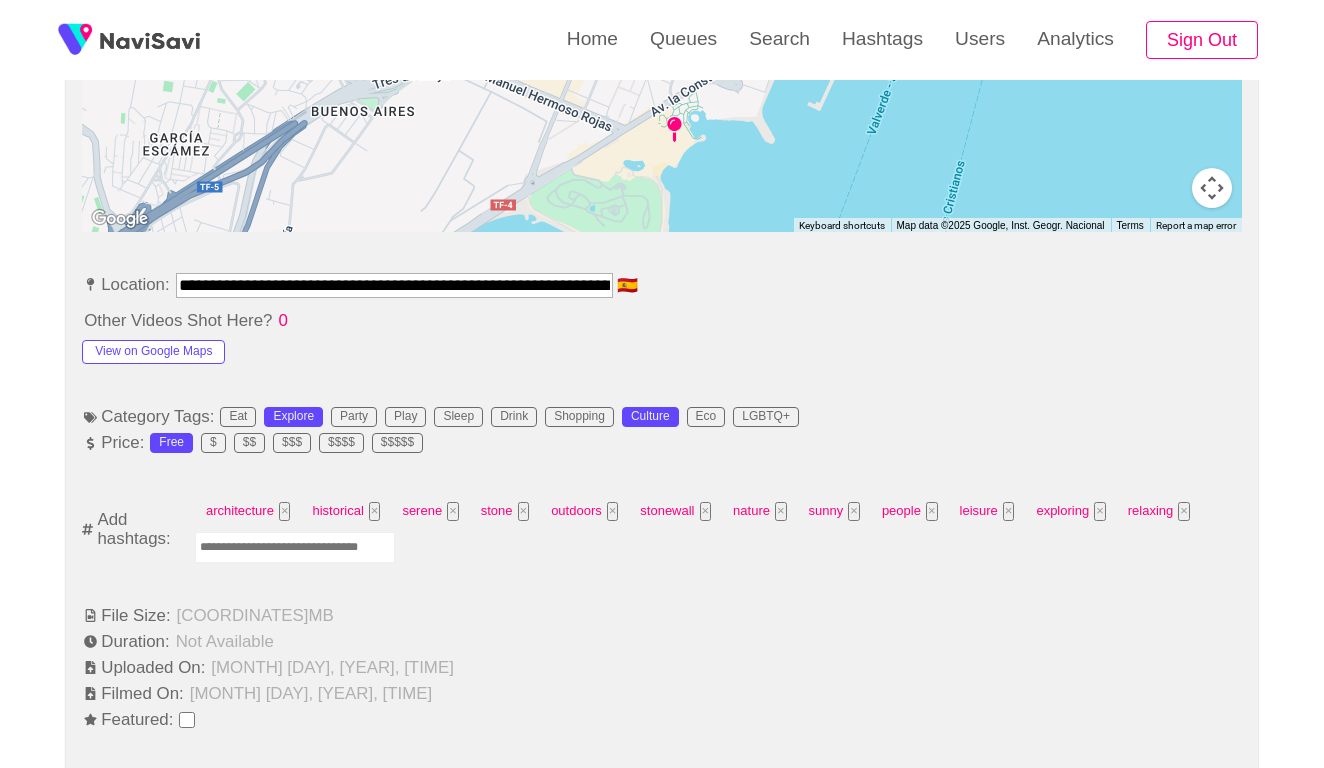click on "**********" at bounding box center (394, 285) 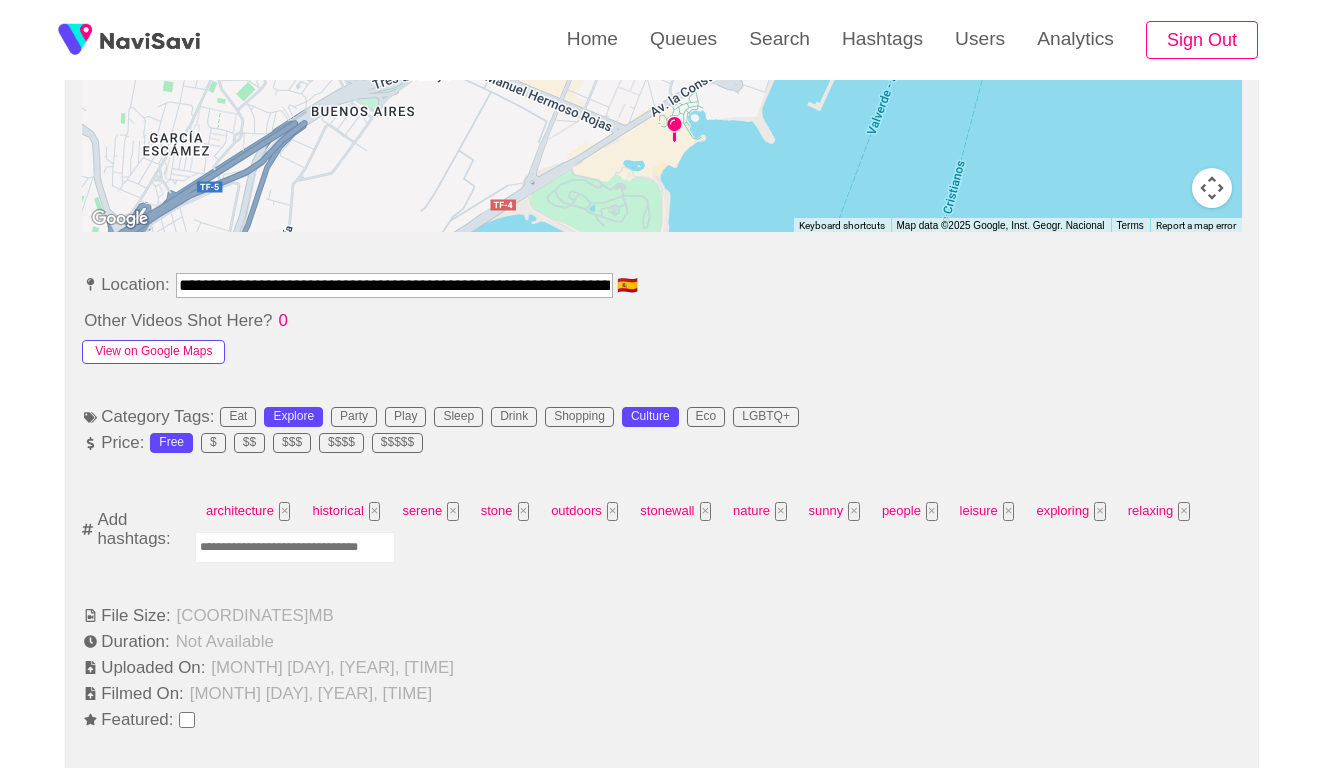 click on "View on Google Maps" at bounding box center [153, 352] 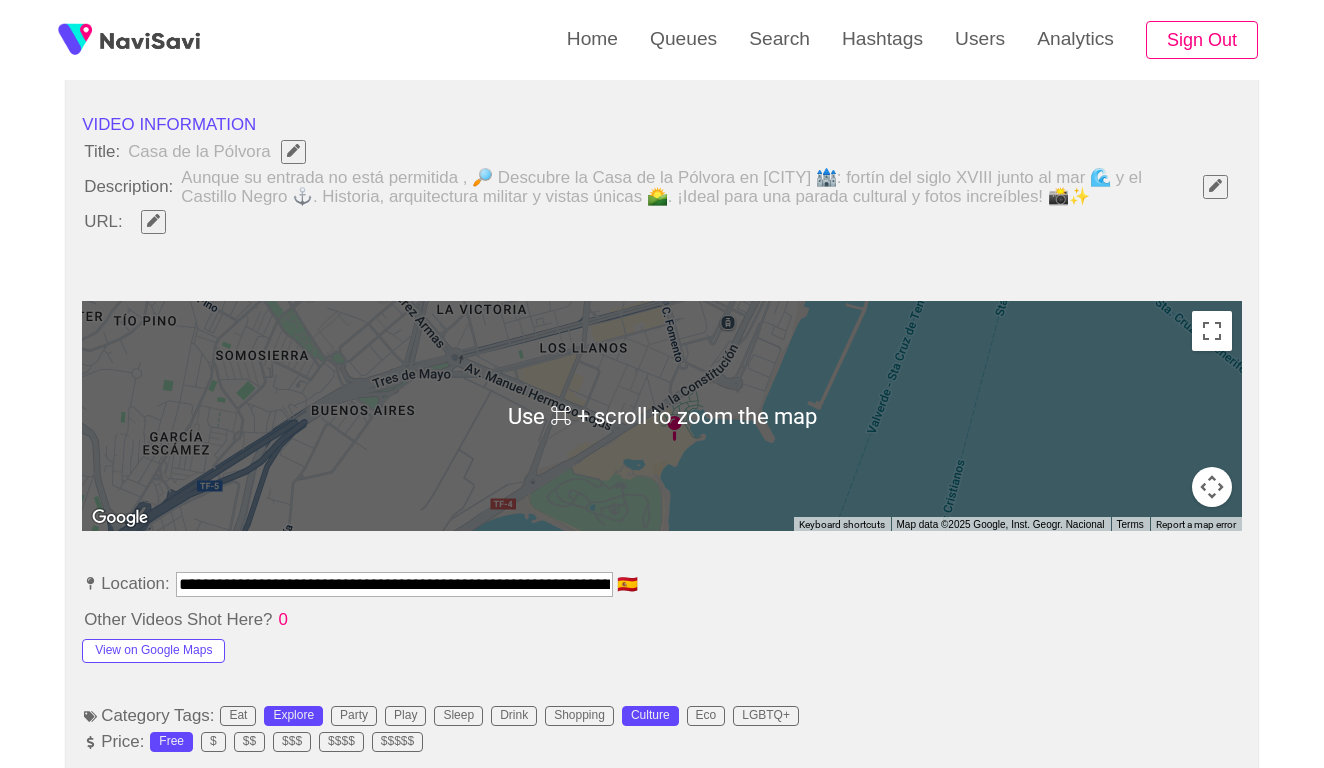 scroll, scrollTop: 658, scrollLeft: 0, axis: vertical 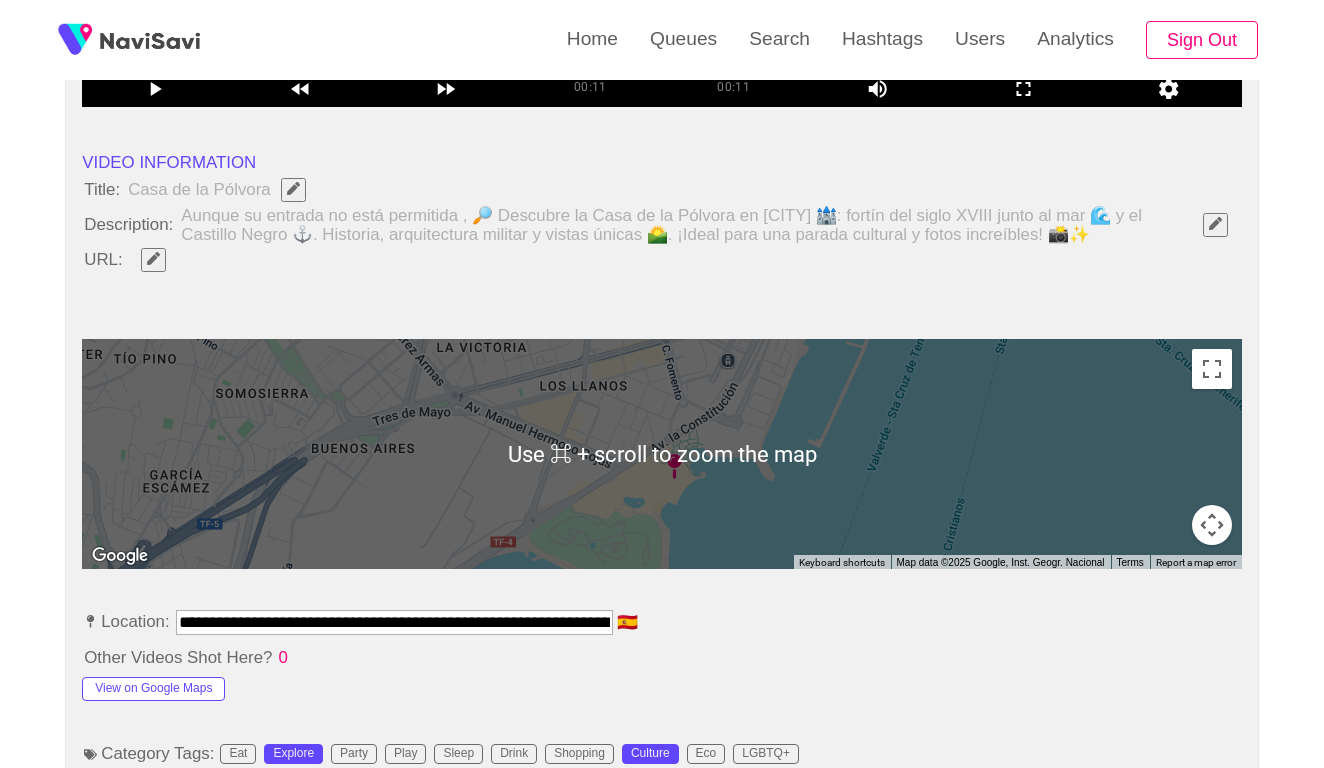 click 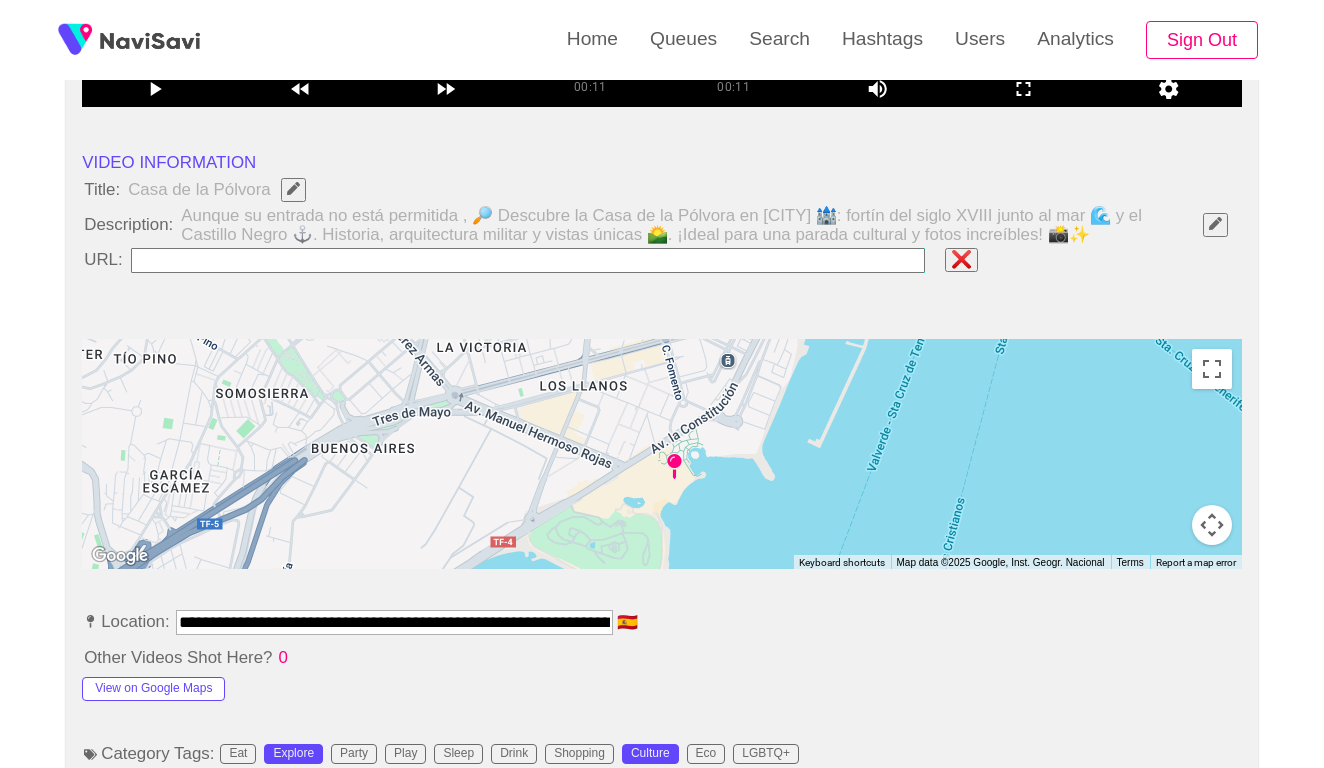 type on "**********" 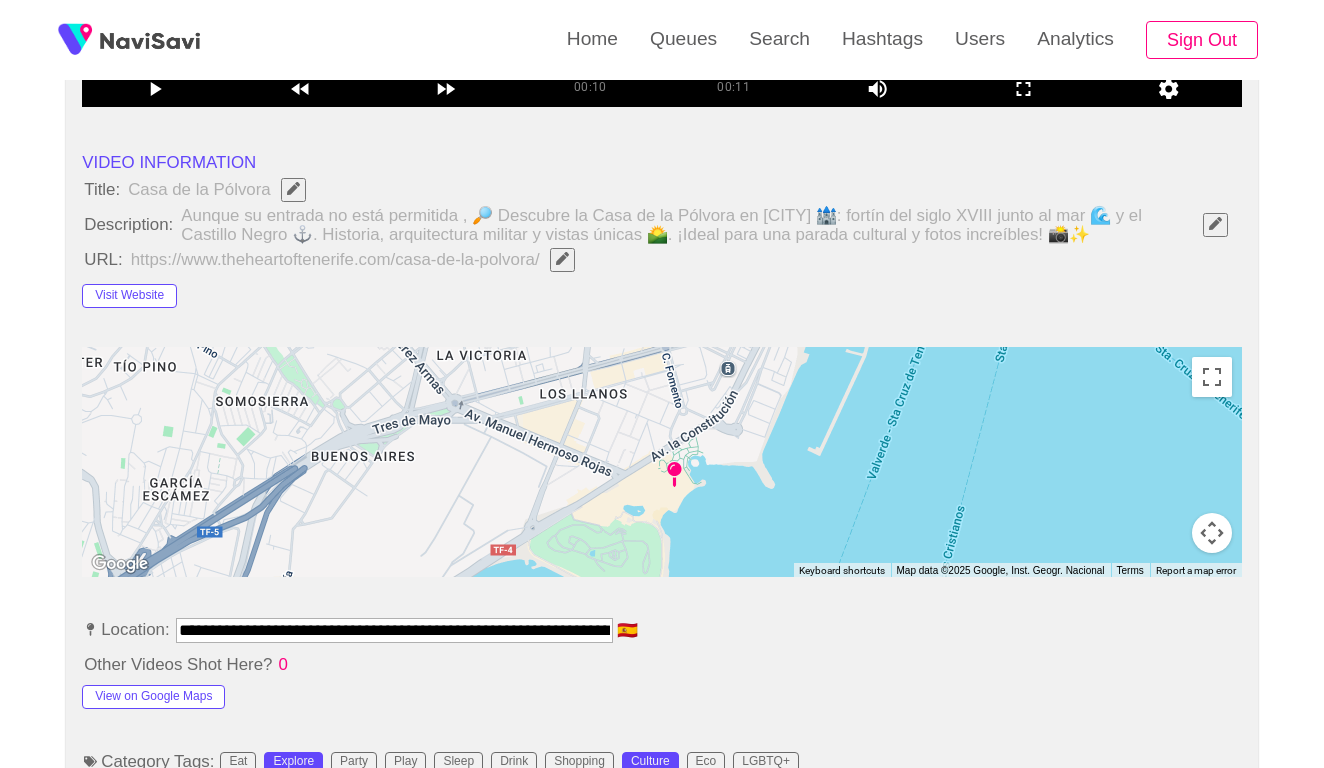 click 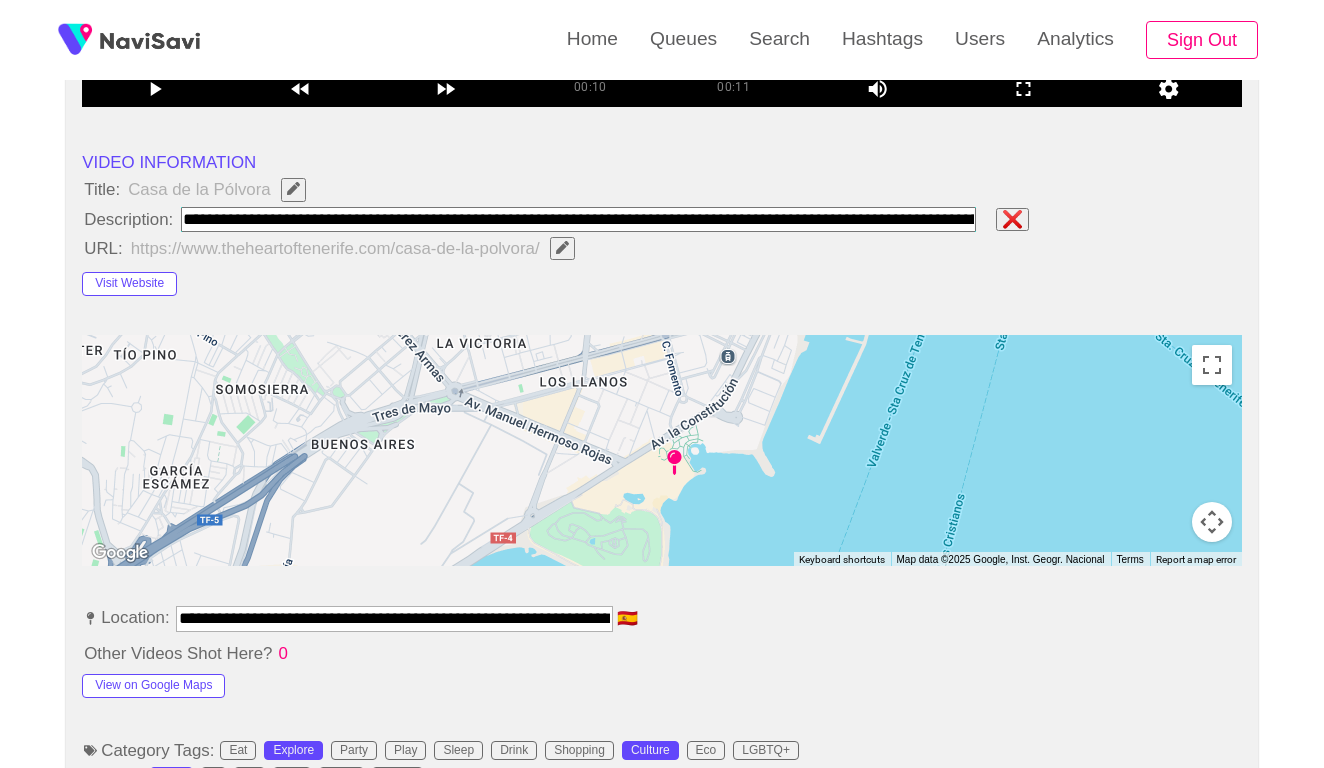 type on "**********" 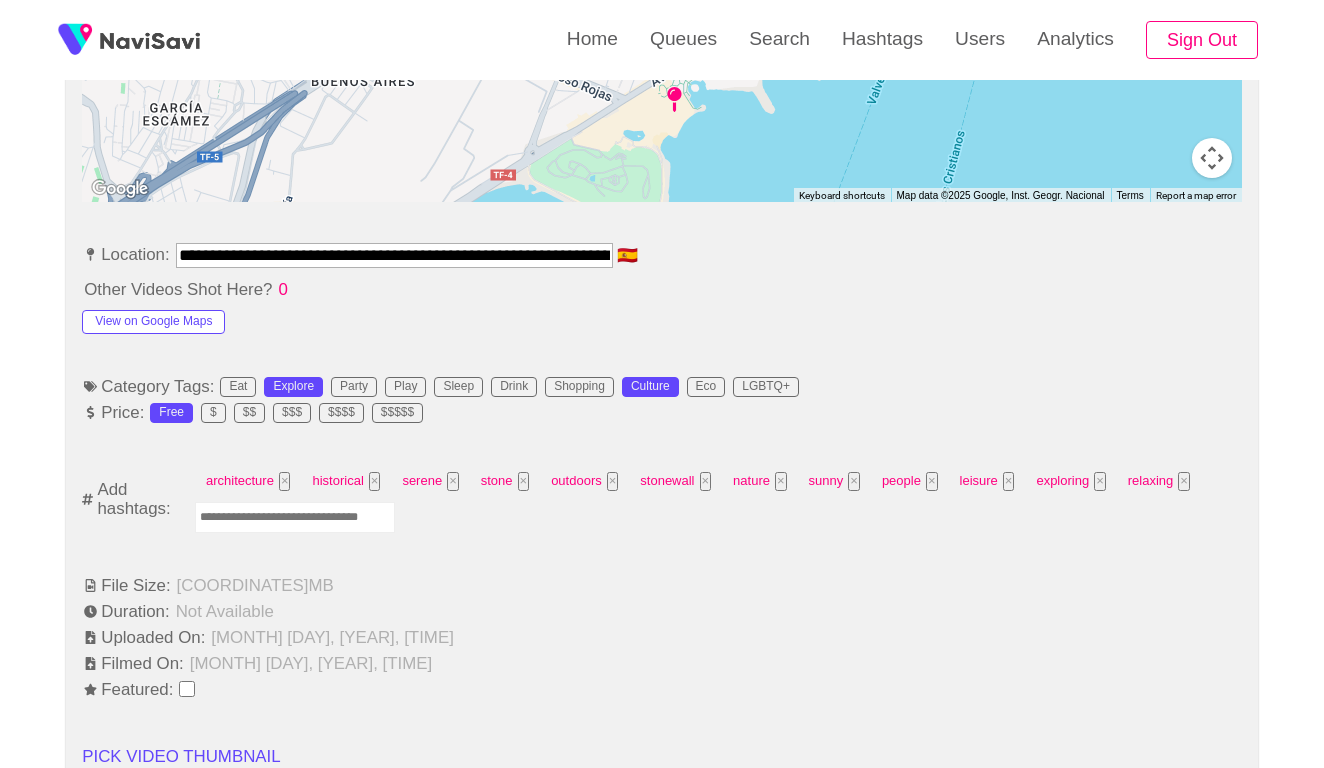 scroll, scrollTop: 1034, scrollLeft: 0, axis: vertical 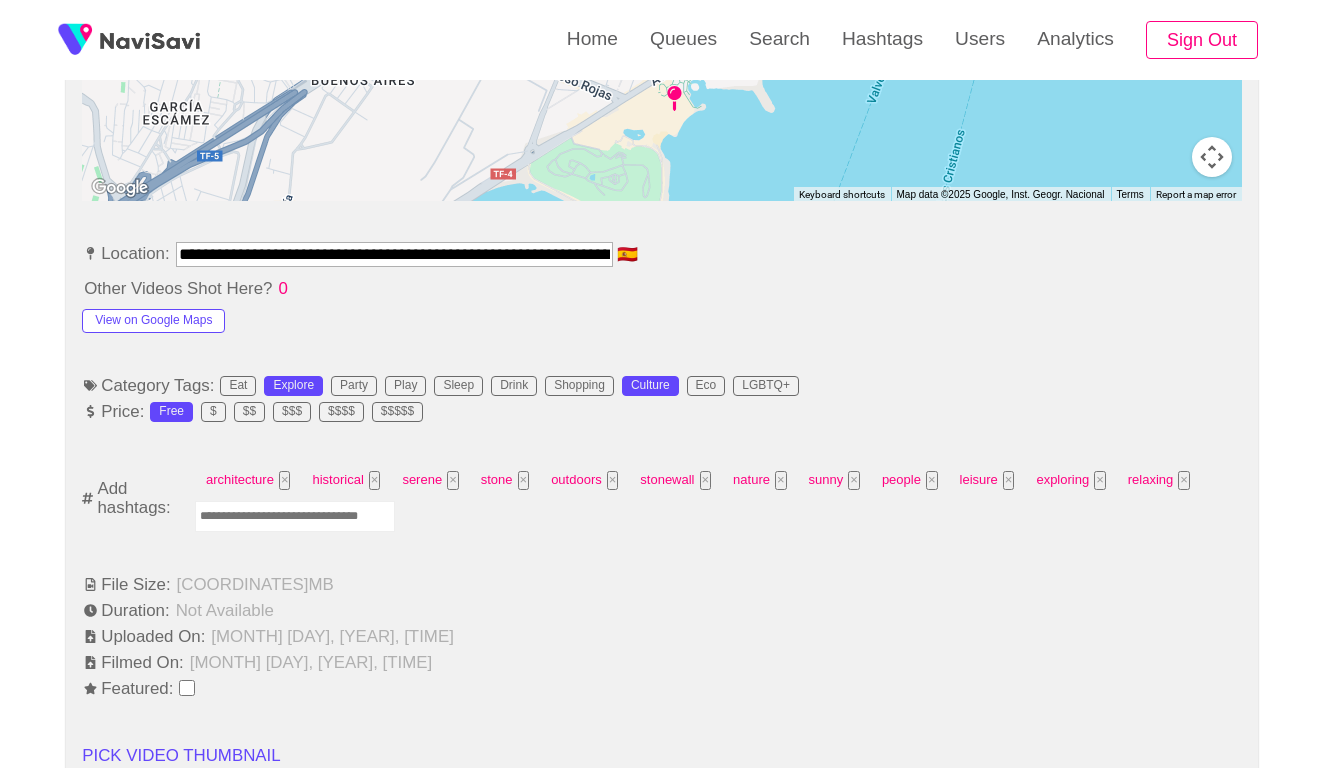 click at bounding box center (295, 516) 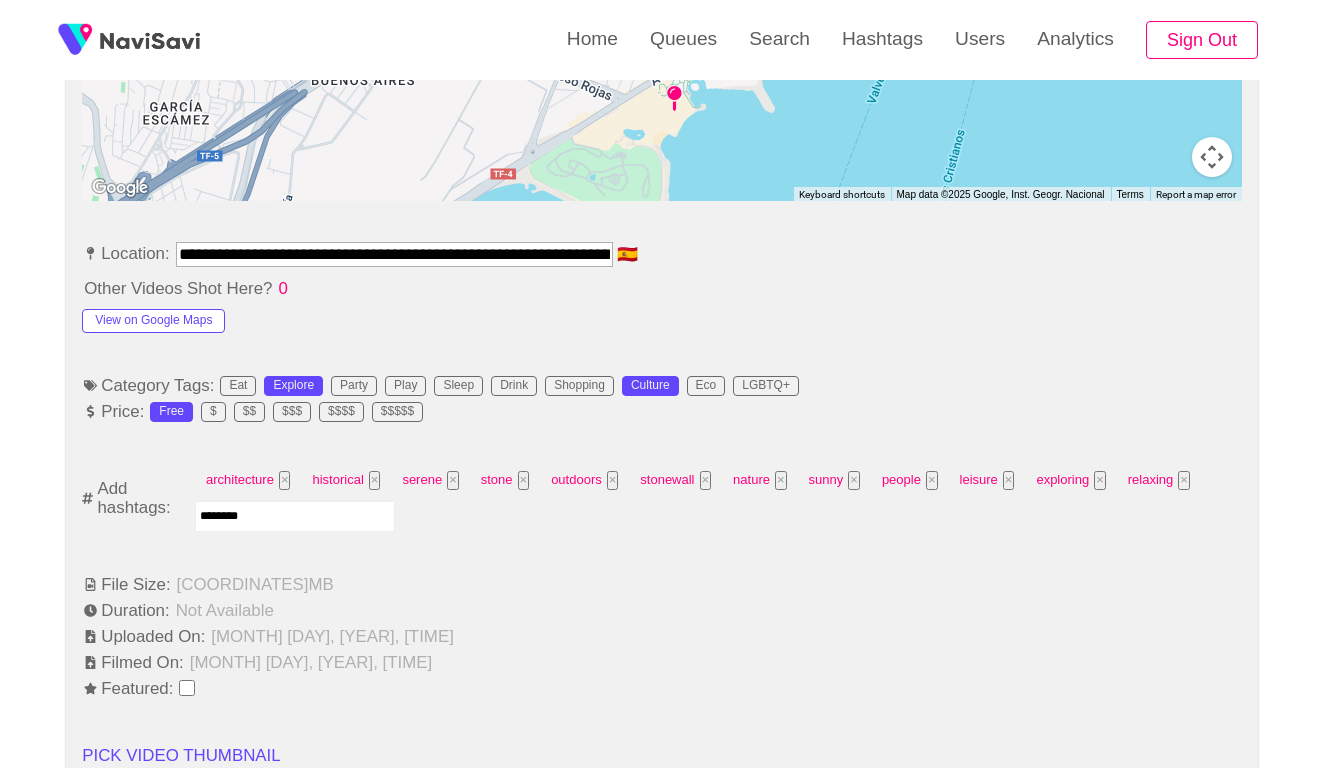 type on "*********" 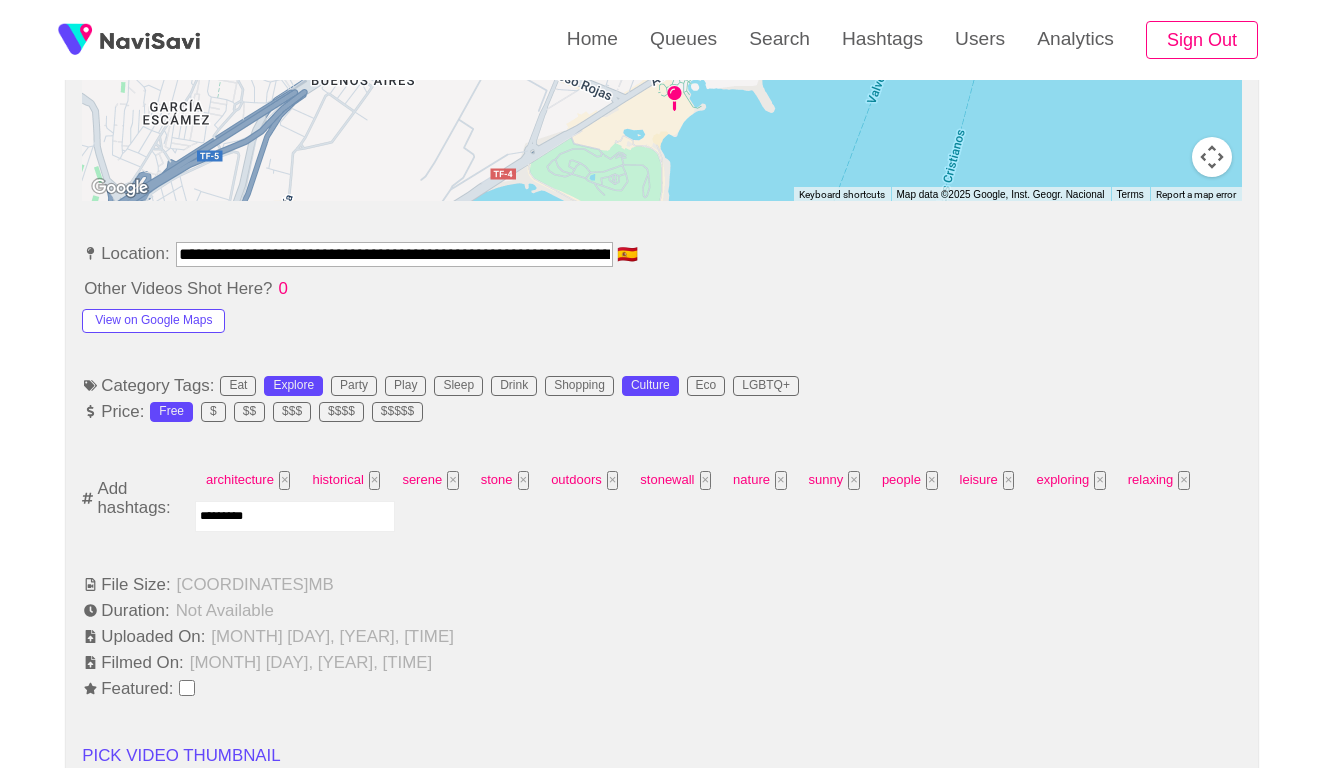 type 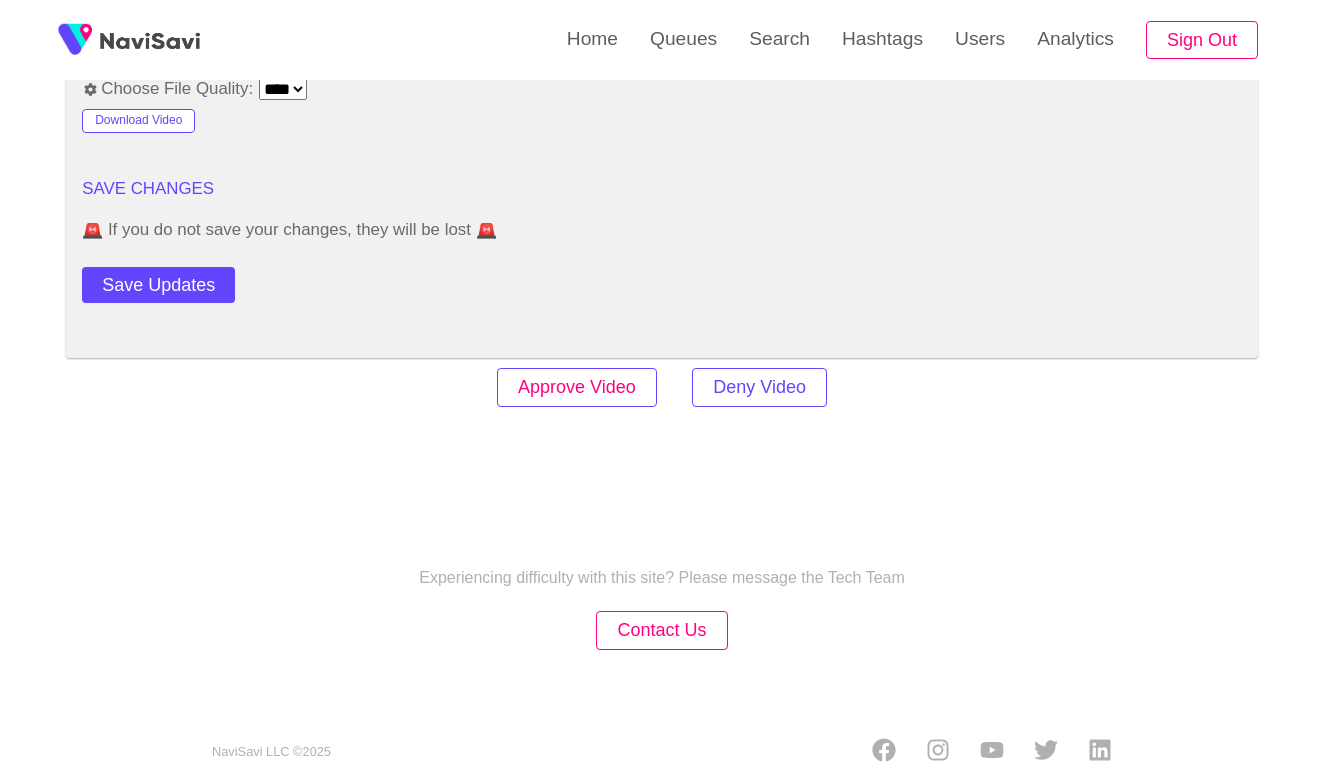 scroll, scrollTop: 2434, scrollLeft: 0, axis: vertical 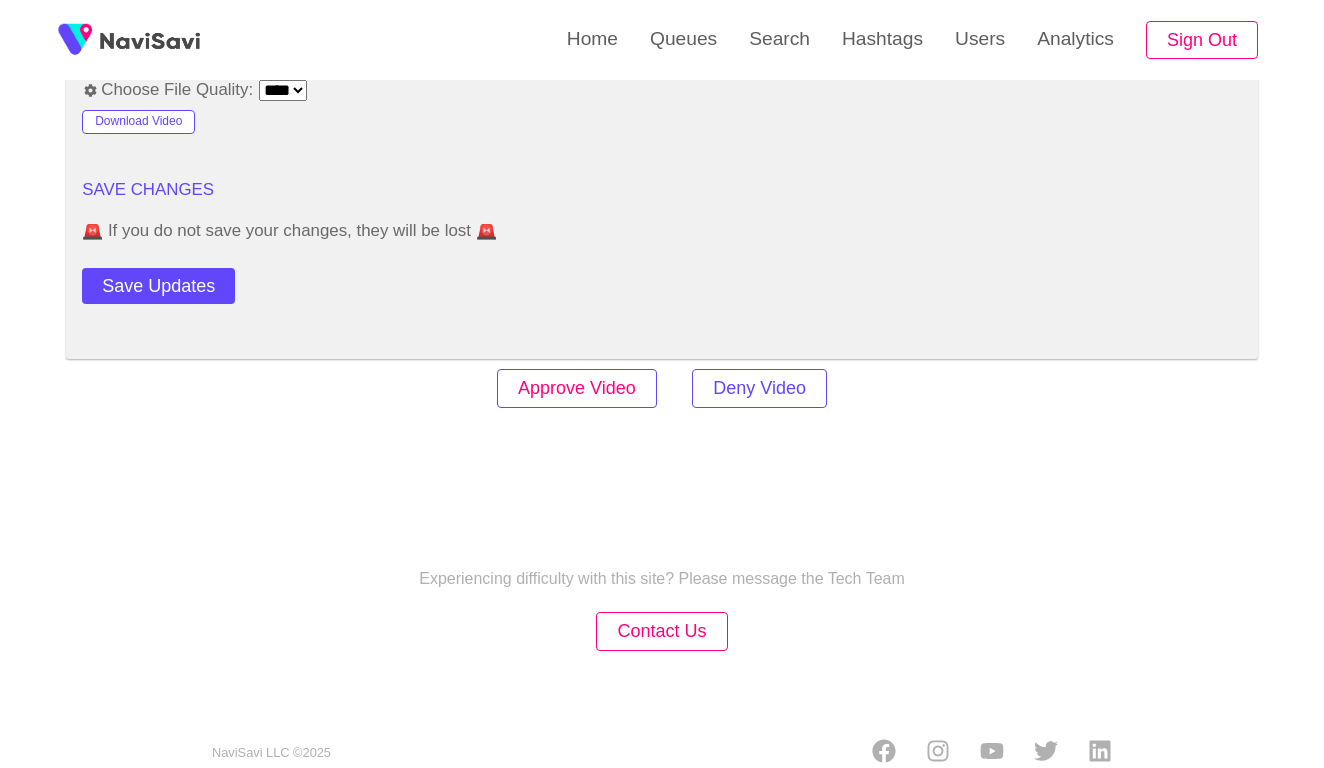 click on "Approve Video" at bounding box center (577, 388) 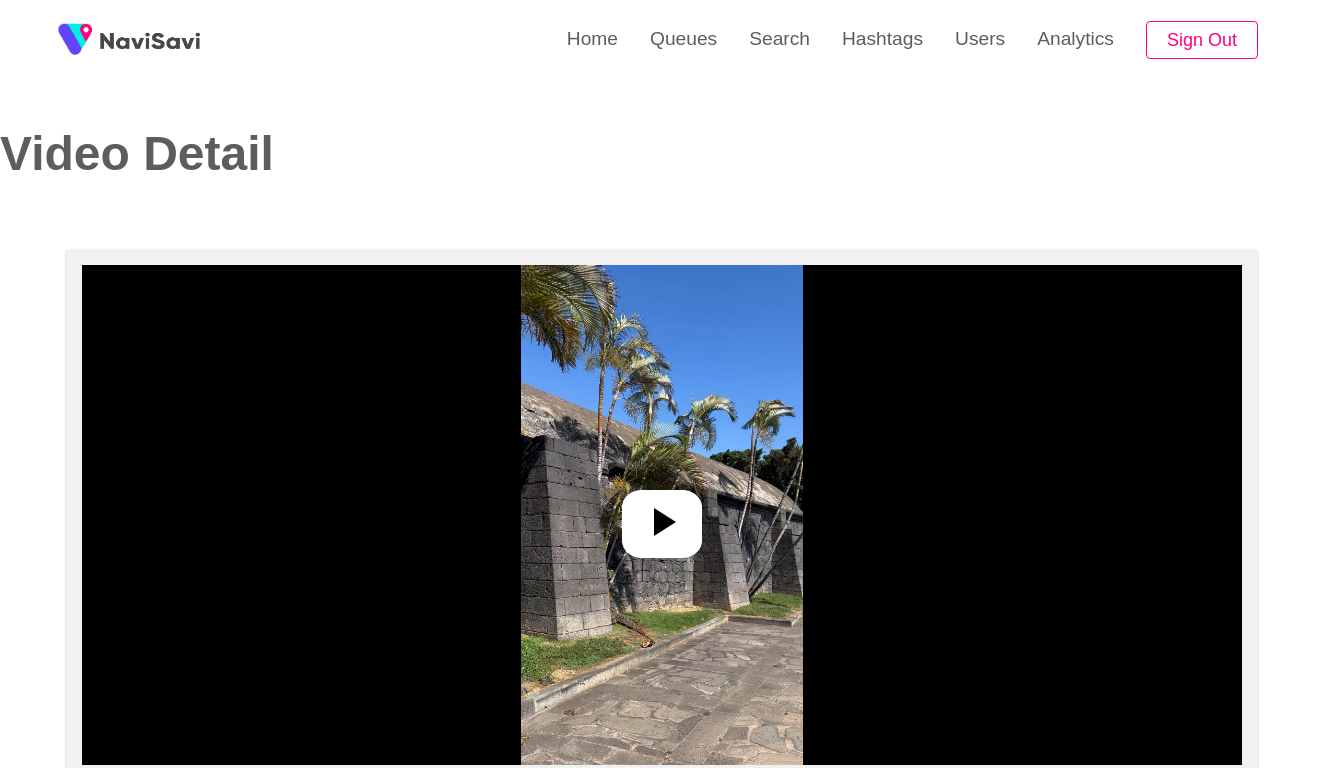 select on "**********" 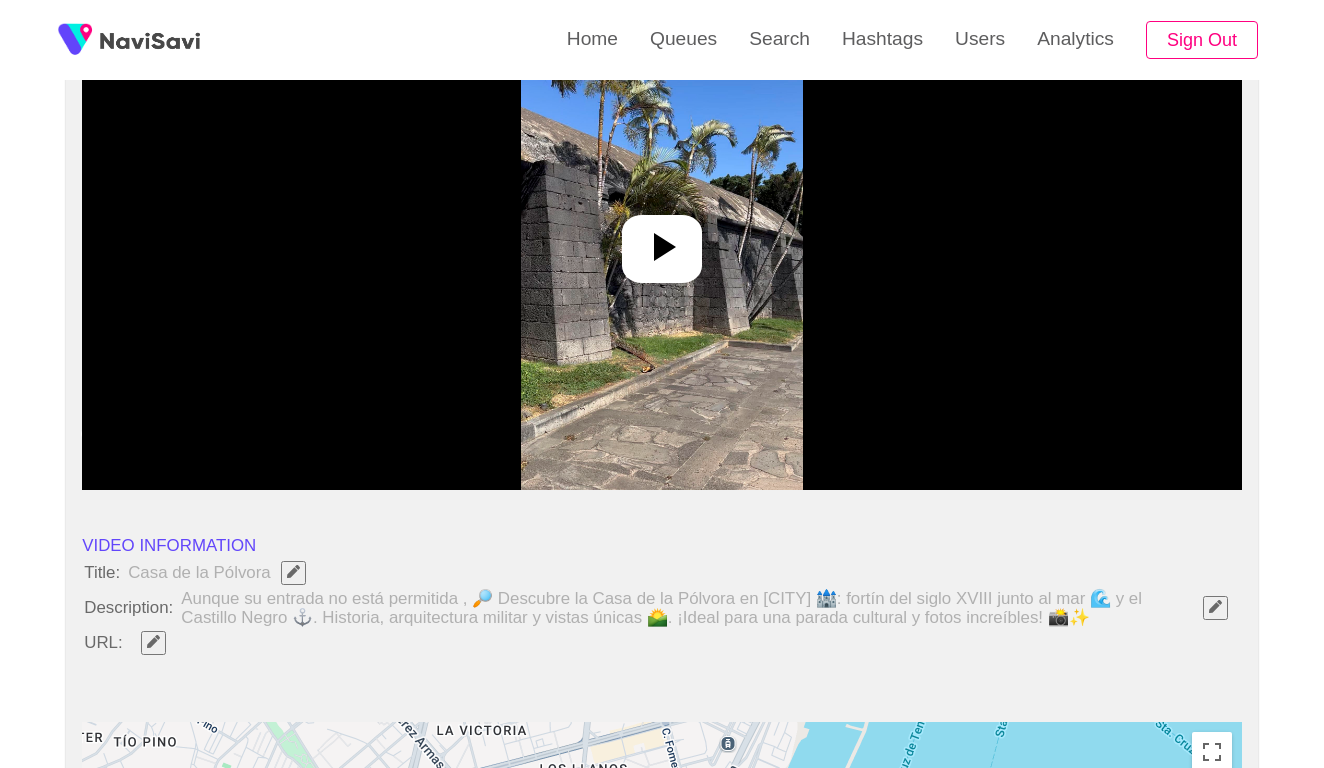 scroll, scrollTop: 458, scrollLeft: 0, axis: vertical 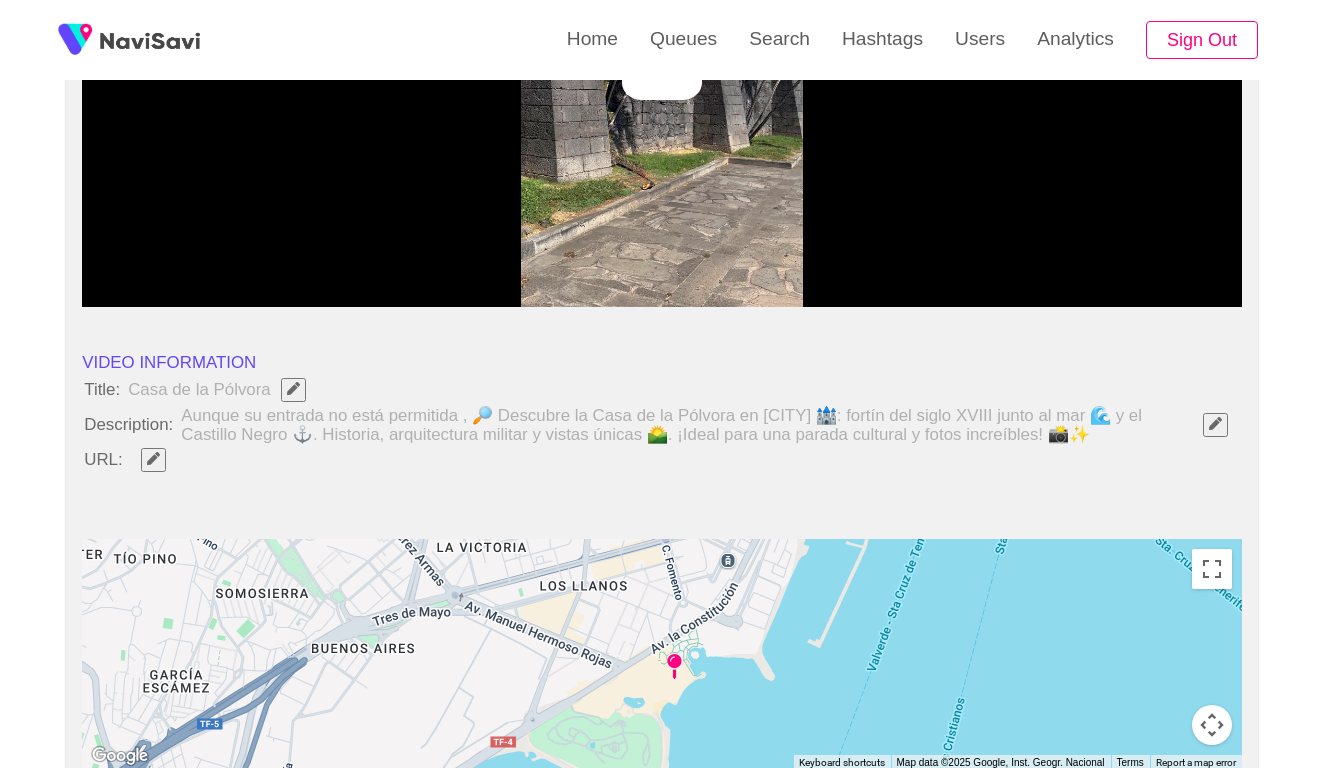 click 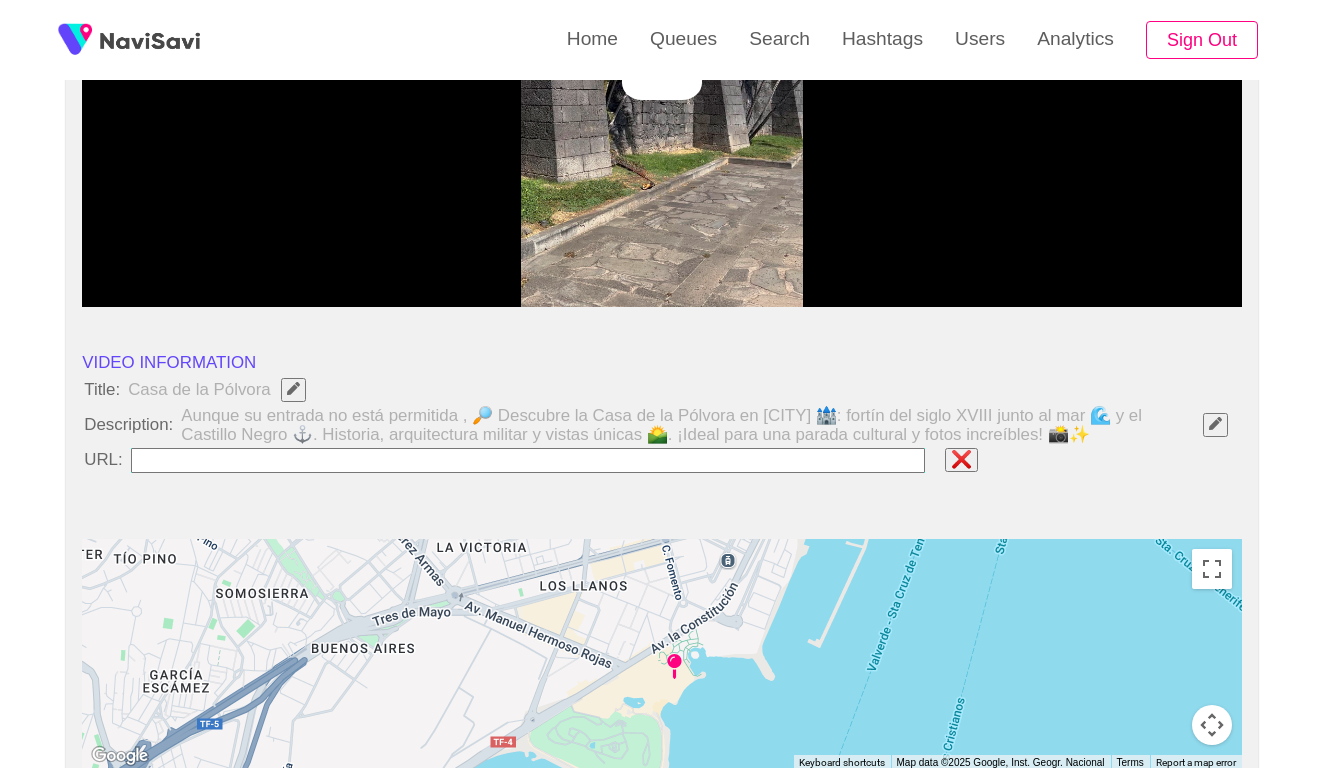 type on "**********" 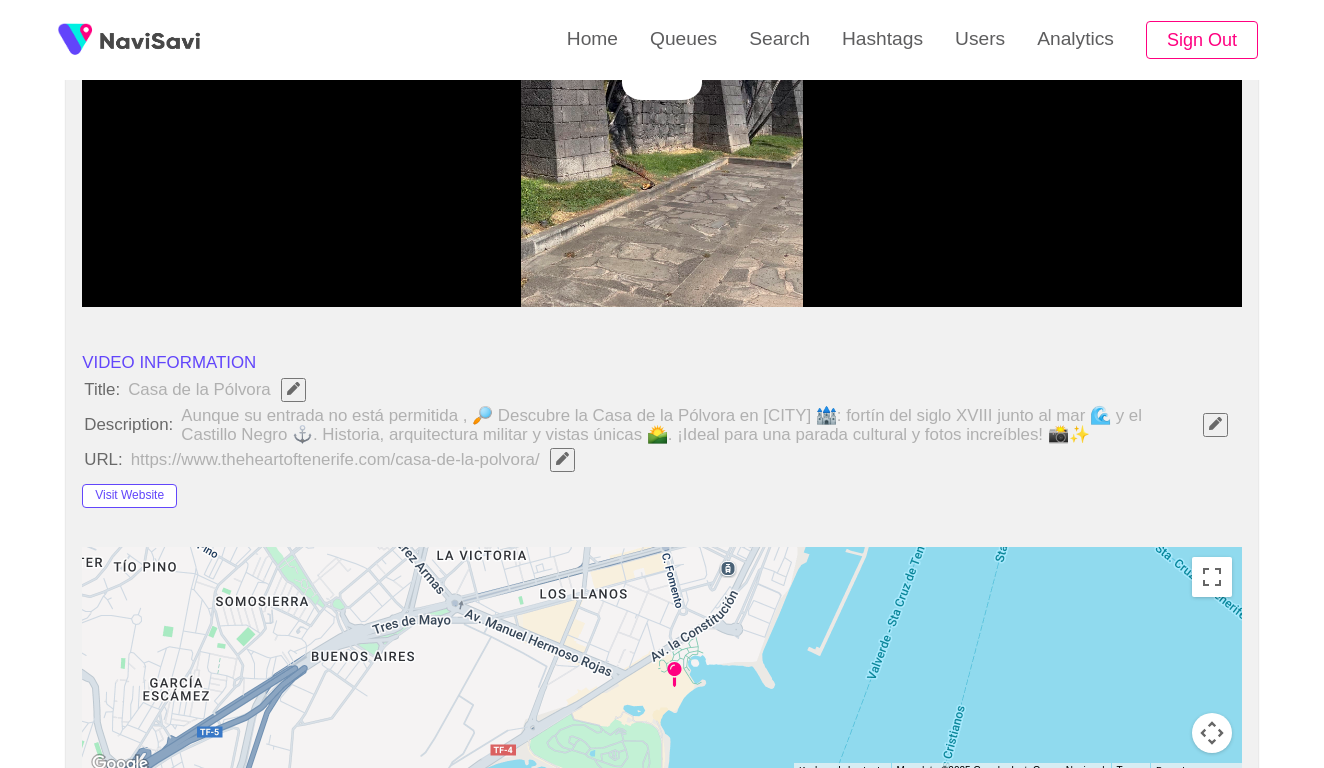 scroll, scrollTop: 483, scrollLeft: 0, axis: vertical 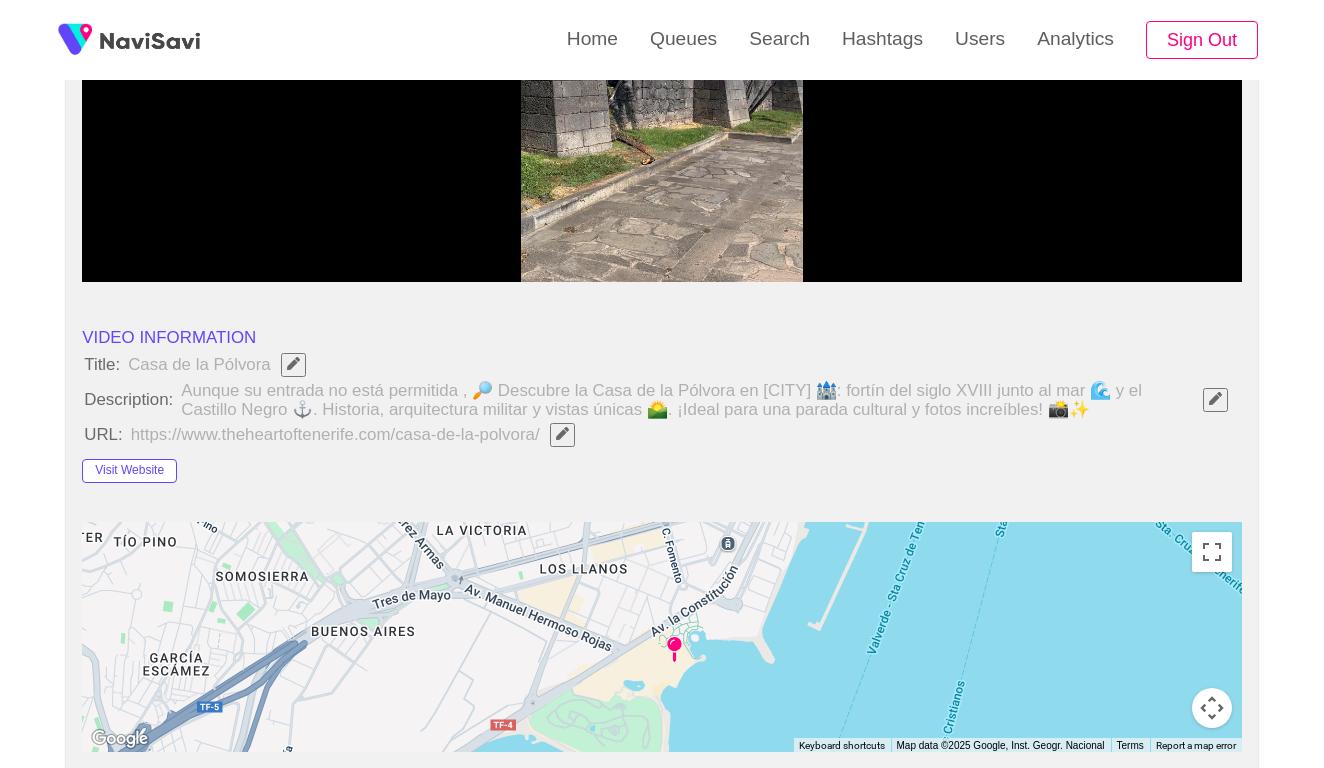 click 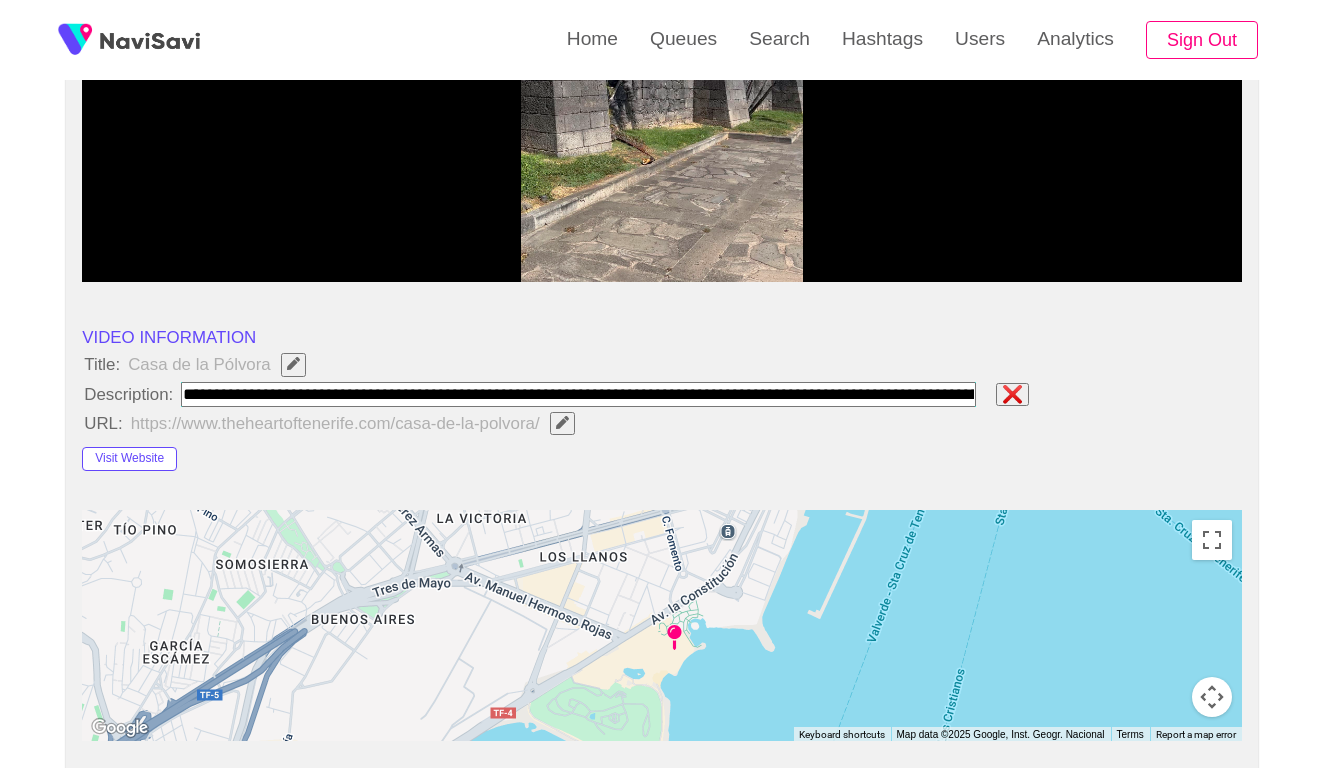 type on "**********" 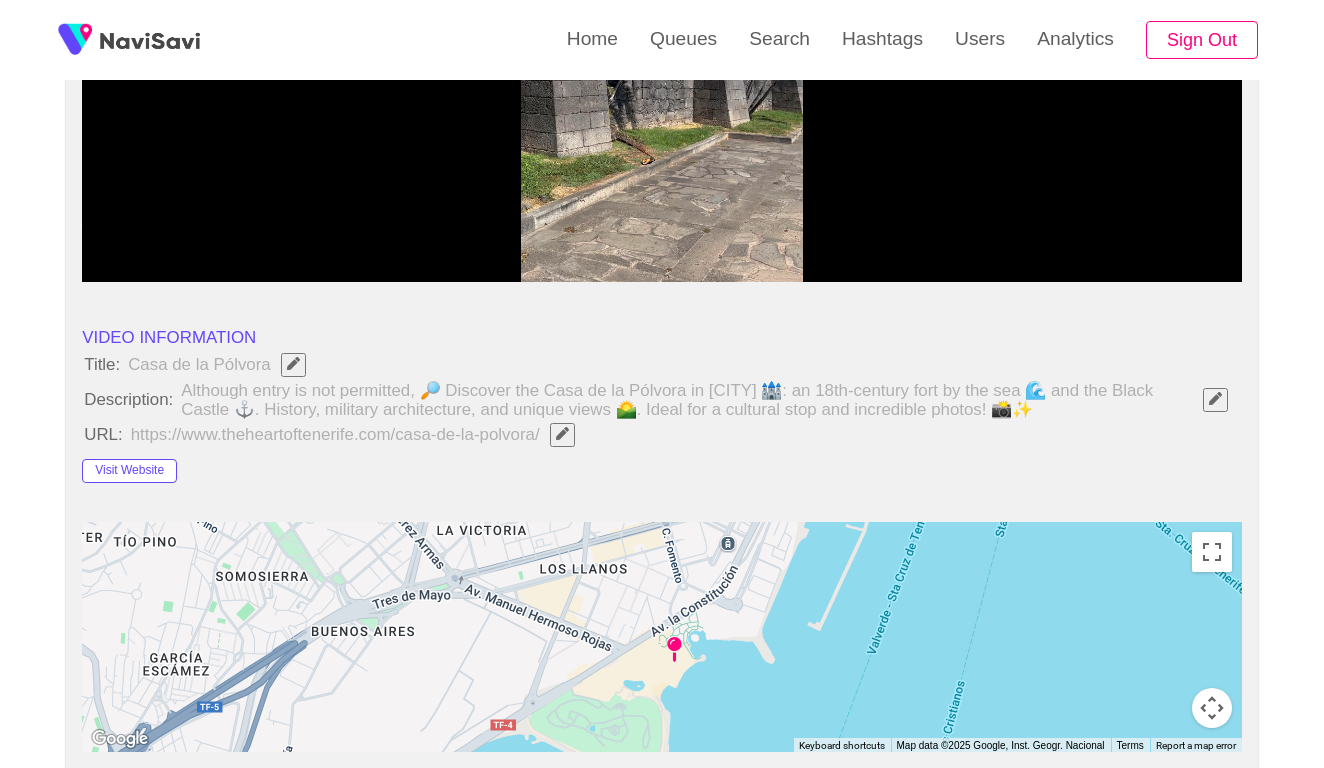 click at bounding box center [661, 32] 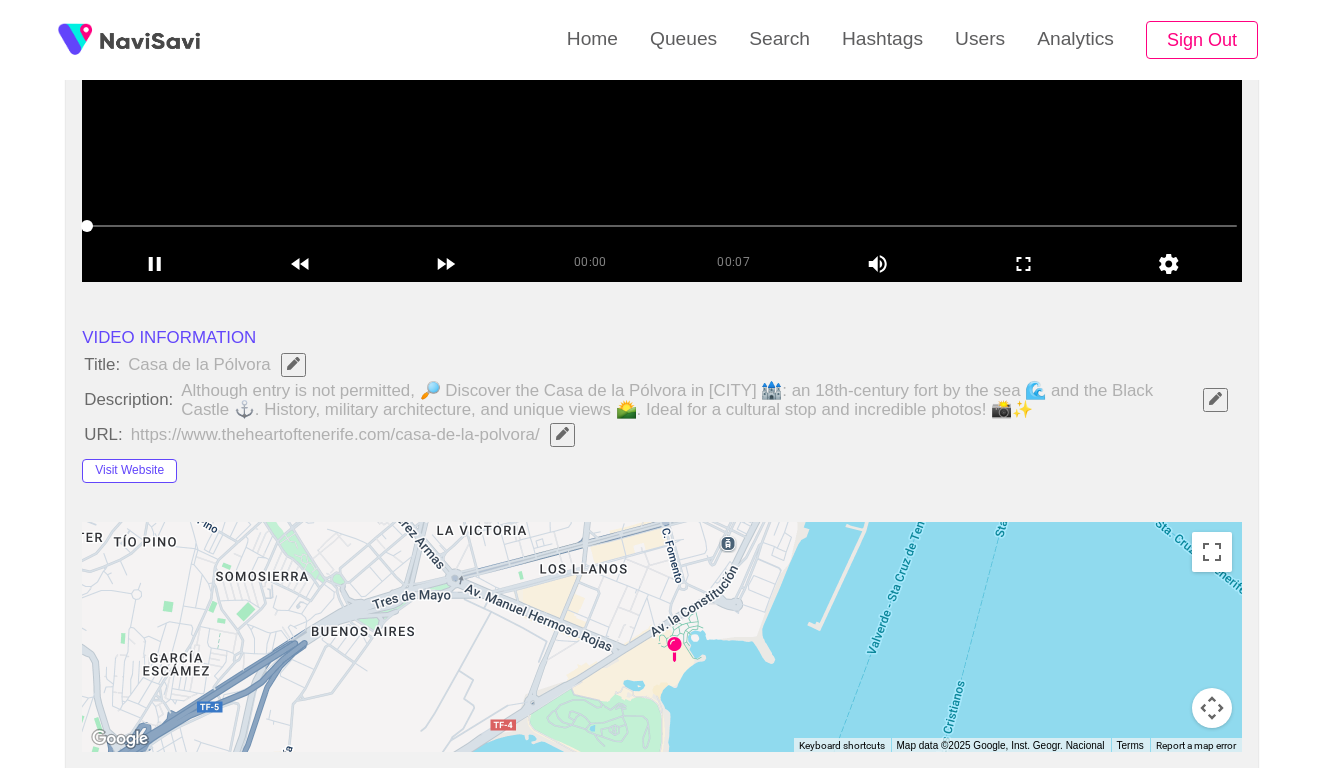 click on "00:00 00:07 Picture In Picture 1" at bounding box center [662, 263] 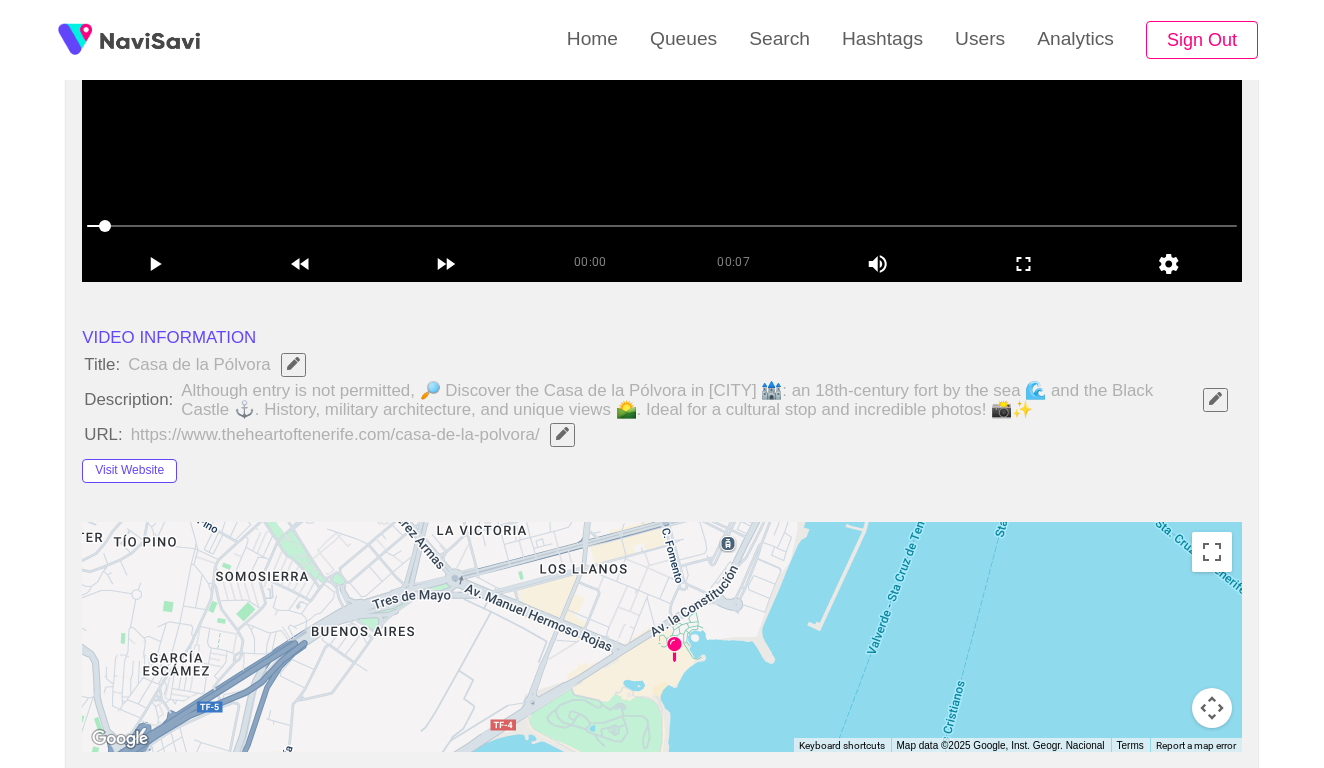 click at bounding box center (662, 32) 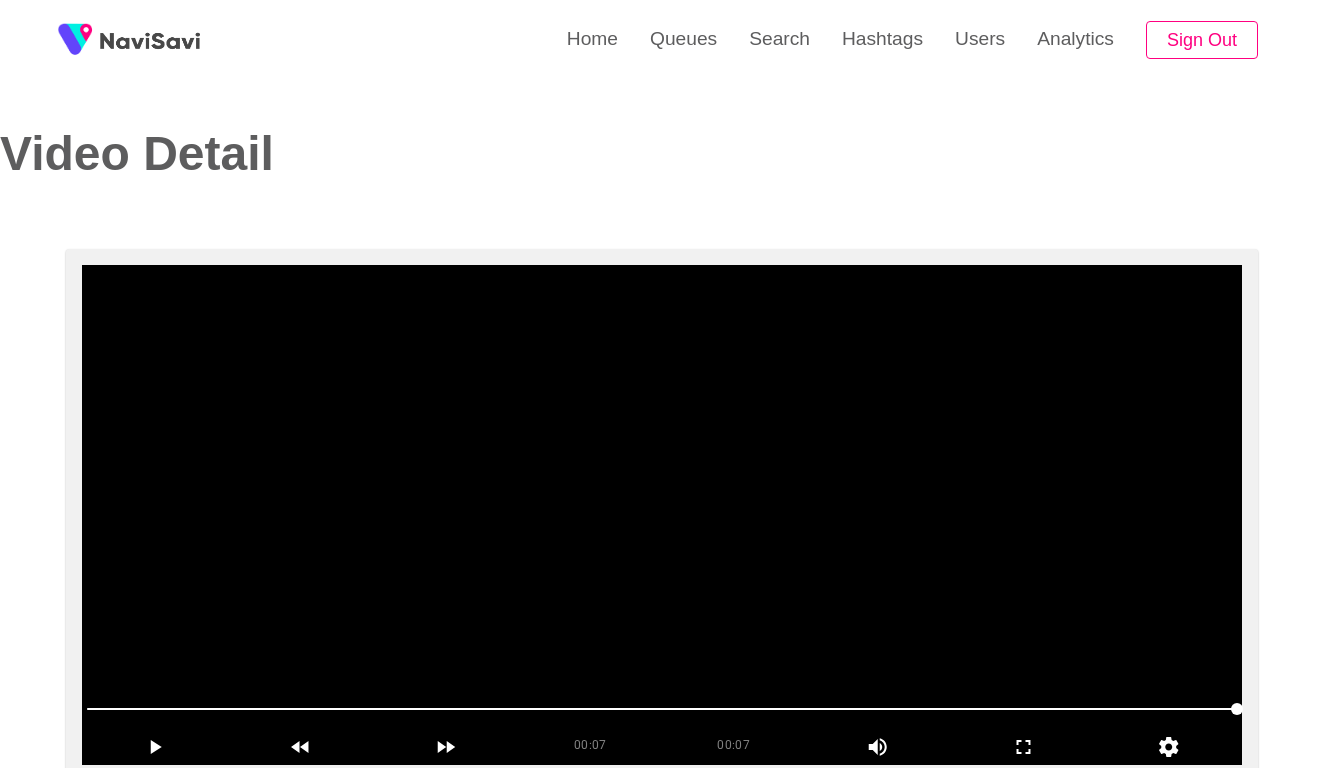 scroll, scrollTop: -2, scrollLeft: 0, axis: vertical 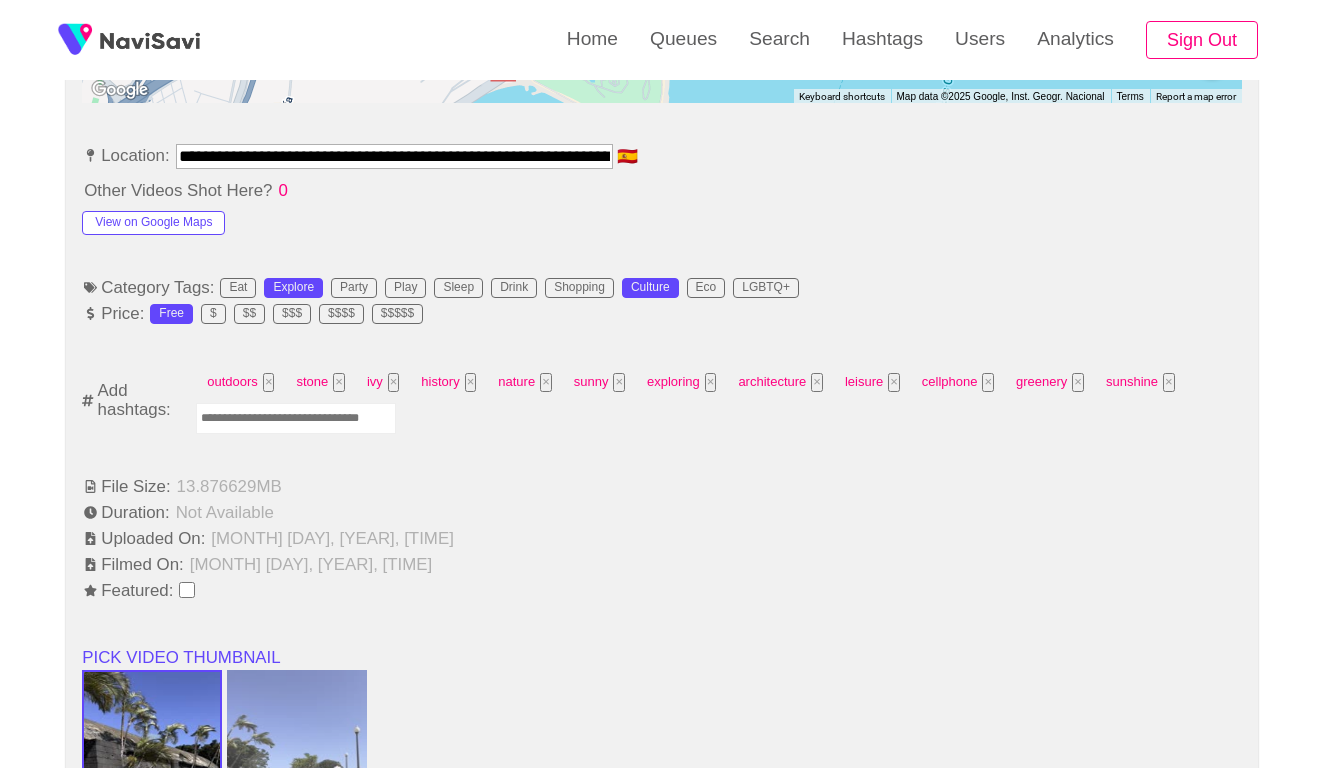 click at bounding box center [296, 418] 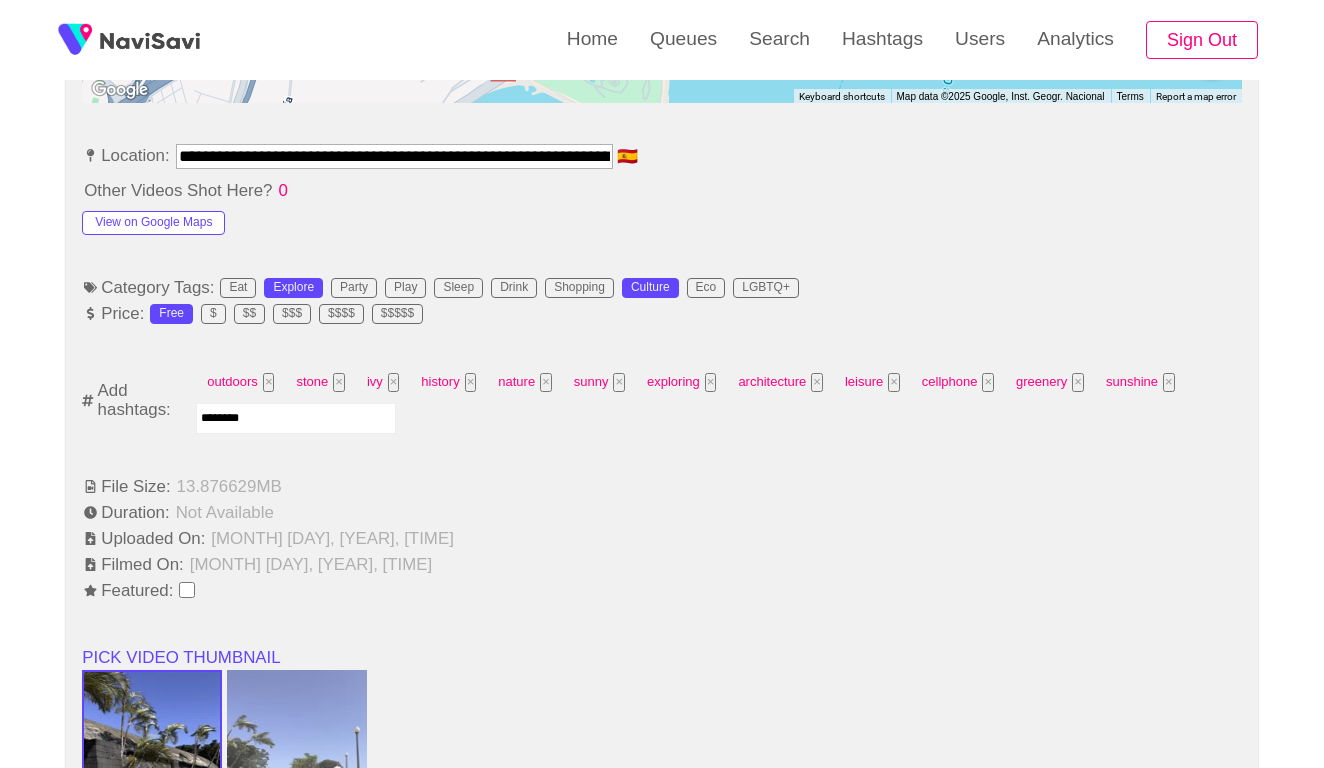 type on "*********" 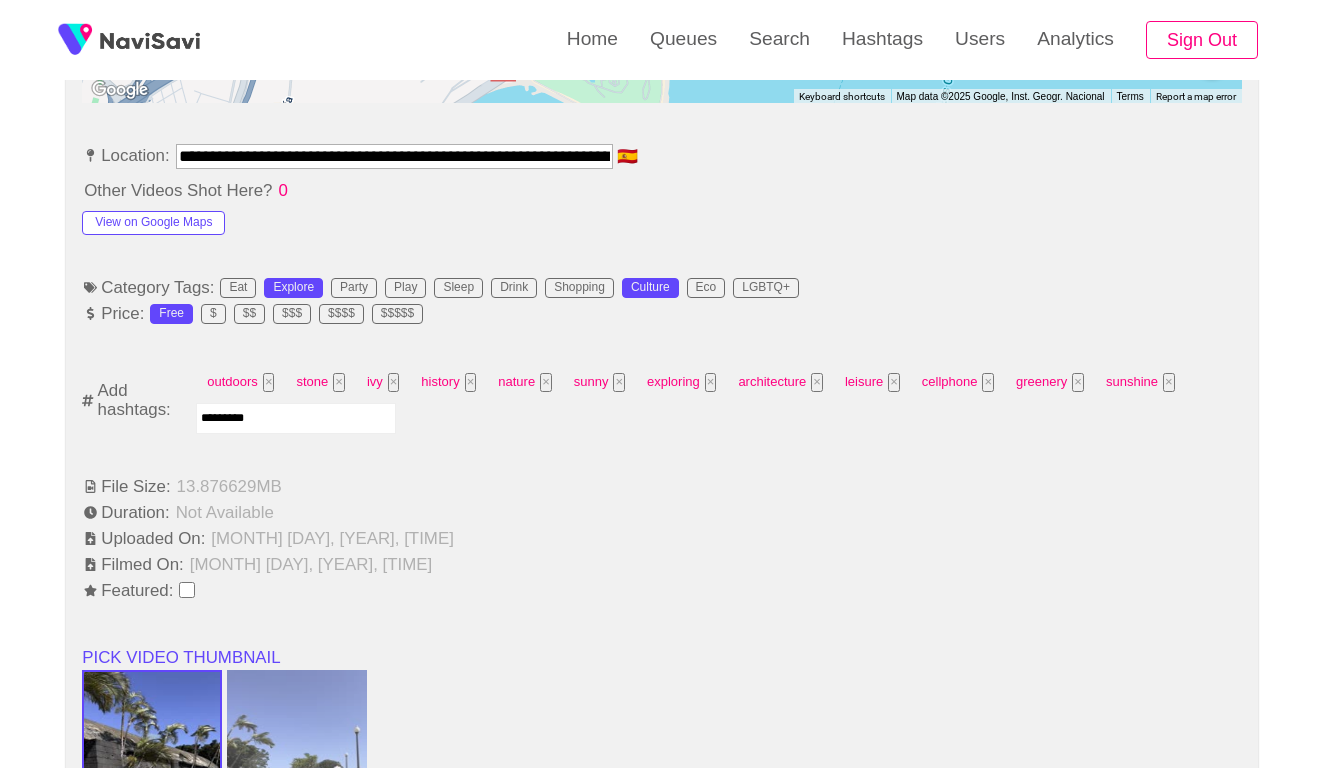type 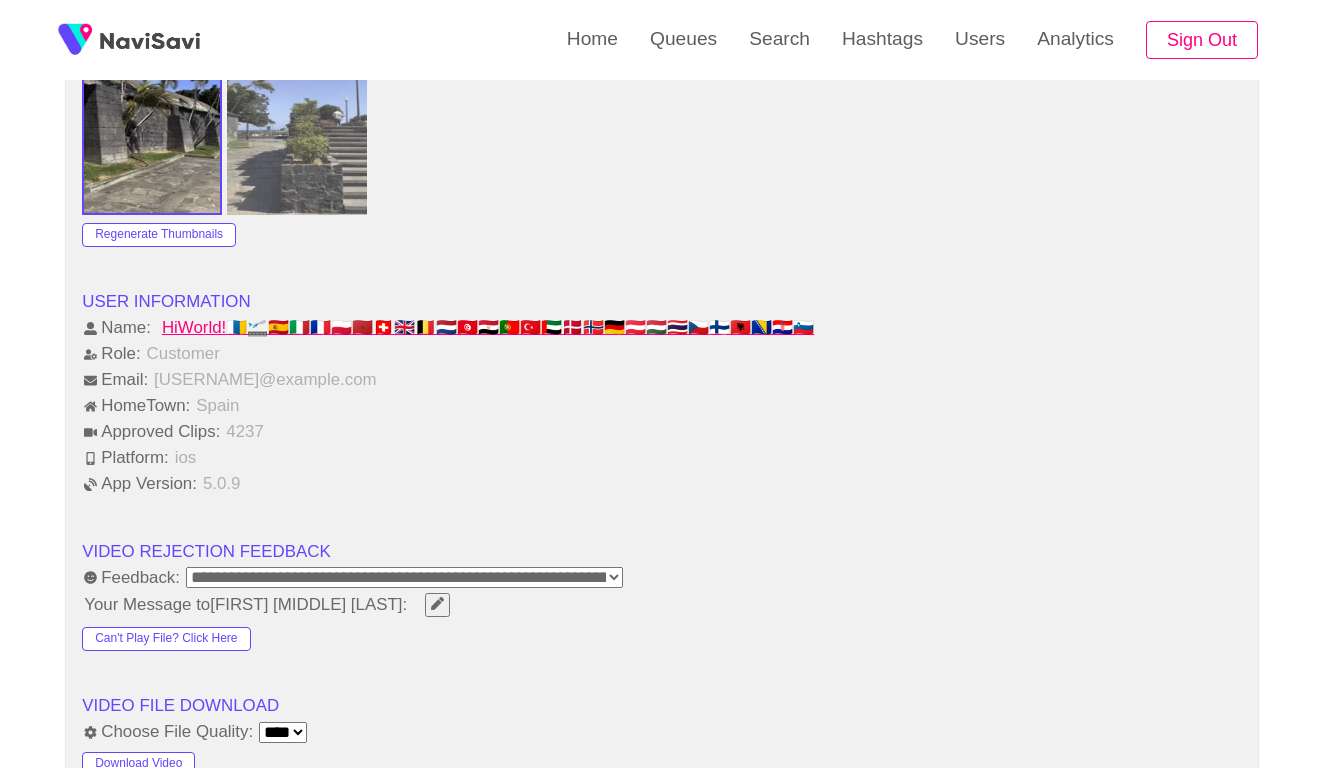 scroll, scrollTop: 1746, scrollLeft: 0, axis: vertical 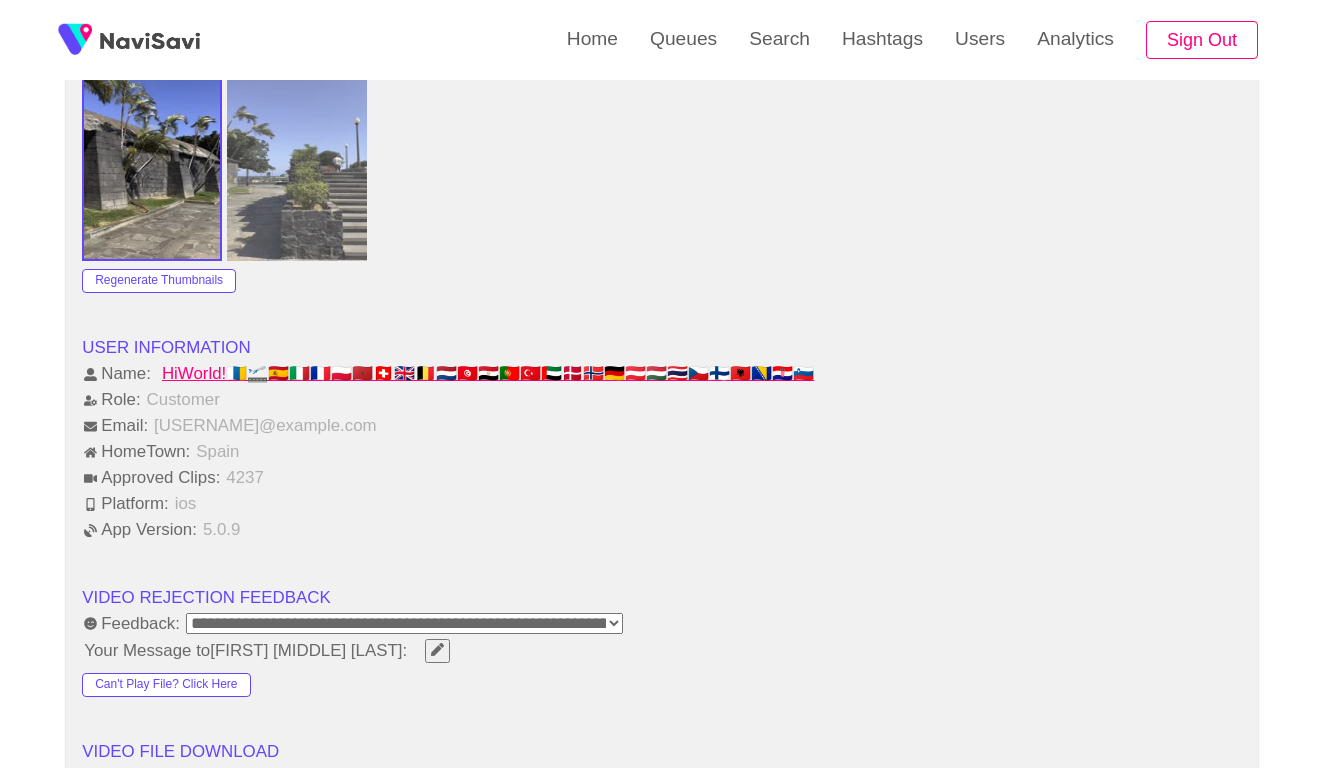 click on "**********" at bounding box center [662, 623] 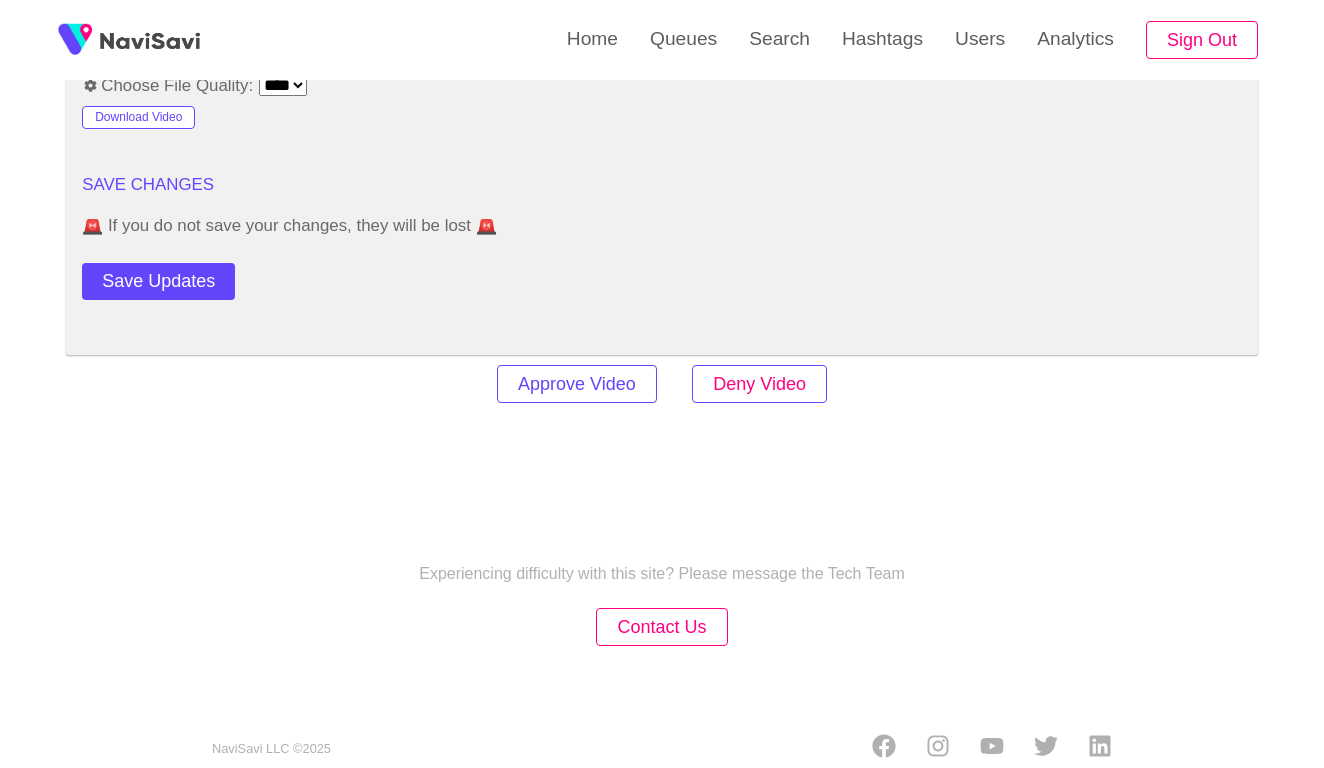 scroll, scrollTop: 2408, scrollLeft: 0, axis: vertical 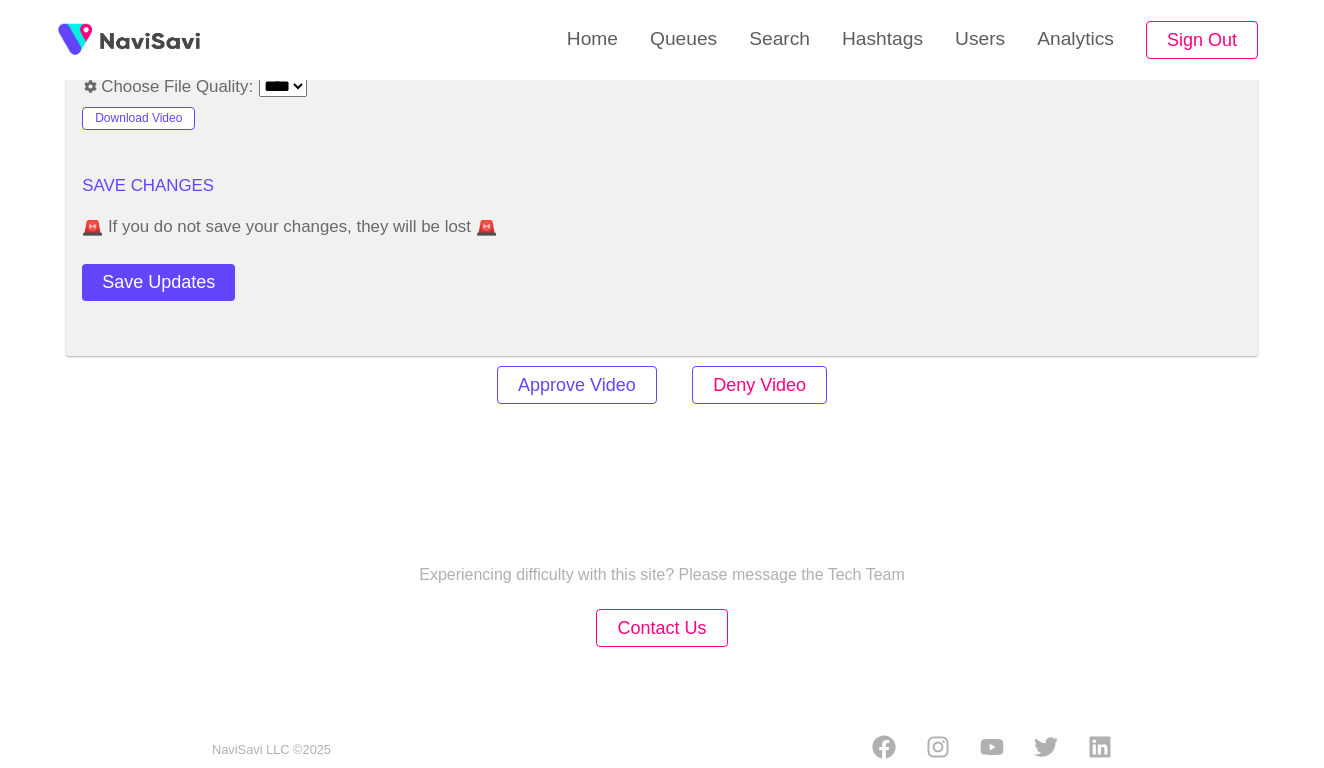 click on "Deny Video" at bounding box center [759, 385] 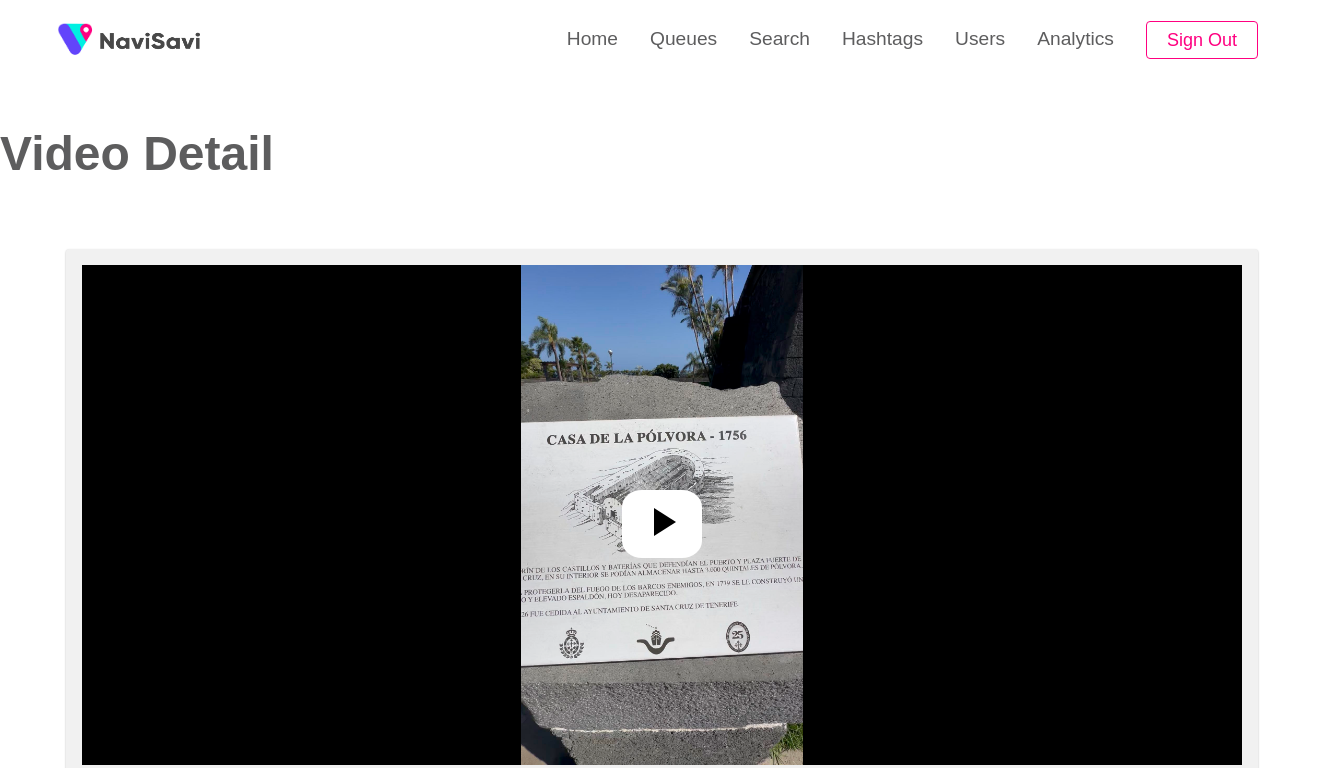 select on "**********" 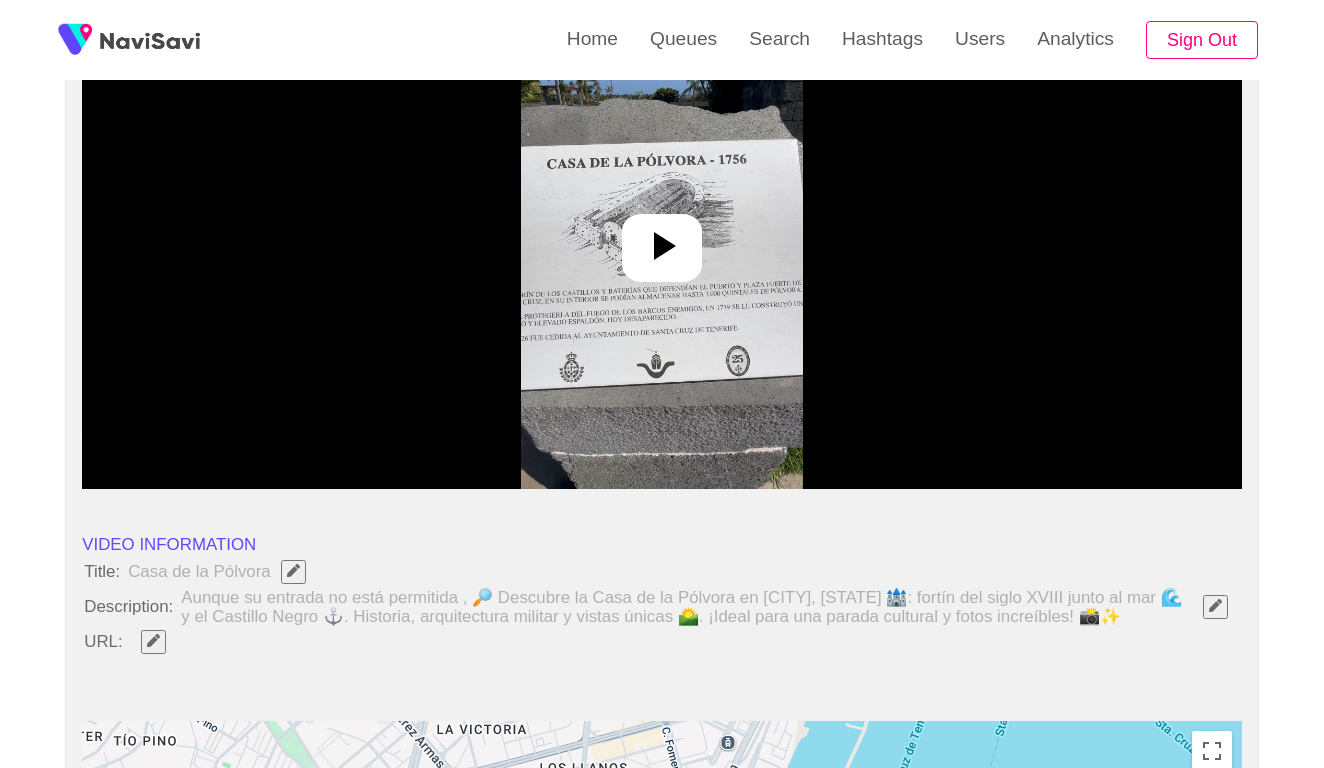 scroll, scrollTop: 340, scrollLeft: 0, axis: vertical 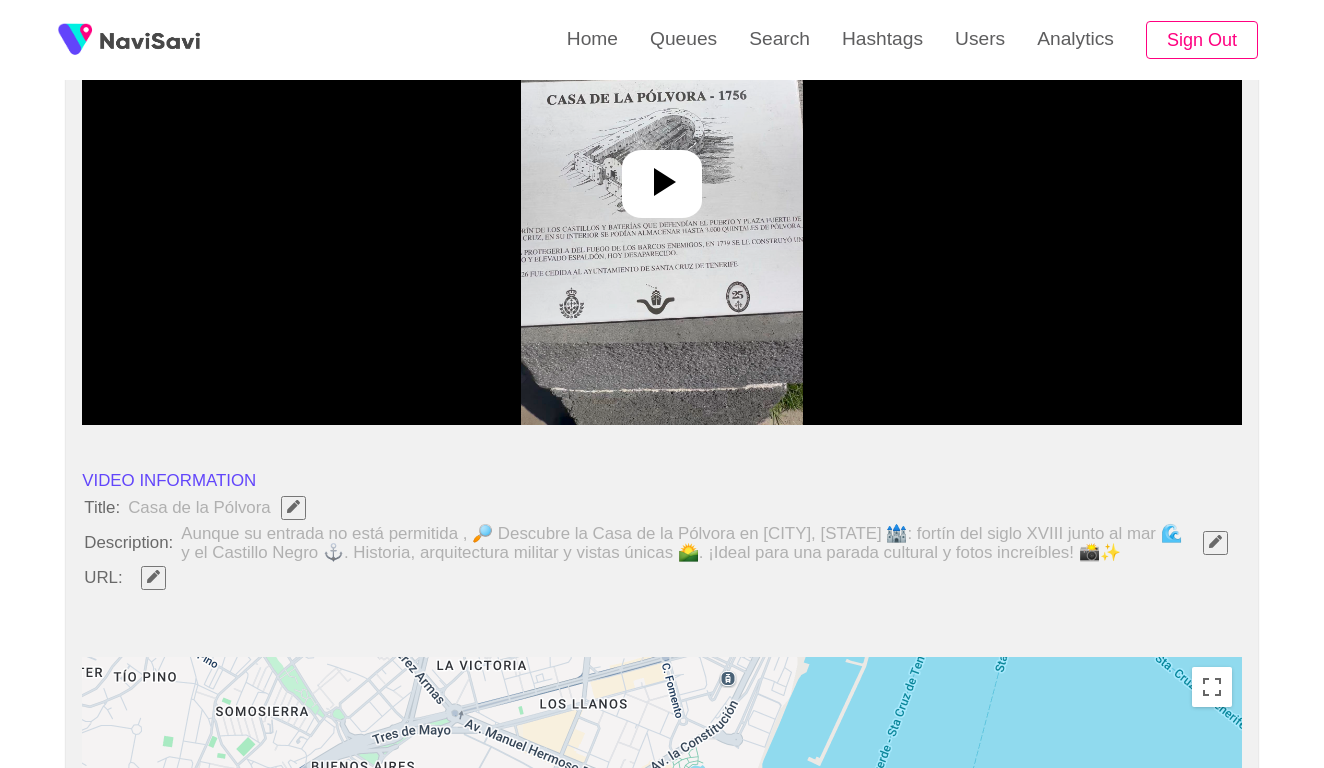 click 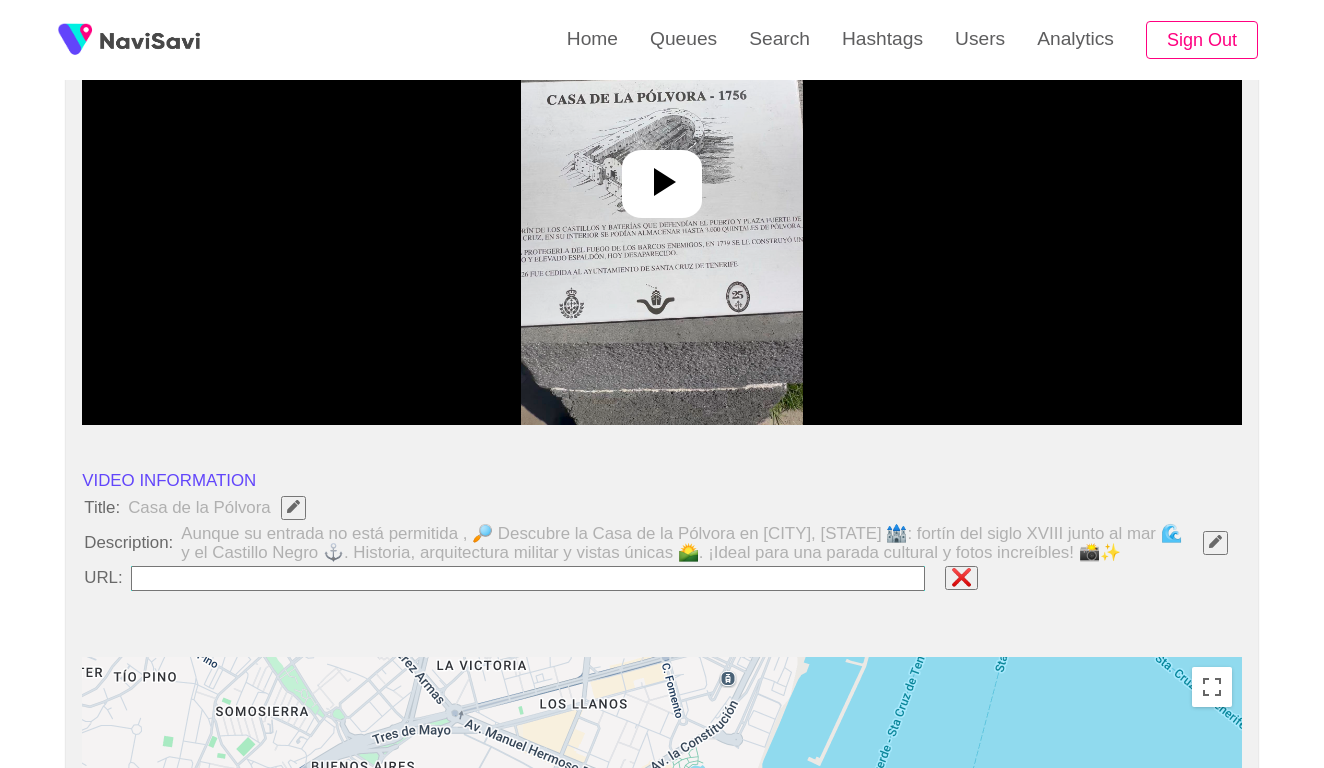 type on "**********" 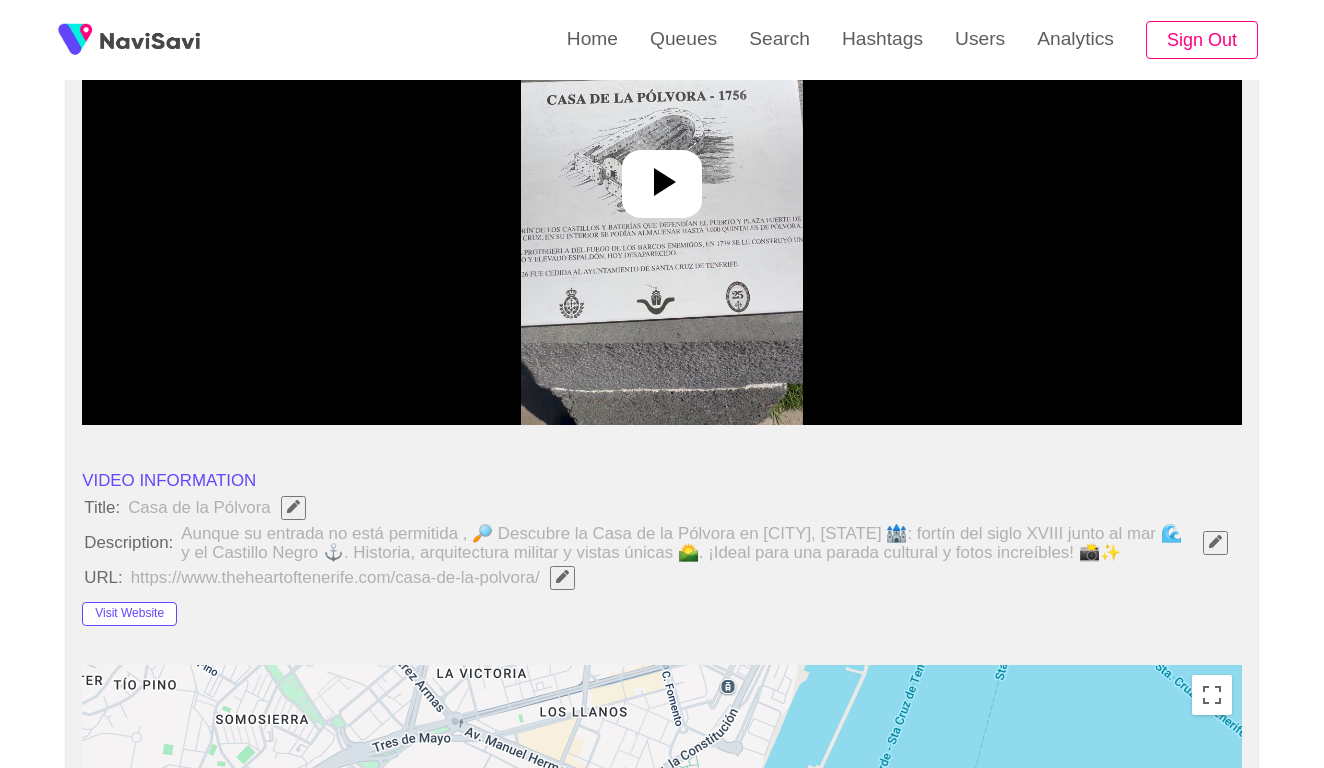 click 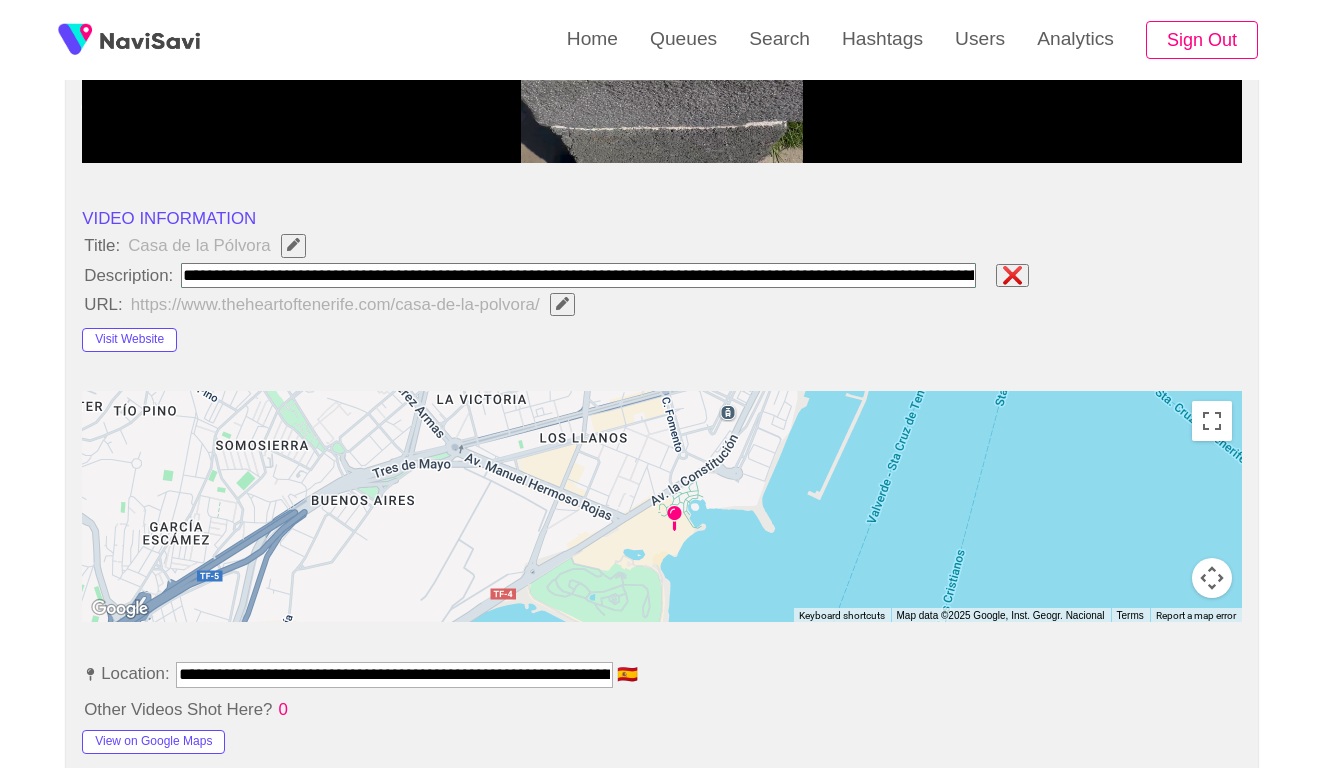 paste on "**********" 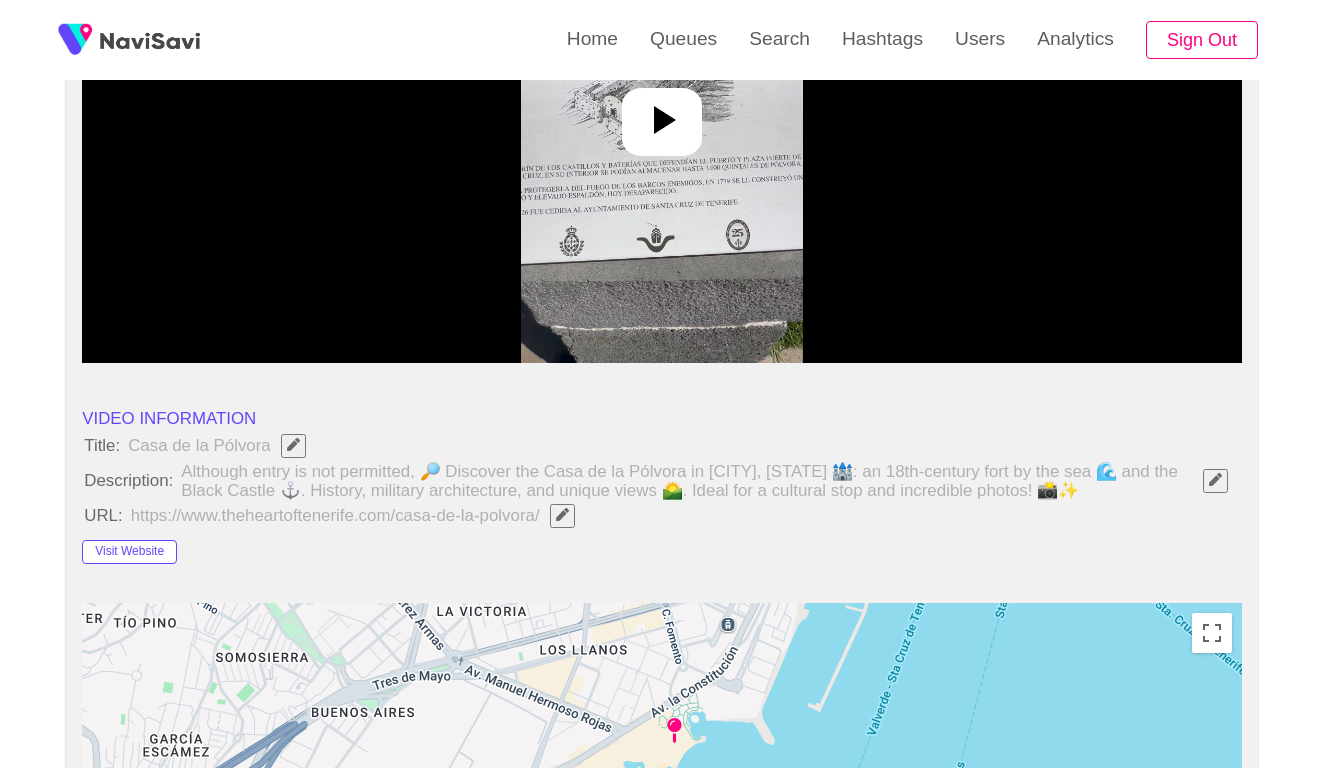 scroll, scrollTop: 189, scrollLeft: 0, axis: vertical 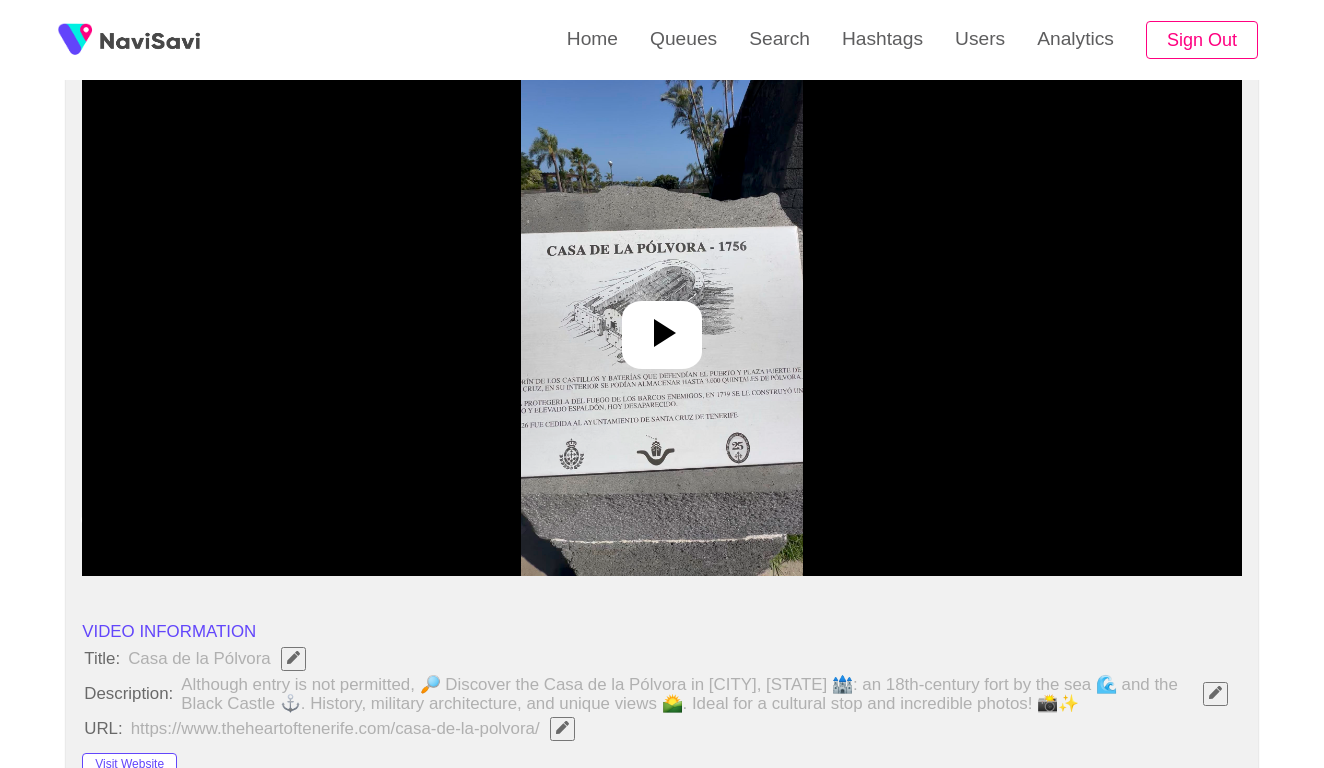 click at bounding box center (661, 326) 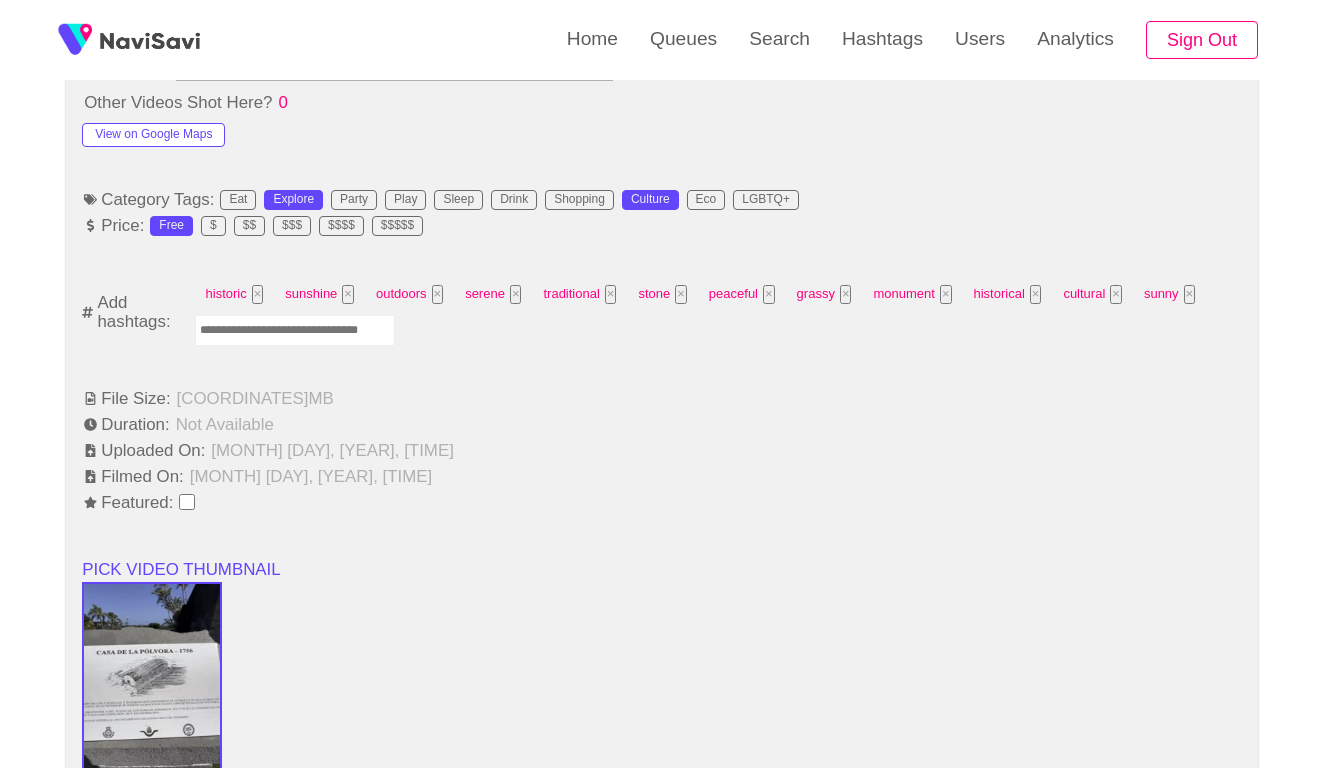 scroll, scrollTop: 1187, scrollLeft: 0, axis: vertical 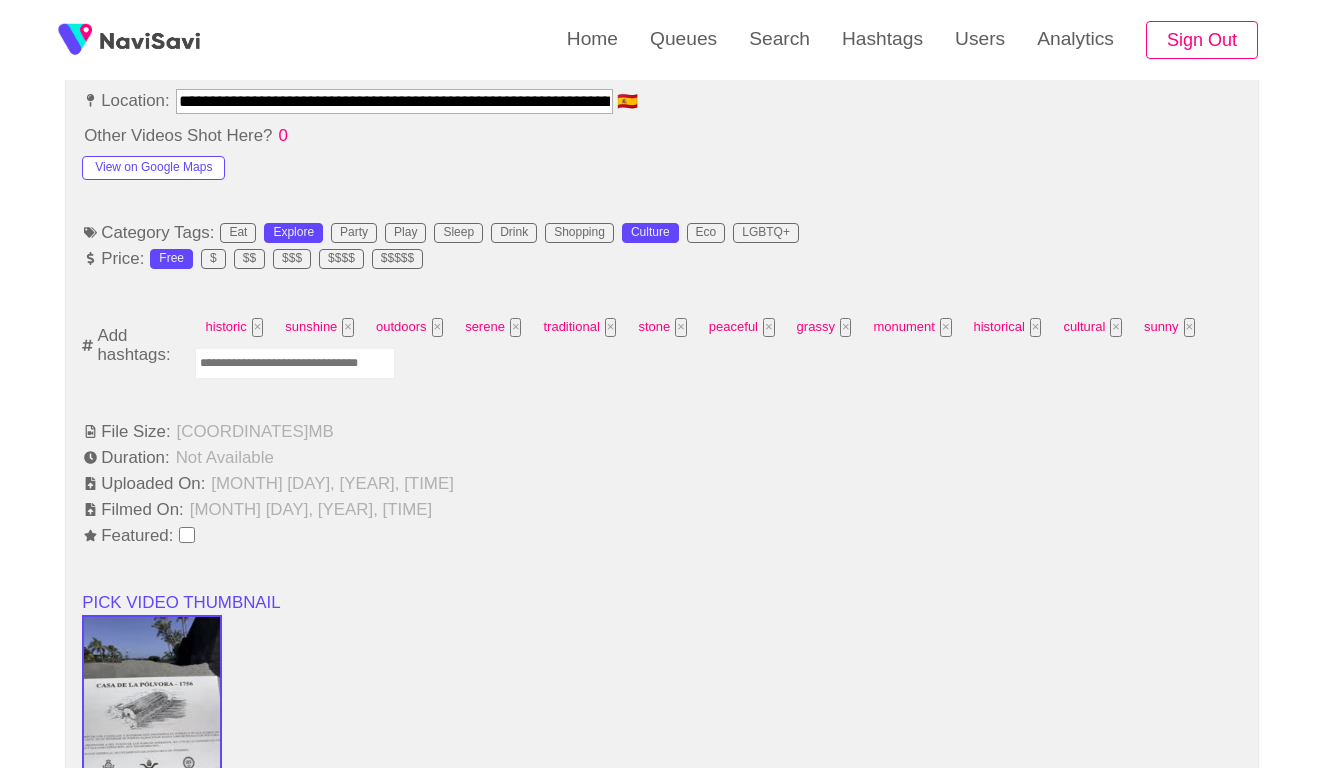 click at bounding box center [295, 363] 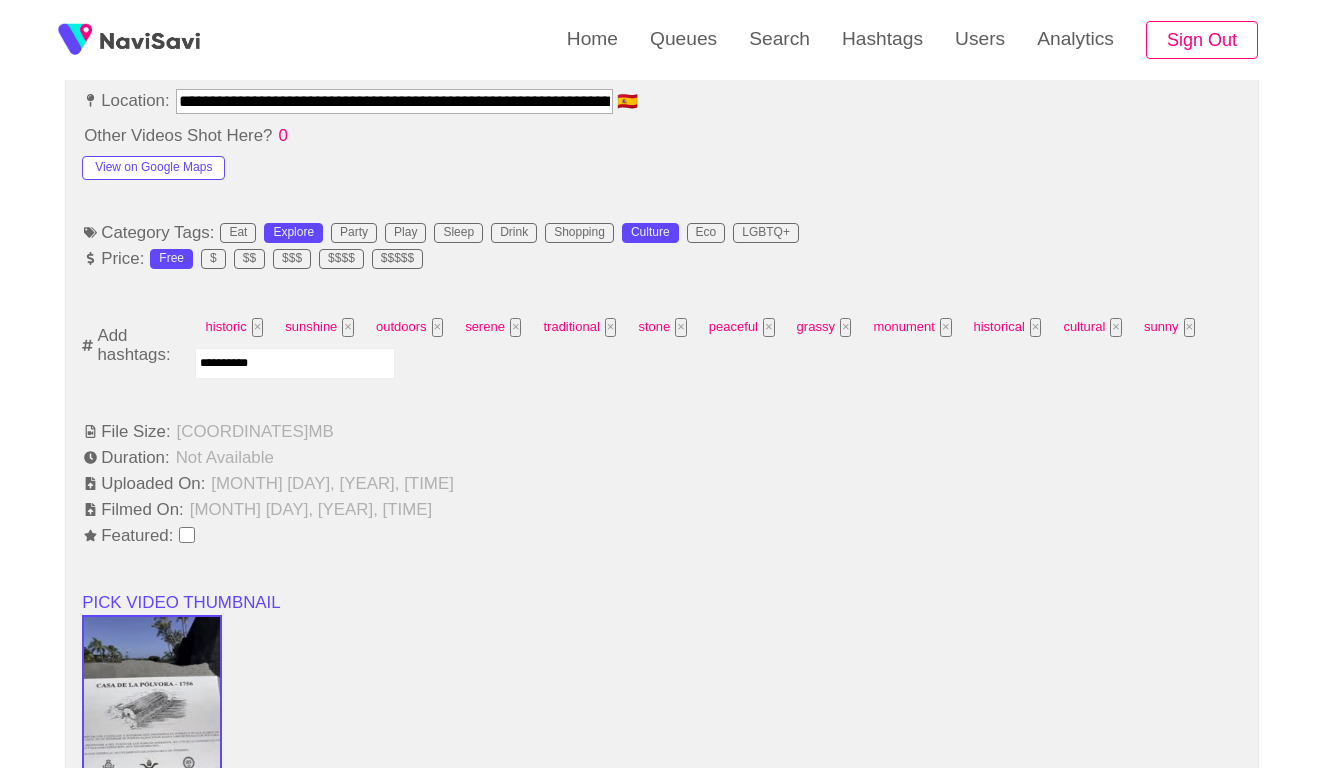 type on "*********" 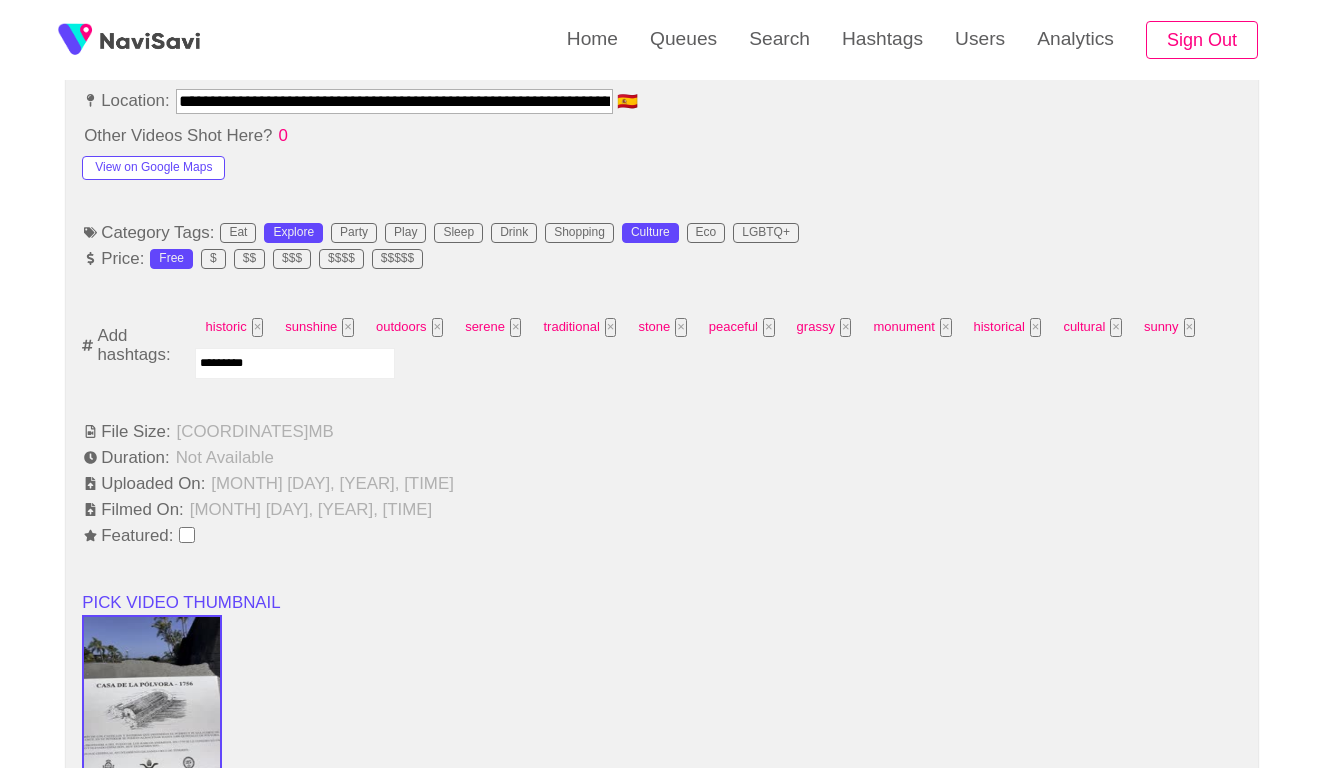 type 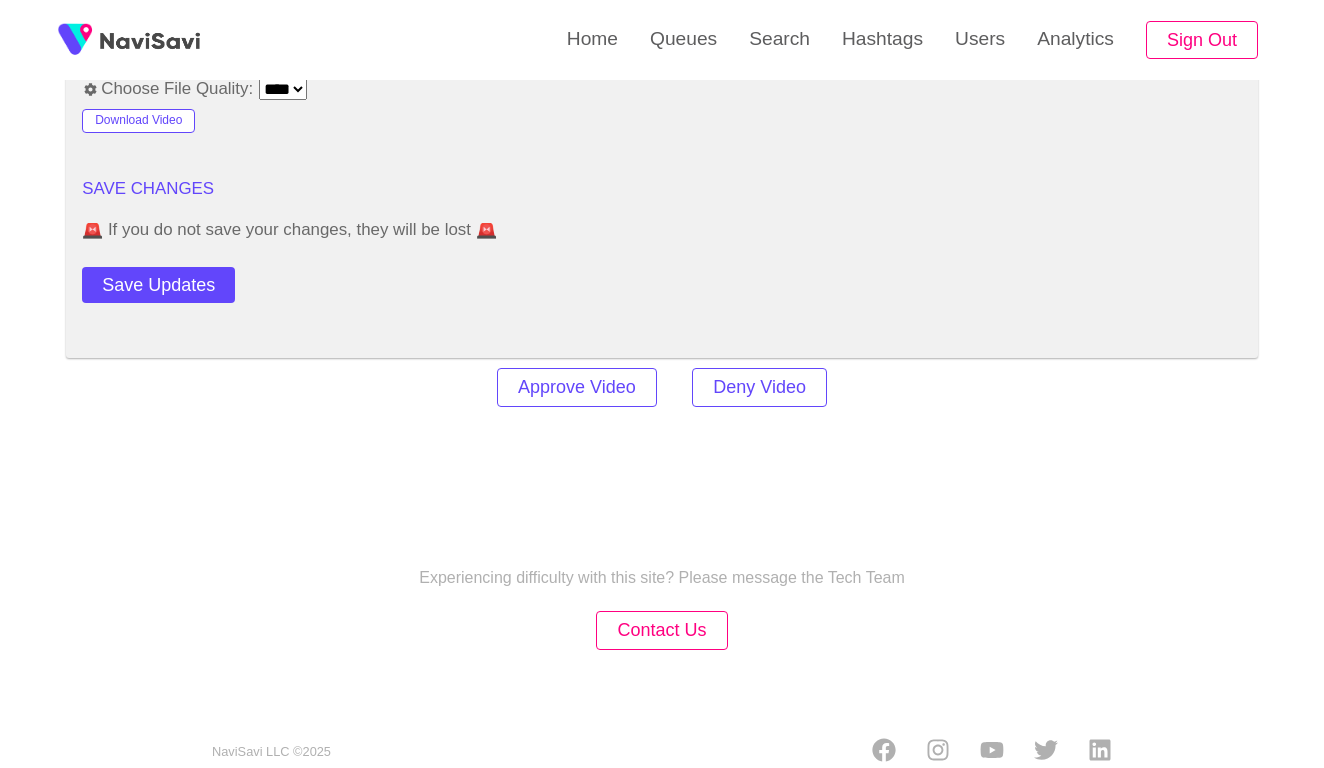 scroll, scrollTop: 2434, scrollLeft: 0, axis: vertical 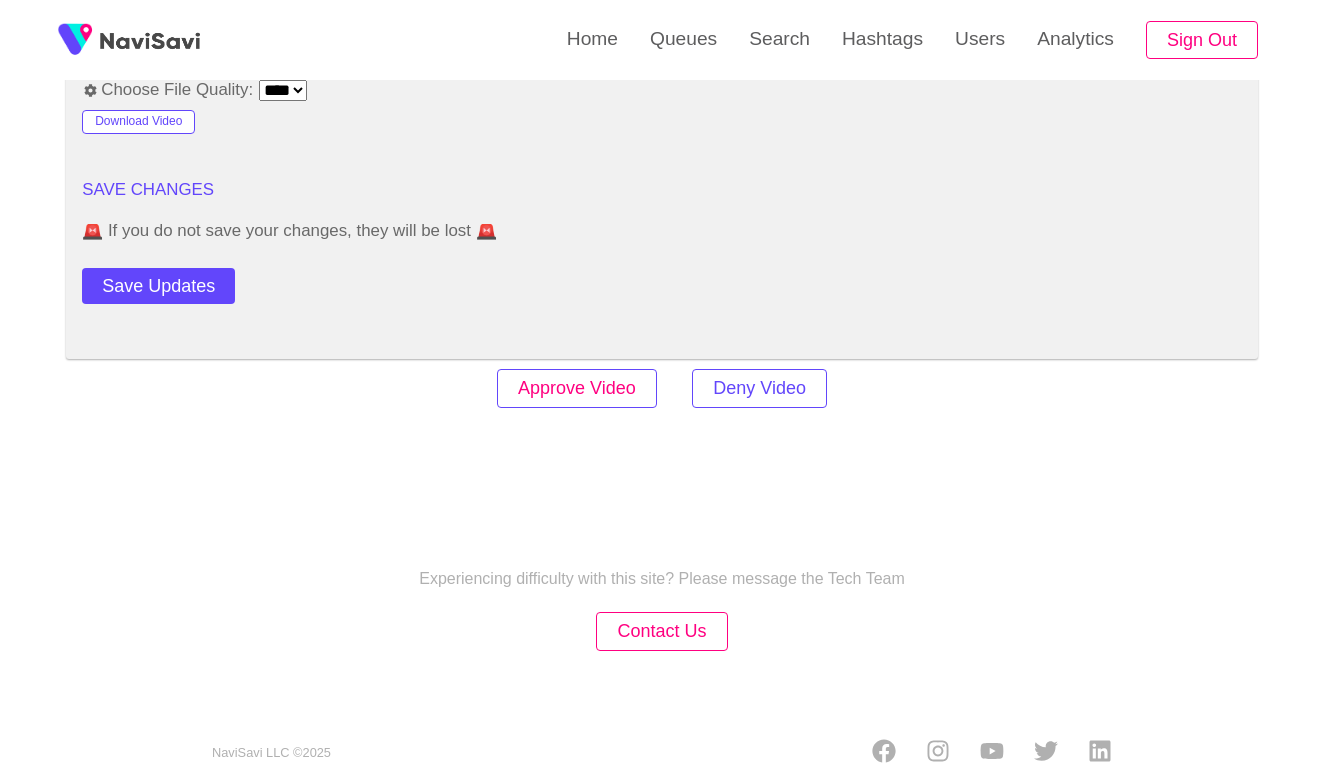 click on "Approve Video" at bounding box center [577, 388] 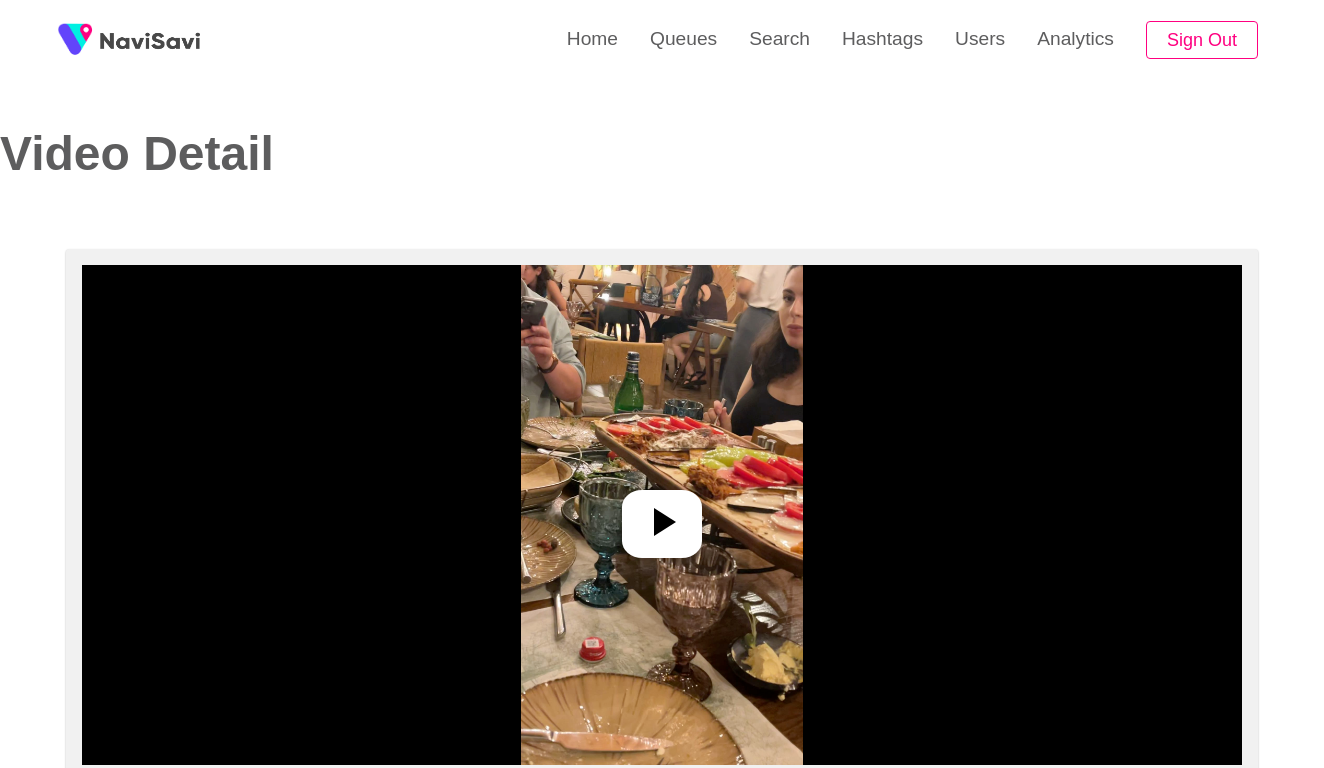 select on "**********" 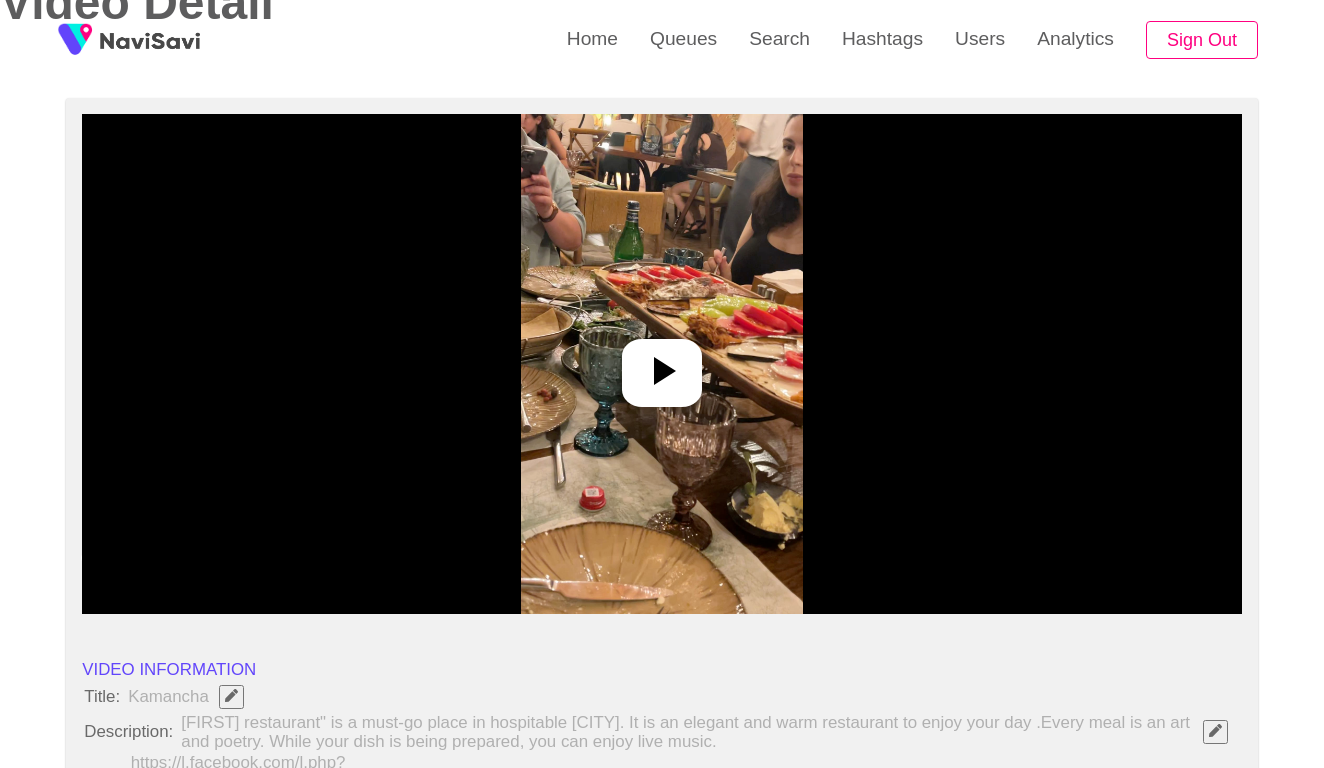 scroll, scrollTop: 186, scrollLeft: 0, axis: vertical 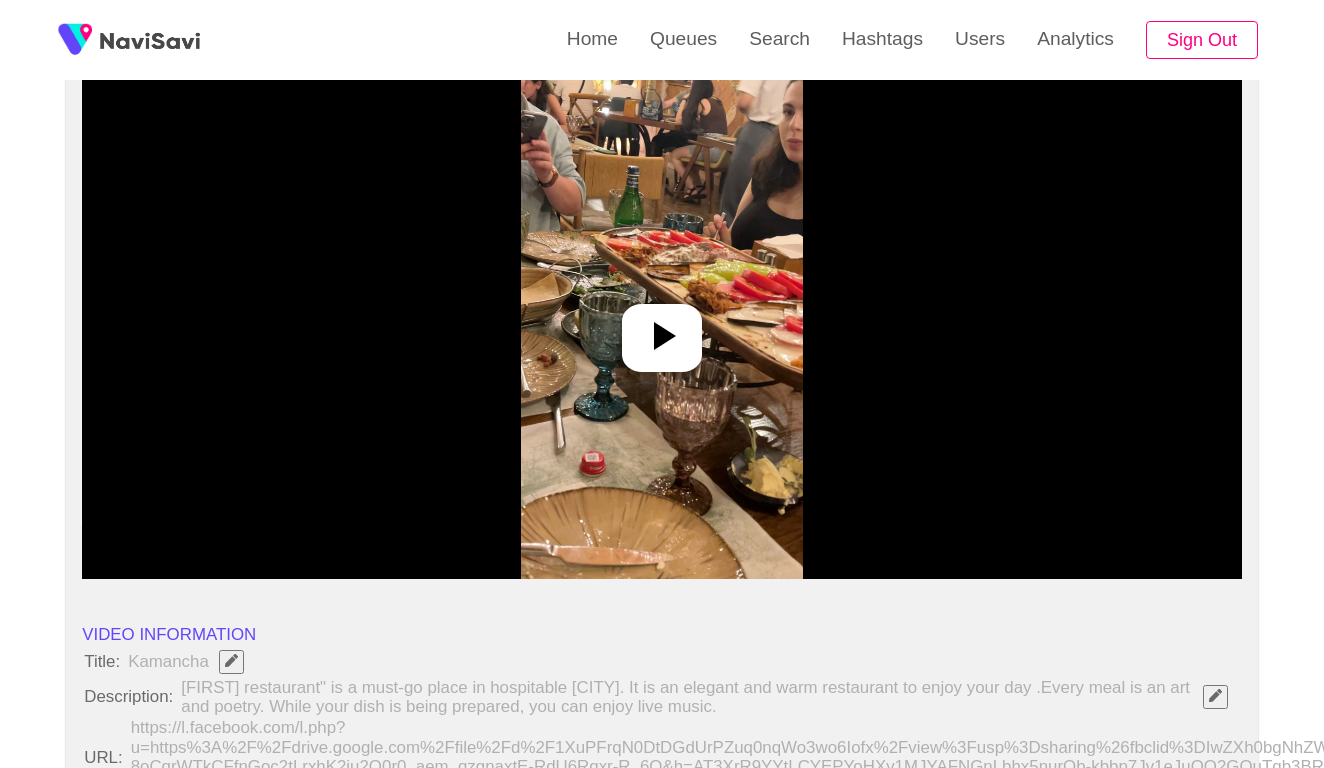 click at bounding box center (662, 329) 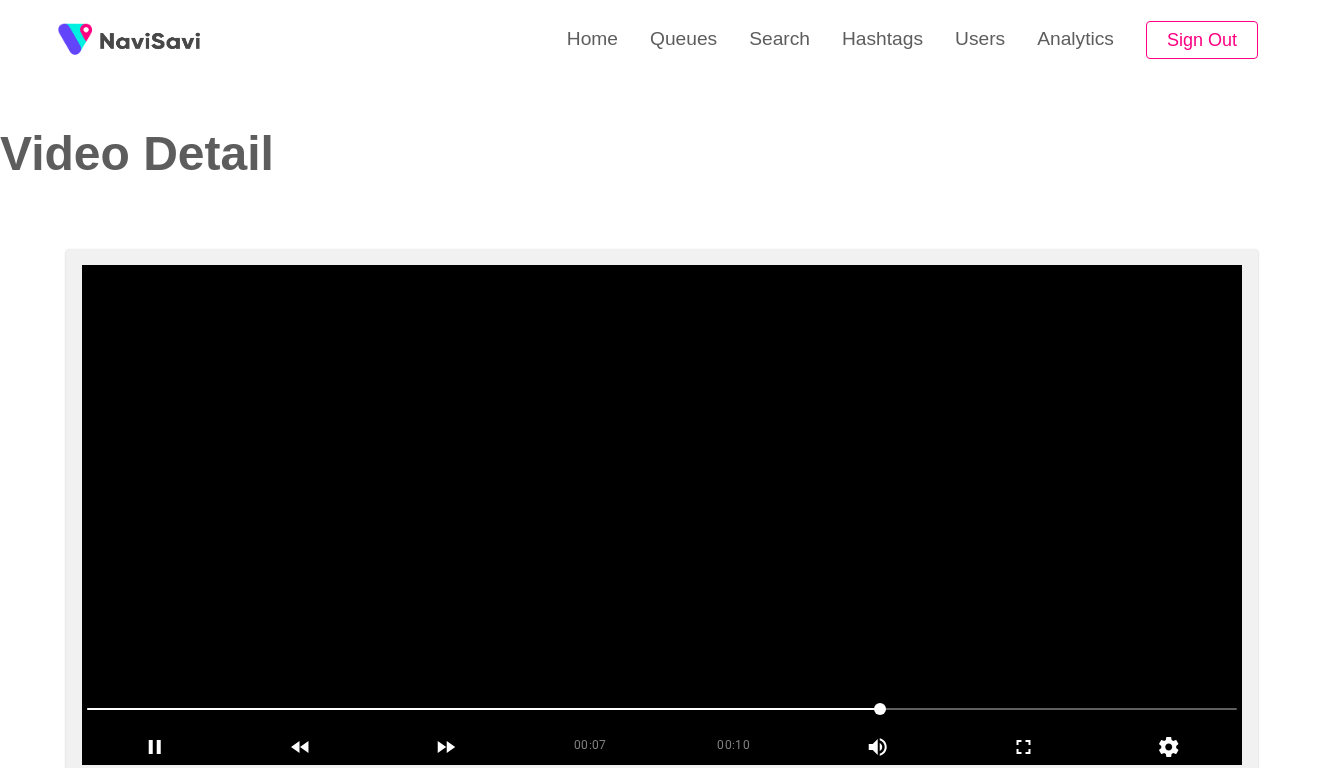 scroll, scrollTop: 0, scrollLeft: 0, axis: both 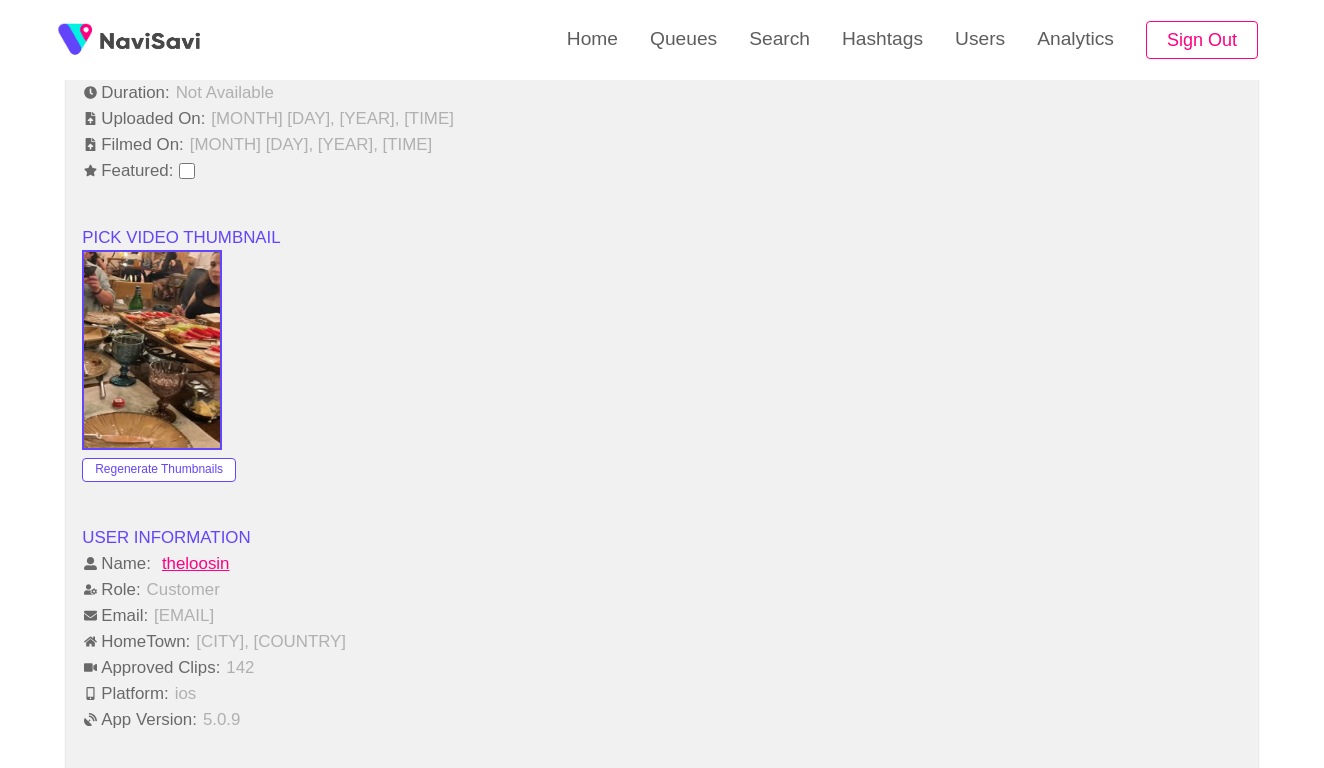 click at bounding box center [662, 350] 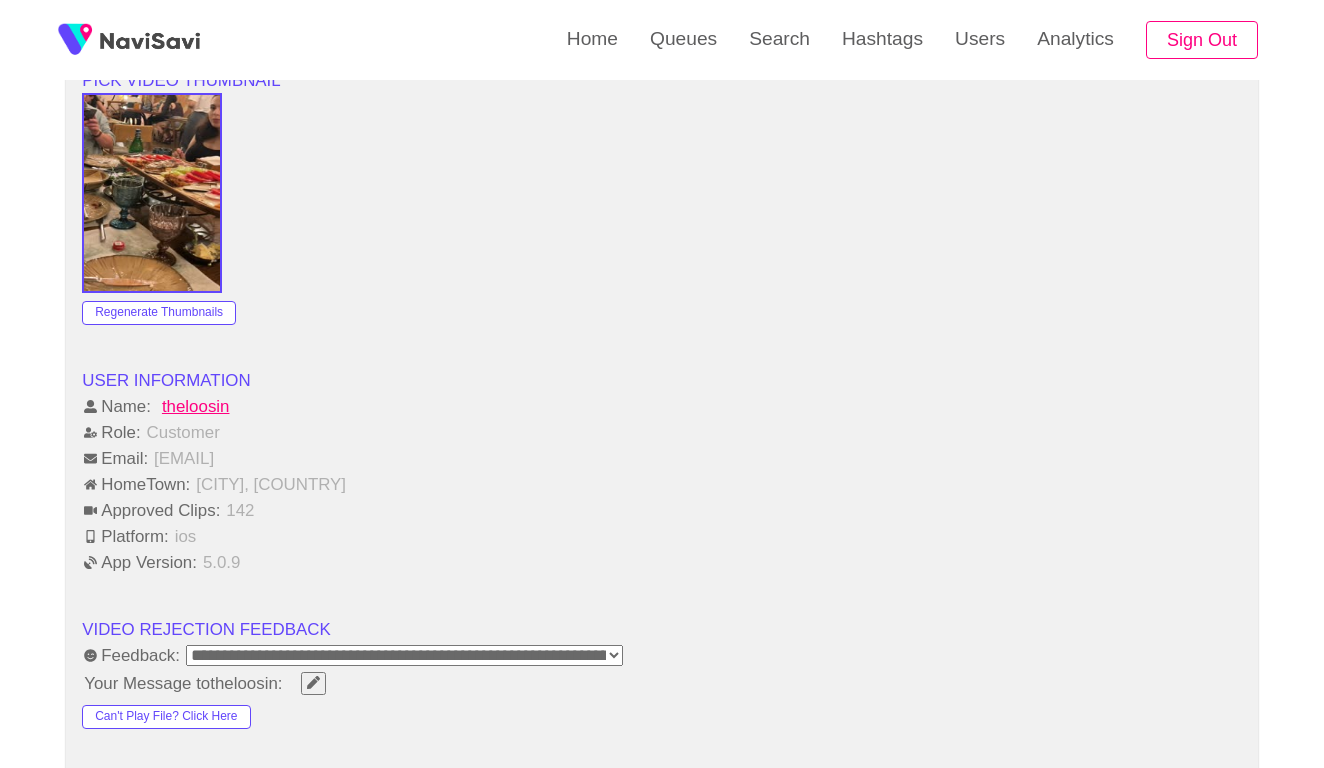 scroll, scrollTop: 1864, scrollLeft: 0, axis: vertical 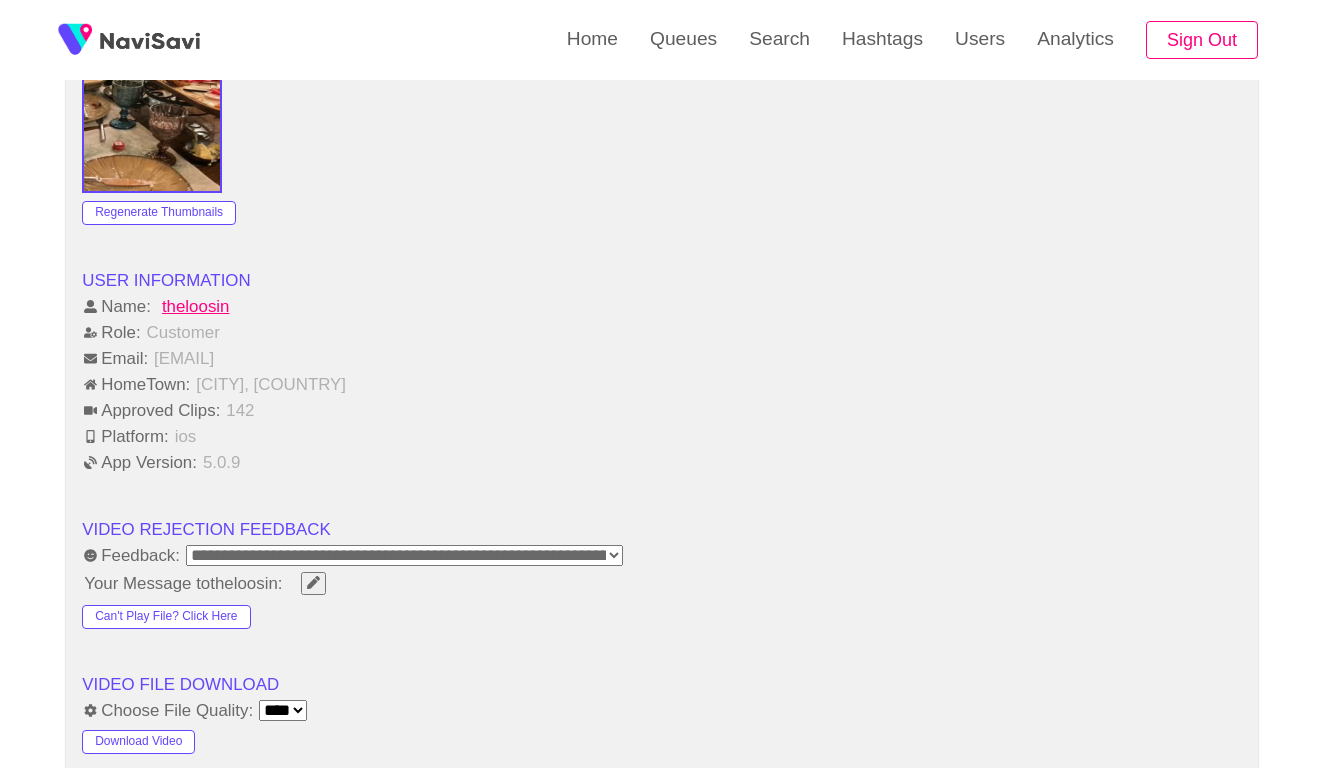click on "**********" at bounding box center (404, 555) 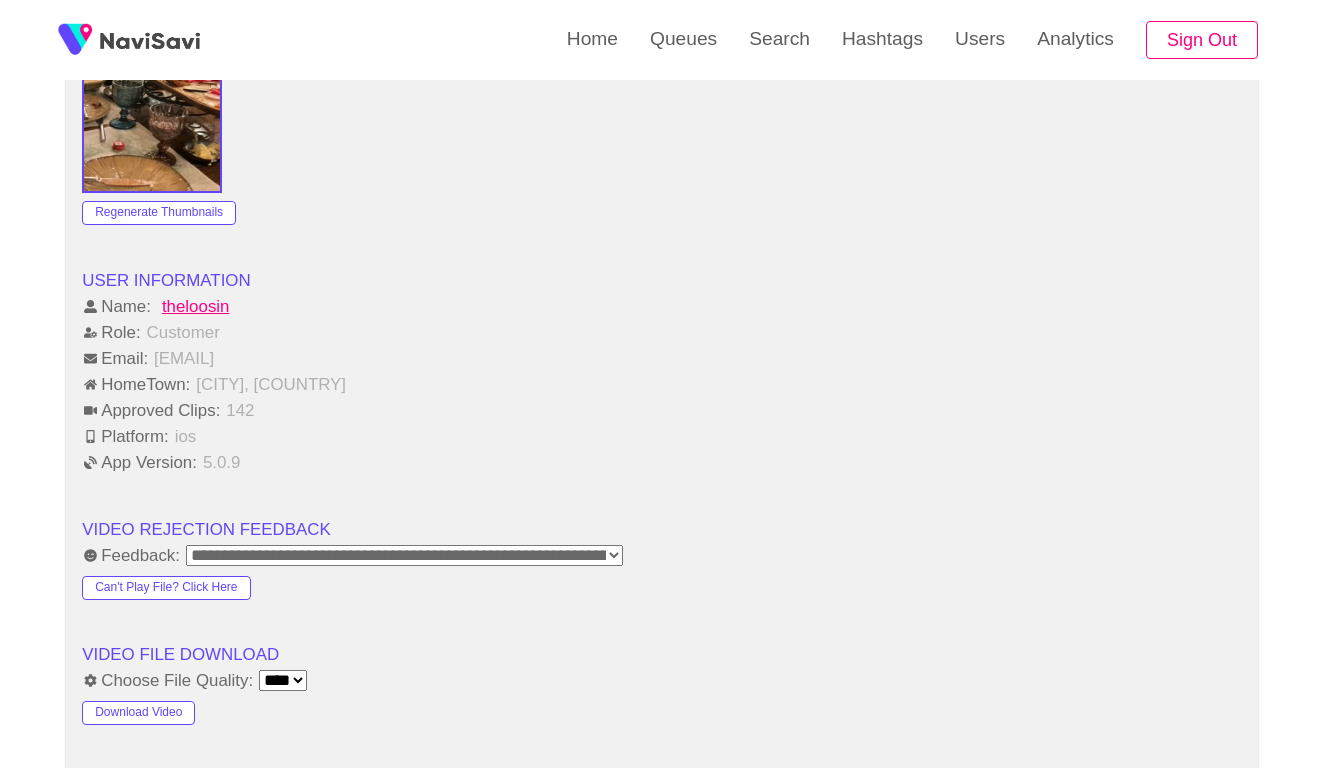 click on "VIDEO INFORMATION Title:    Kamancha     Description:    Kamancha restaurant" is a must-go place in hospitable Yerevan. It is an elegant and warm restaurant to enjoy your day .Every meal is an art and poetry. While your dish is being prepared, you can enjoy live music.     URL:    https://l.facebook.com/l.php?u=https%3A%2F%2Fdrive.google.com%2Ffile%2Fd%2F1XuPFrqN0DtDGdUrPZuq0nqWo3wo6Iofx%2Fview%3Fusp%3Dsharing%26fbclid%3DIwZXh0bgNhZW0CMTAAAR1ETqTda73yJDC8SAvCLnMGs0yf-8oCqrWTkCFfnGoc2tLrxhK2ju2Q0r0_aem_qzgnaxtE-RdU6Rqxr-R_6Q&h=AT3XrR9YYtLCYEPYoHXv1MJYAFNGnLbhx5nurQb-kbbp7Jv1eJuQO2GOuTqb3BReOpN_inncFDXpUdhHX-YBpxlG7H4d3XFa4WS57wTzF5WP_zYO7scxAWbo4-snKNnQF__QMw     Visit Website ← Move left → Move right ↑ Move up ↓ Move down + Zoom in - Zoom out Home Jump left by 75% End Jump right by 75% Page Up Jump up by 75% Page Down Jump down by 75% Keyboard shortcuts Map Data Map data ©2025 Map data ©2025 200 m  Click to toggle between metric and imperial units Terms Report a map error  Location:   🇦🇲 0" at bounding box center (662, -92) 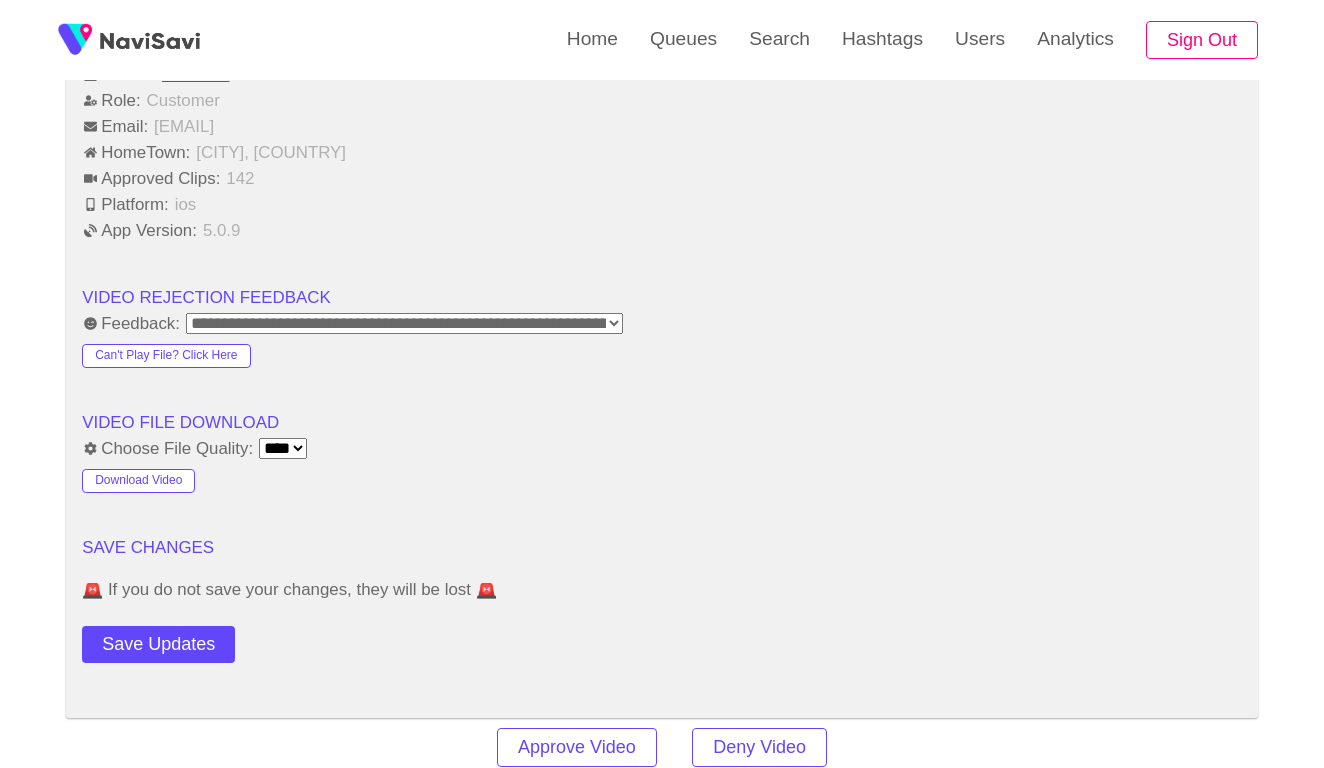scroll, scrollTop: 2351, scrollLeft: 0, axis: vertical 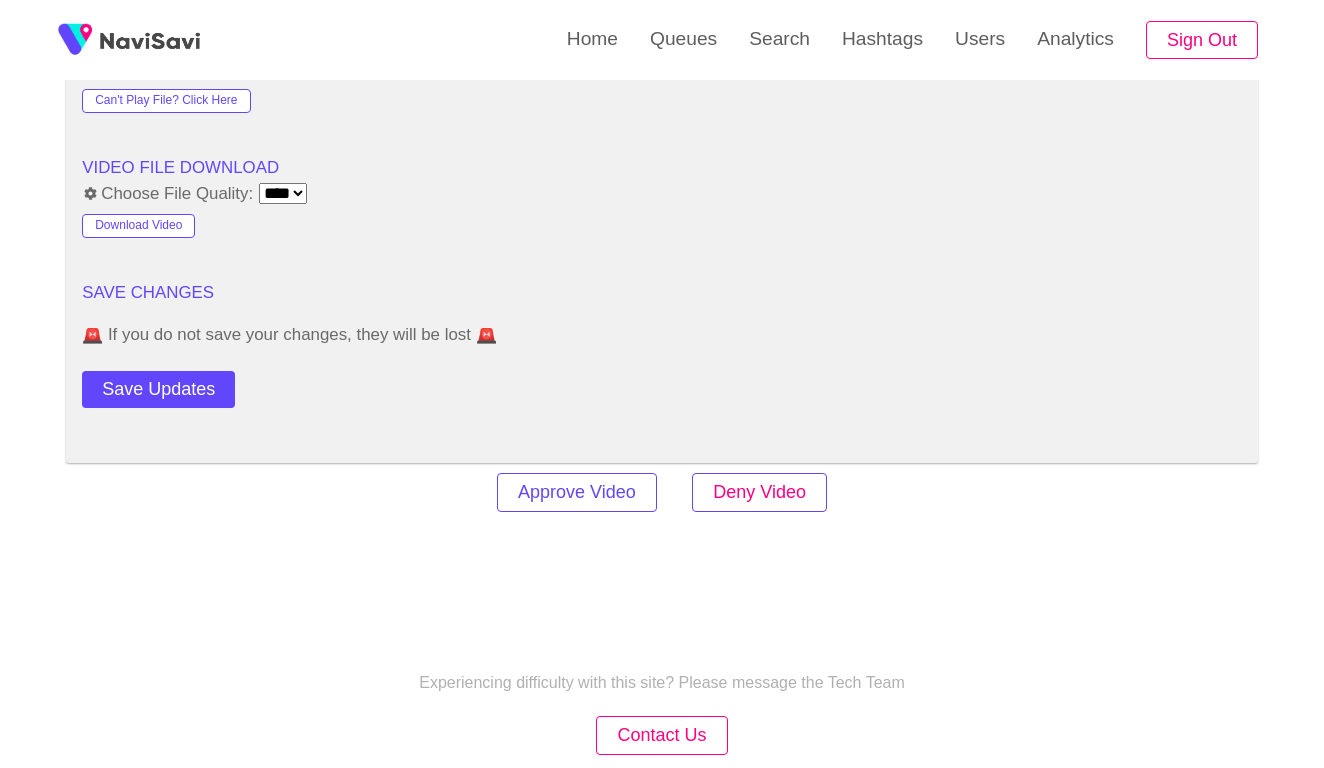 click on "Deny Video" at bounding box center (759, 492) 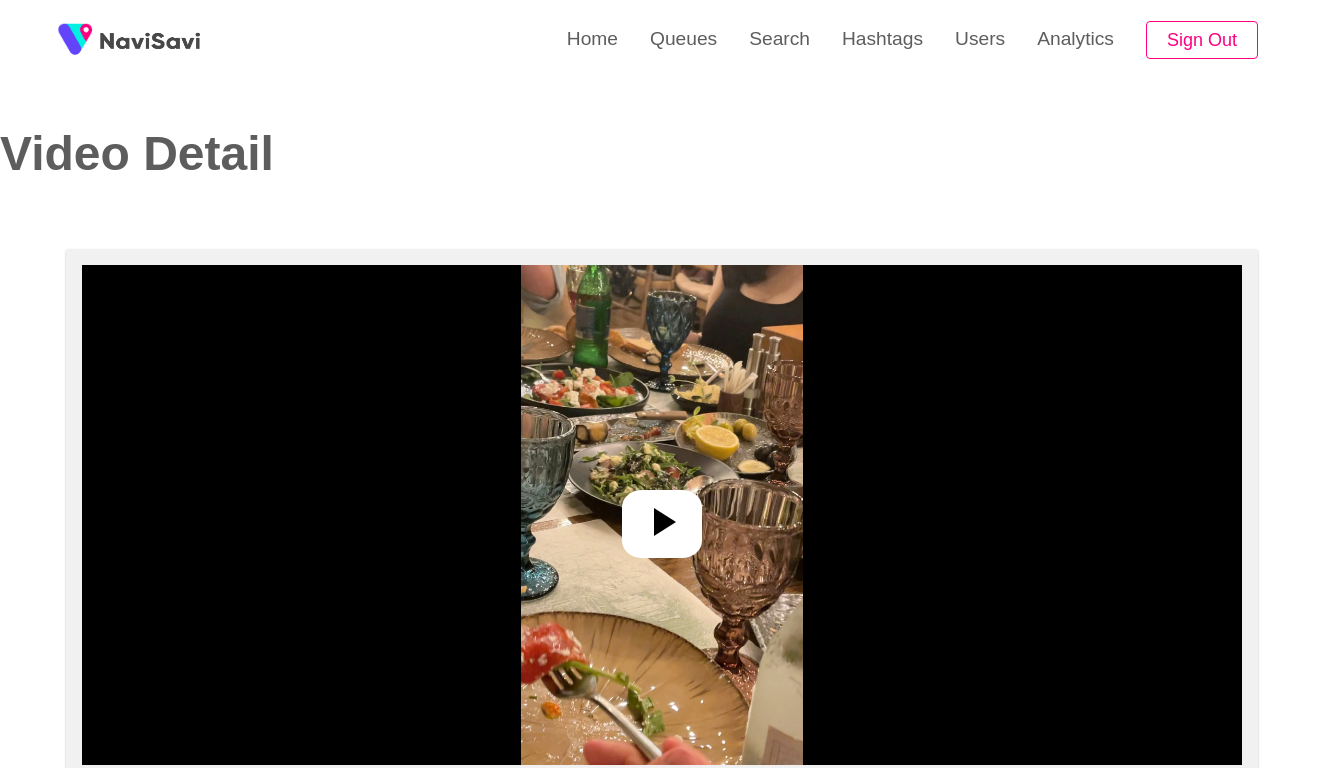 select on "**********" 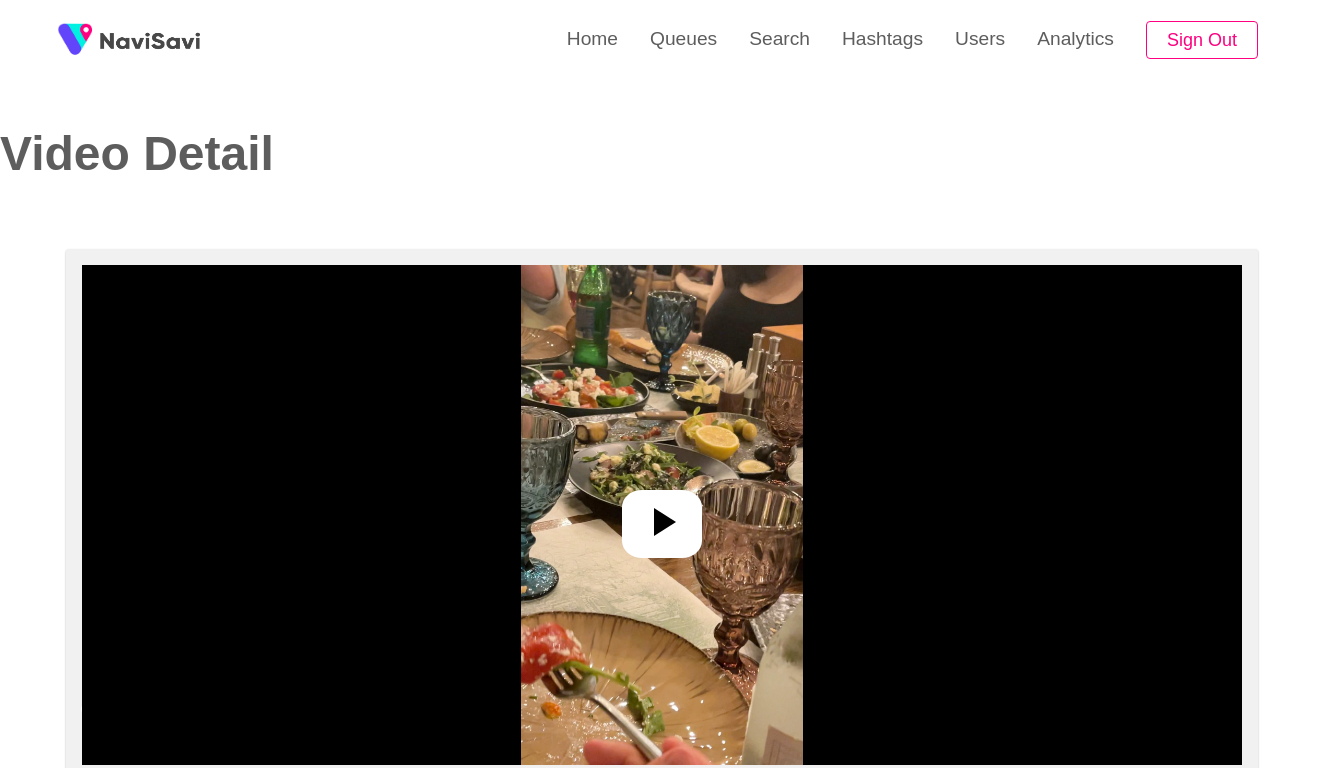 click at bounding box center (662, 515) 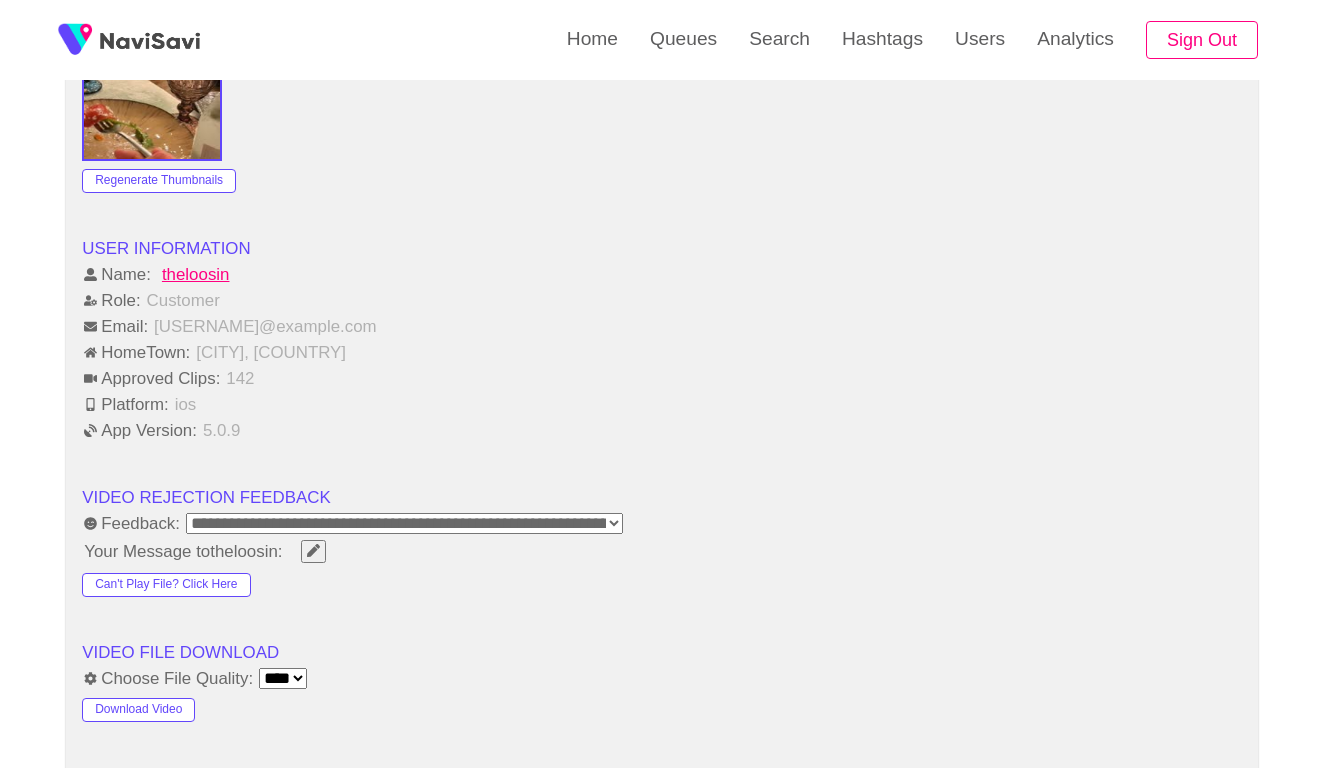 scroll, scrollTop: 2152, scrollLeft: 0, axis: vertical 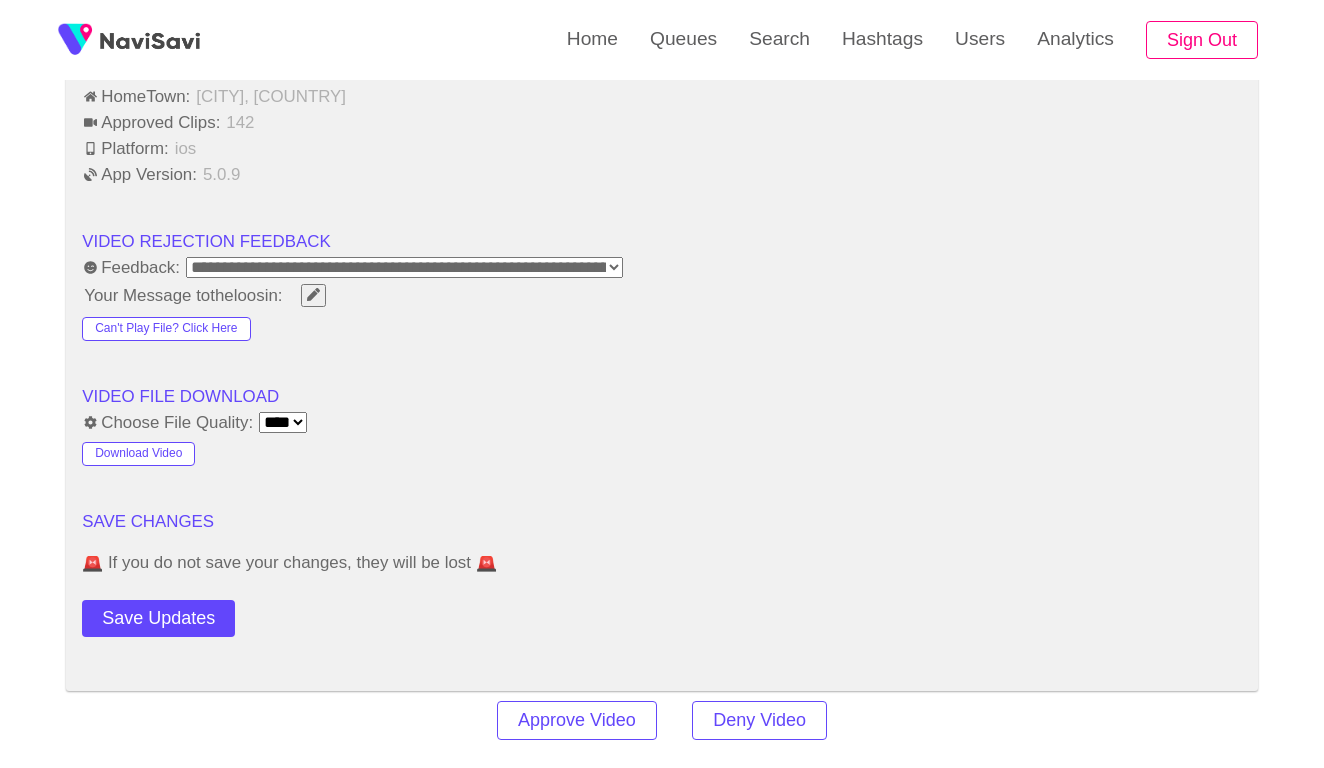 click on "**********" at bounding box center (404, 267) 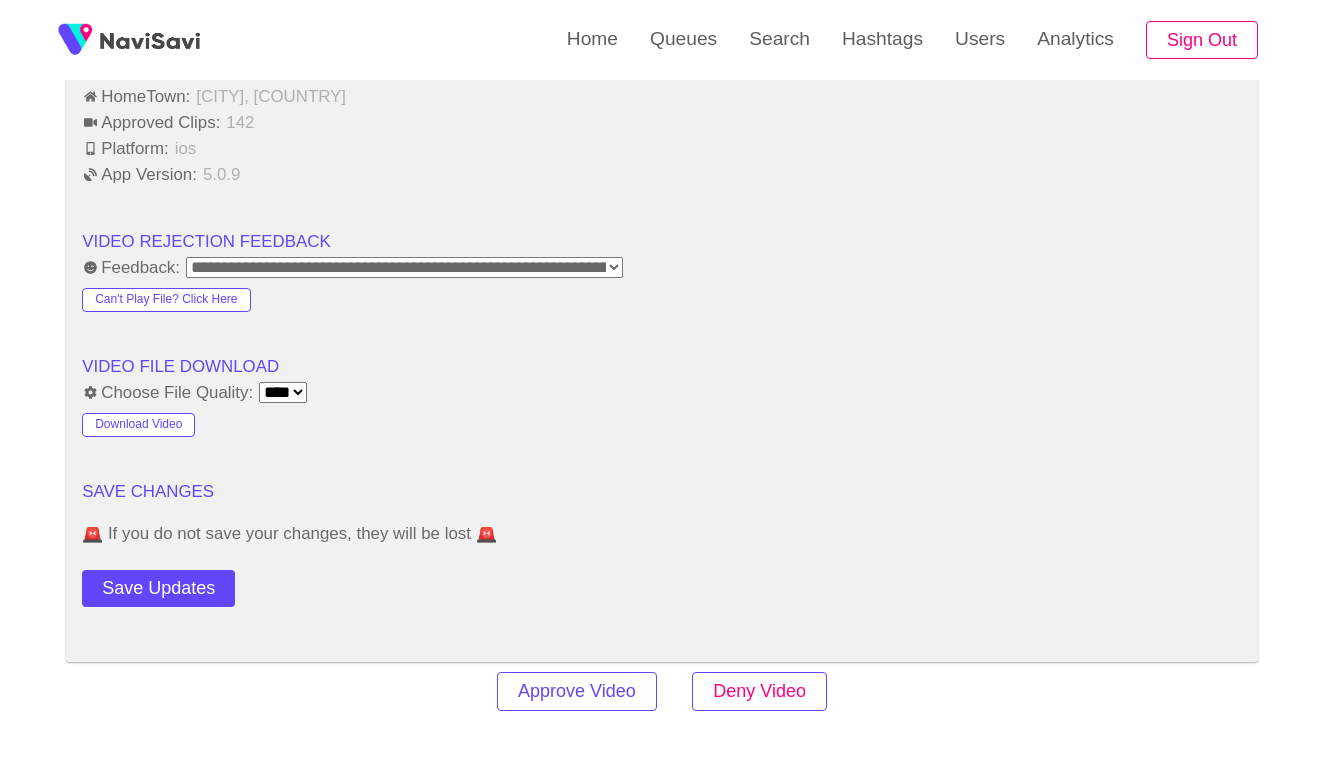 click on "Deny Video" at bounding box center [759, 691] 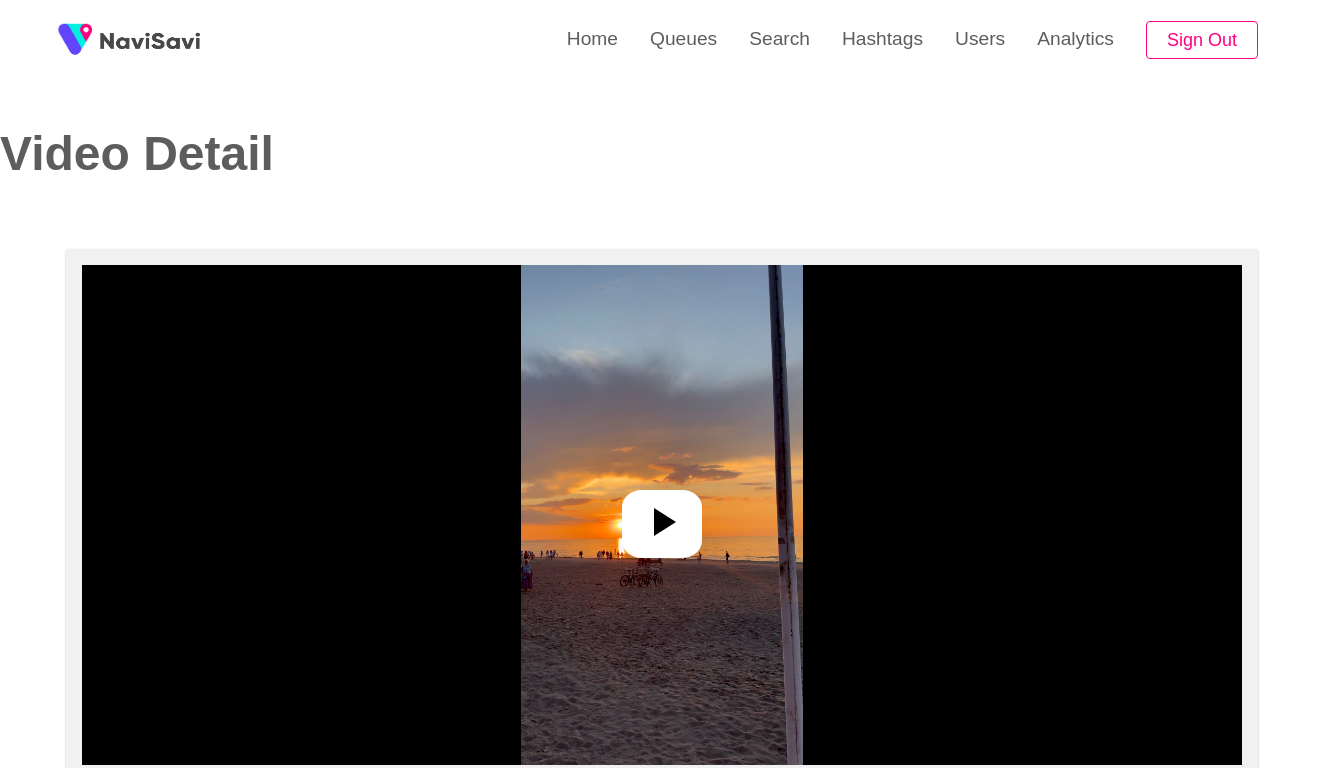 select on "**********" 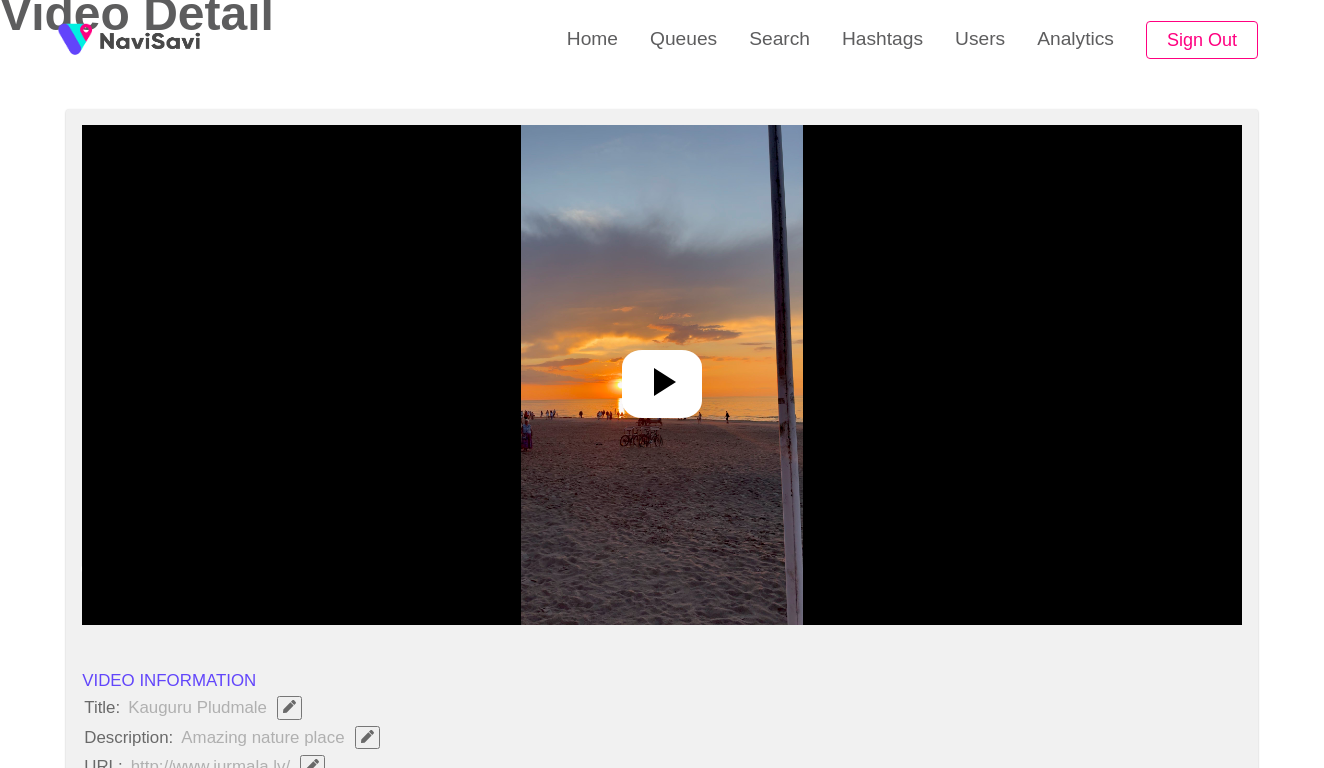 scroll, scrollTop: 261, scrollLeft: 0, axis: vertical 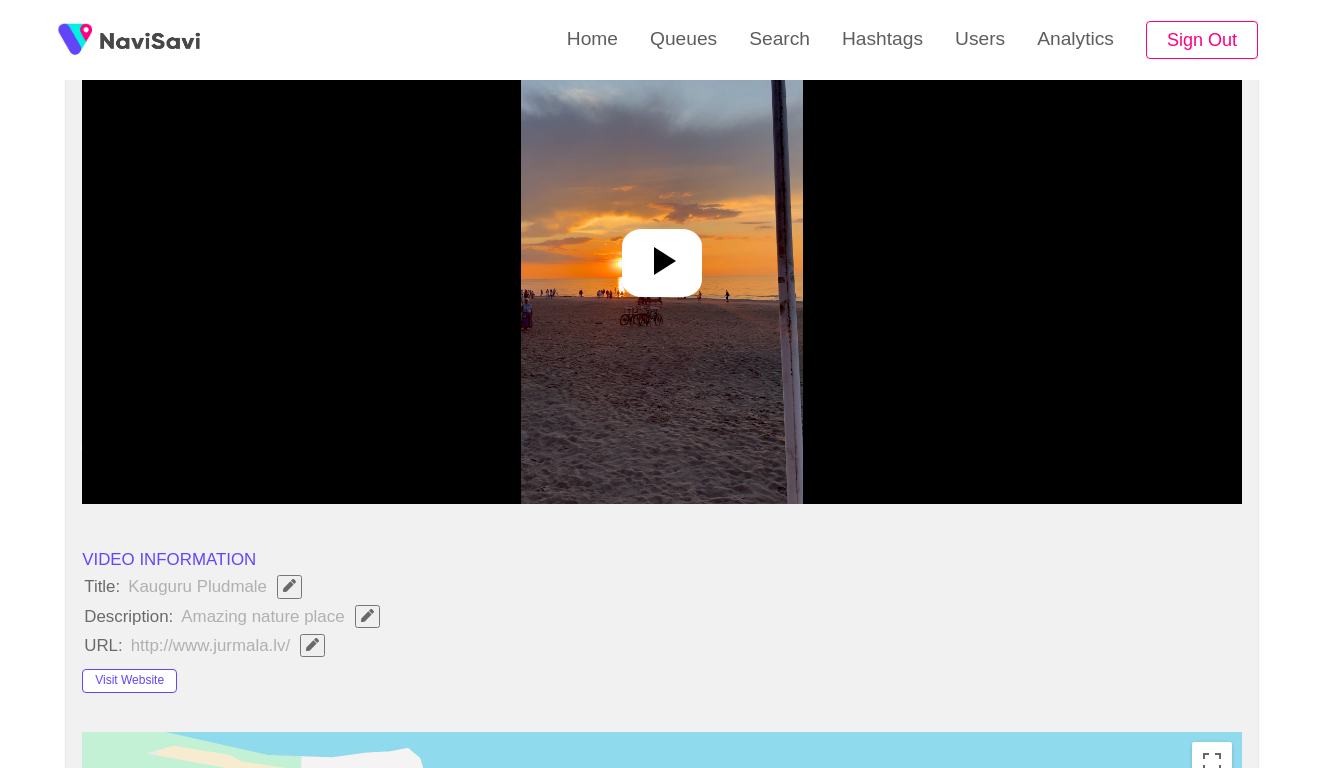 click at bounding box center (662, 254) 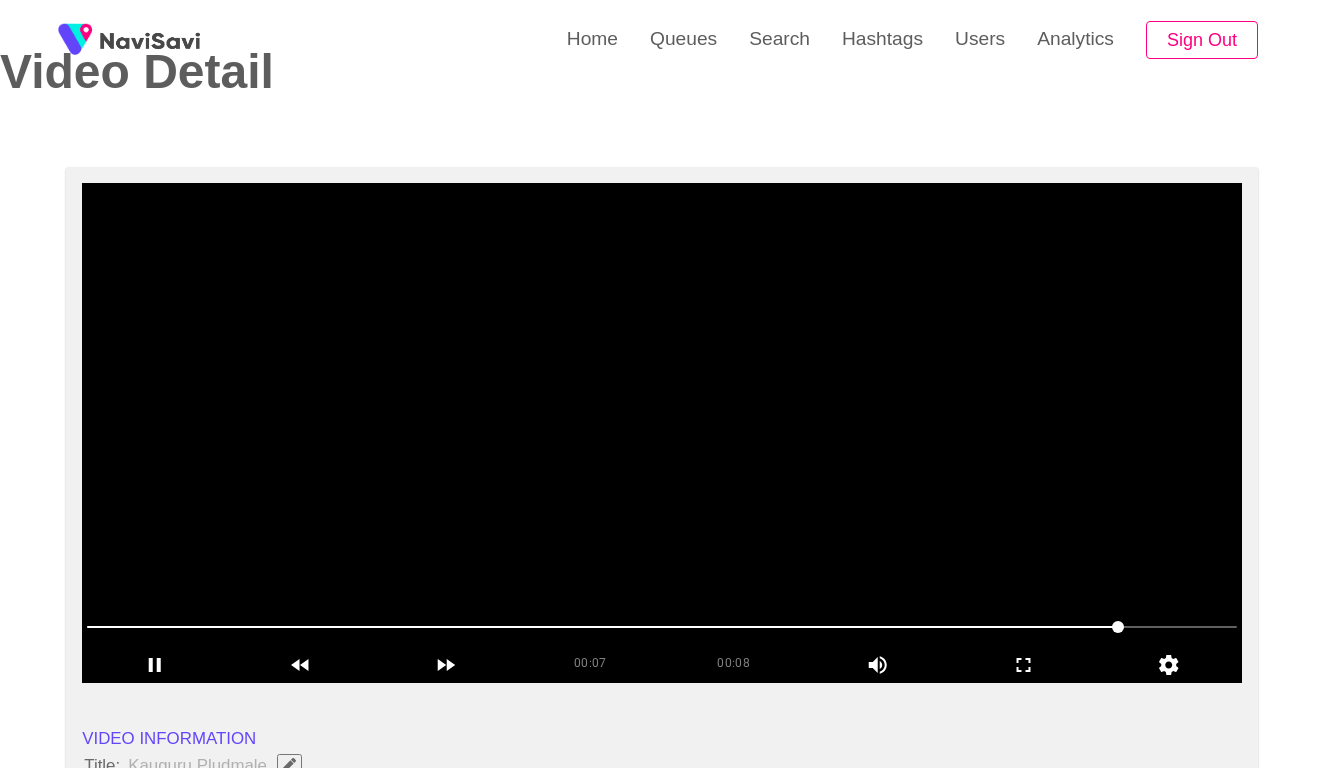 scroll, scrollTop: 81, scrollLeft: 0, axis: vertical 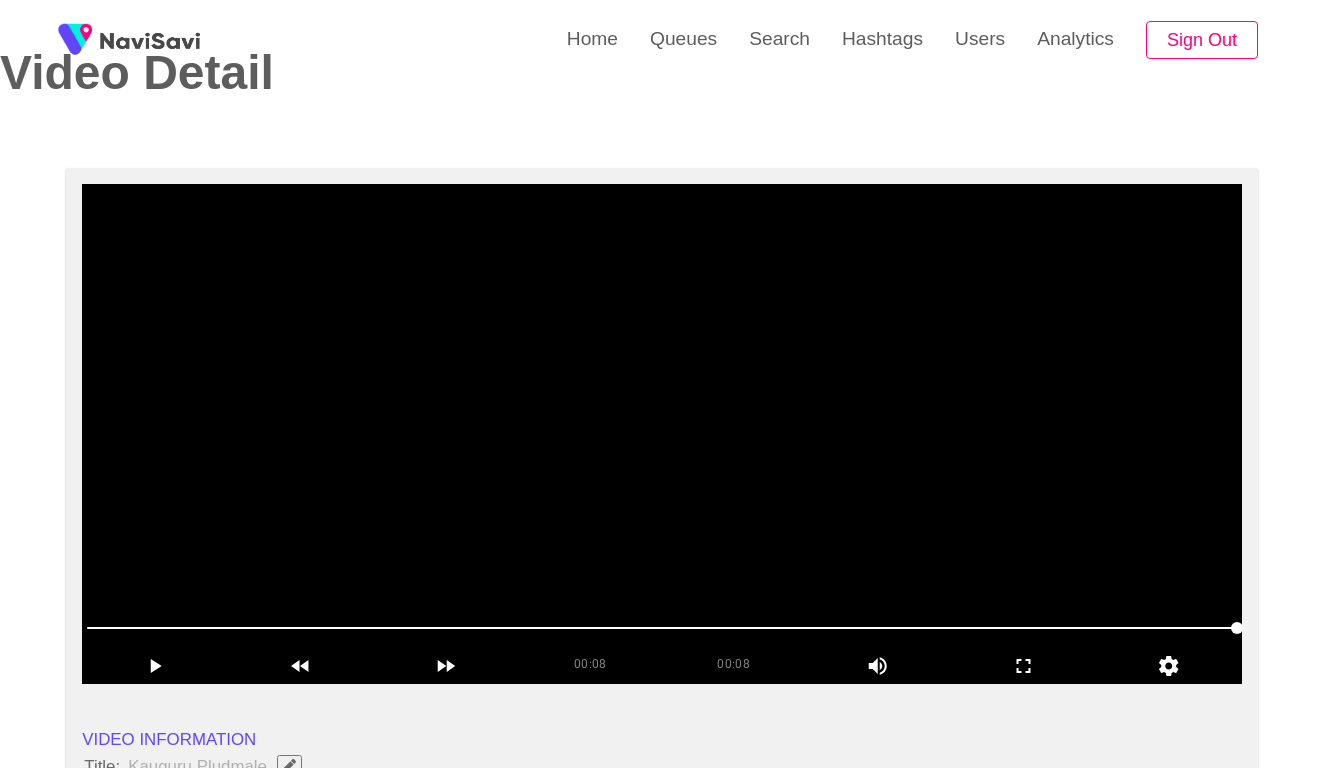 click at bounding box center [662, 434] 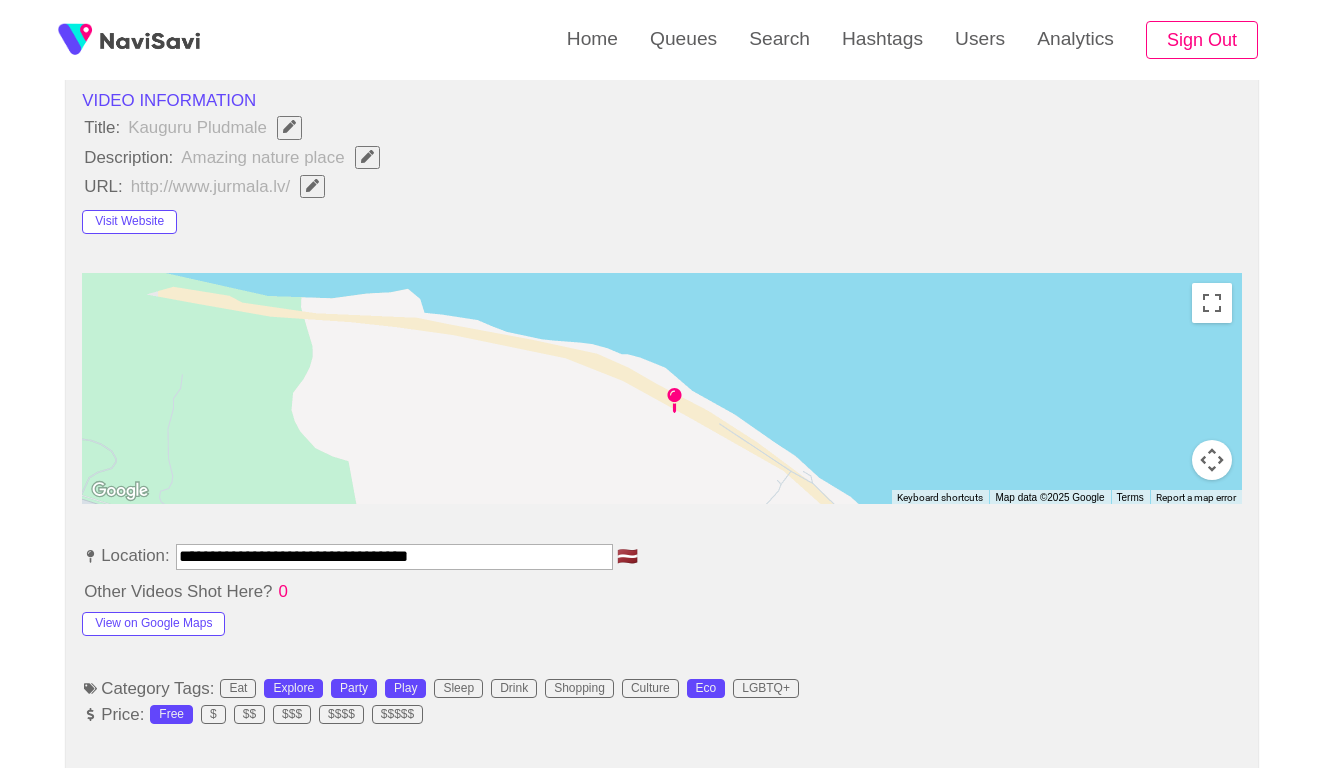 scroll, scrollTop: 799, scrollLeft: 0, axis: vertical 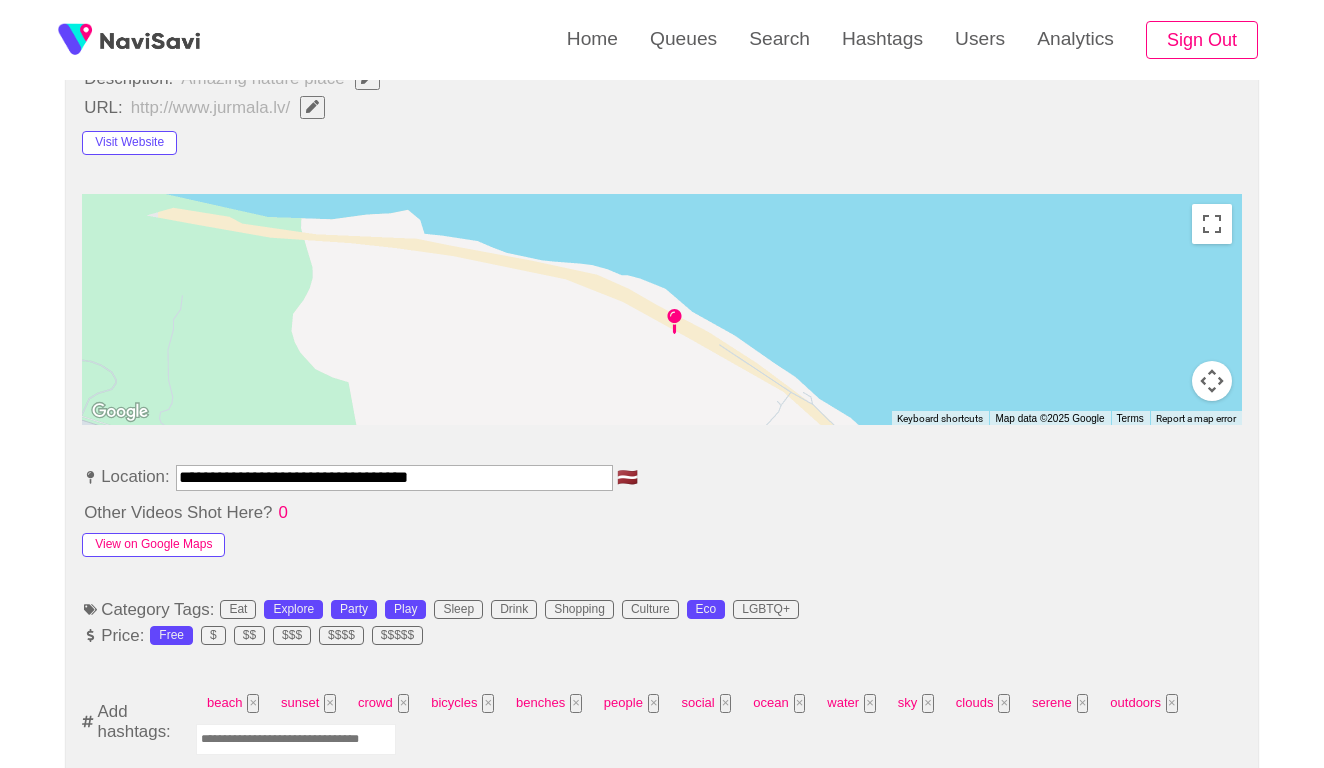 click on "View on Google Maps" at bounding box center [153, 545] 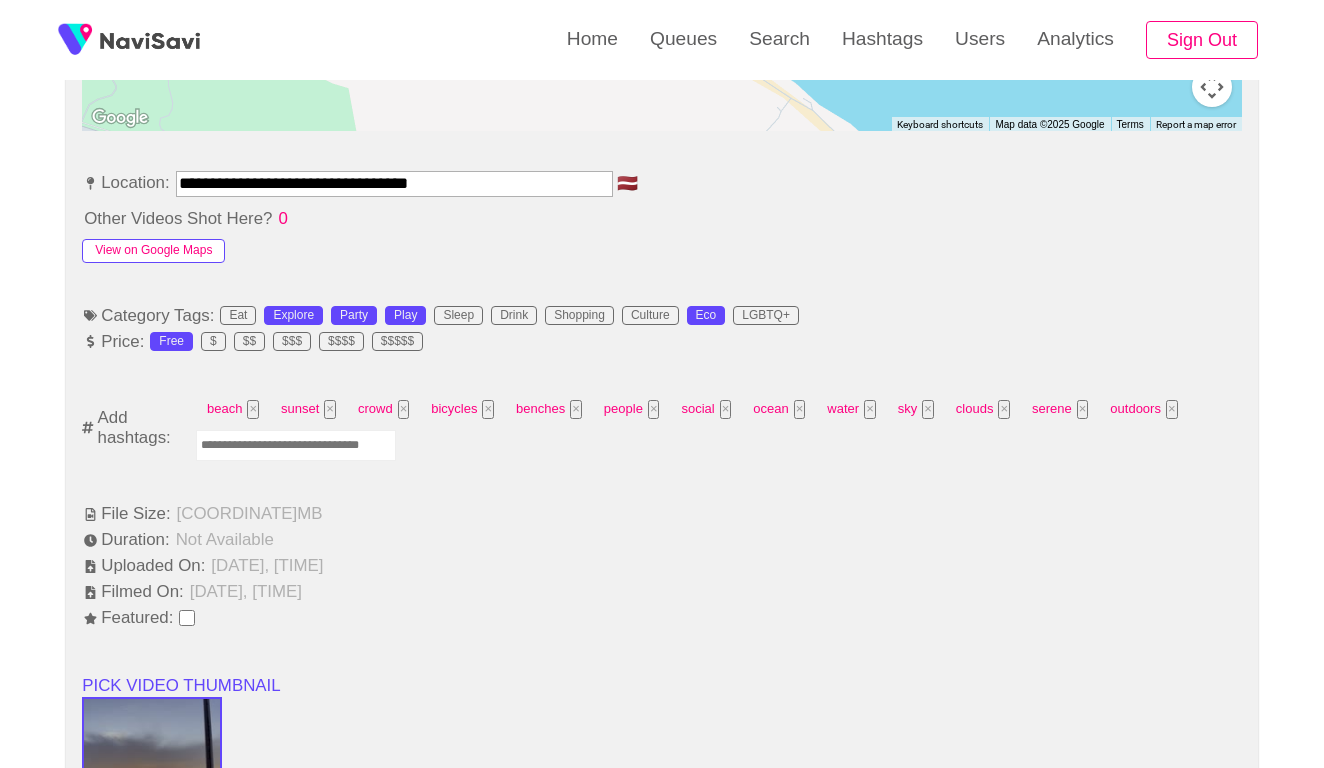 scroll, scrollTop: 1097, scrollLeft: 0, axis: vertical 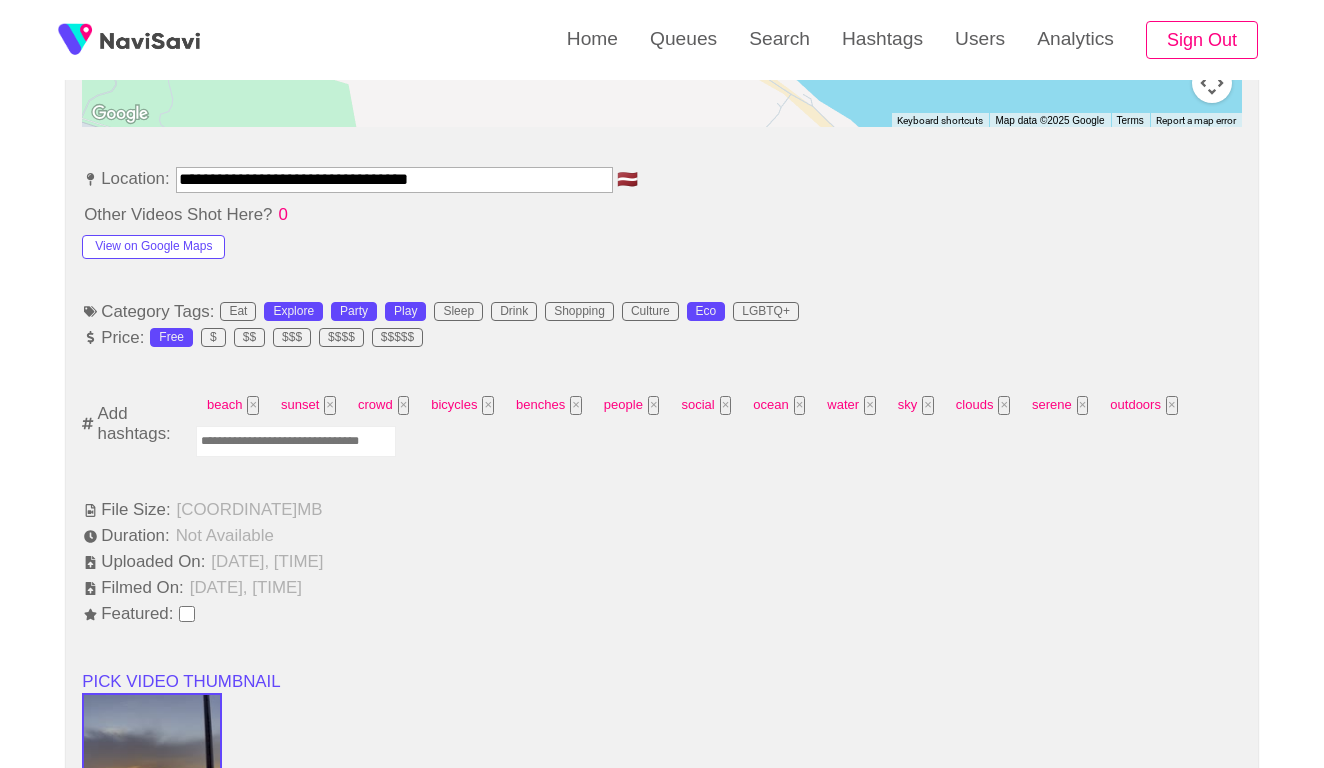 click at bounding box center [296, 441] 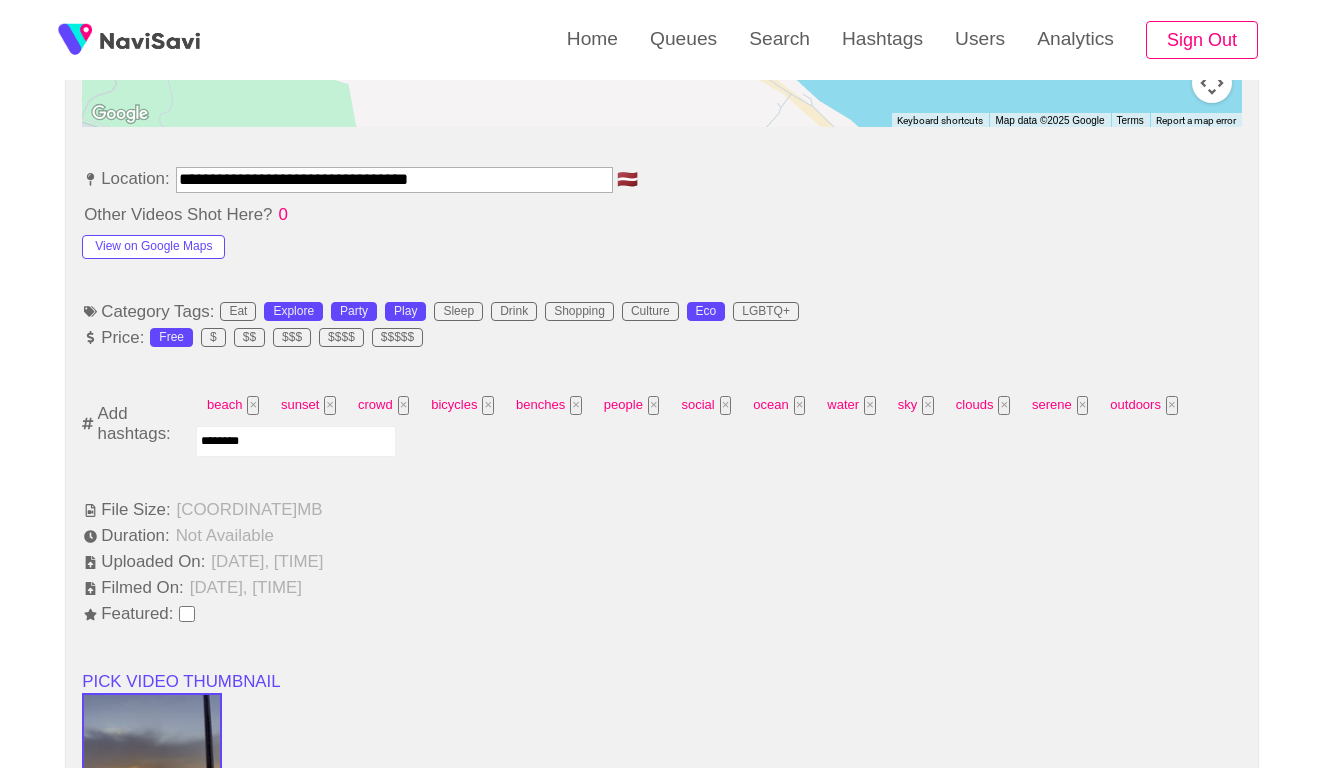 type on "*********" 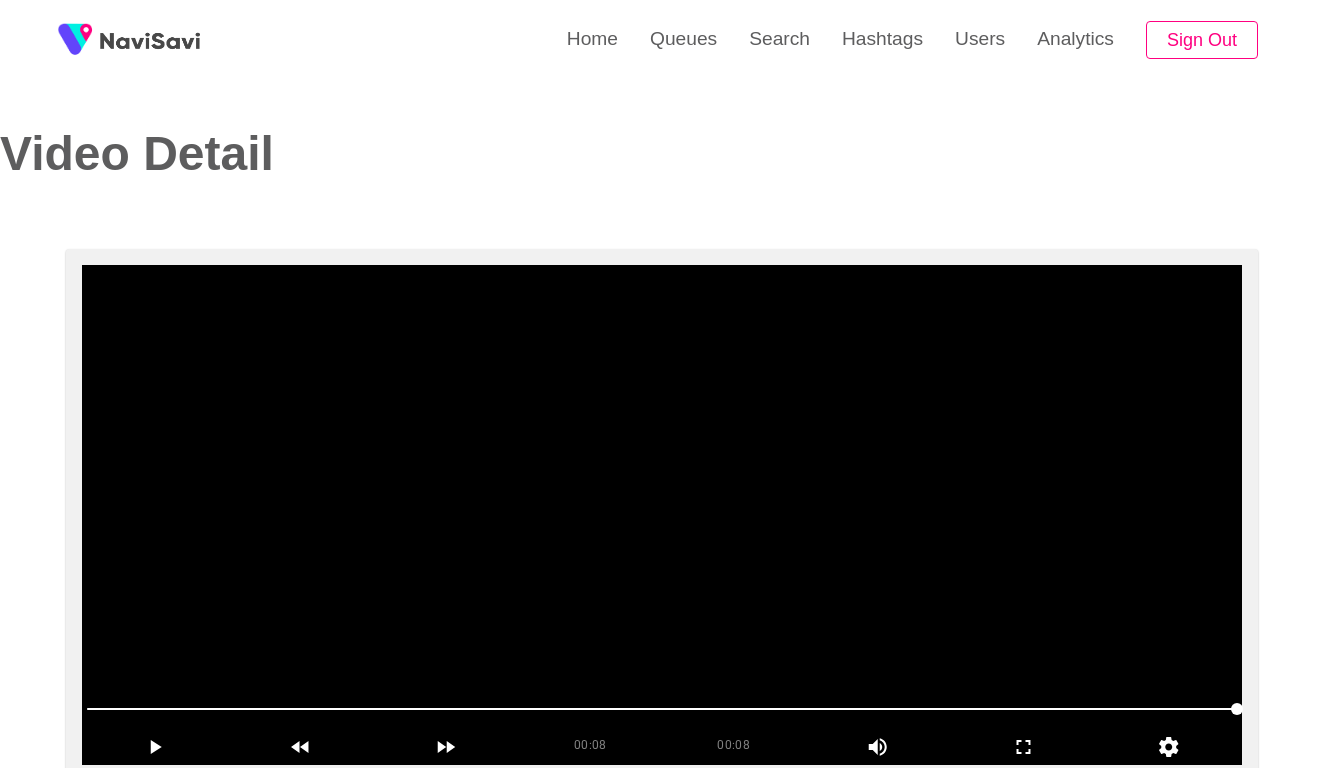 scroll, scrollTop: 0, scrollLeft: 0, axis: both 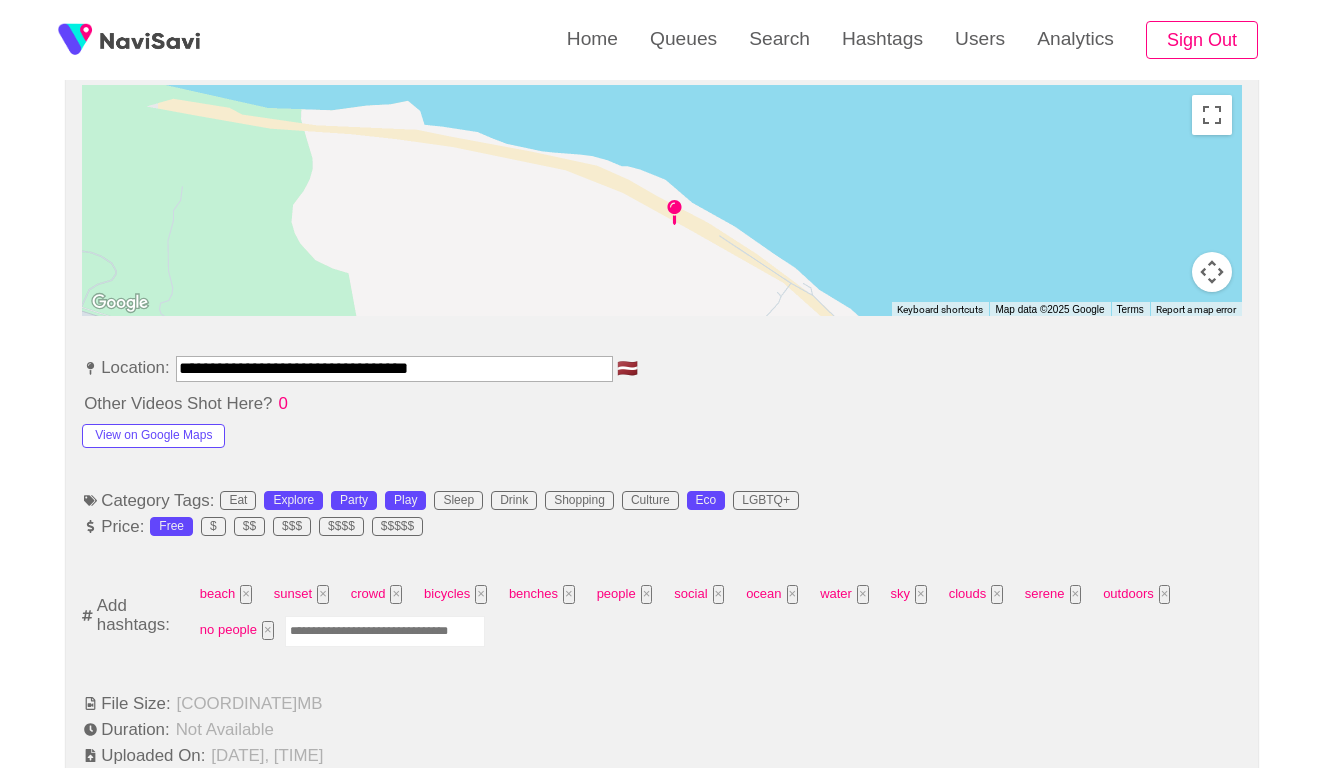 click at bounding box center (385, 631) 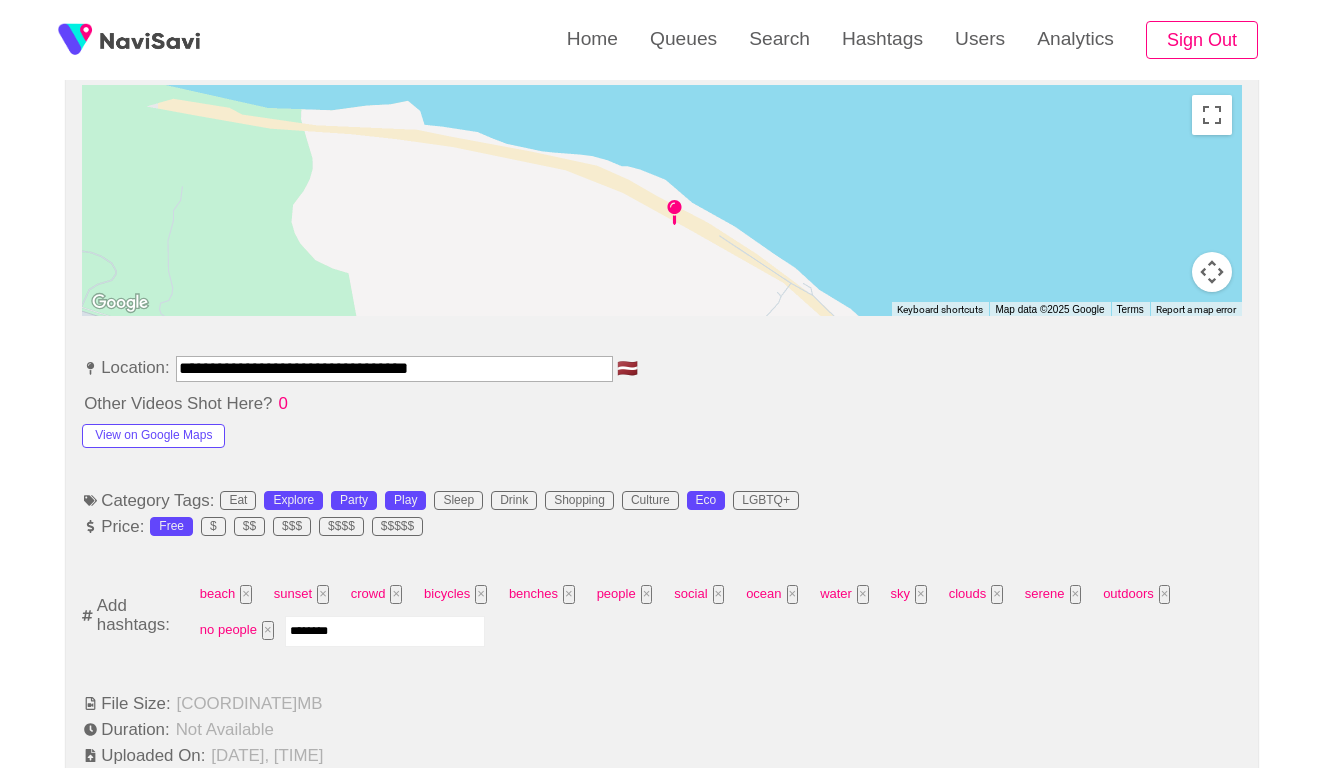type on "*********" 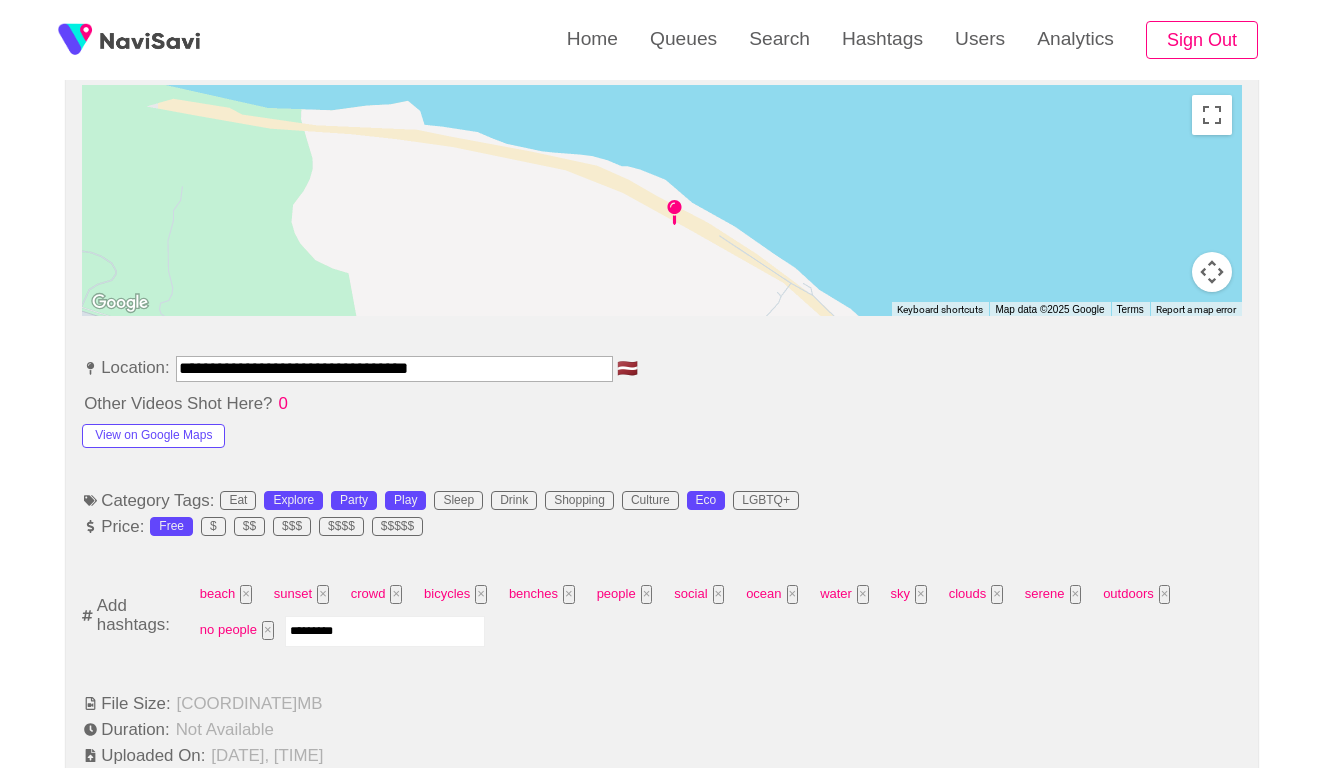 type 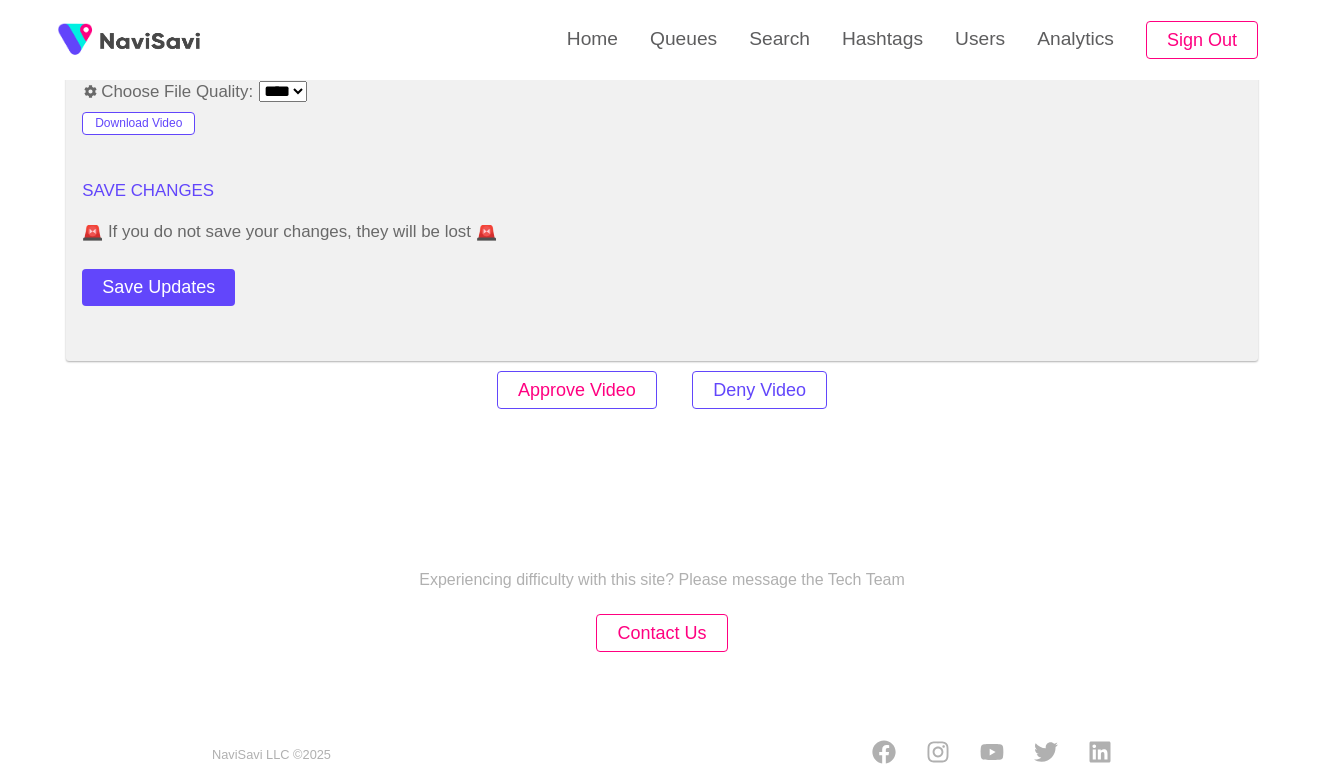 scroll, scrollTop: 2420, scrollLeft: 0, axis: vertical 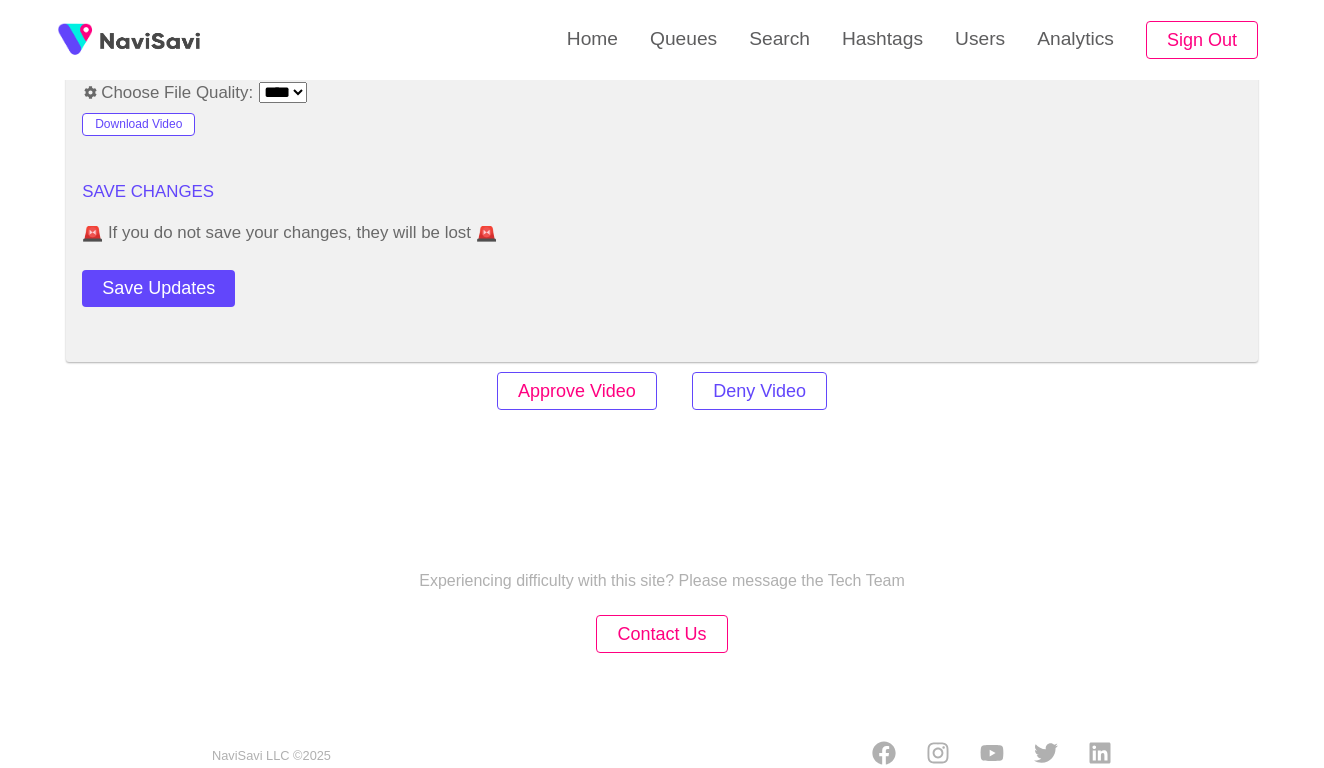 click on "Approve Video" at bounding box center [577, 391] 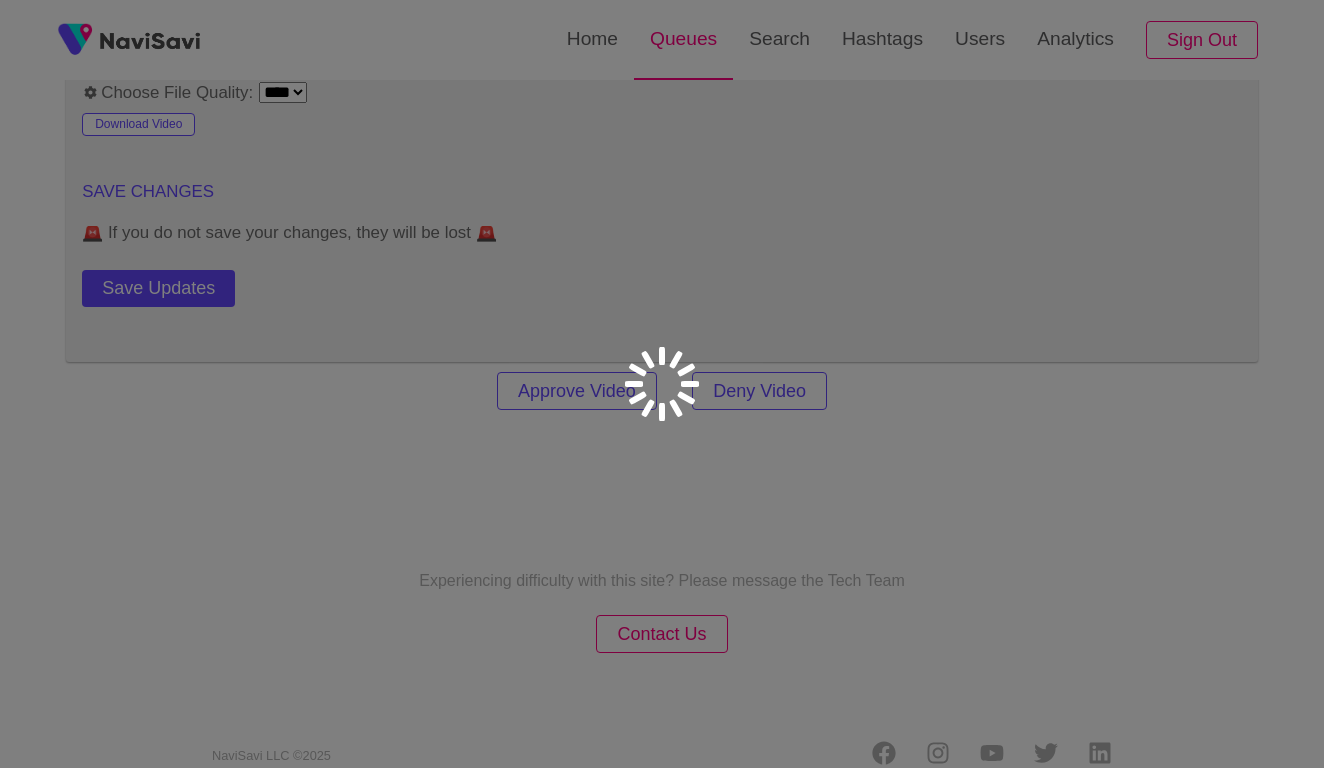 scroll, scrollTop: 0, scrollLeft: 0, axis: both 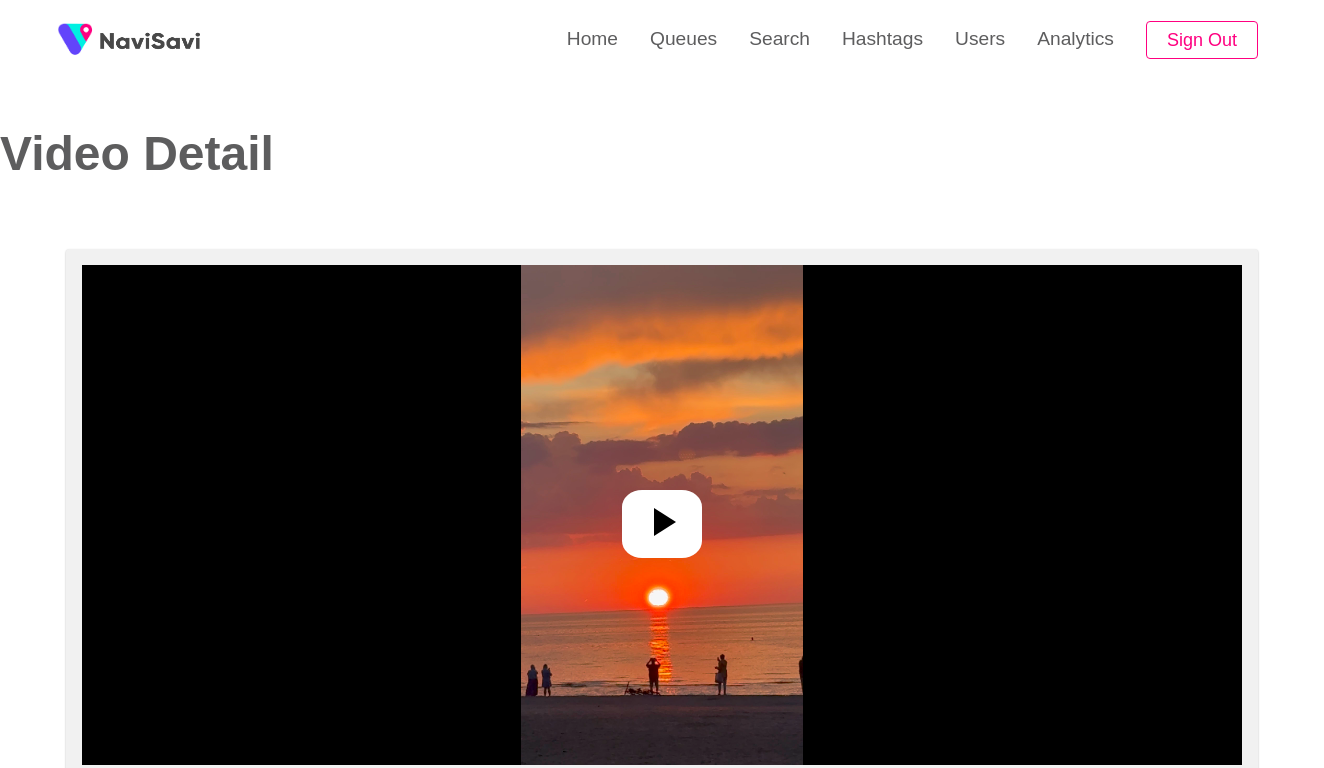 select on "**********" 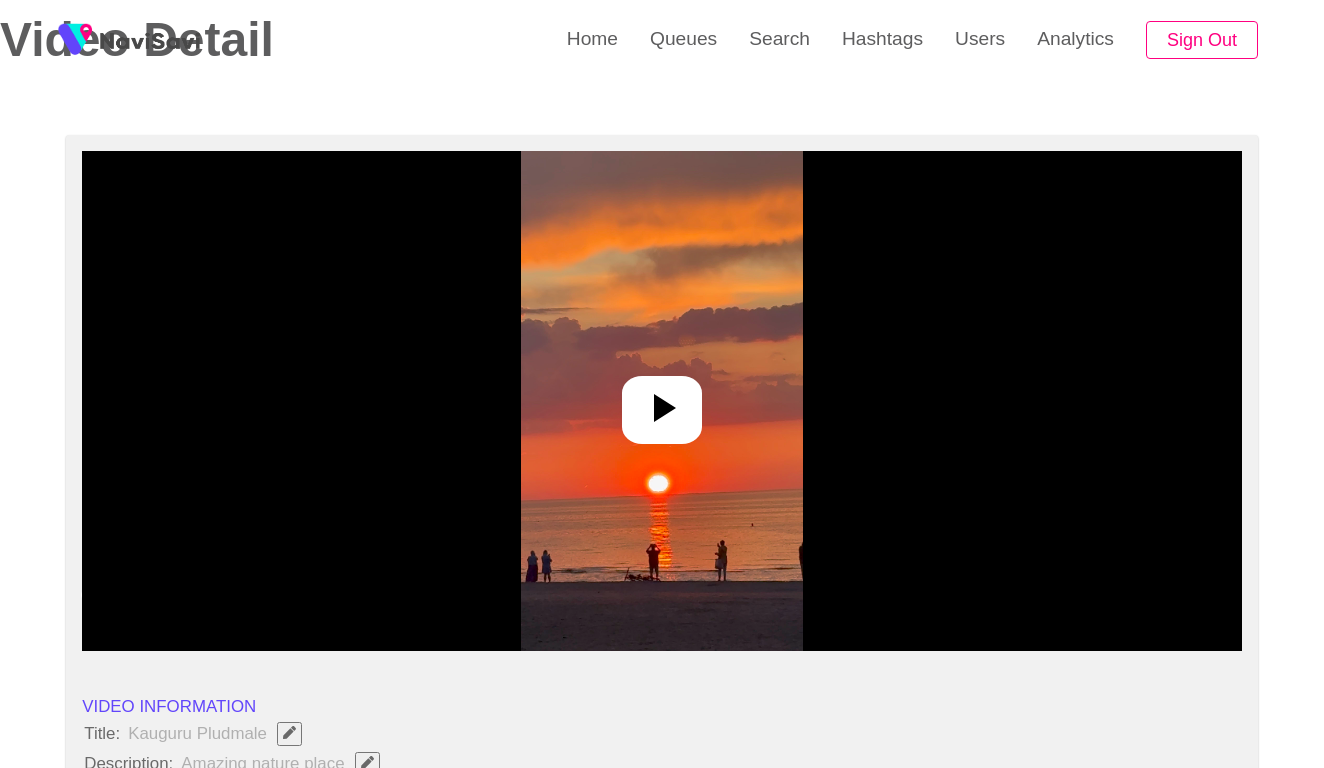 scroll, scrollTop: 222, scrollLeft: 0, axis: vertical 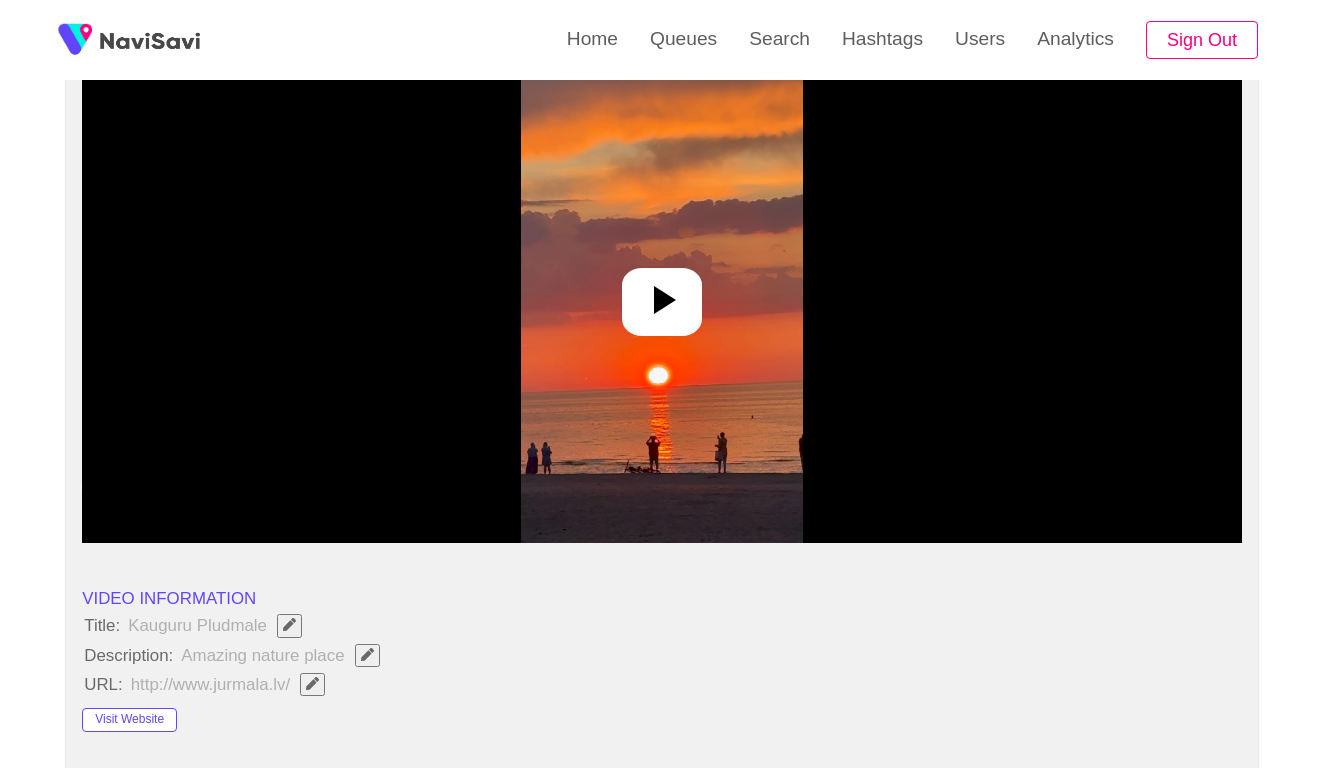 click at bounding box center [662, 293] 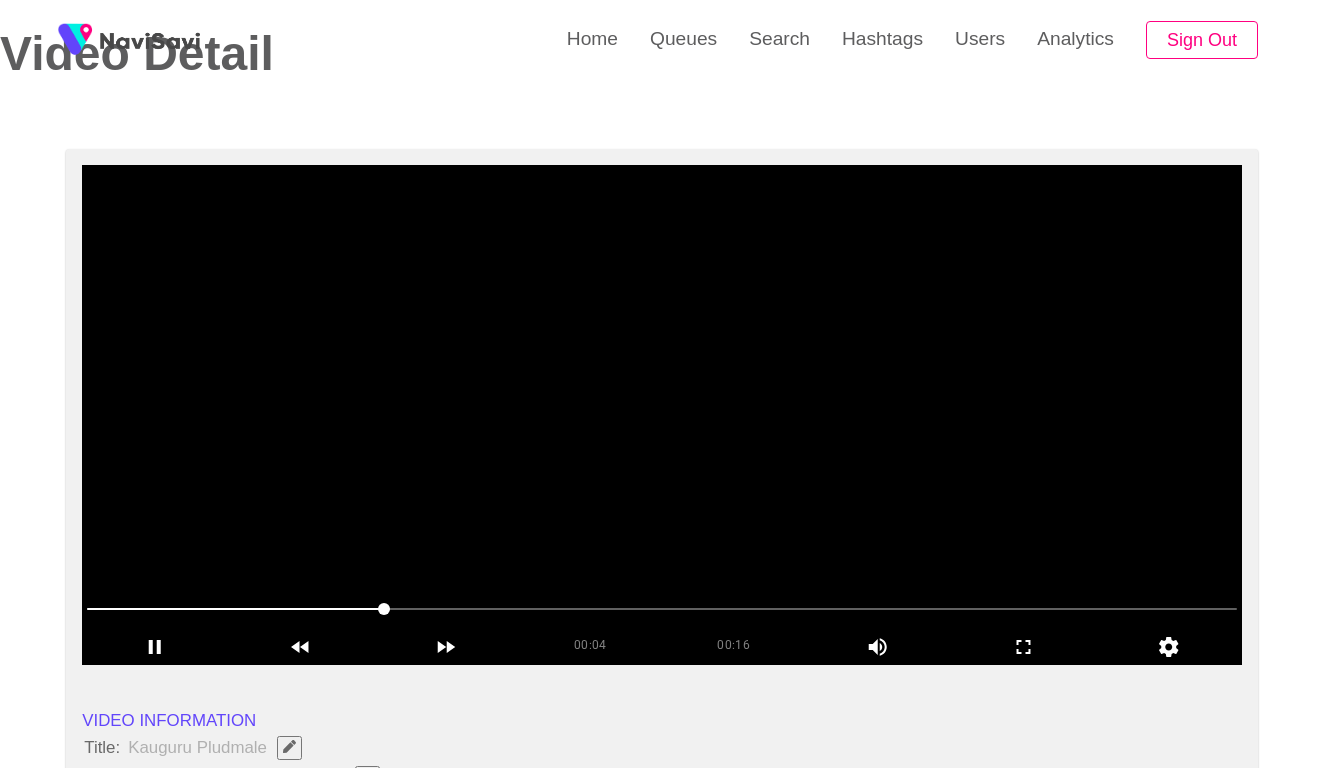 scroll, scrollTop: 78, scrollLeft: 0, axis: vertical 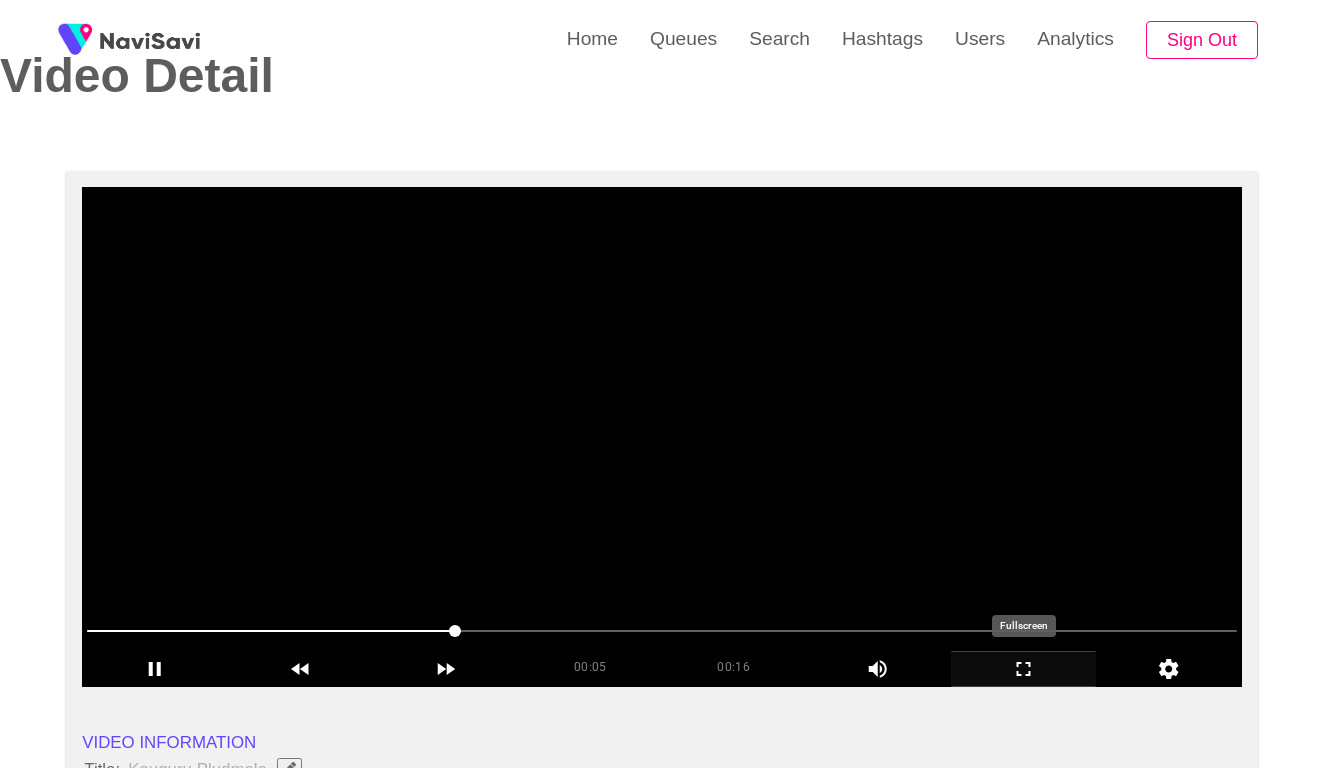 click 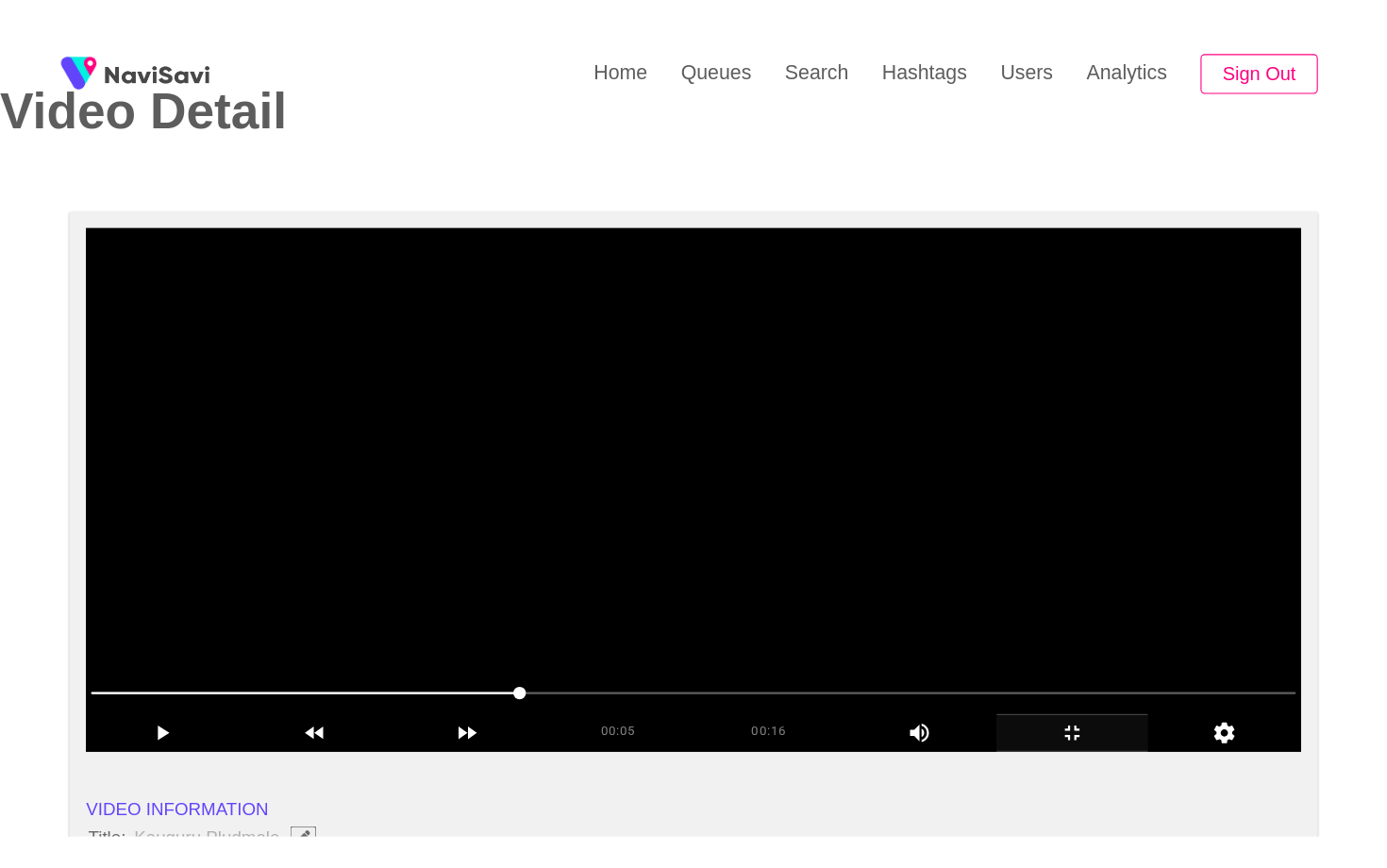 scroll, scrollTop: 0, scrollLeft: 0, axis: both 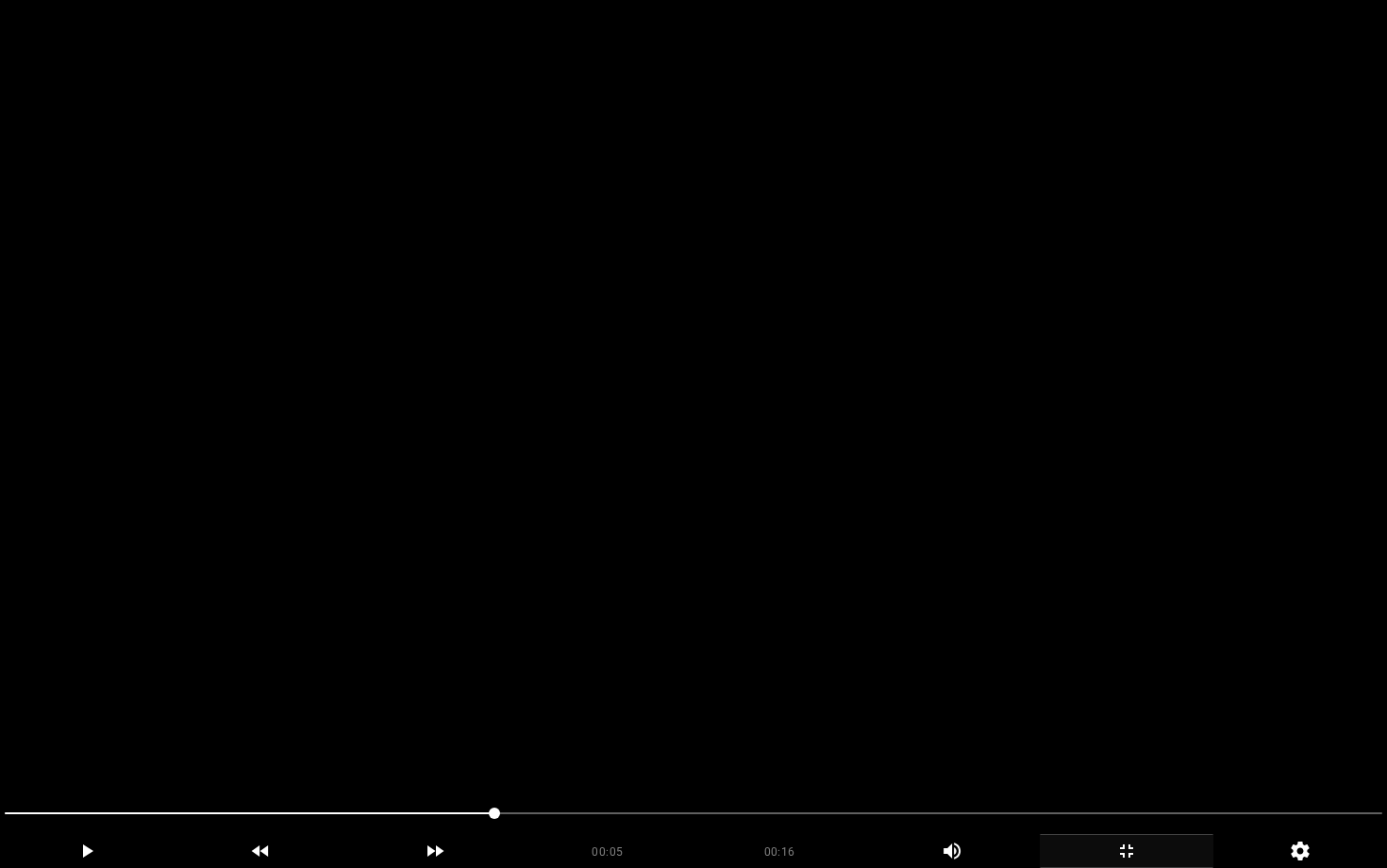 click at bounding box center (694, 434) 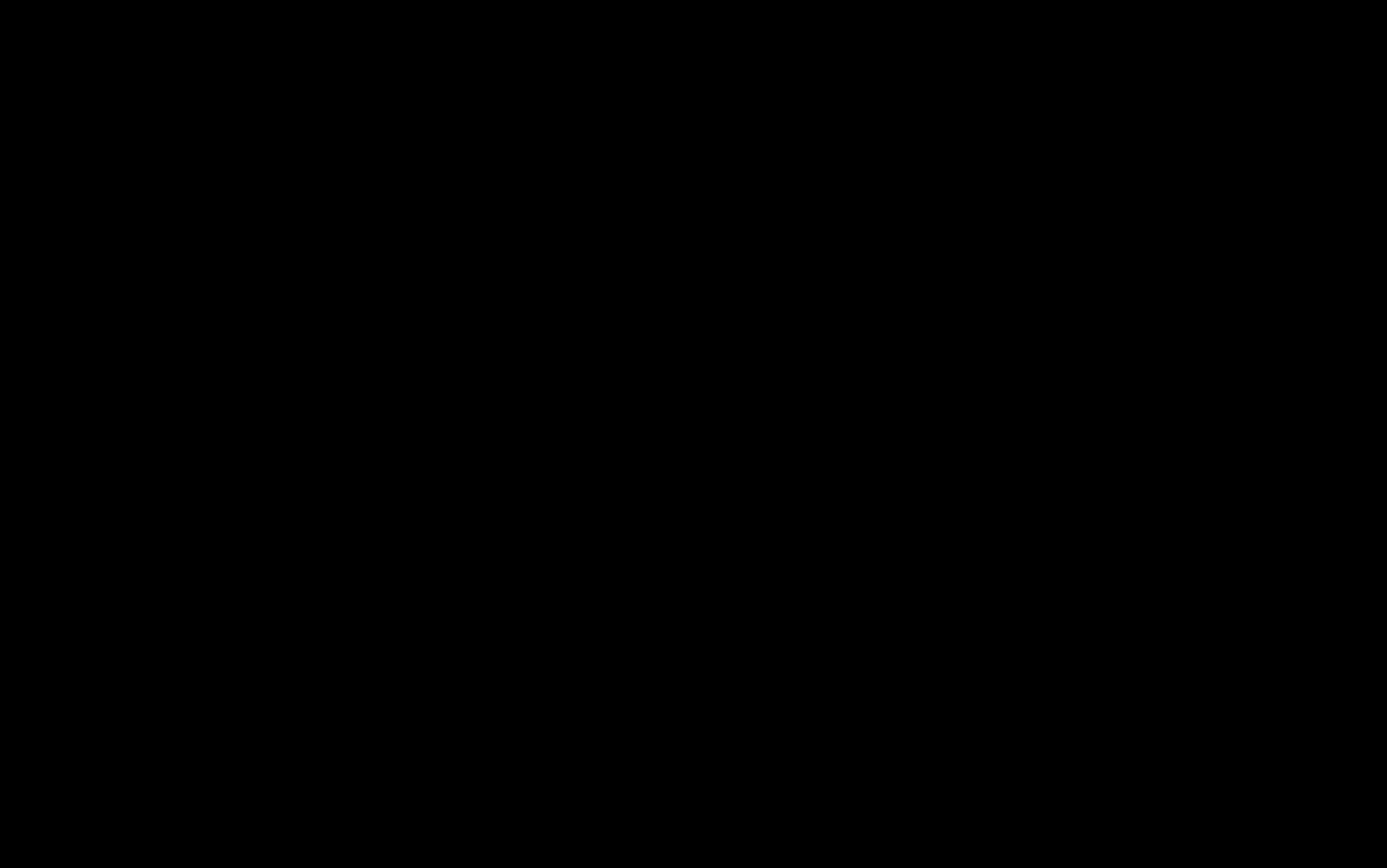 click 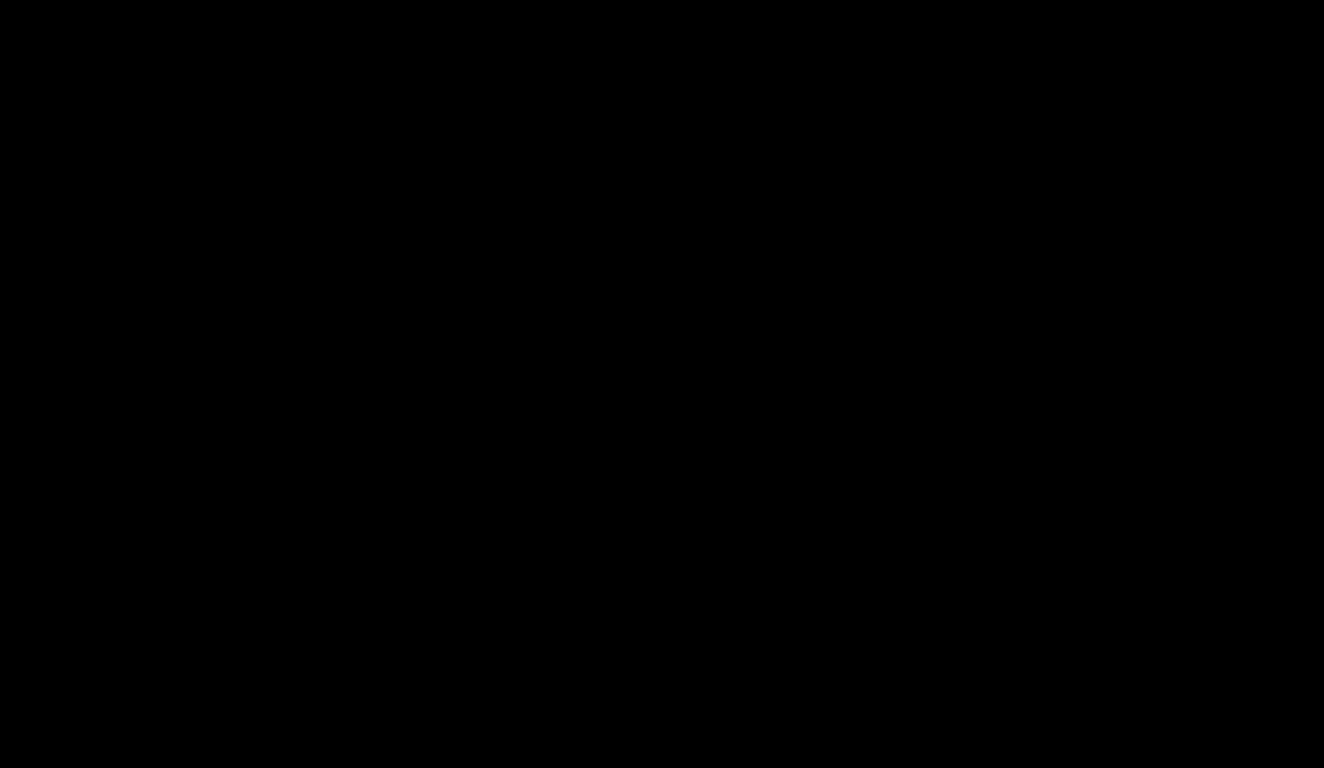 scroll, scrollTop: 1766, scrollLeft: 0, axis: vertical 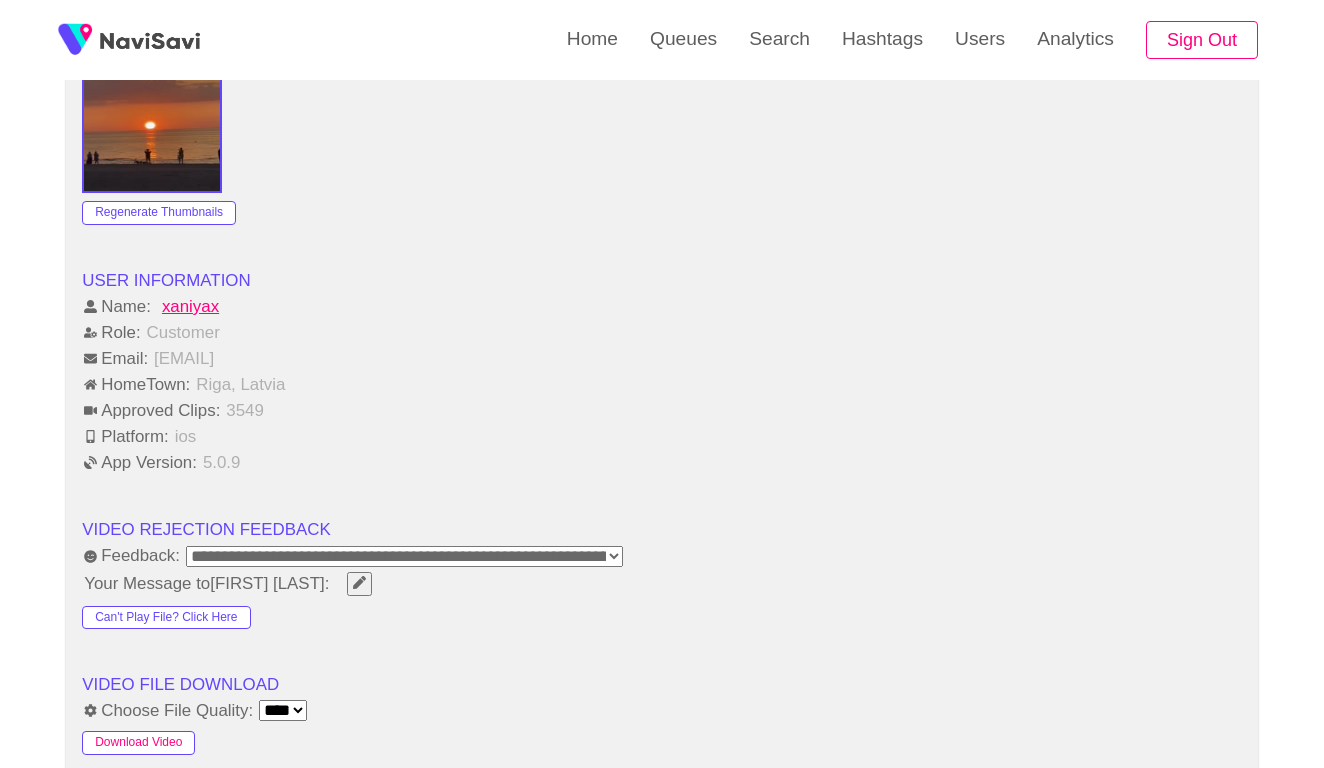click on "Download Video" at bounding box center [138, 743] 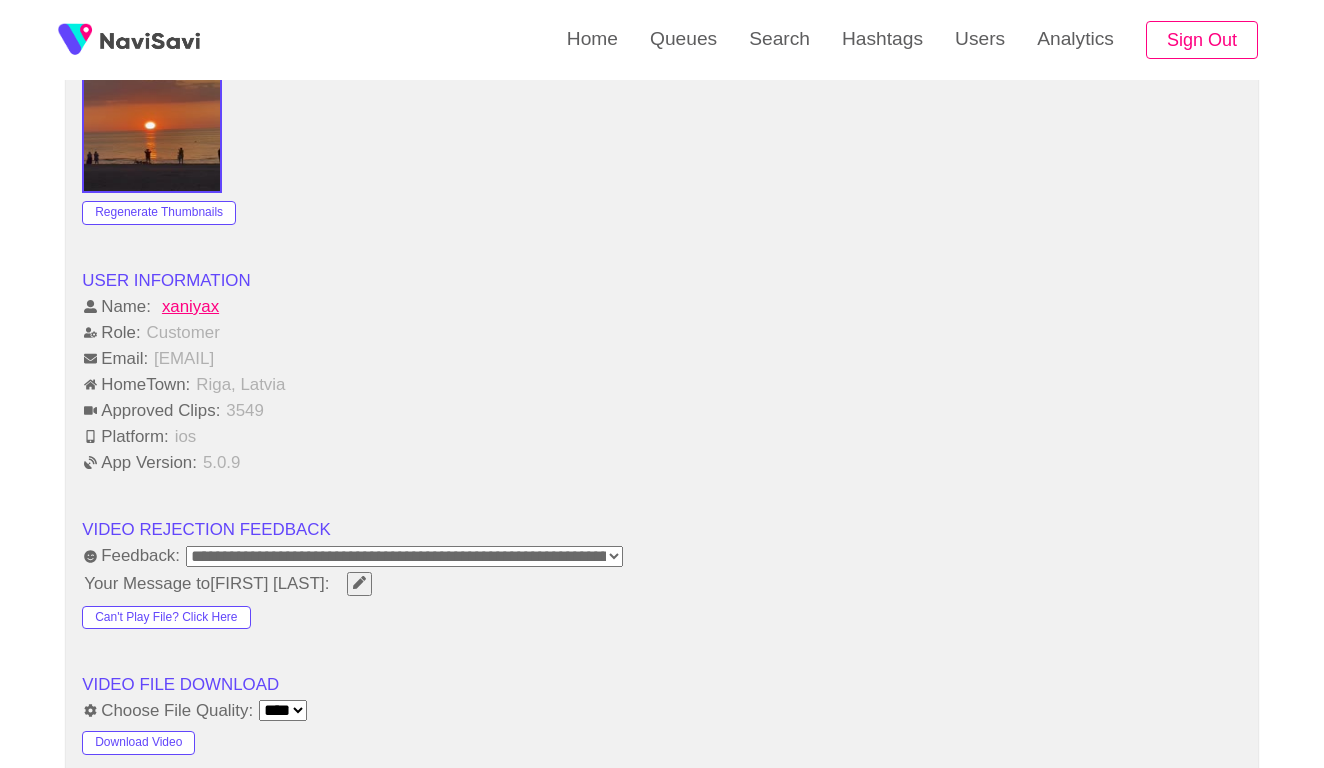 click on "Email:   mikulova.ann@gmail.com" at bounding box center [662, 359] 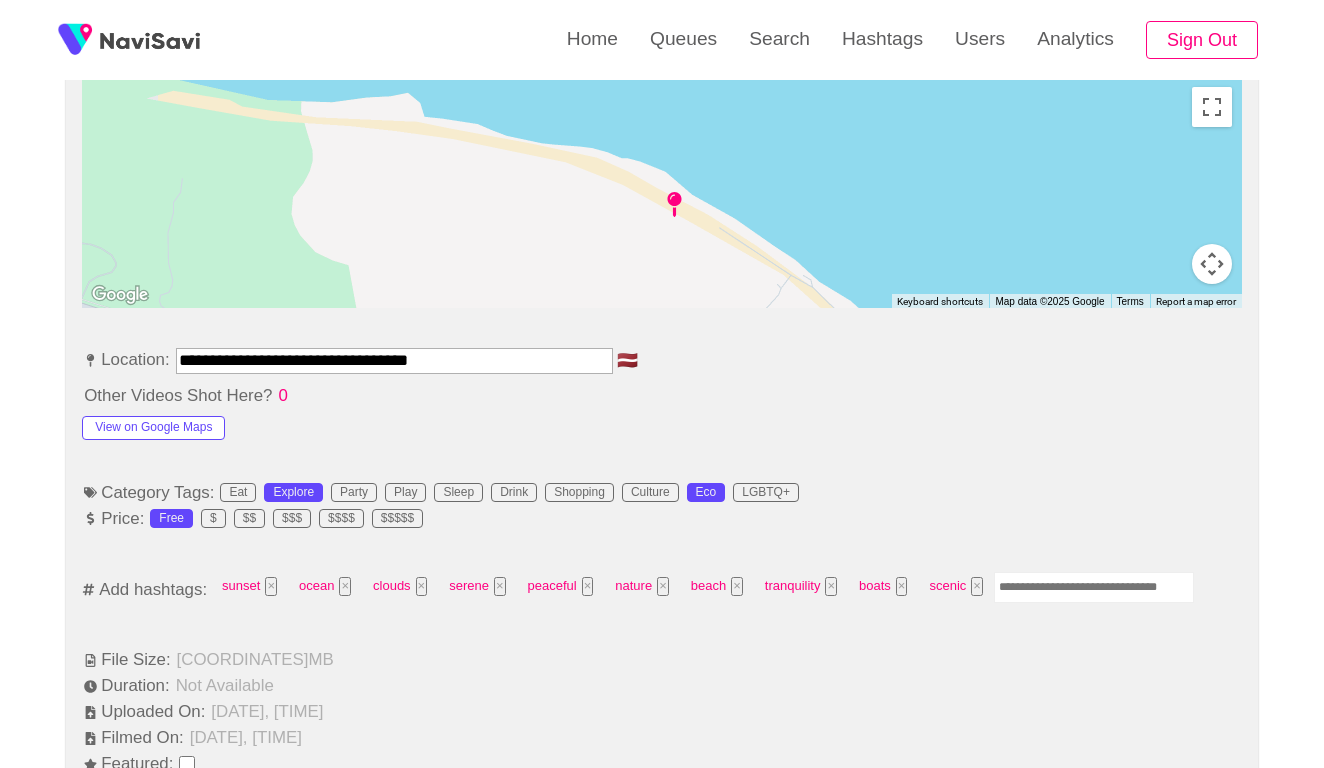 scroll, scrollTop: 858, scrollLeft: 0, axis: vertical 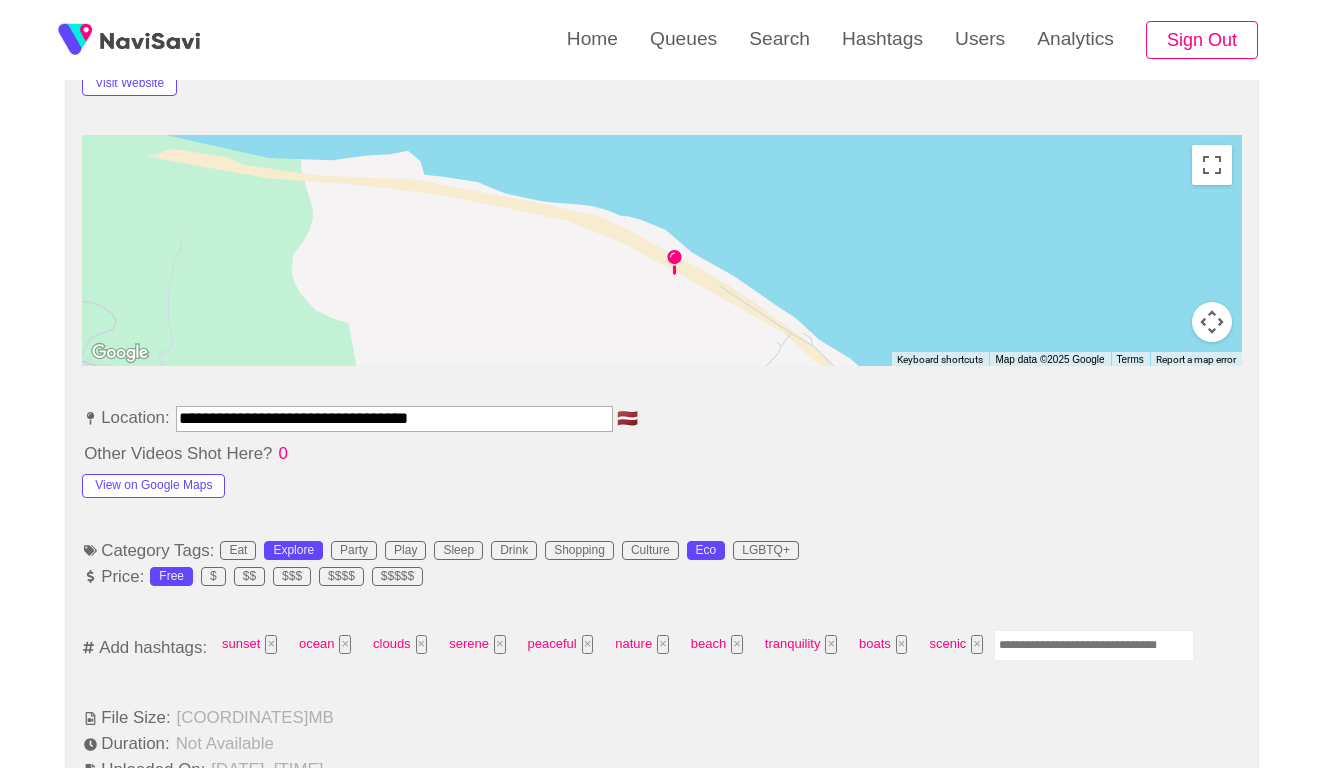 click at bounding box center [1094, 645] 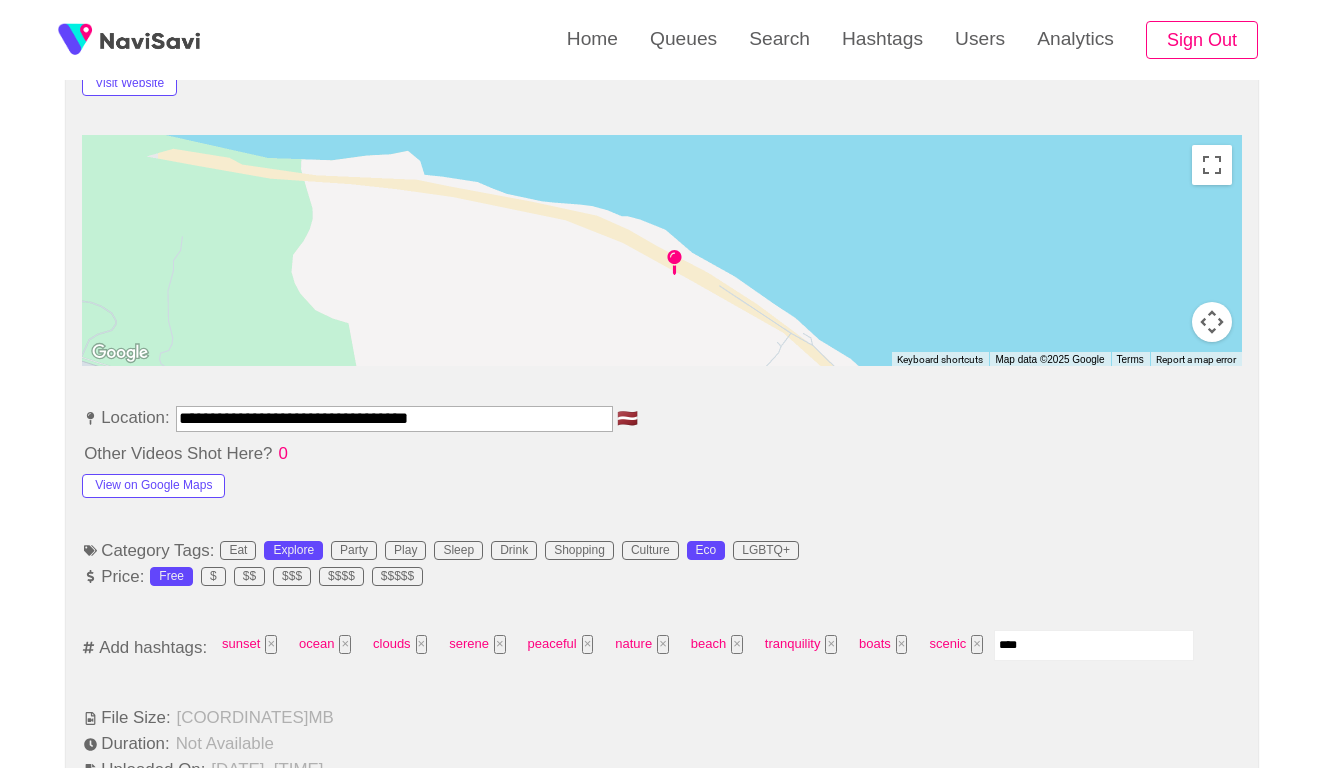 type on "*****" 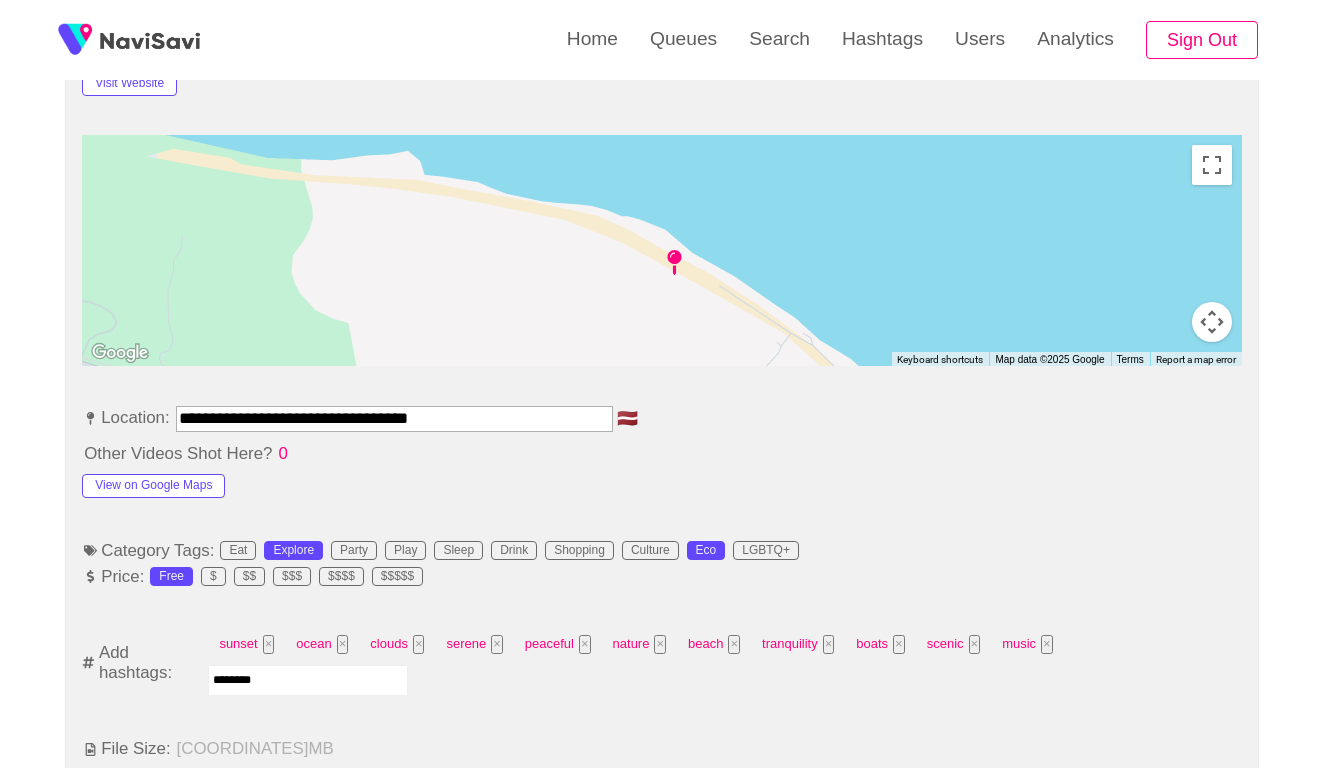 type on "*********" 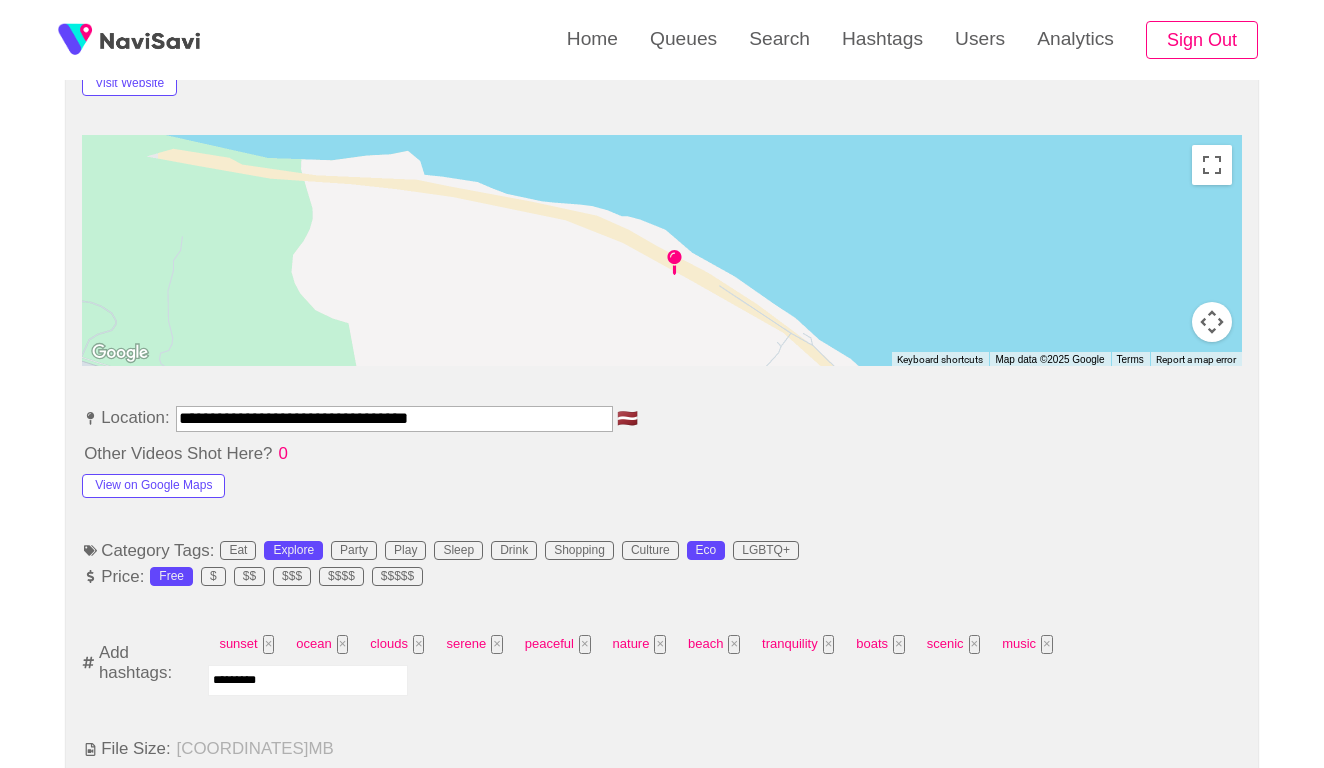 type 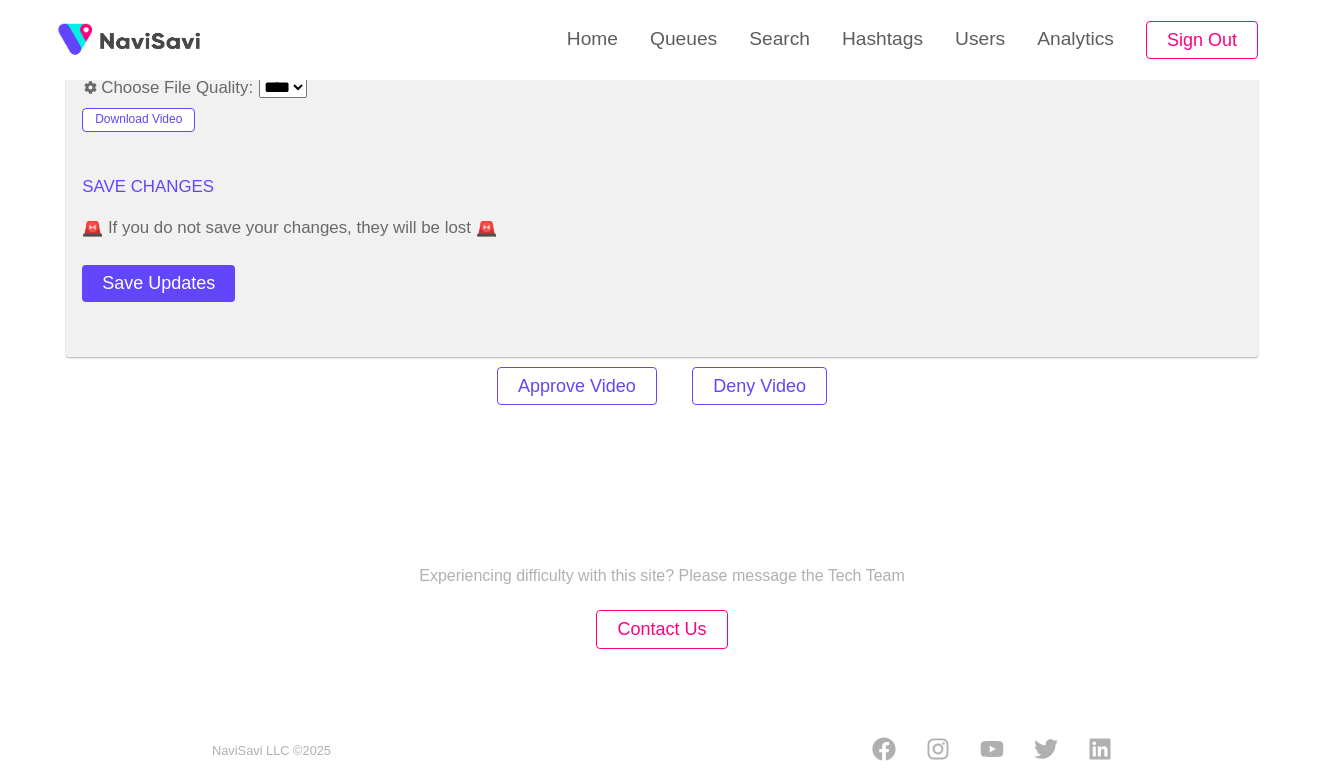 scroll, scrollTop: 2417, scrollLeft: 0, axis: vertical 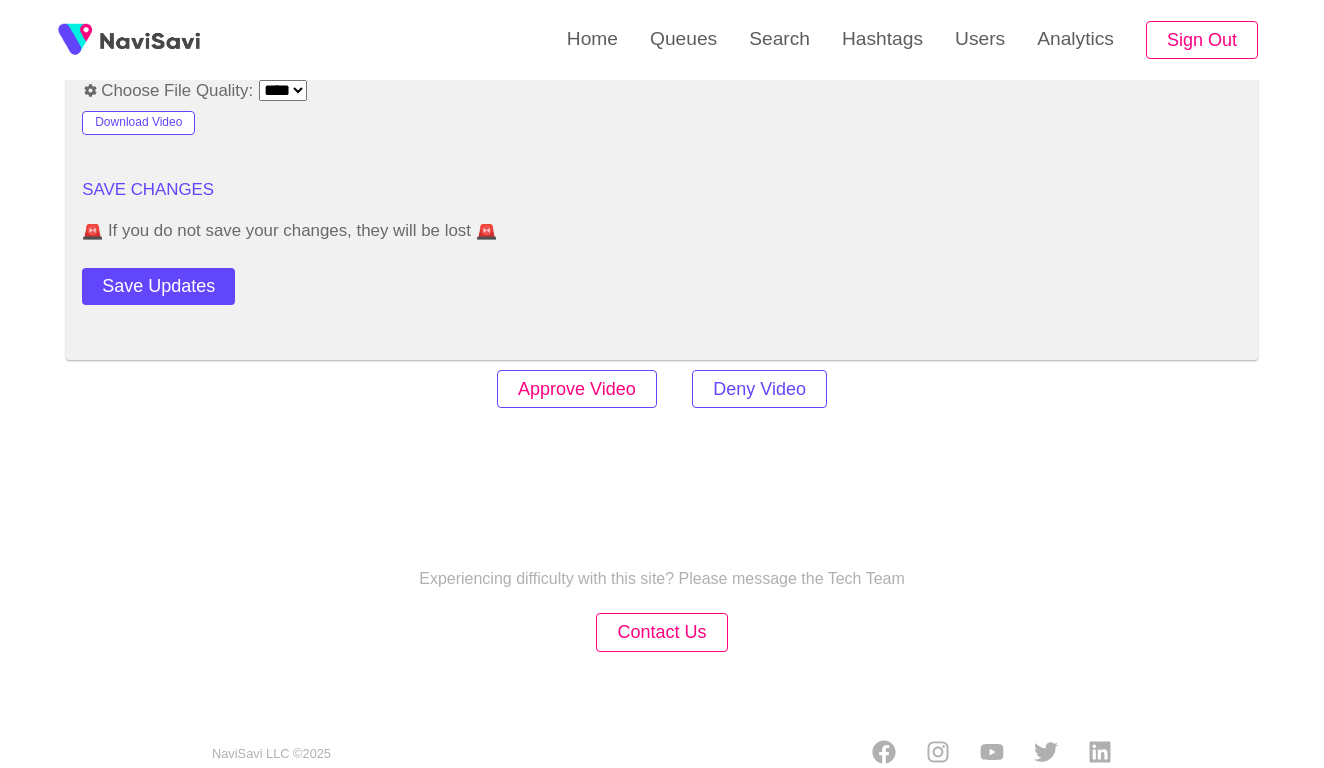 click on "Approve Video" at bounding box center [577, 389] 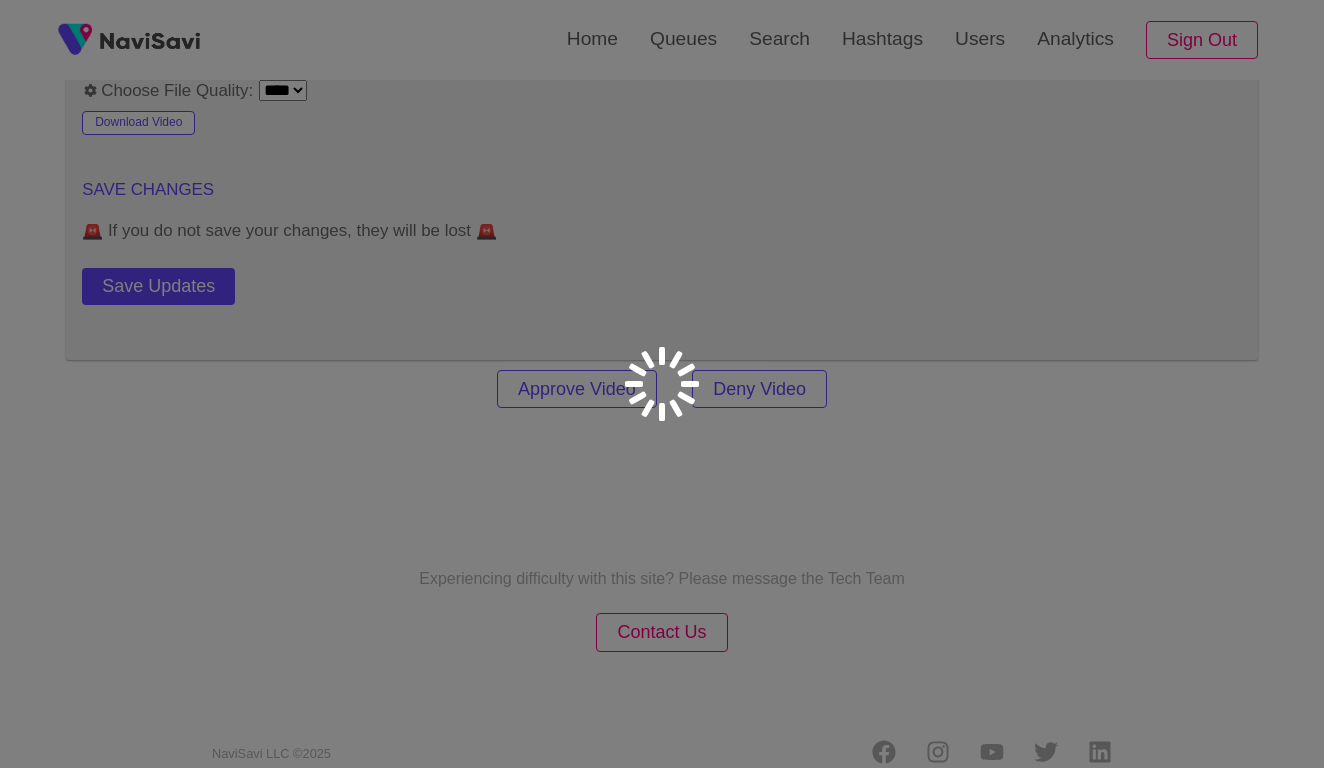 scroll, scrollTop: 0, scrollLeft: 0, axis: both 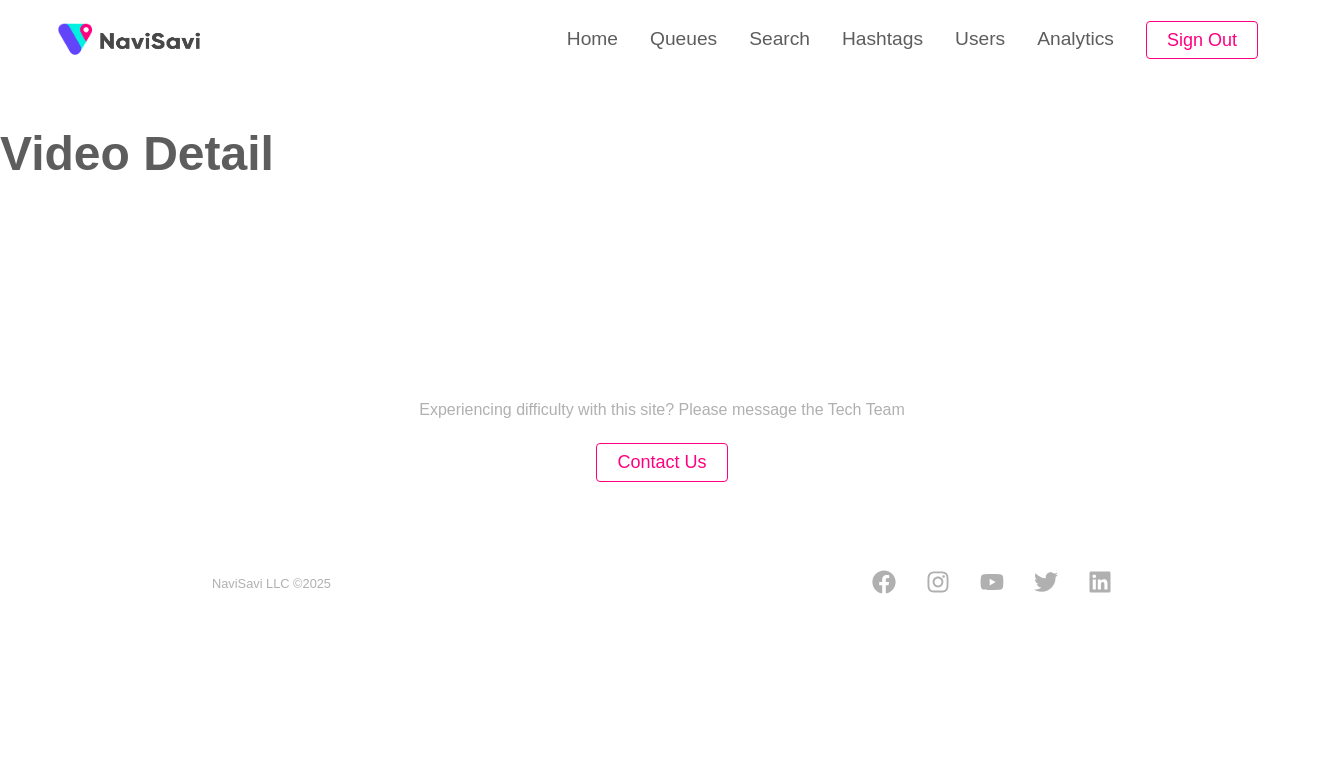 select on "****" 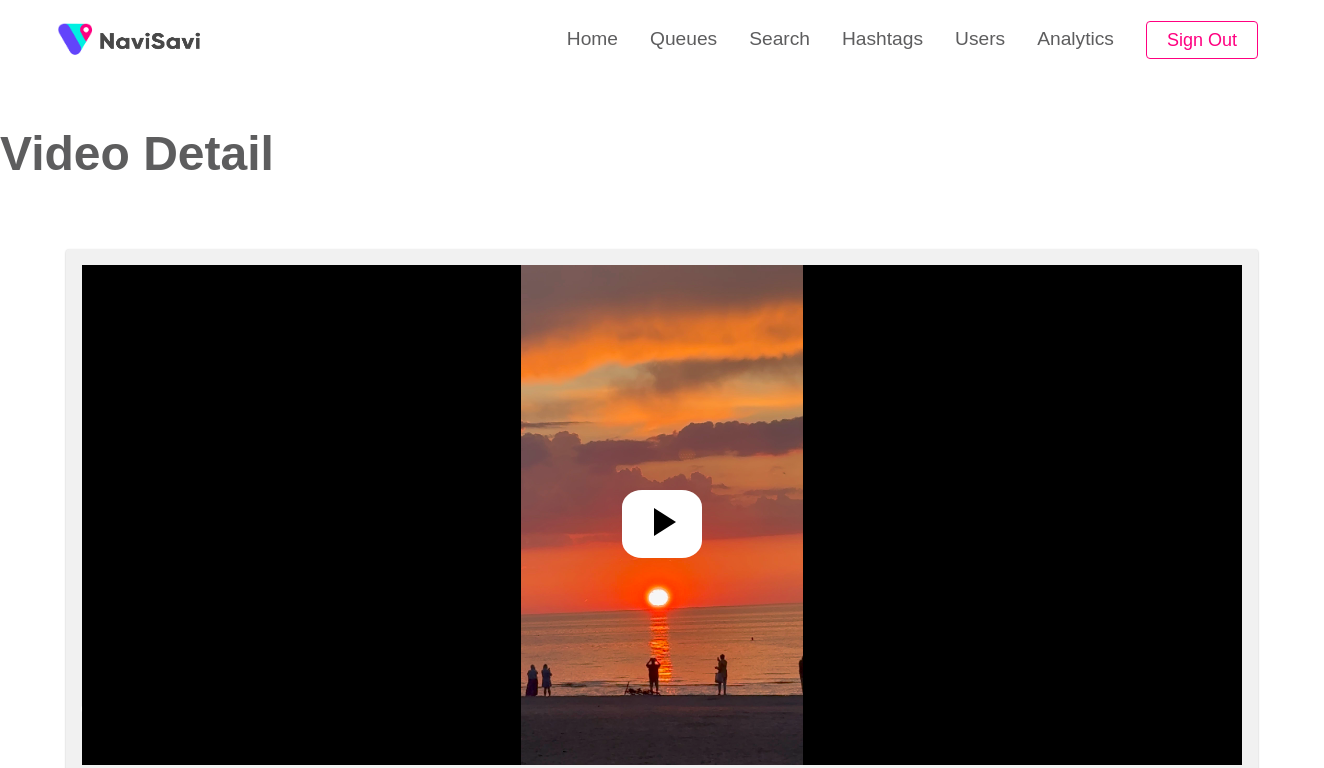 select on "**********" 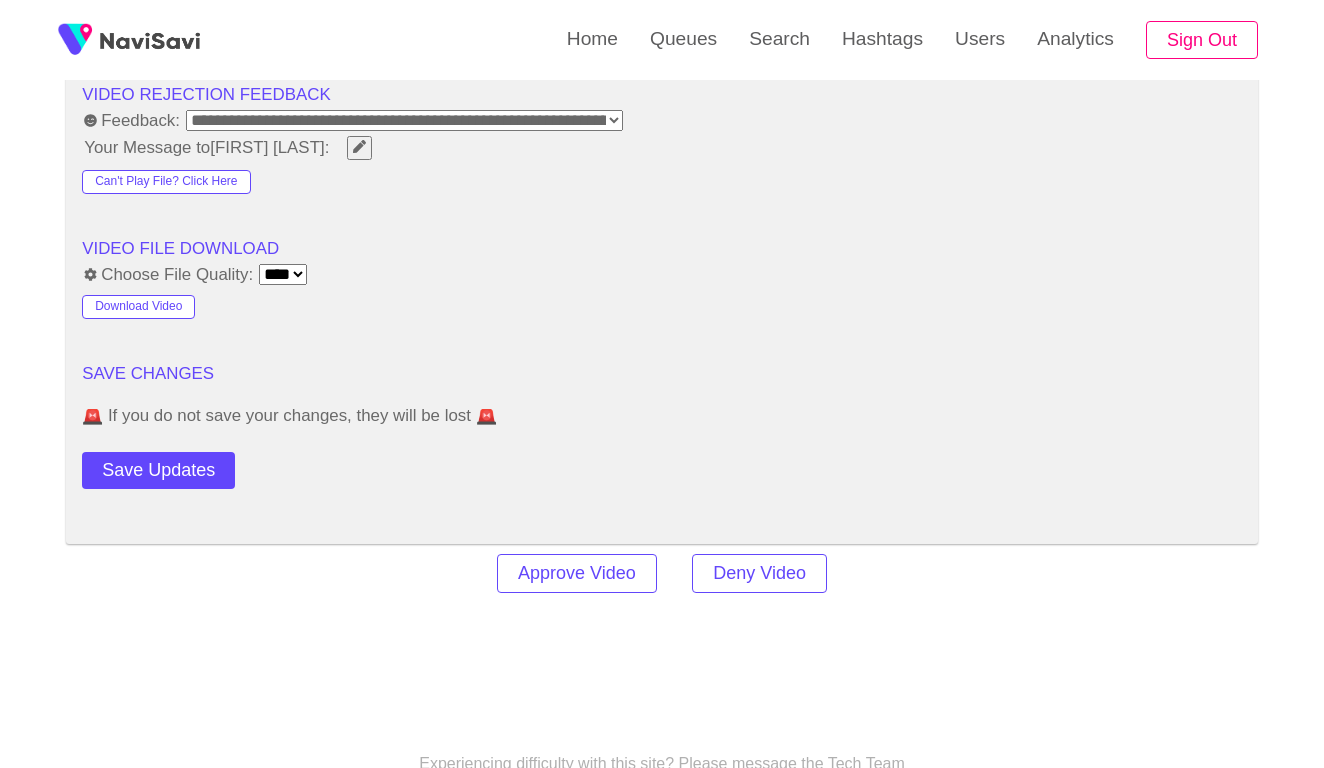 scroll, scrollTop: 2595, scrollLeft: 0, axis: vertical 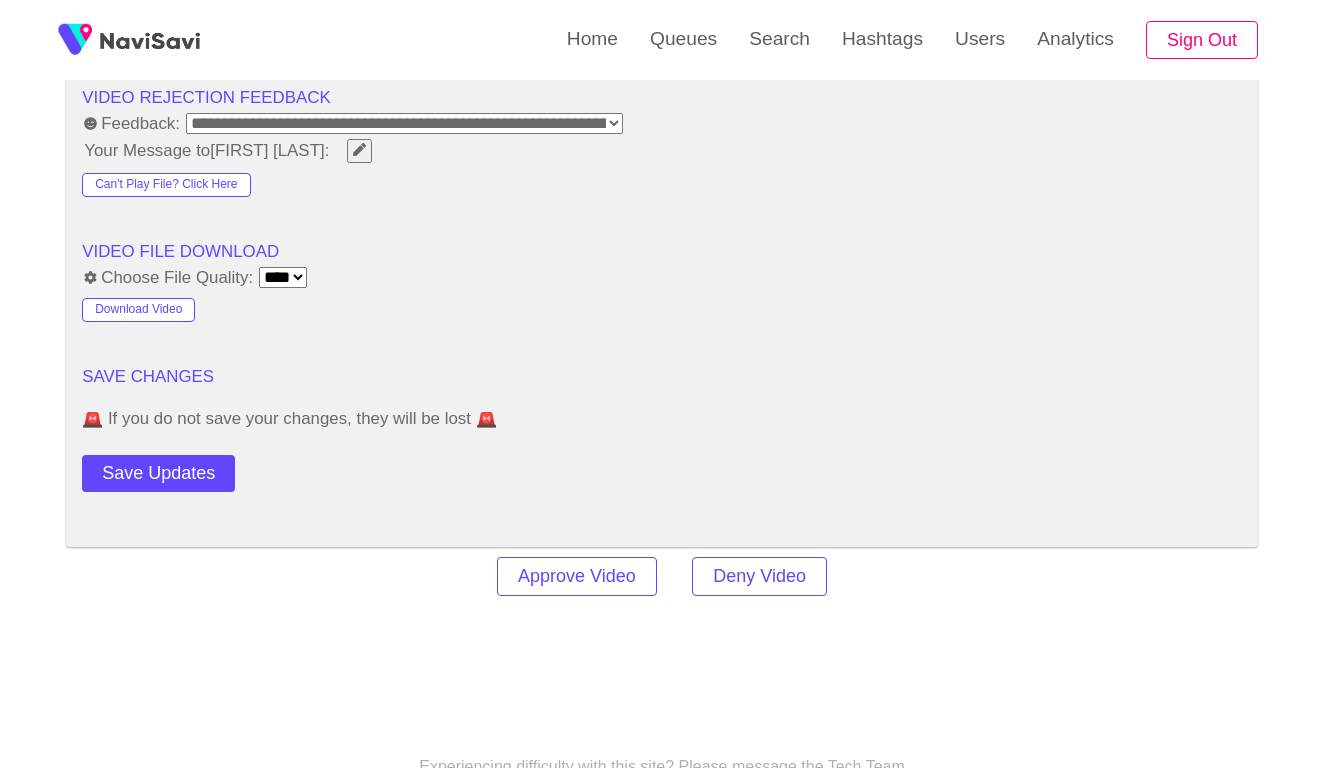 click on "**** ****" at bounding box center (283, 277) 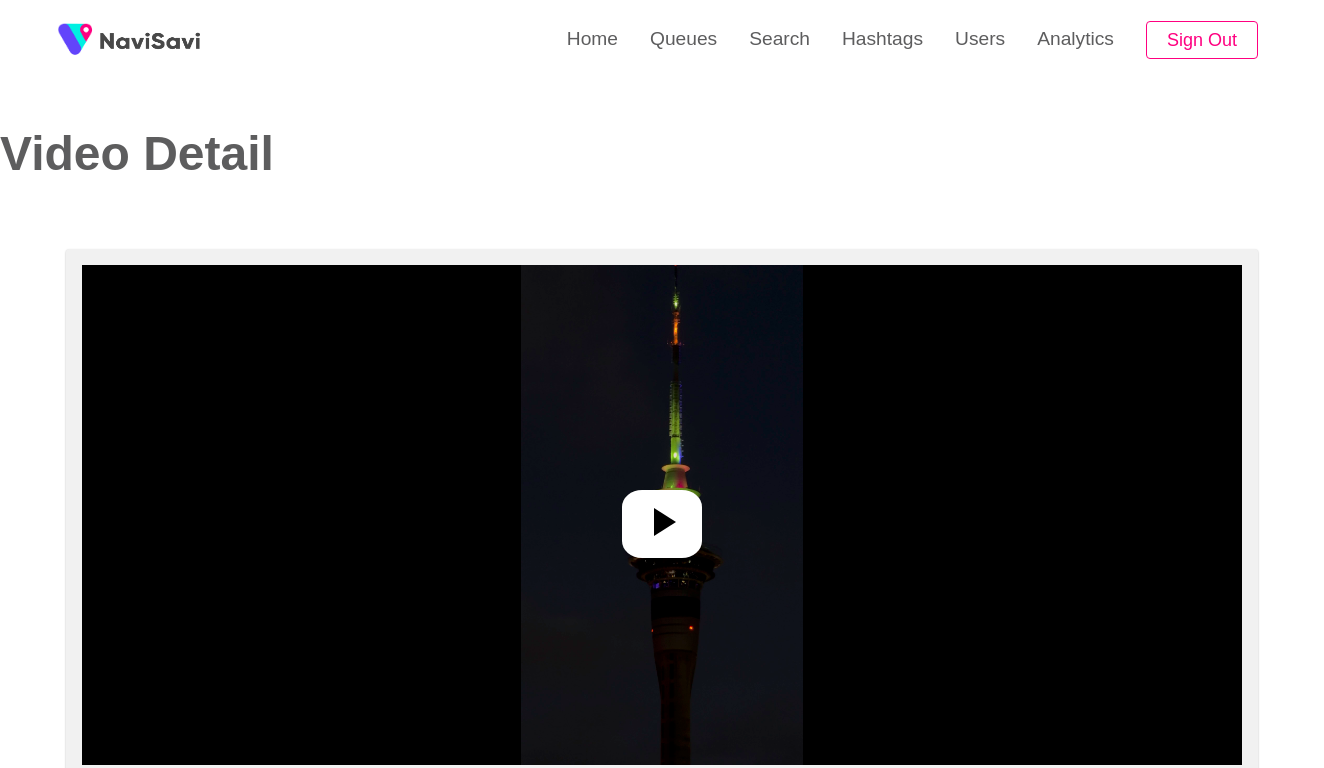select on "**********" 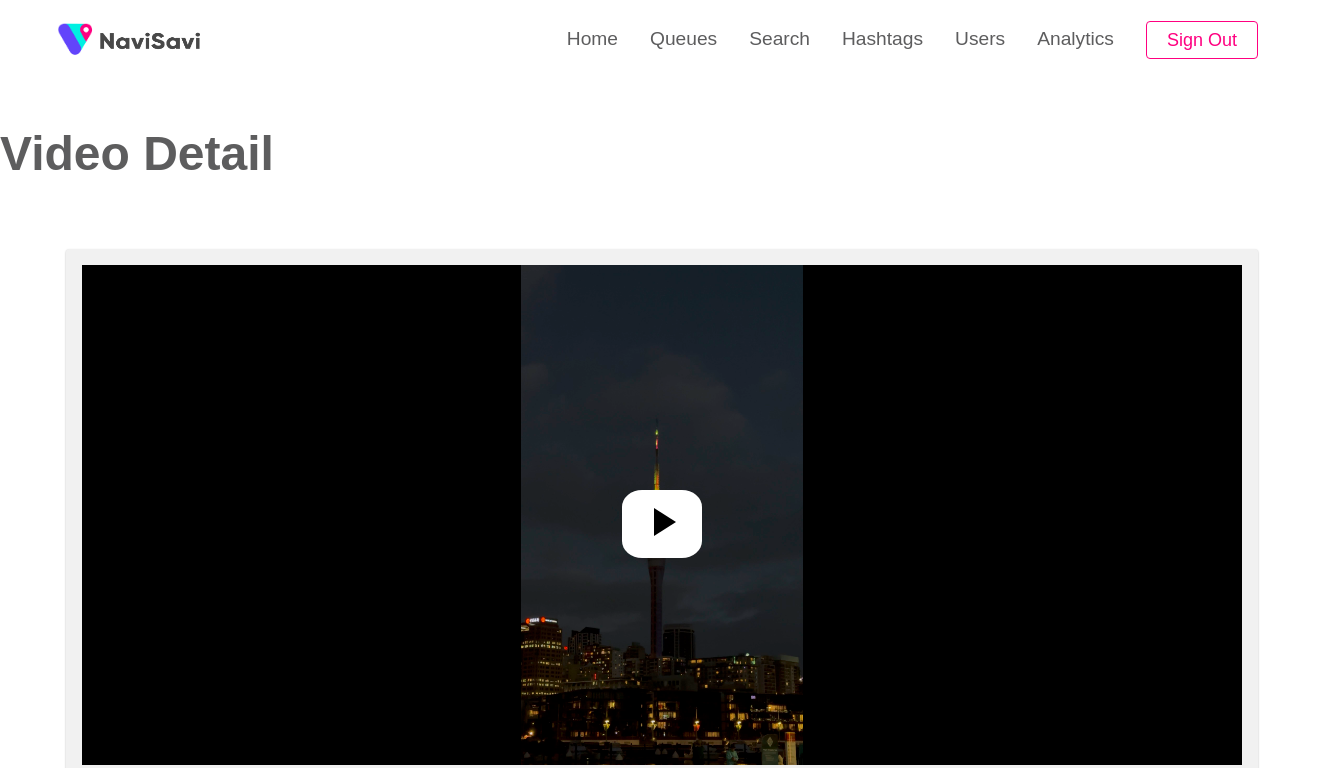 select on "**********" 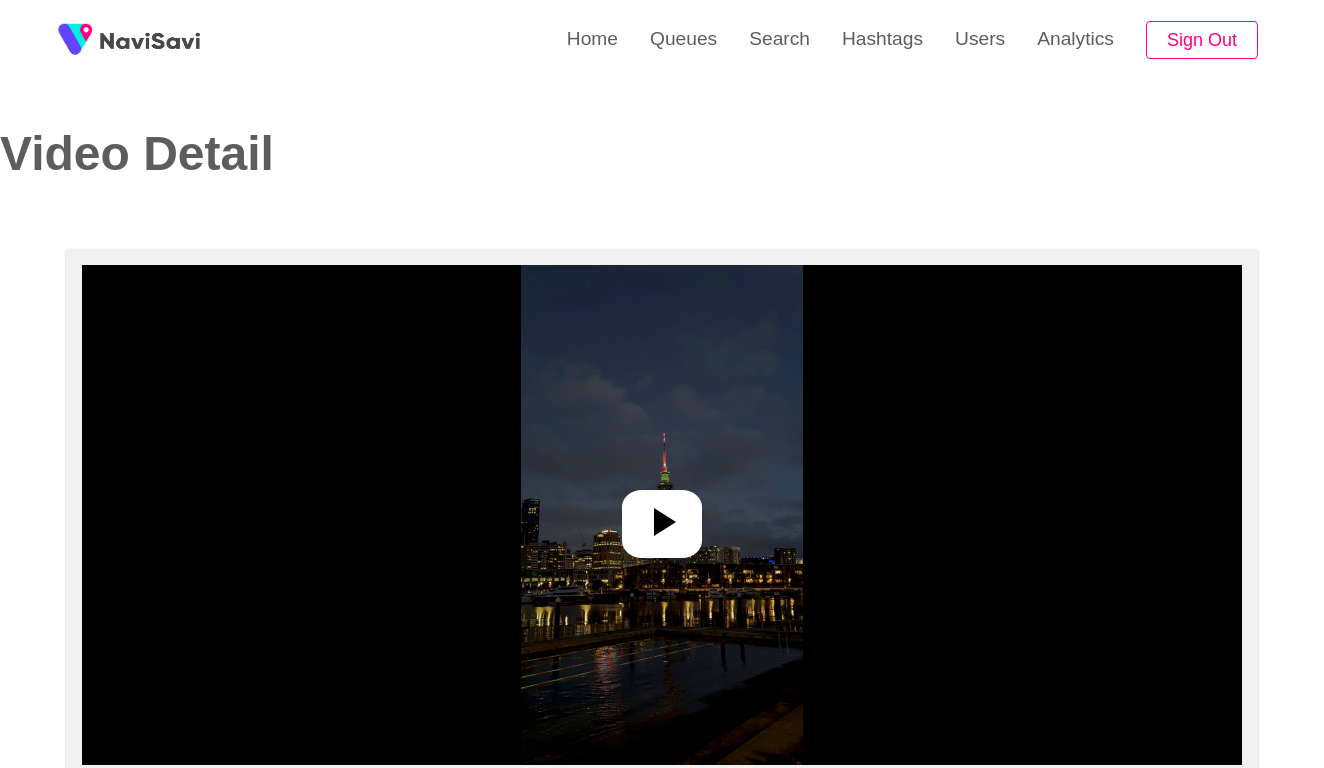select on "**********" 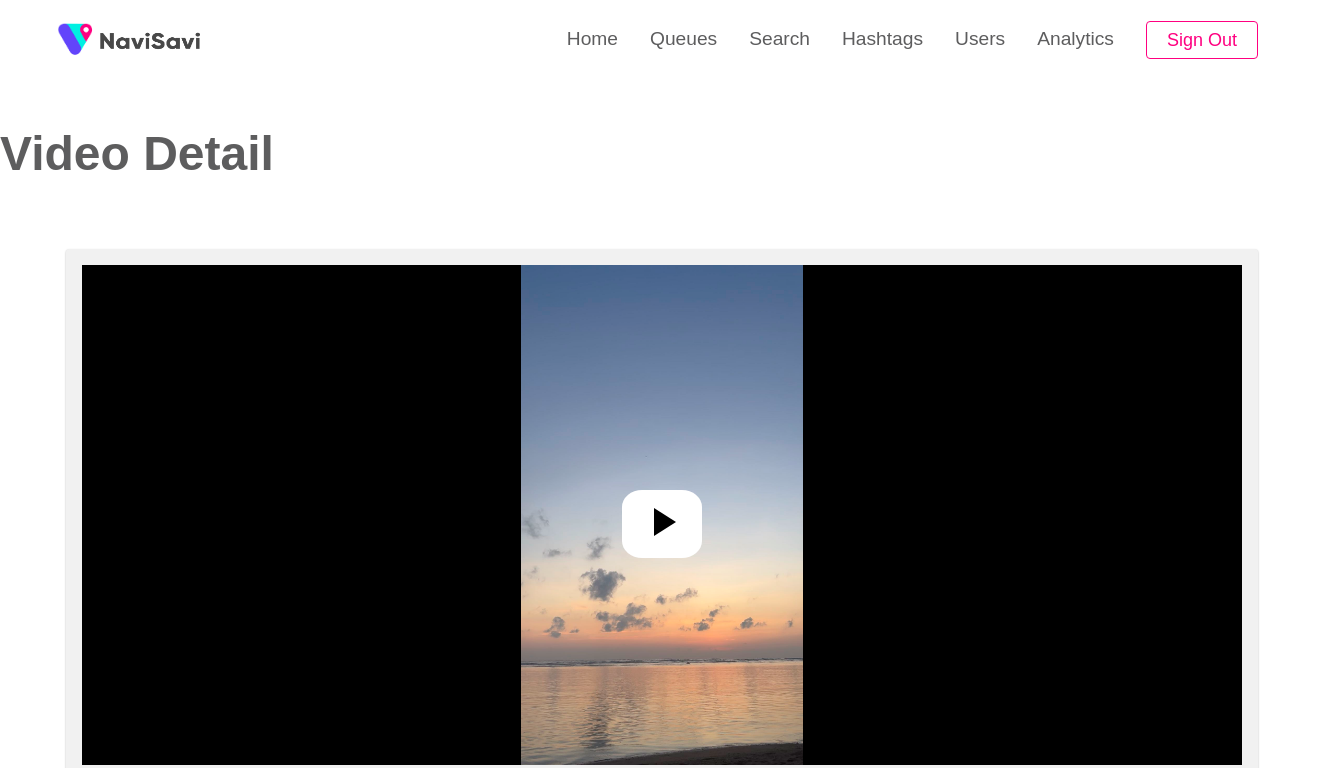 select on "**********" 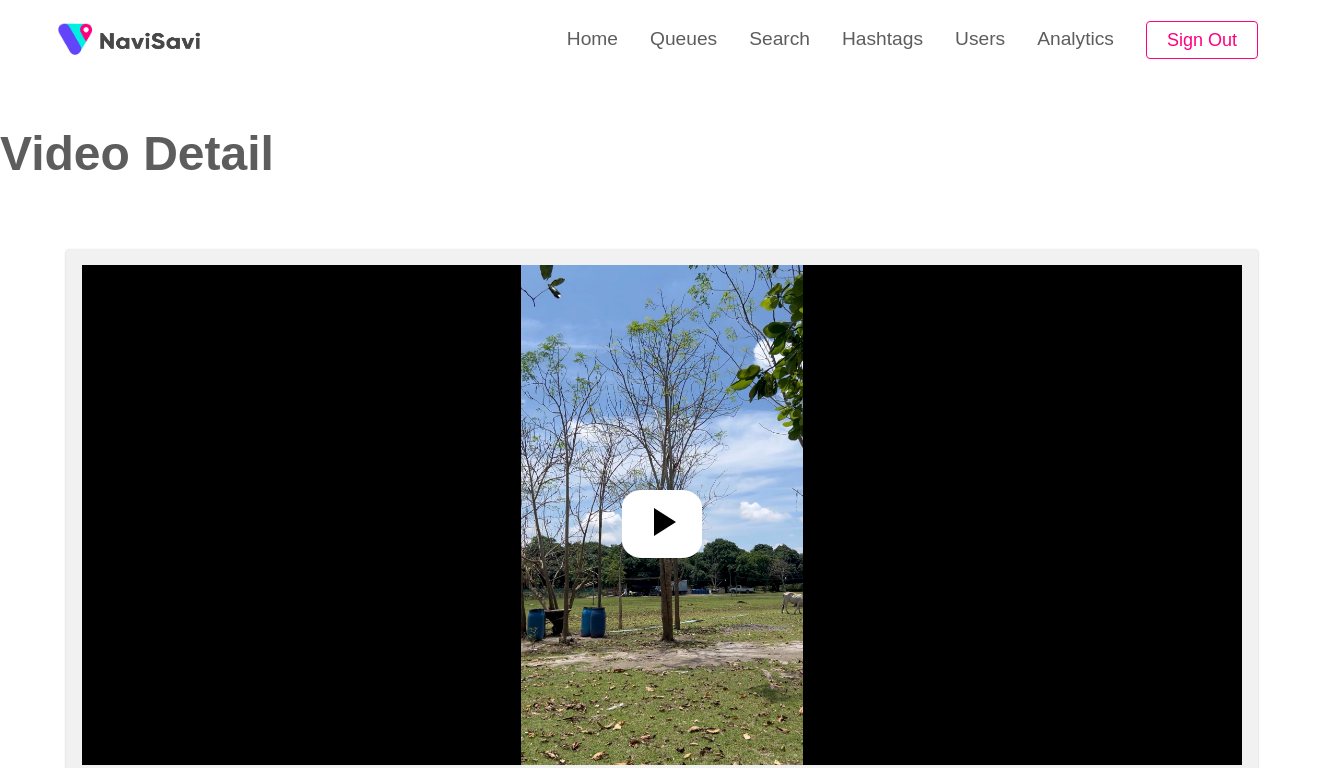 select on "**********" 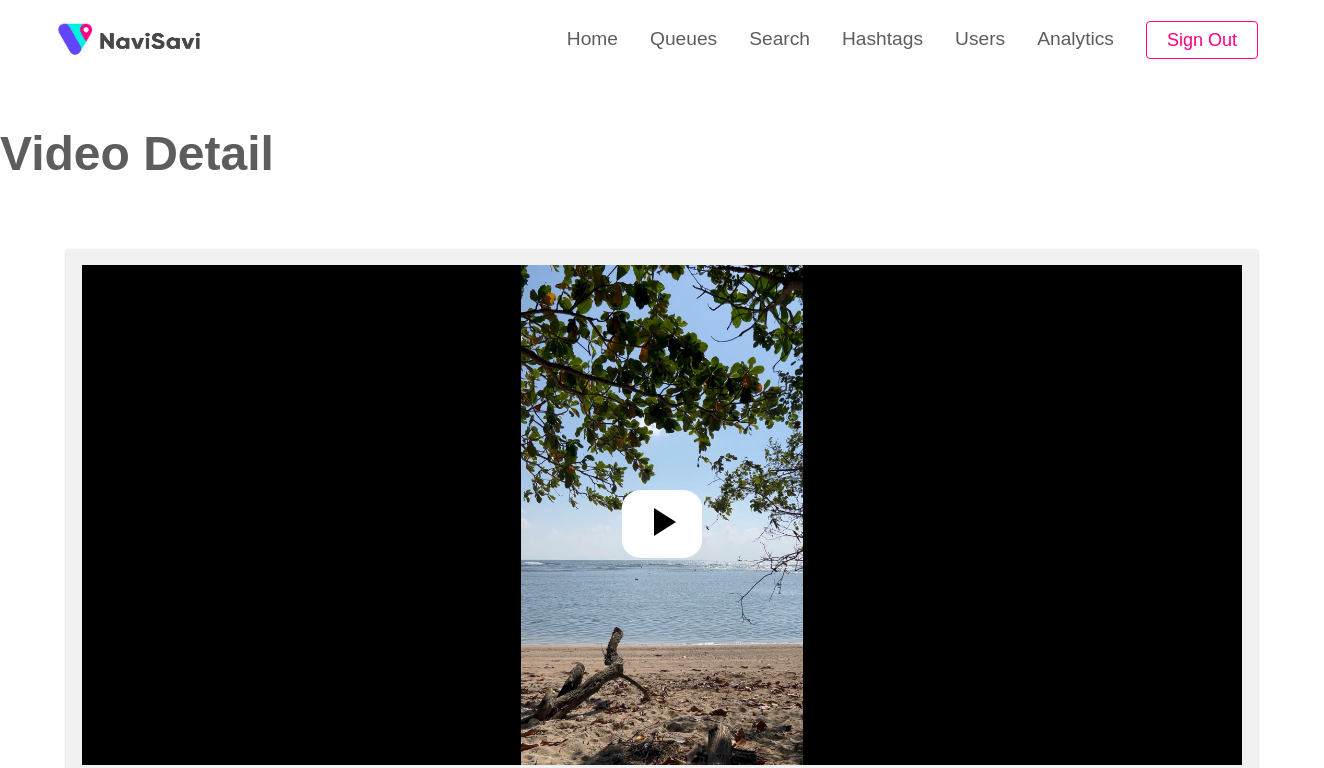 select on "**********" 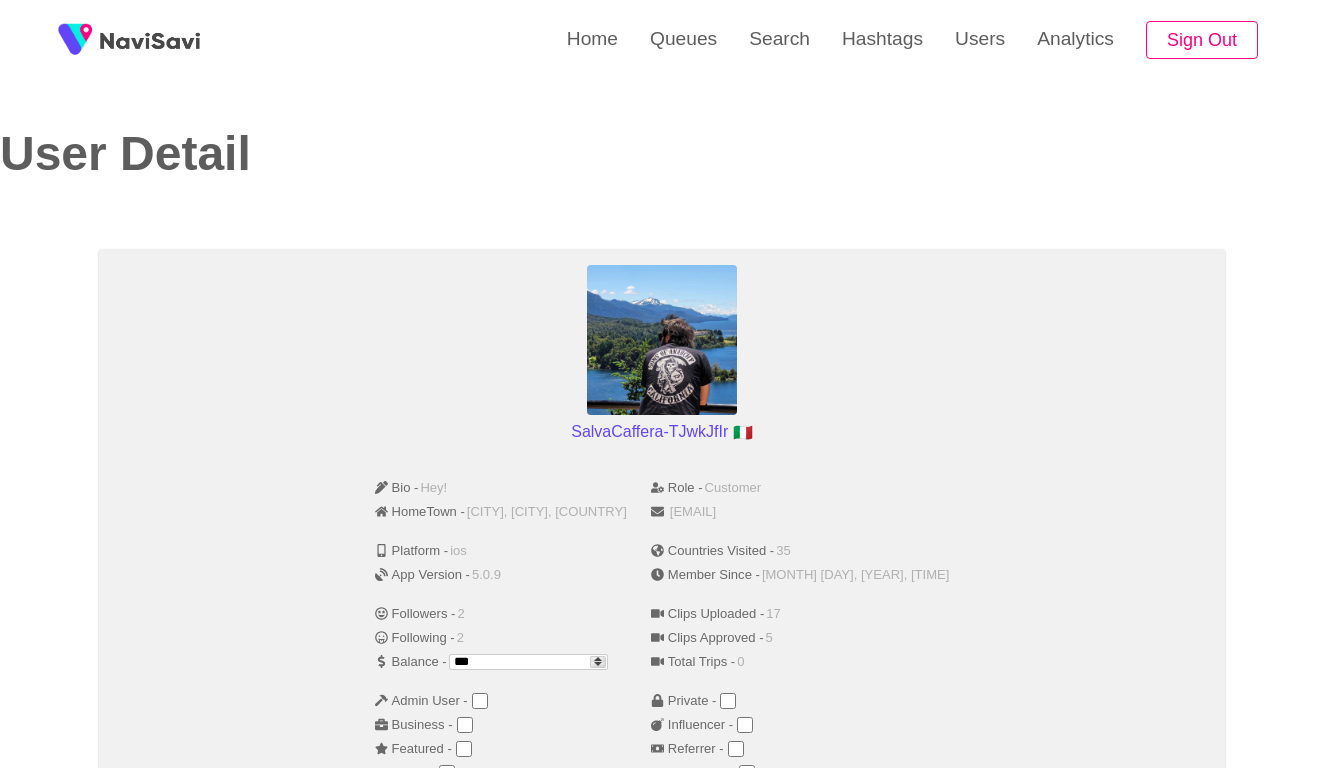 scroll, scrollTop: 0, scrollLeft: 0, axis: both 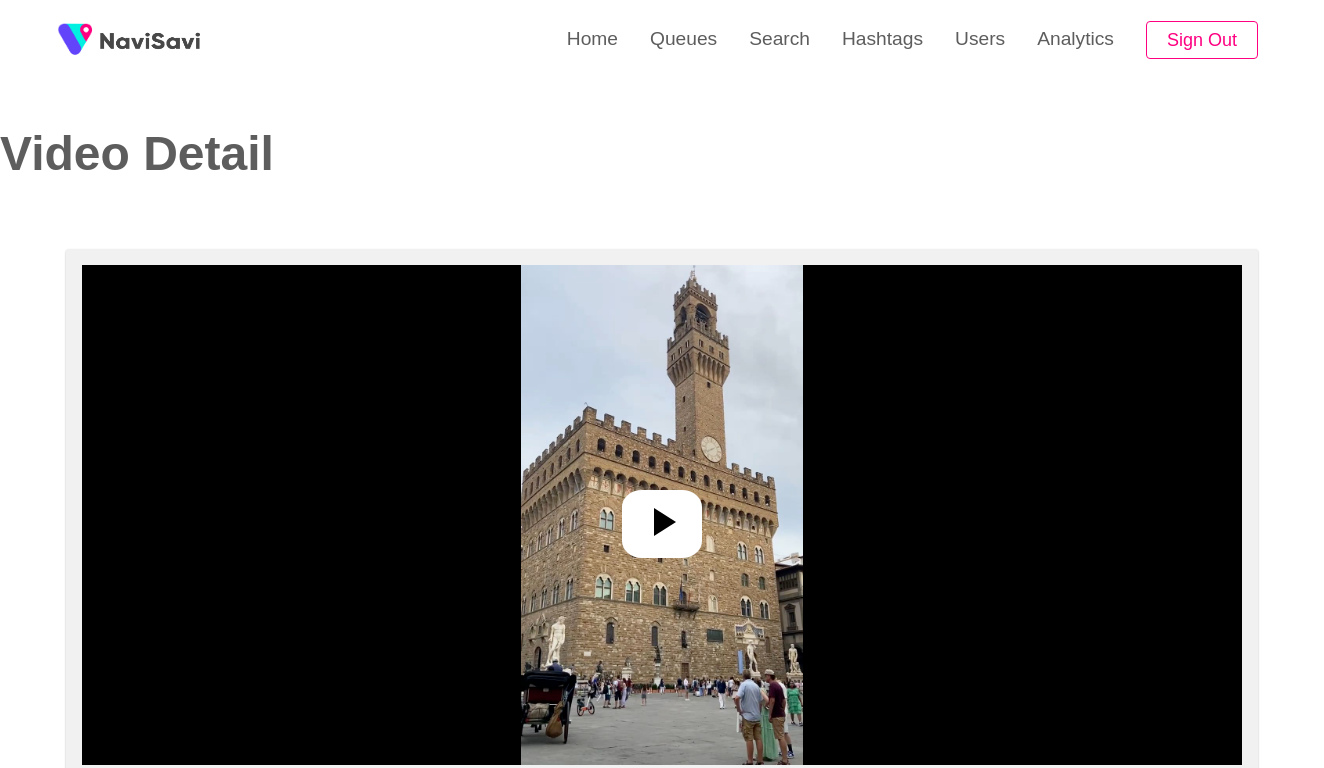 select on "**********" 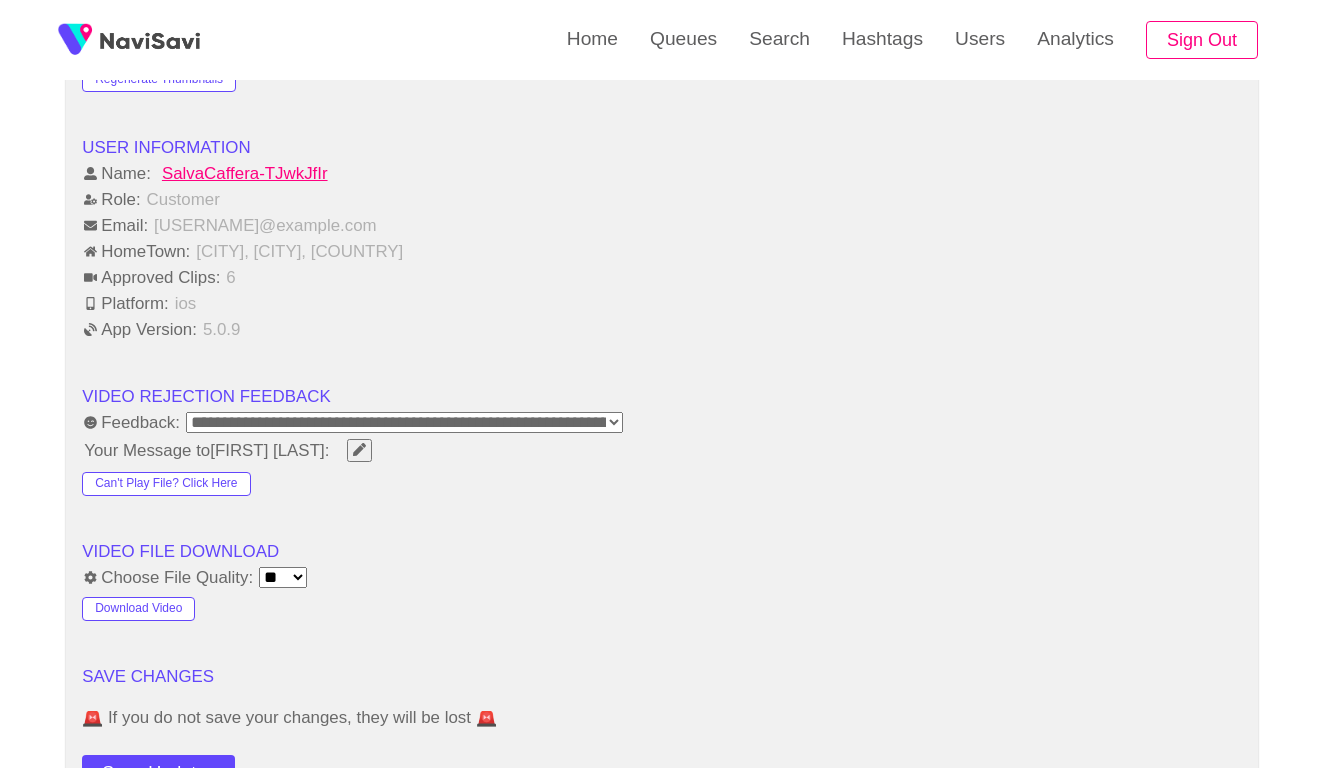 scroll, scrollTop: 2311, scrollLeft: 0, axis: vertical 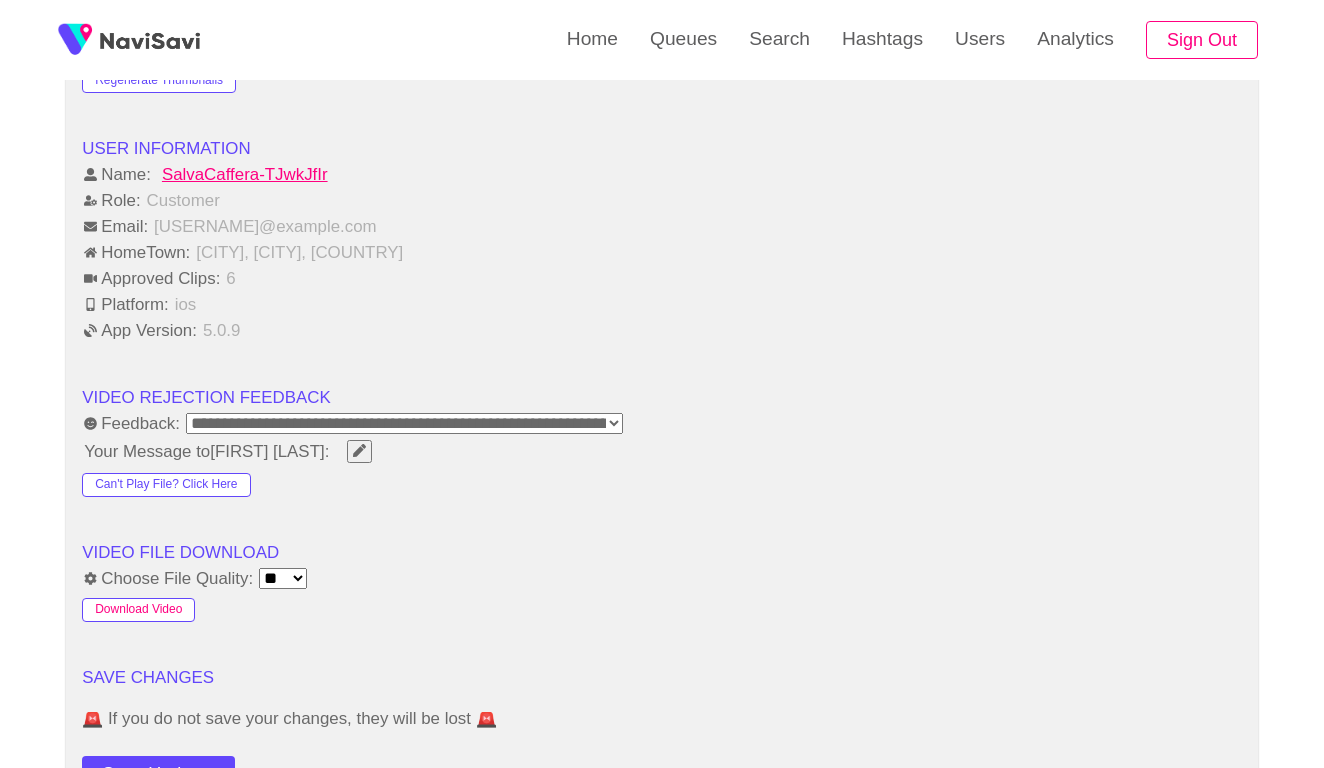 click on "Download Video" at bounding box center [138, 610] 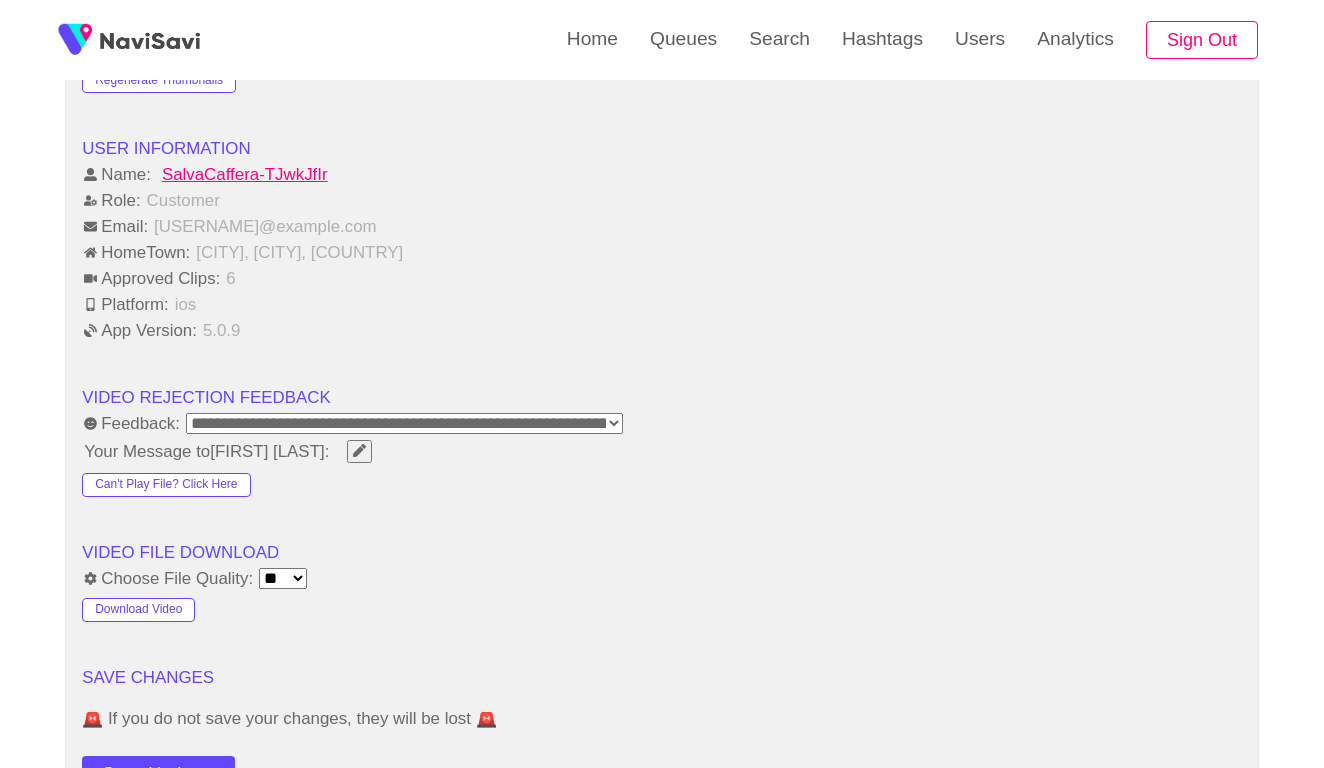 click on "**********" at bounding box center (662, -367) 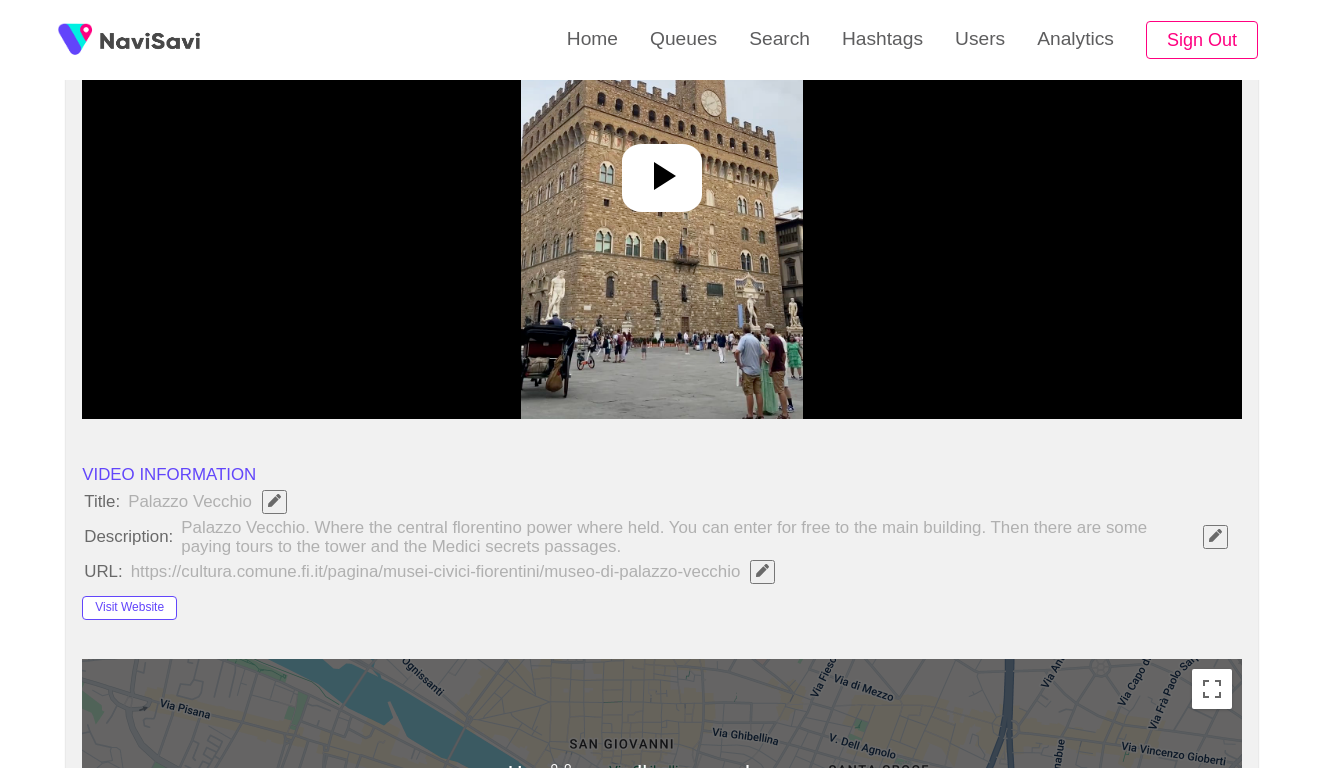 scroll, scrollTop: 61, scrollLeft: 0, axis: vertical 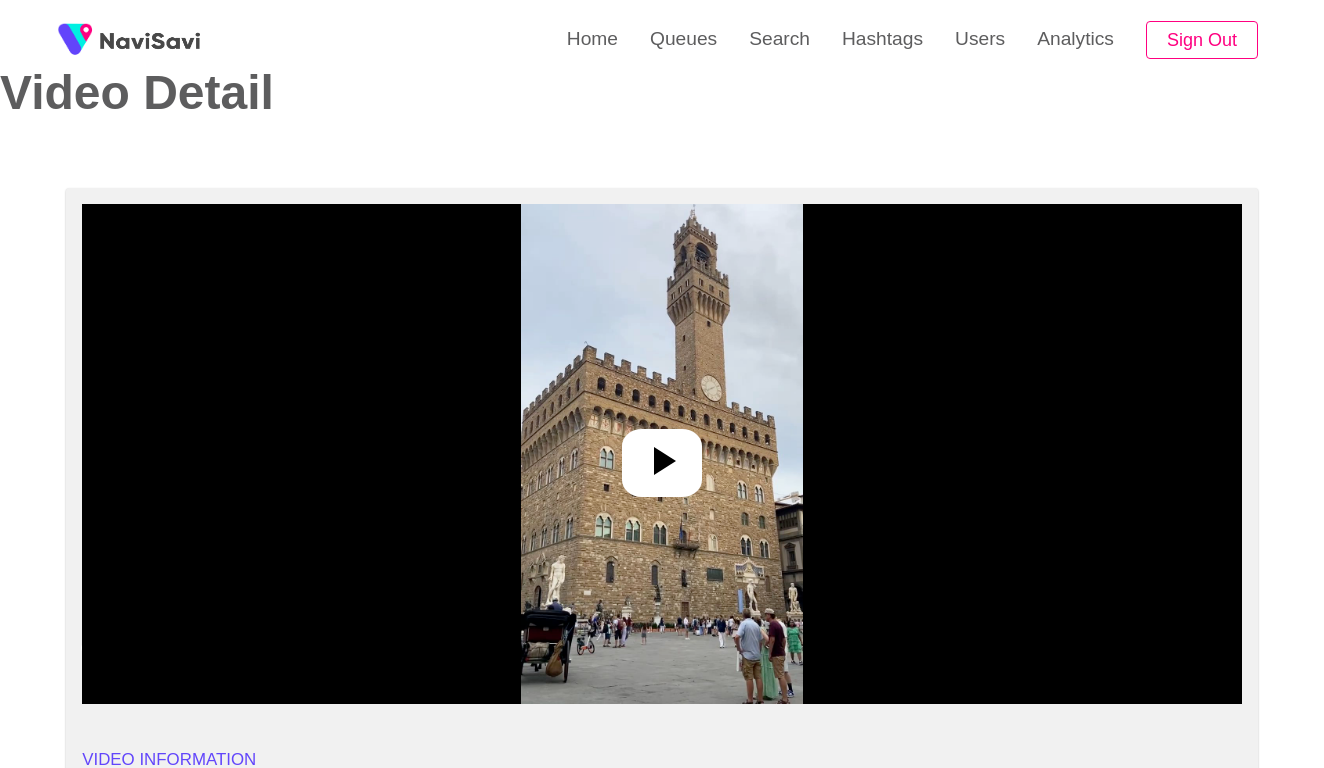 click at bounding box center (661, 454) 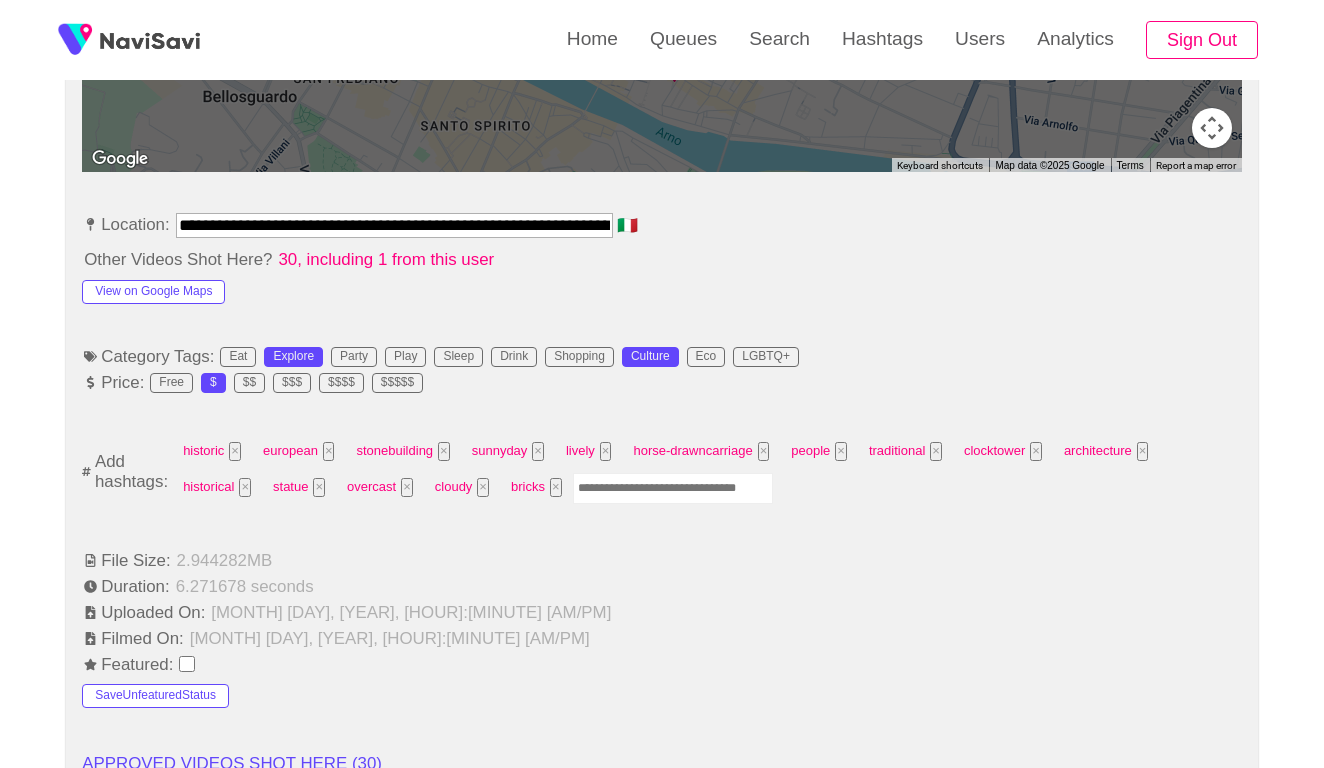 scroll, scrollTop: 1087, scrollLeft: 0, axis: vertical 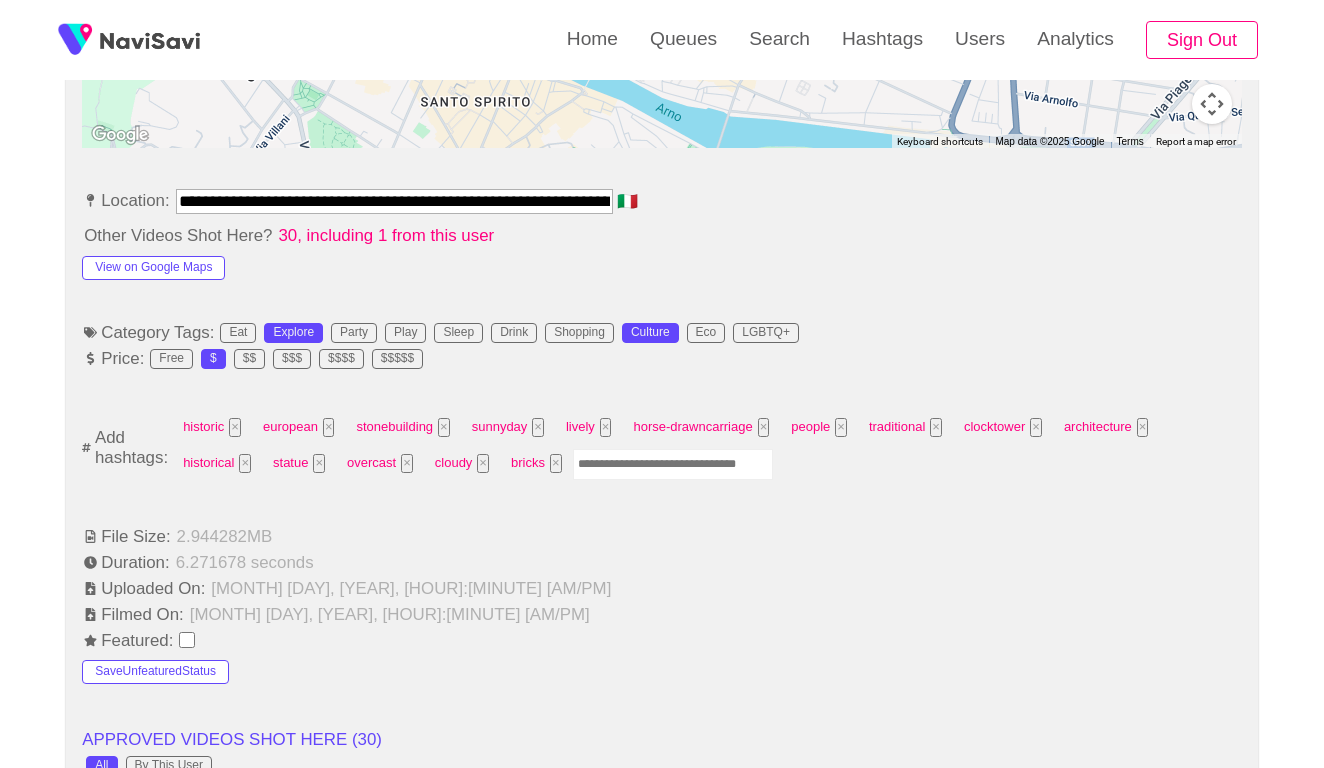 click at bounding box center [673, 464] 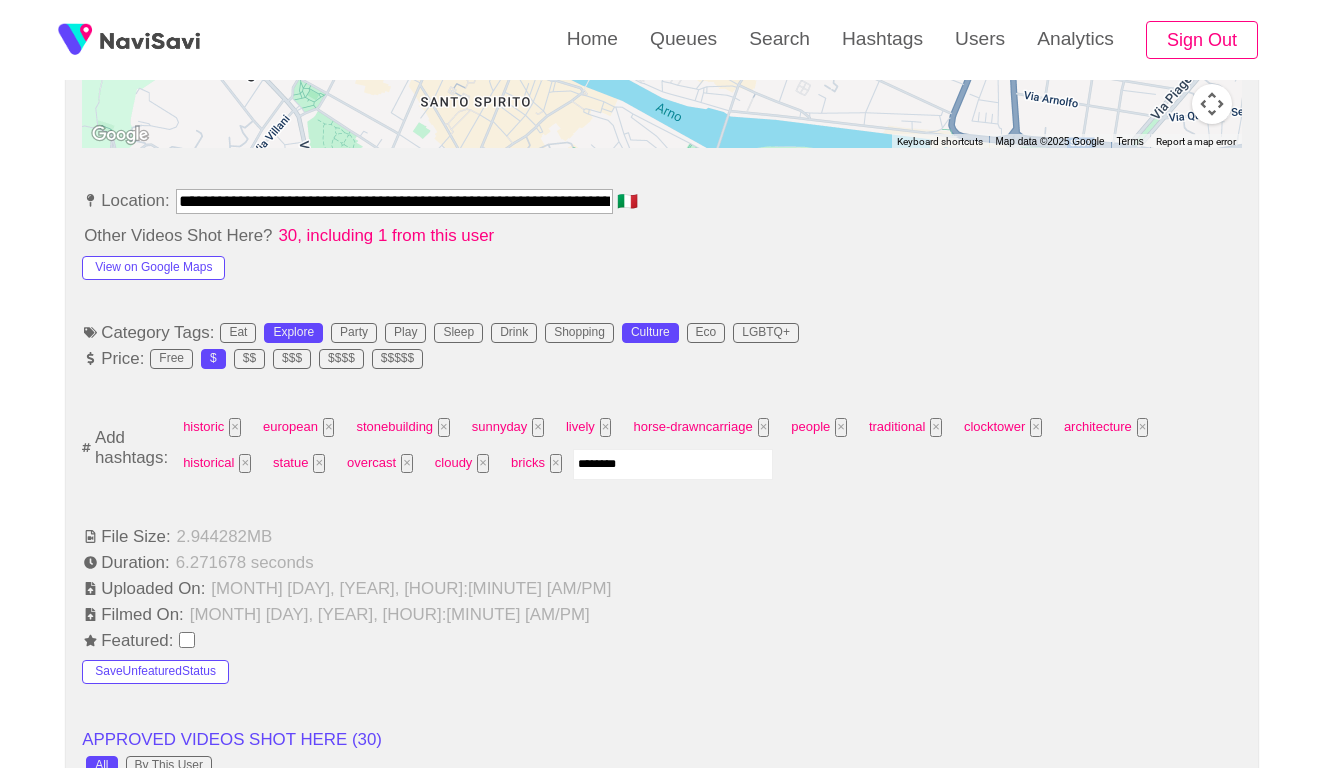 type on "*********" 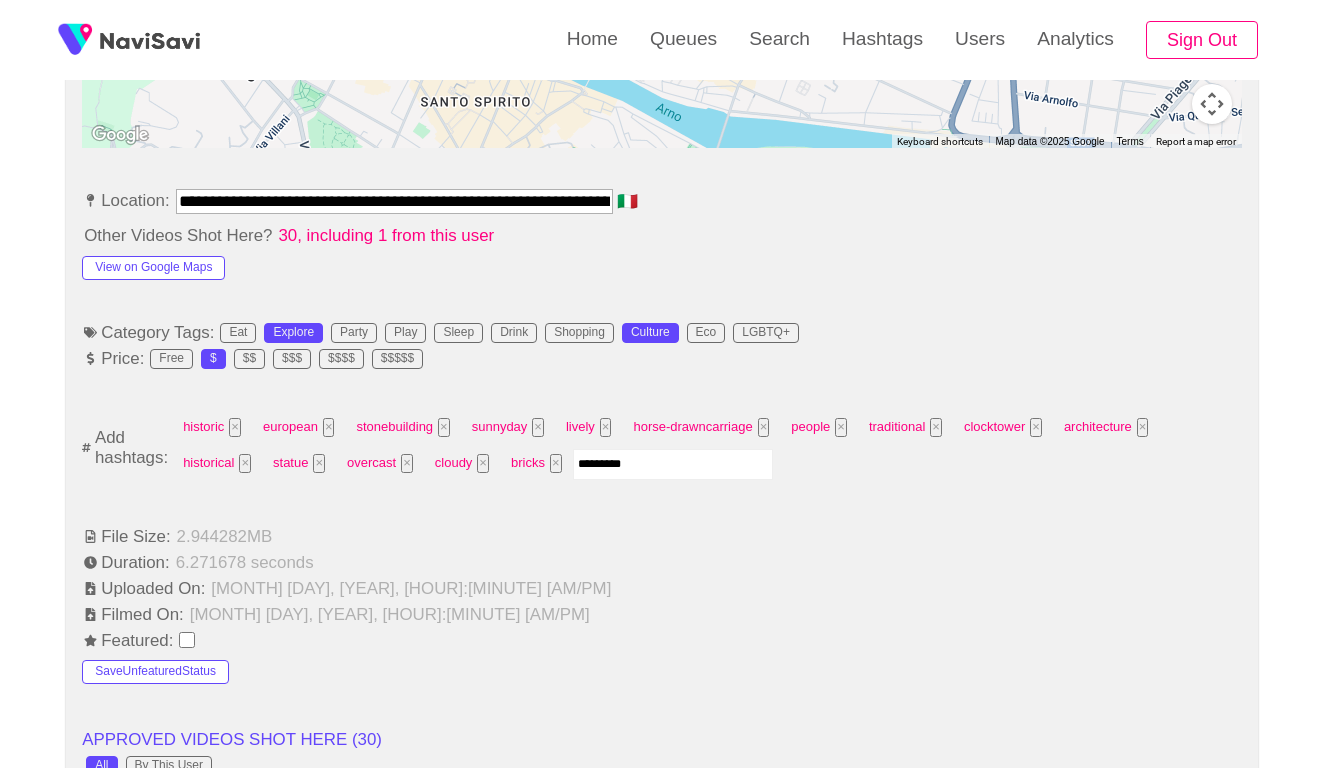 type 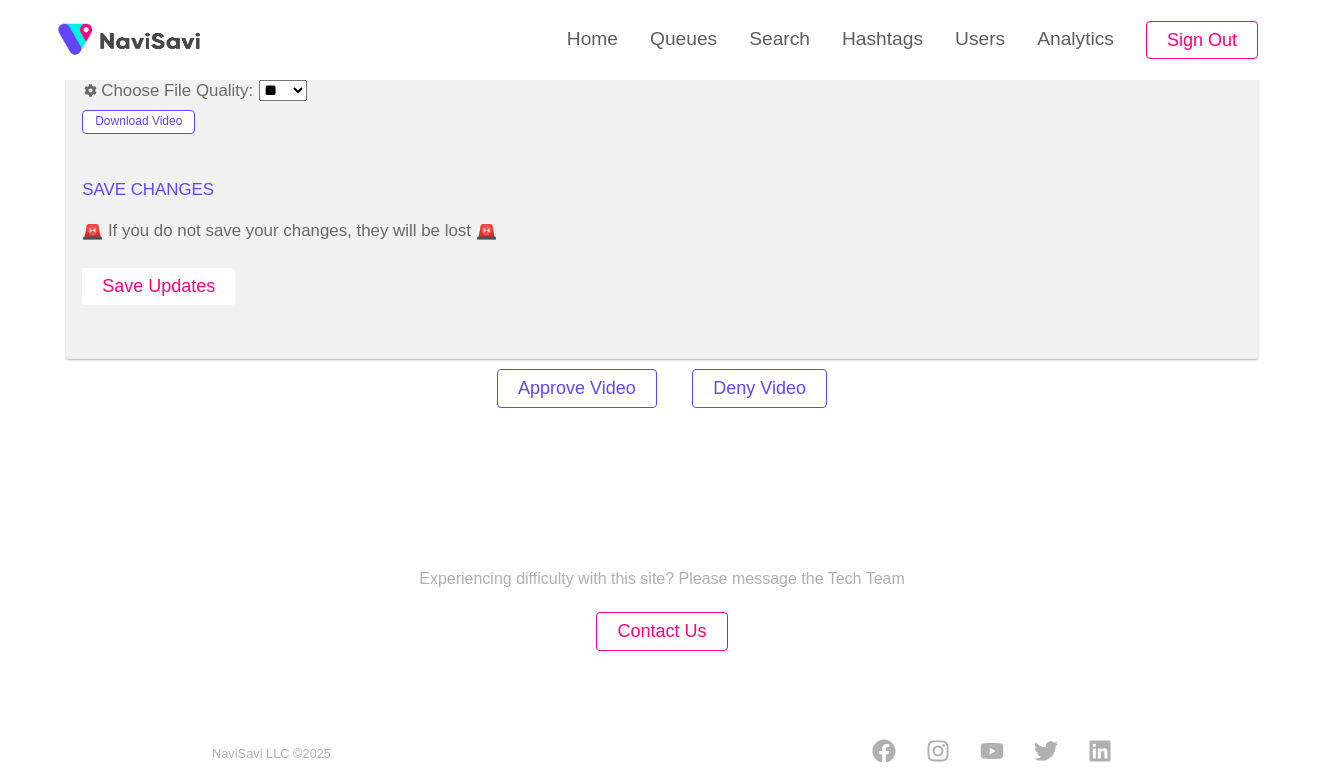 scroll, scrollTop: 2798, scrollLeft: 0, axis: vertical 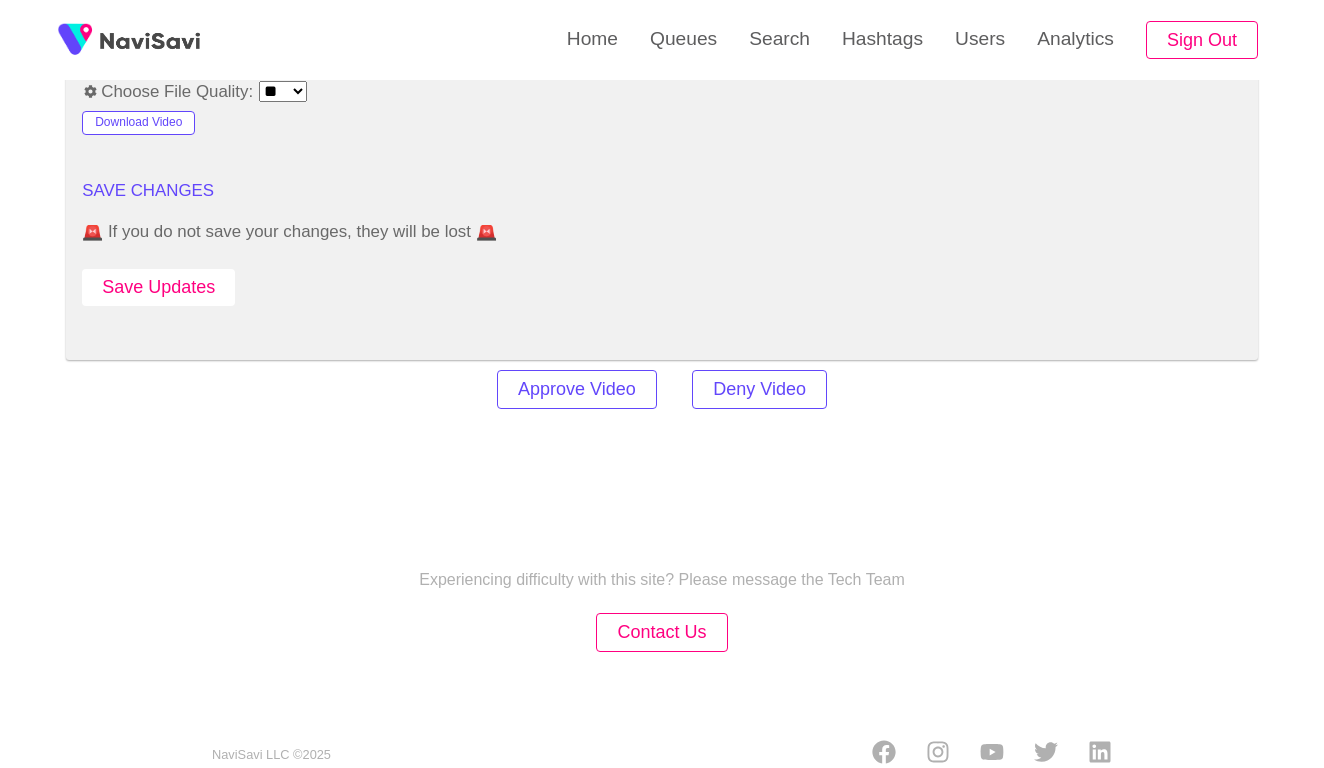 click on "Save Updates" at bounding box center (158, 287) 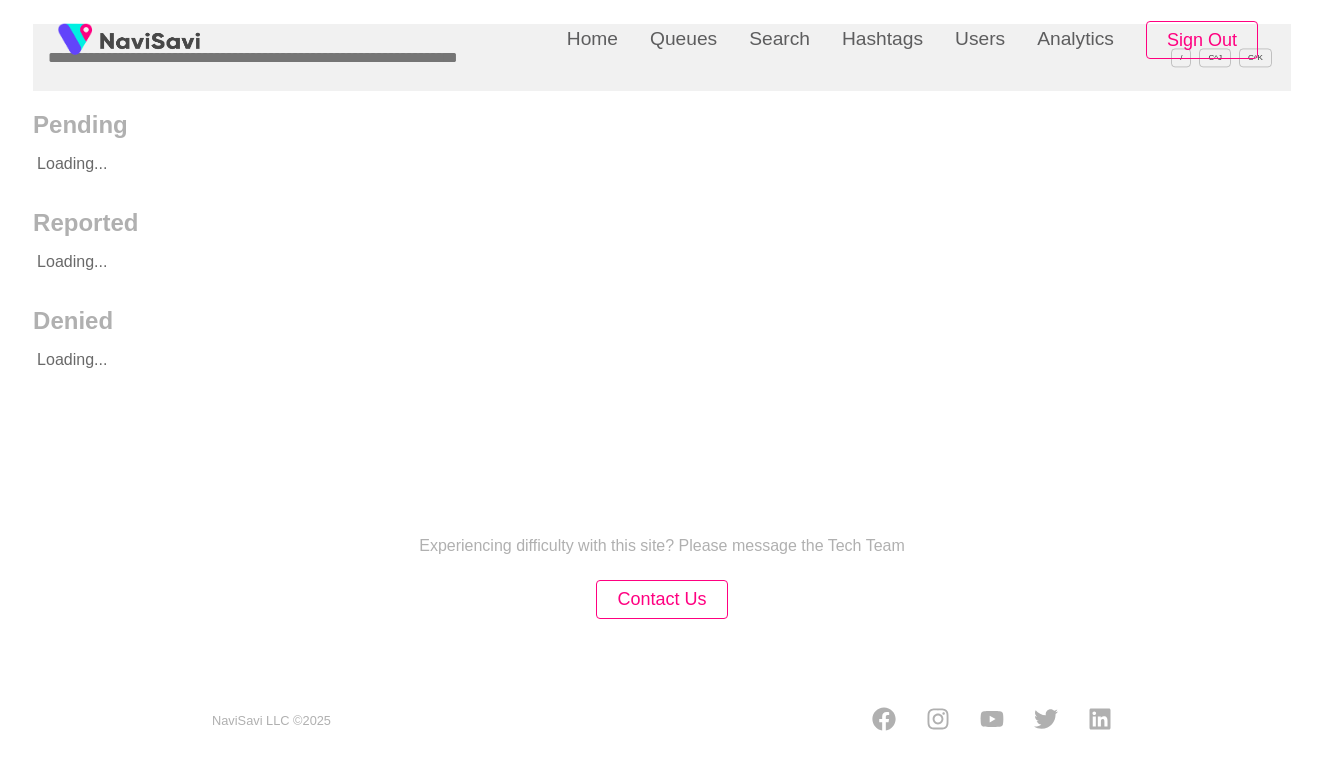 scroll, scrollTop: 0, scrollLeft: 0, axis: both 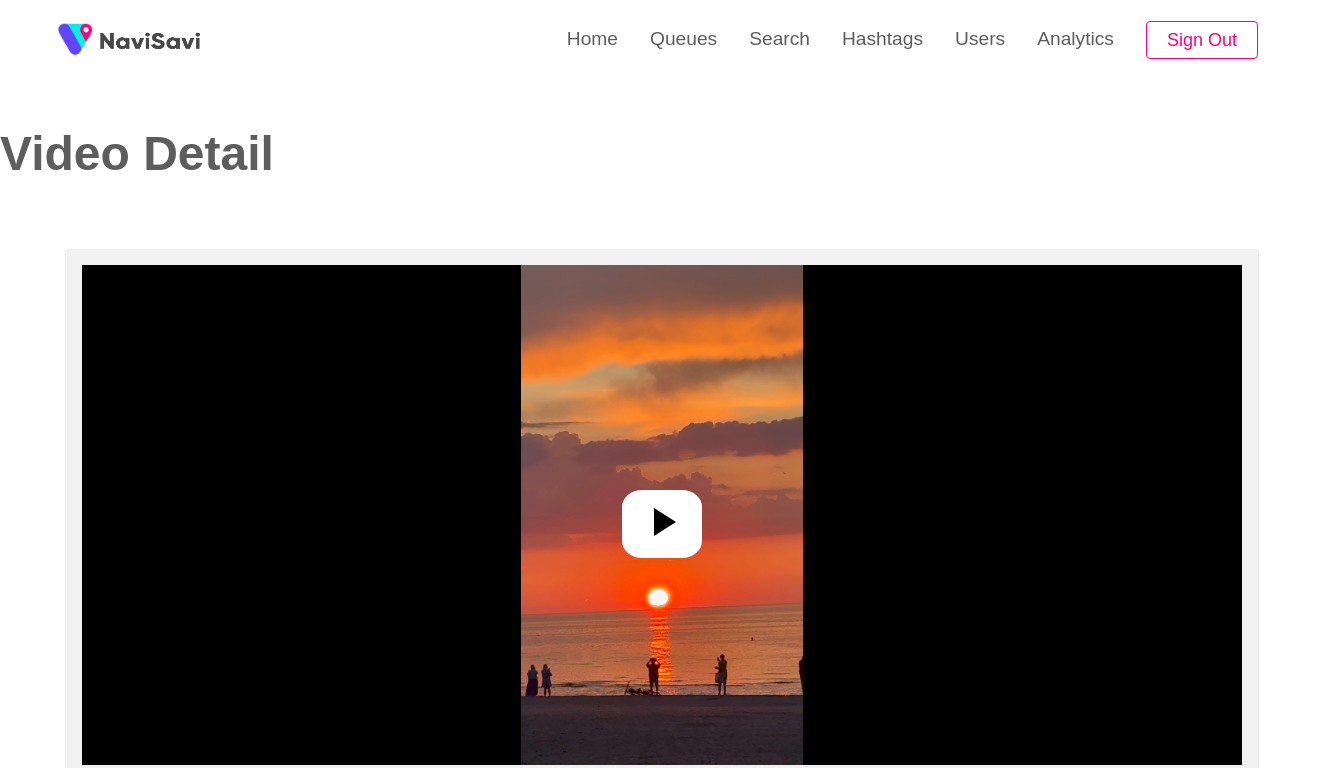 select on "**********" 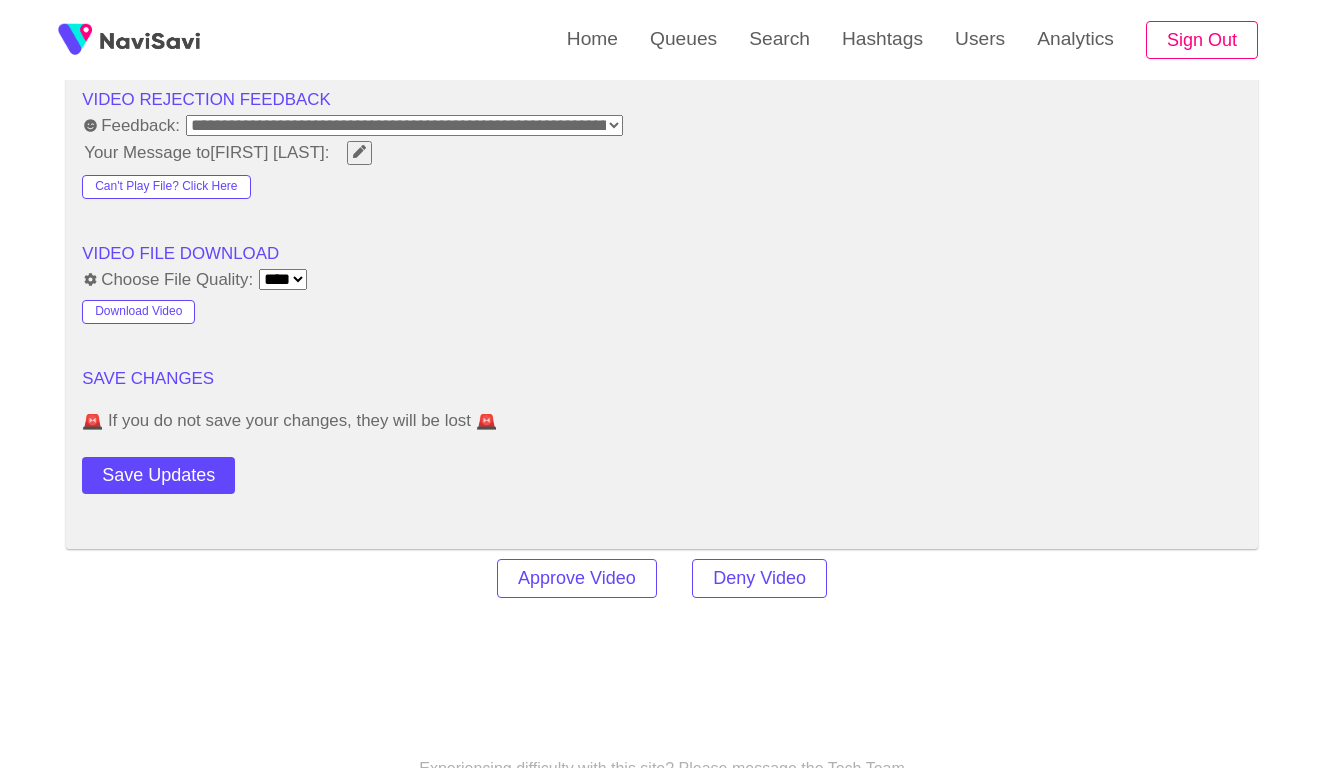 scroll, scrollTop: 2544, scrollLeft: 0, axis: vertical 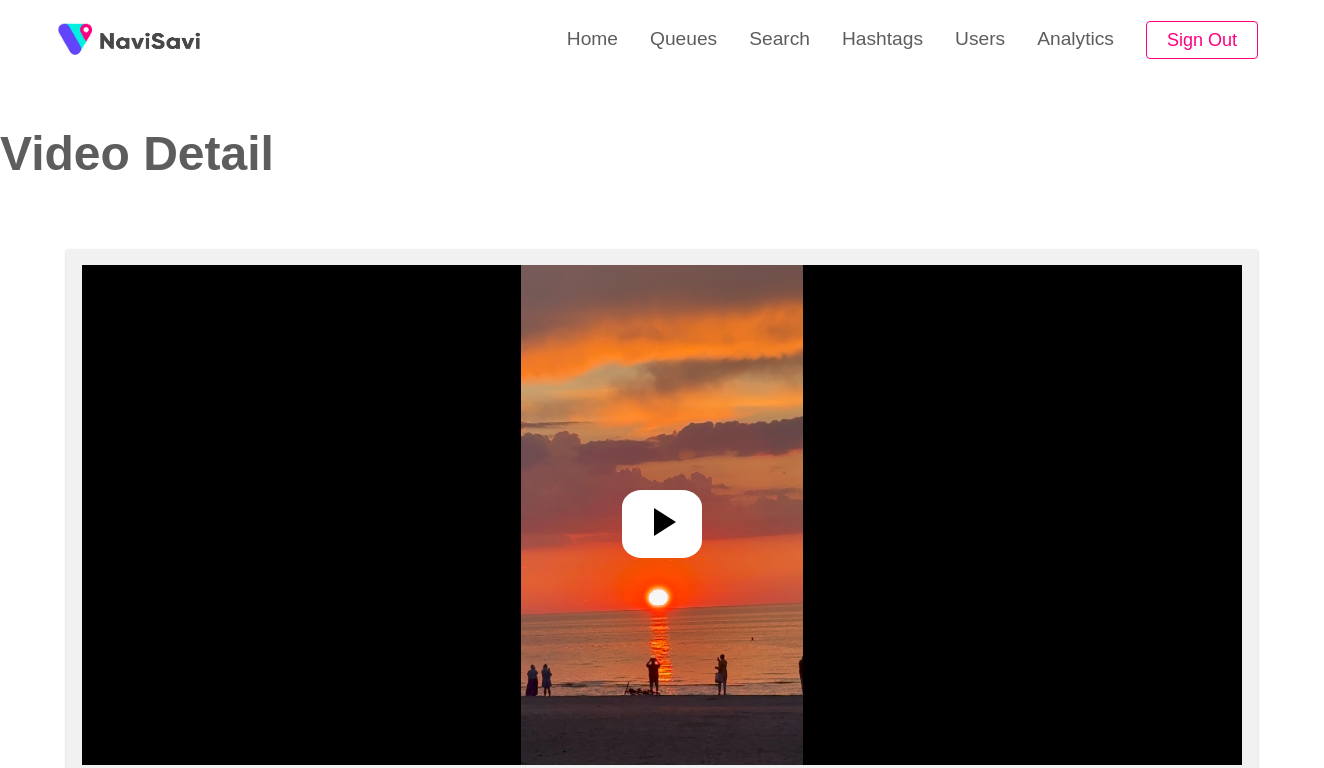 select on "**********" 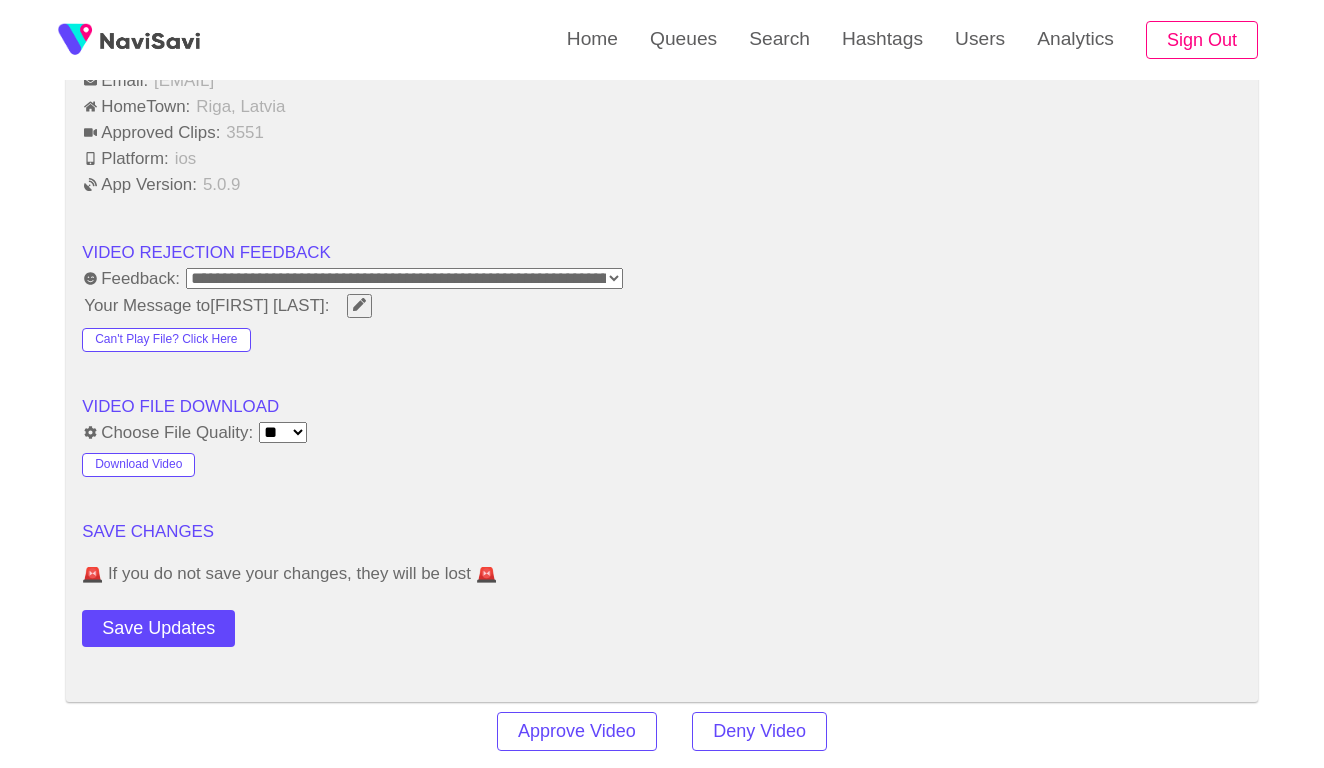 scroll, scrollTop: 2461, scrollLeft: 0, axis: vertical 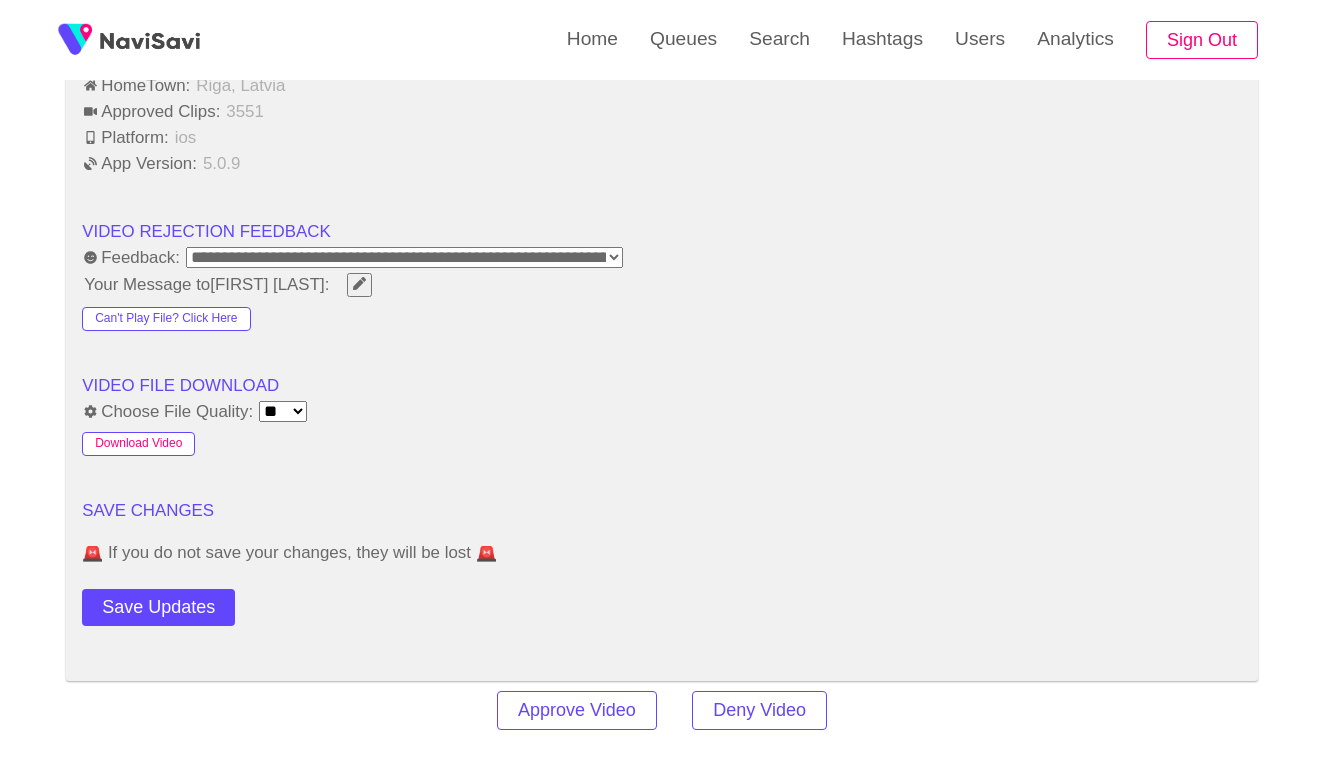 click on "Download Video" at bounding box center (138, 444) 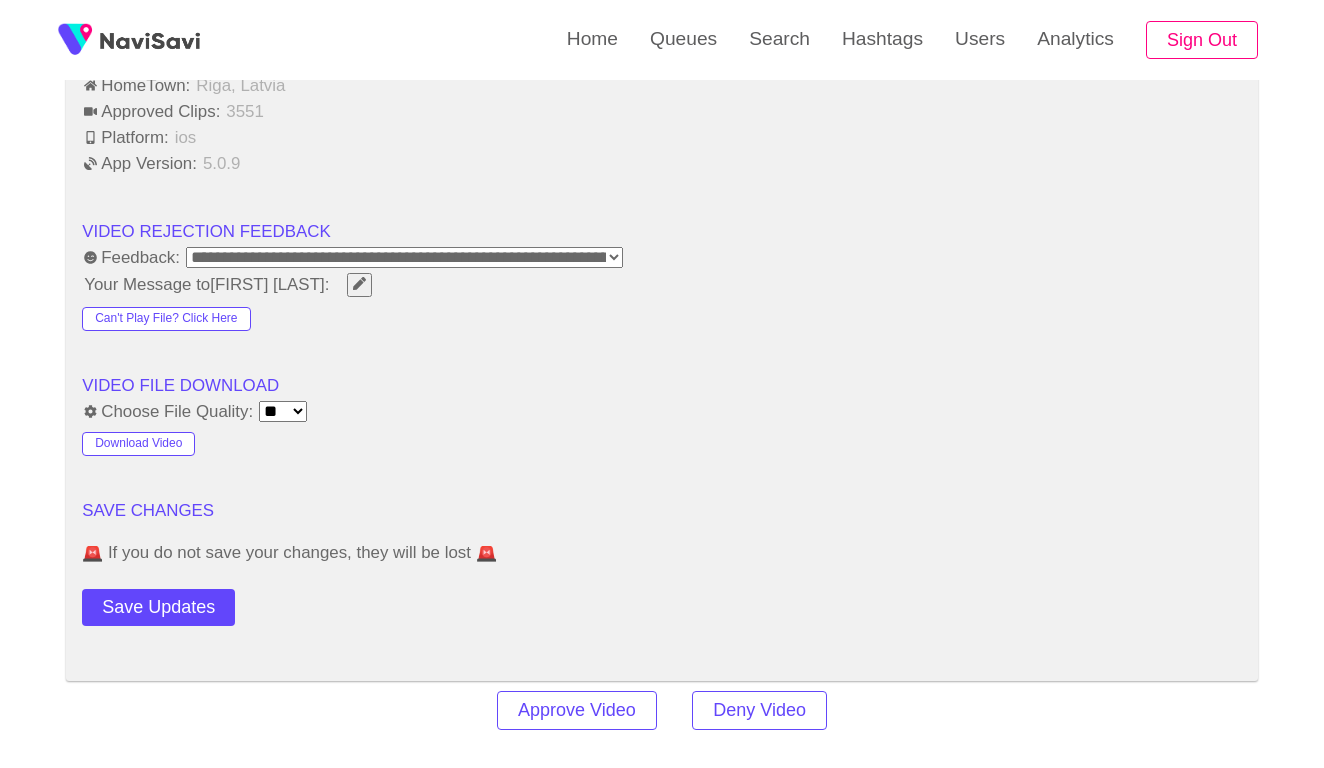 click on "**********" at bounding box center (662, -525) 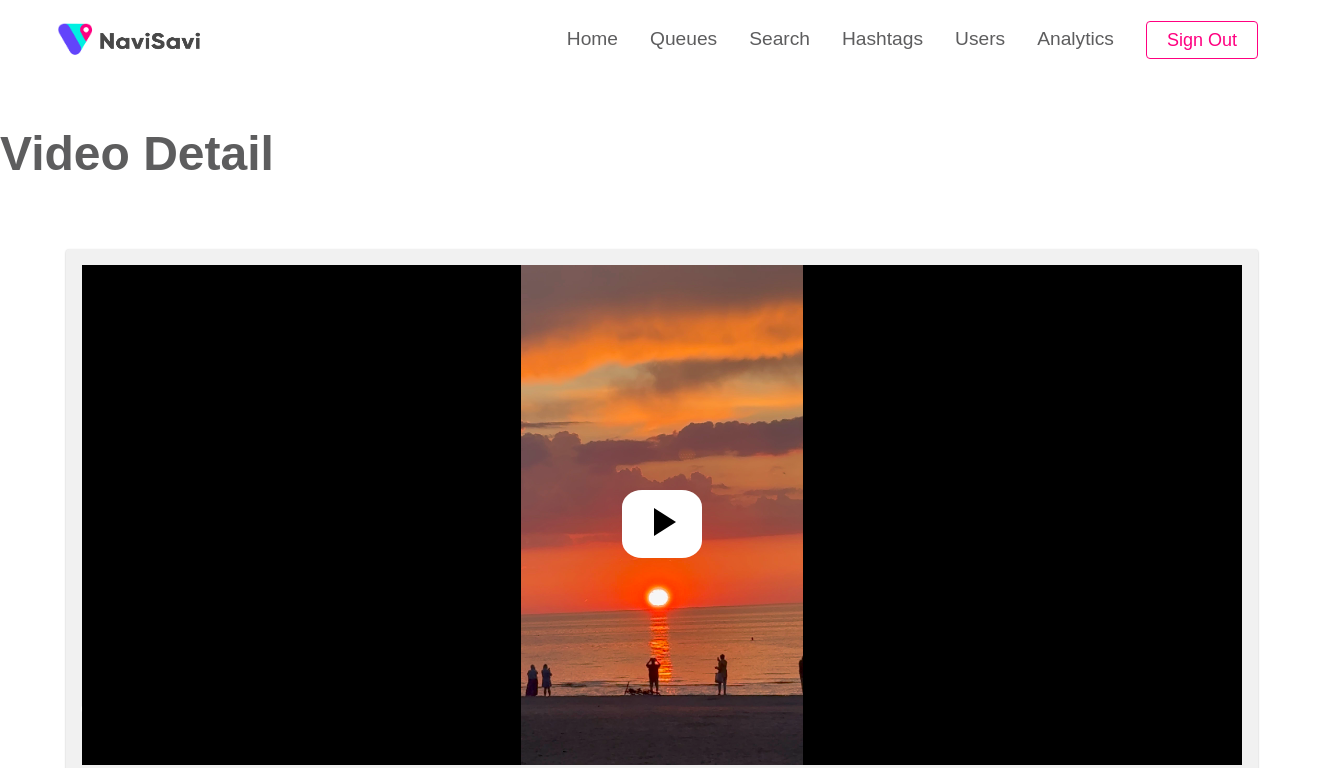 scroll, scrollTop: 0, scrollLeft: 0, axis: both 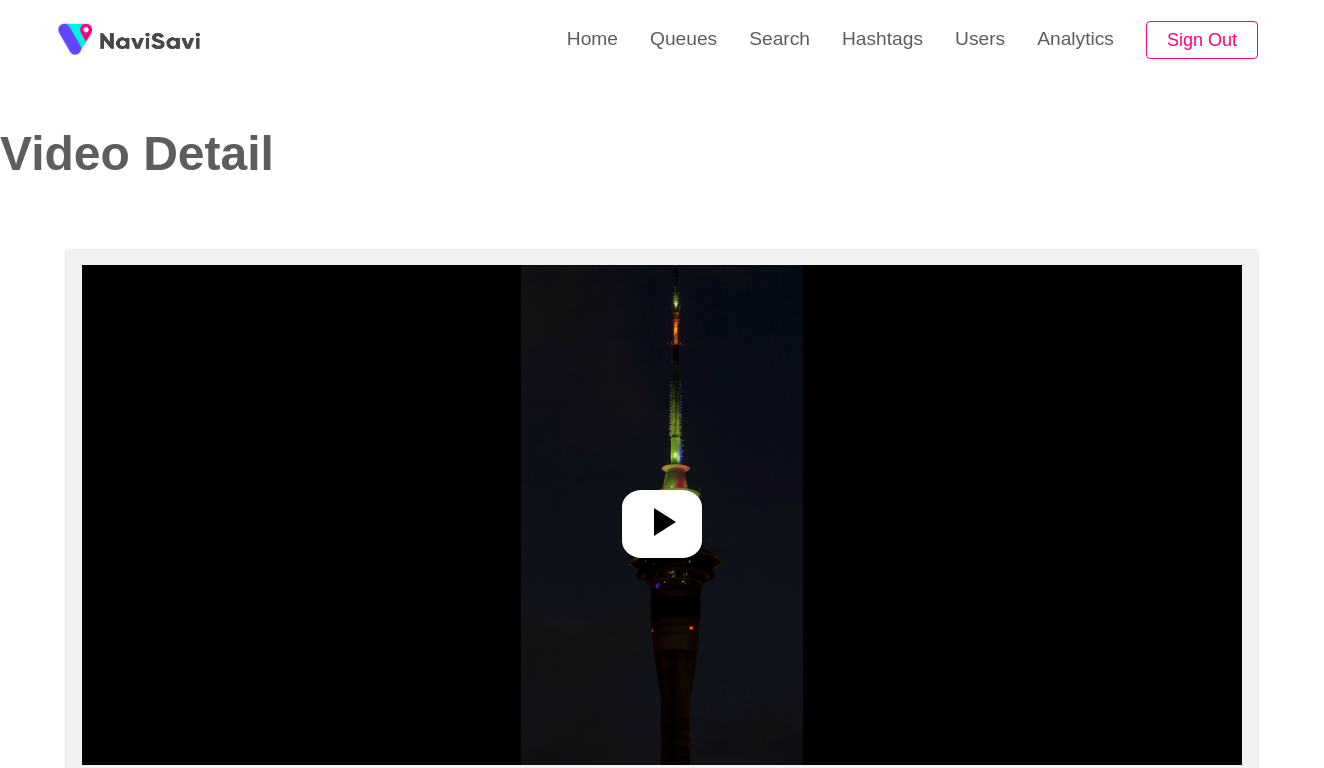 select on "**********" 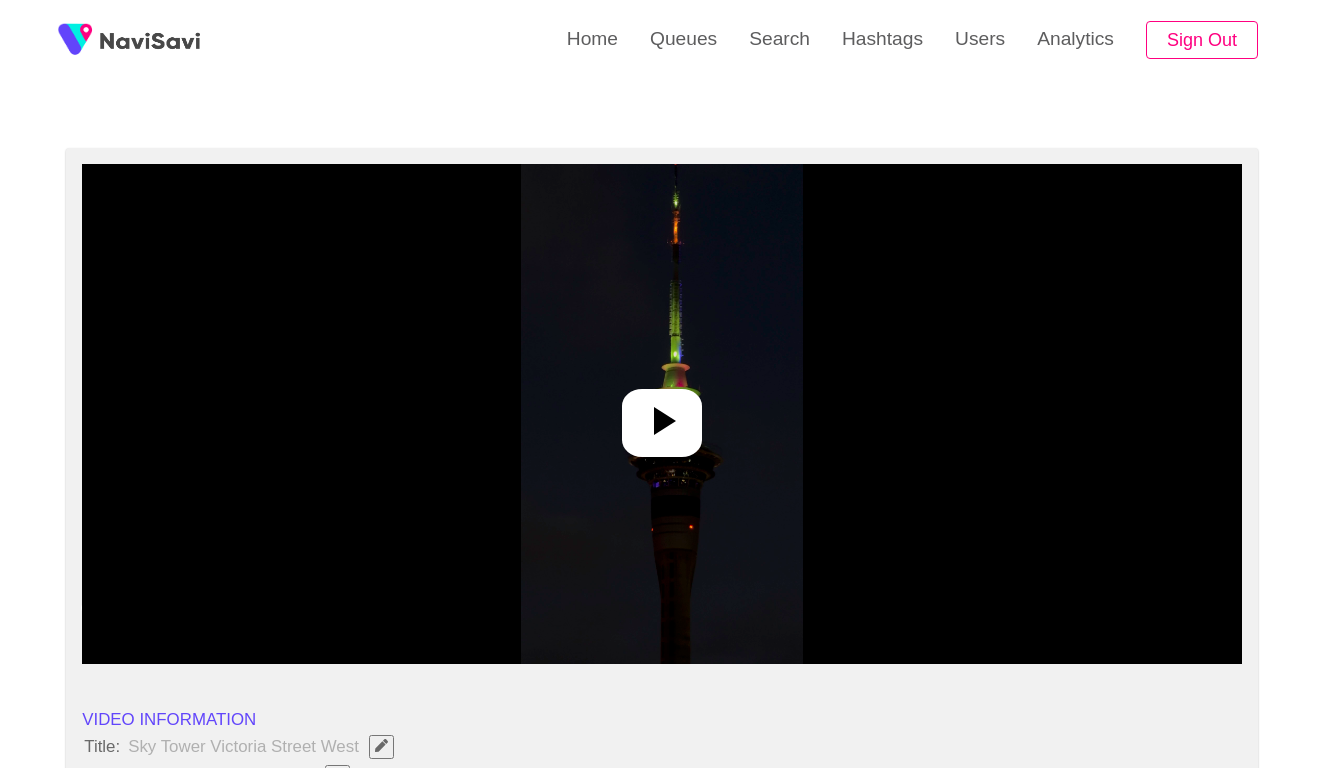 click at bounding box center [662, 414] 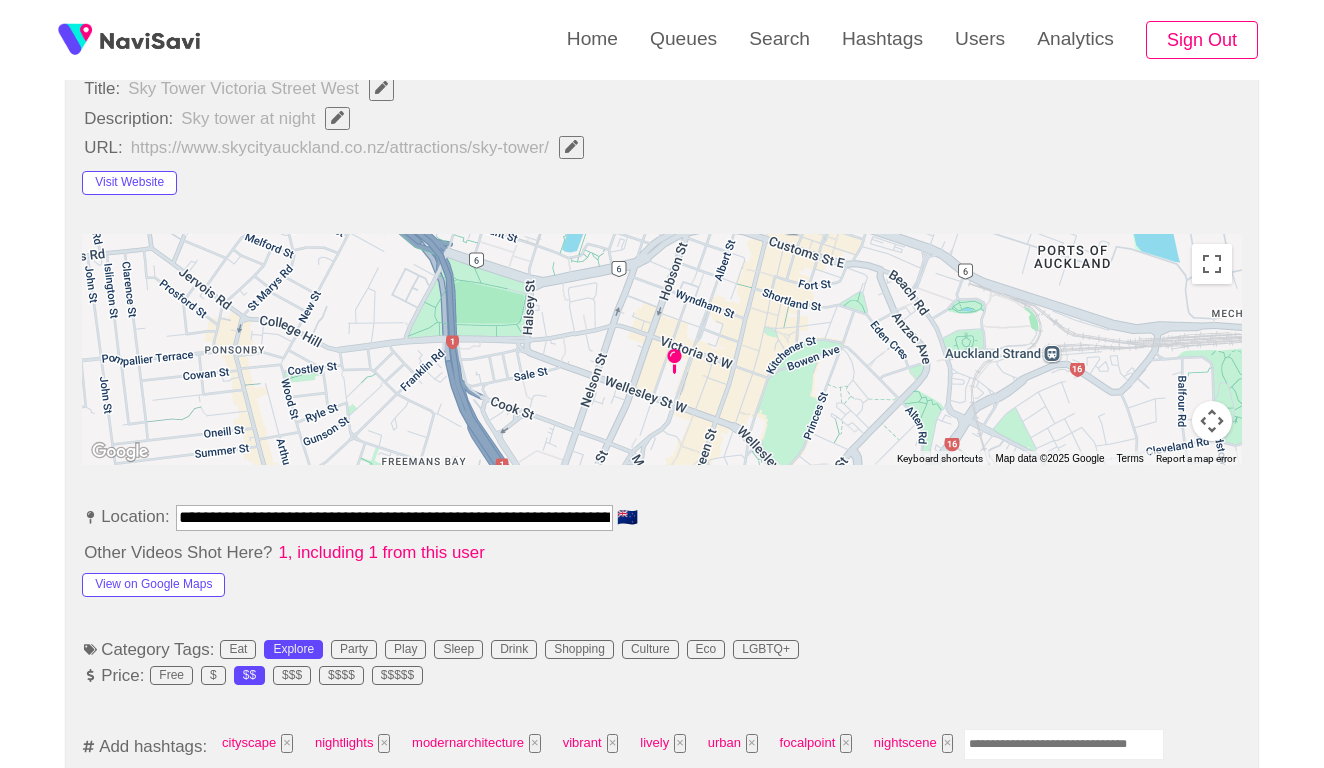 scroll, scrollTop: 838, scrollLeft: 0, axis: vertical 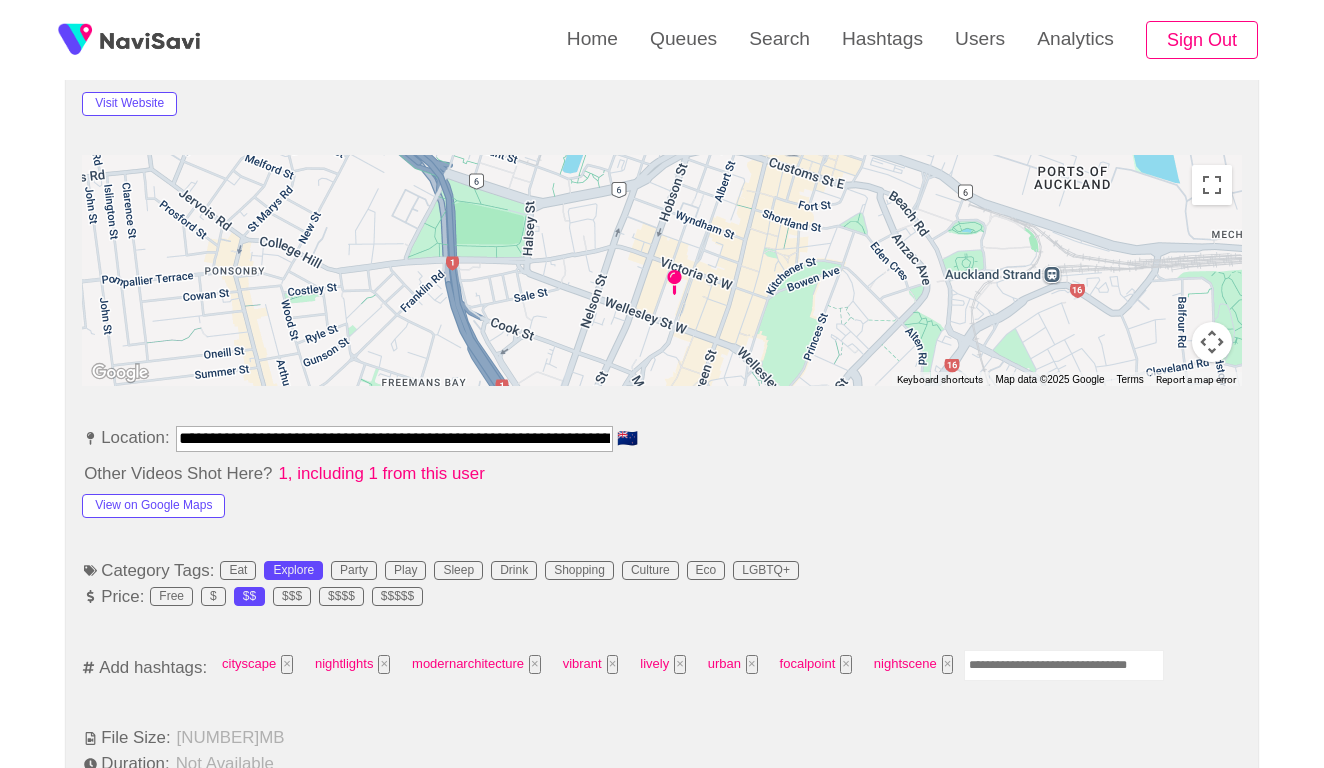 click at bounding box center [1064, 665] 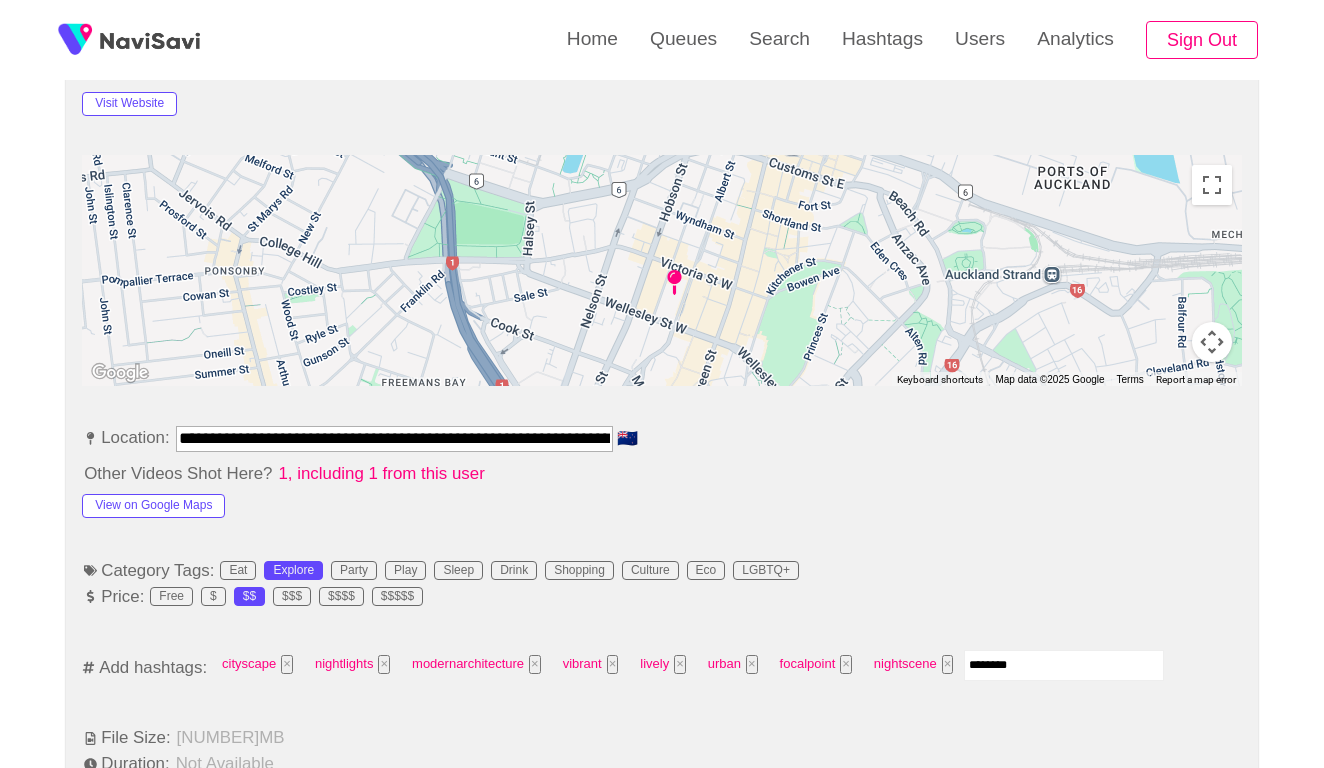 type on "*********" 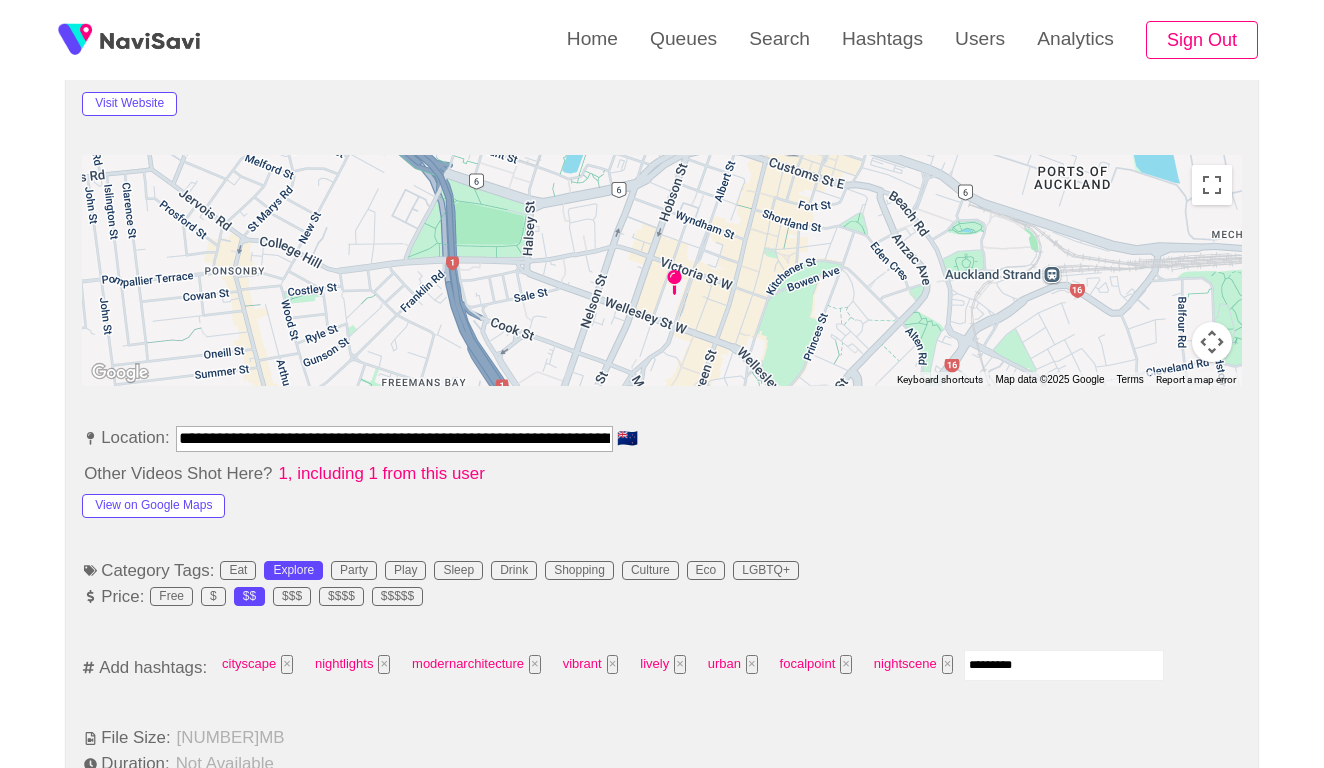 type 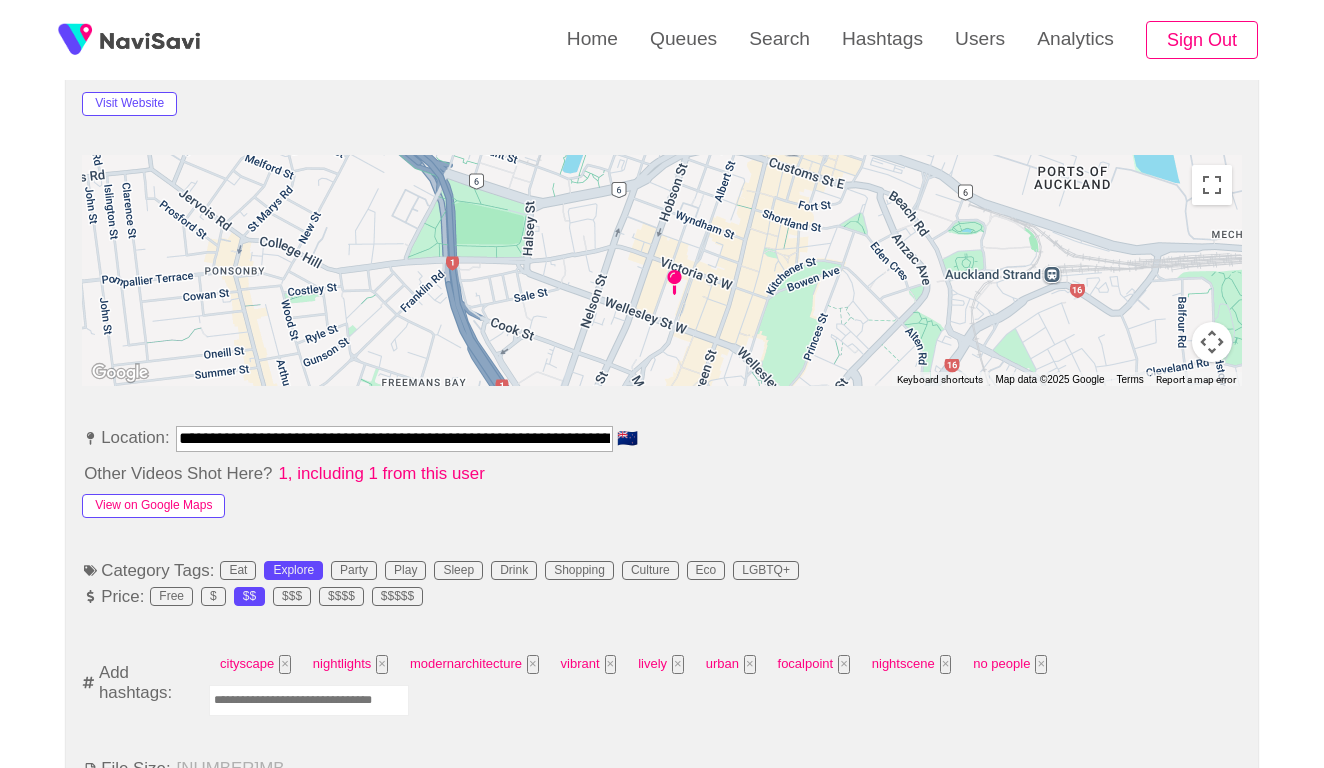 click on "View on Google Maps" at bounding box center (153, 506) 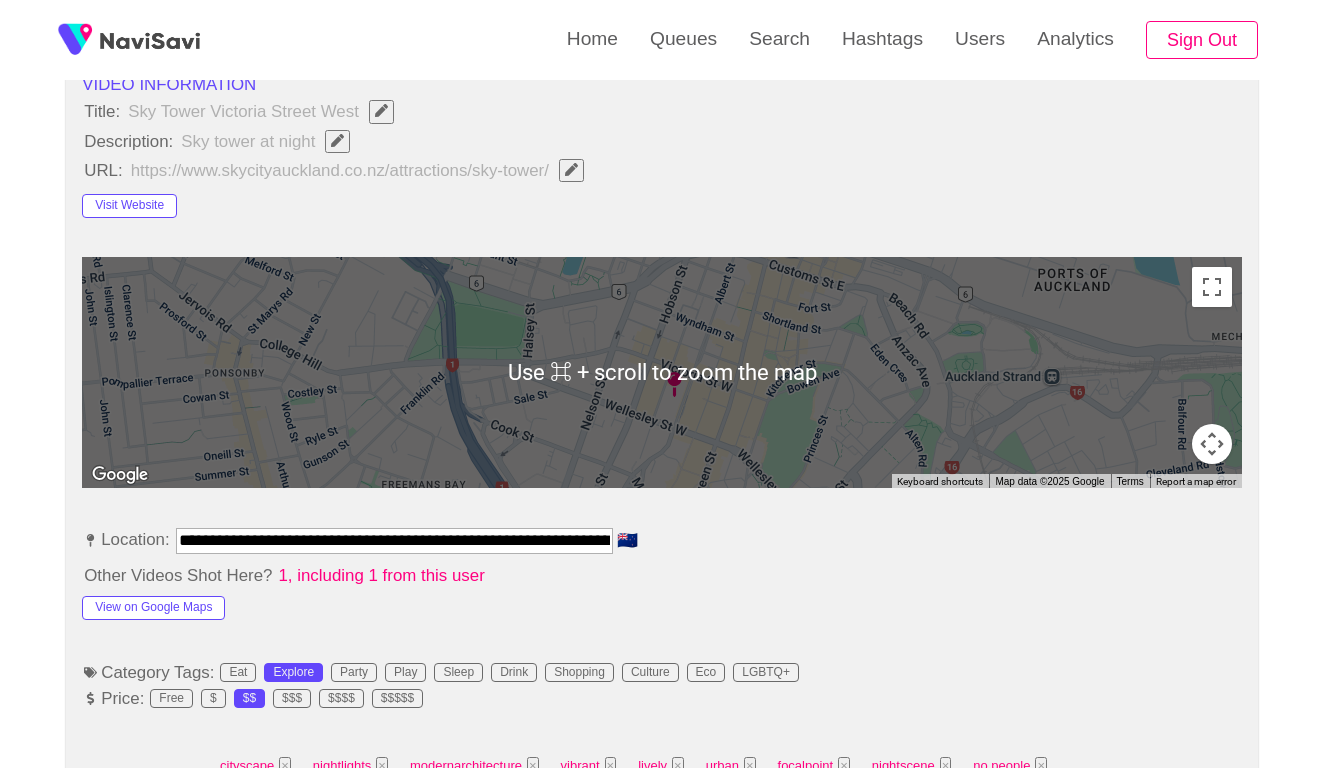 scroll, scrollTop: 644, scrollLeft: 0, axis: vertical 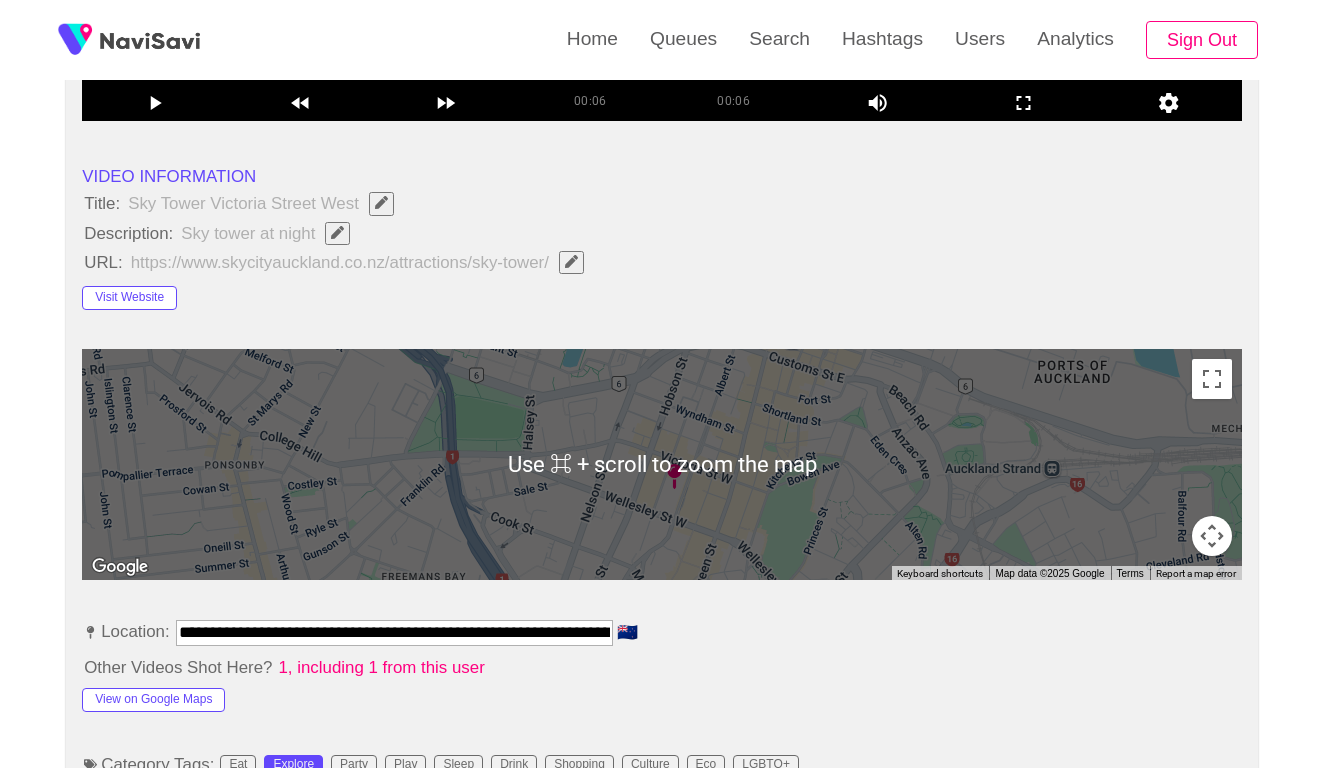 click at bounding box center (337, 232) 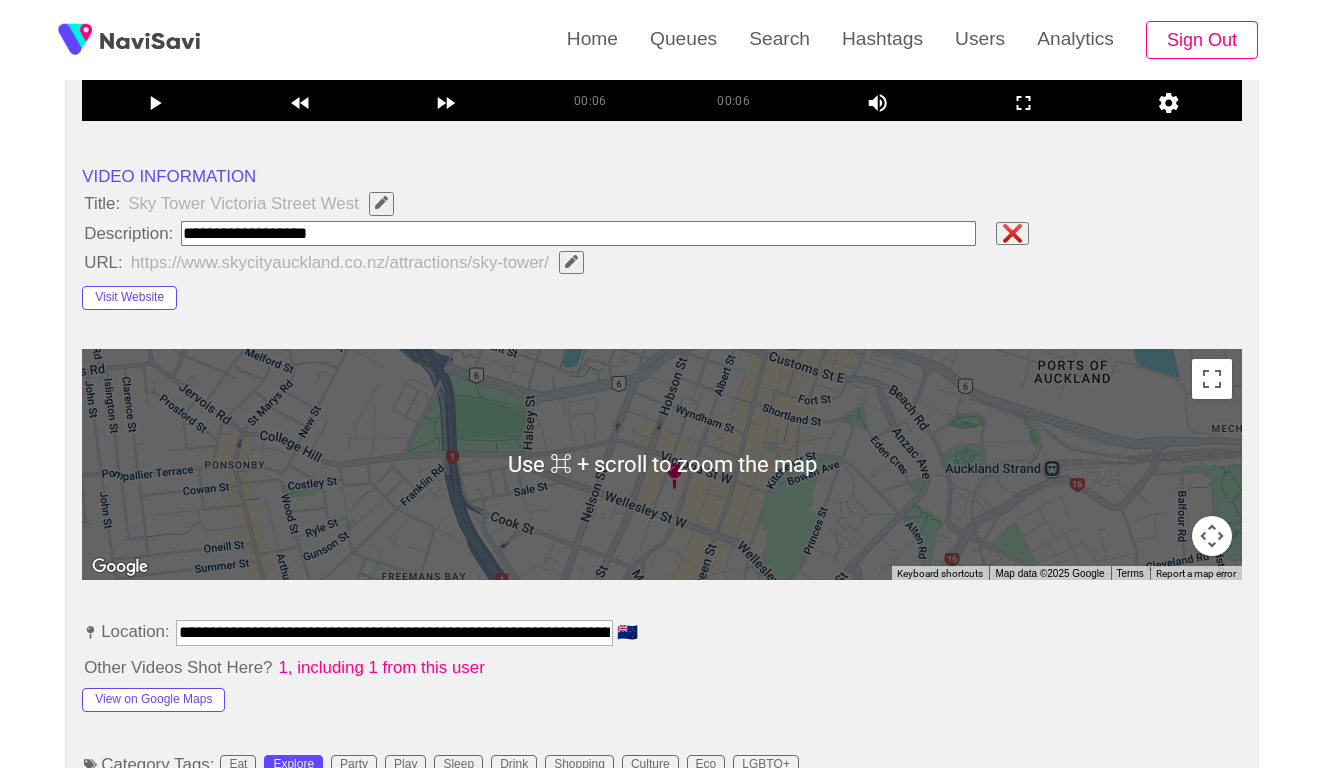 click at bounding box center [578, 233] 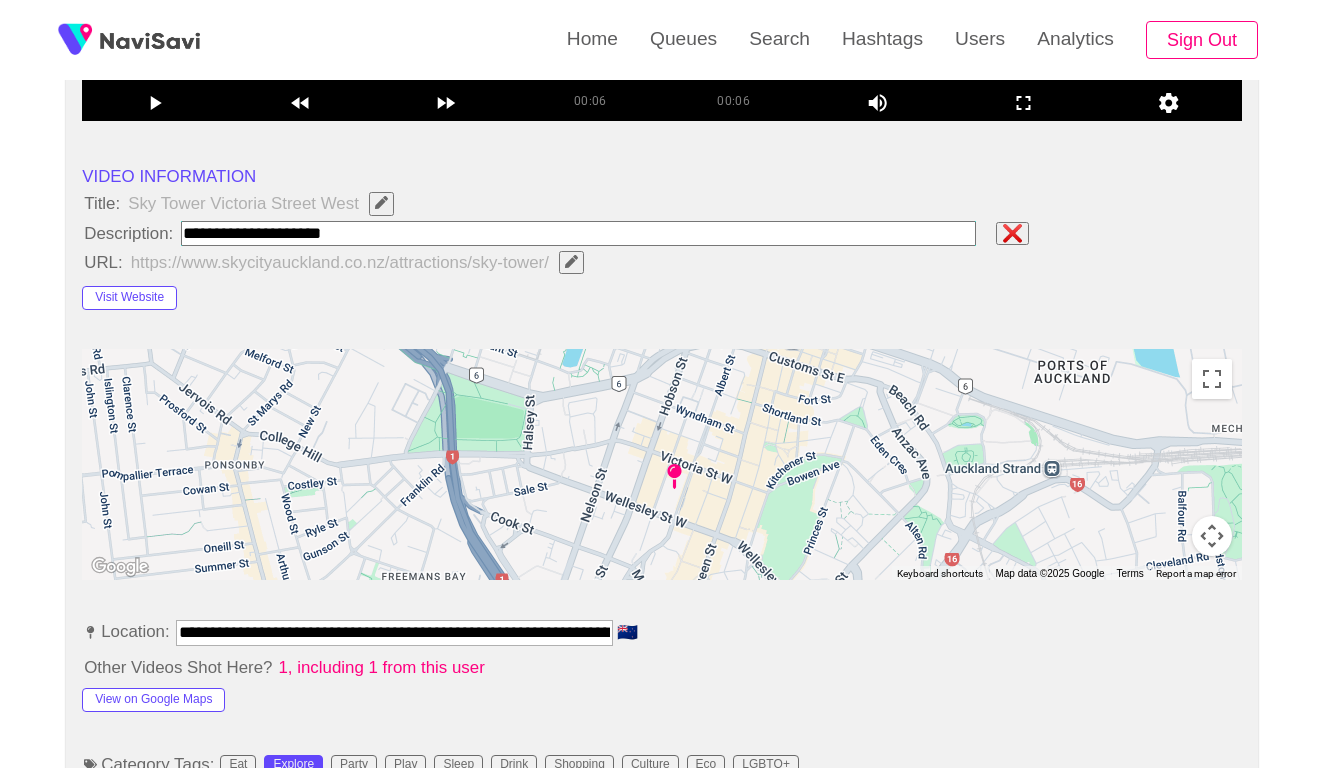 type on "**********" 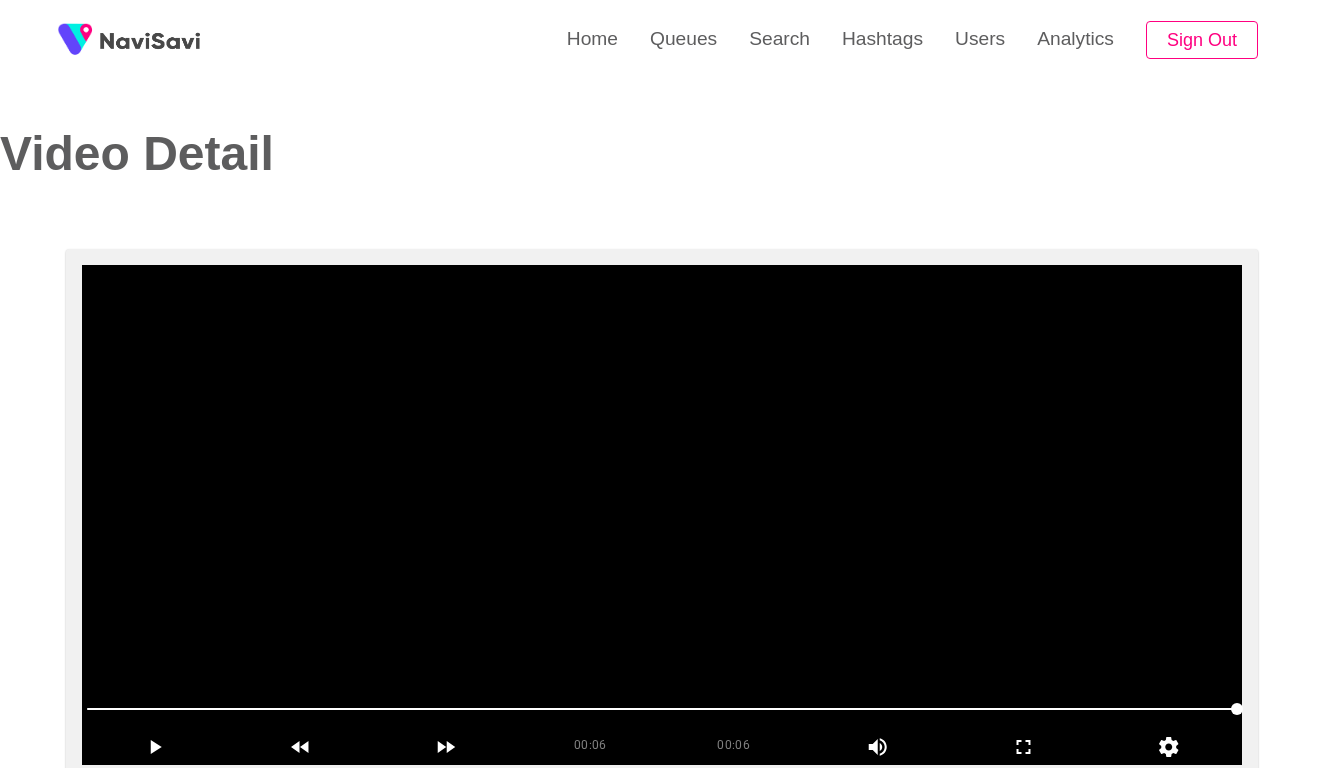 scroll, scrollTop: -2, scrollLeft: 0, axis: vertical 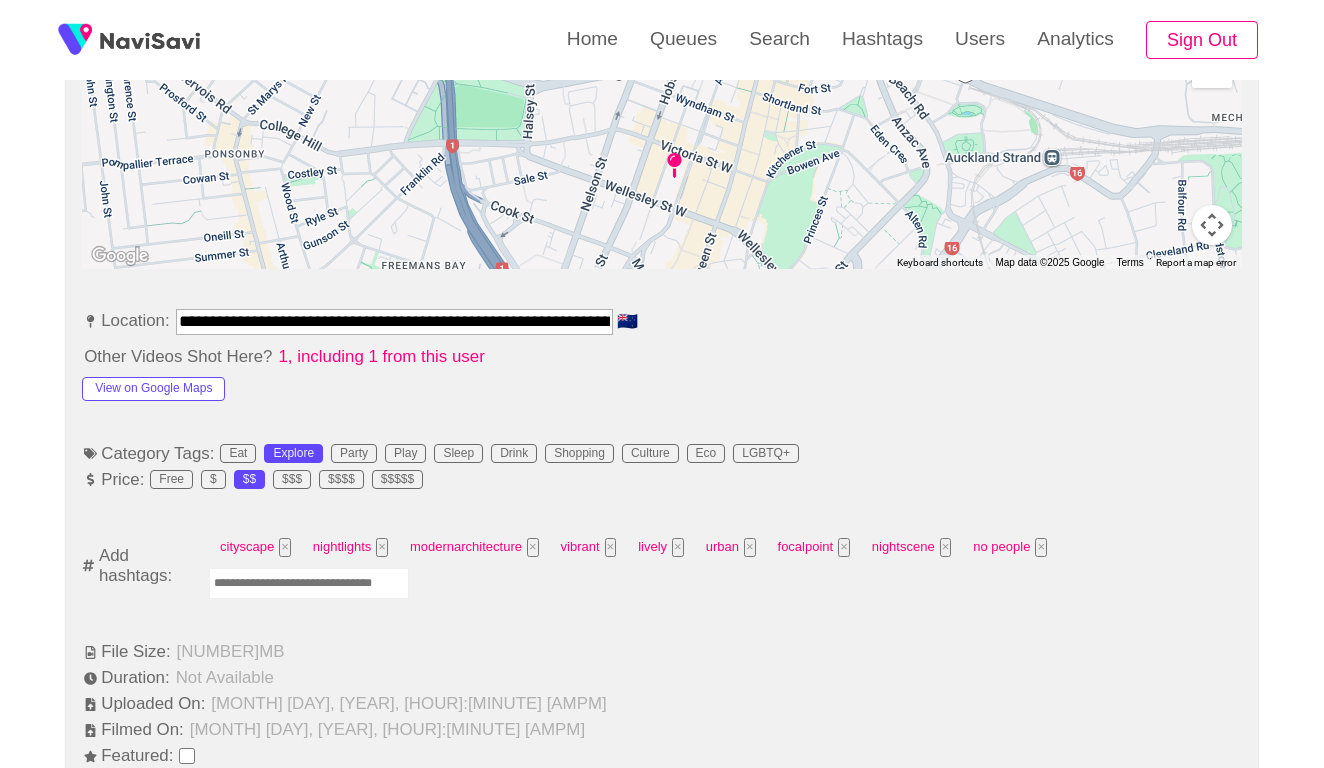 click at bounding box center [309, 583] 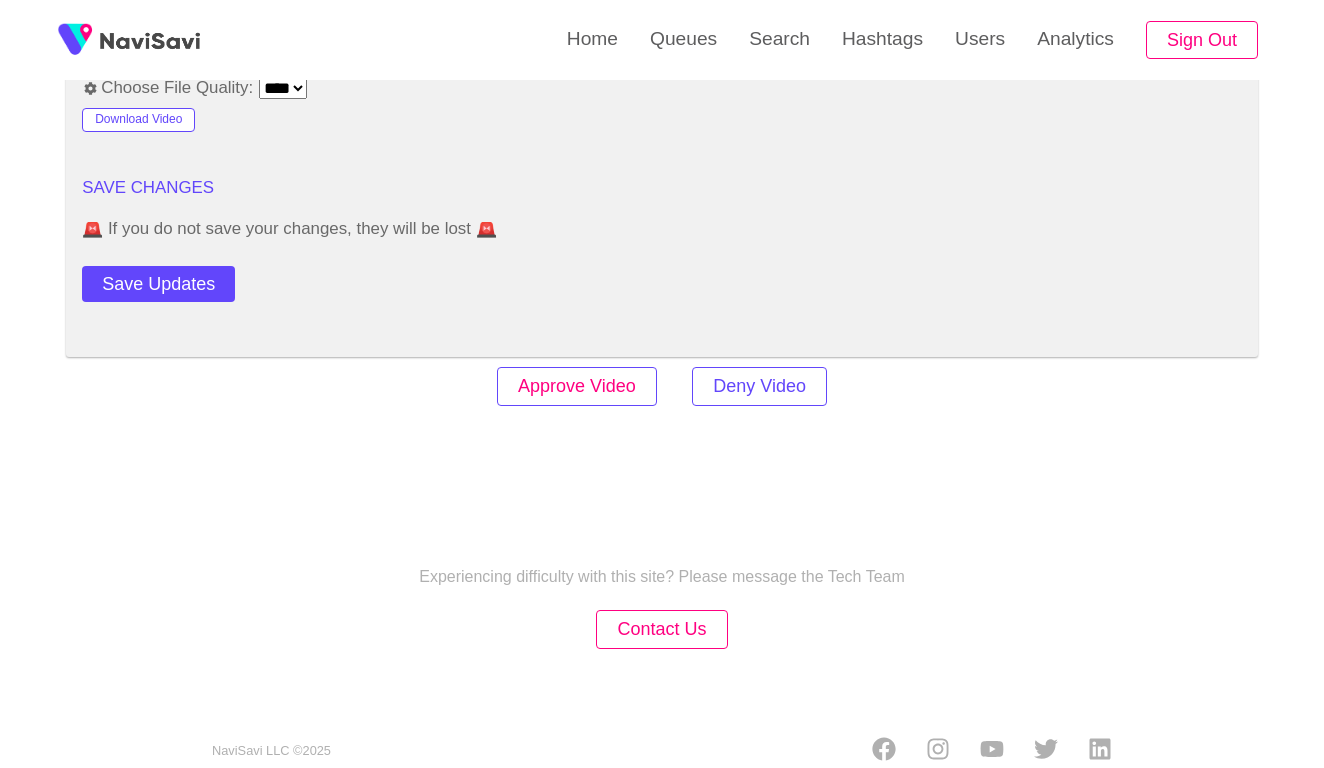 scroll, scrollTop: 2776, scrollLeft: 0, axis: vertical 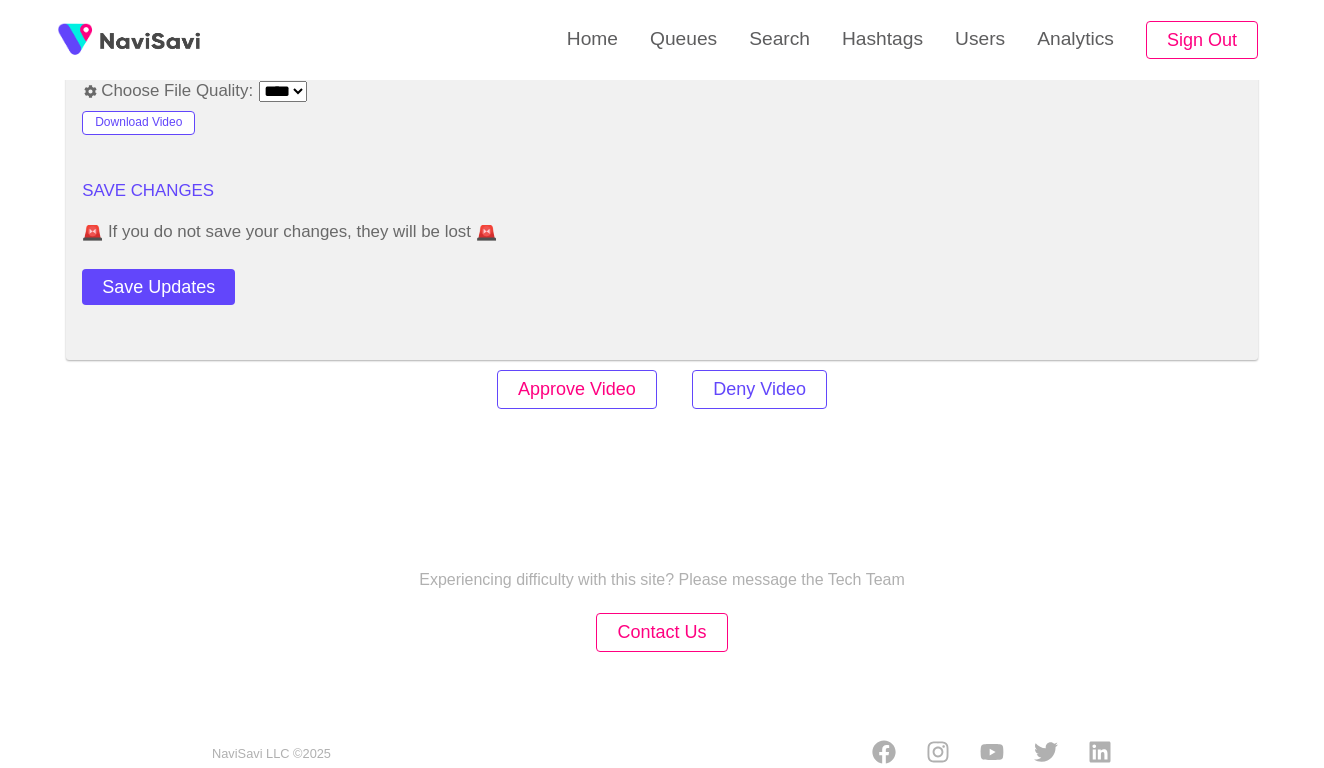 type on "*********" 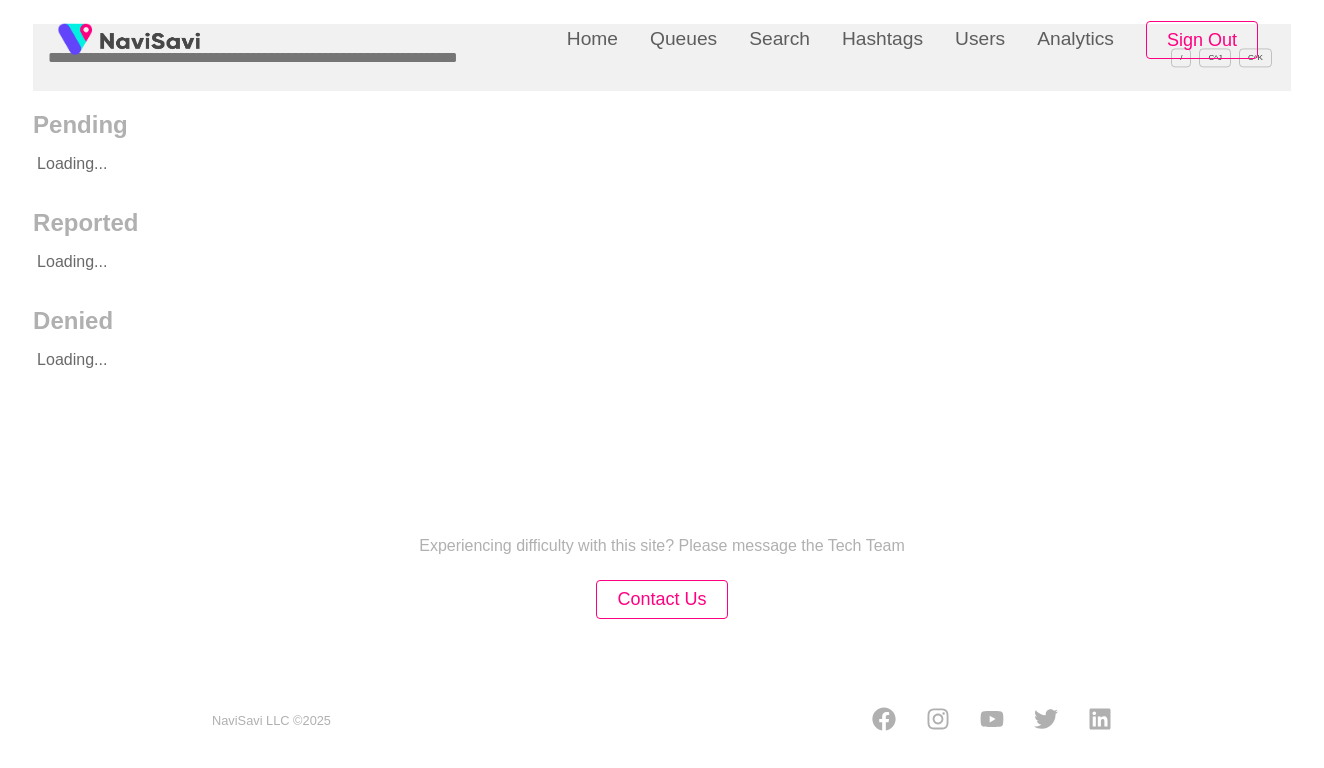 scroll, scrollTop: 0, scrollLeft: 0, axis: both 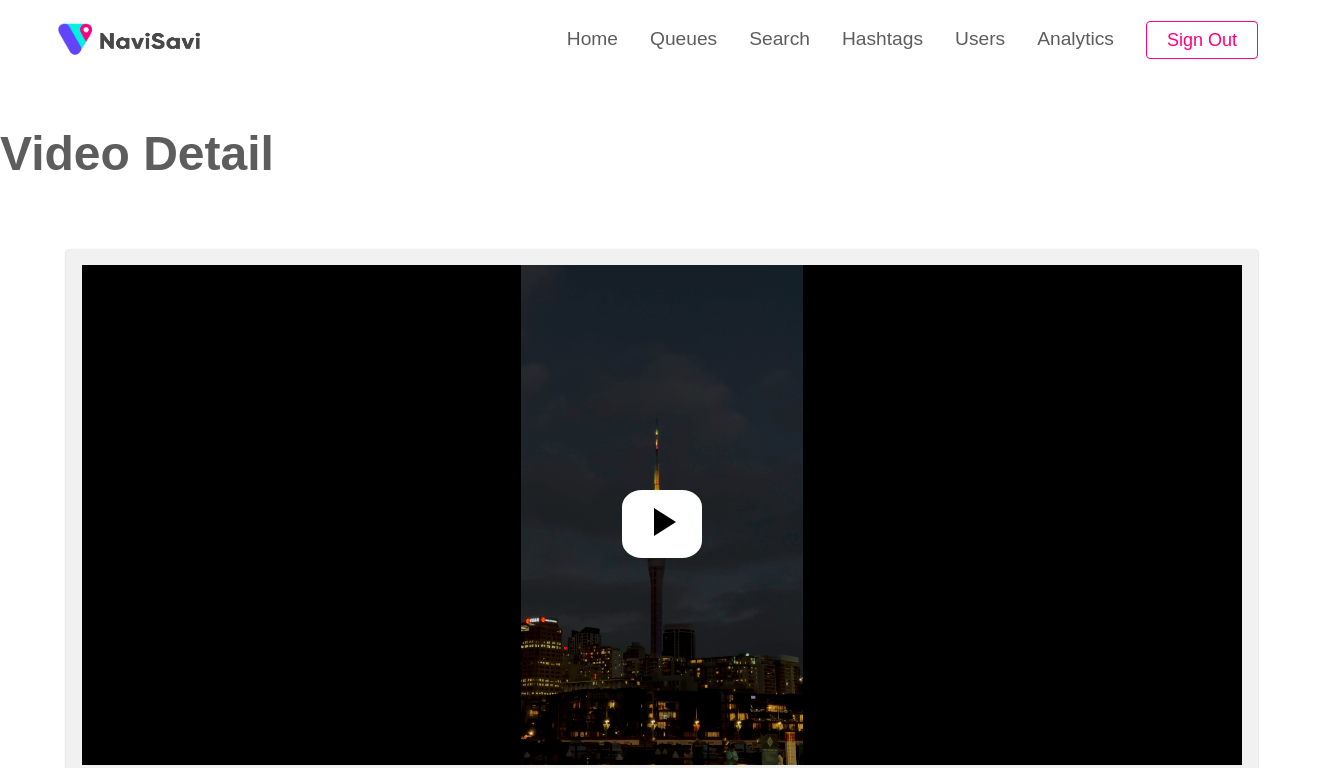 select on "**********" 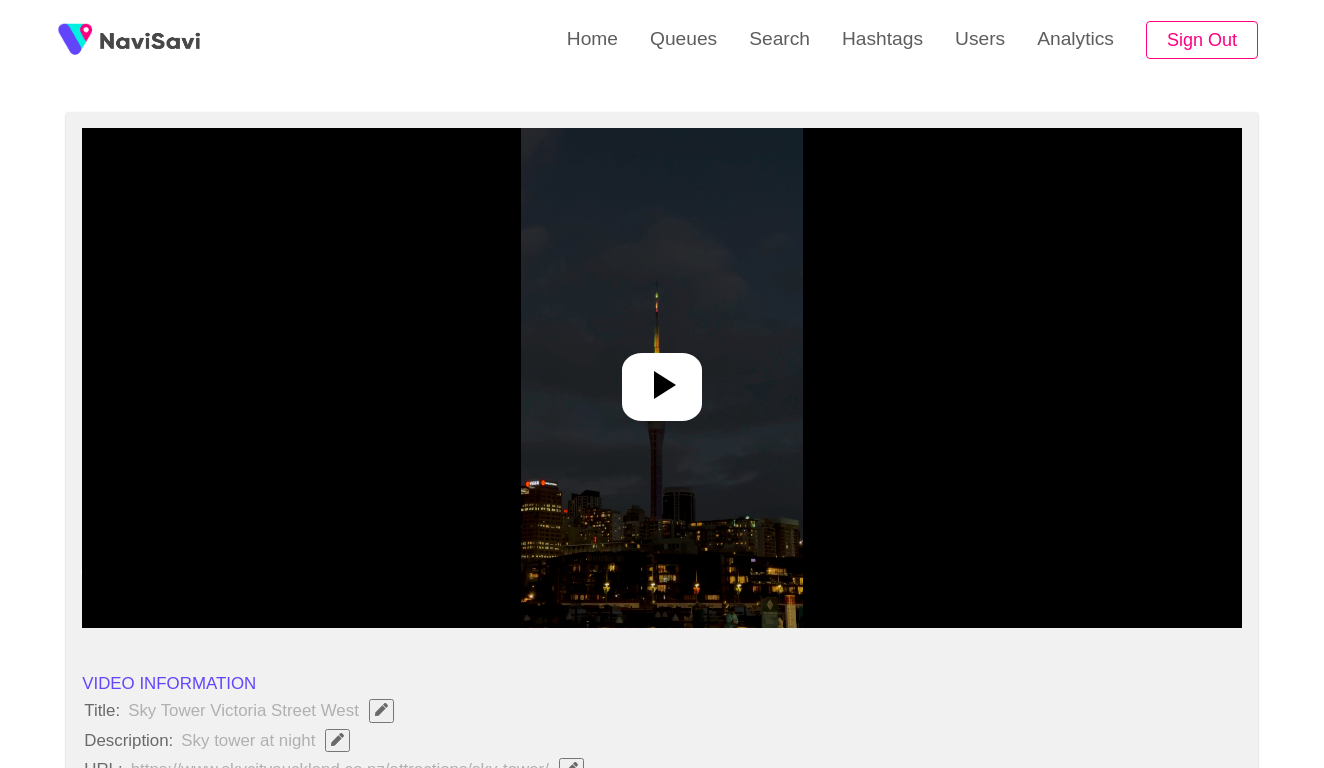 scroll, scrollTop: 137, scrollLeft: 0, axis: vertical 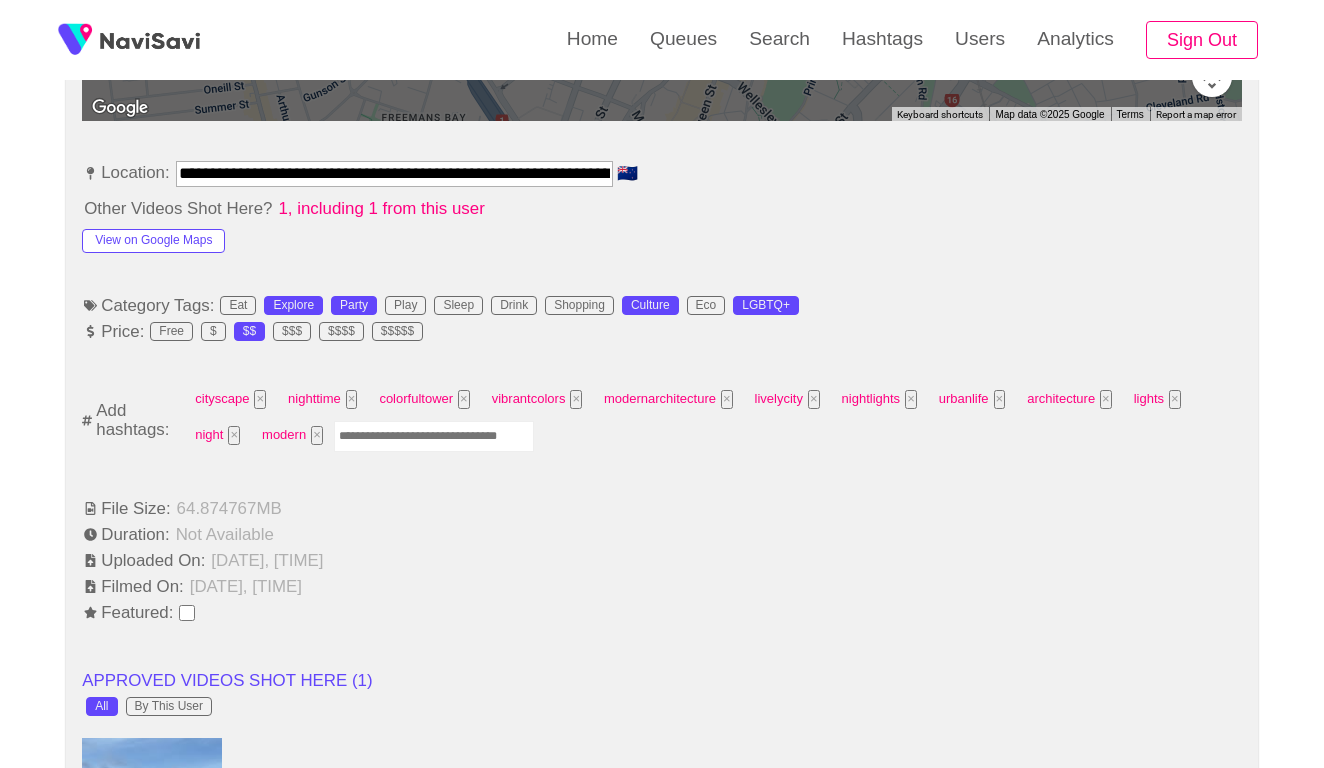 click at bounding box center (434, 436) 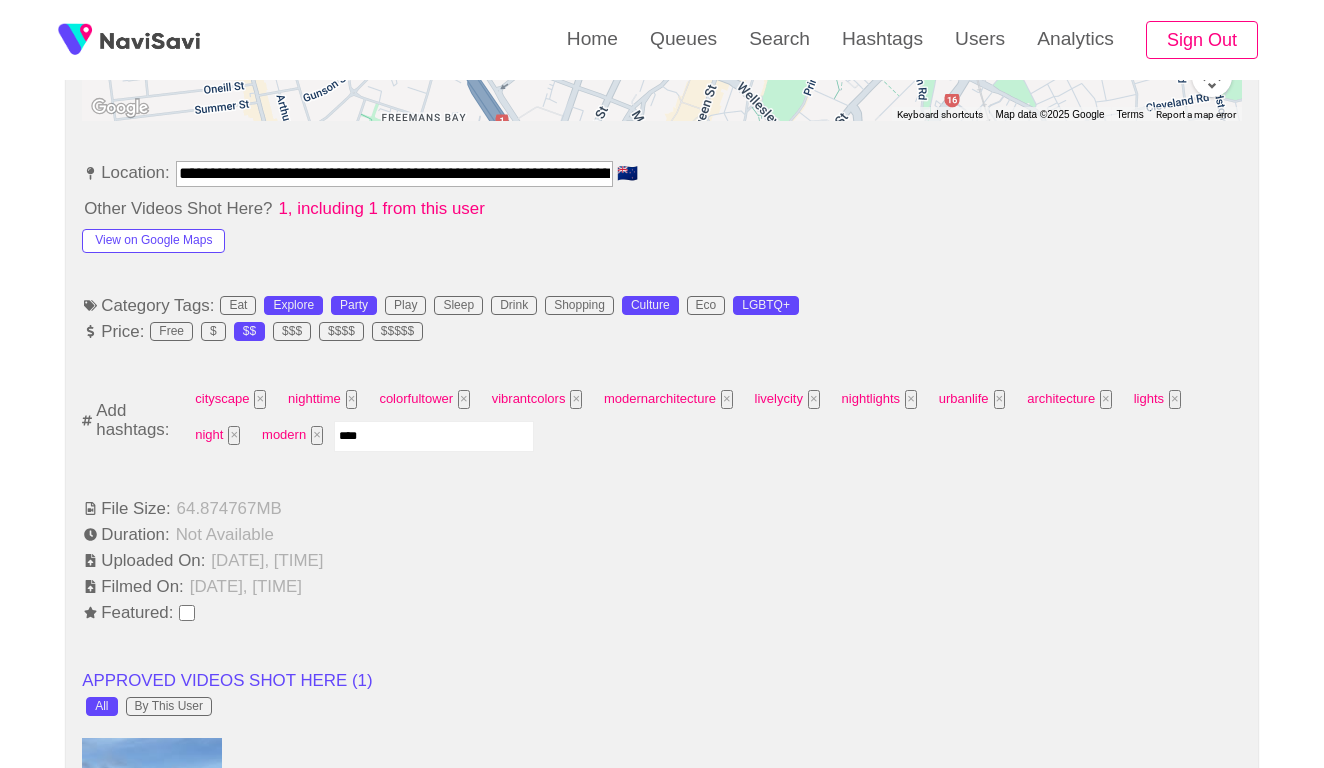 type on "*****" 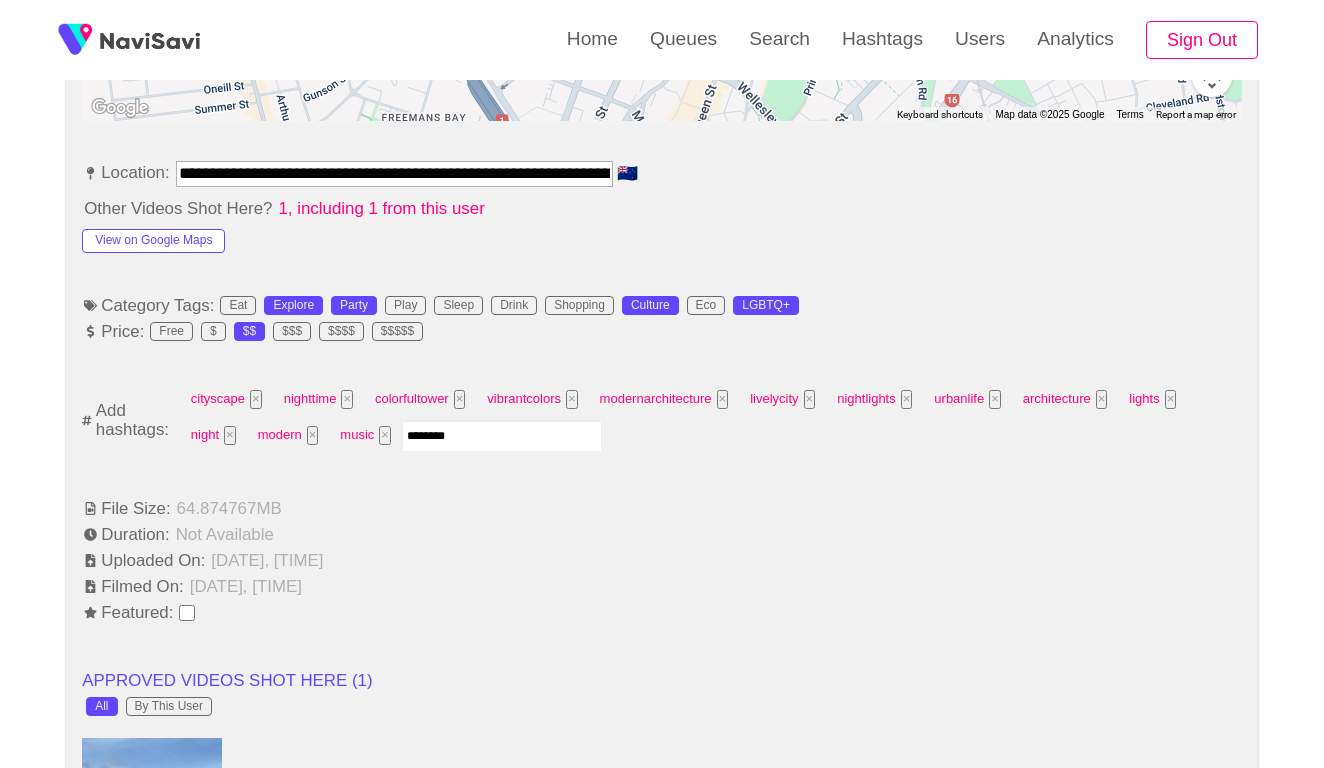type on "*********" 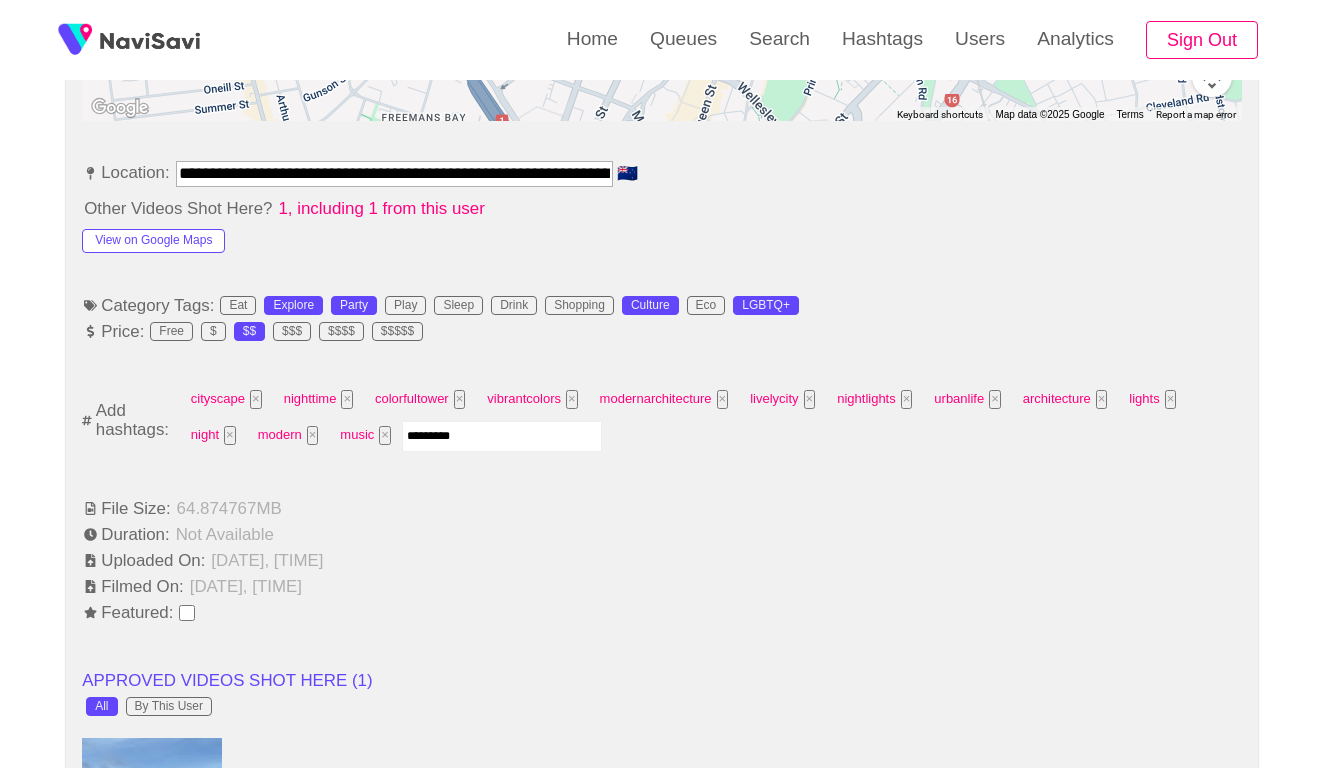 type 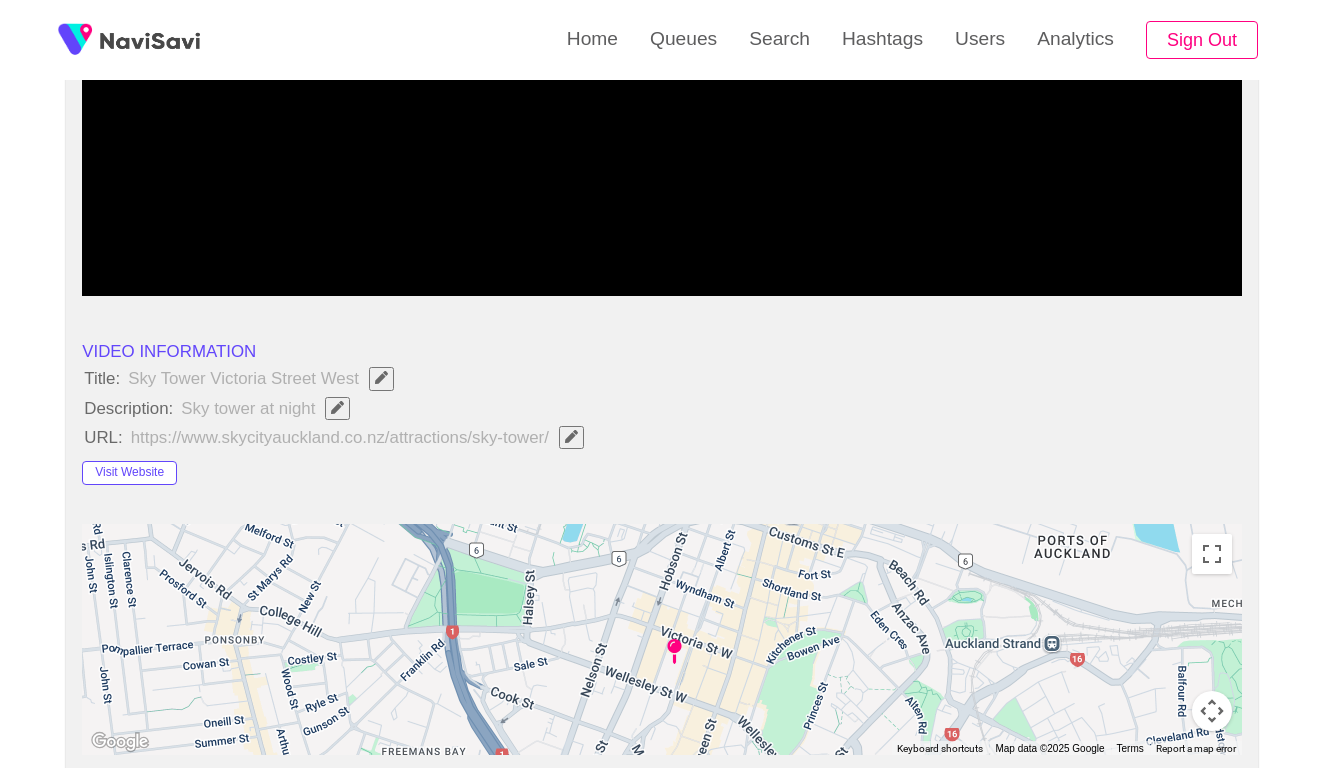 scroll, scrollTop: 442, scrollLeft: 0, axis: vertical 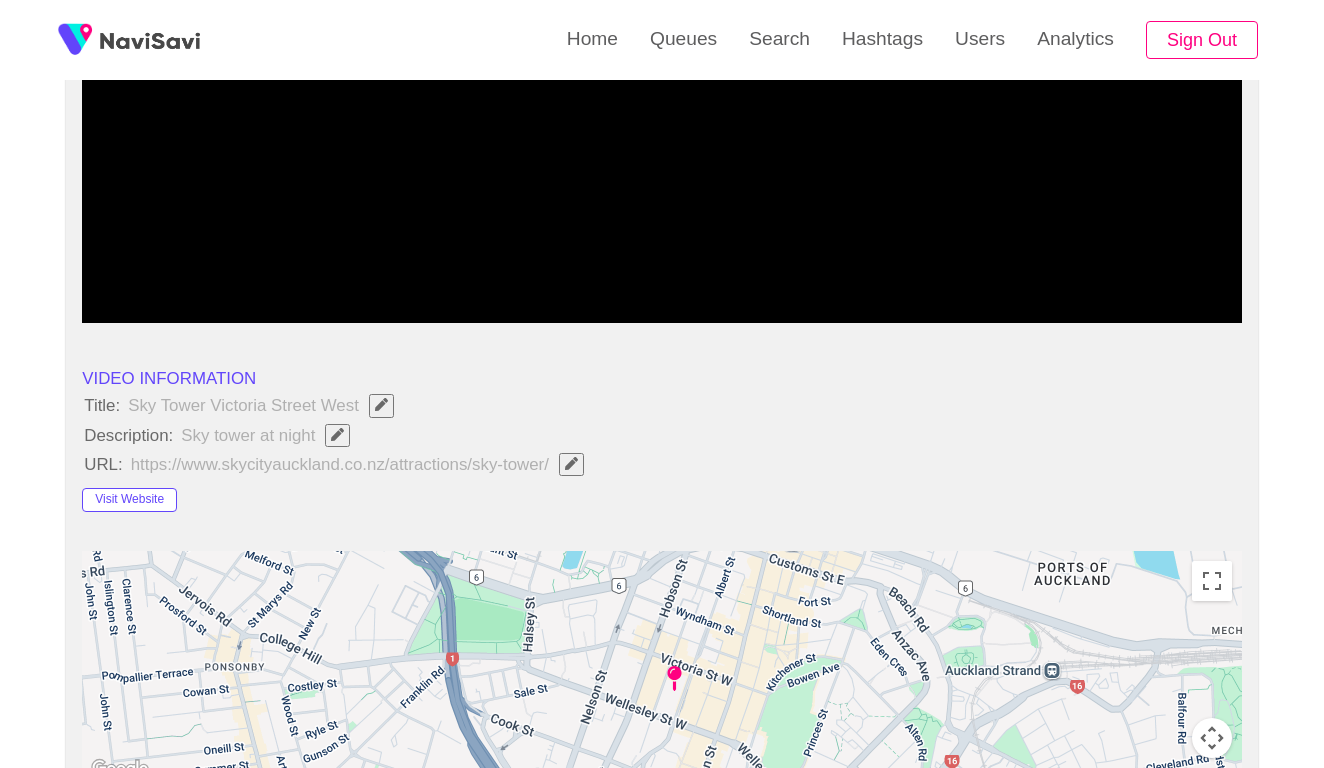 click 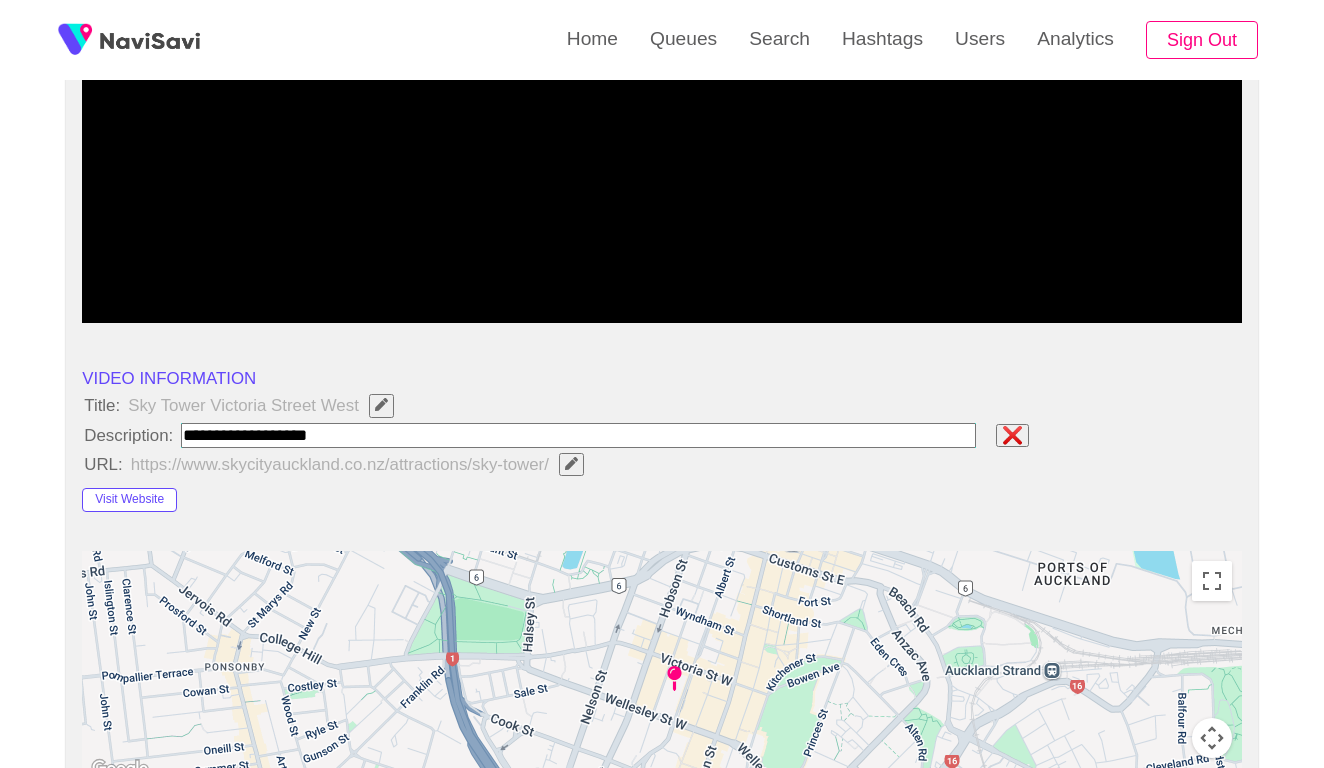click at bounding box center (578, 435) 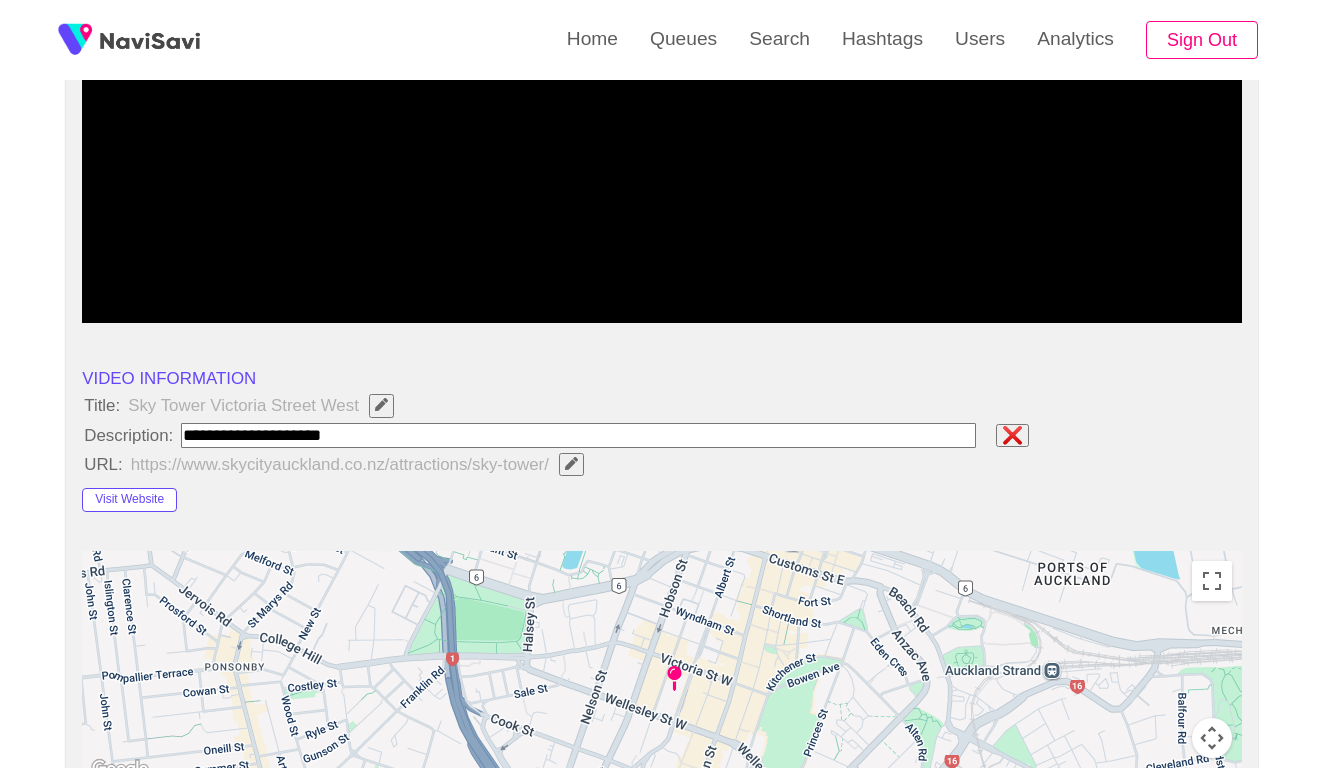 type on "**********" 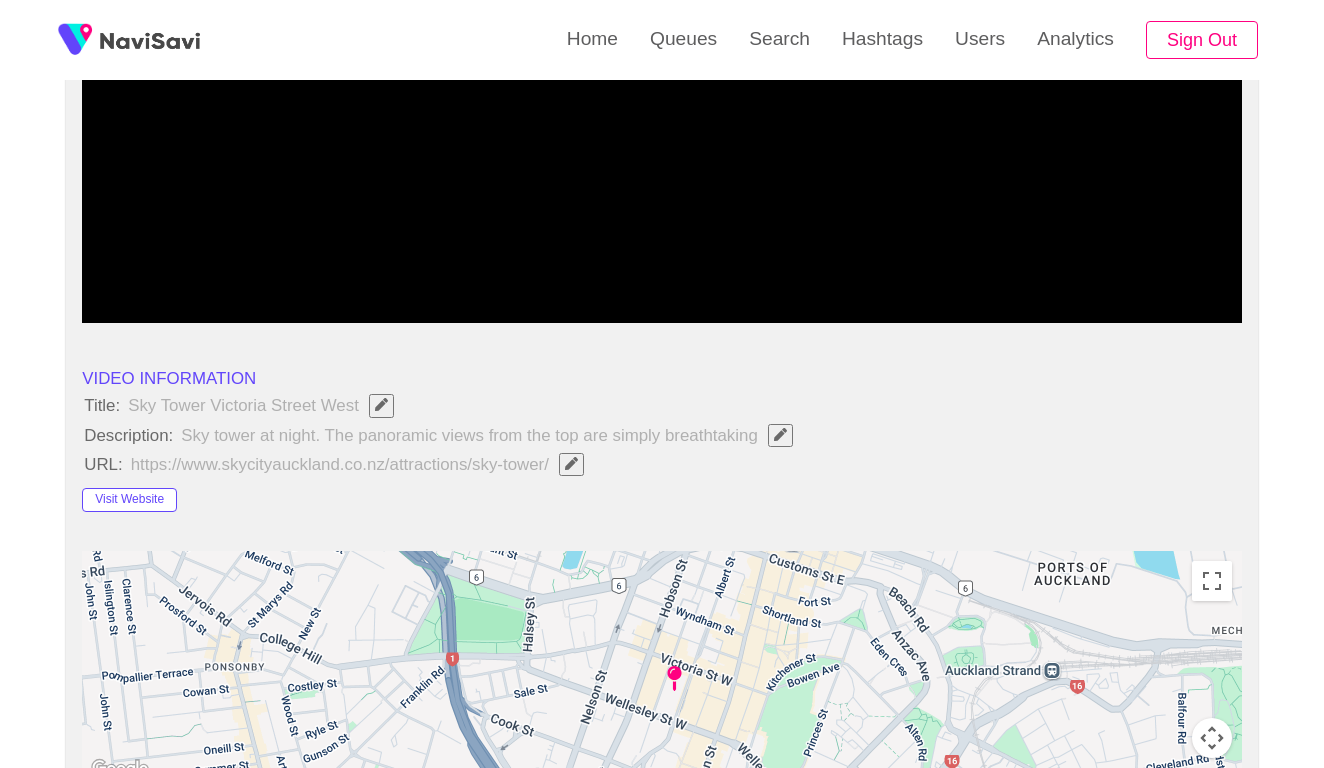click 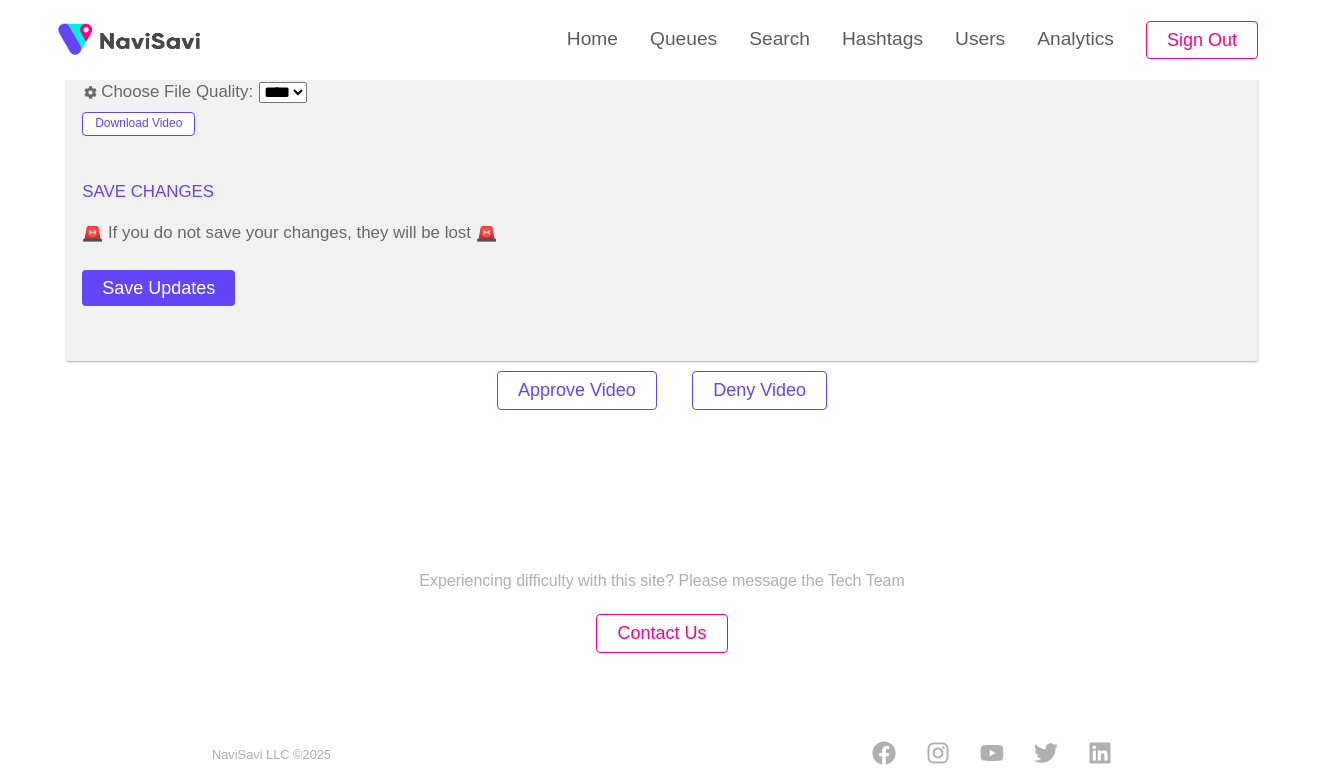 scroll, scrollTop: 2779, scrollLeft: 0, axis: vertical 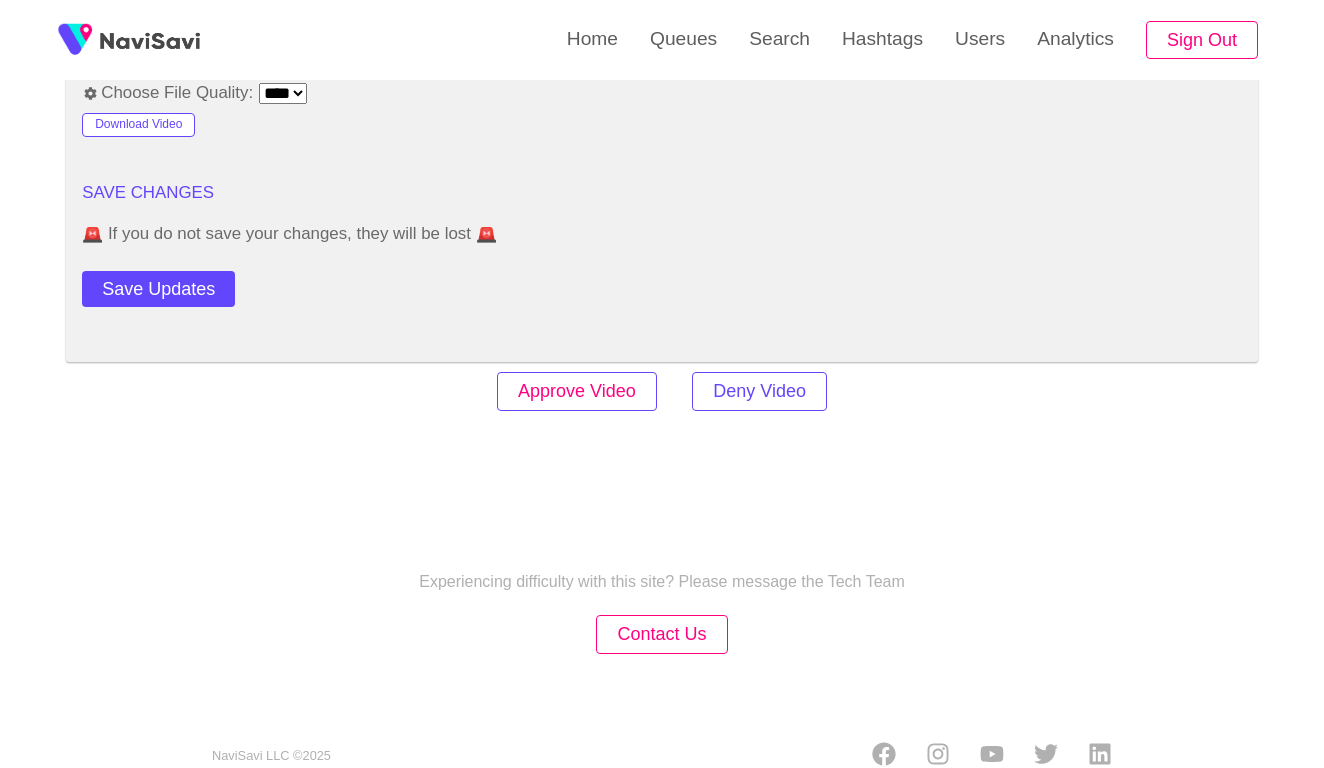 click on "Approve Video" at bounding box center [577, 391] 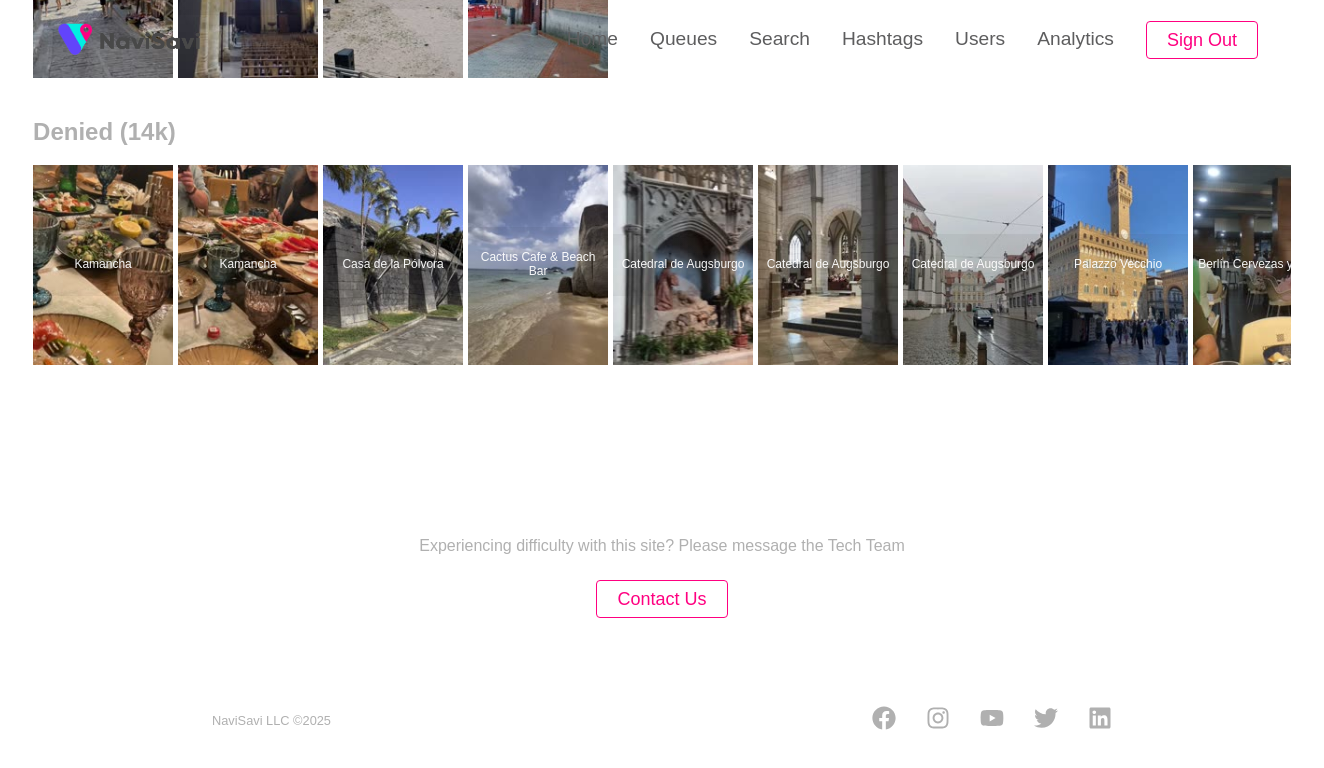 scroll, scrollTop: 0, scrollLeft: 0, axis: both 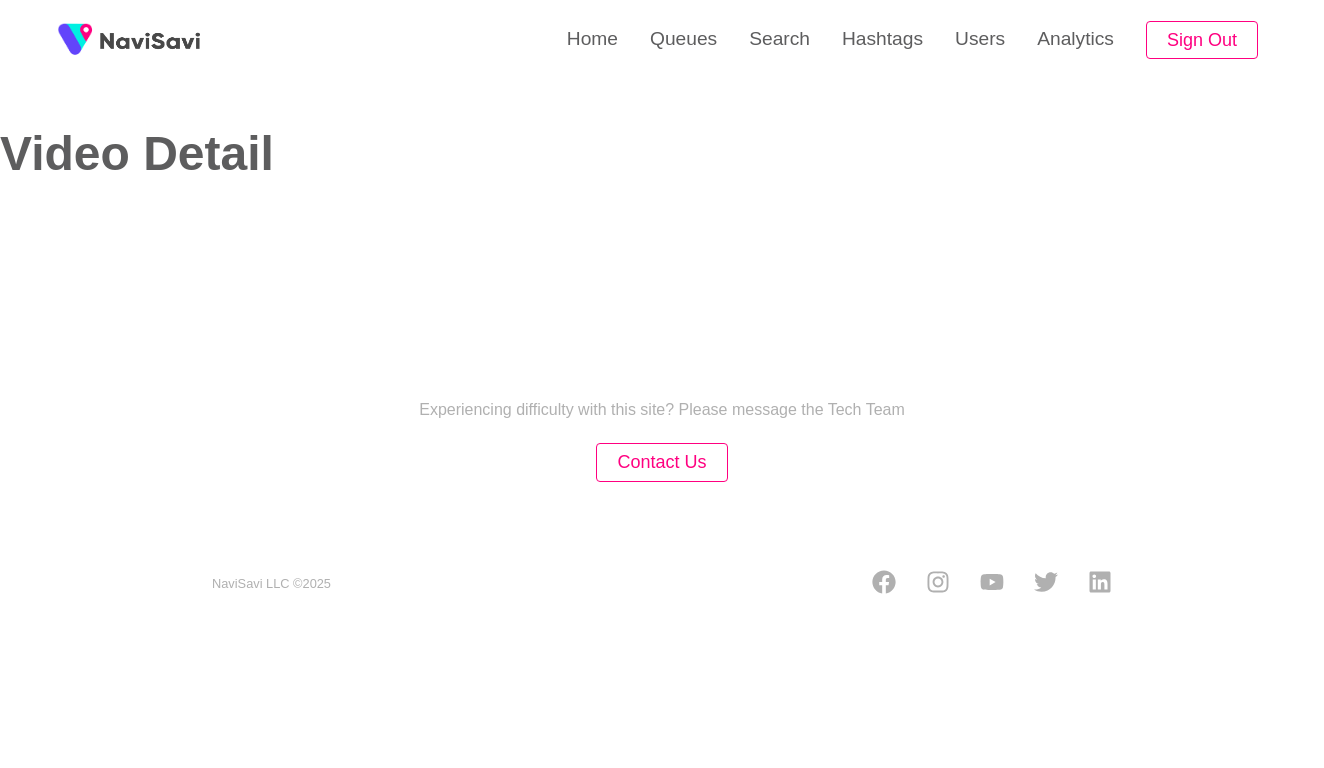 select on "**********" 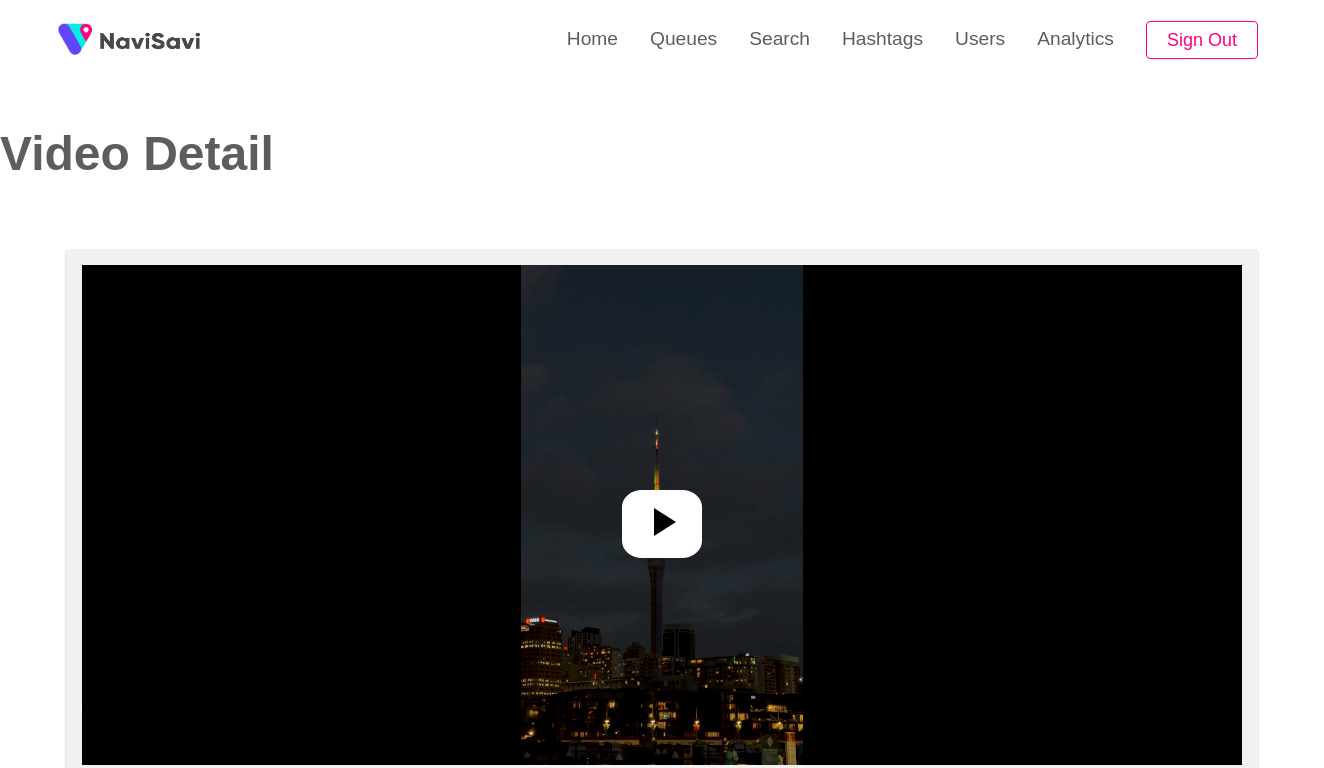click at bounding box center [662, 515] 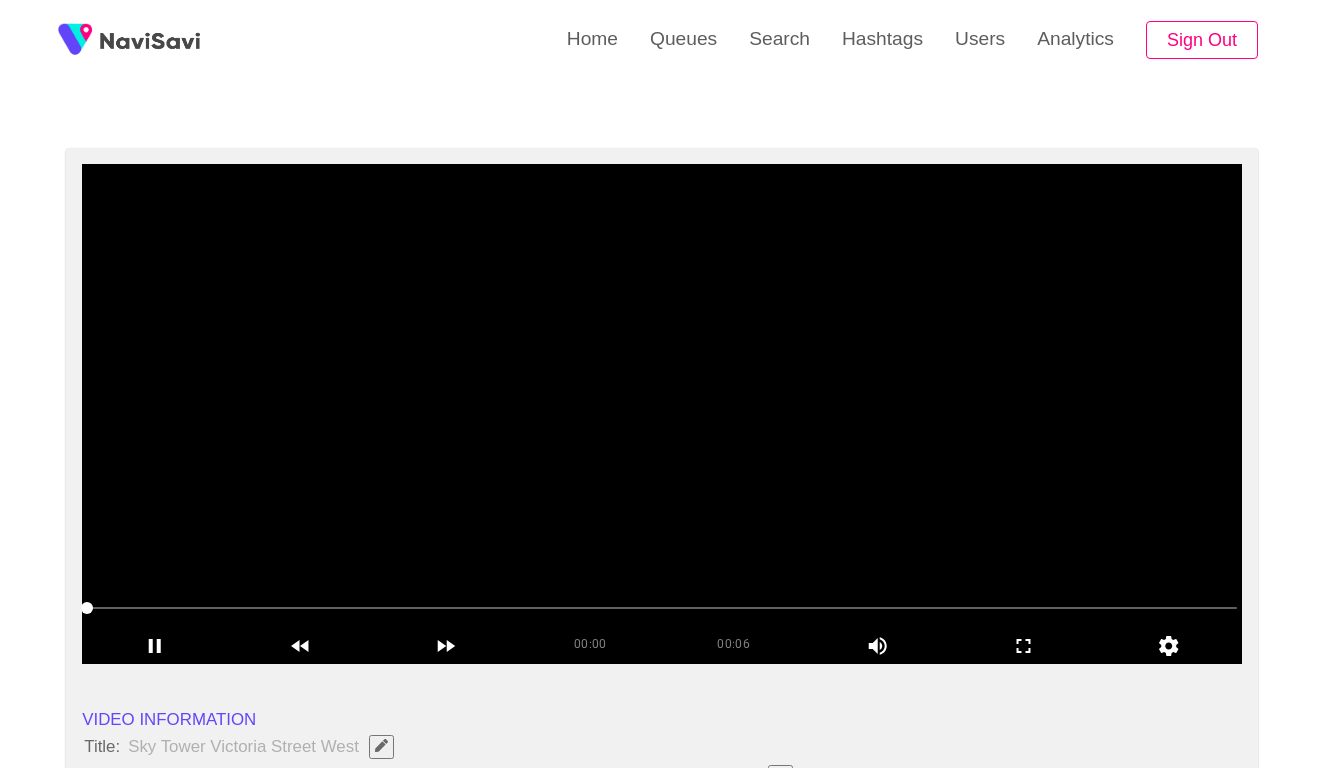 scroll, scrollTop: 103, scrollLeft: 0, axis: vertical 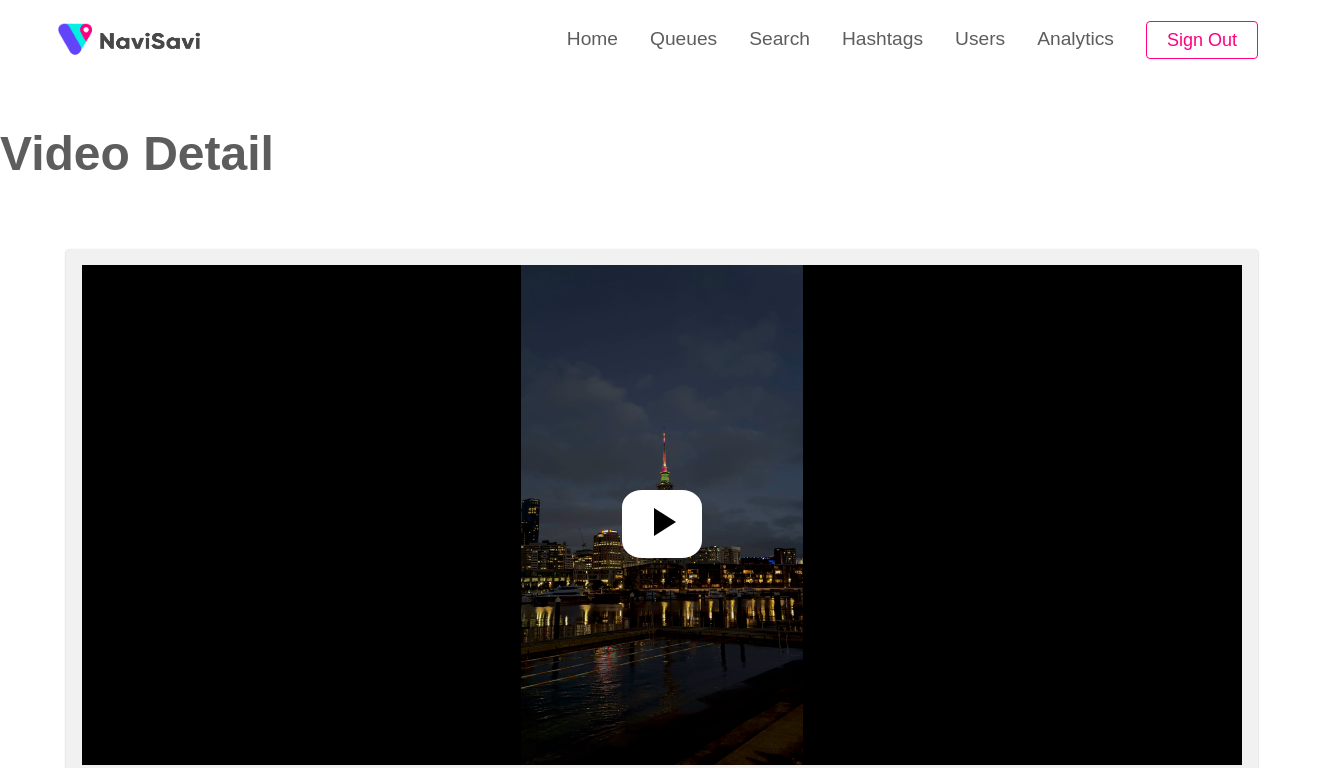 select on "**********" 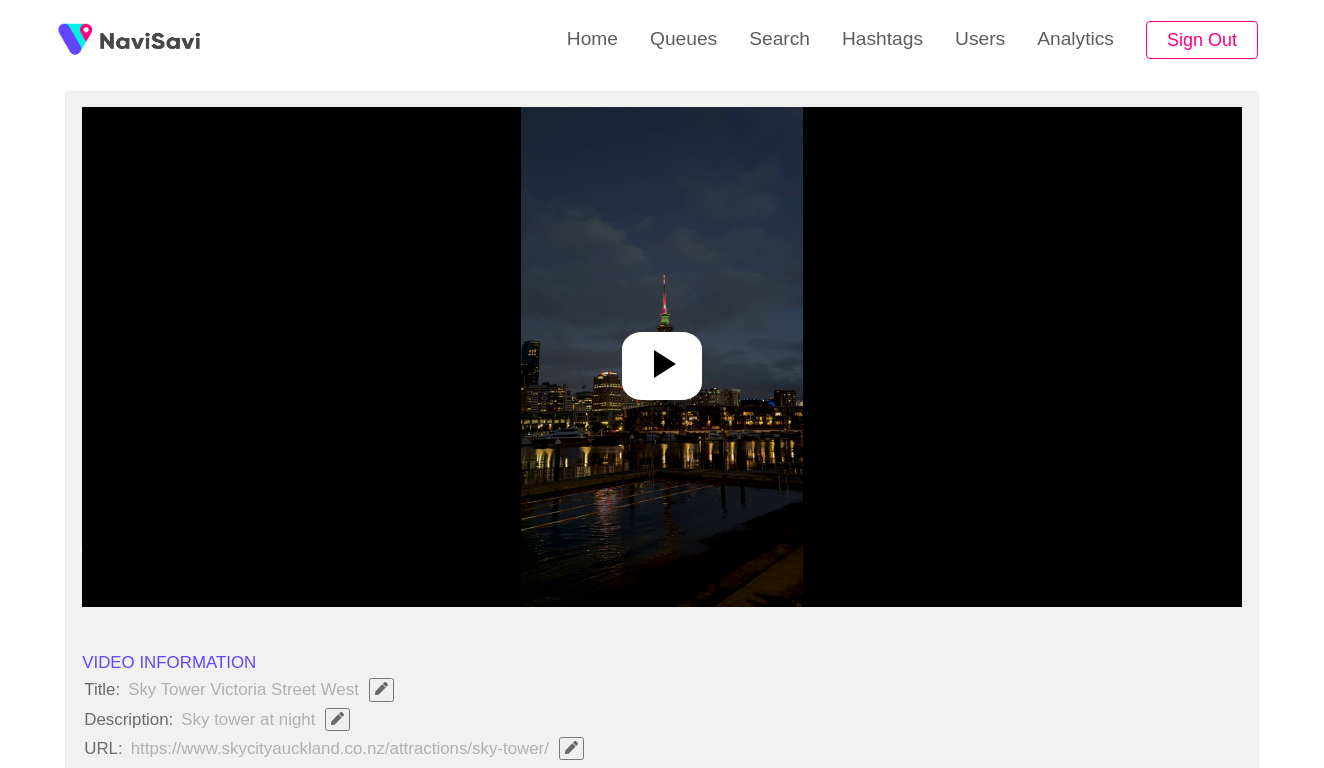 click at bounding box center [662, 357] 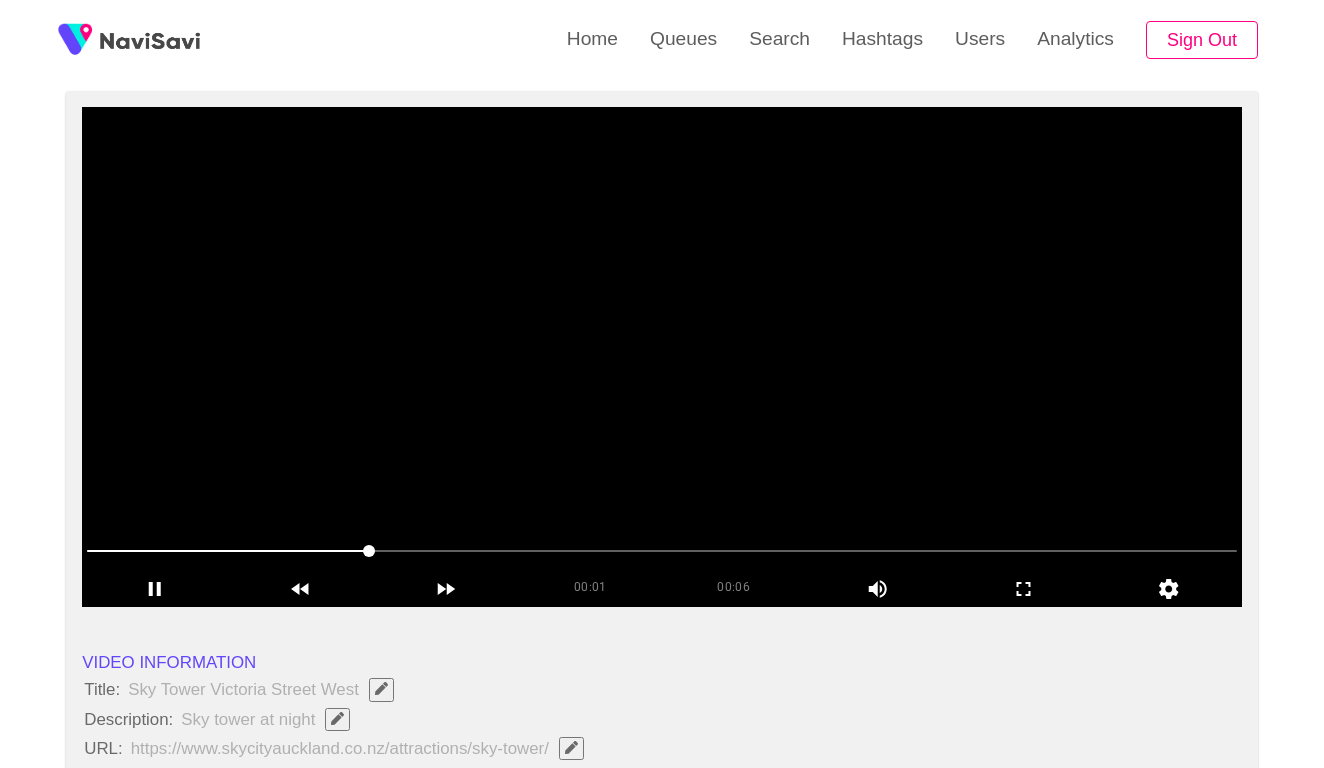 click 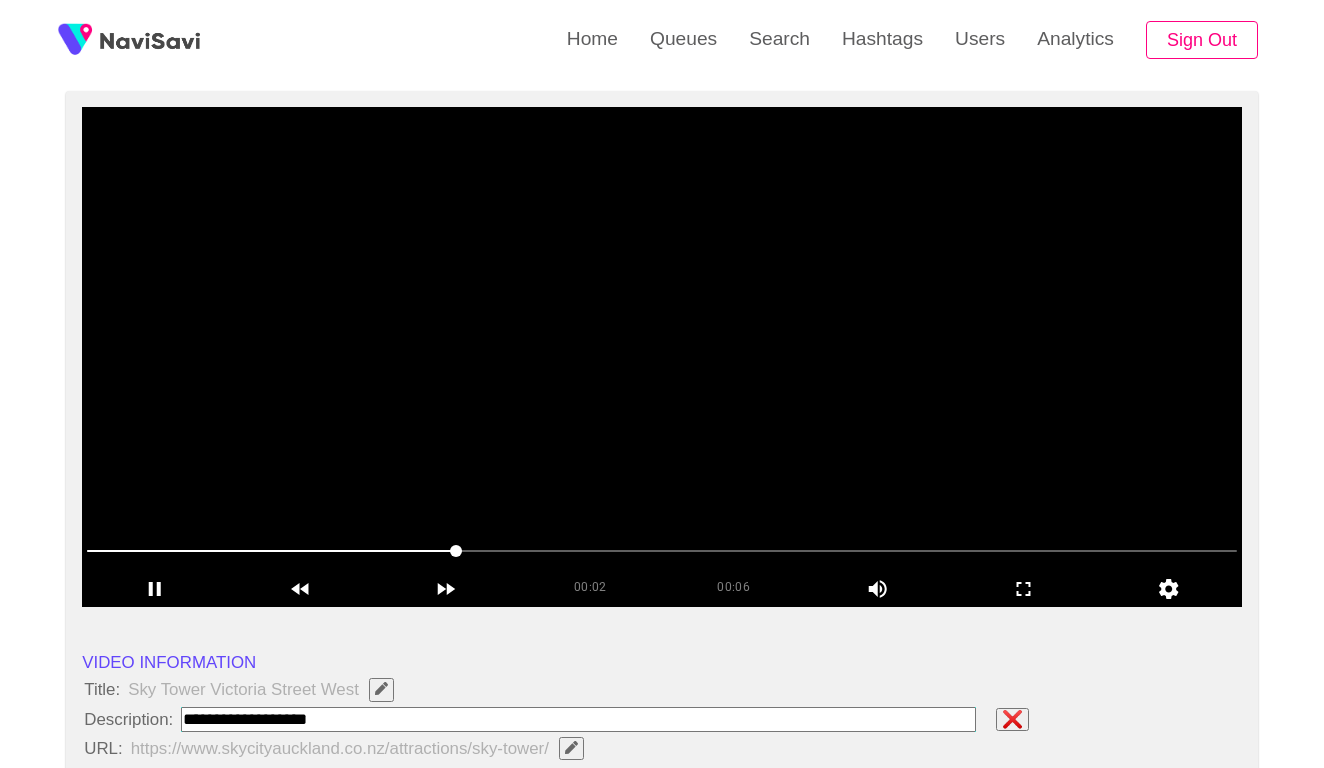 type on "**********" 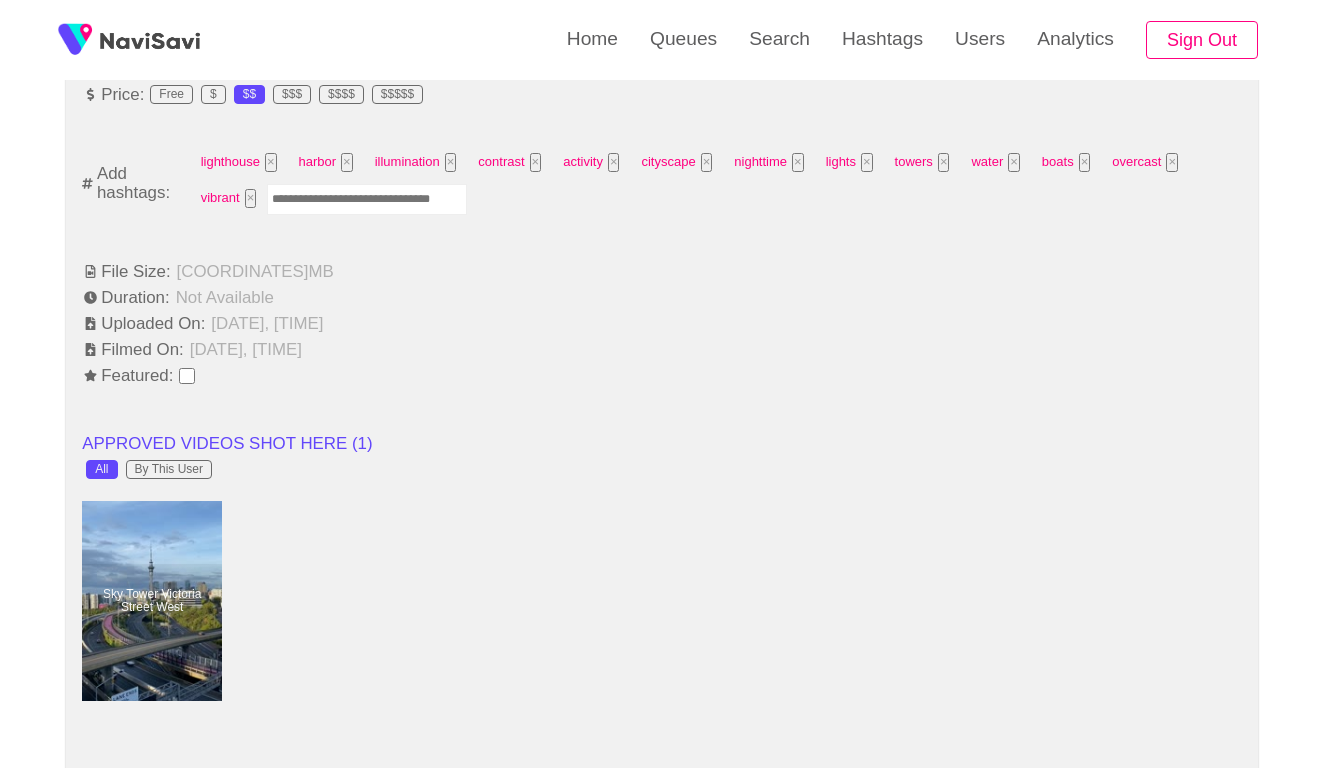 scroll, scrollTop: 1336, scrollLeft: 0, axis: vertical 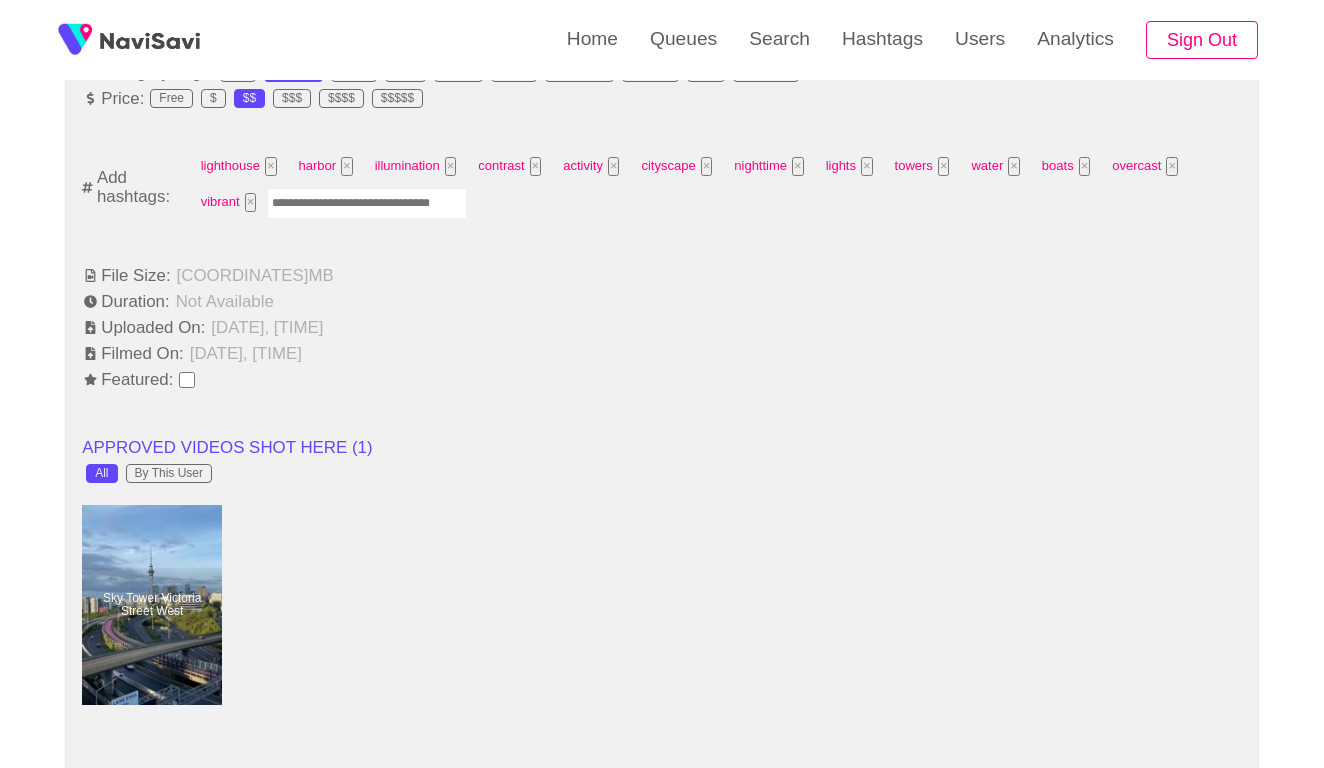 click at bounding box center [367, 203] 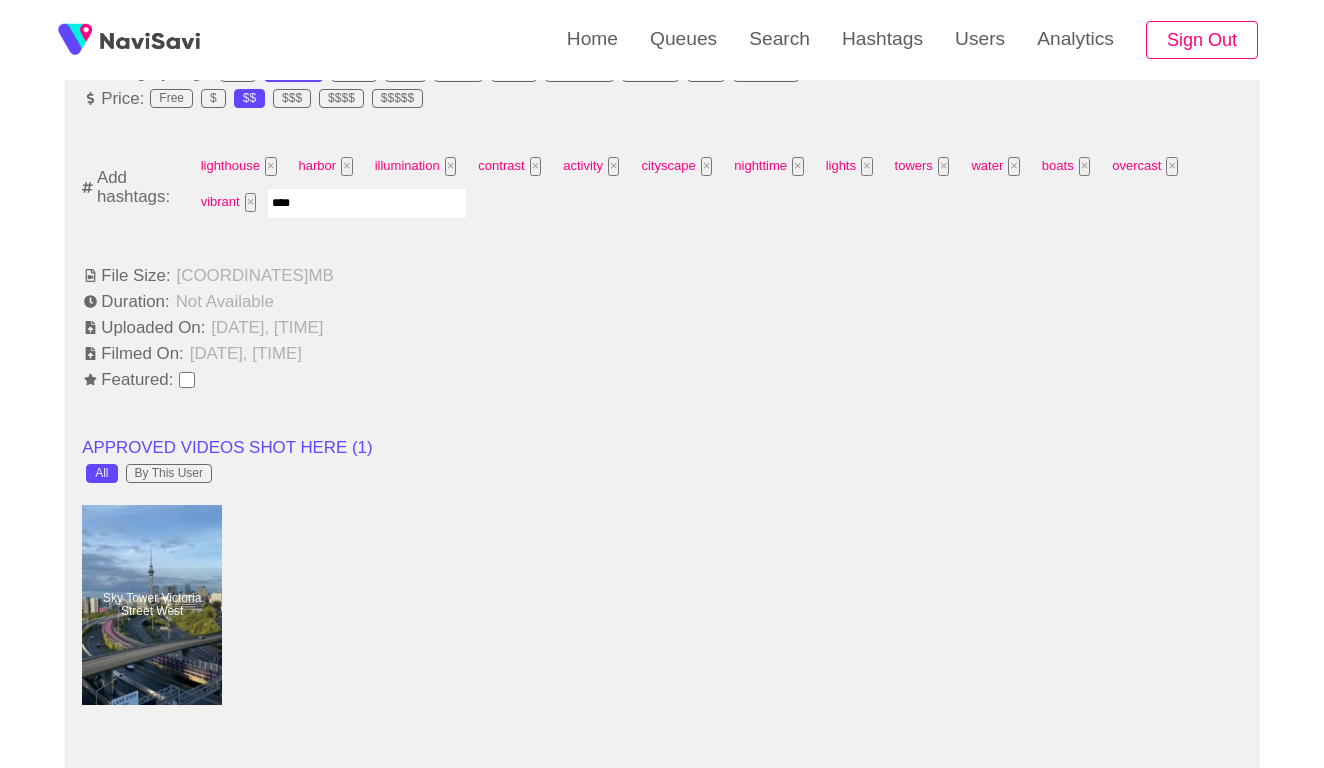 type on "*****" 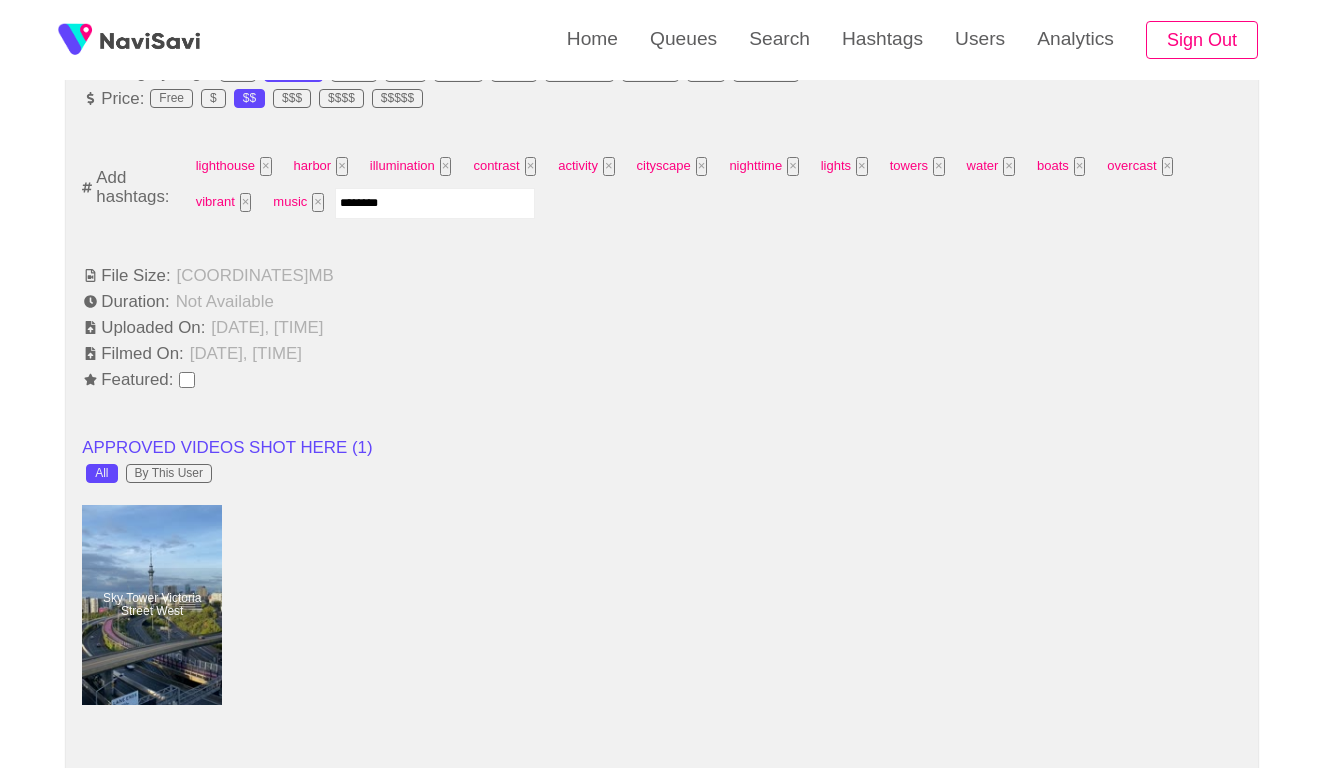 type on "*********" 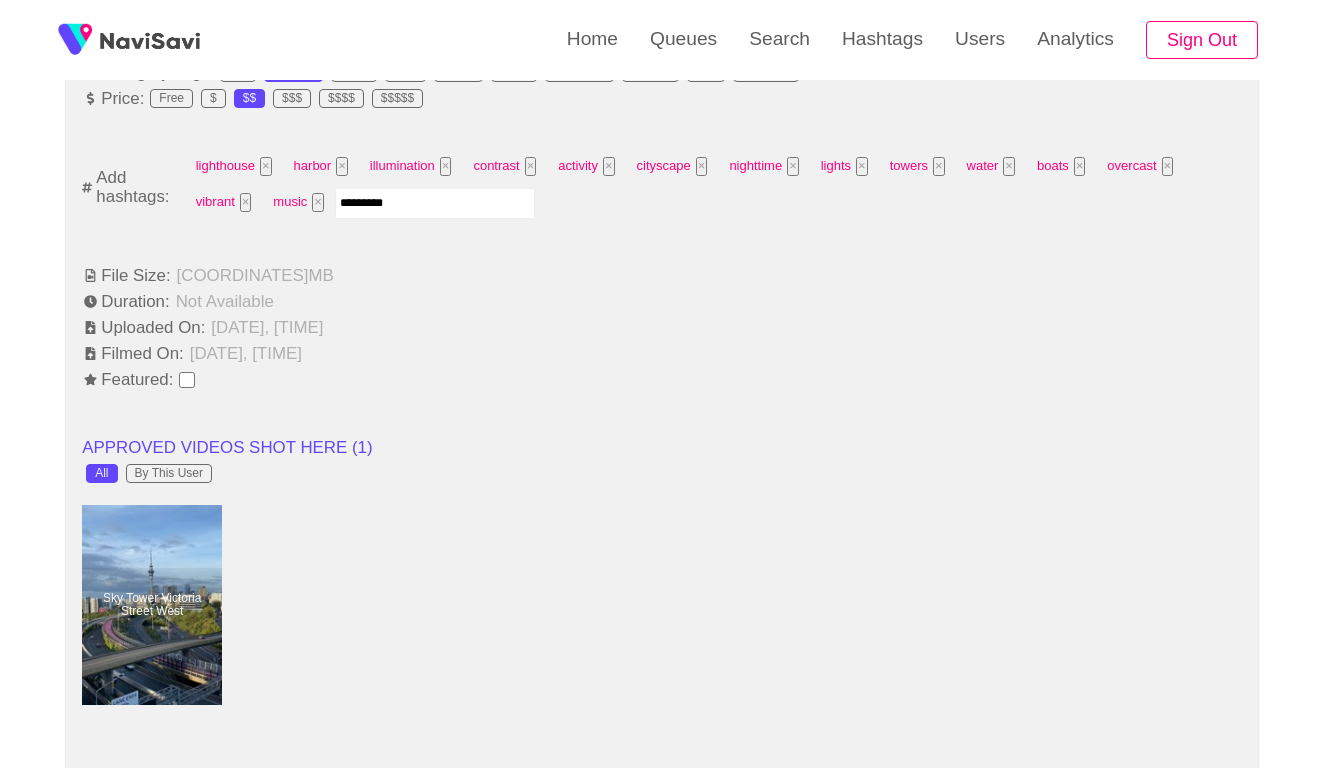 type 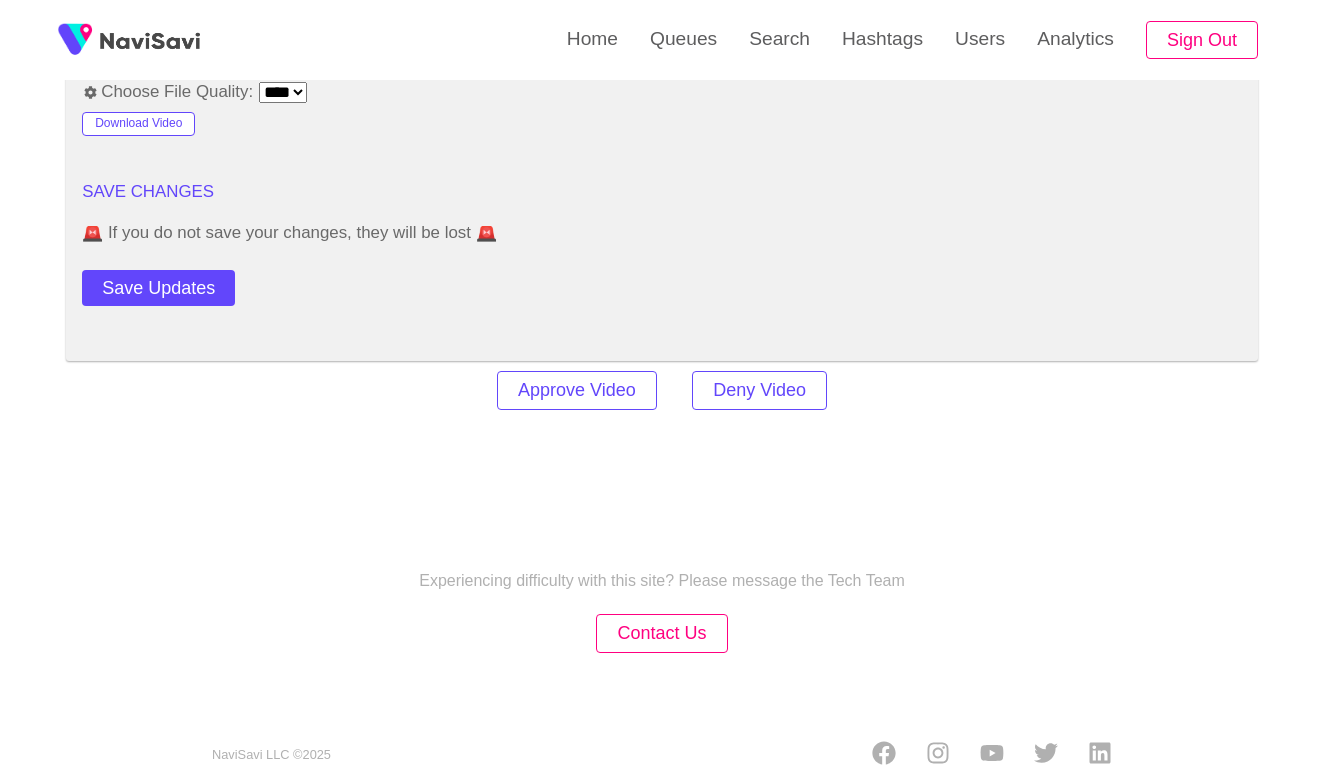 scroll, scrollTop: 2779, scrollLeft: 0, axis: vertical 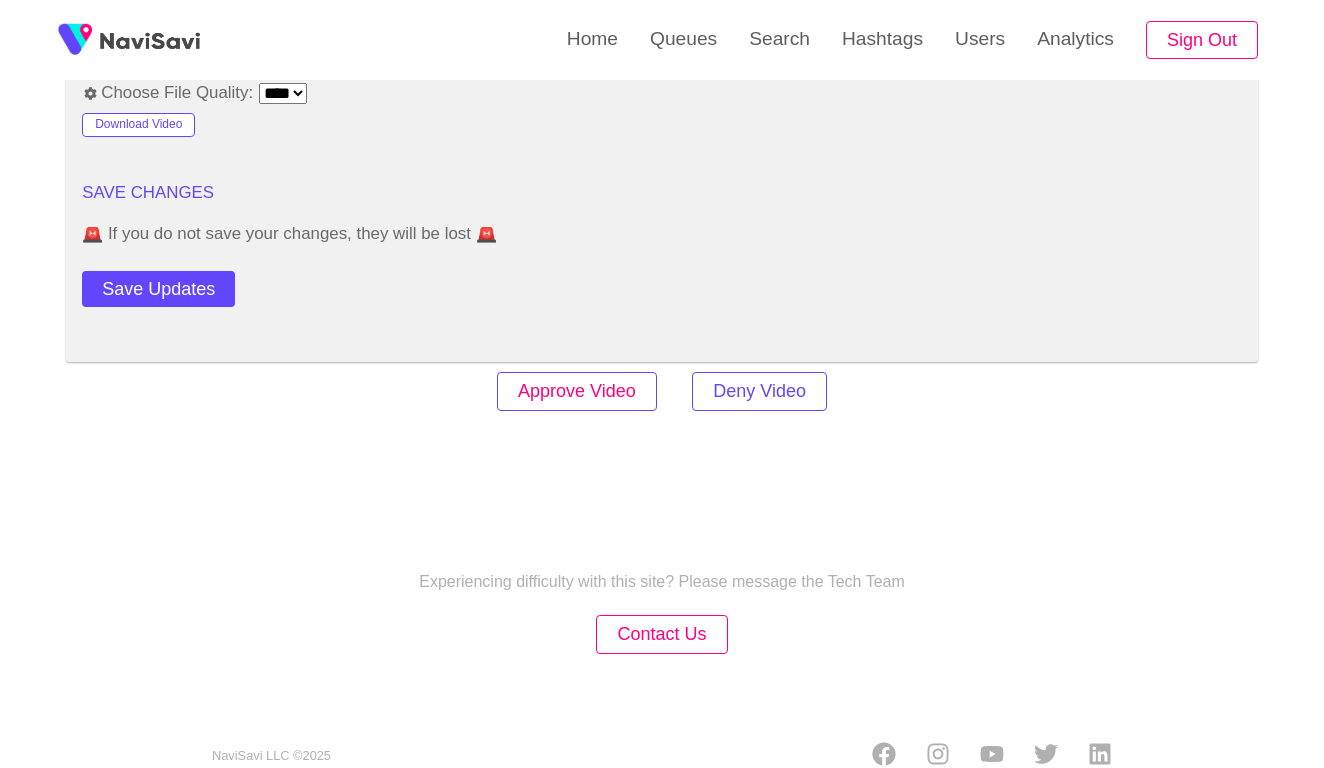 click on "Approve Video" at bounding box center [577, 391] 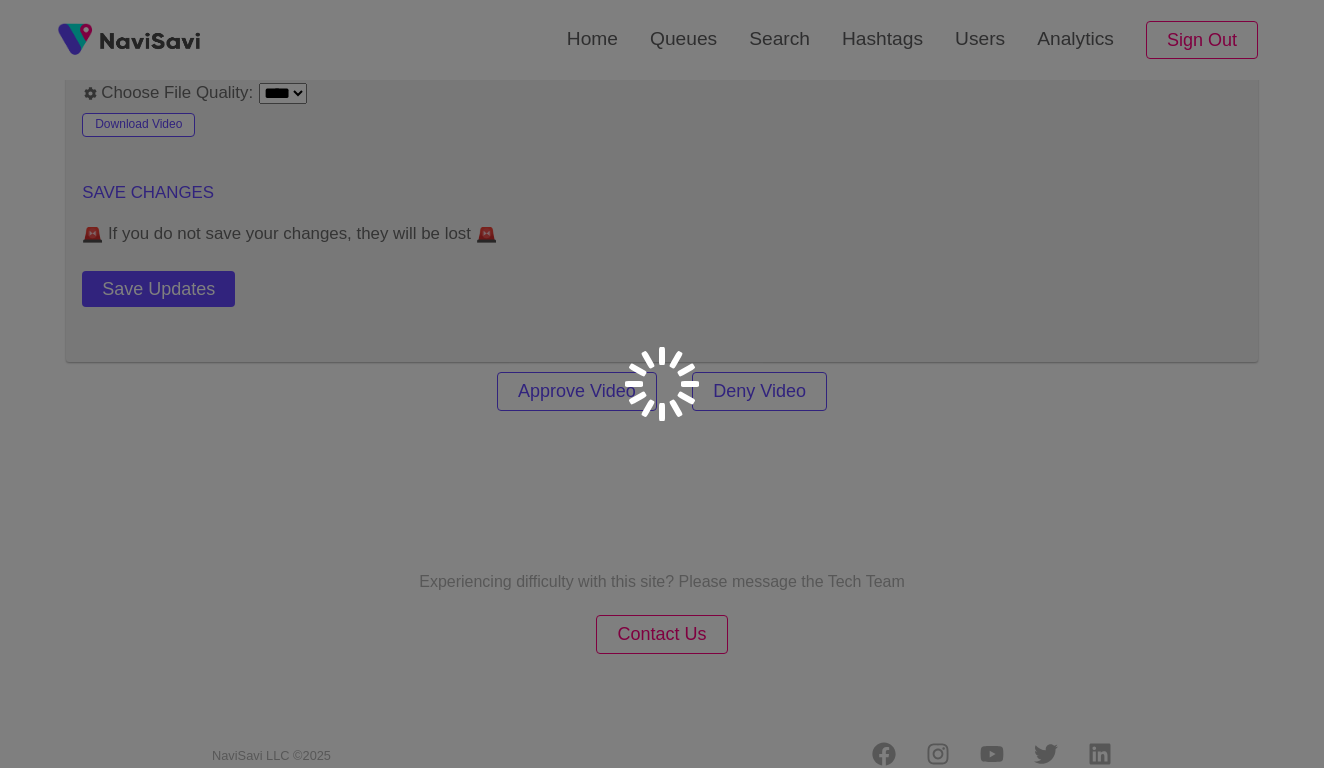 scroll, scrollTop: 0, scrollLeft: 0, axis: both 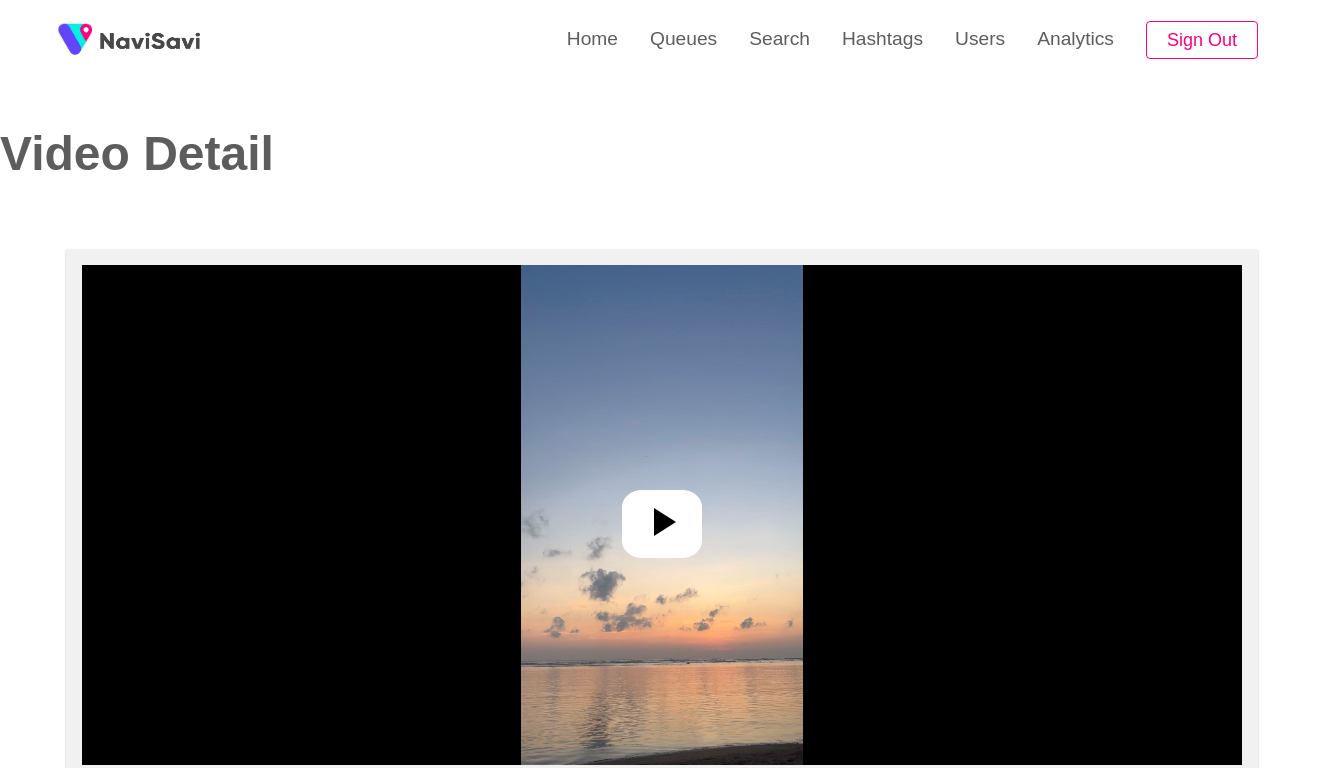select on "**********" 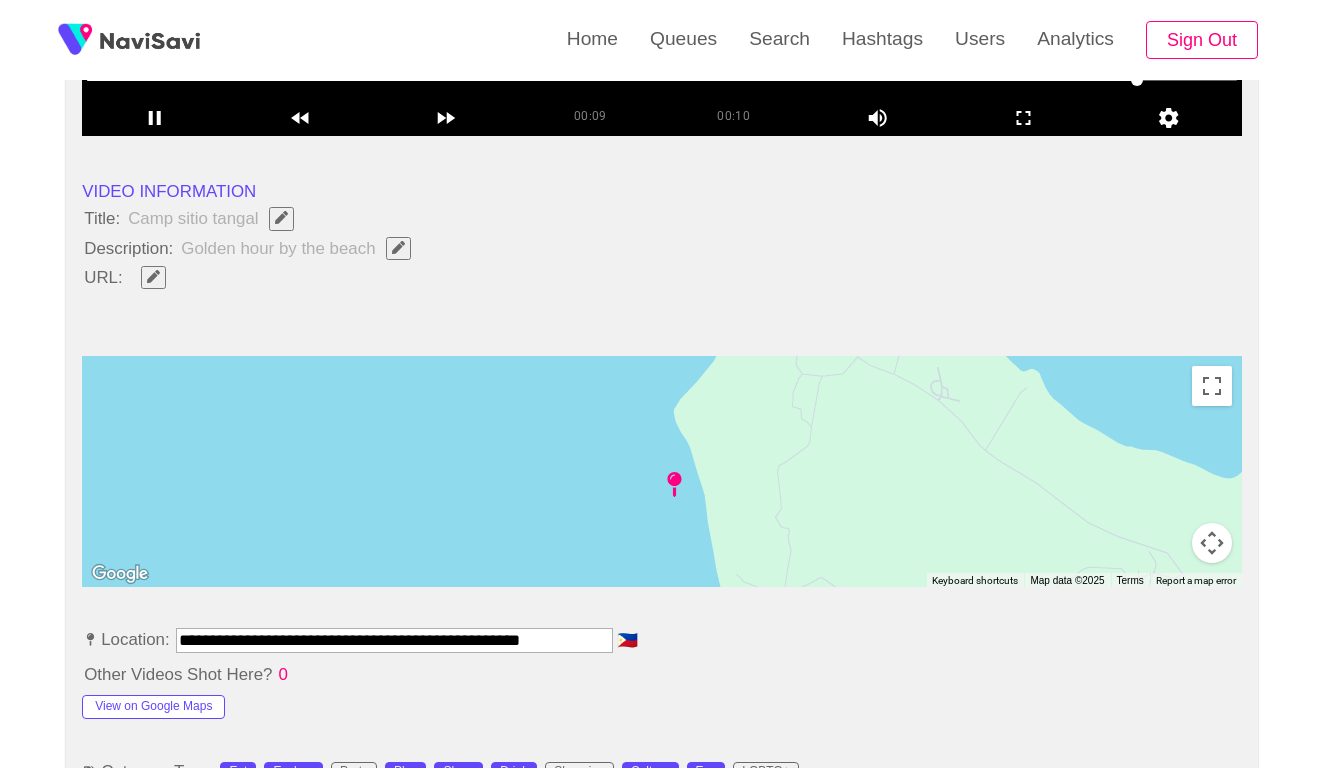 scroll, scrollTop: 668, scrollLeft: 0, axis: vertical 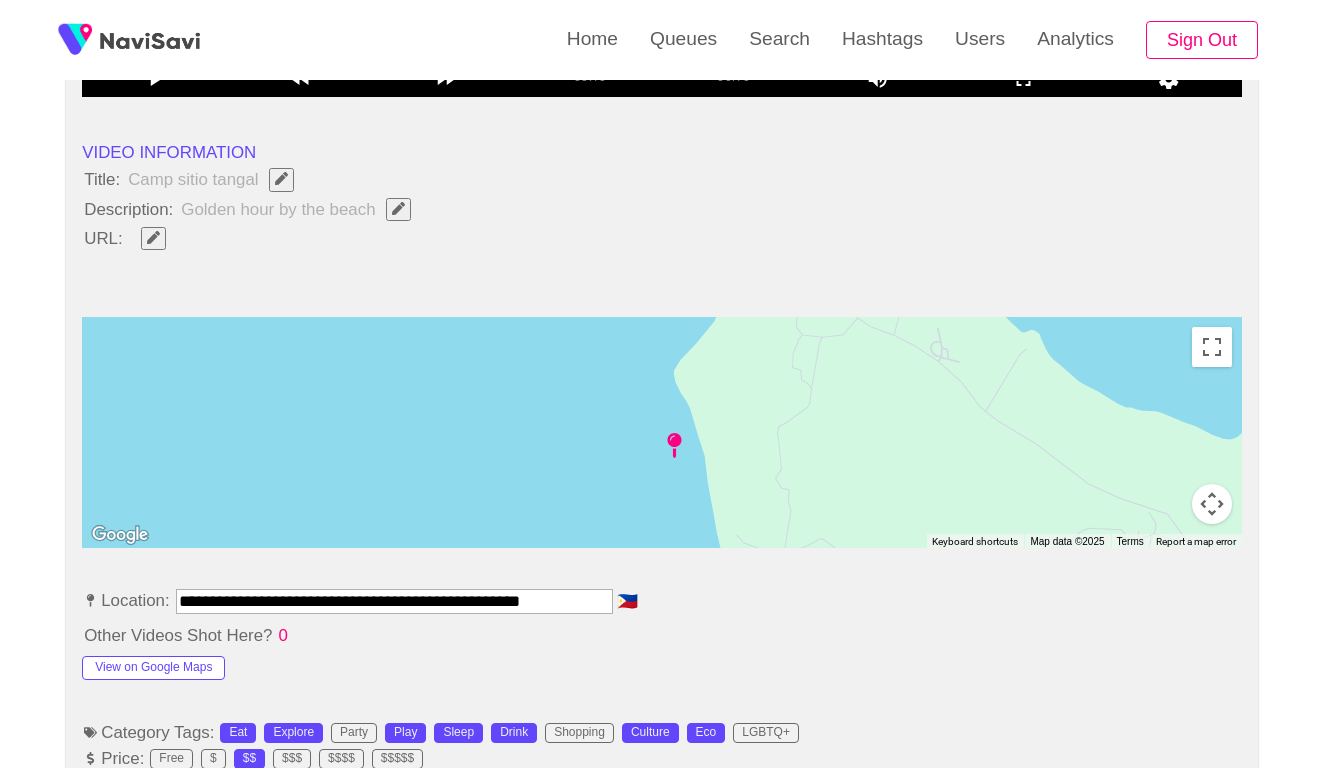 click on "**********" at bounding box center [394, 601] 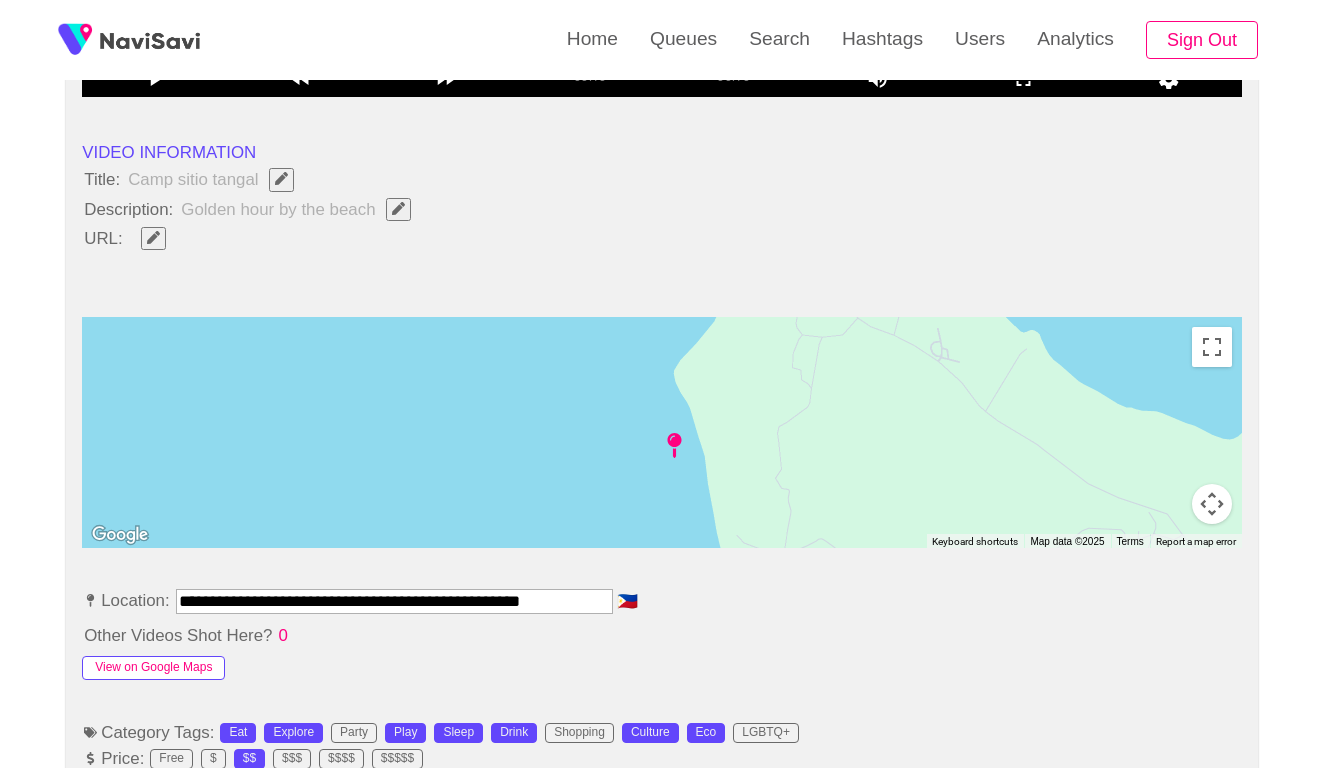 click on "View on Google Maps" at bounding box center (153, 668) 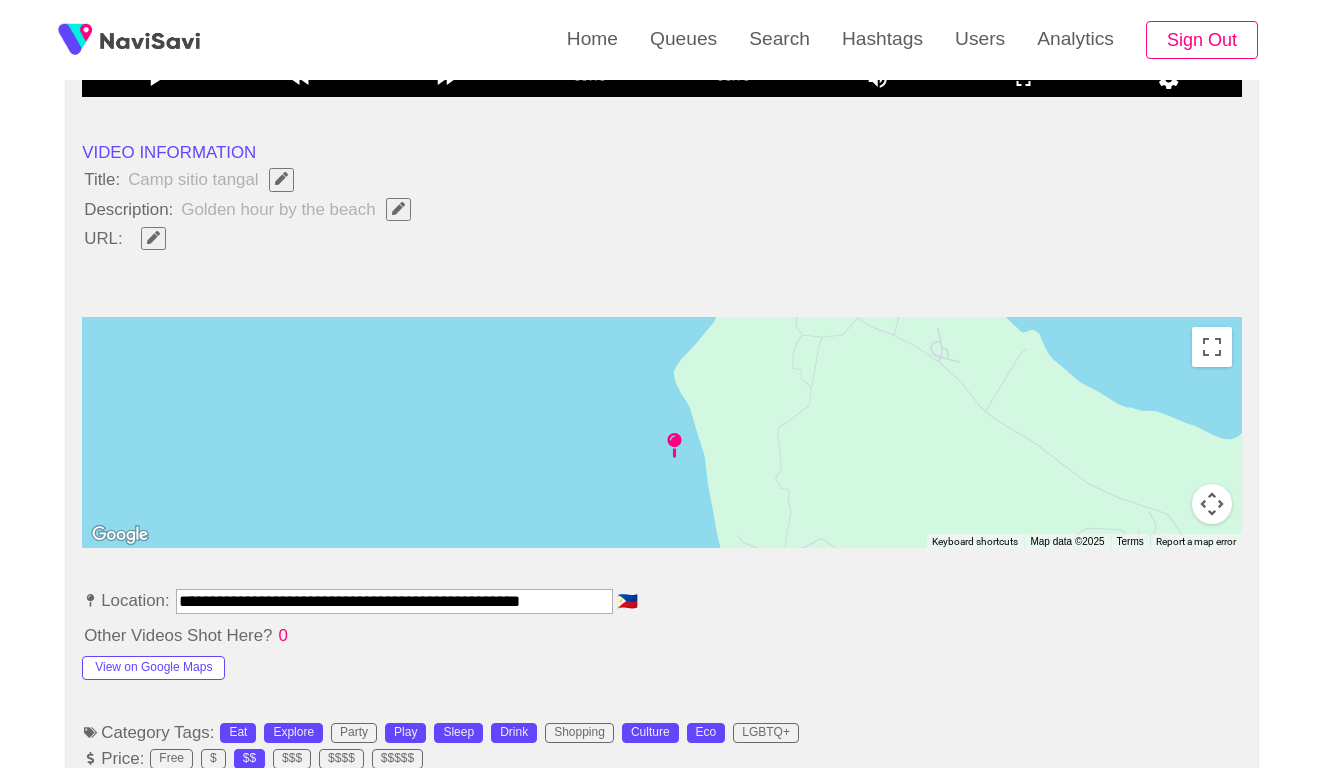 click 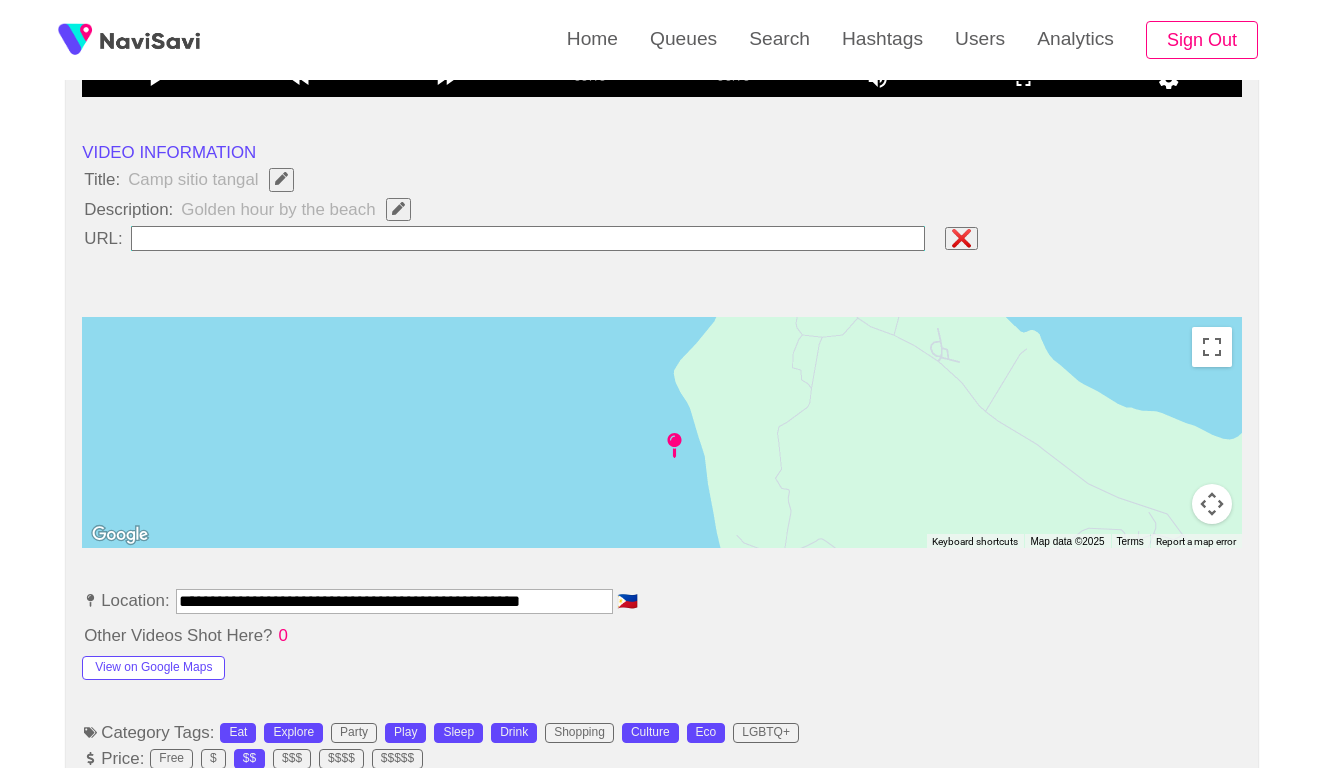 type on "**********" 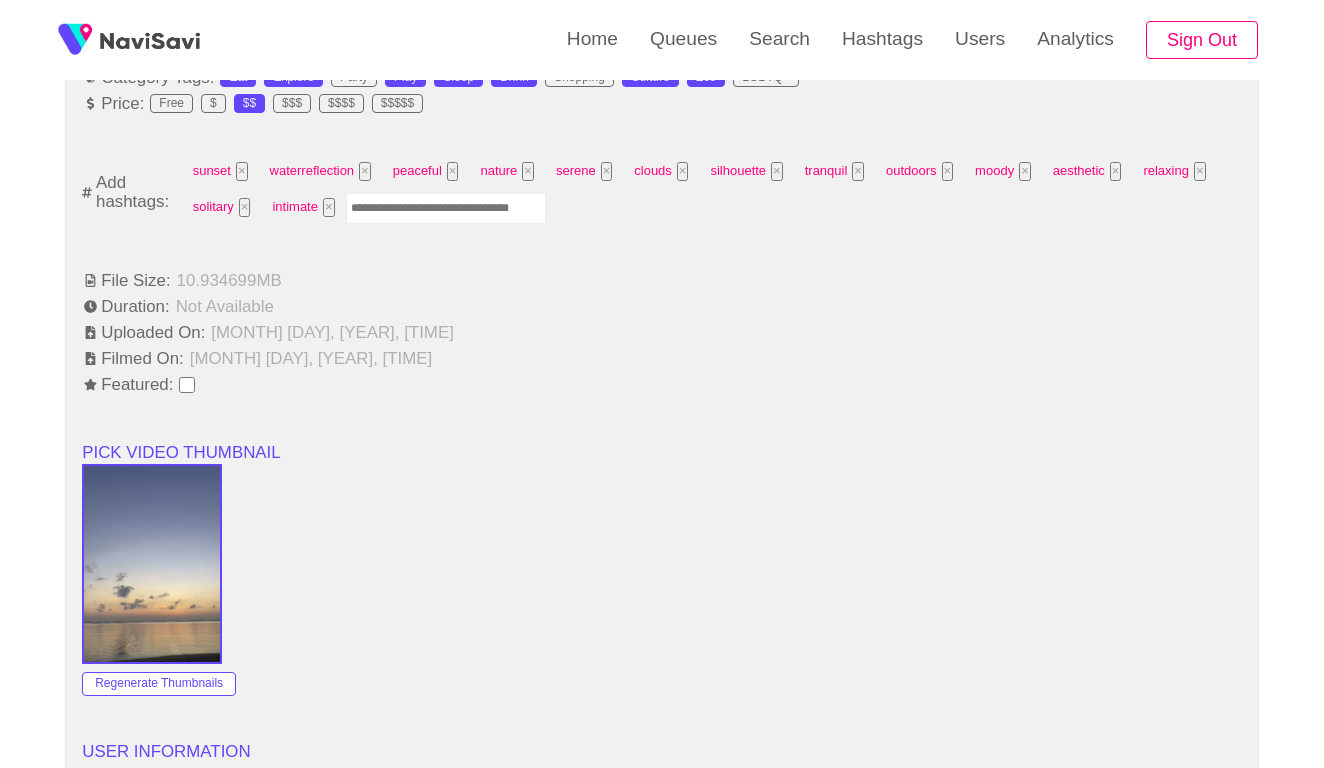 scroll, scrollTop: 1346, scrollLeft: 0, axis: vertical 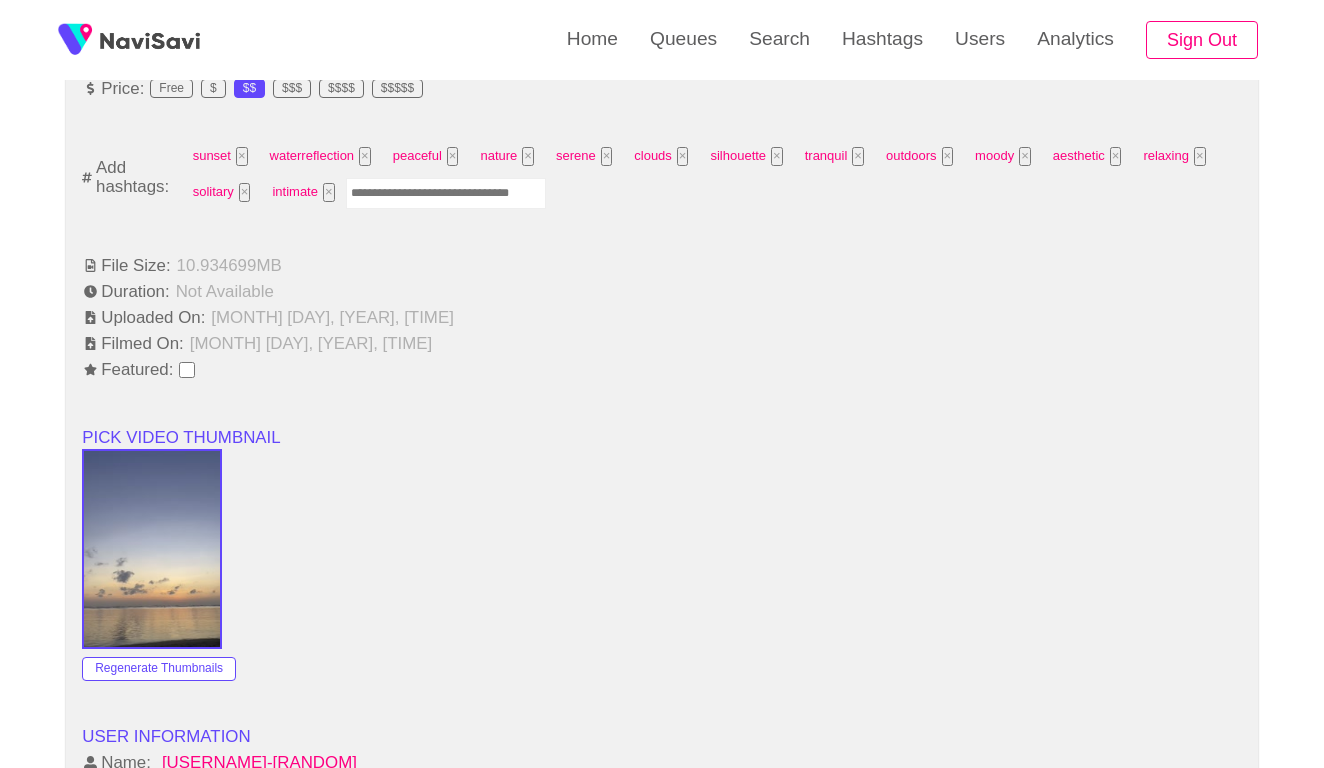 click at bounding box center [446, 193] 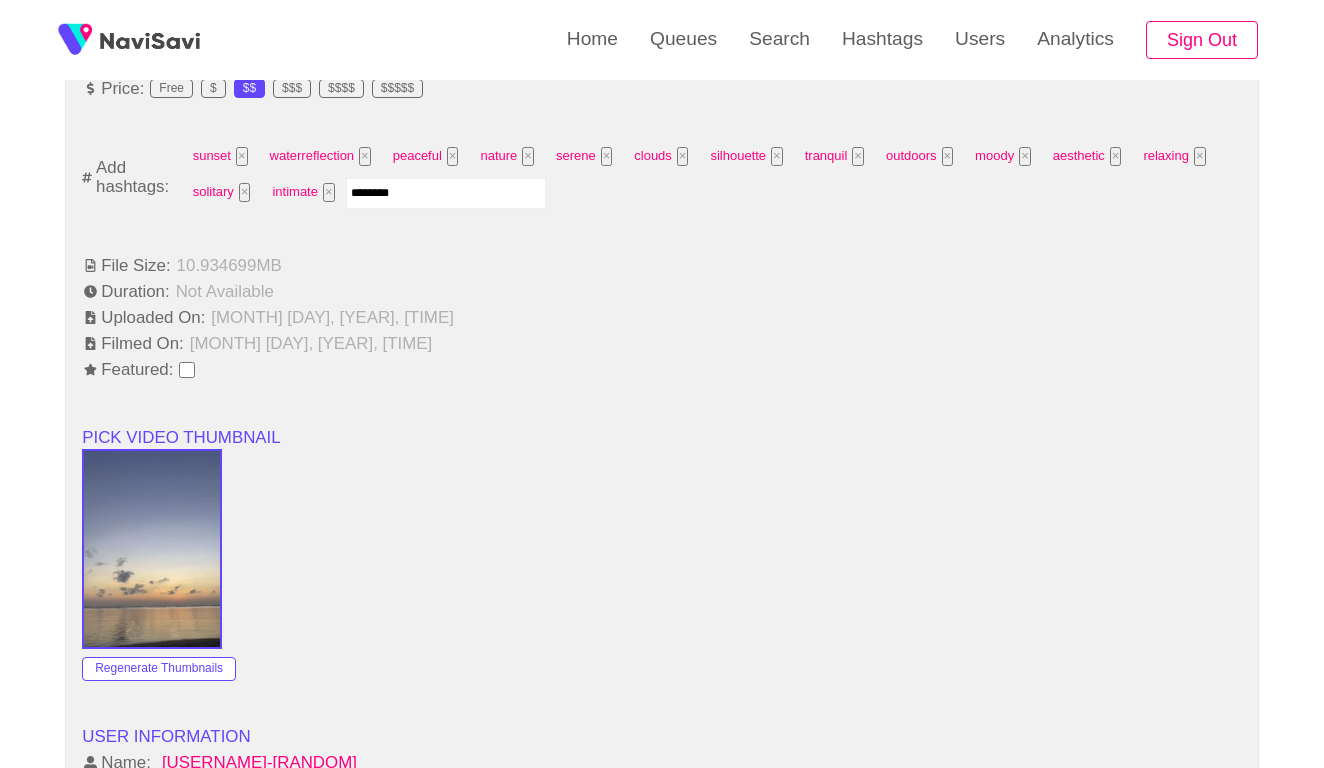 type on "*********" 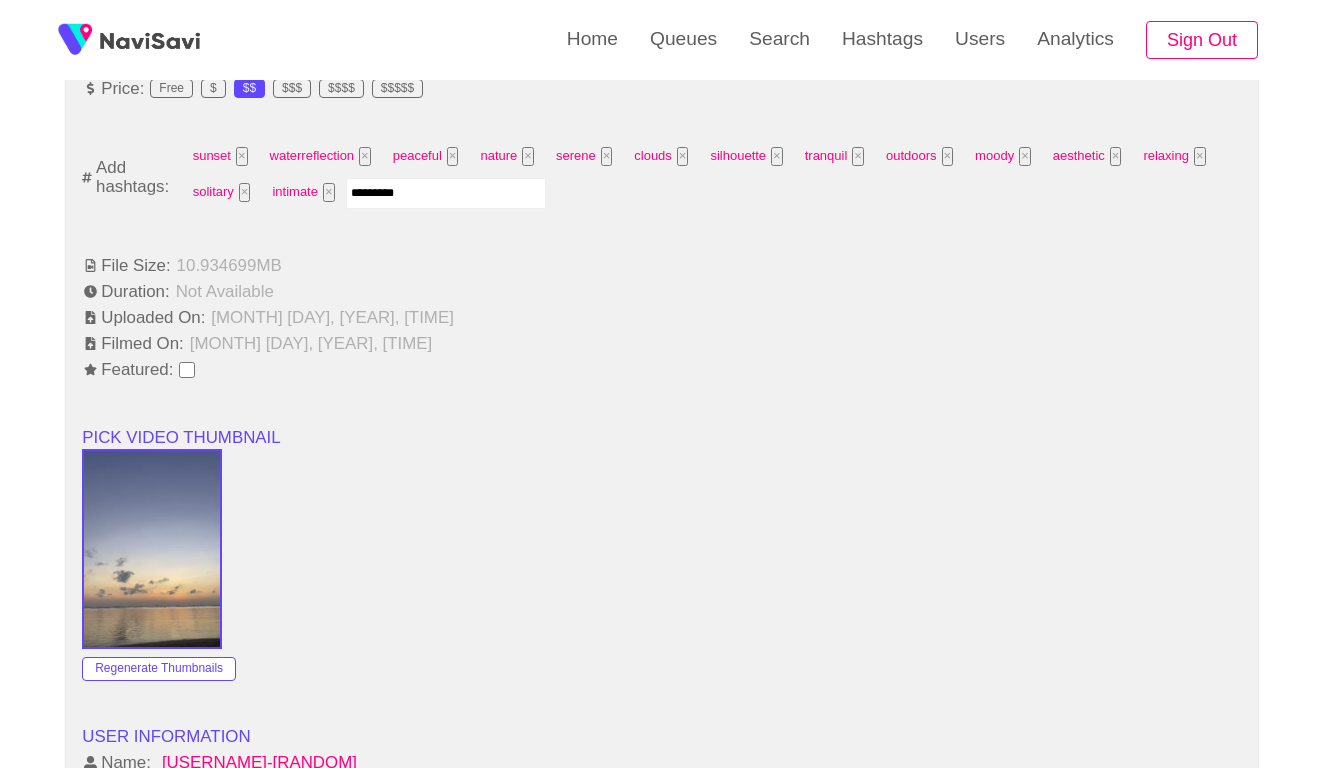 type 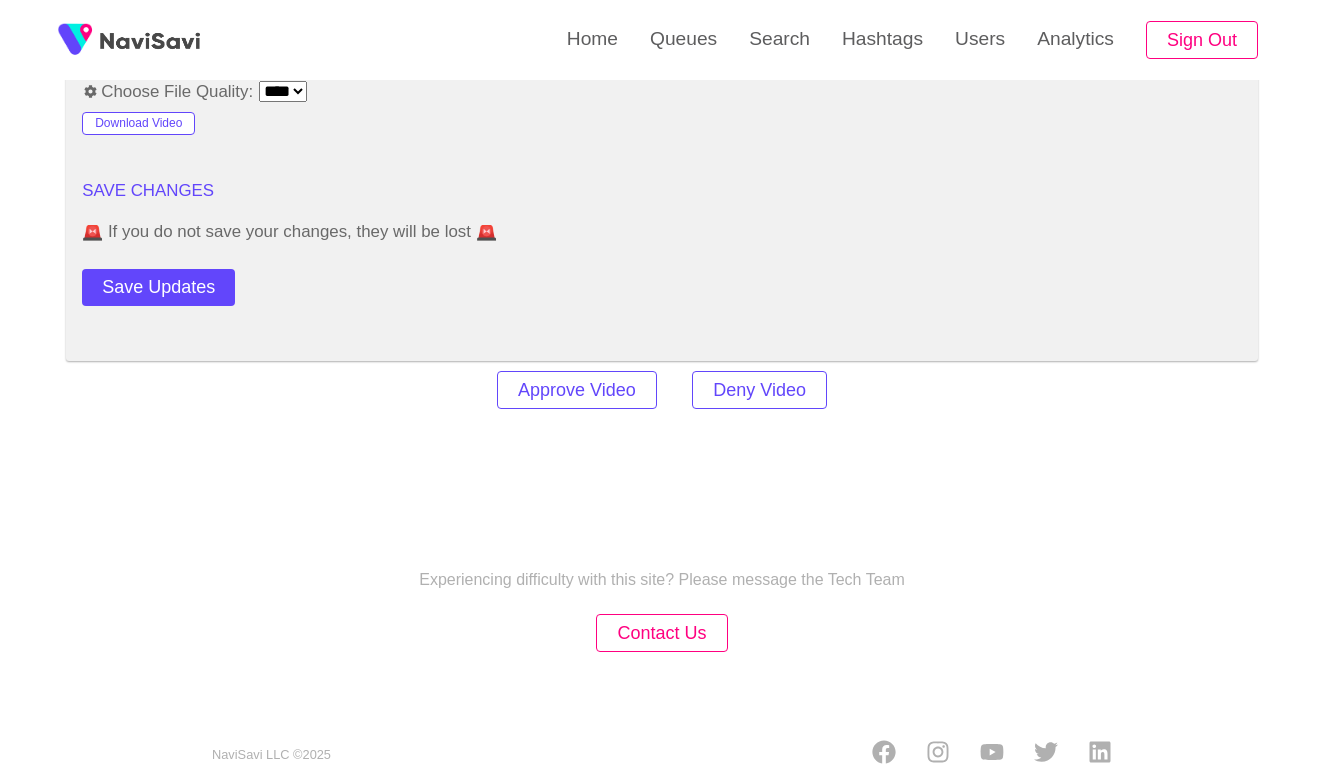 scroll, scrollTop: 2420, scrollLeft: 0, axis: vertical 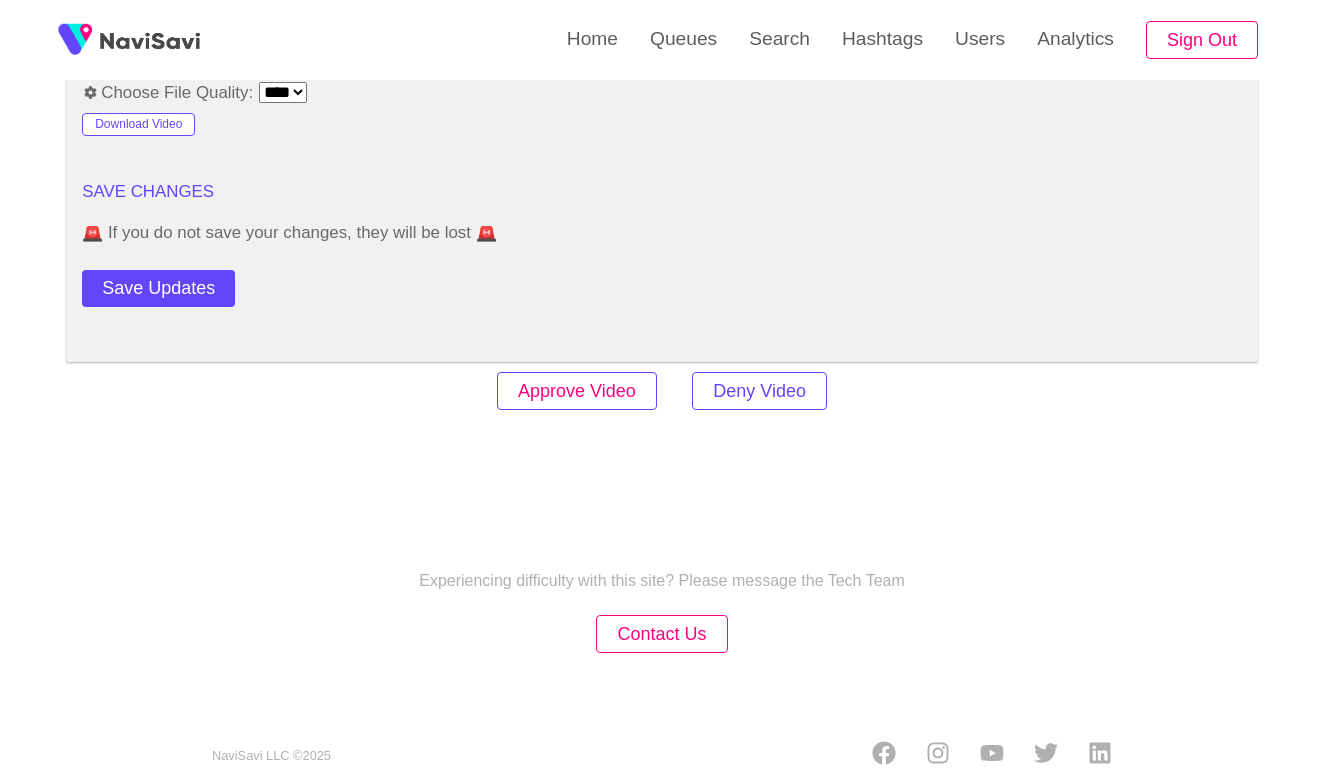 click on "Approve Video" at bounding box center [577, 391] 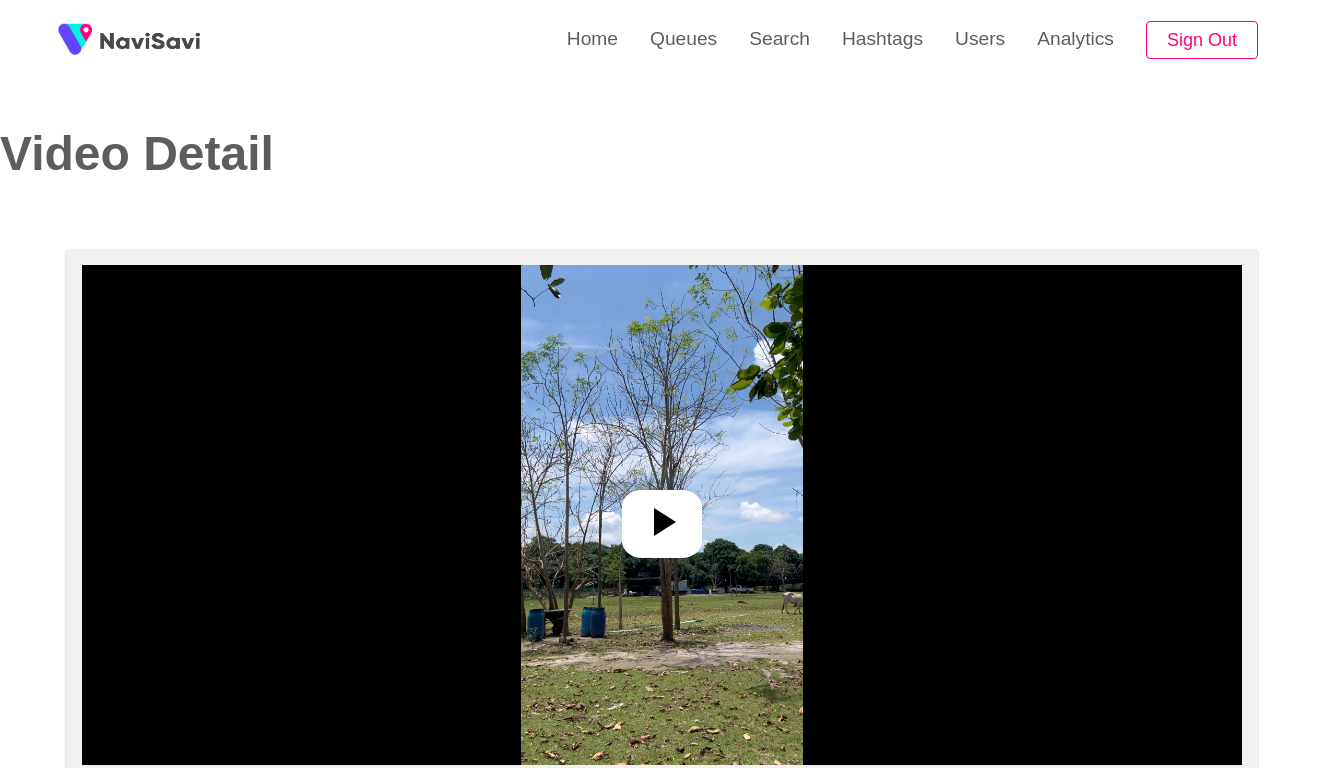 select on "**********" 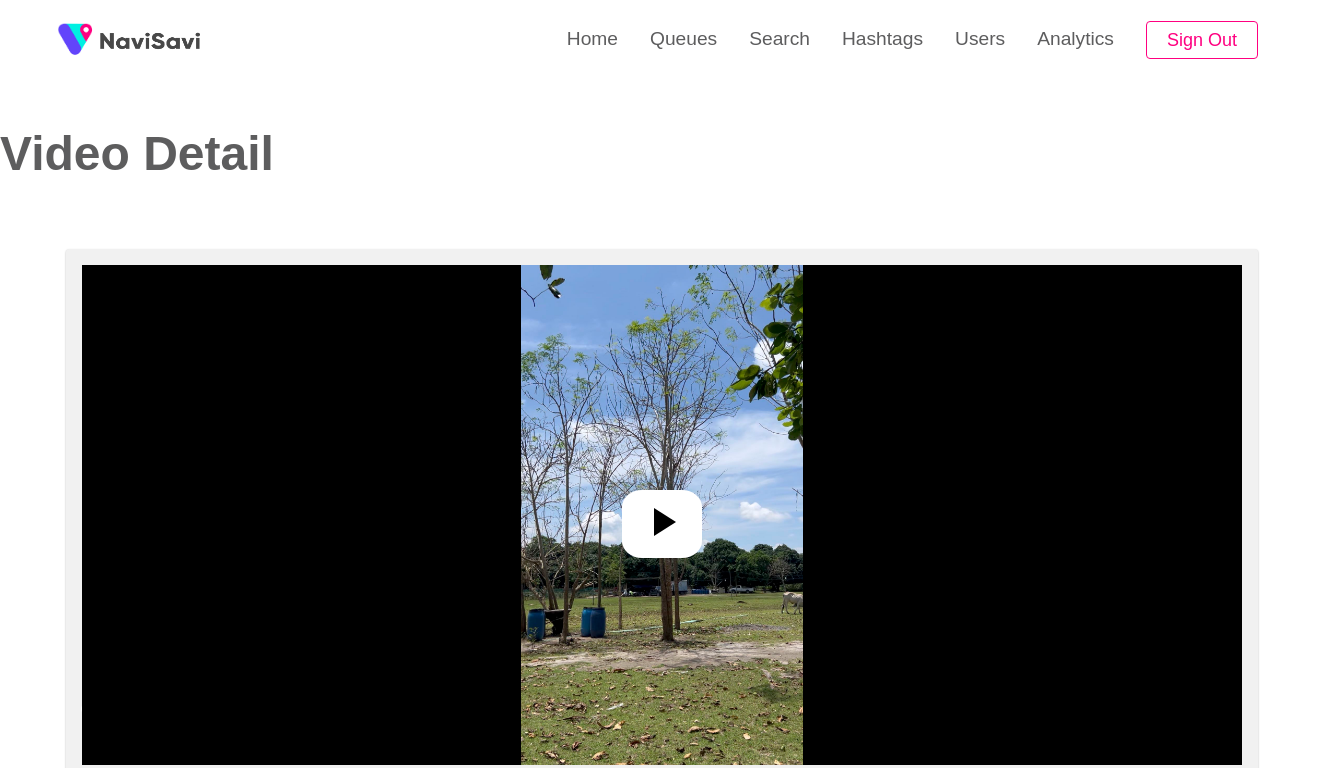 scroll, scrollTop: 0, scrollLeft: 0, axis: both 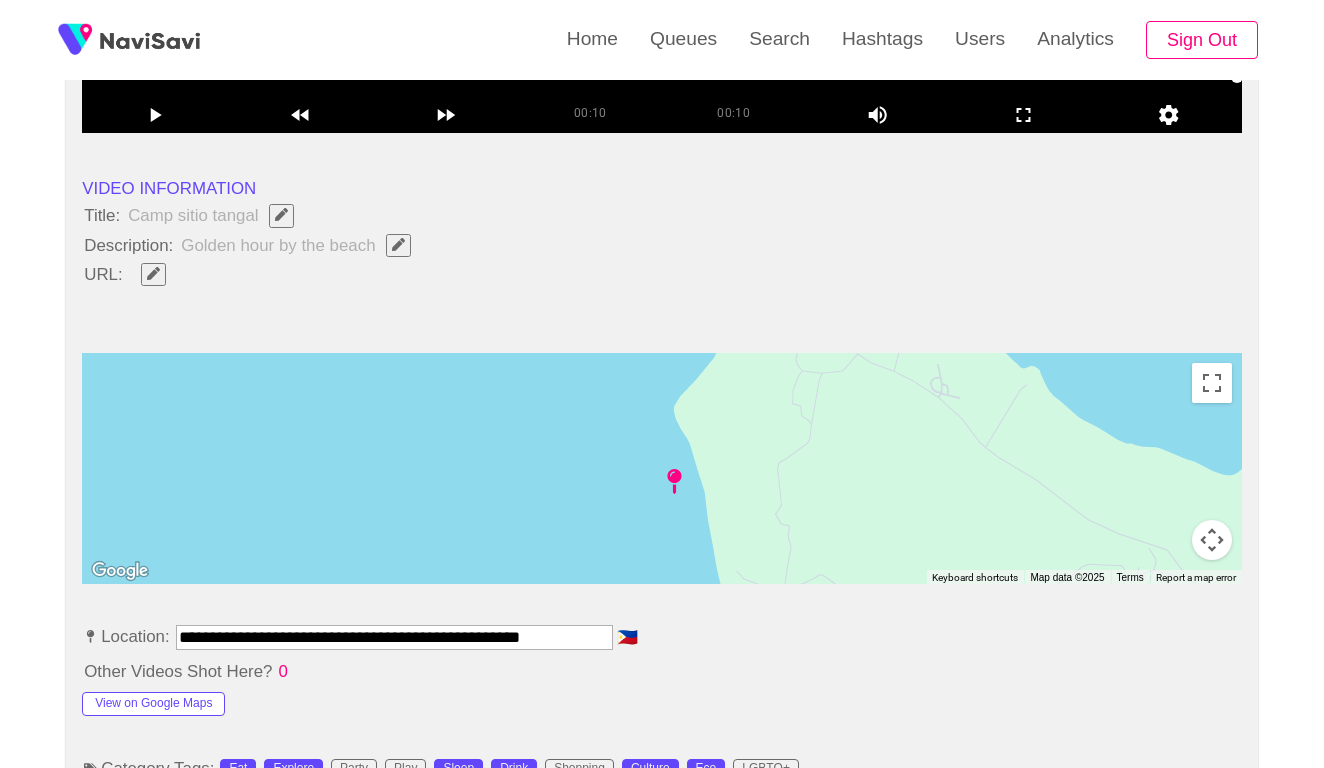 click 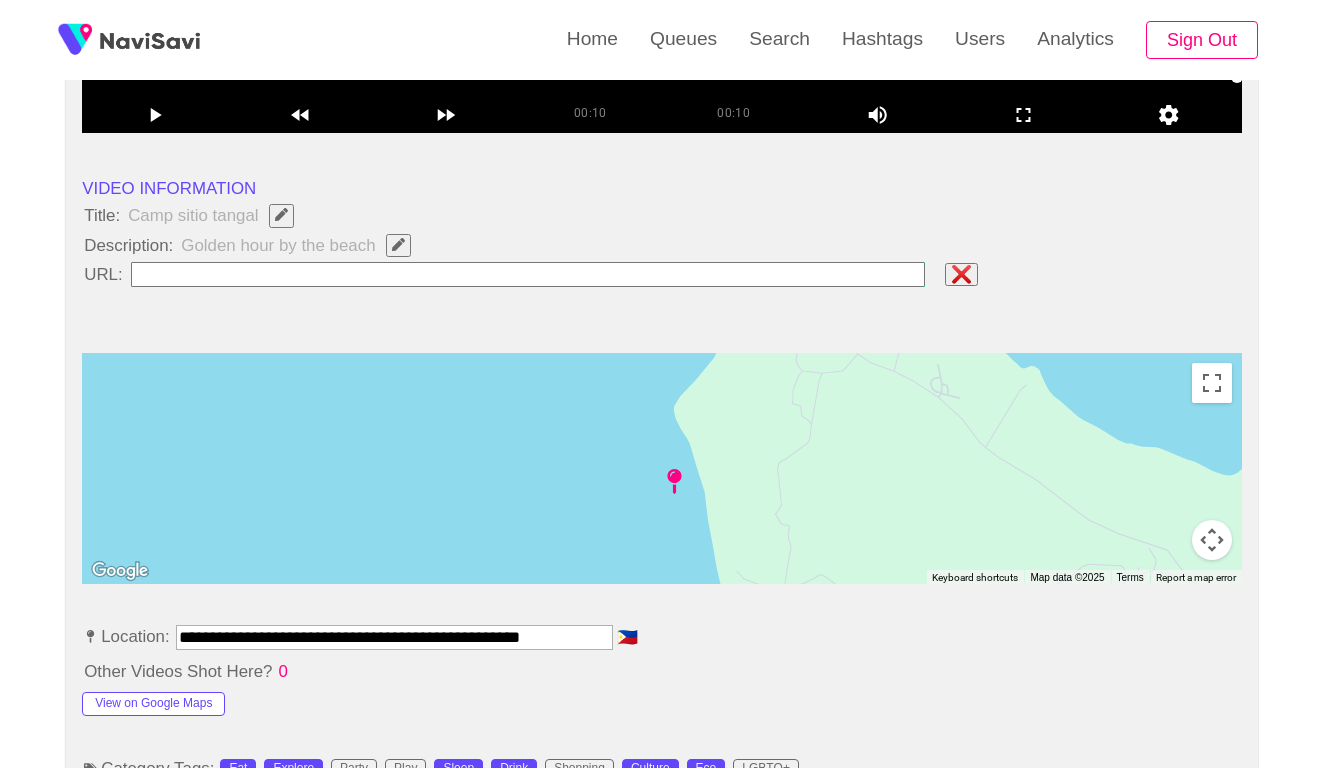 type on "**********" 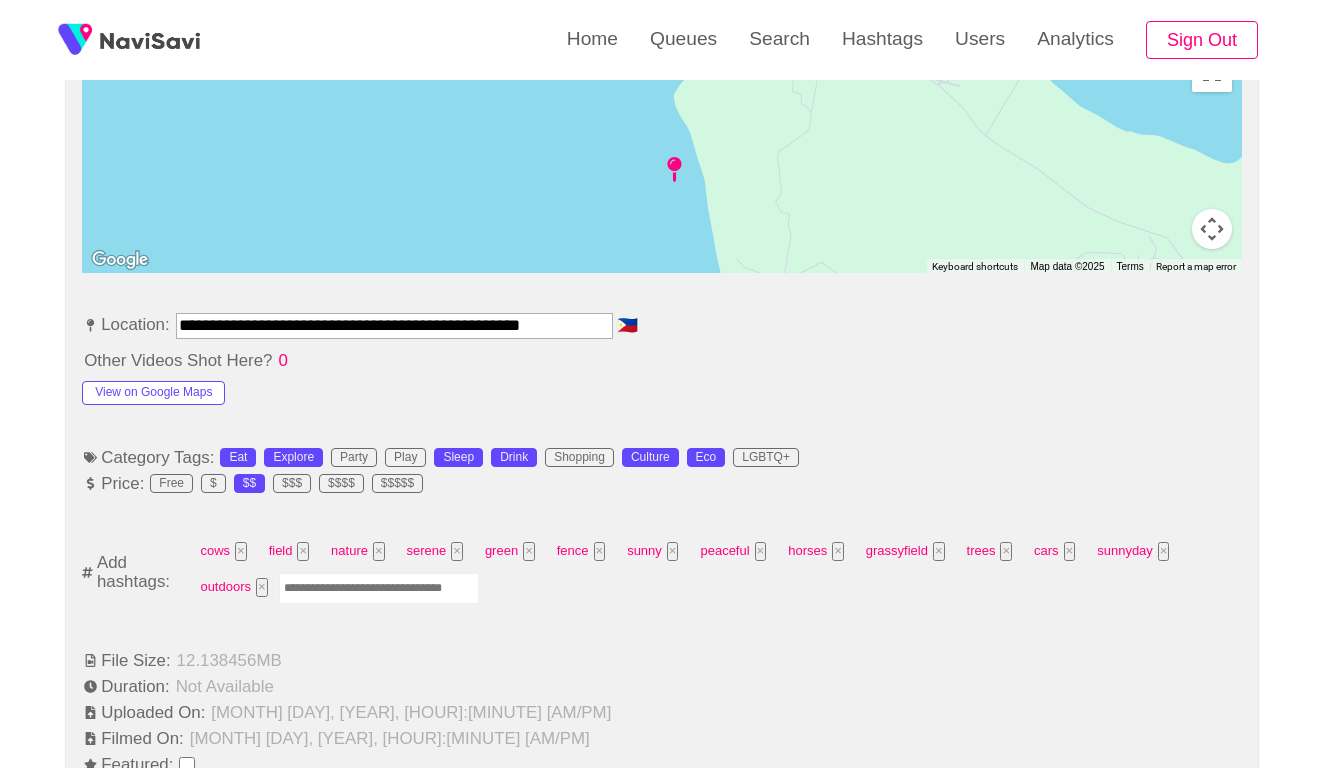 scroll, scrollTop: 989, scrollLeft: 0, axis: vertical 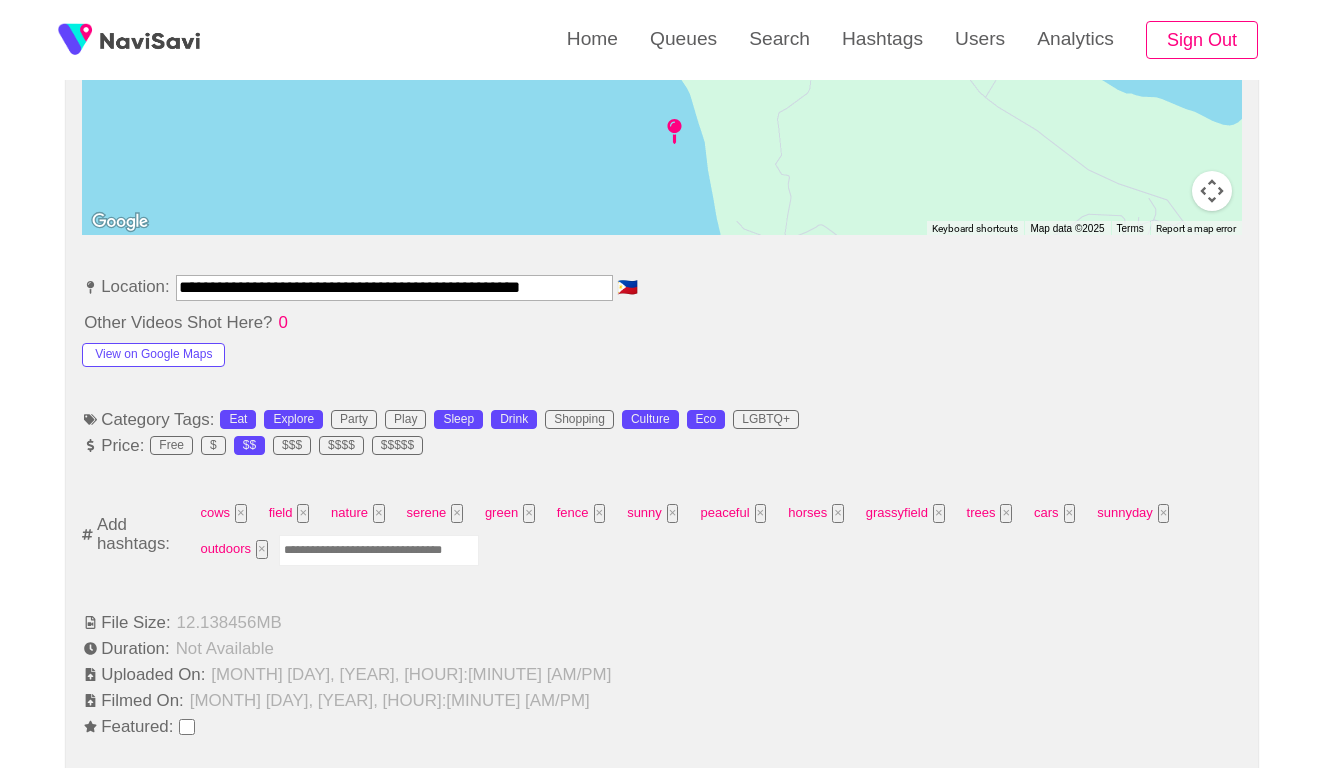 click at bounding box center (379, 550) 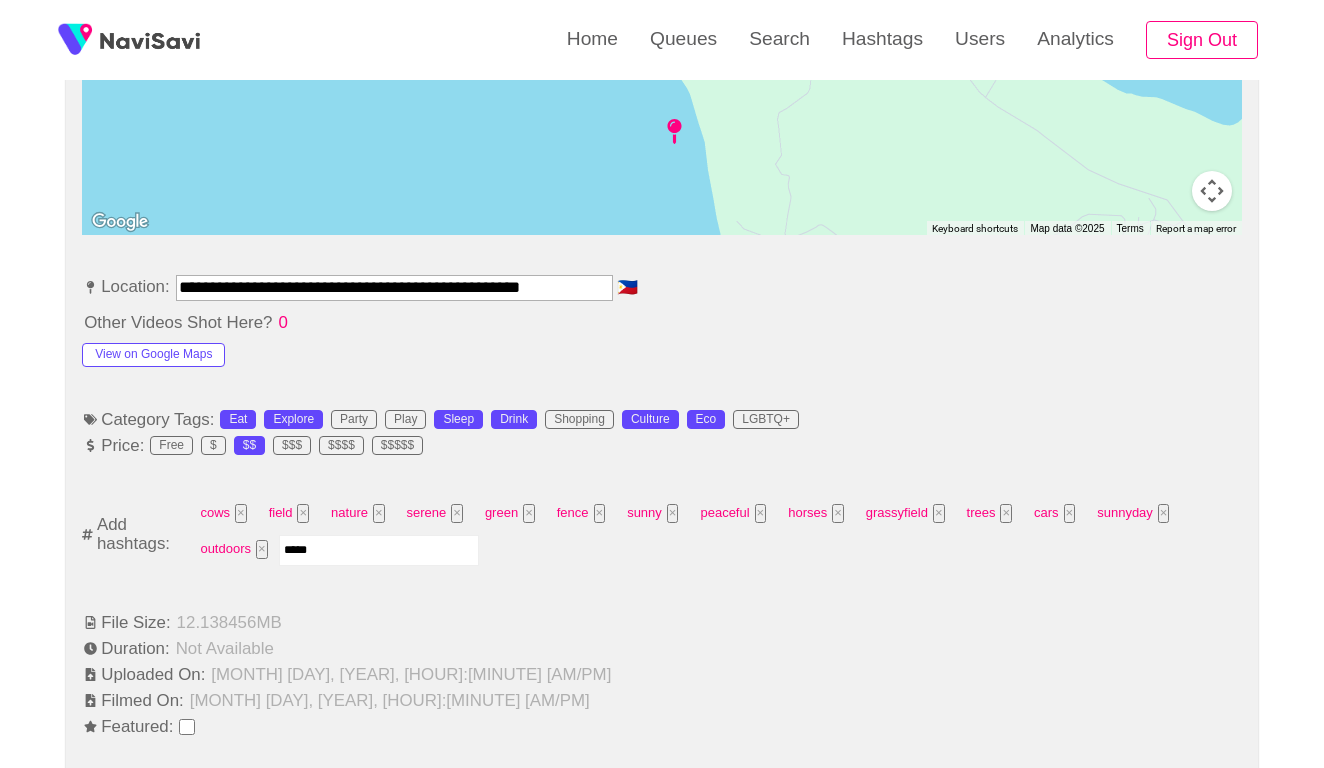 type on "******" 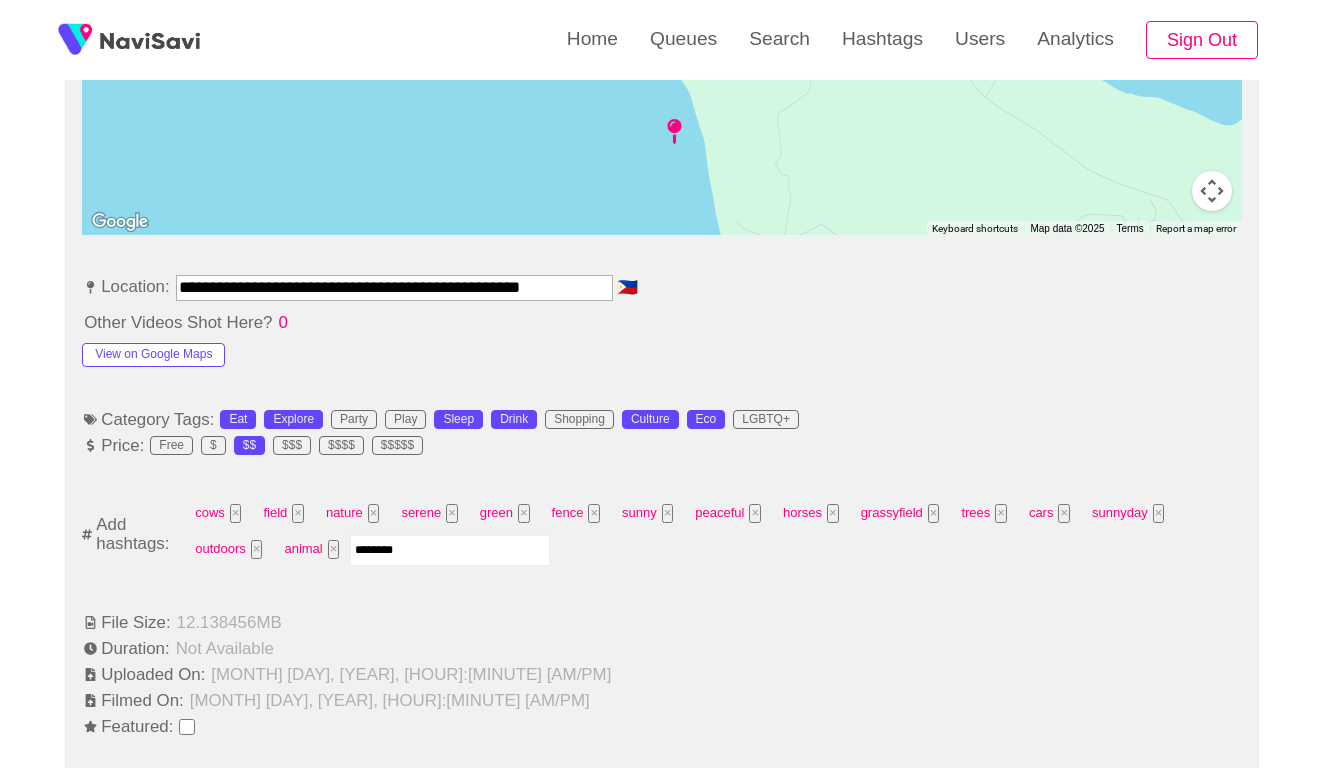 type on "*********" 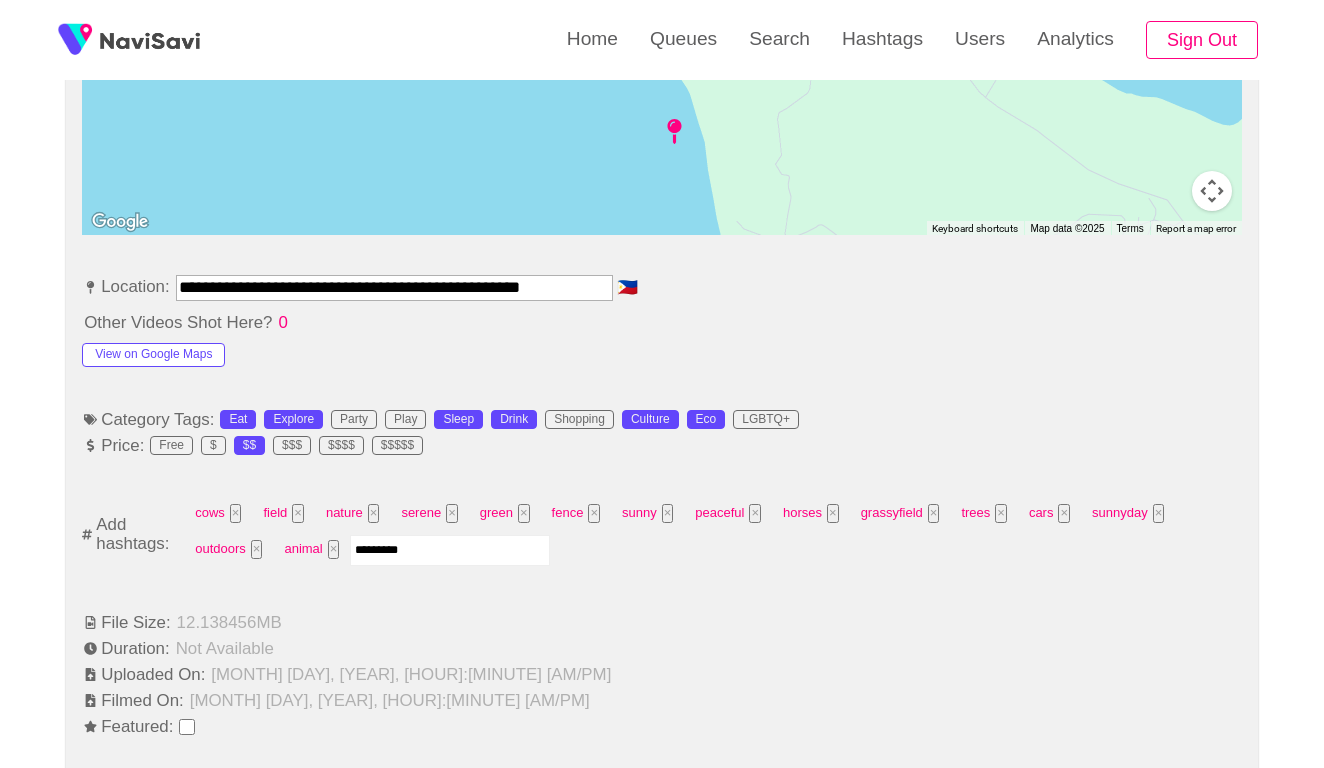 type 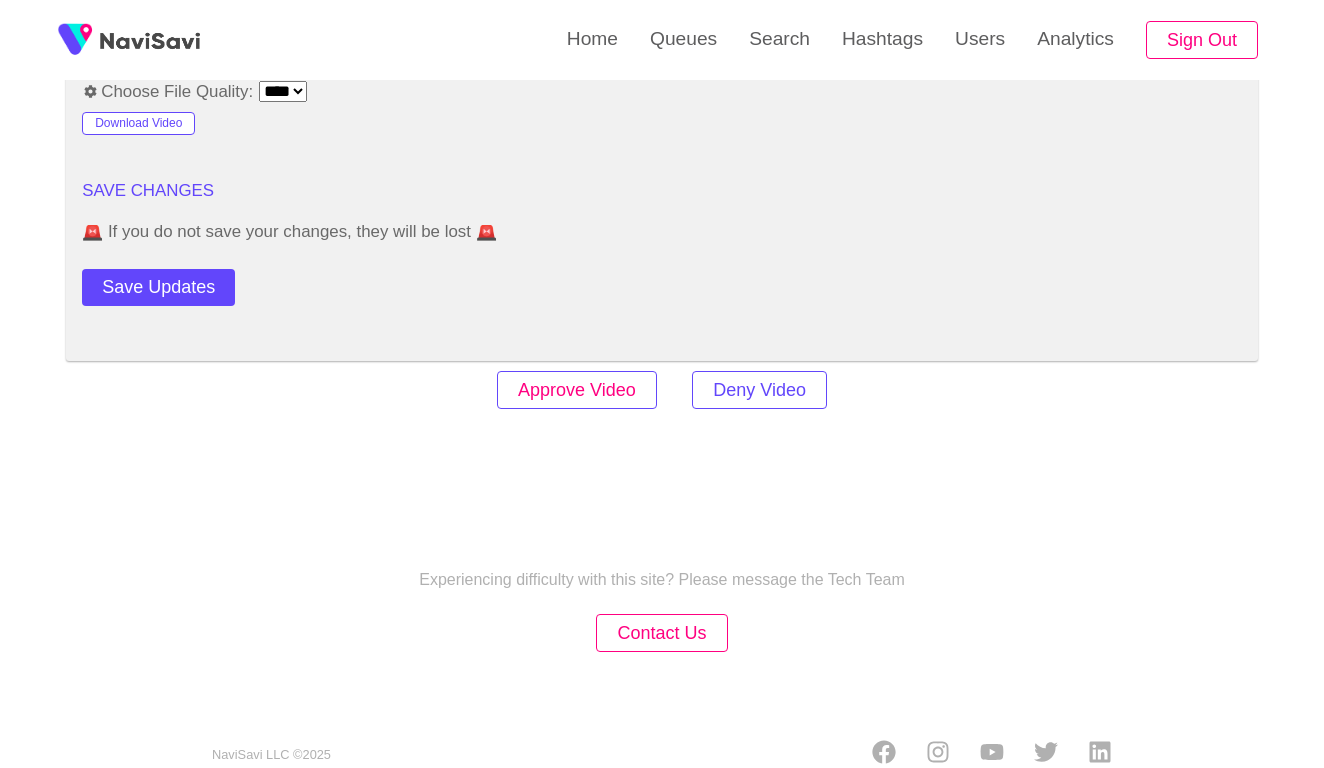 scroll, scrollTop: 2420, scrollLeft: 0, axis: vertical 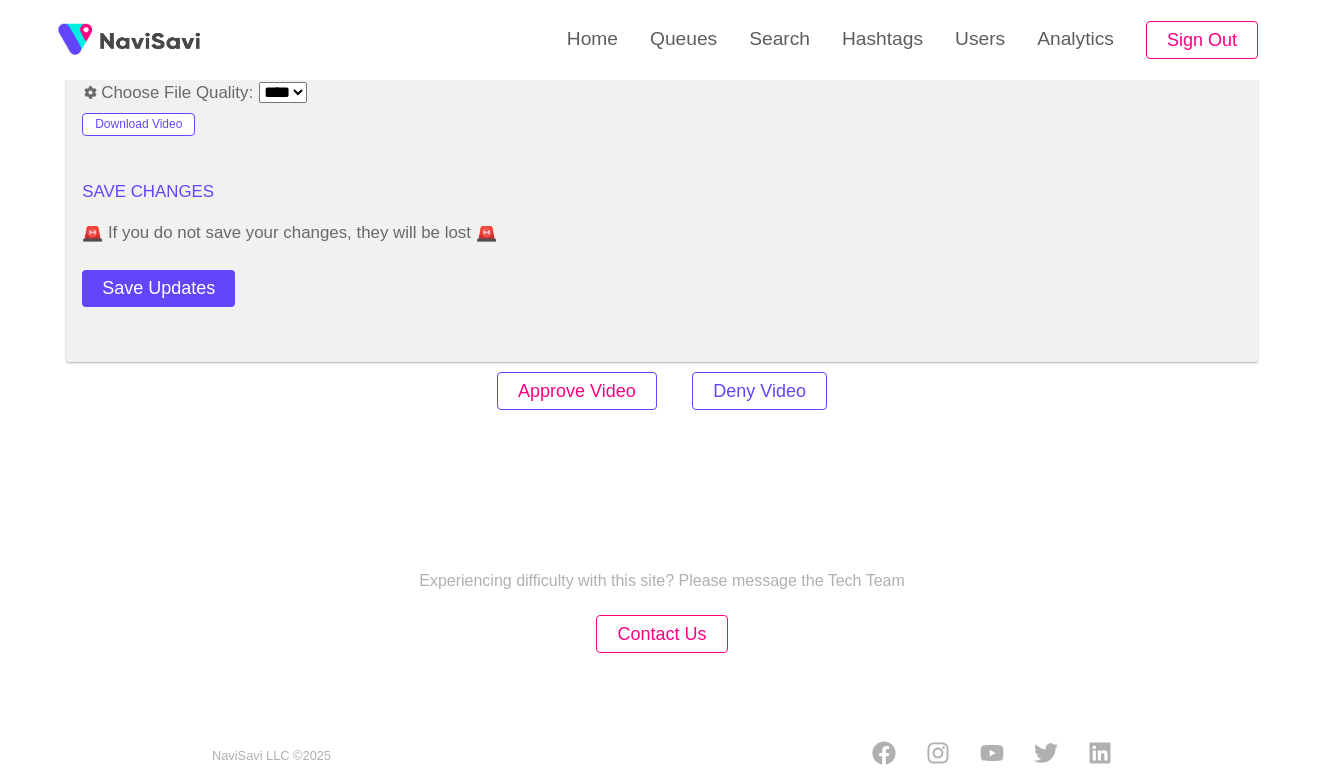 click on "Approve Video" at bounding box center (577, 391) 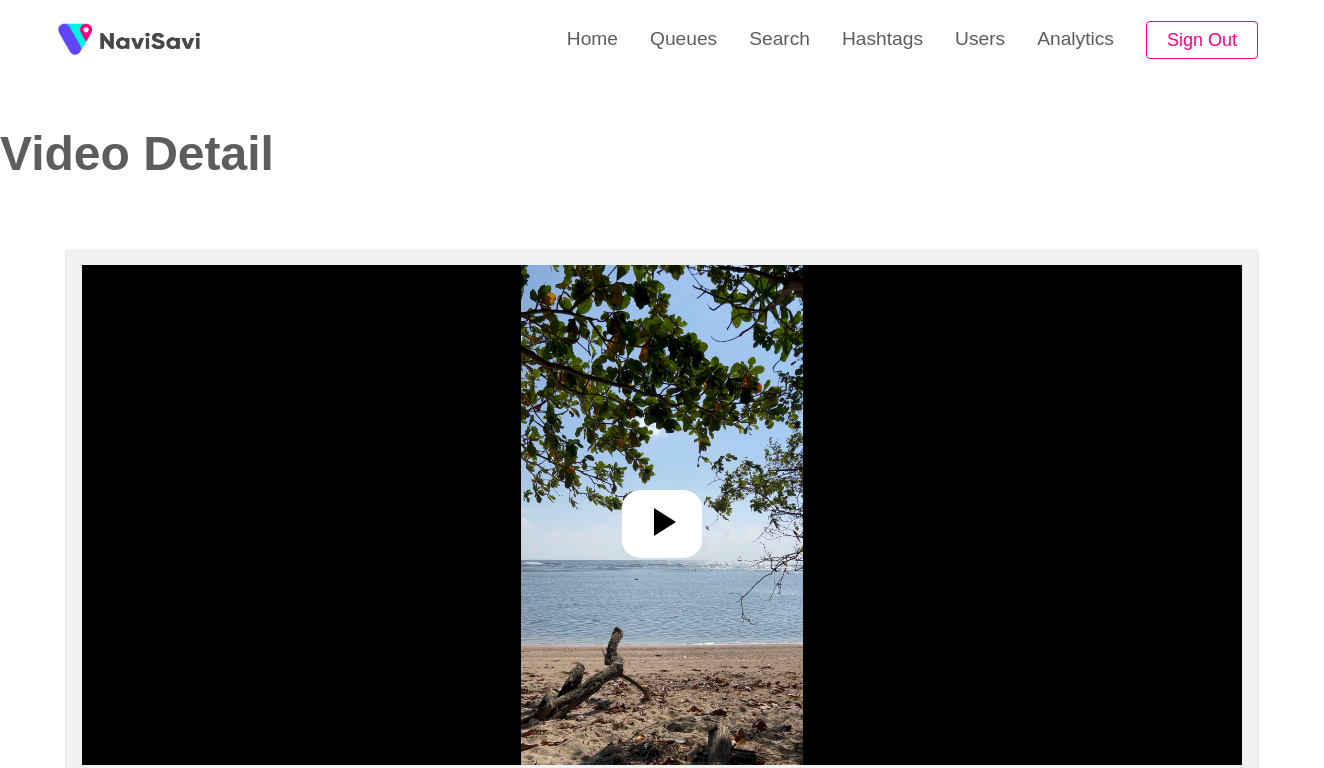 select on "**********" 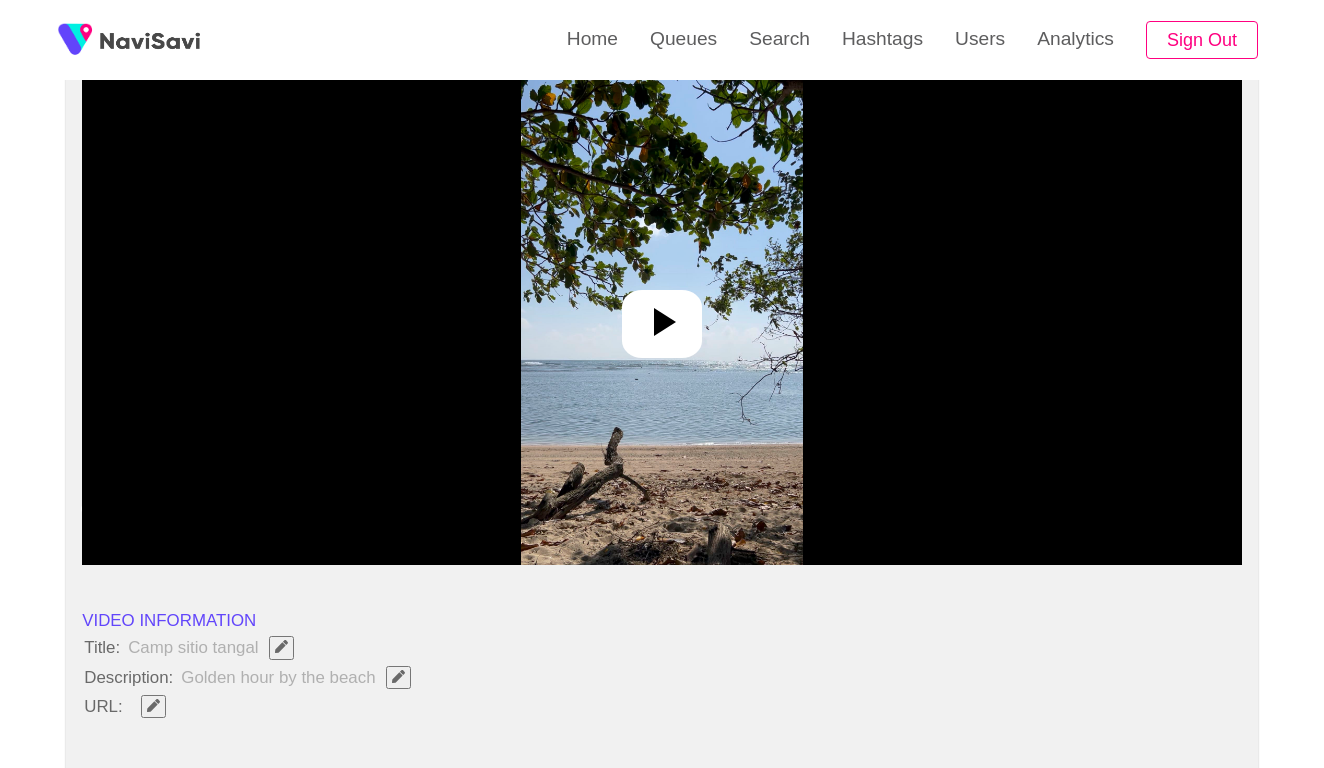 click at bounding box center [661, 315] 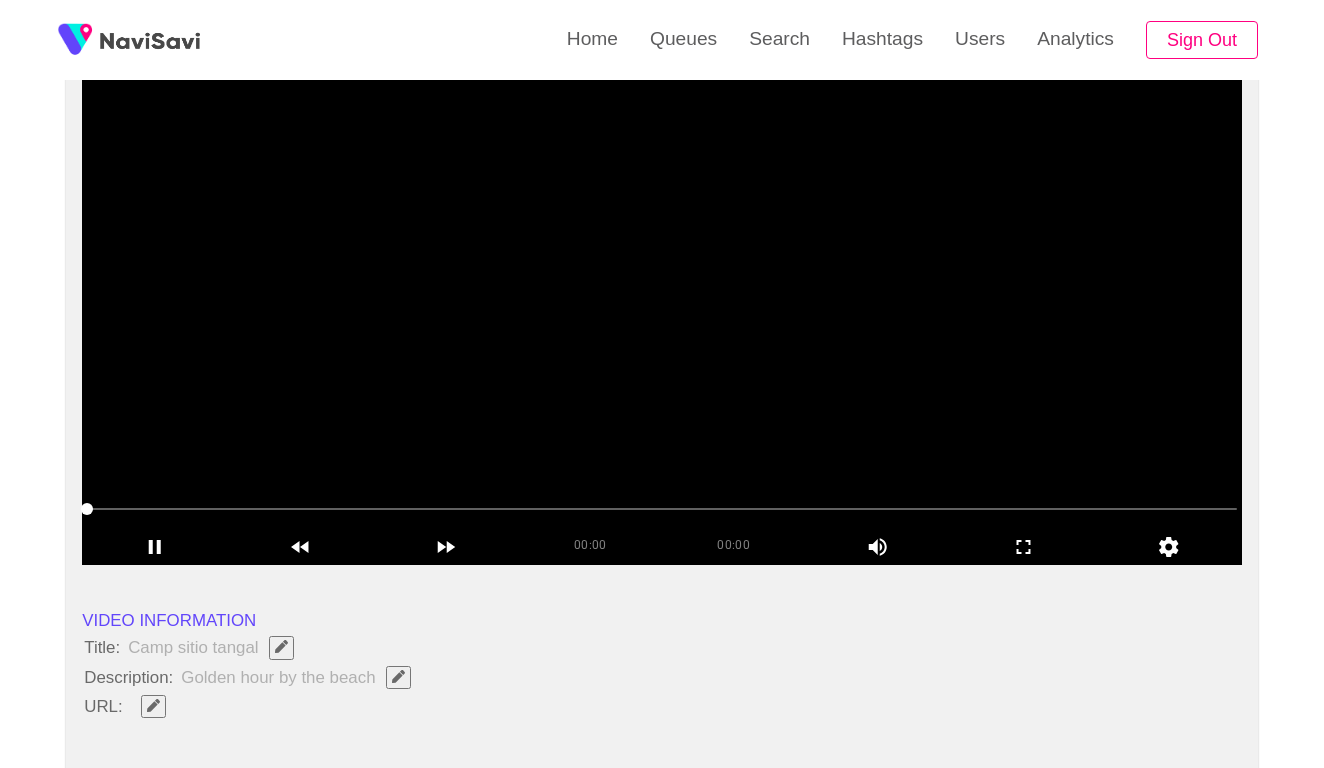 click 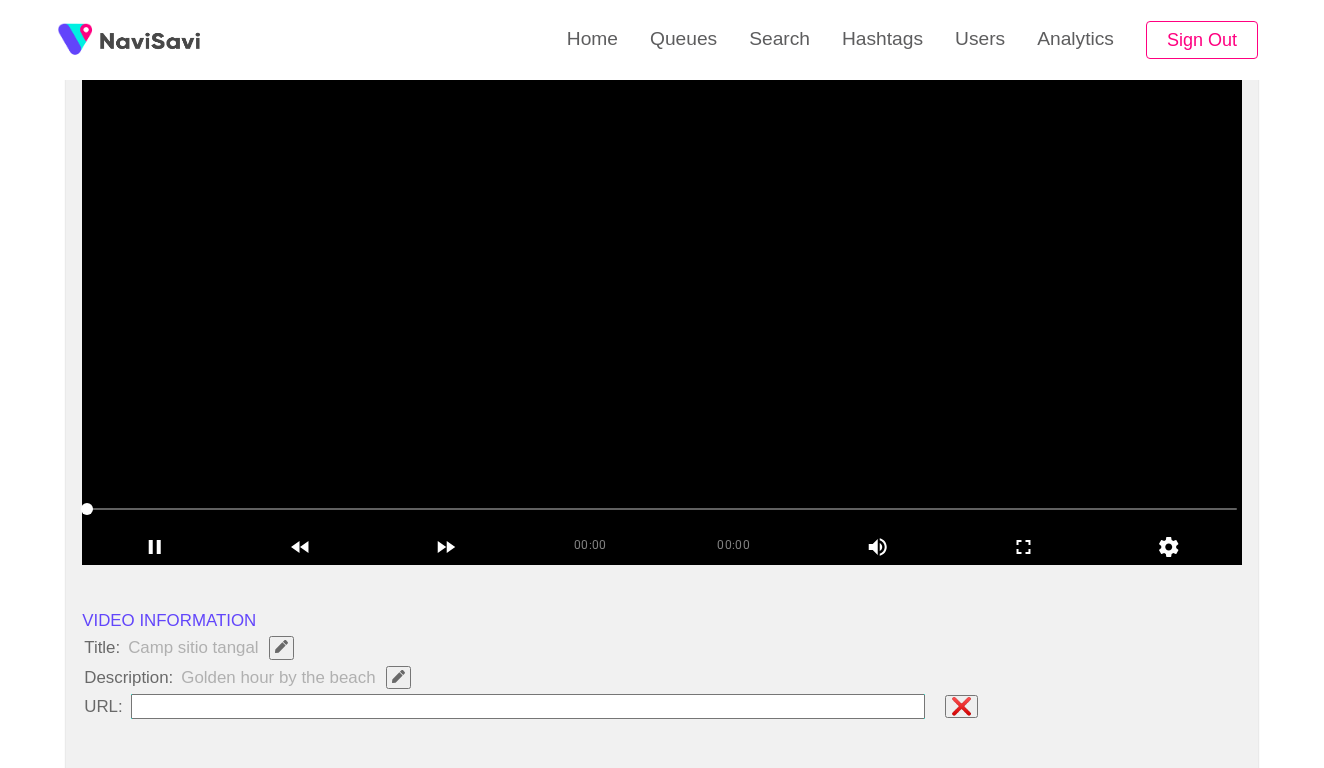 type on "**********" 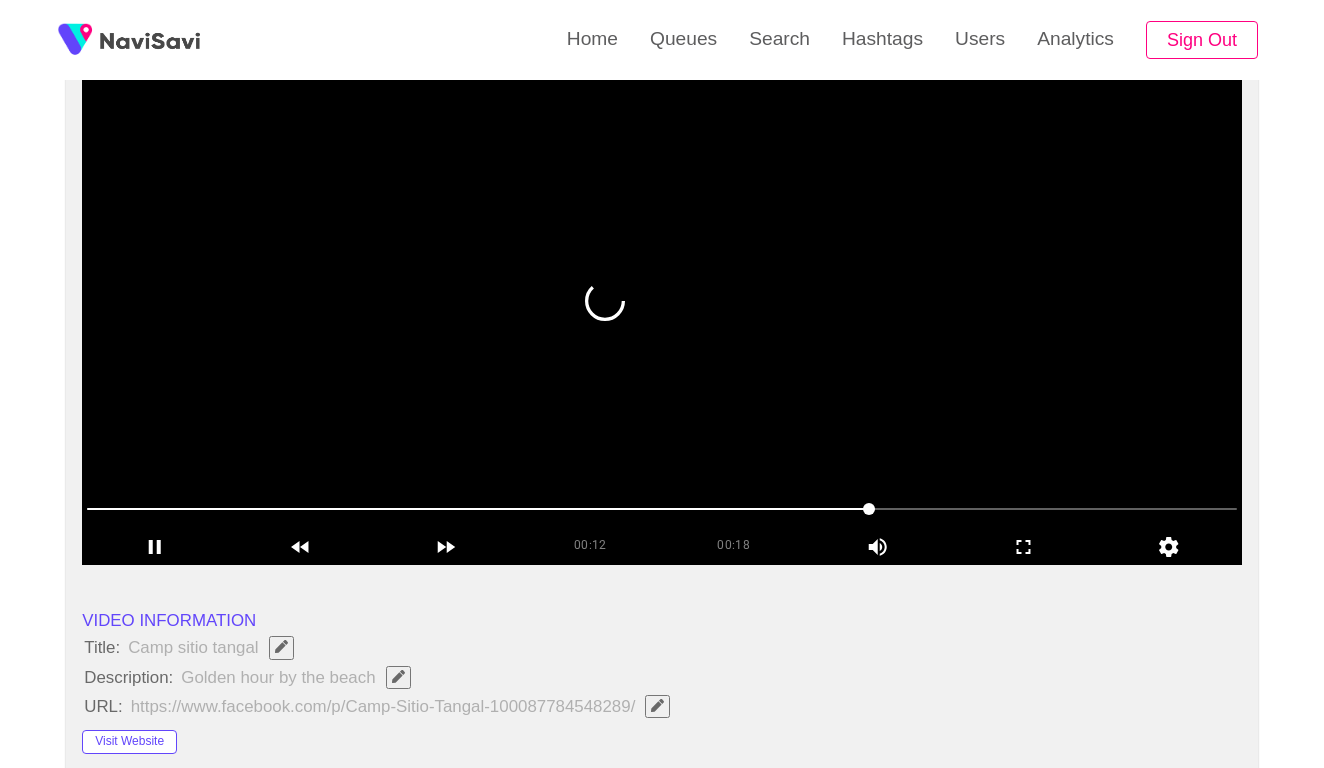 click at bounding box center (662, 509) 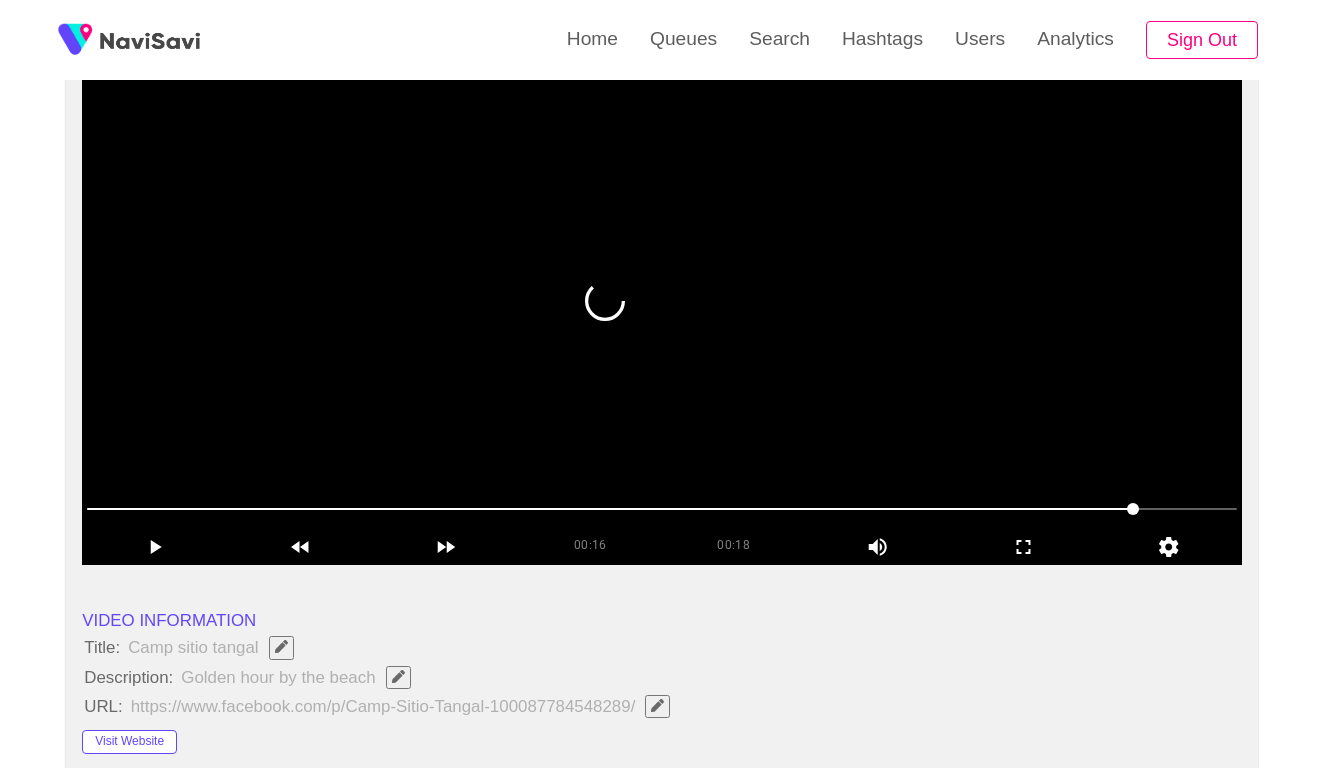 click at bounding box center [662, 315] 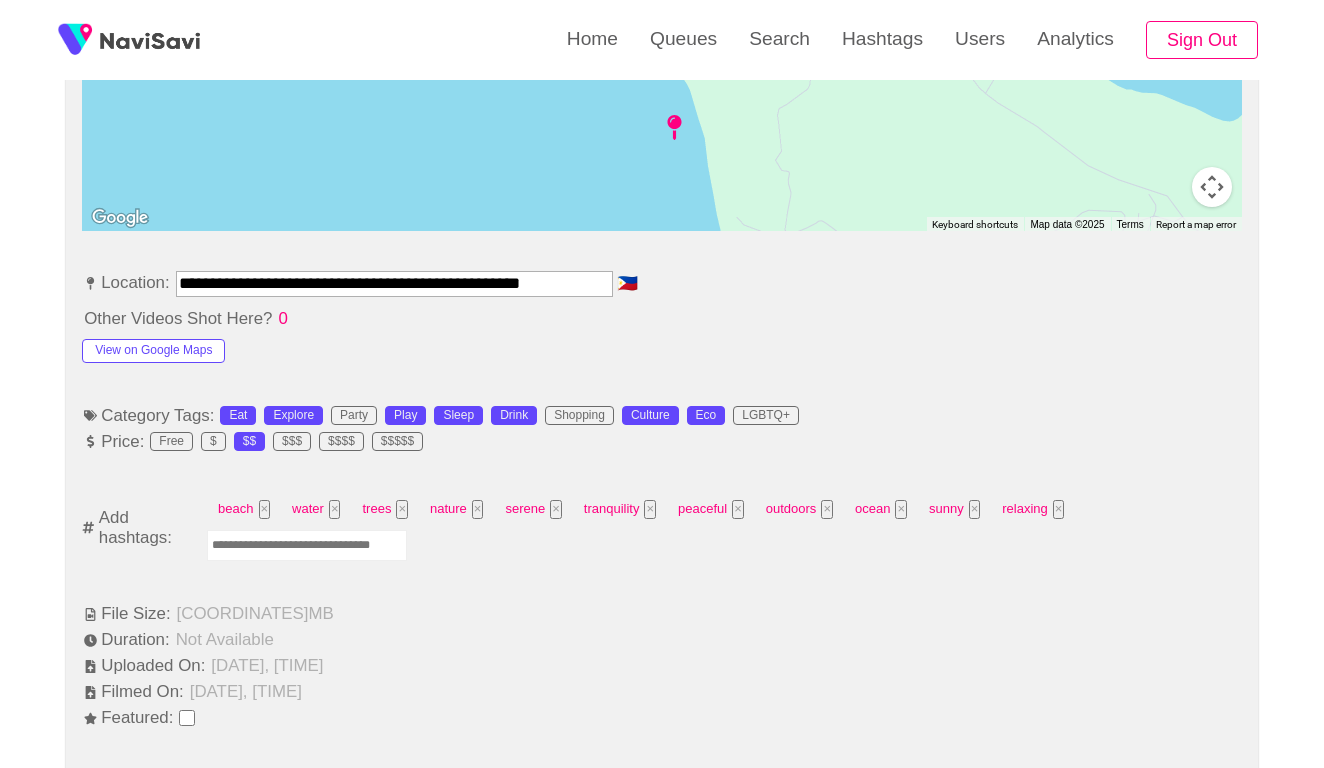 scroll, scrollTop: 1060, scrollLeft: 0, axis: vertical 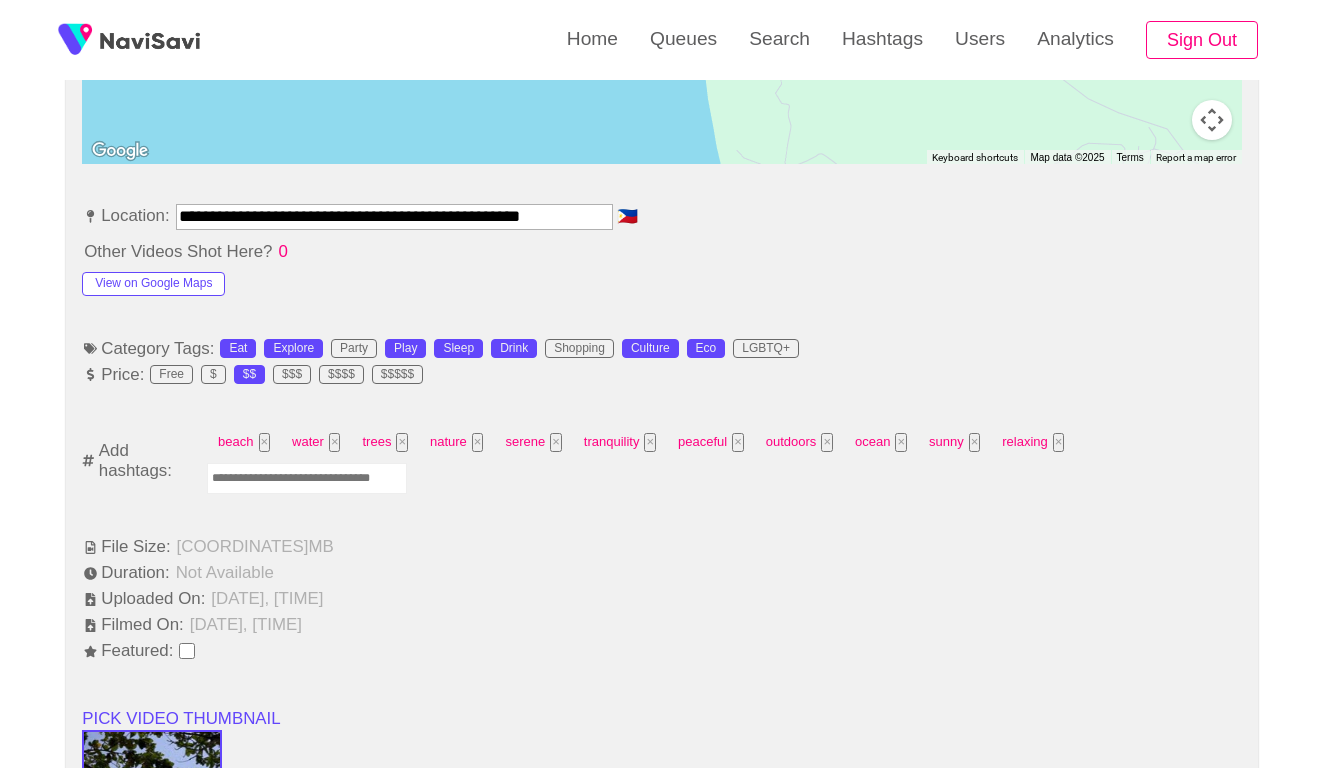 click at bounding box center (307, 478) 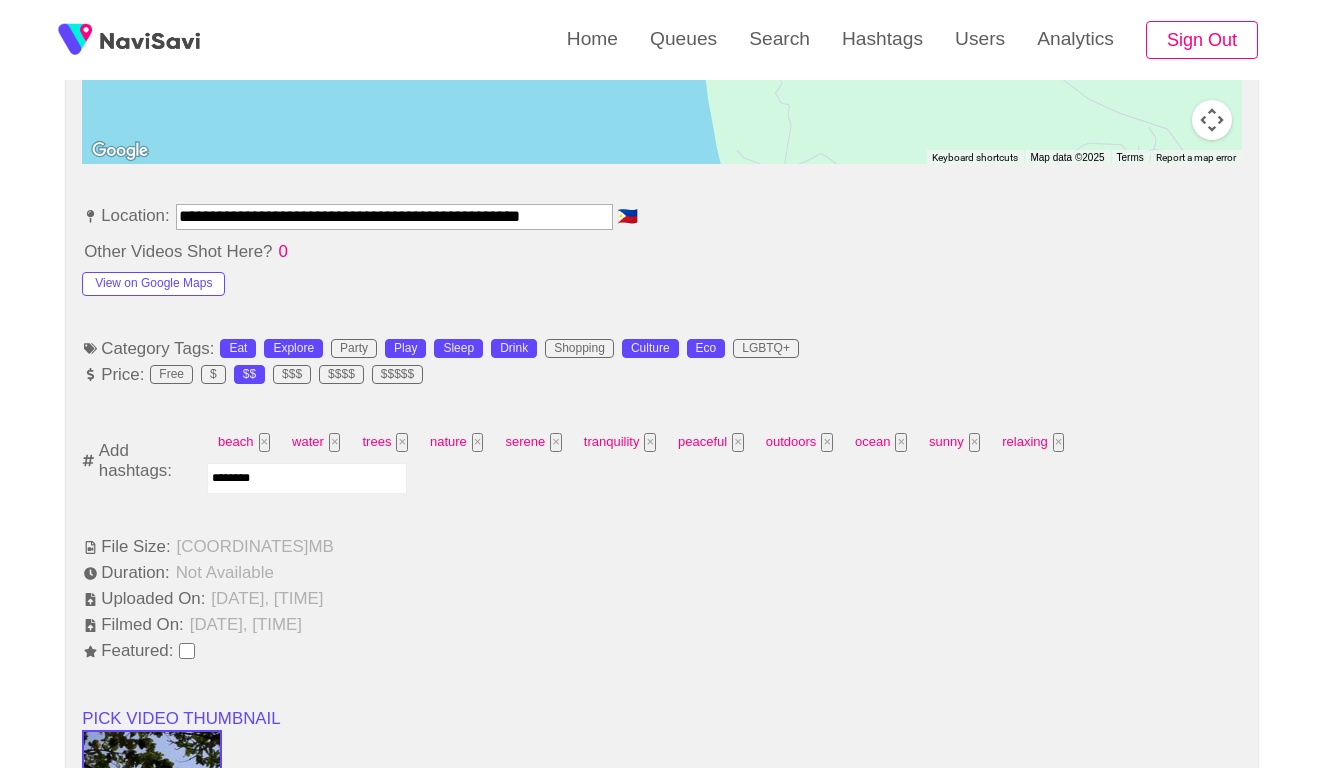 type on "*********" 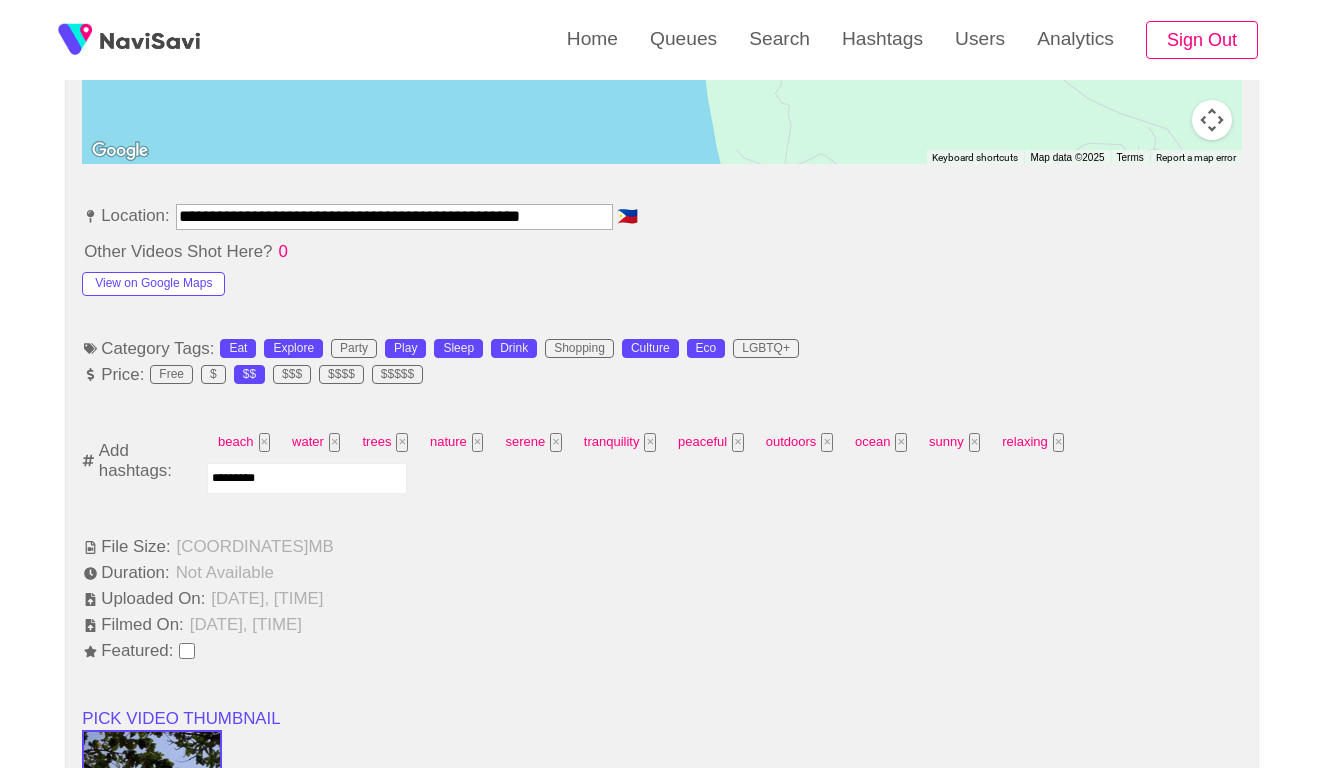 type 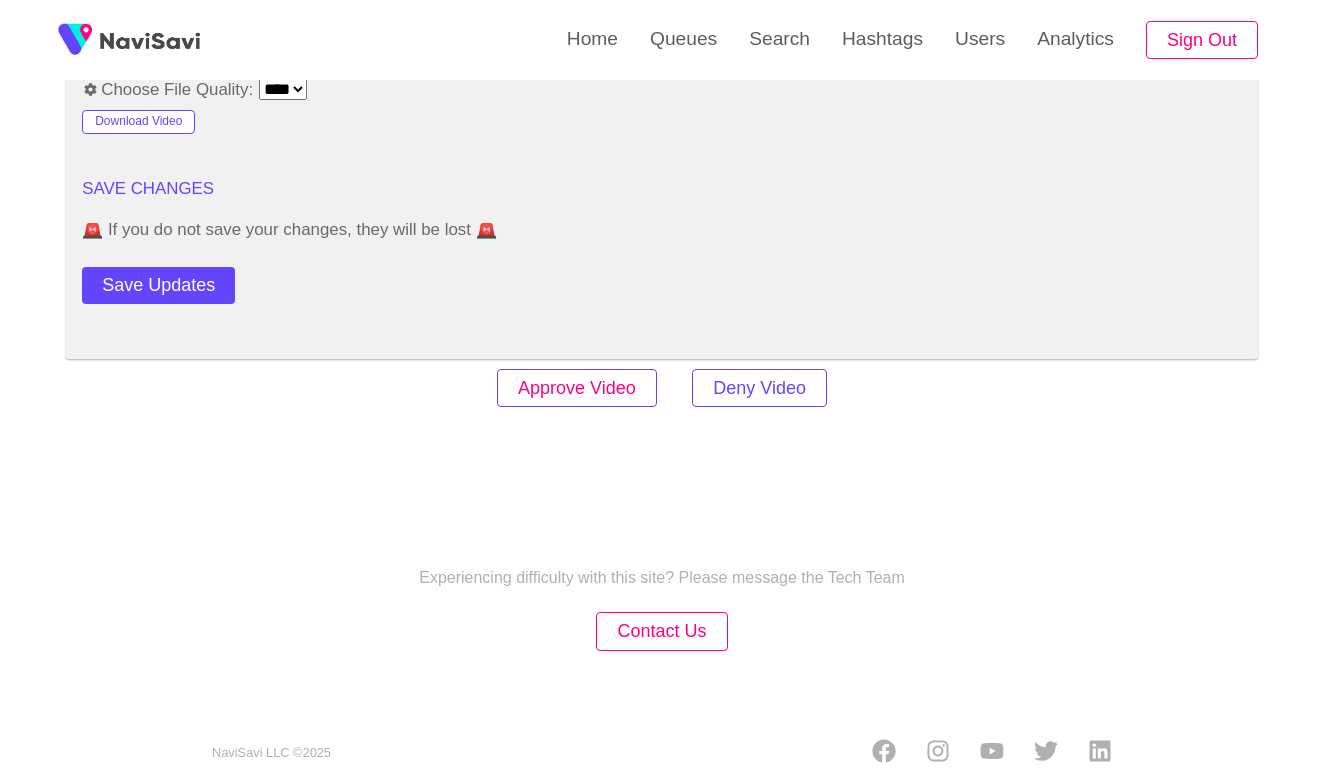 scroll, scrollTop: 2417, scrollLeft: 0, axis: vertical 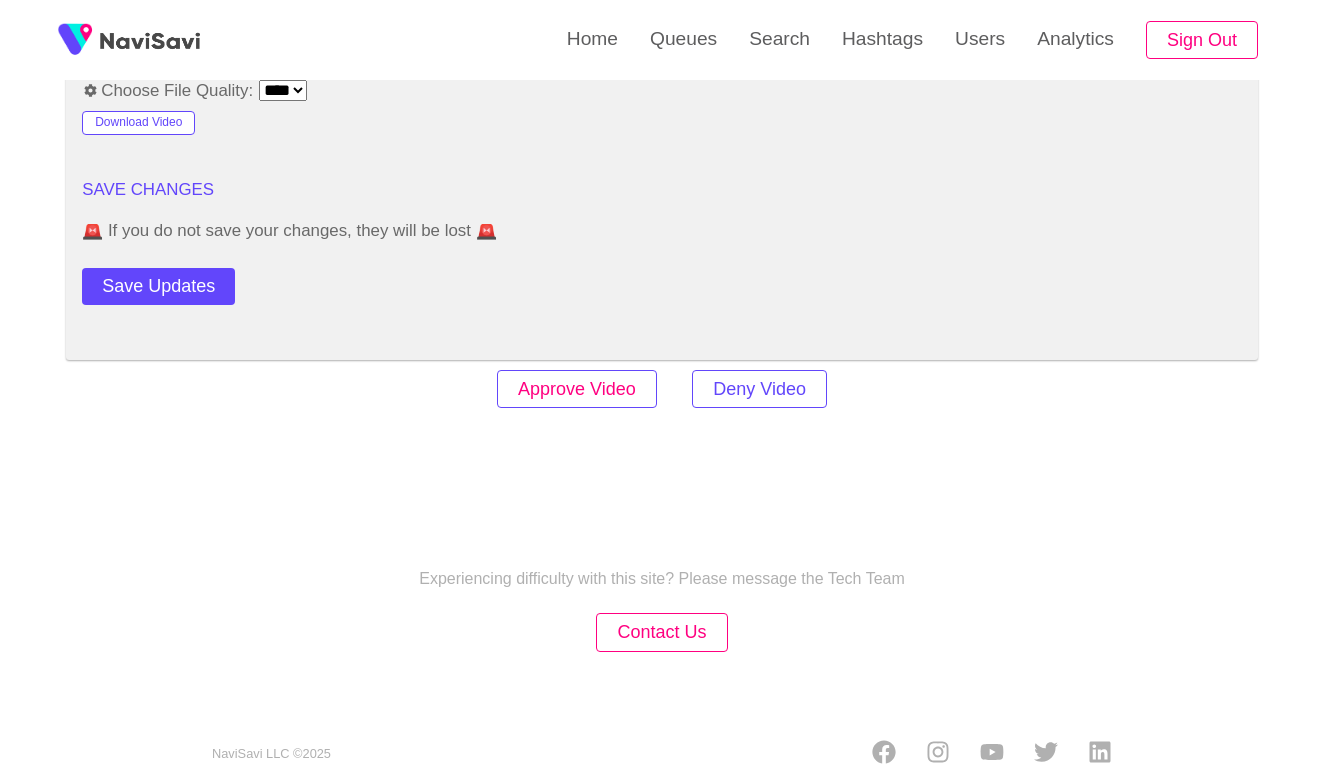 click on "Approve Video" at bounding box center [577, 389] 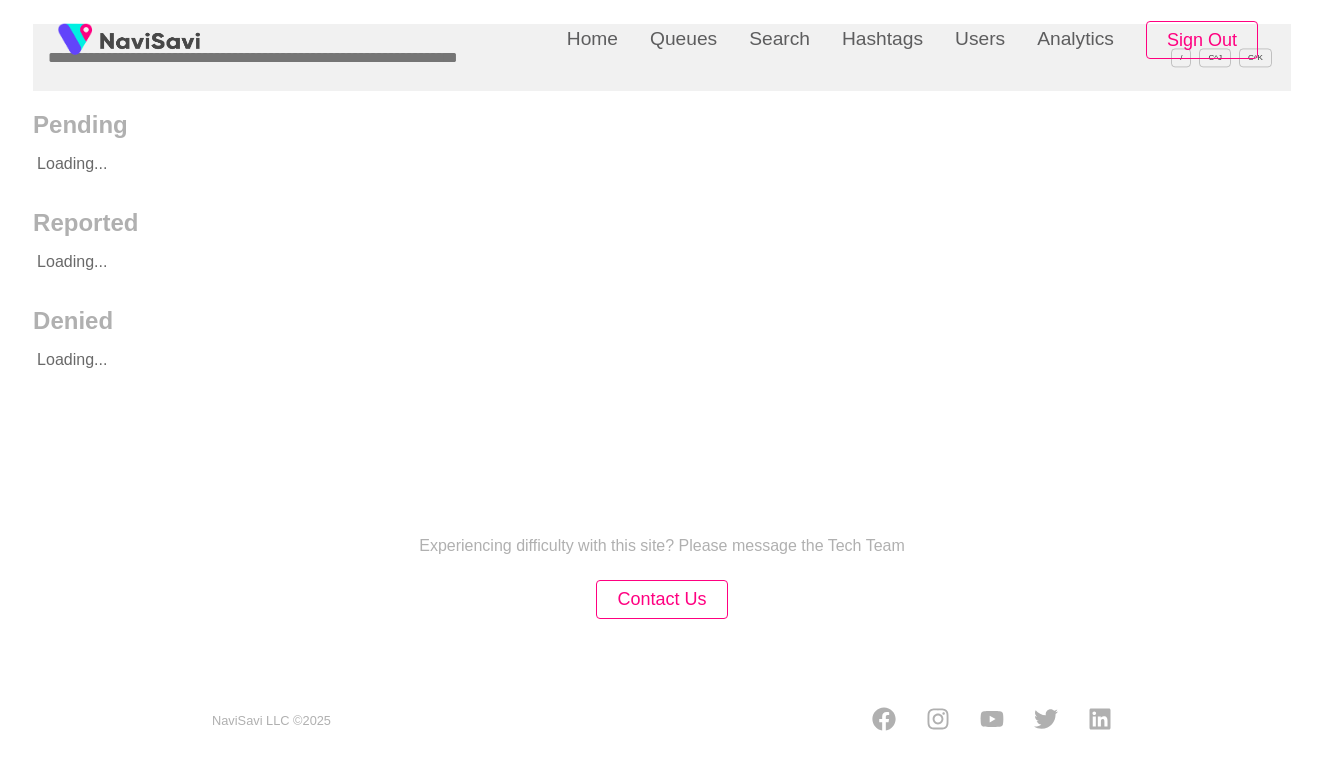 scroll, scrollTop: 0, scrollLeft: 0, axis: both 